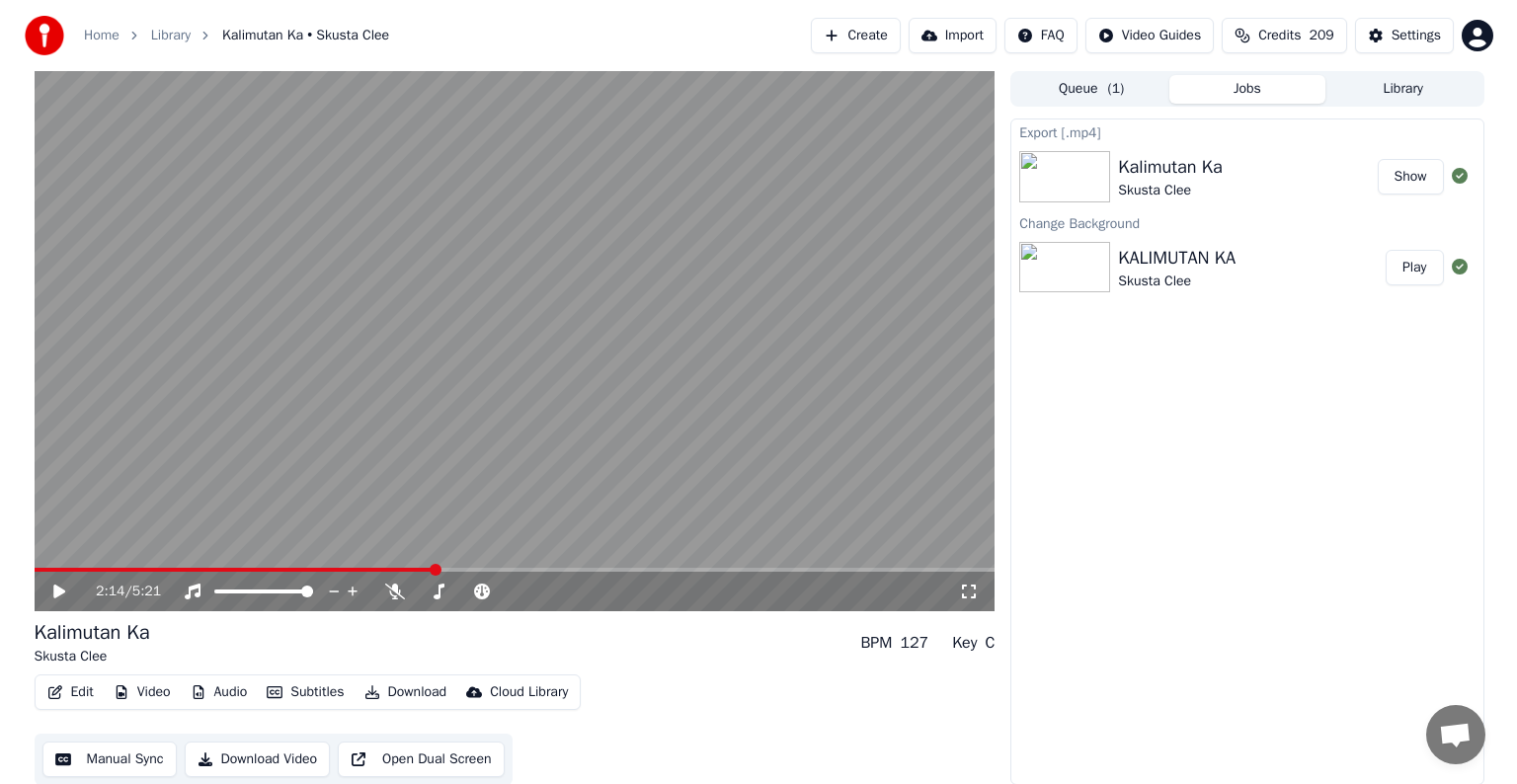 scroll, scrollTop: 0, scrollLeft: 0, axis: both 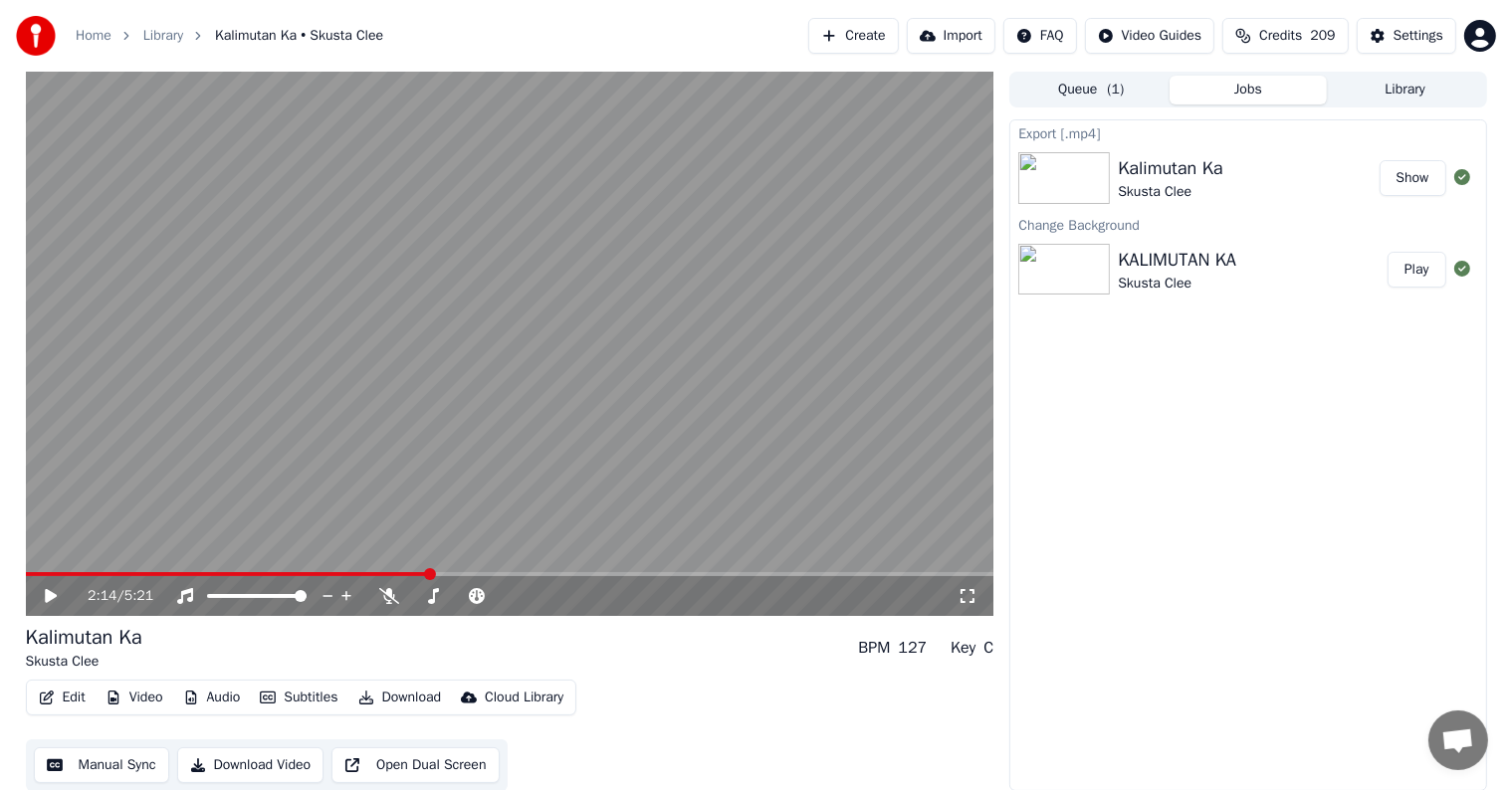 type 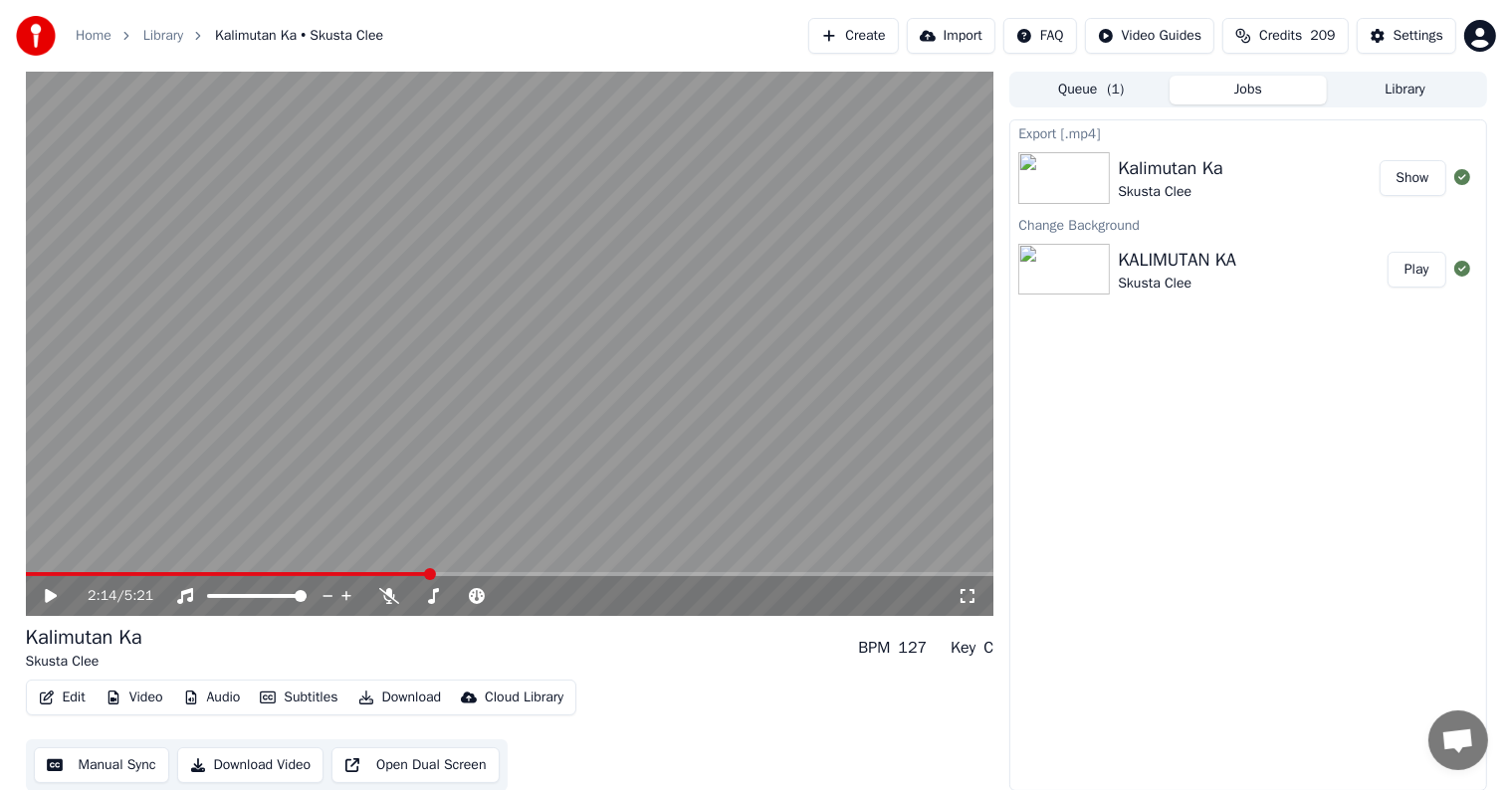 click on "Library" at bounding box center [1405, 90] 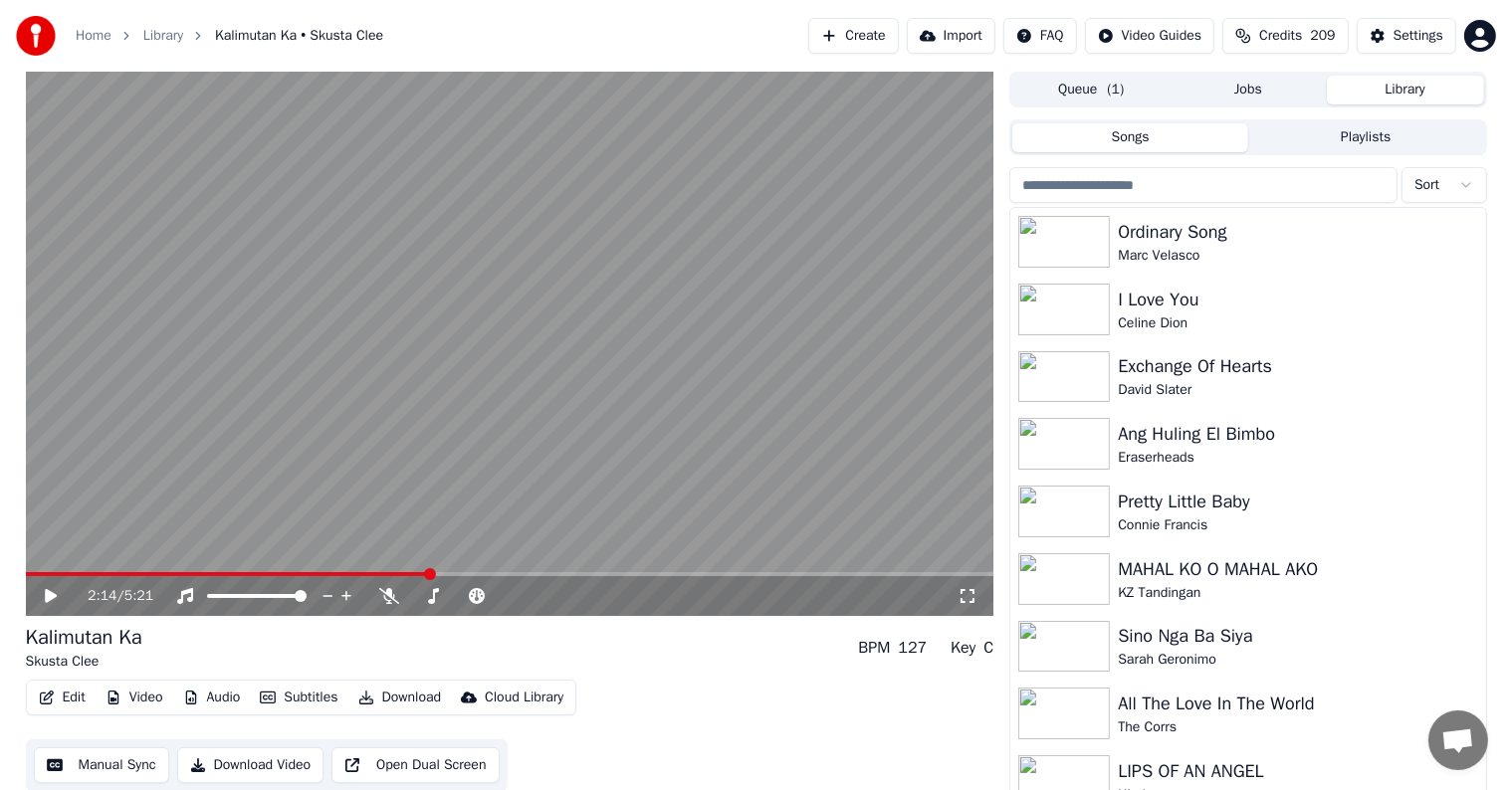 click at bounding box center (1203, 185) 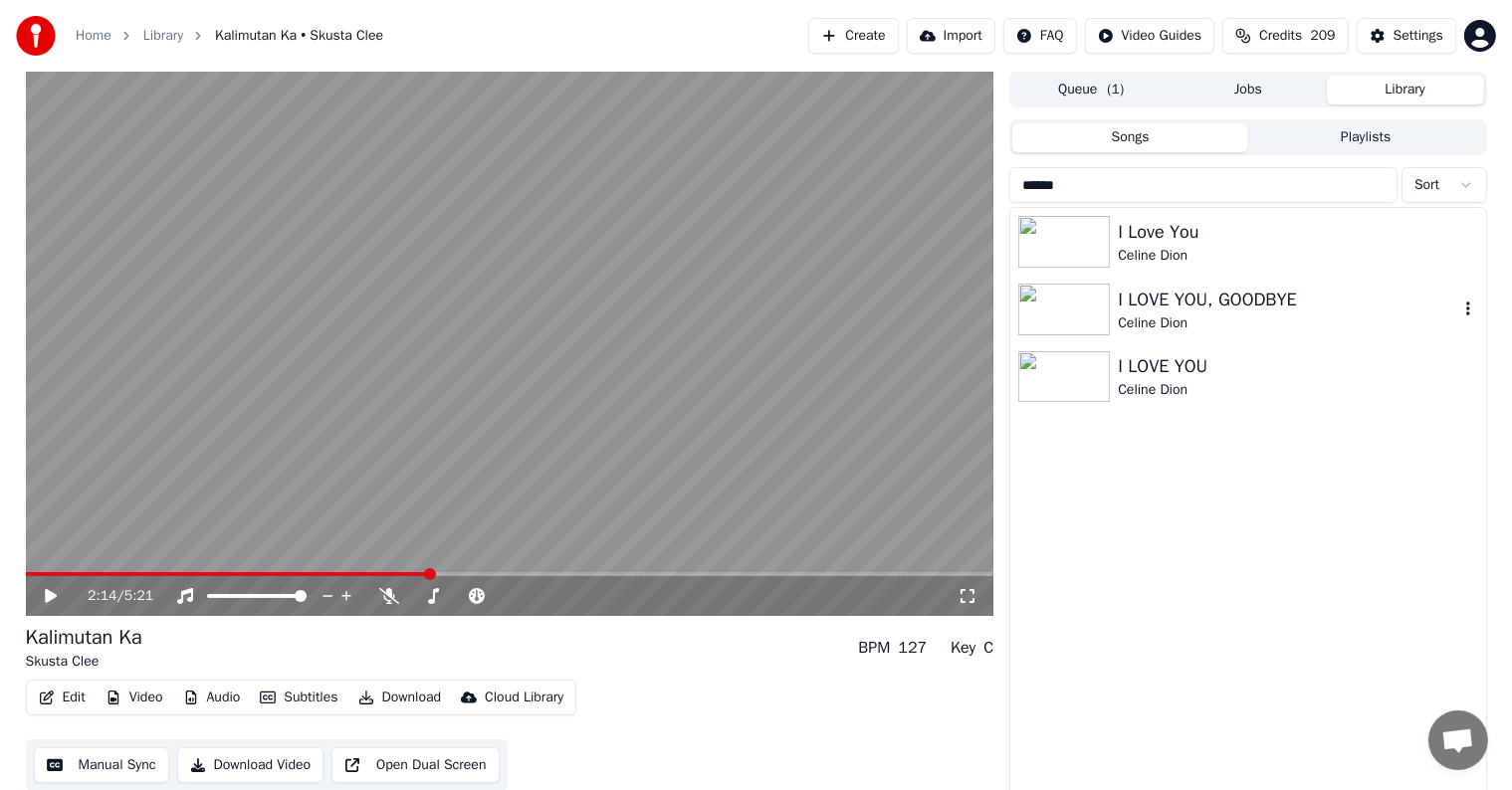 type on "******" 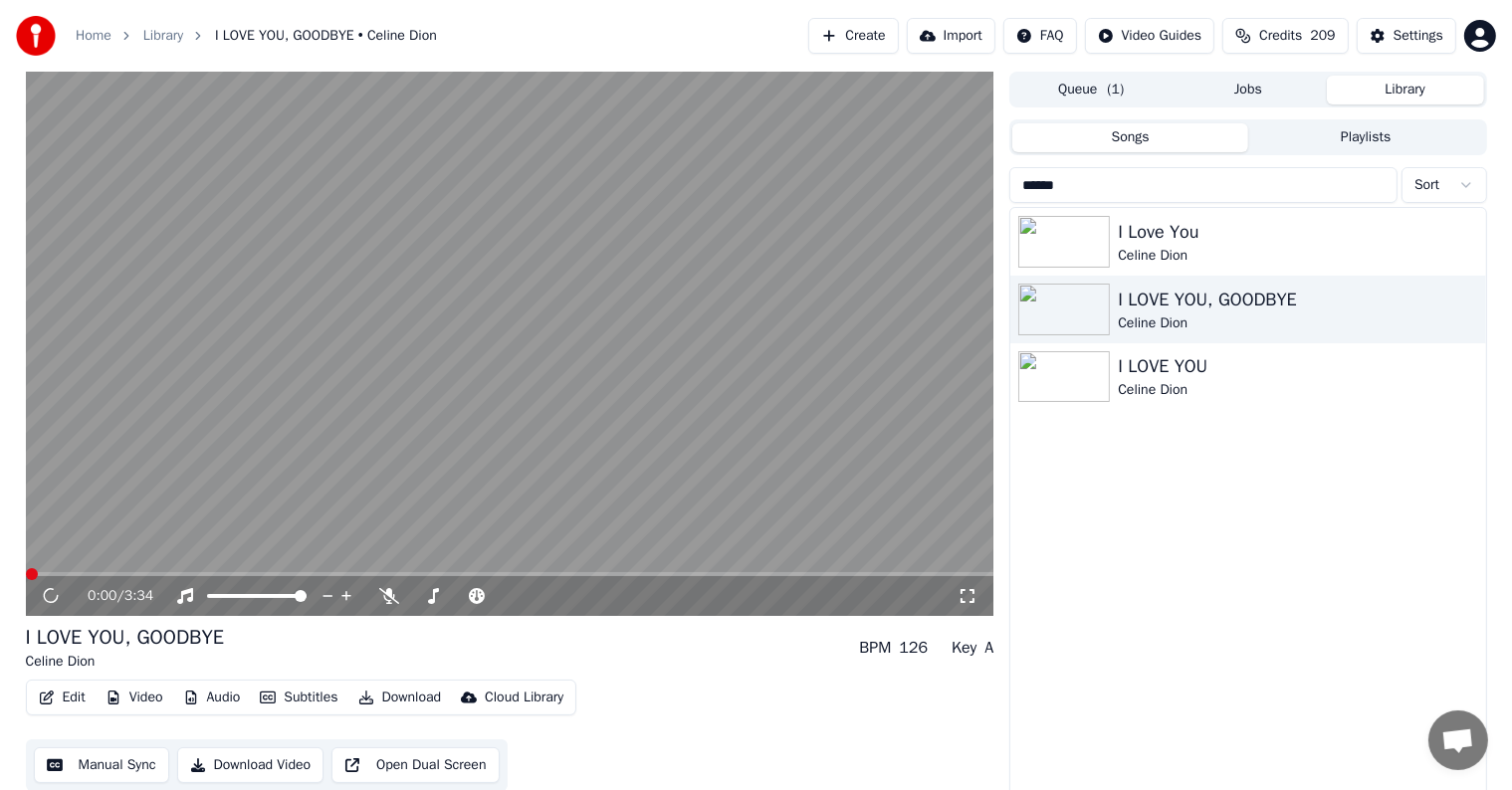 click on "Video" at bounding box center (134, 697) 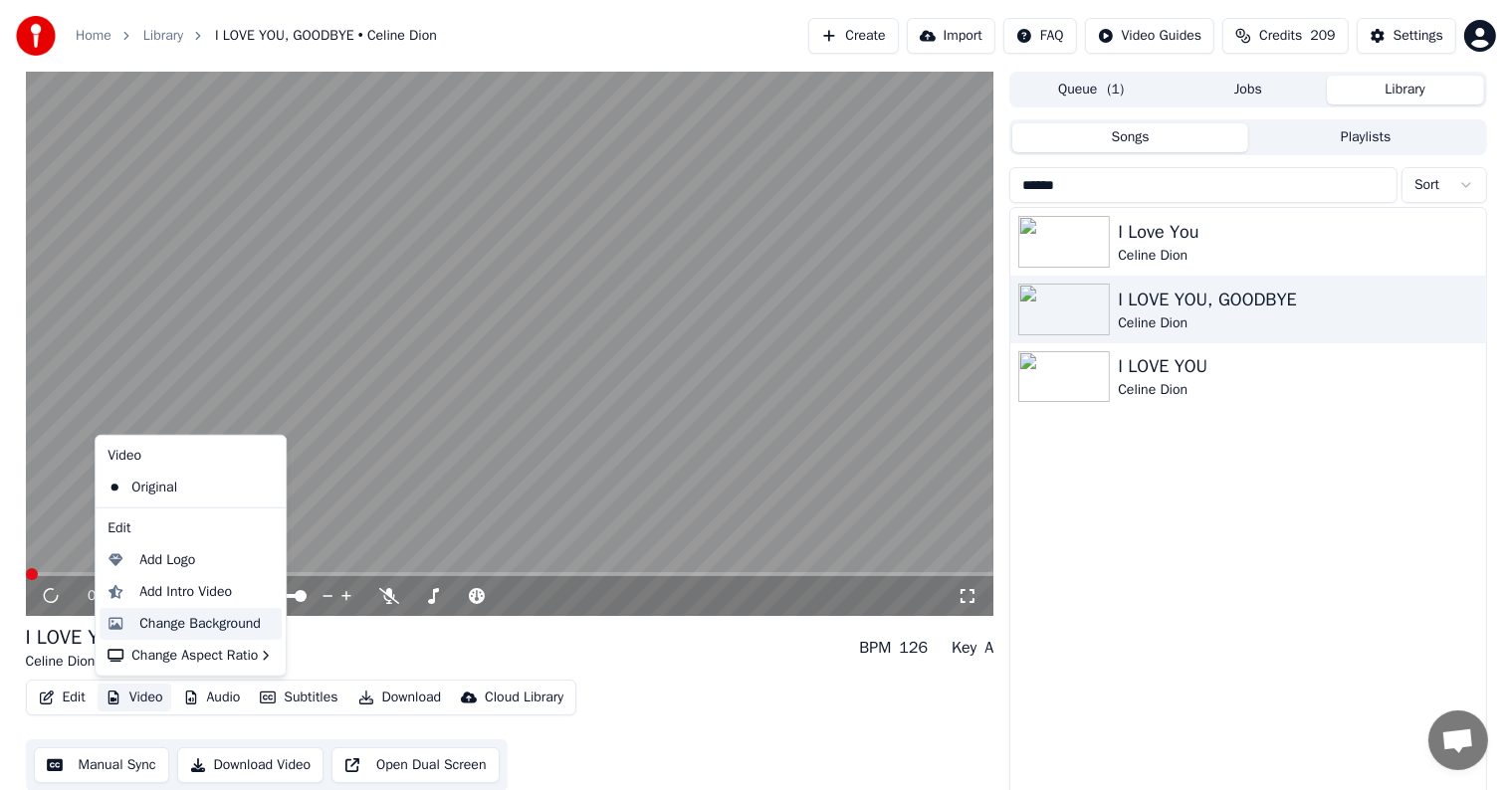 click on "Change Background" at bounding box center (200, 624) 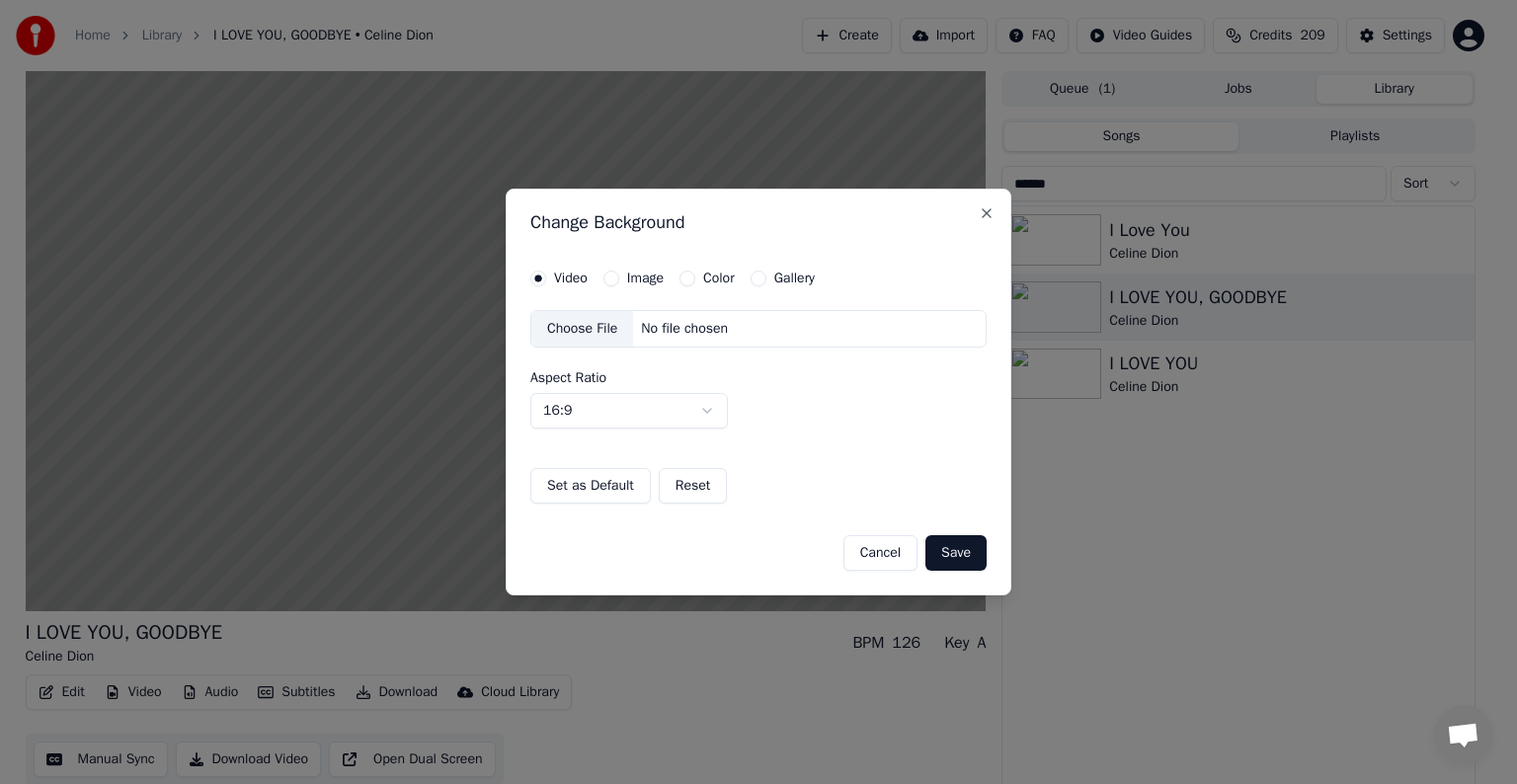 click on "Image" at bounding box center [633, 278] 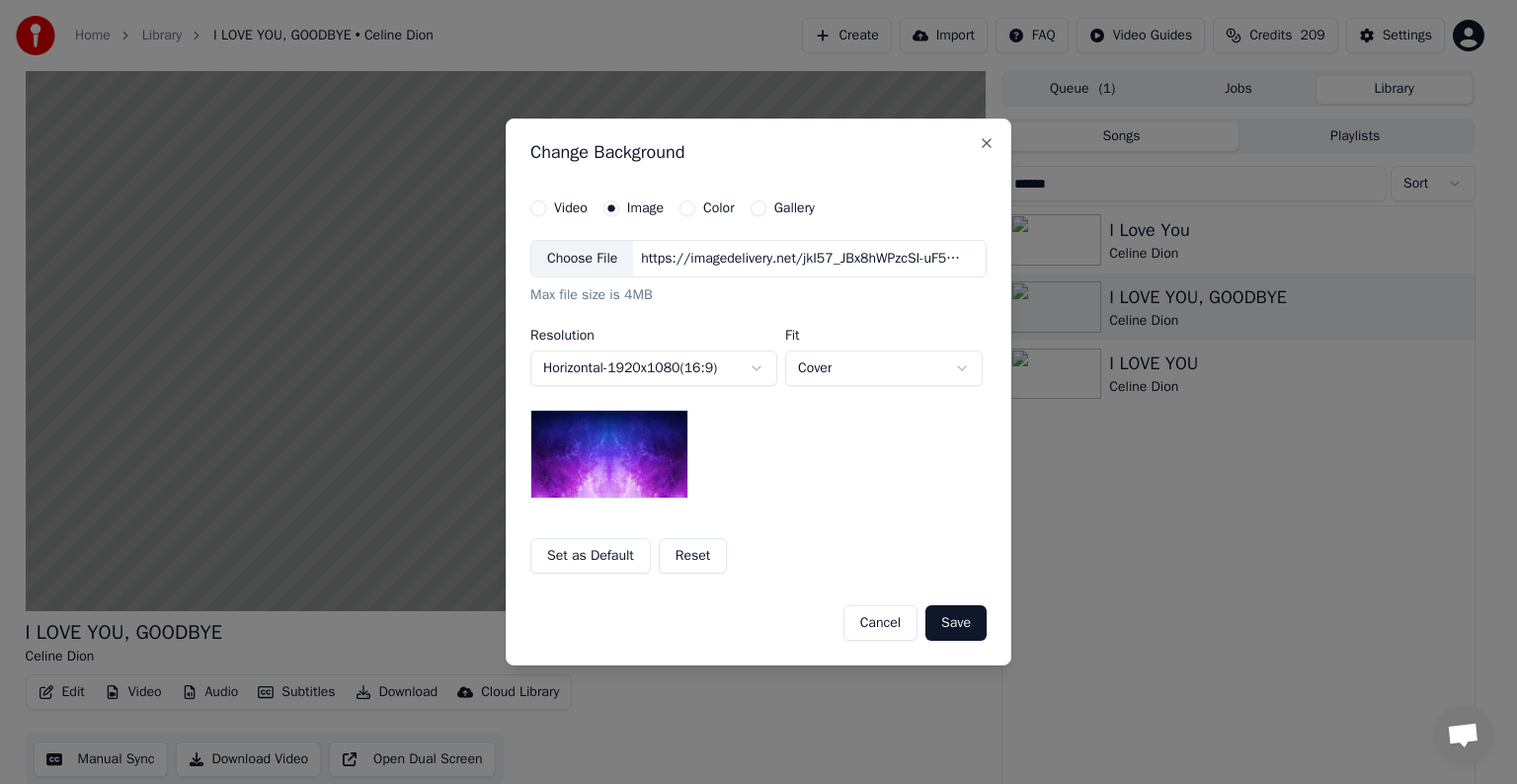 click on "Choose File" at bounding box center [582, 259] 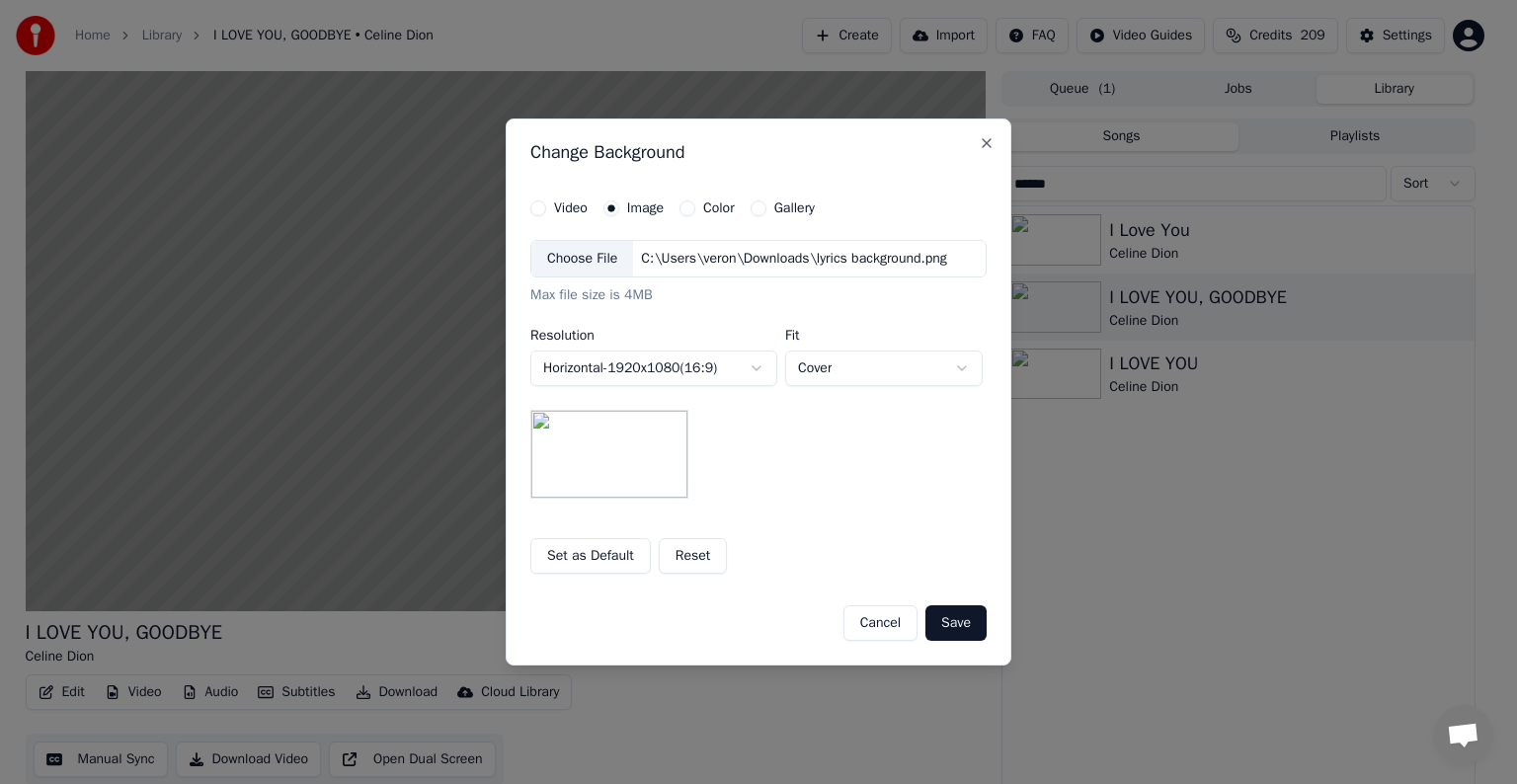 click on "Save" at bounding box center [956, 623] 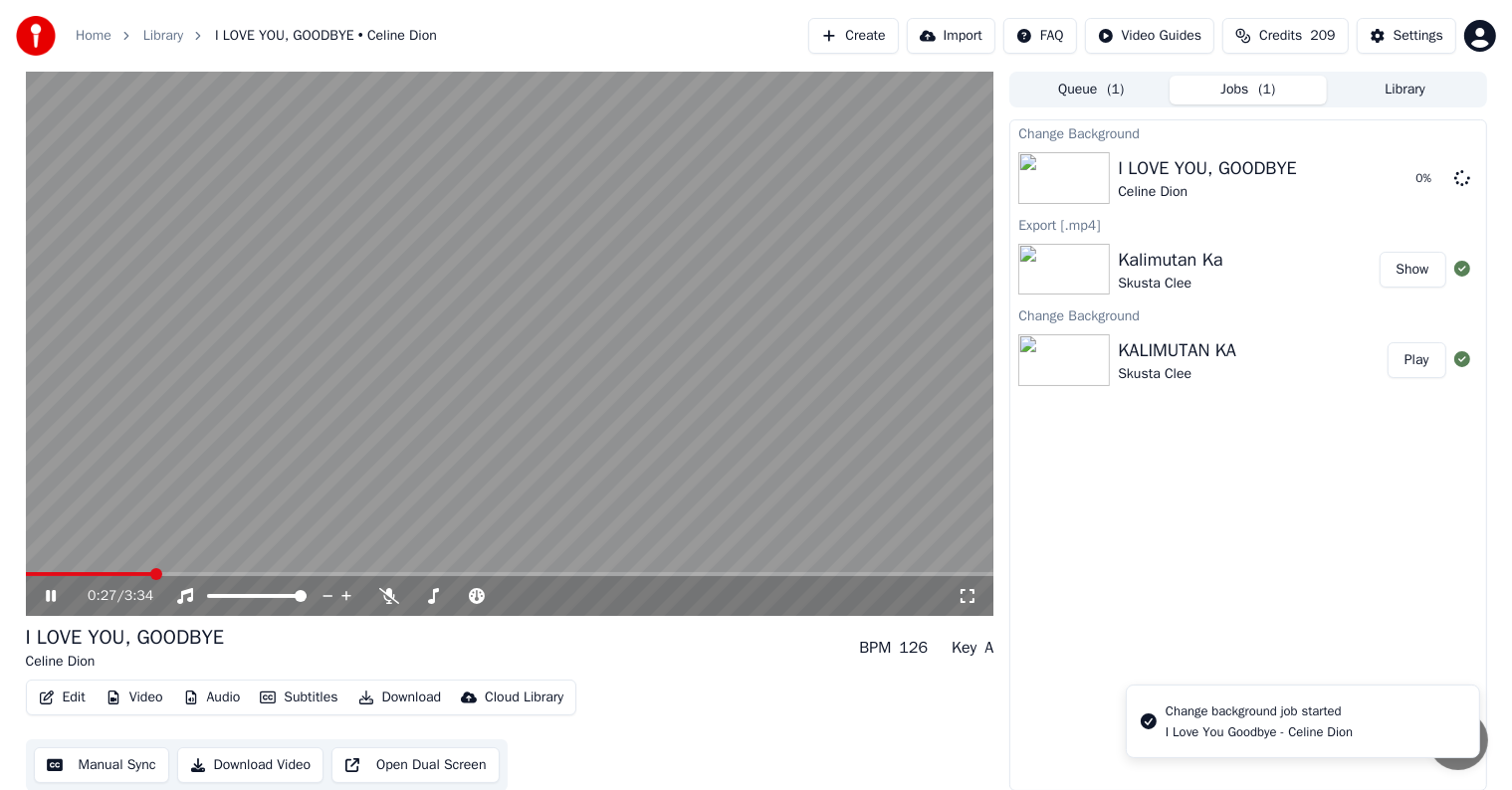 click 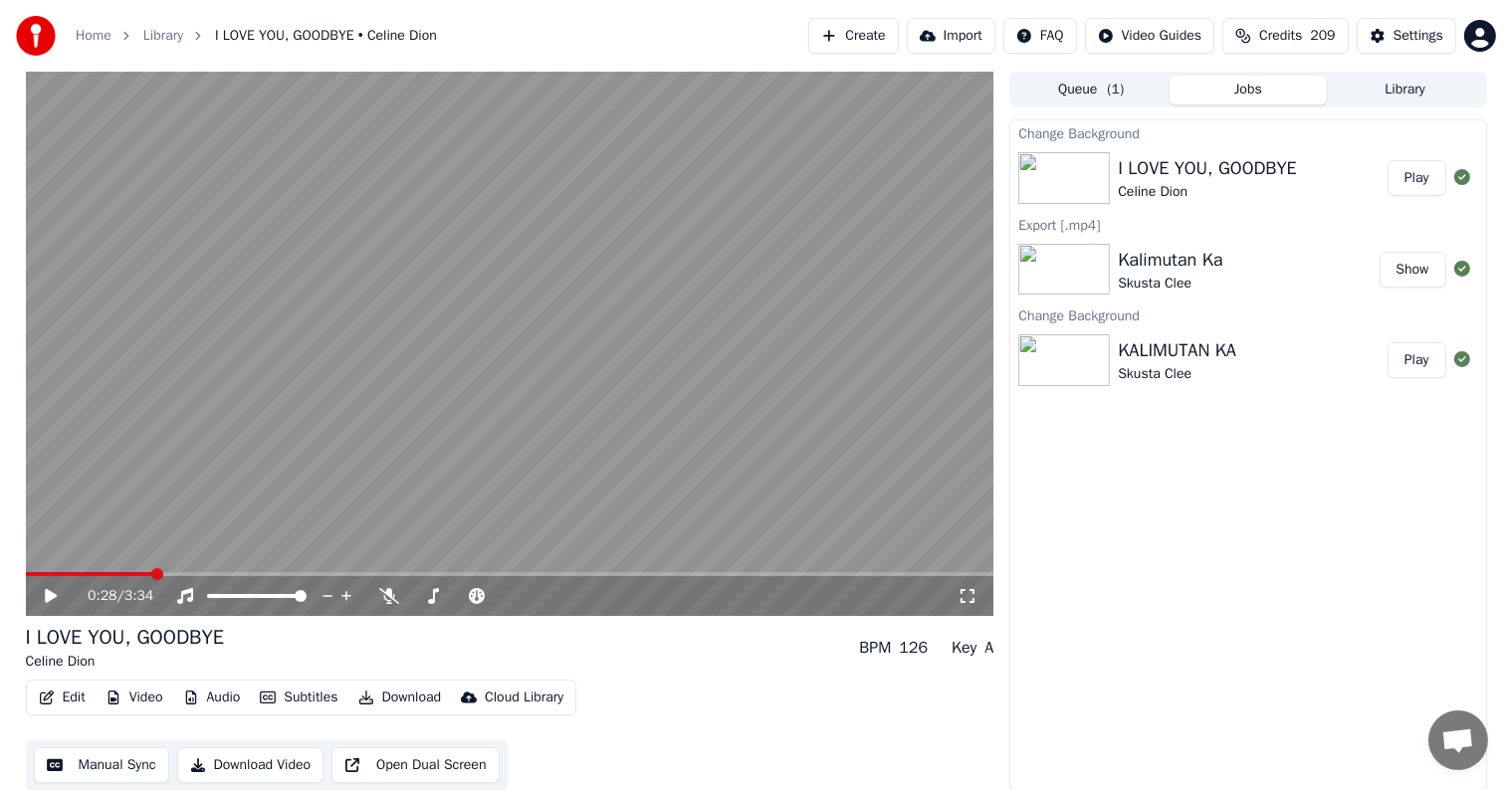 click on "Play" at bounding box center (1416, 178) 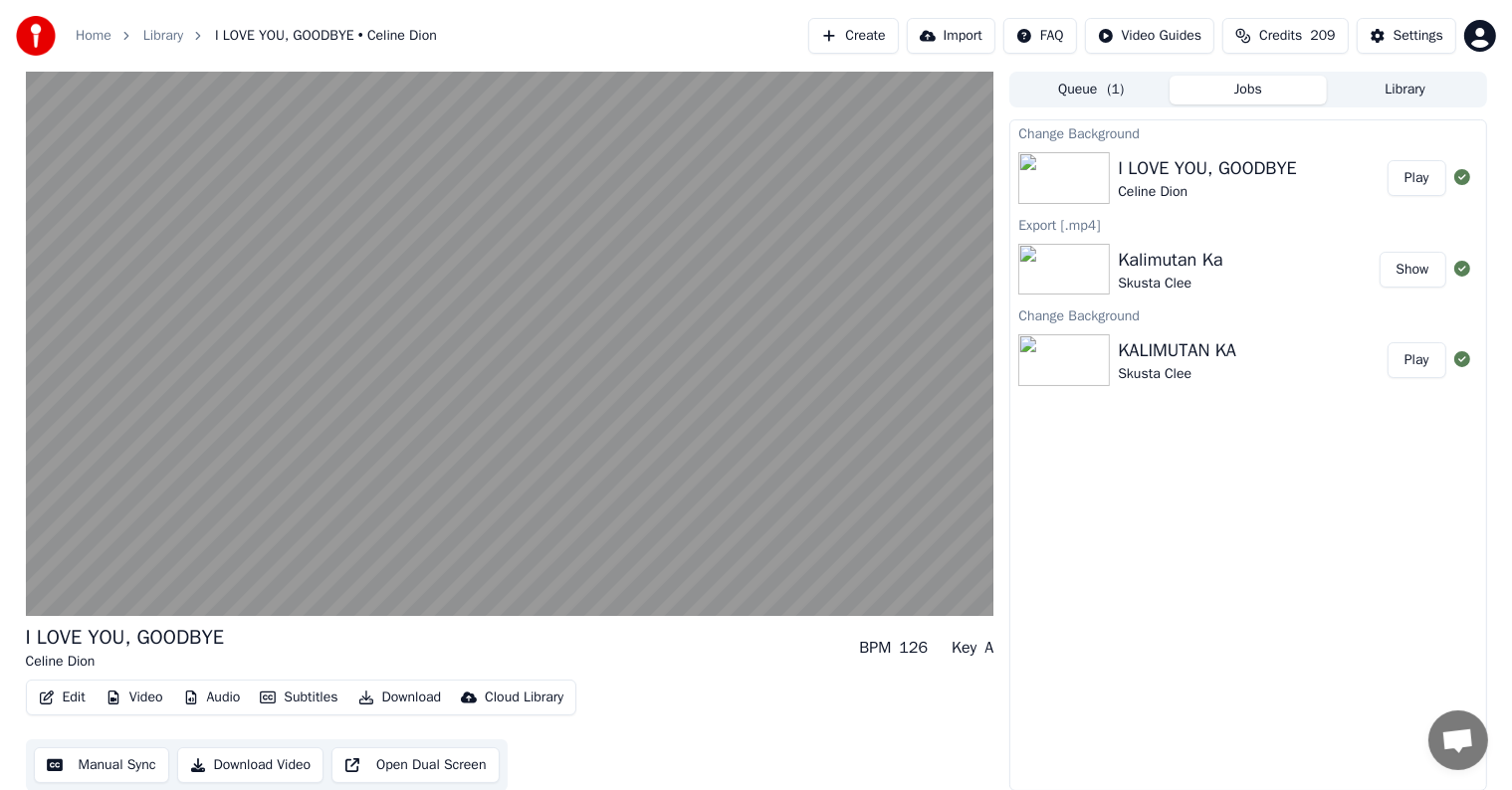 type 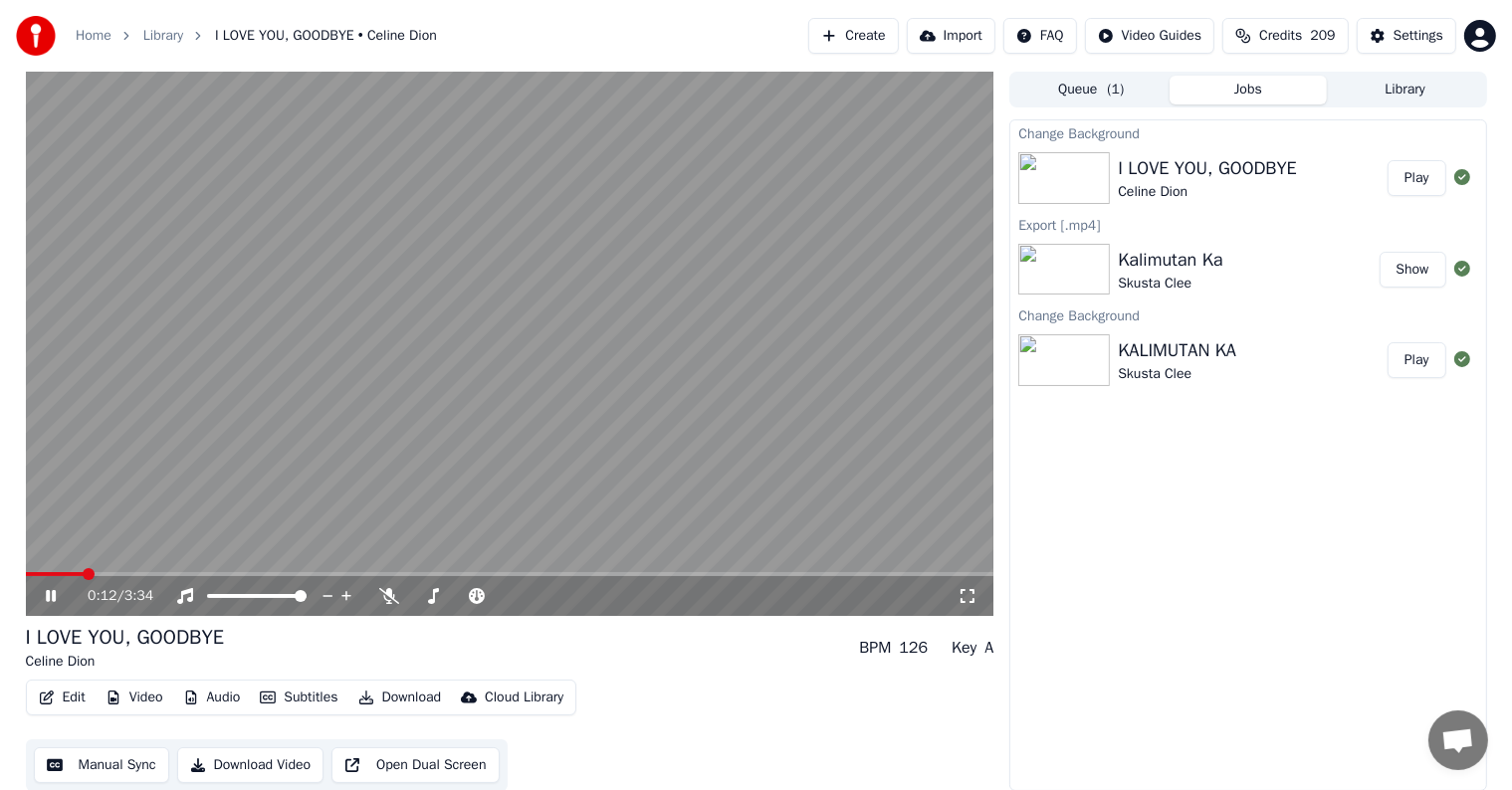 click on "Play" at bounding box center (1416, 178) 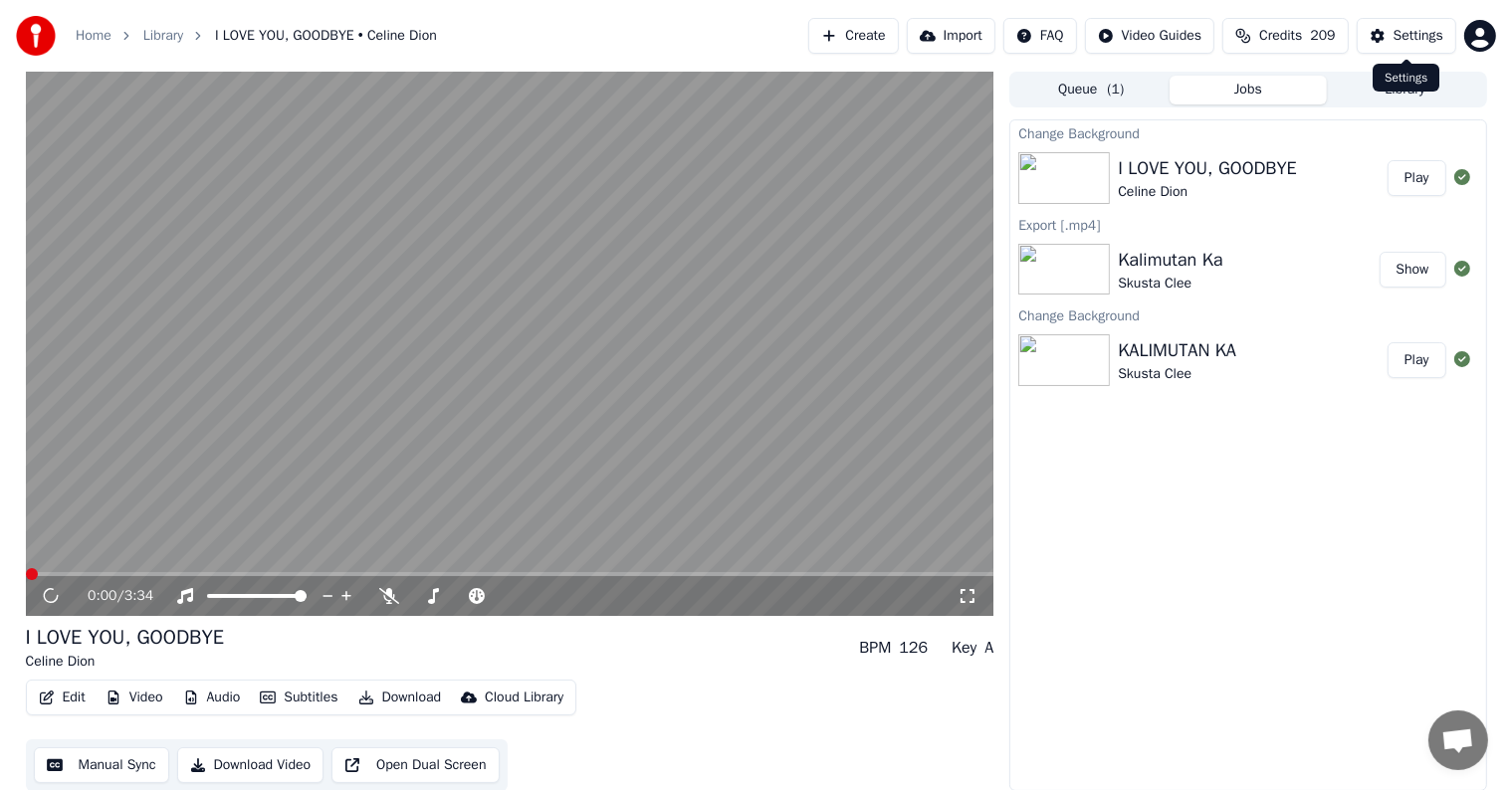 click on "Settings" at bounding box center (1418, 36) 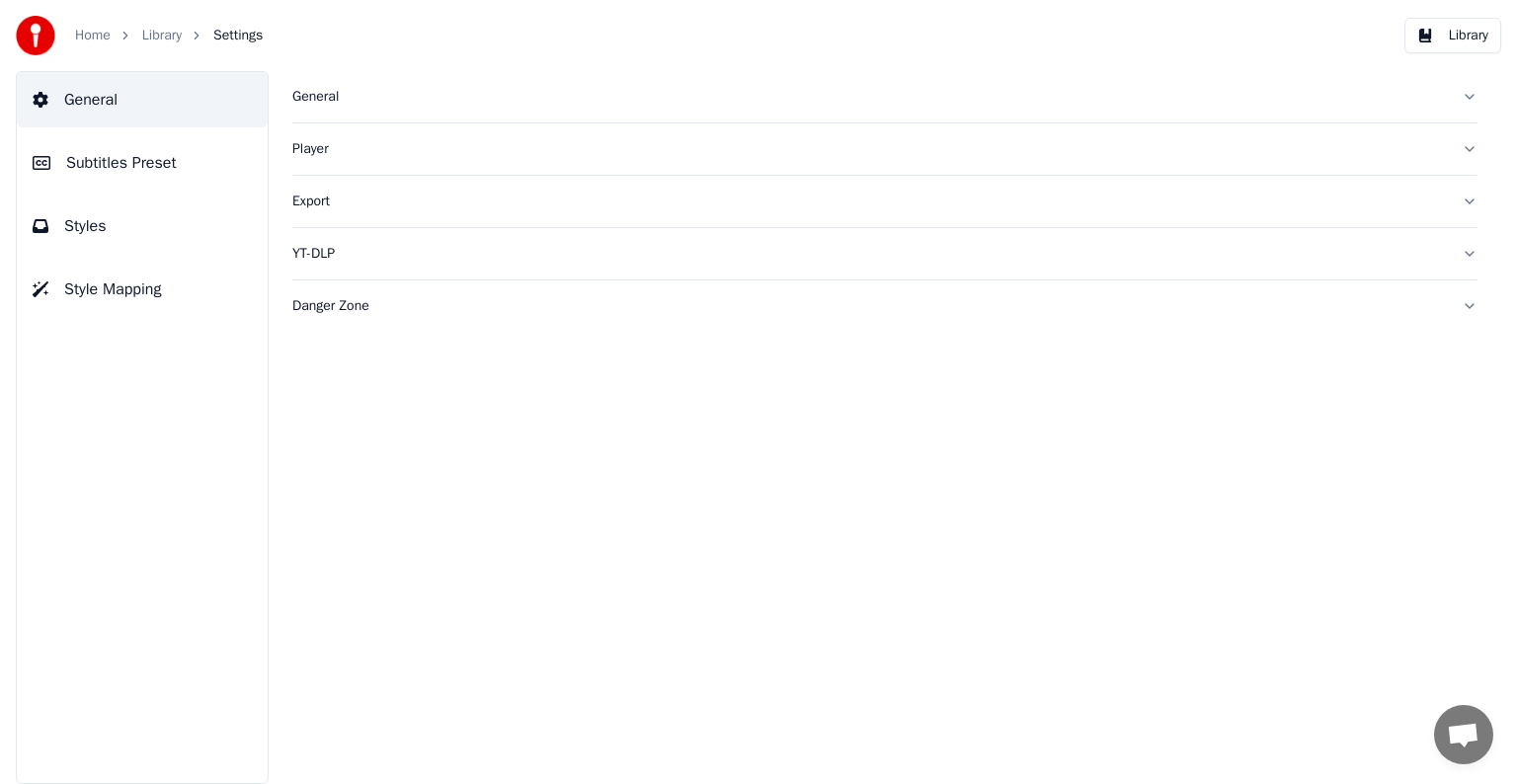 click on "Subtitles Preset" at bounding box center [121, 163] 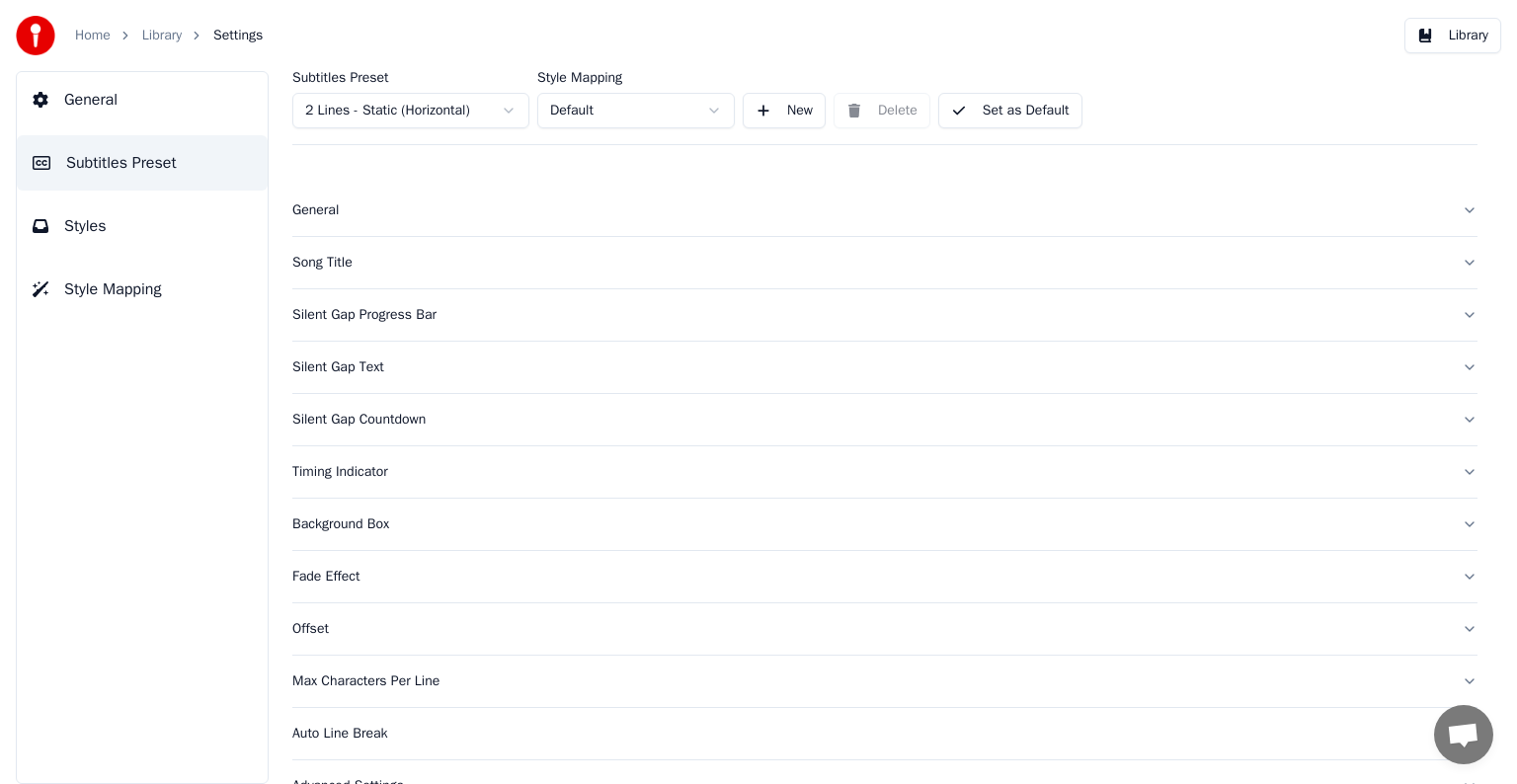 click on "Subtitles Preset 2 Lines - Static (Horizontal)" at bounding box center [411, 100] 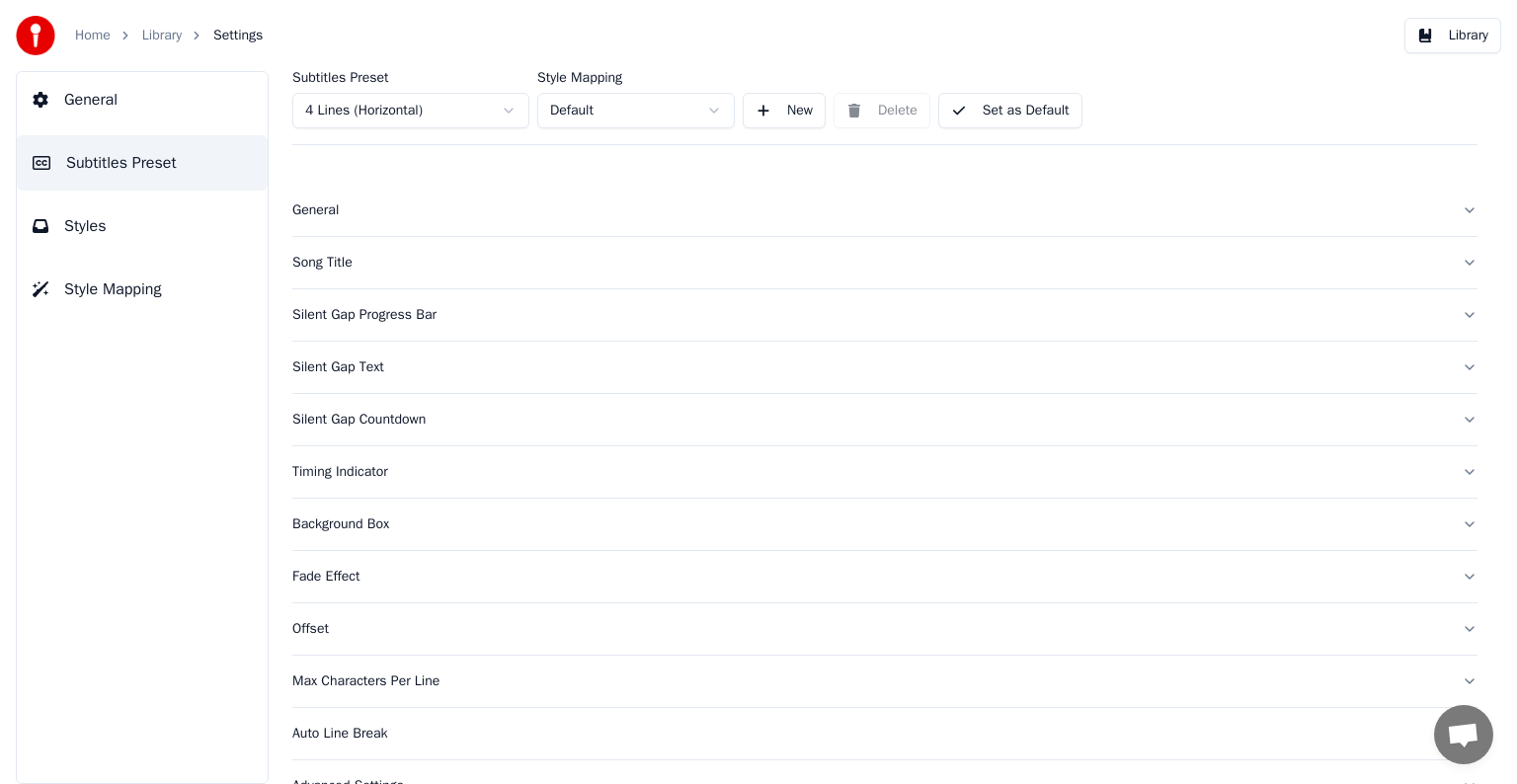 click on "Song Title" at bounding box center (869, 263) 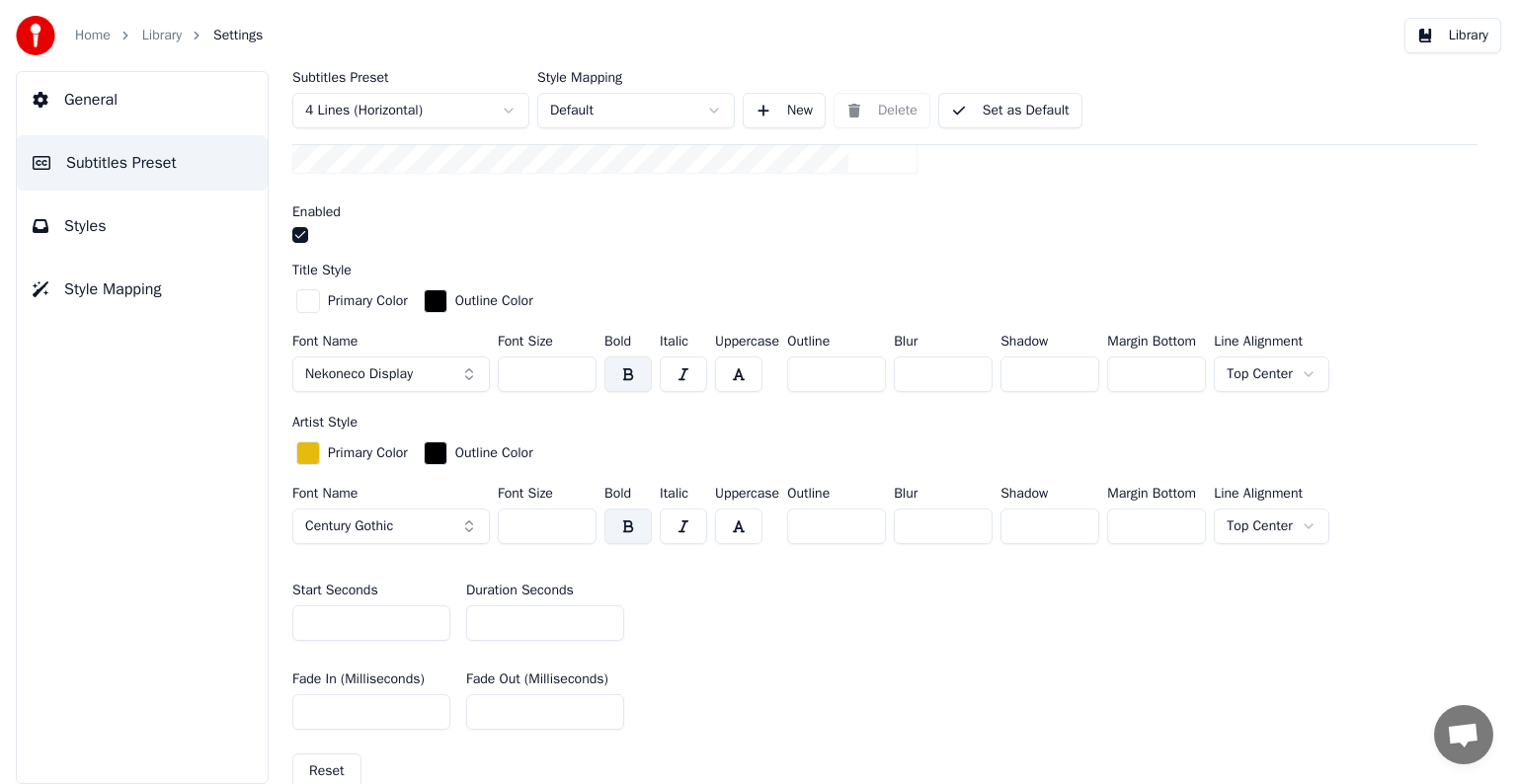 scroll, scrollTop: 592, scrollLeft: 0, axis: vertical 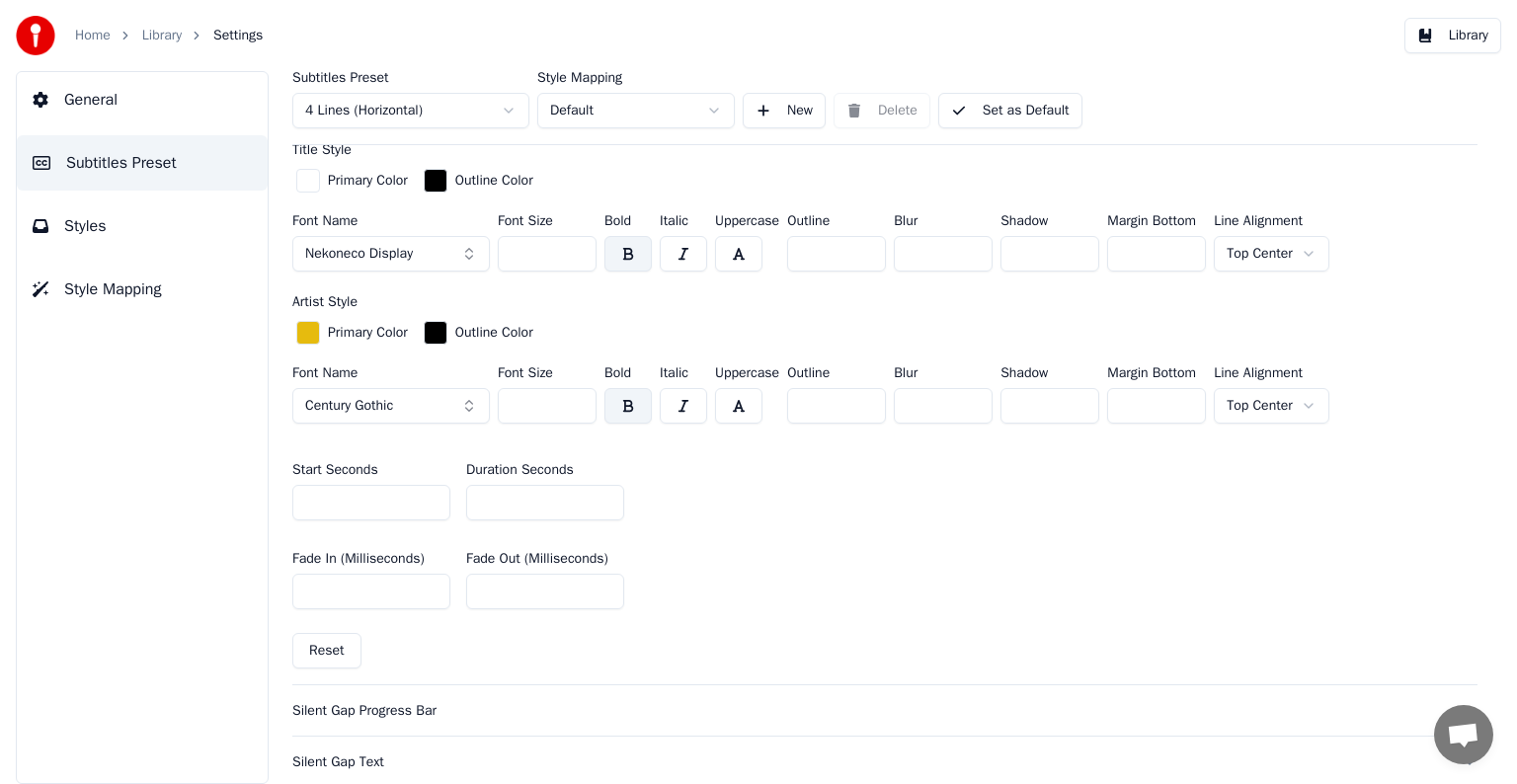 click on "**" at bounding box center (545, 503) 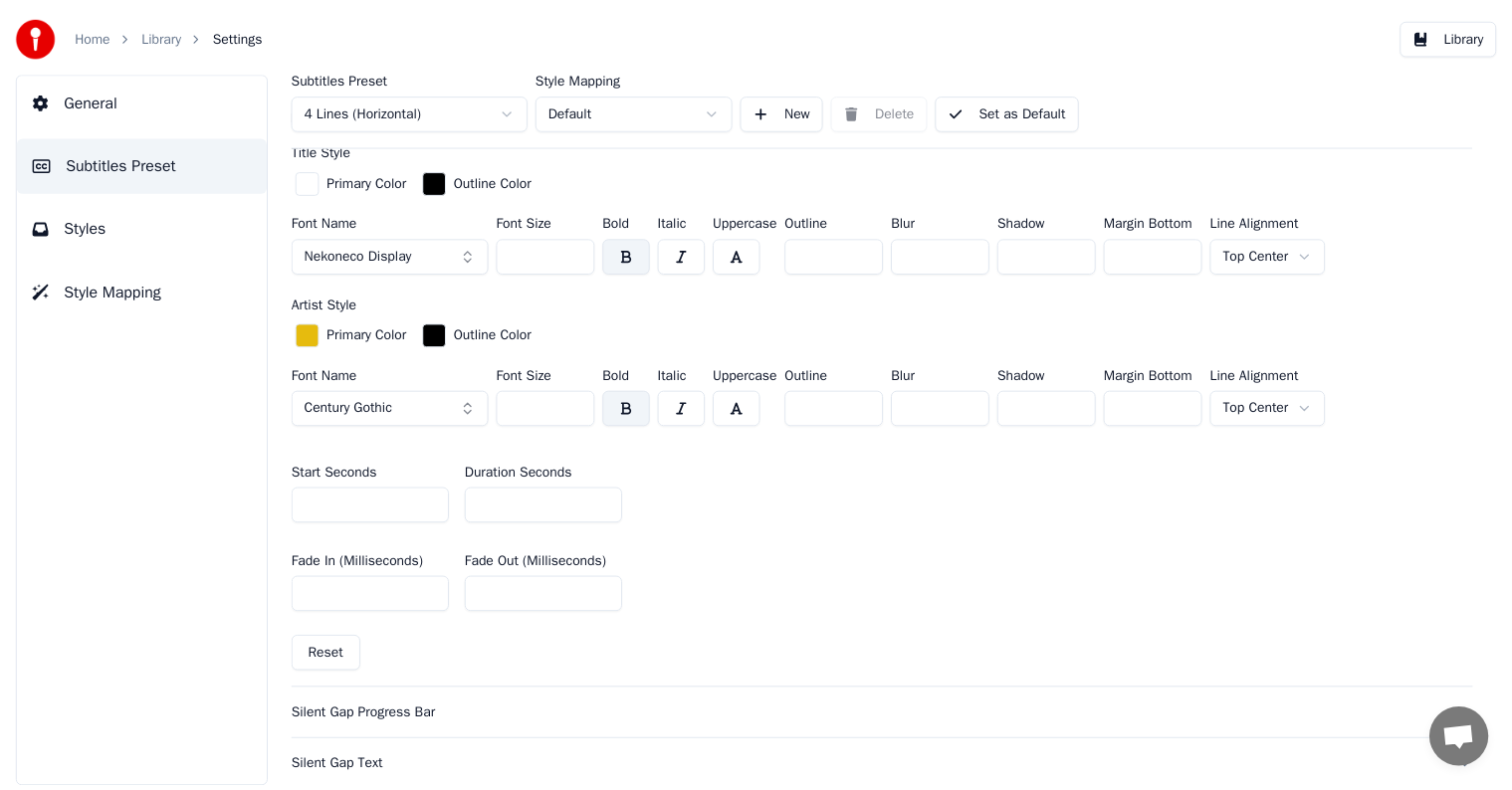 scroll, scrollTop: 497, scrollLeft: 0, axis: vertical 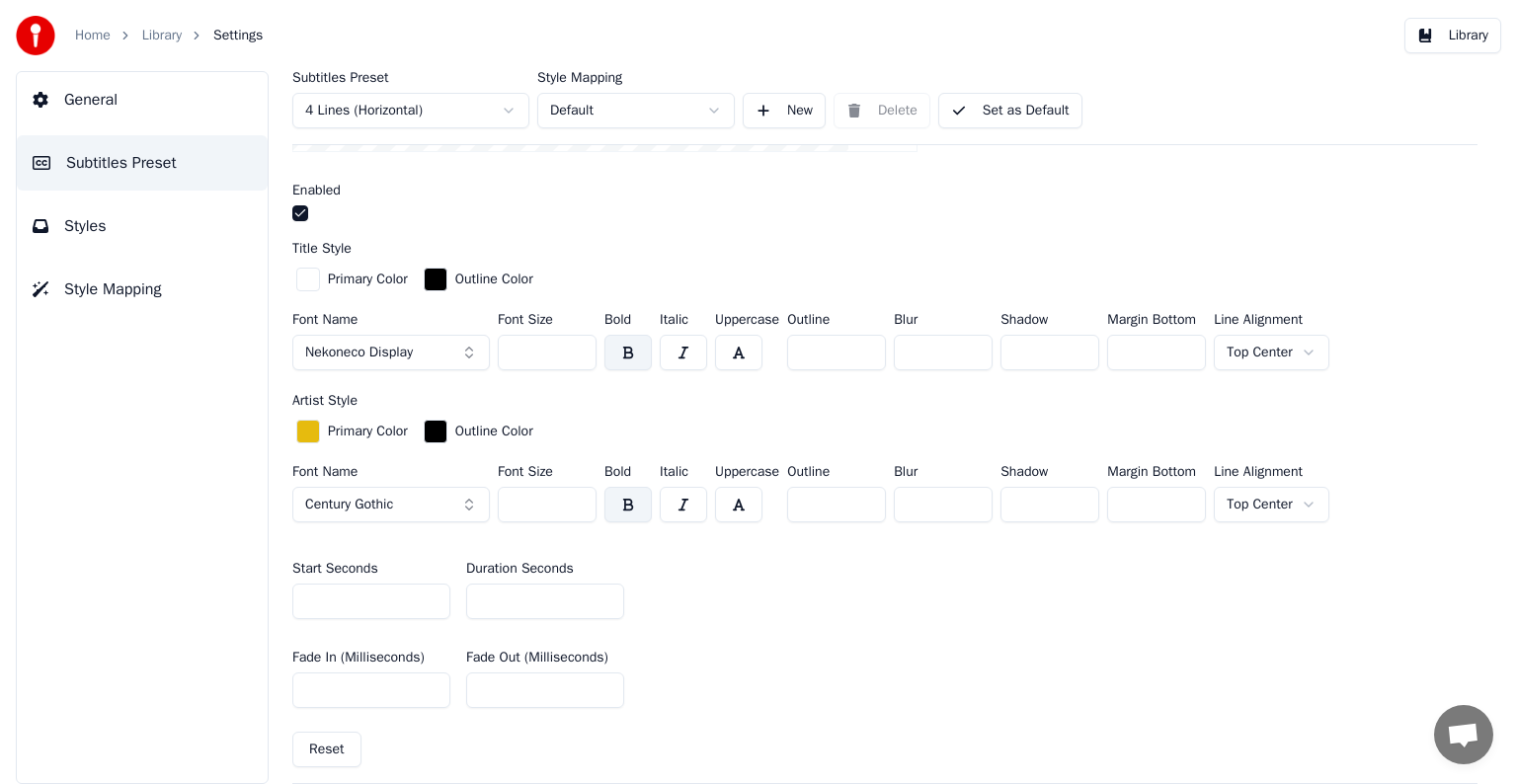type on "**" 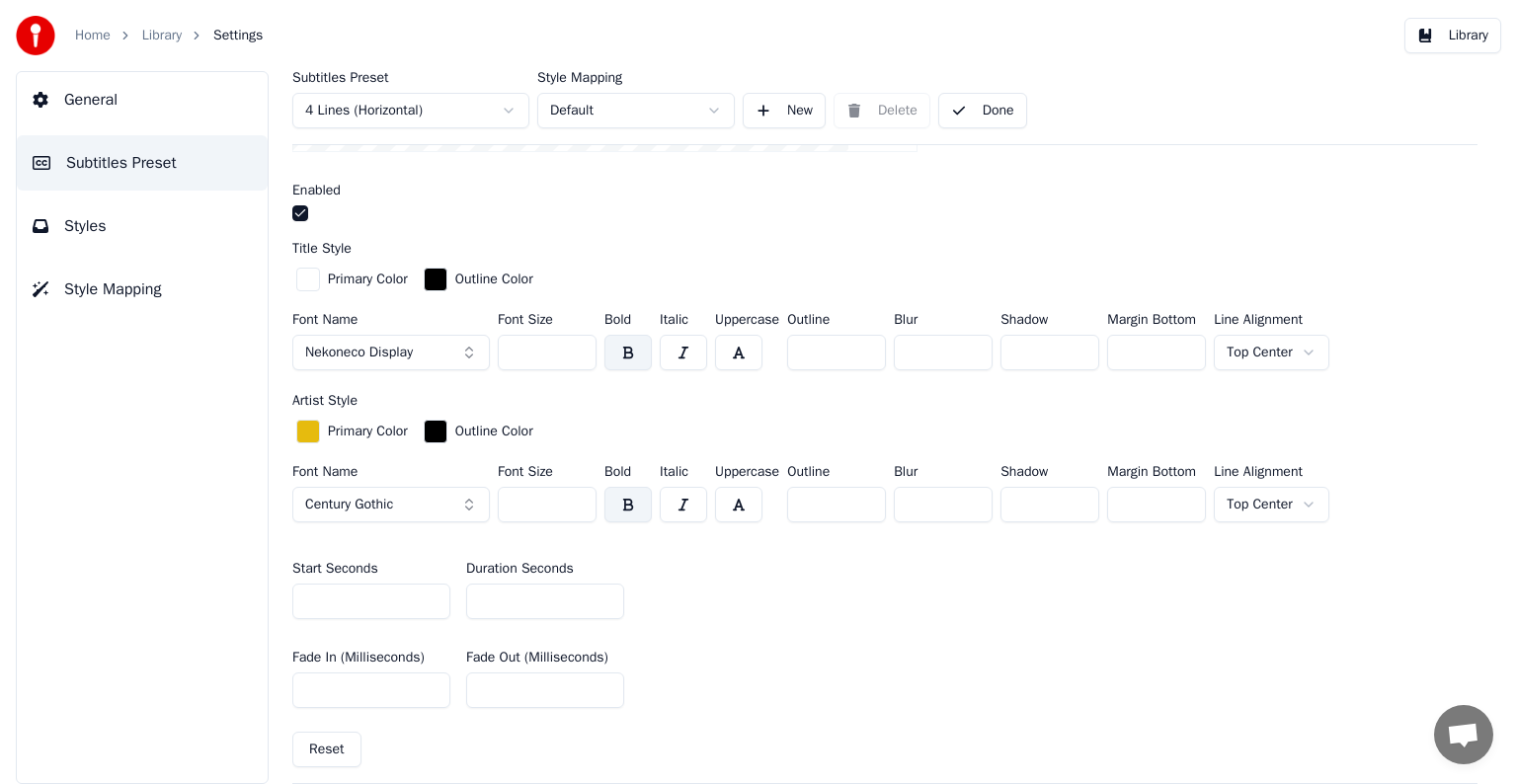 click on "Library" at bounding box center (162, 36) 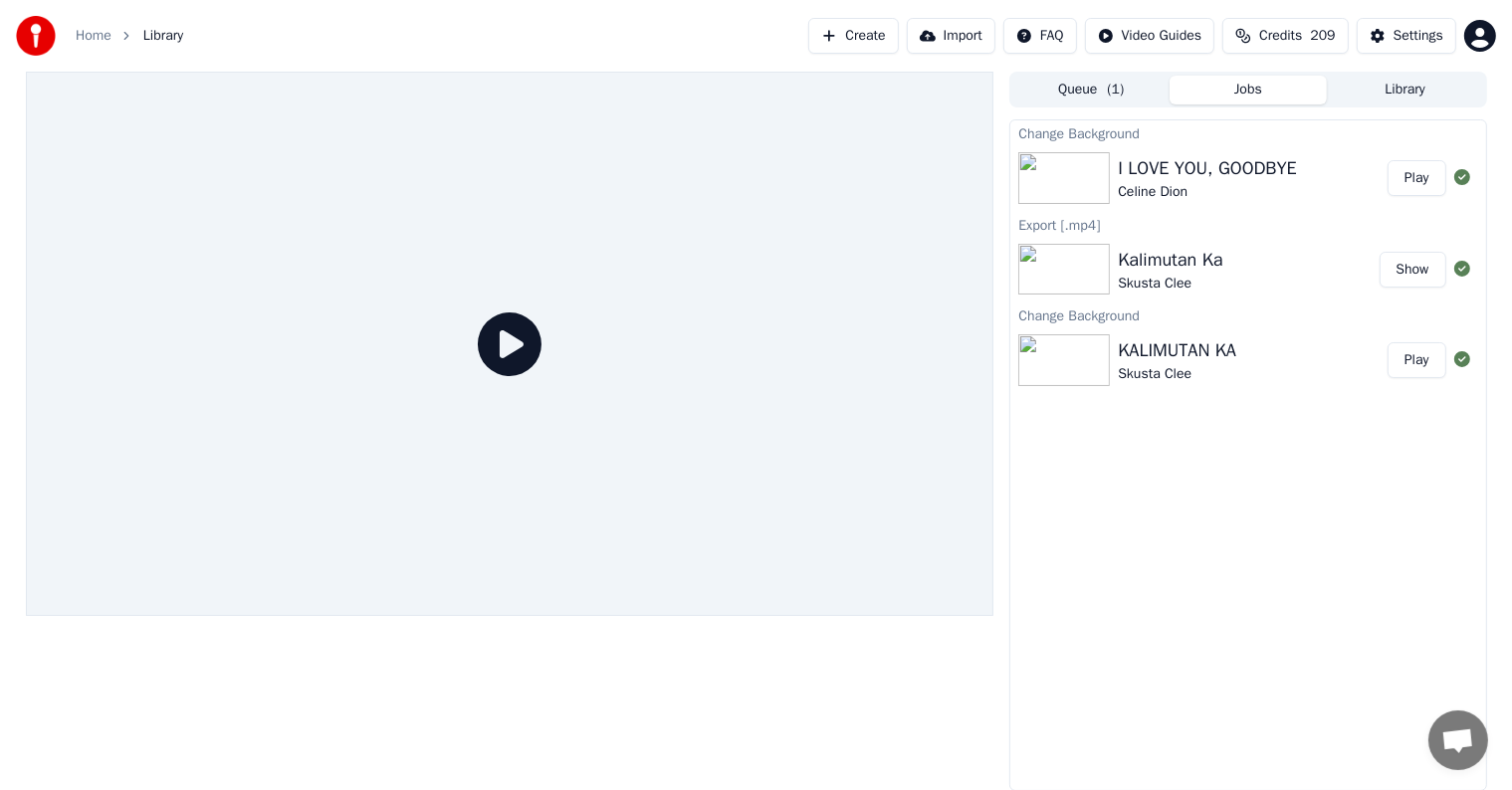 click on "Play" at bounding box center [1416, 178] 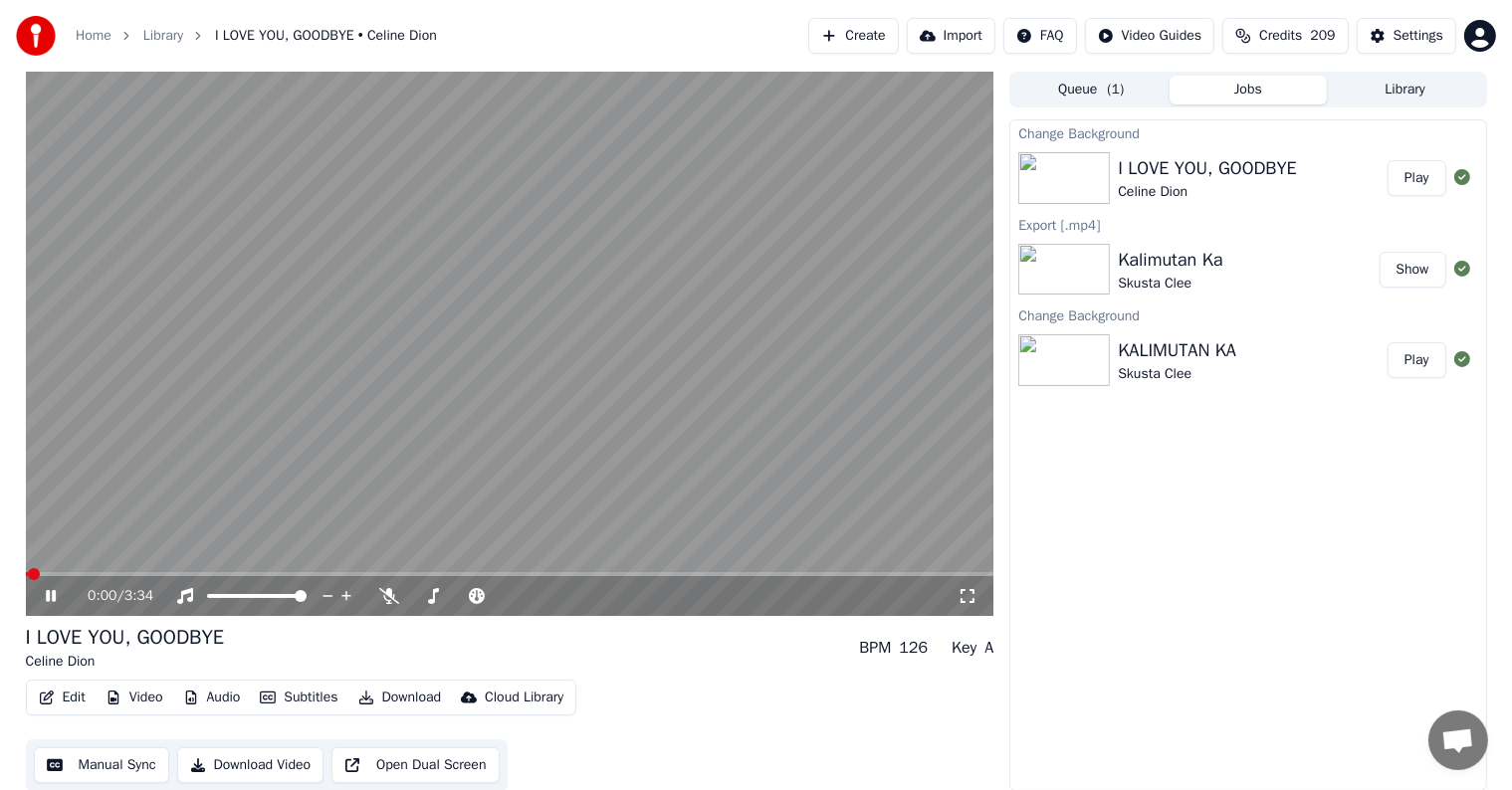 click 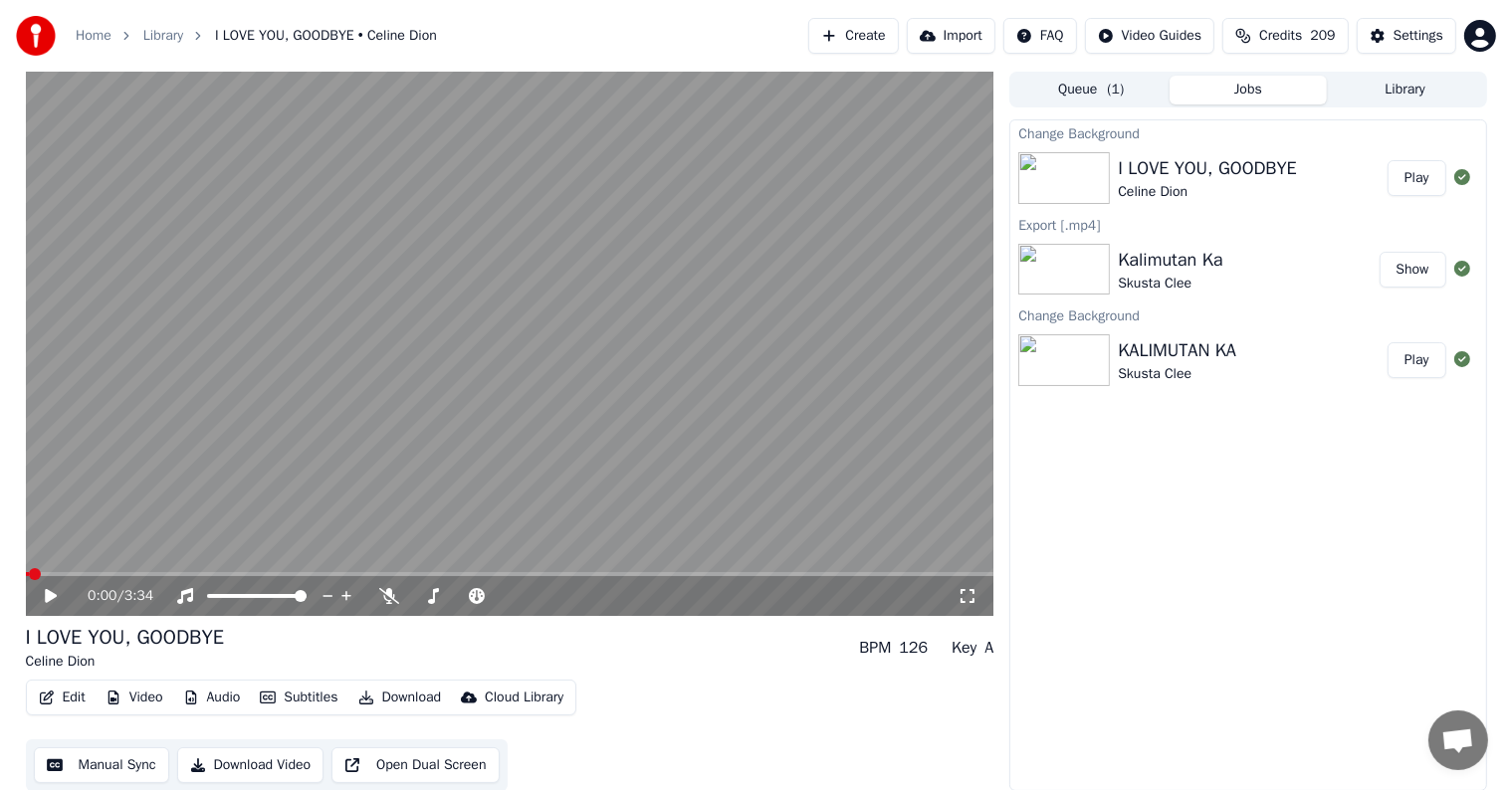 click on "Edit" at bounding box center [62, 697] 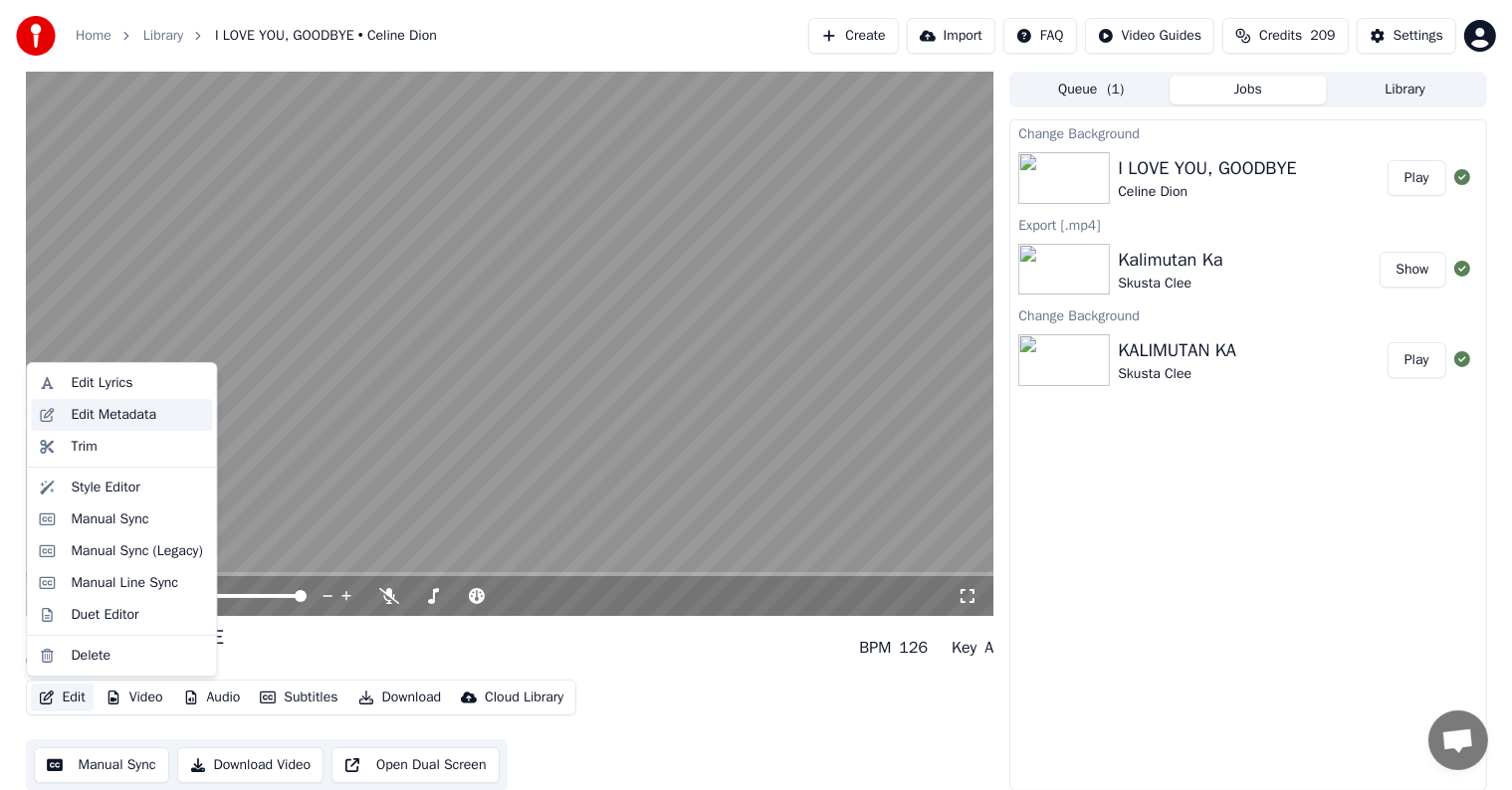 click on "Edit Metadata" at bounding box center [113, 415] 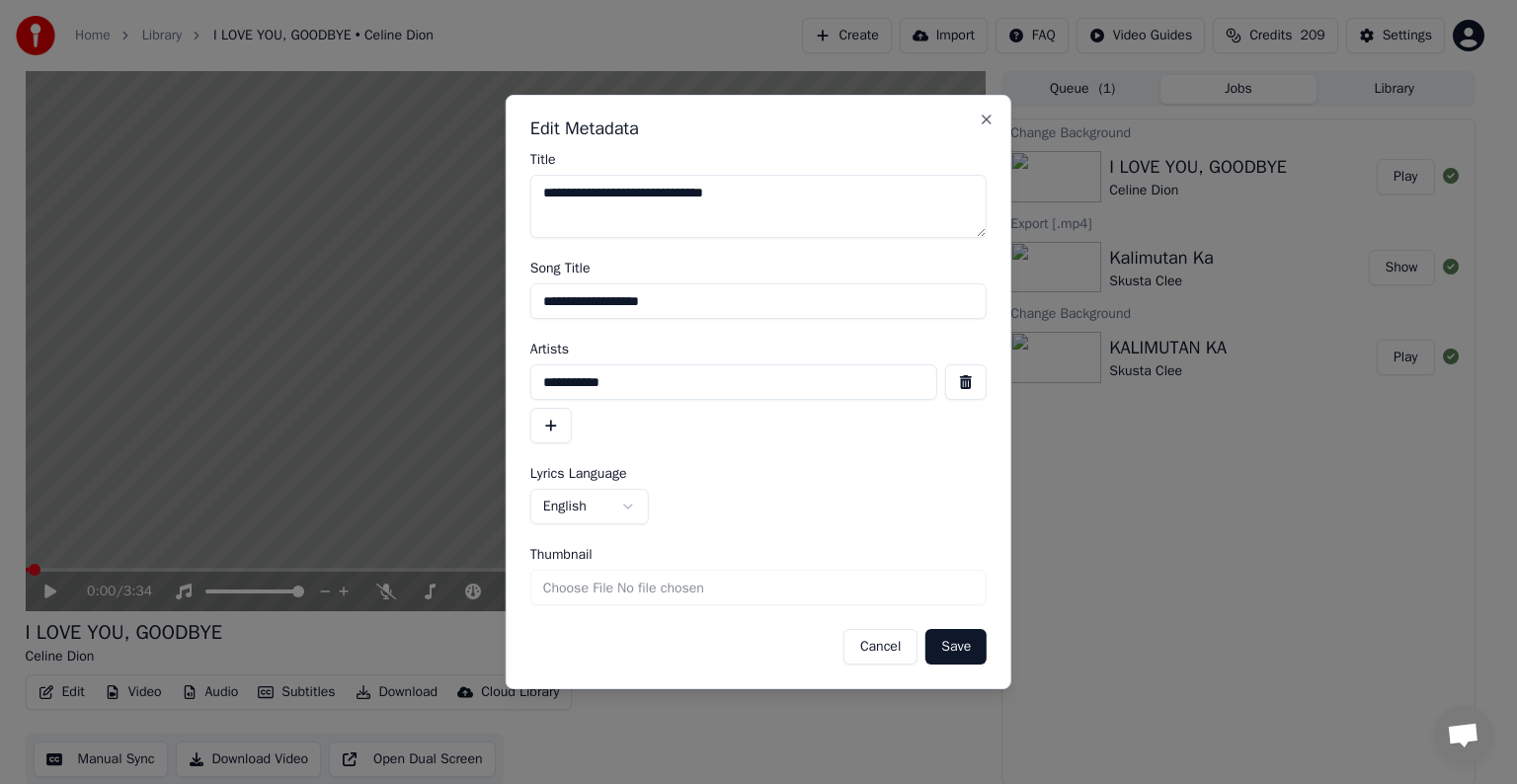 drag, startPoint x: 549, startPoint y: 304, endPoint x: 787, endPoint y: 309, distance: 238.05252 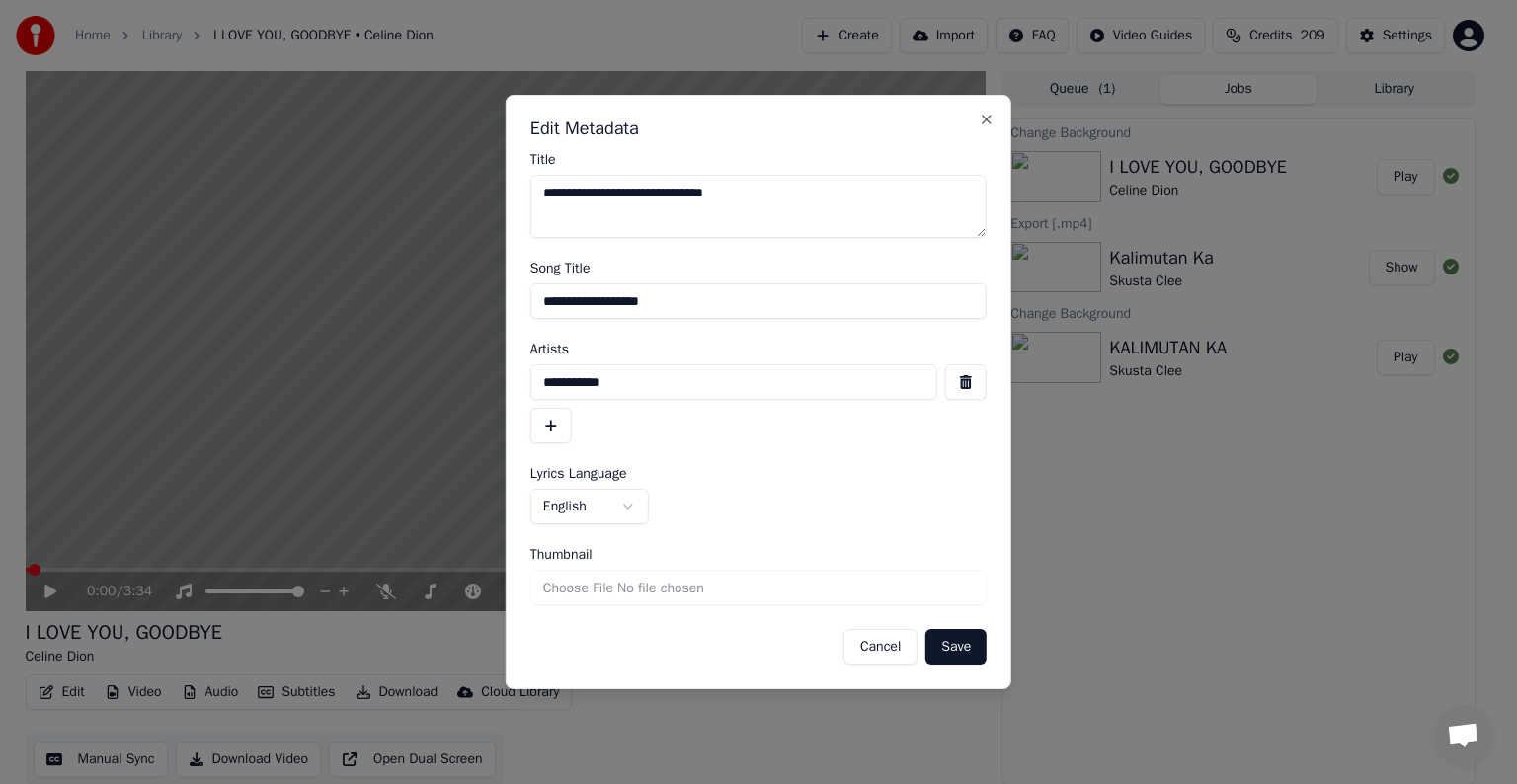 type on "**********" 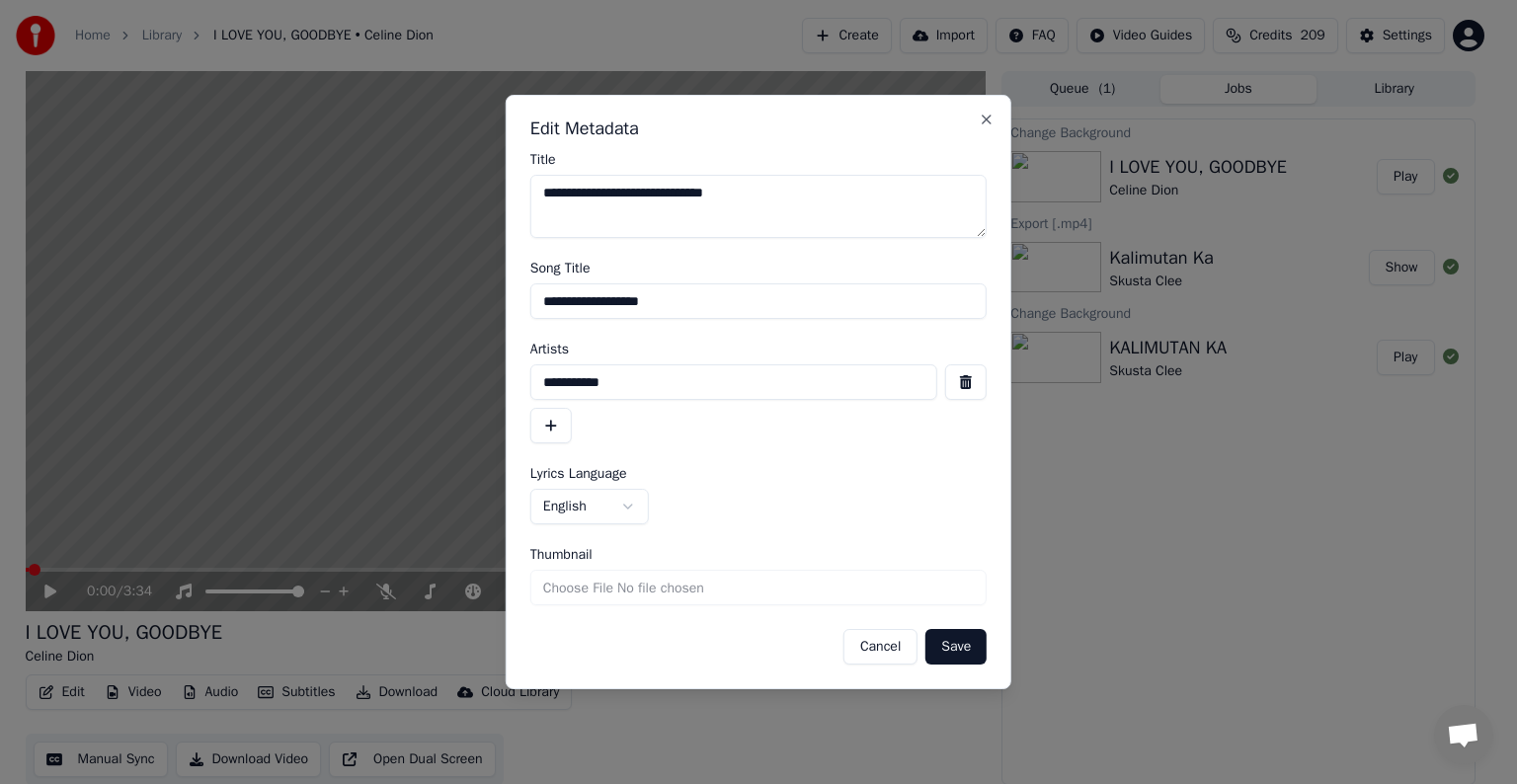 click on "Save" at bounding box center (956, 647) 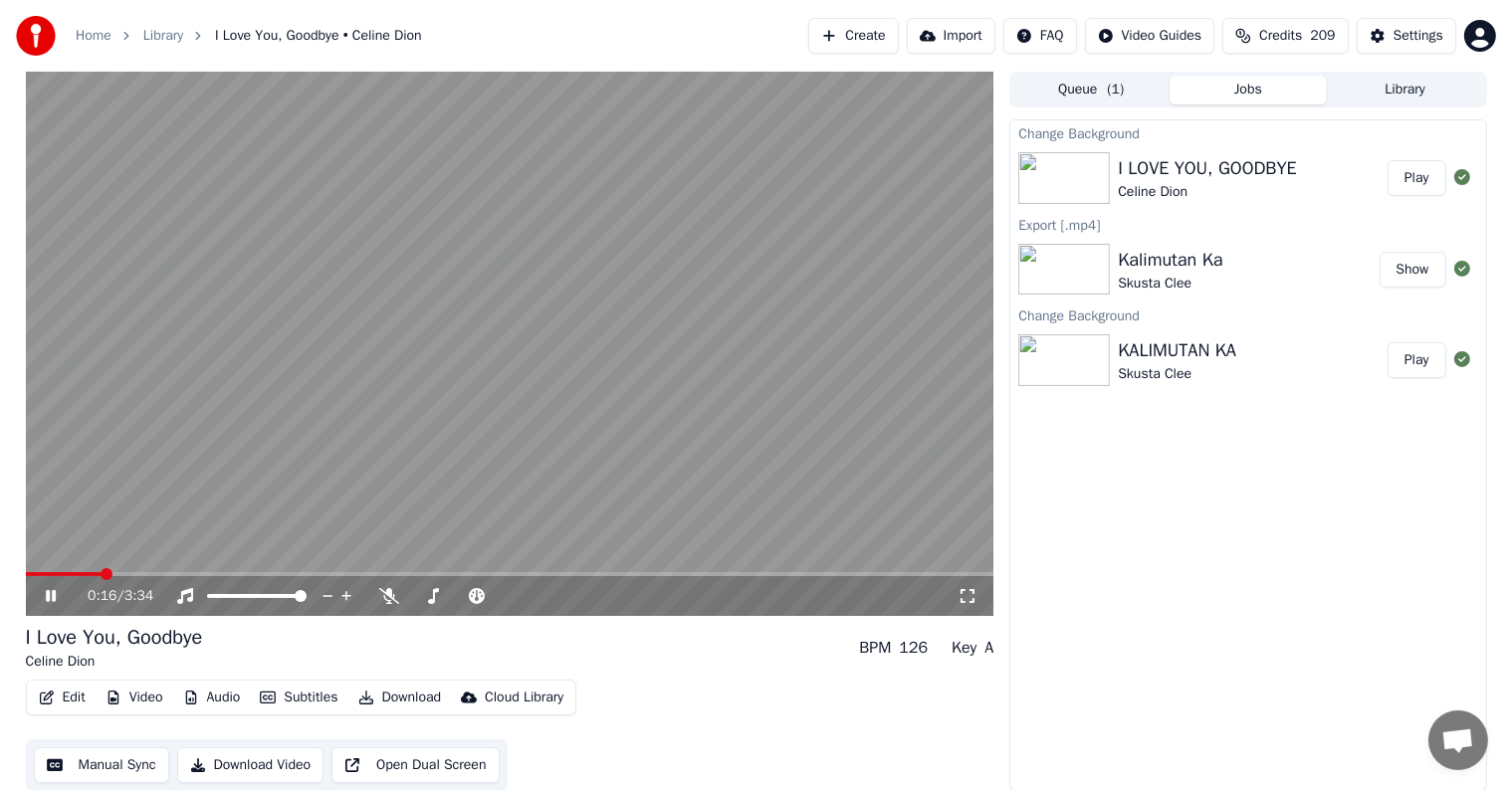 click on "Manual Sync" at bounding box center [102, 765] 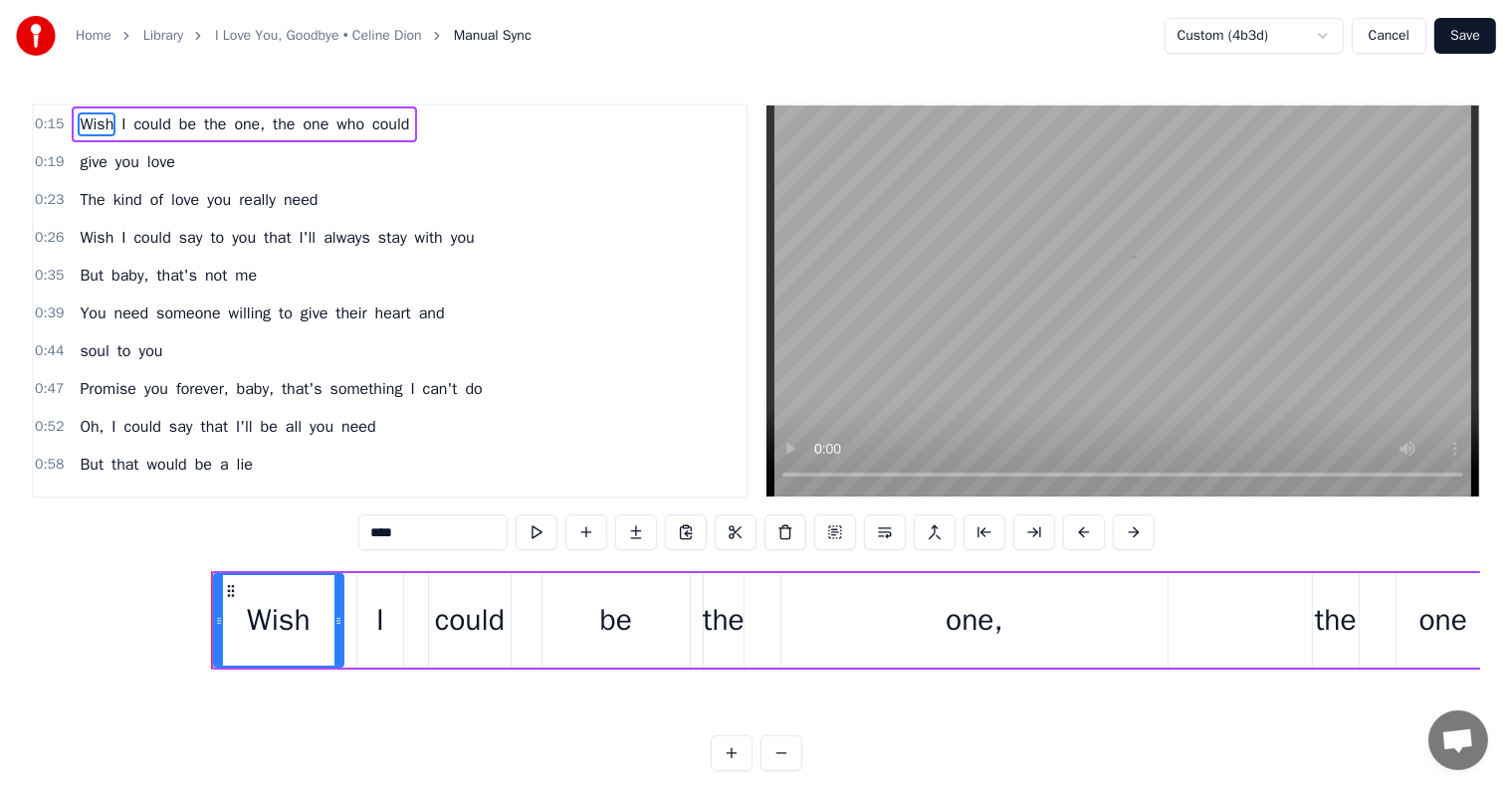 scroll, scrollTop: 0, scrollLeft: 4415, axis: horizontal 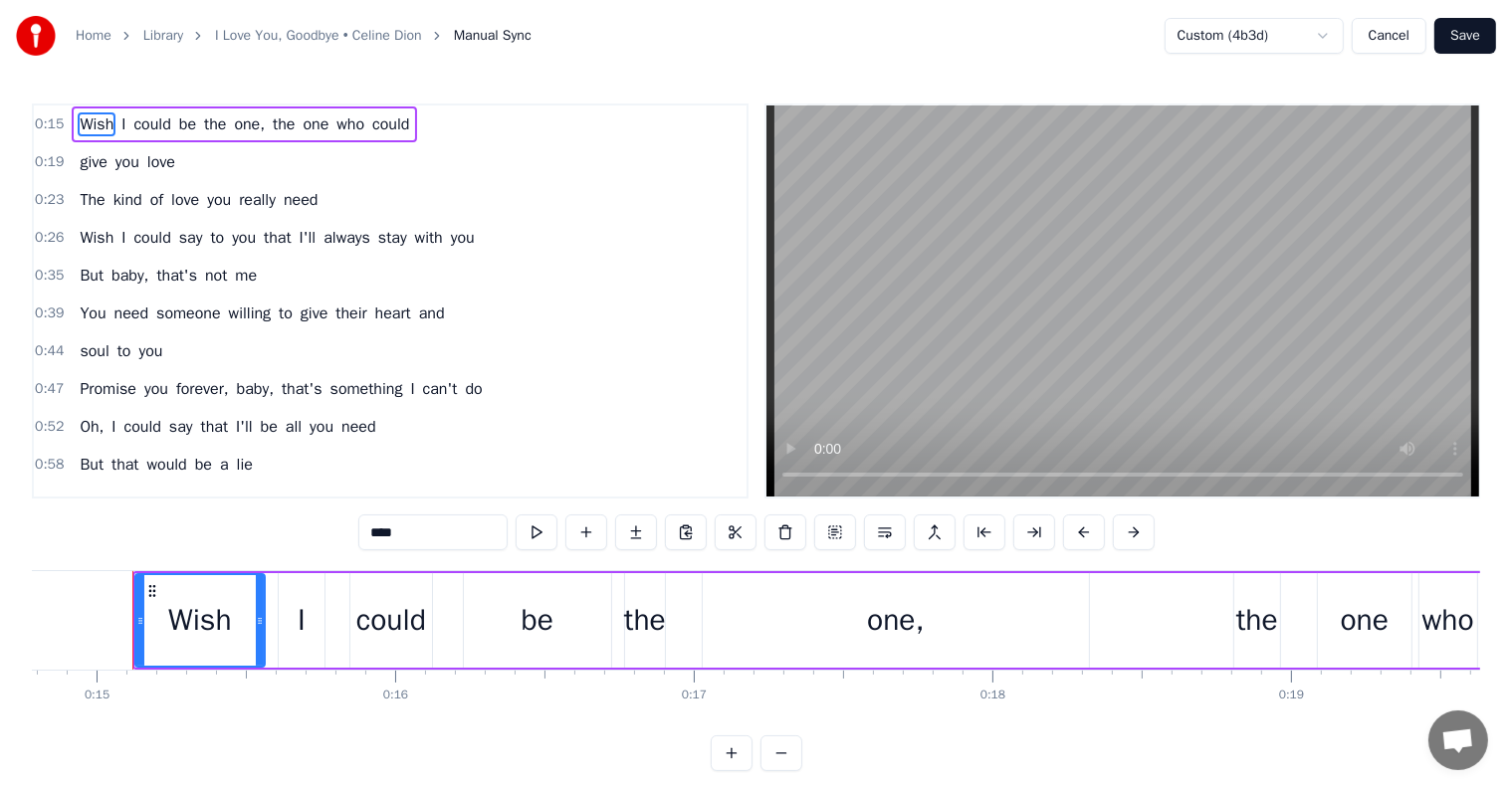 click at bounding box center (27622, 620) 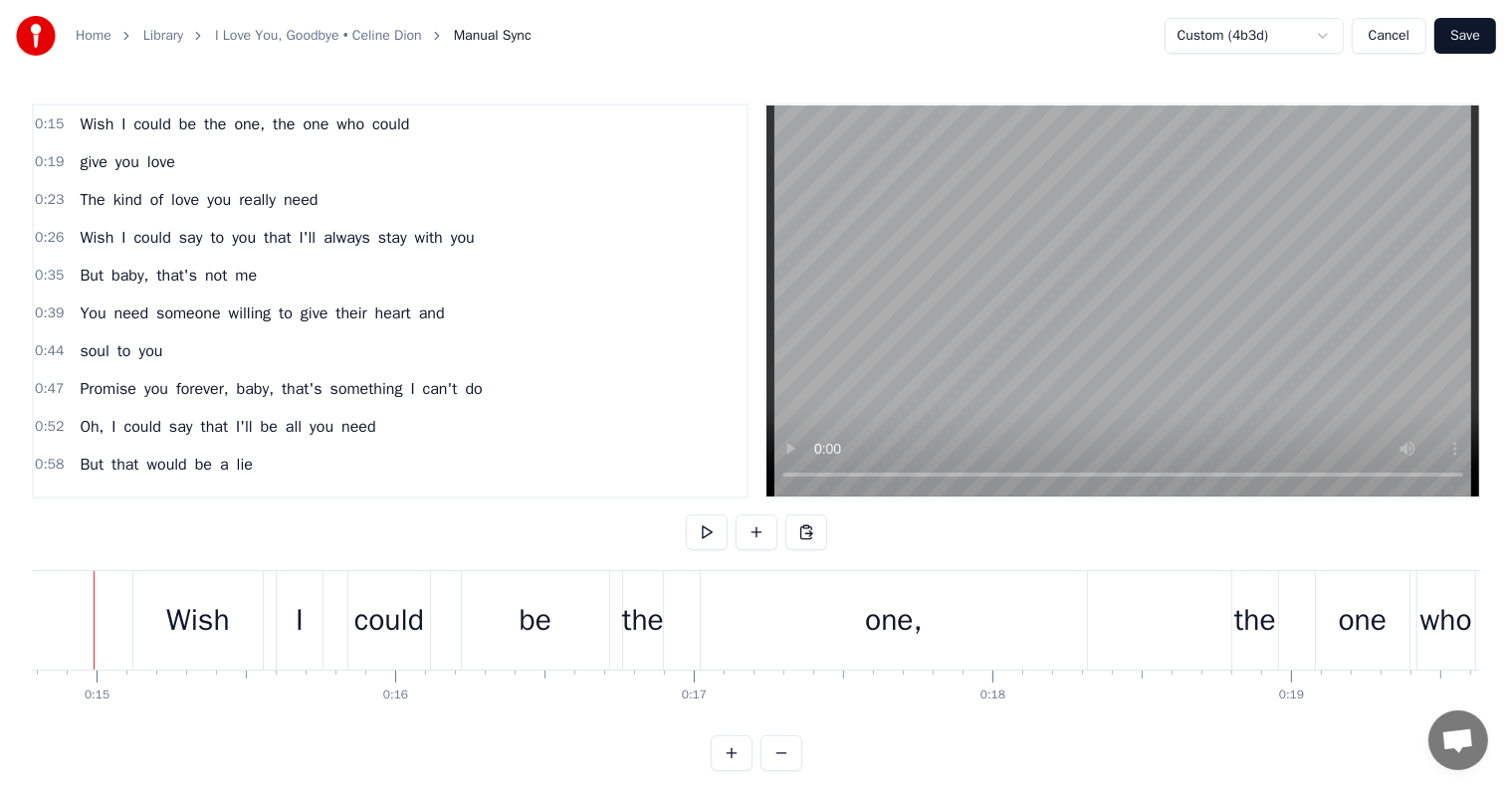 scroll, scrollTop: 0, scrollLeft: 4376, axis: horizontal 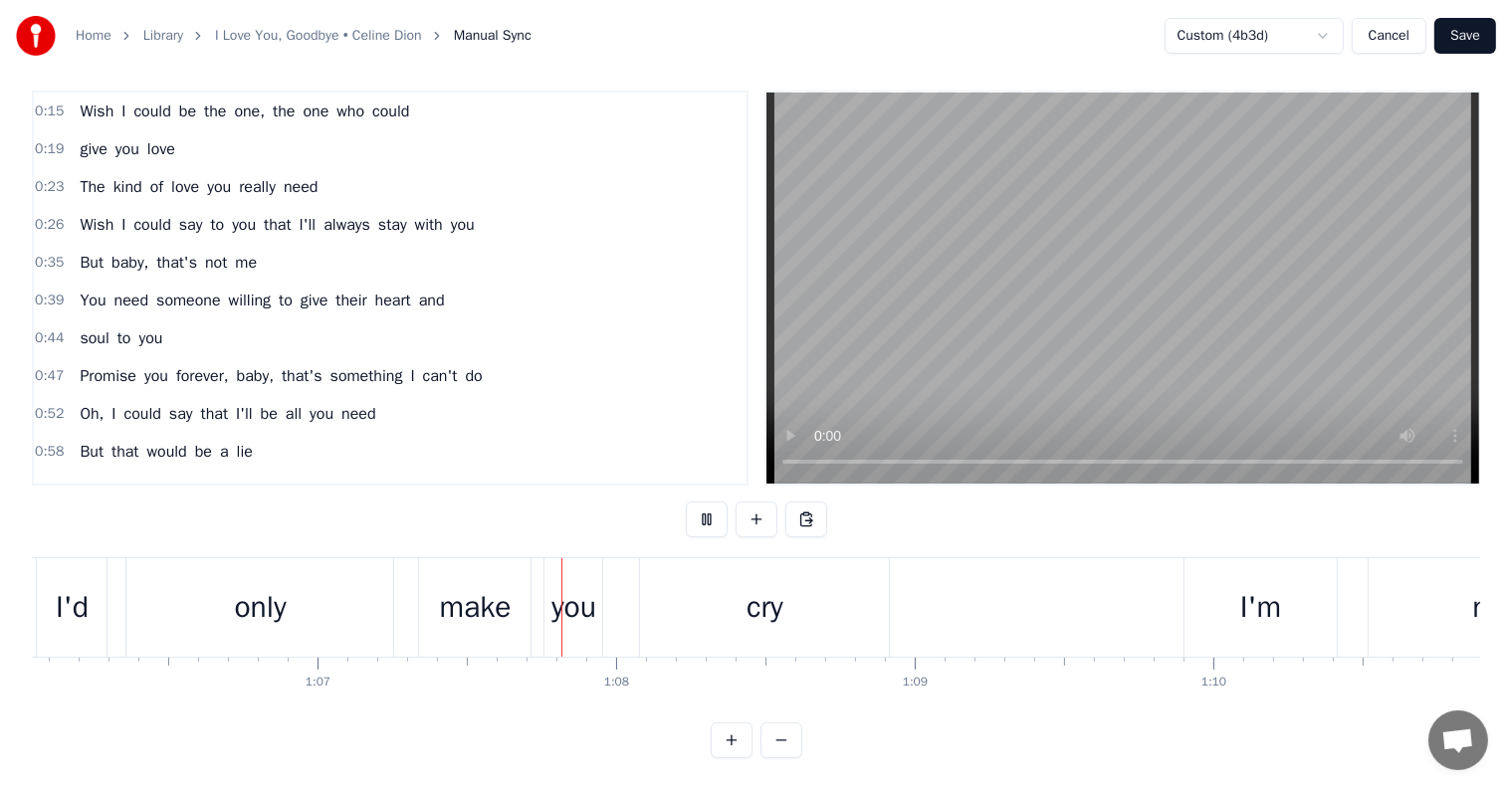 click on "only" at bounding box center [260, 607] 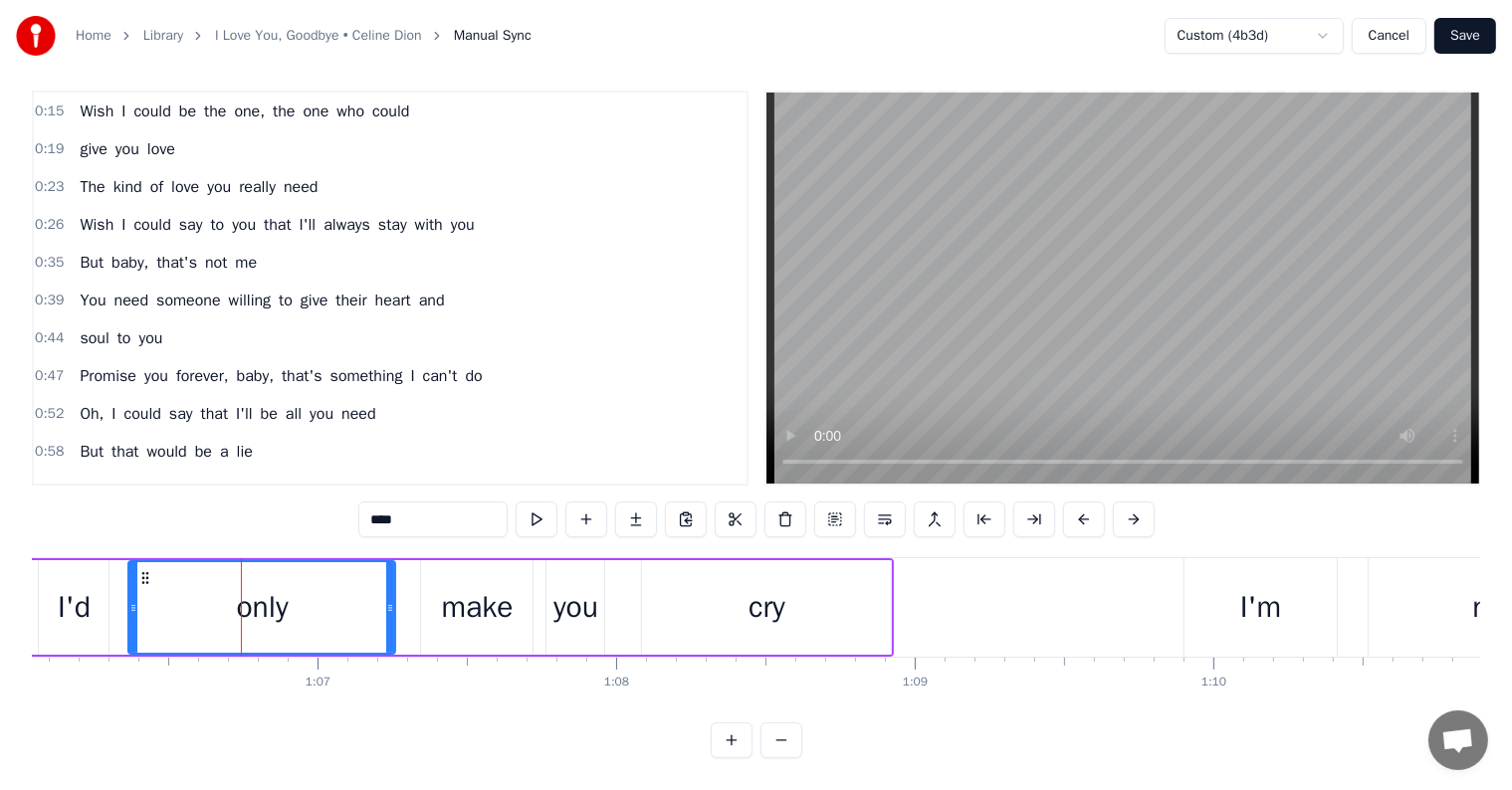 scroll, scrollTop: 0, scrollLeft: 0, axis: both 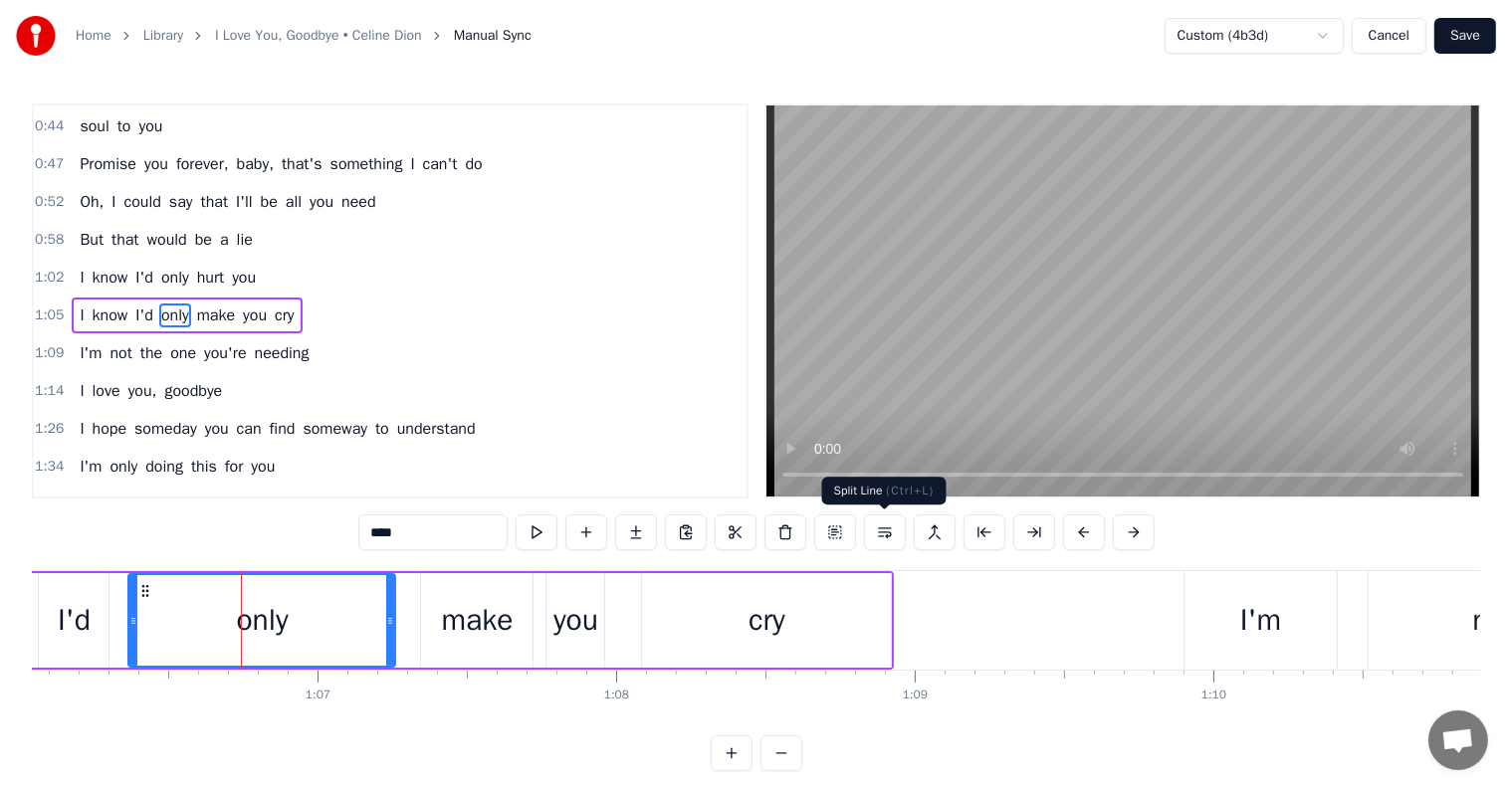 click at bounding box center (885, 532) 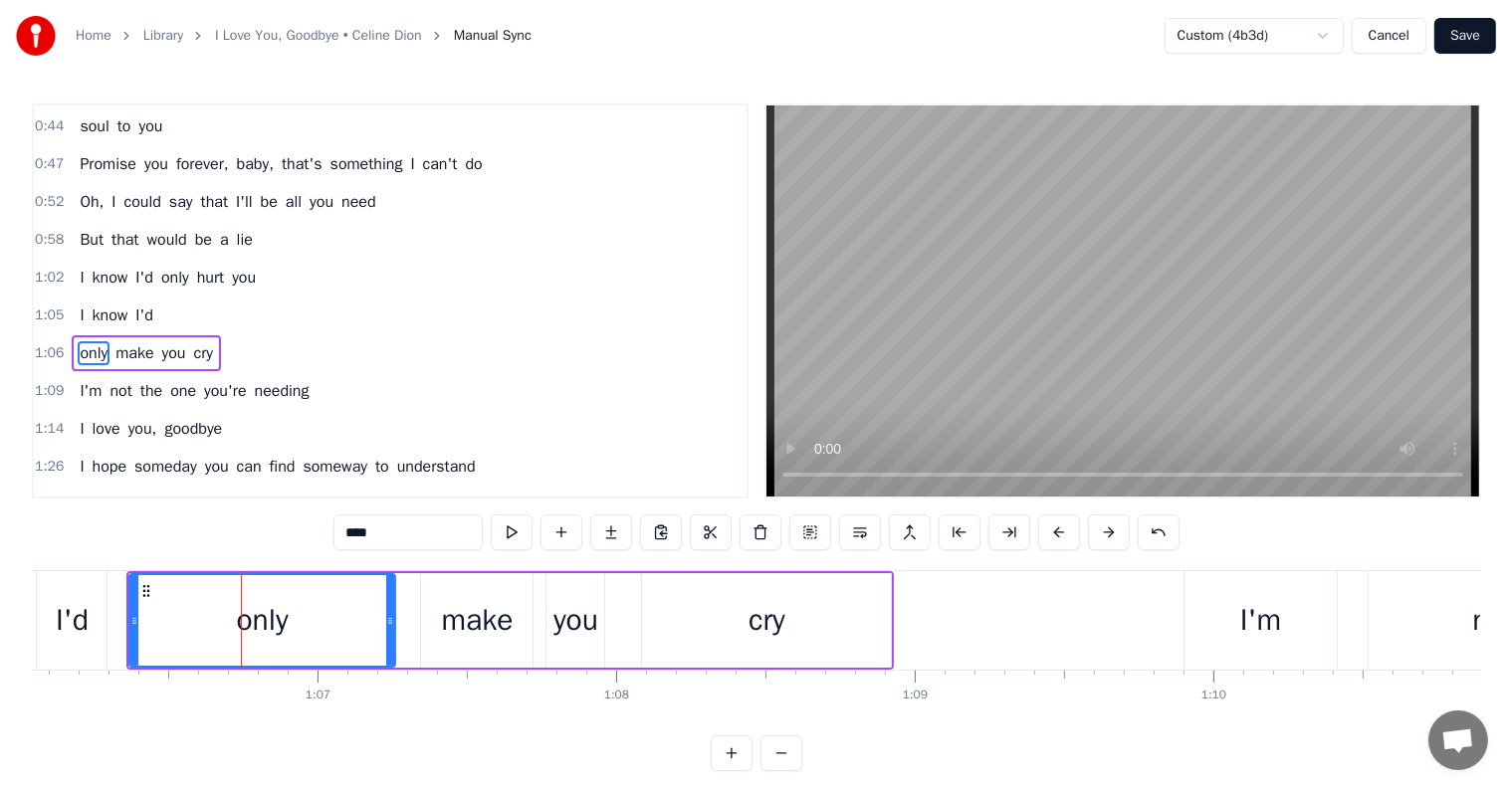 scroll, scrollTop: 262, scrollLeft: 0, axis: vertical 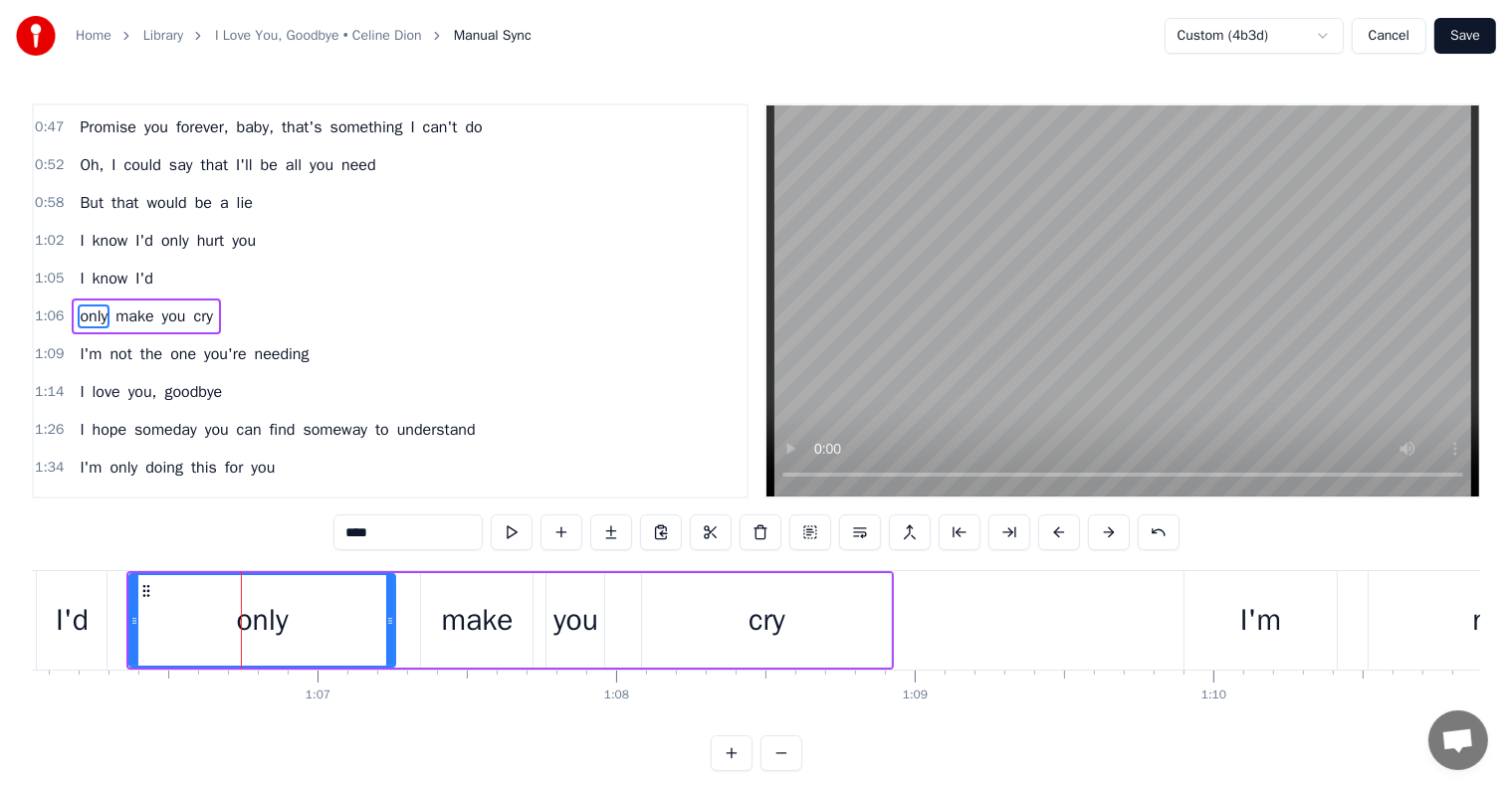 click on "1:06 only make you cry" at bounding box center (390, 316) 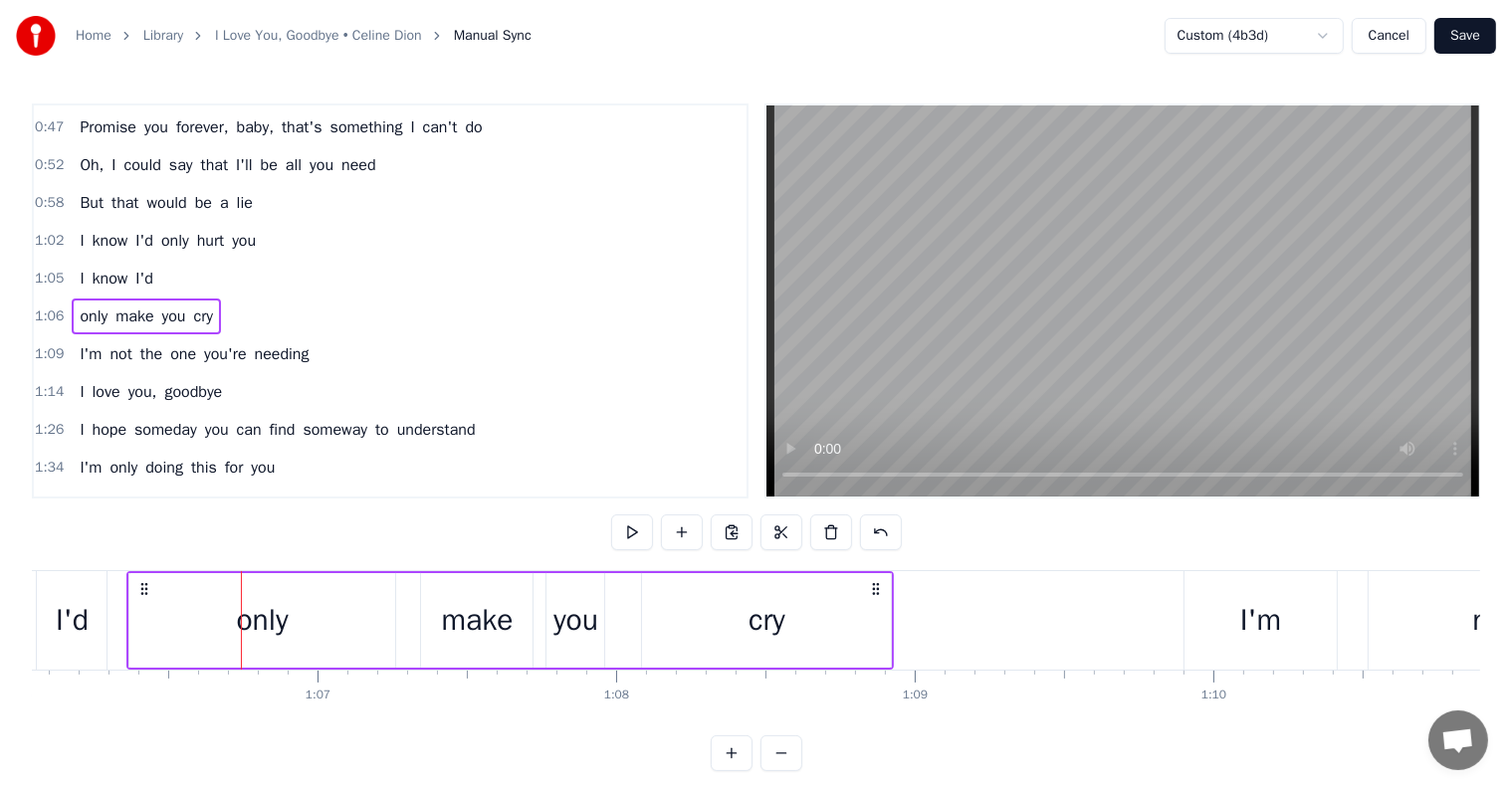 scroll, scrollTop: 0, scrollLeft: 19716, axis: horizontal 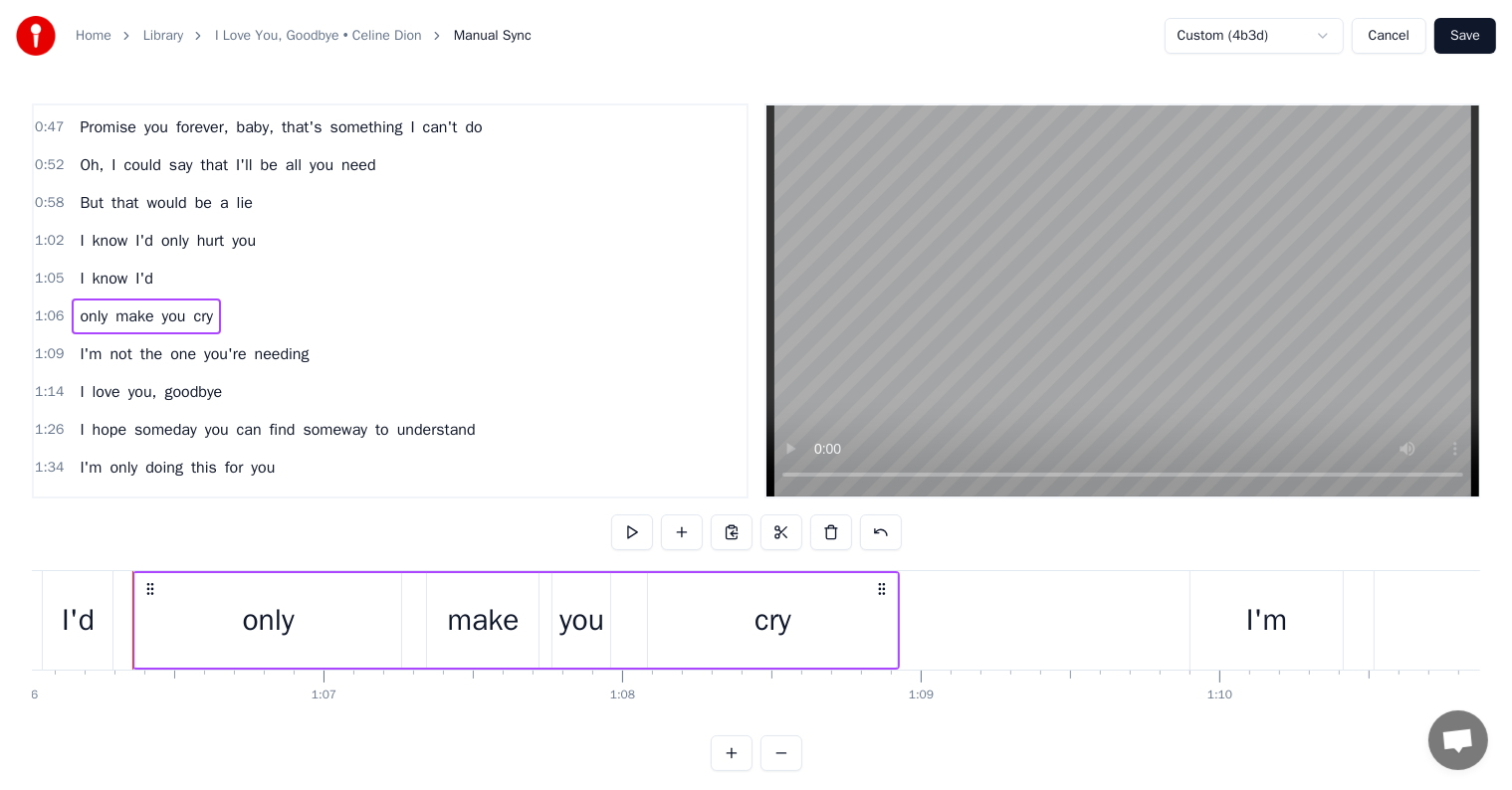 click on "1:02 I know I'd only hurt you" at bounding box center (390, 241) 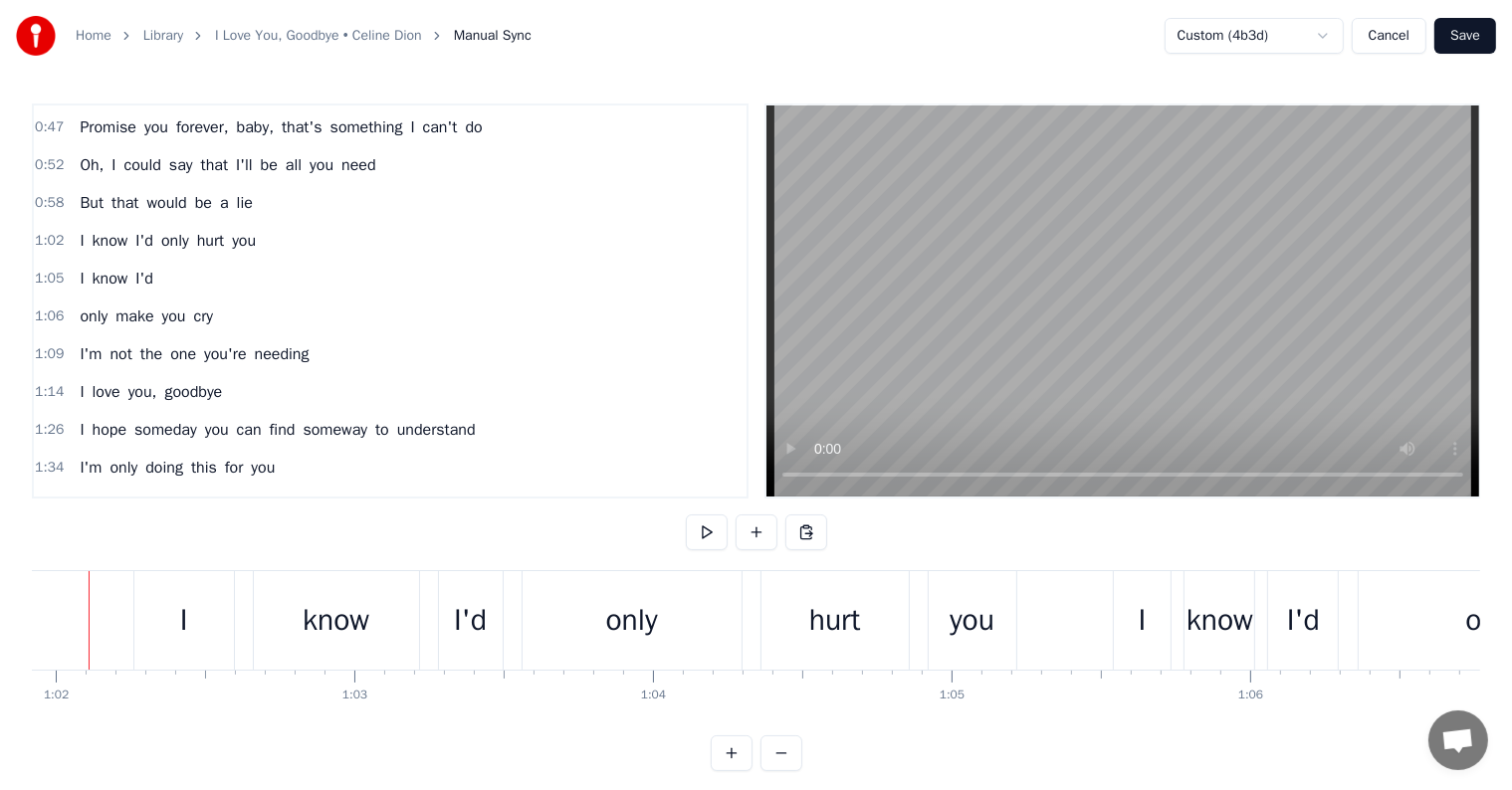 scroll, scrollTop: 0, scrollLeft: 18447, axis: horizontal 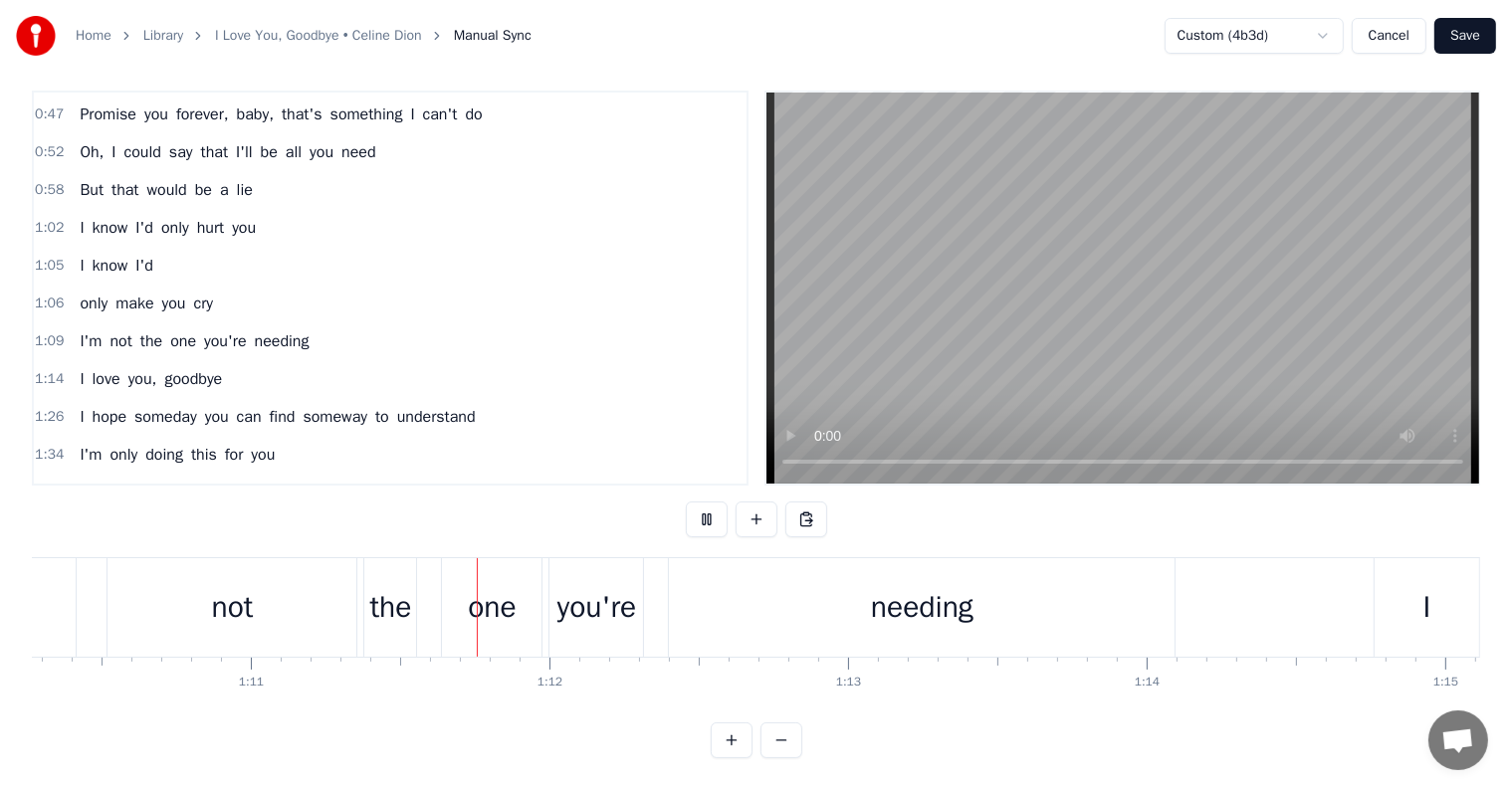 click on "Wish I could be the one, the one who could give you love The kind of love you really need Wish I could say to you that I'll always stay with you But baby, that's not me You need someone willing to give their heart and soul to you Promise you forever, baby, that's something I can't do Oh, I could say that I'll be all you need But that would be a lie I know I'd only hurt you I know I'd only make you cry I'm not the one you're needing I love you, goodbye I hope someday you can find someway to understand I'm only doing this for you I don't really want to go but deep in my heart I know This is the kindest thing to do You'll find someone who'll be the one that I could never be Who'll give you something better than the love you'll find with me Oh, I could say that I'll be all you need But that would be a lie I know I'd only hurt you I know I'd only make you cry I'm not the one you're needing I love you, goodbye Leaving someone when you love someone Is the hardest thing to do When you love someone as much as I love I" at bounding box center (11054, 607) 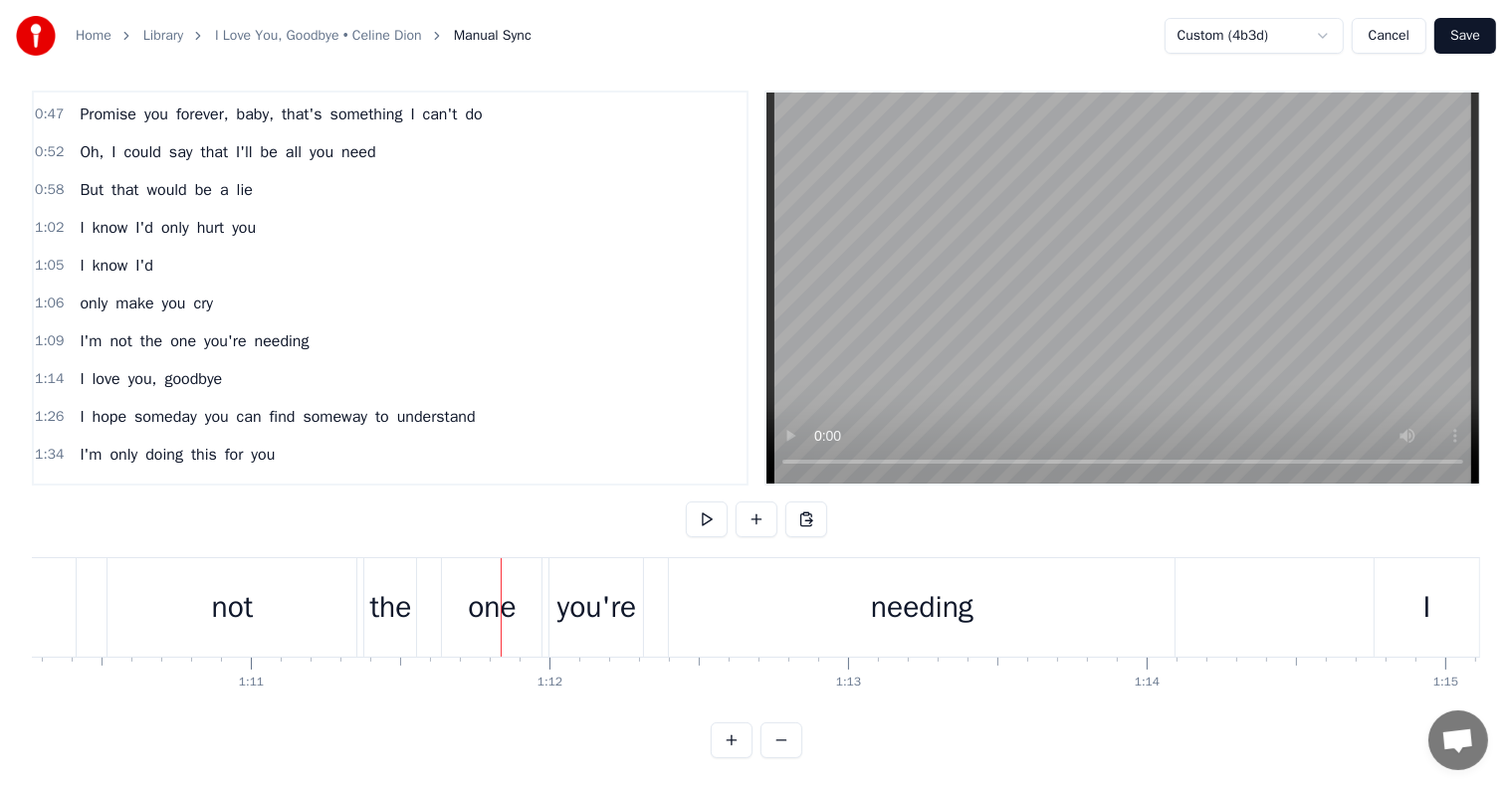 click on "you're" at bounding box center (596, 607) 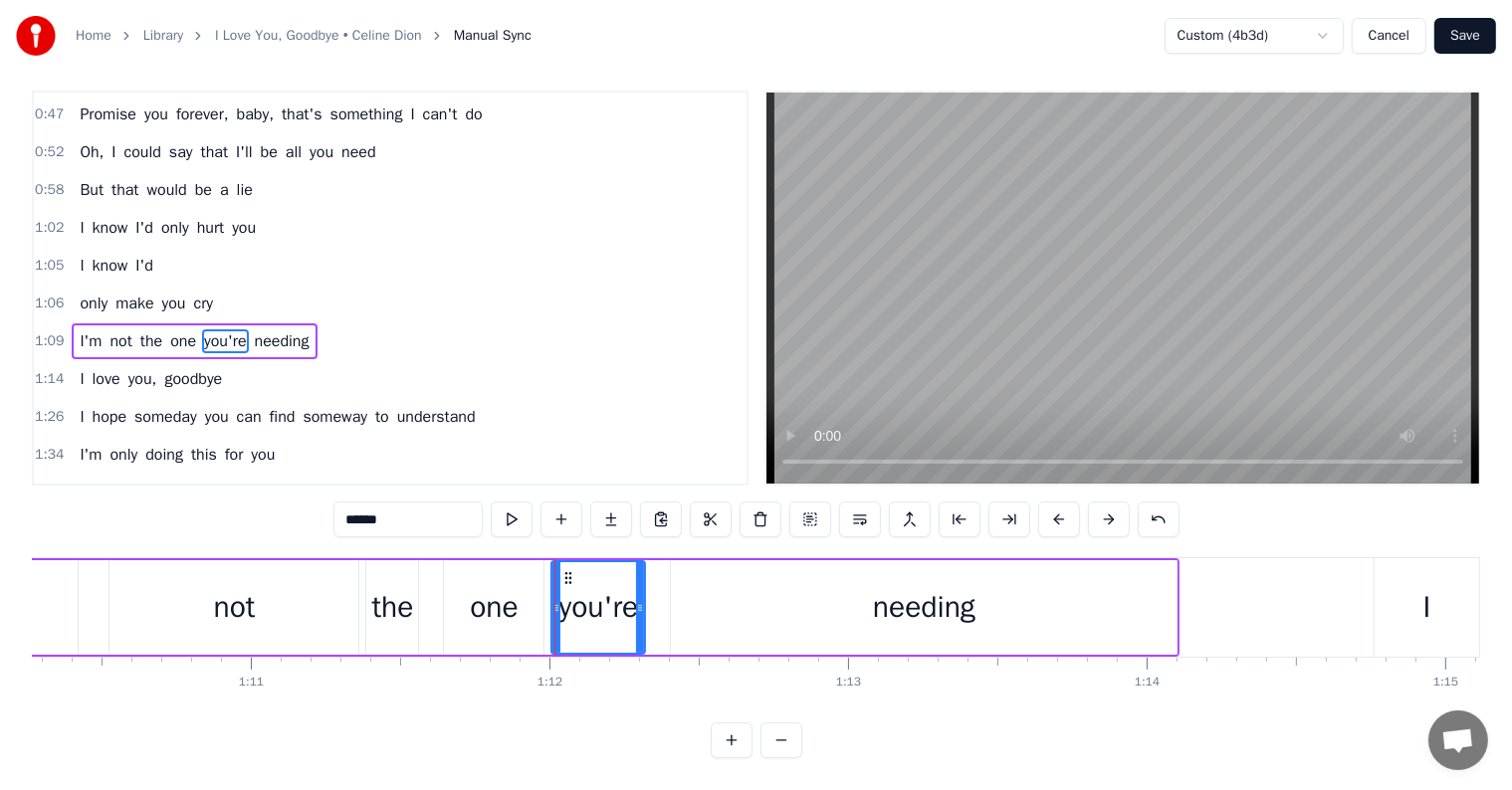 scroll, scrollTop: 0, scrollLeft: 0, axis: both 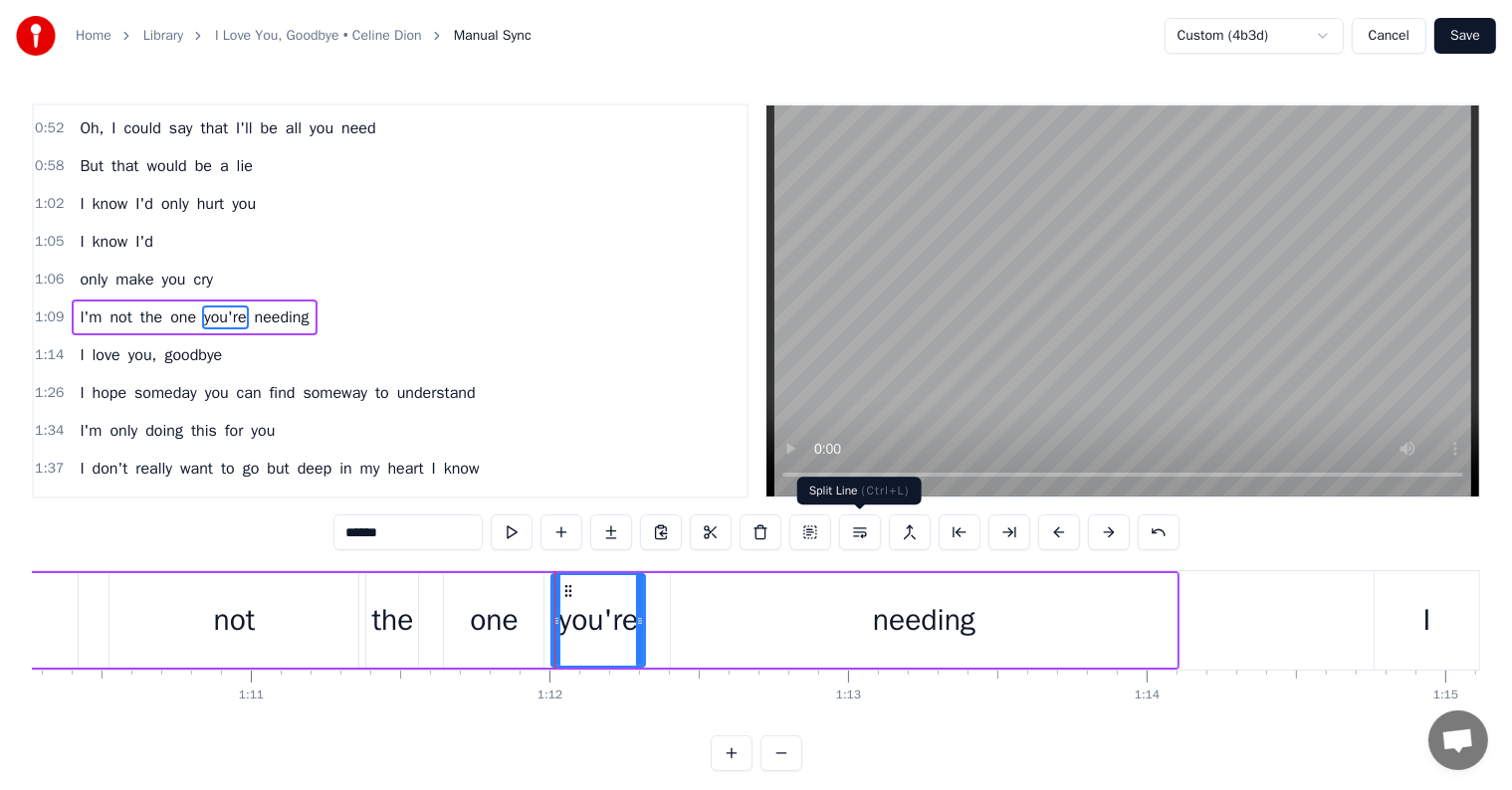 click at bounding box center [860, 532] 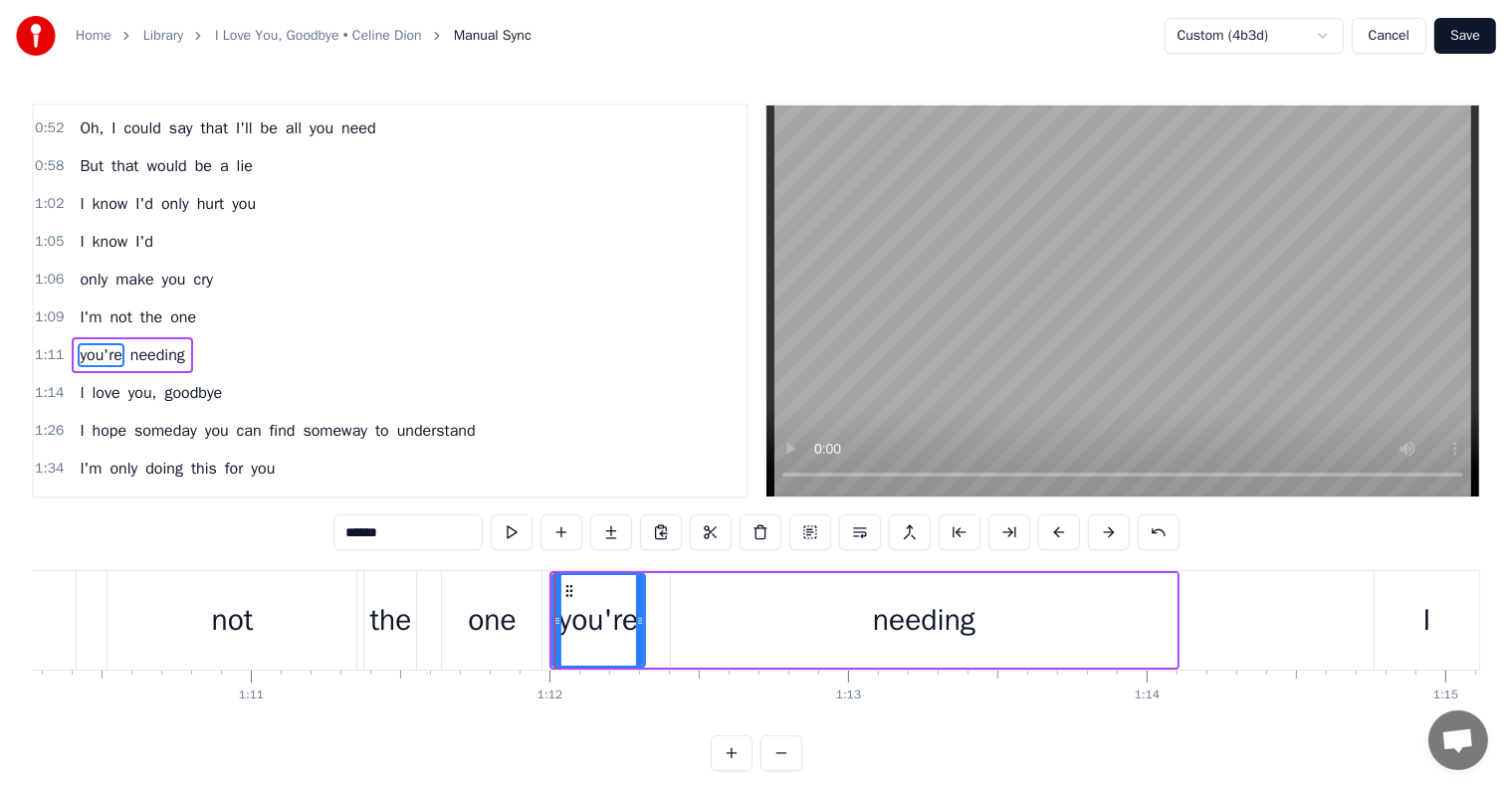 scroll, scrollTop: 334, scrollLeft: 0, axis: vertical 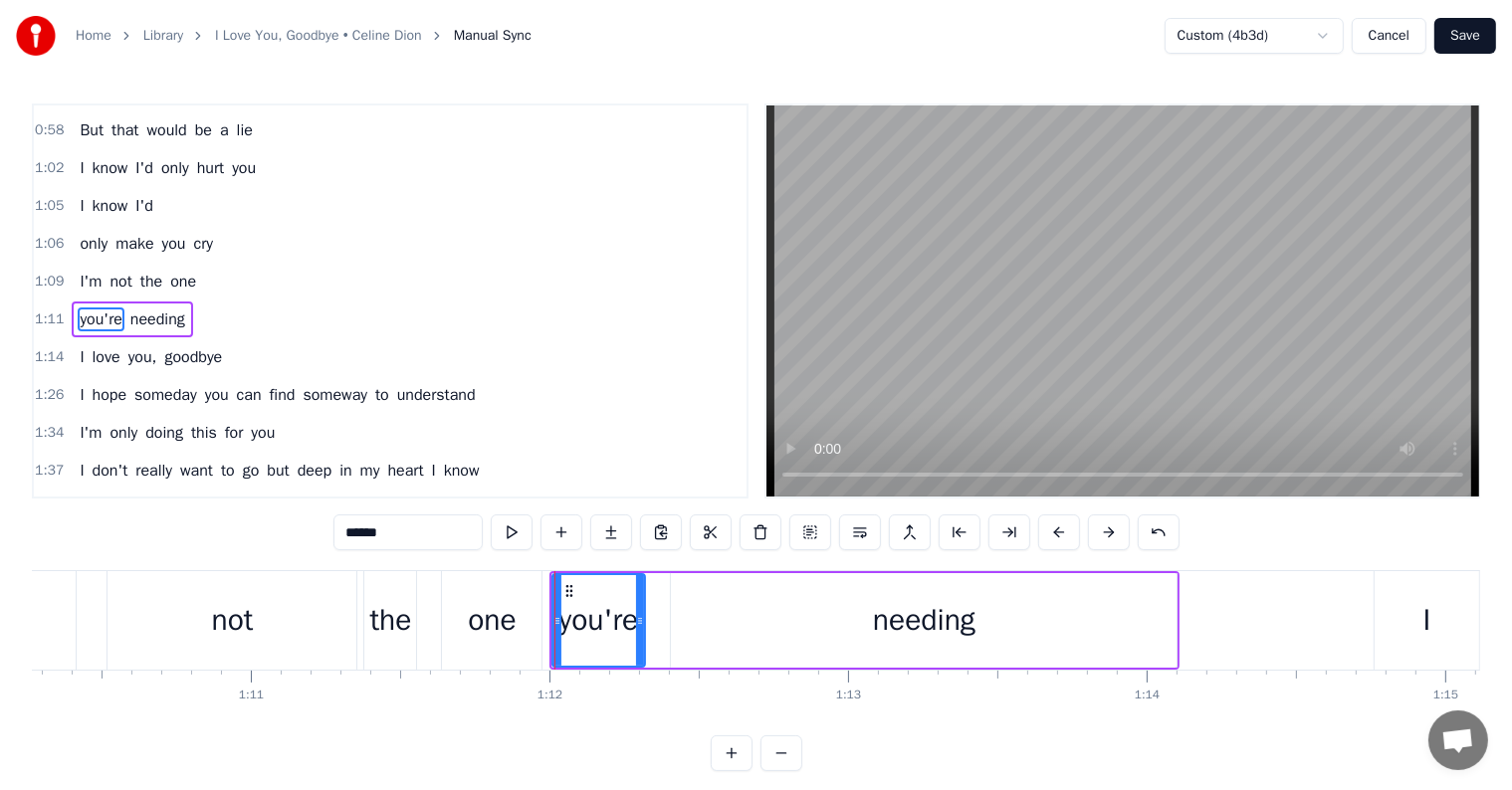 click on "1:09 I'm not the one" at bounding box center [390, 282] 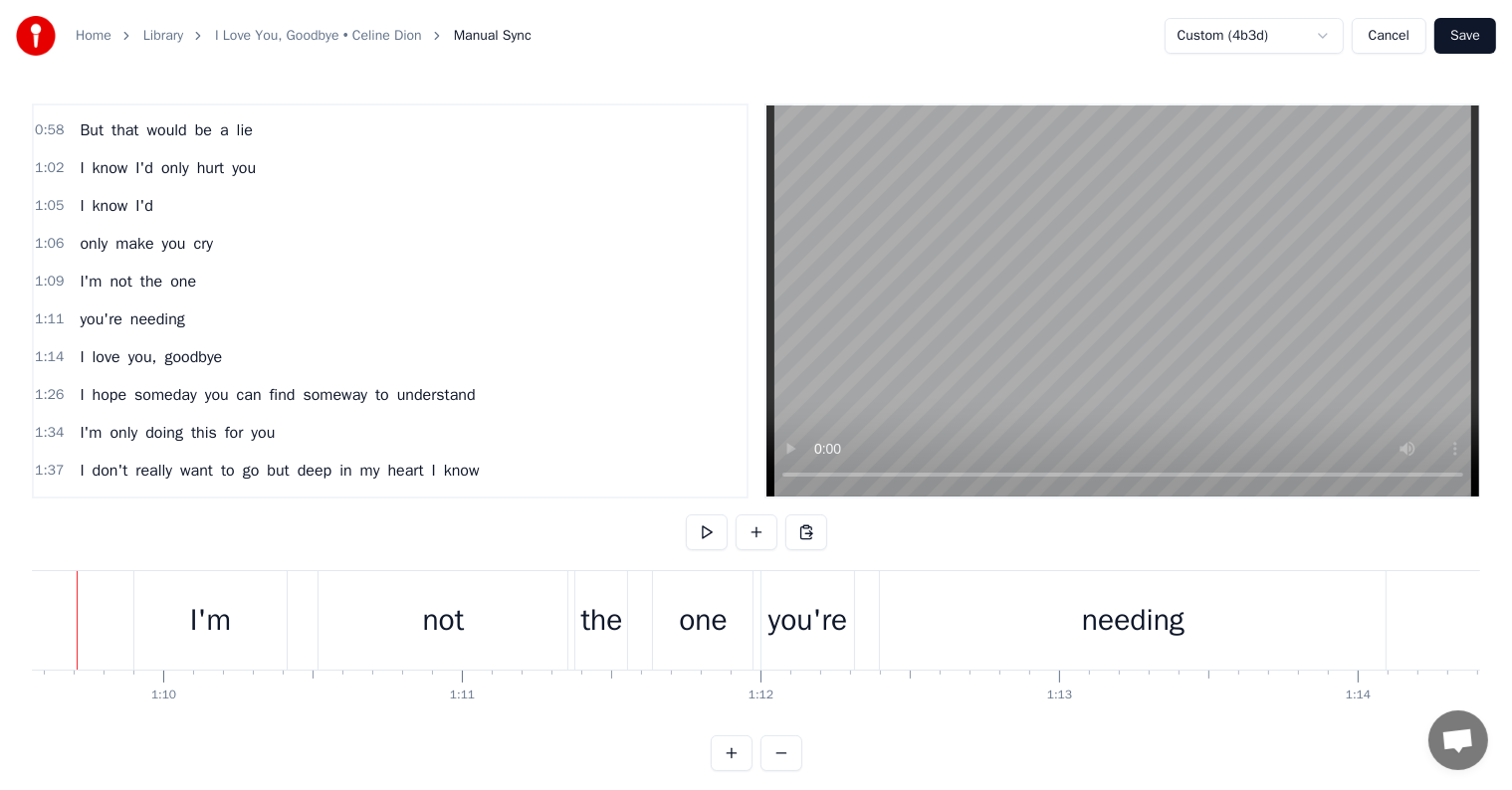 scroll, scrollTop: 0, scrollLeft: 20716, axis: horizontal 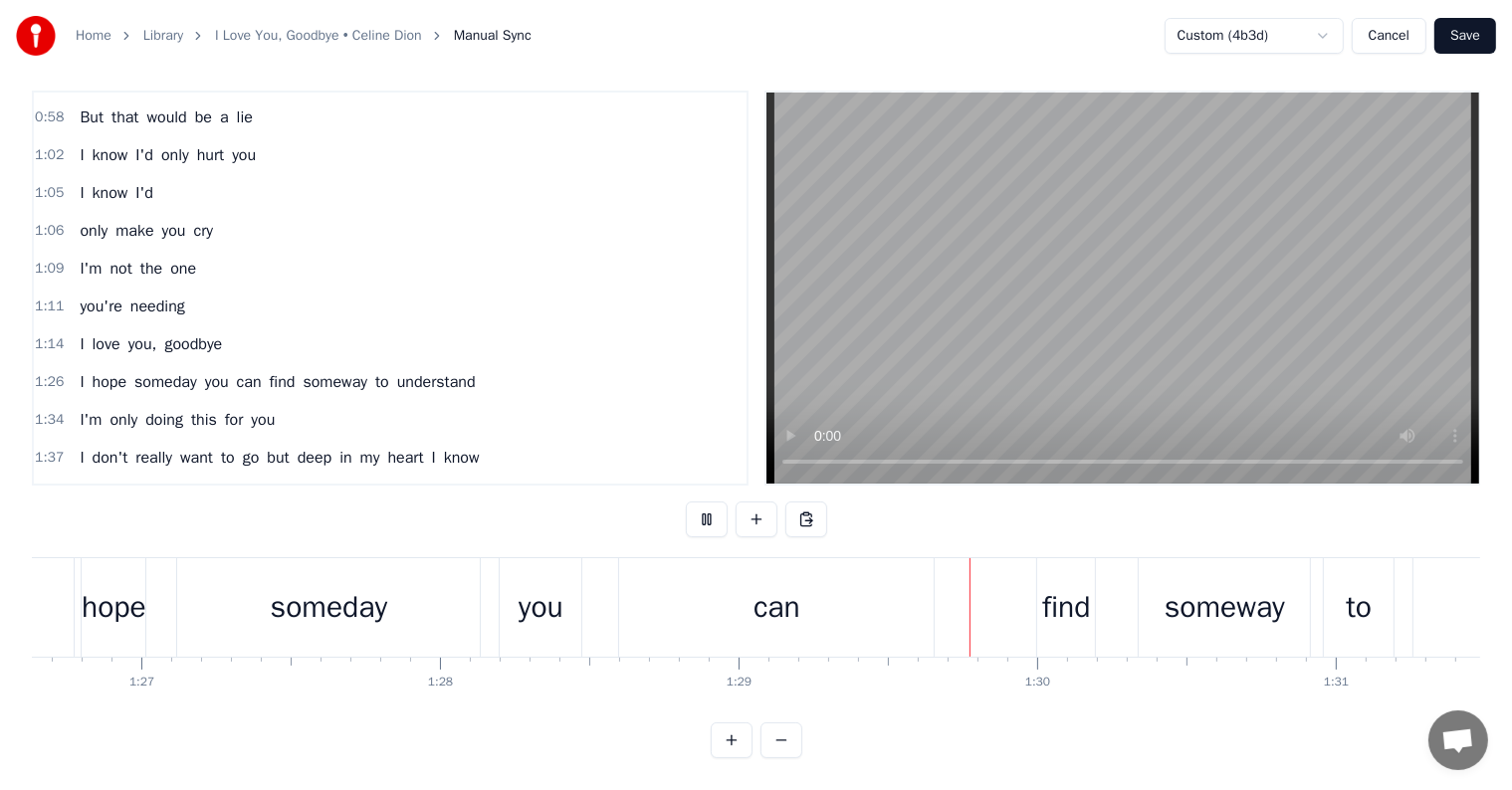 click on "find" at bounding box center [1066, 607] 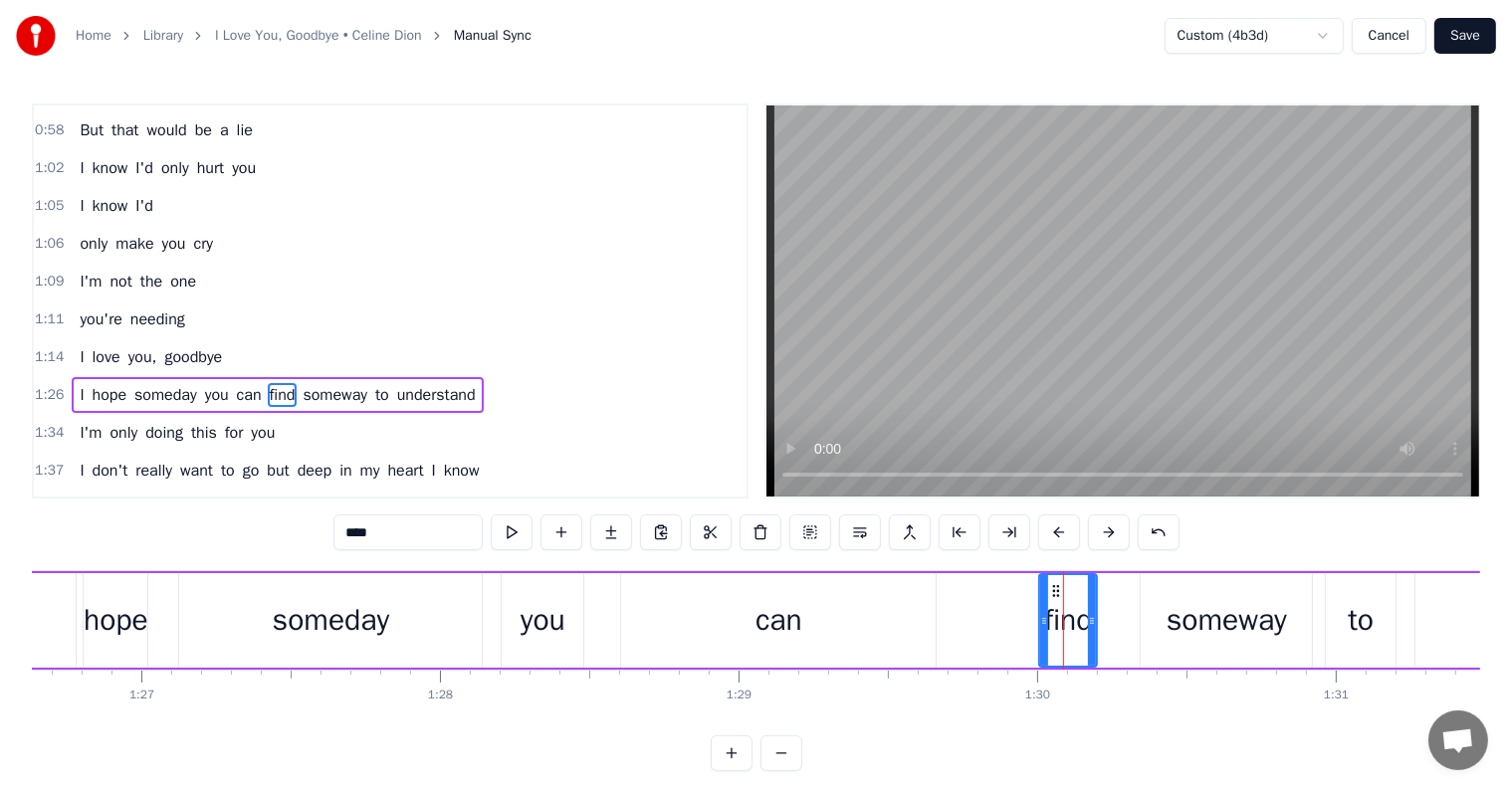 scroll, scrollTop: 408, scrollLeft: 0, axis: vertical 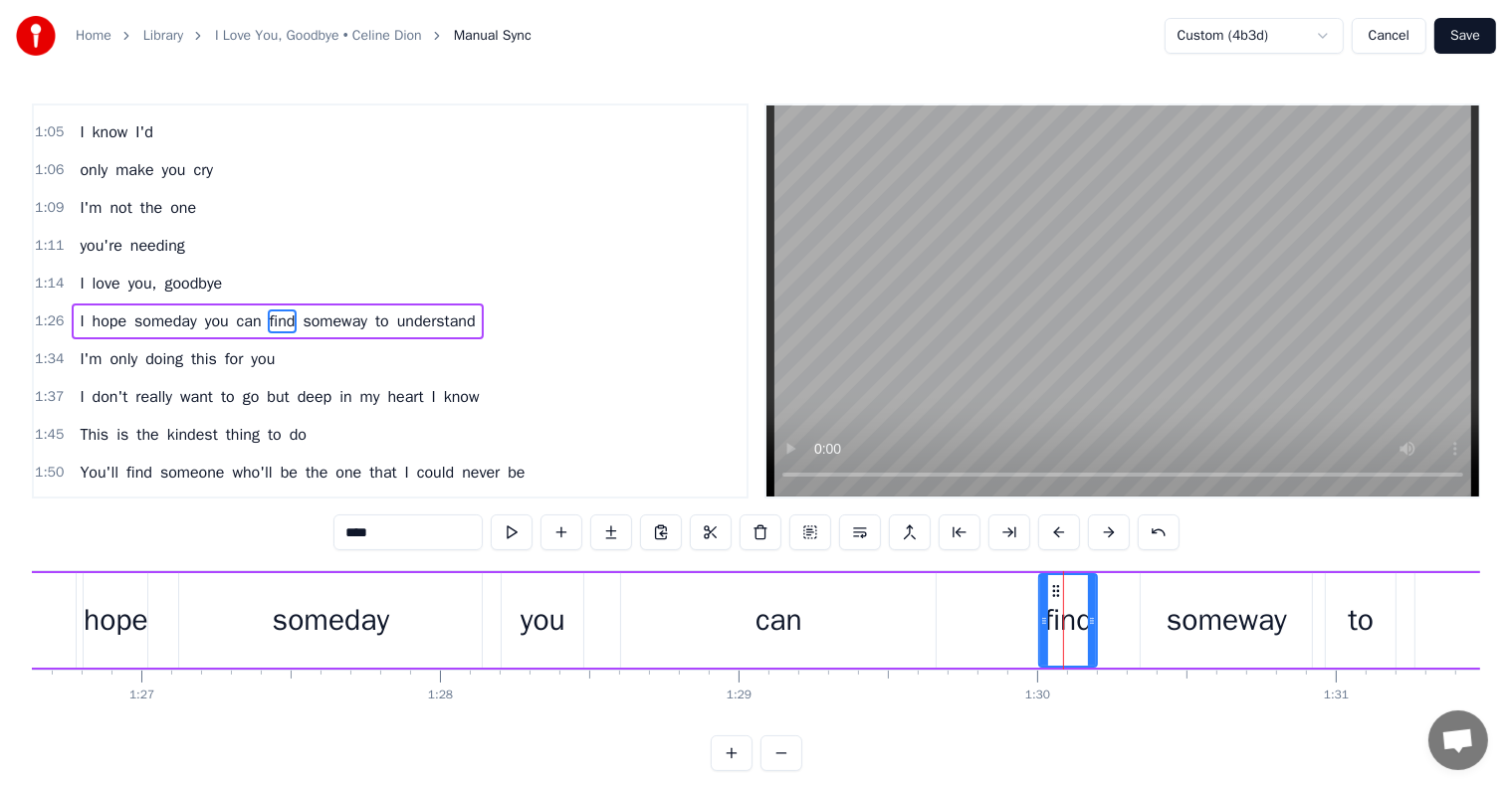 click on "someway" at bounding box center [1226, 620] 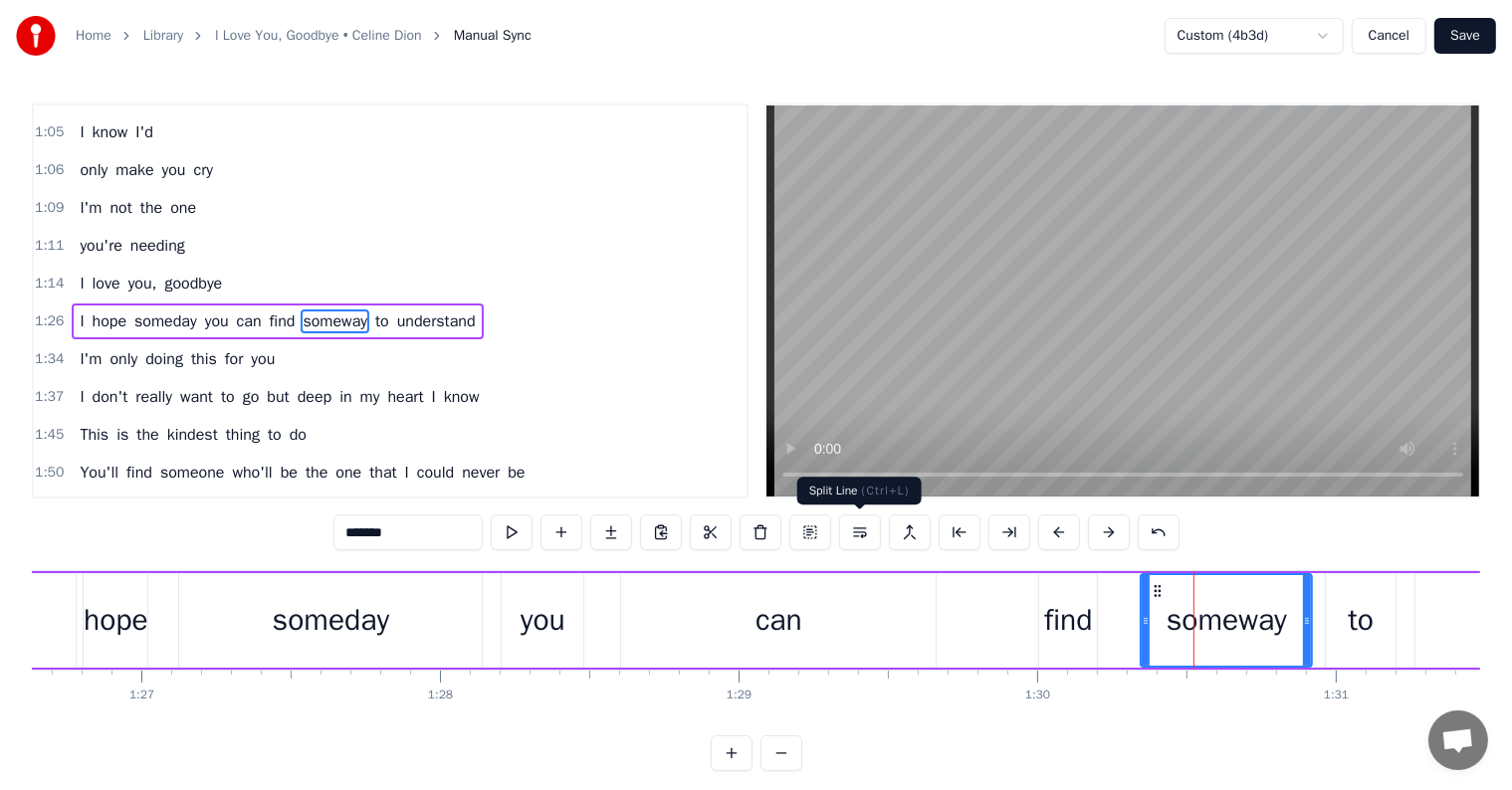 click at bounding box center [860, 532] 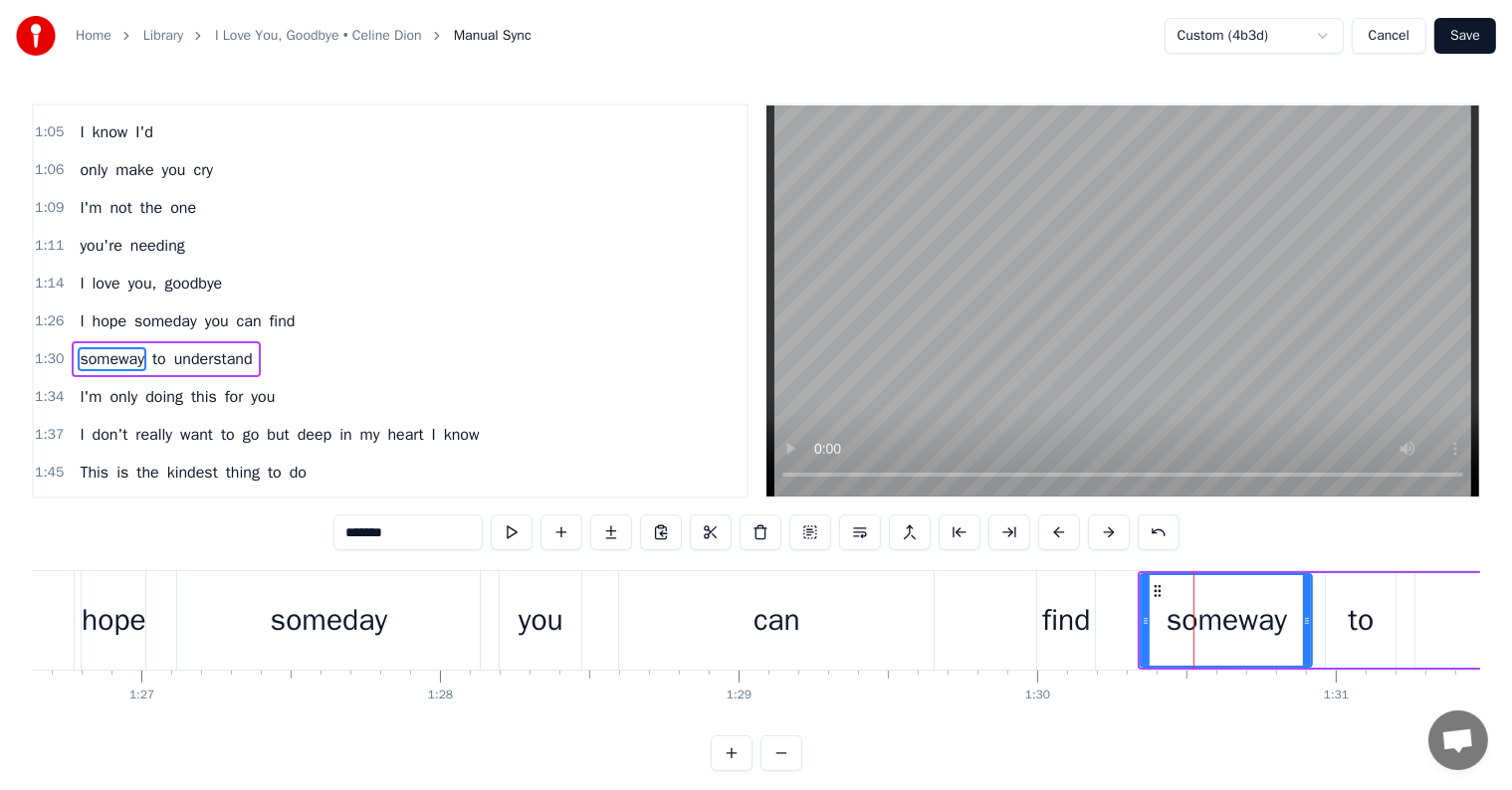 scroll, scrollTop: 445, scrollLeft: 0, axis: vertical 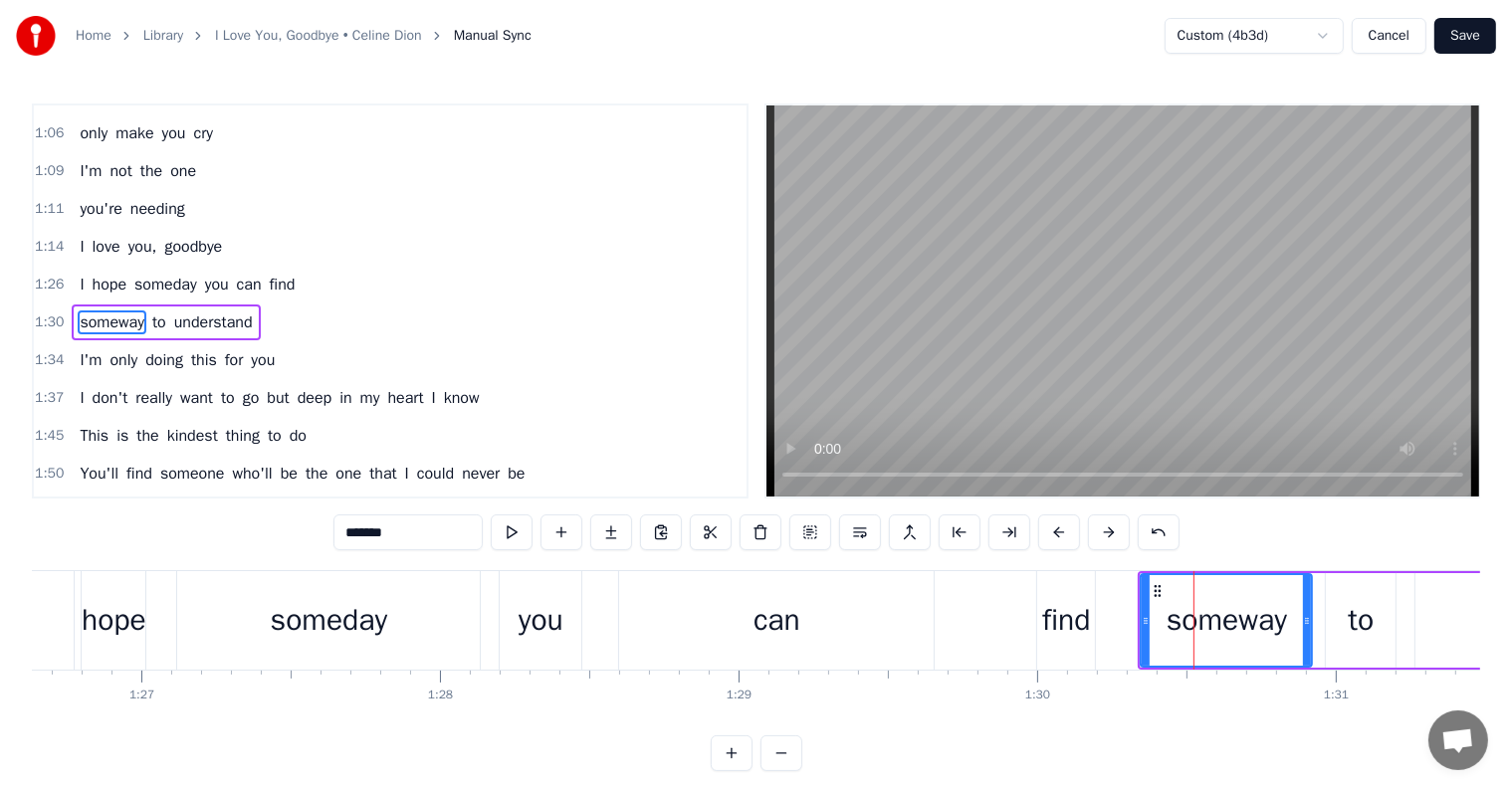 click on "find" at bounding box center [283, 285] 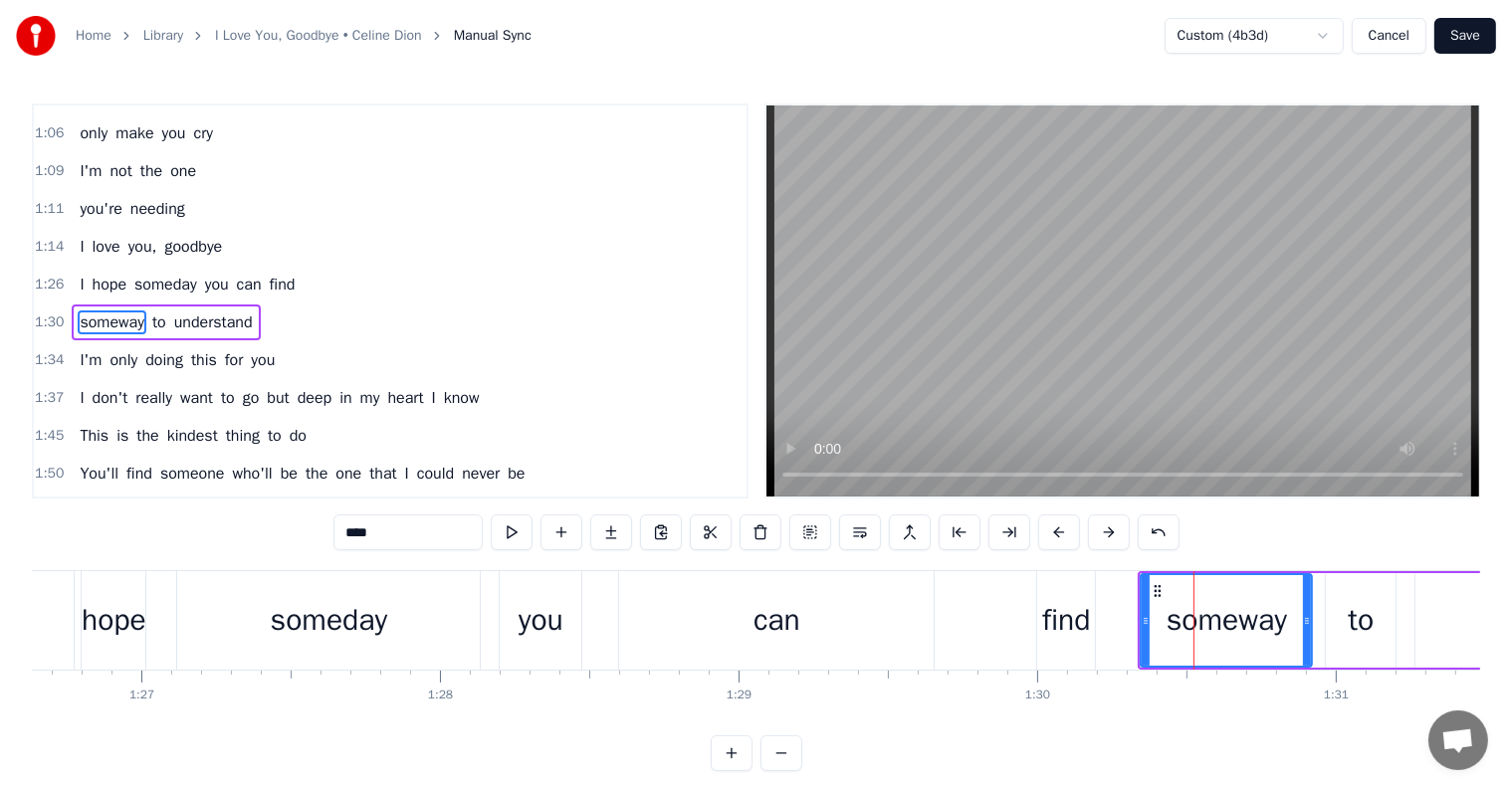 scroll, scrollTop: 408, scrollLeft: 0, axis: vertical 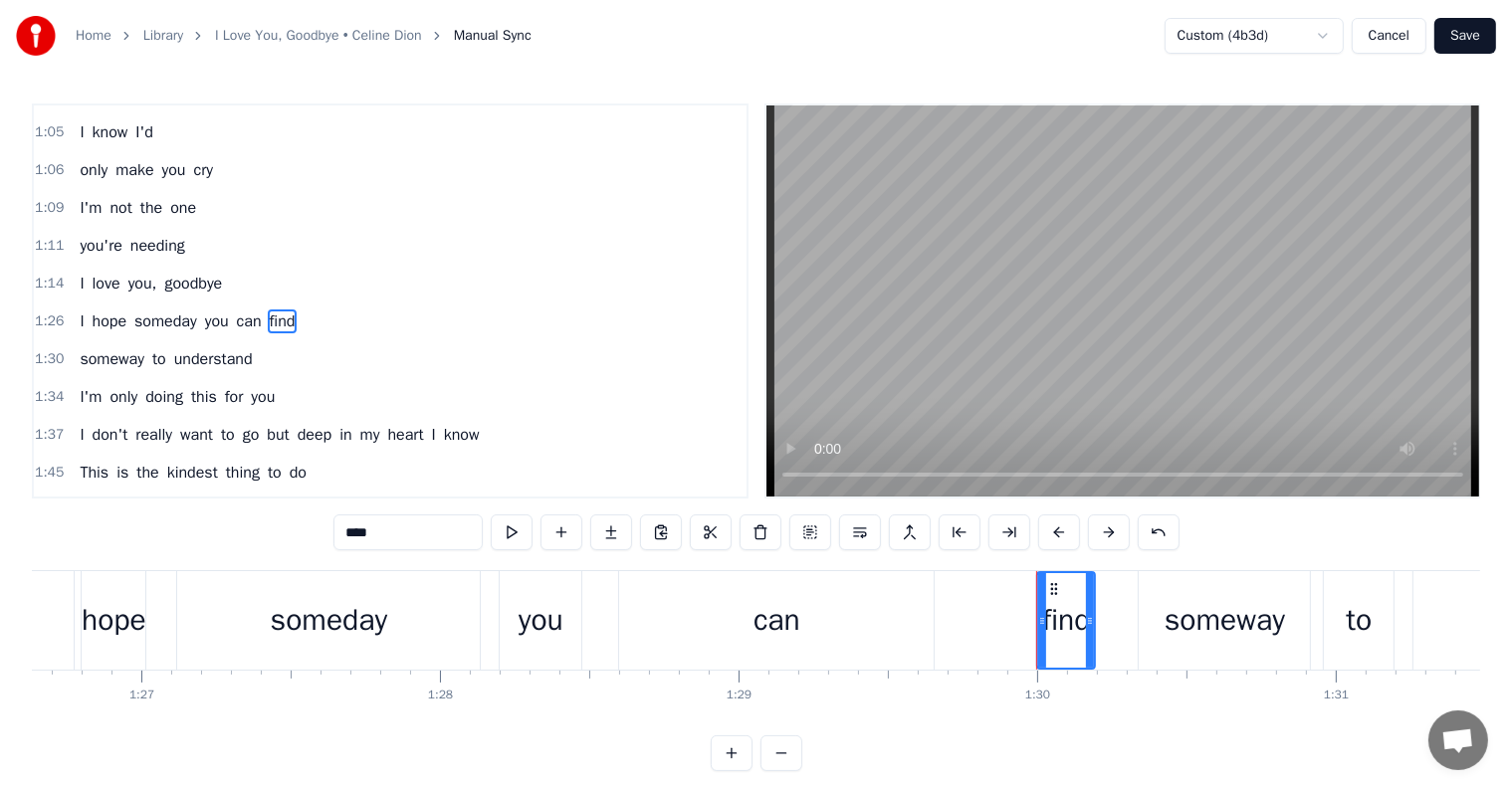 click on "1:26 I hope someday you can find" at bounding box center [390, 321] 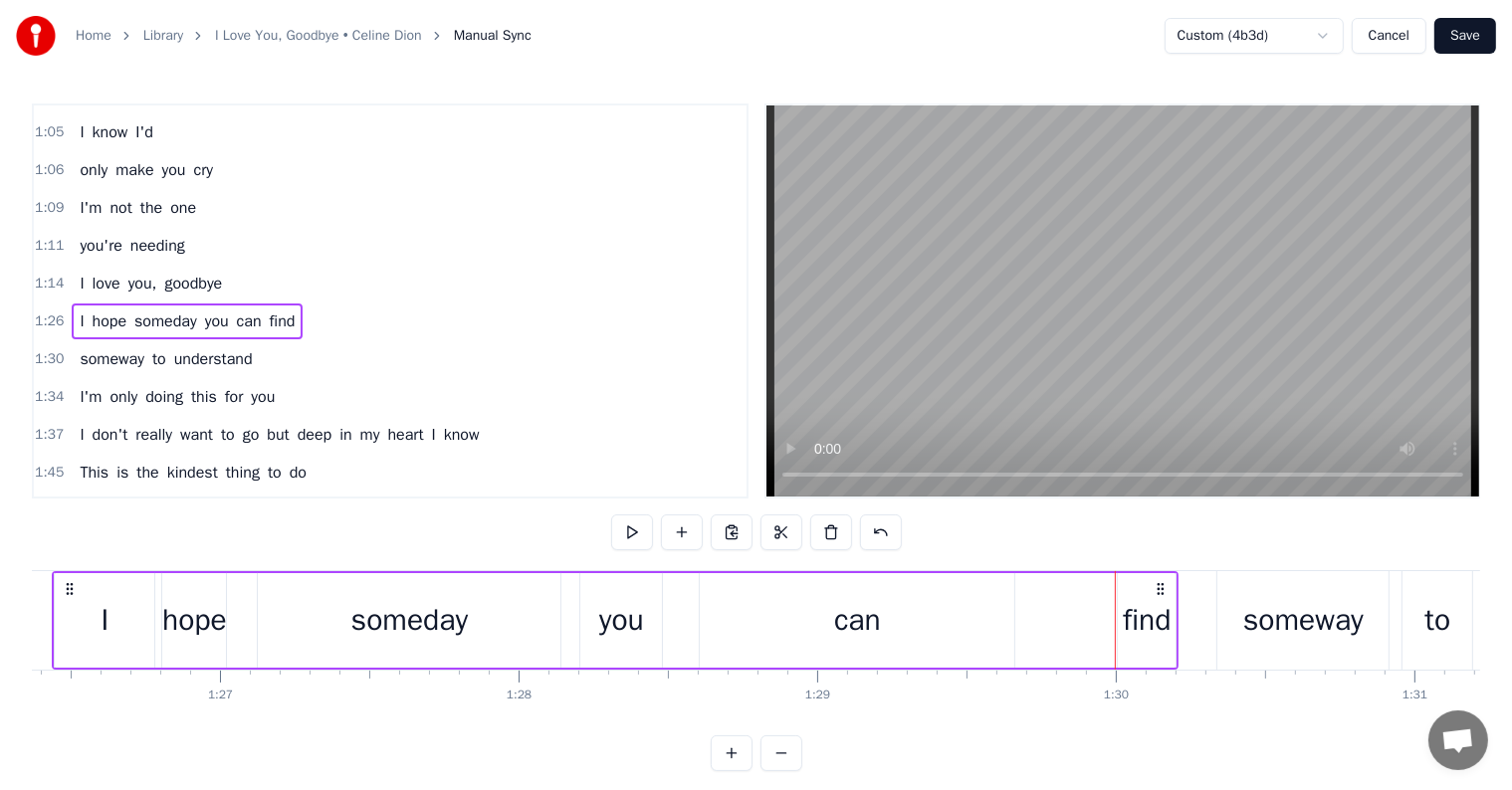 scroll, scrollTop: 0, scrollLeft: 25712, axis: horizontal 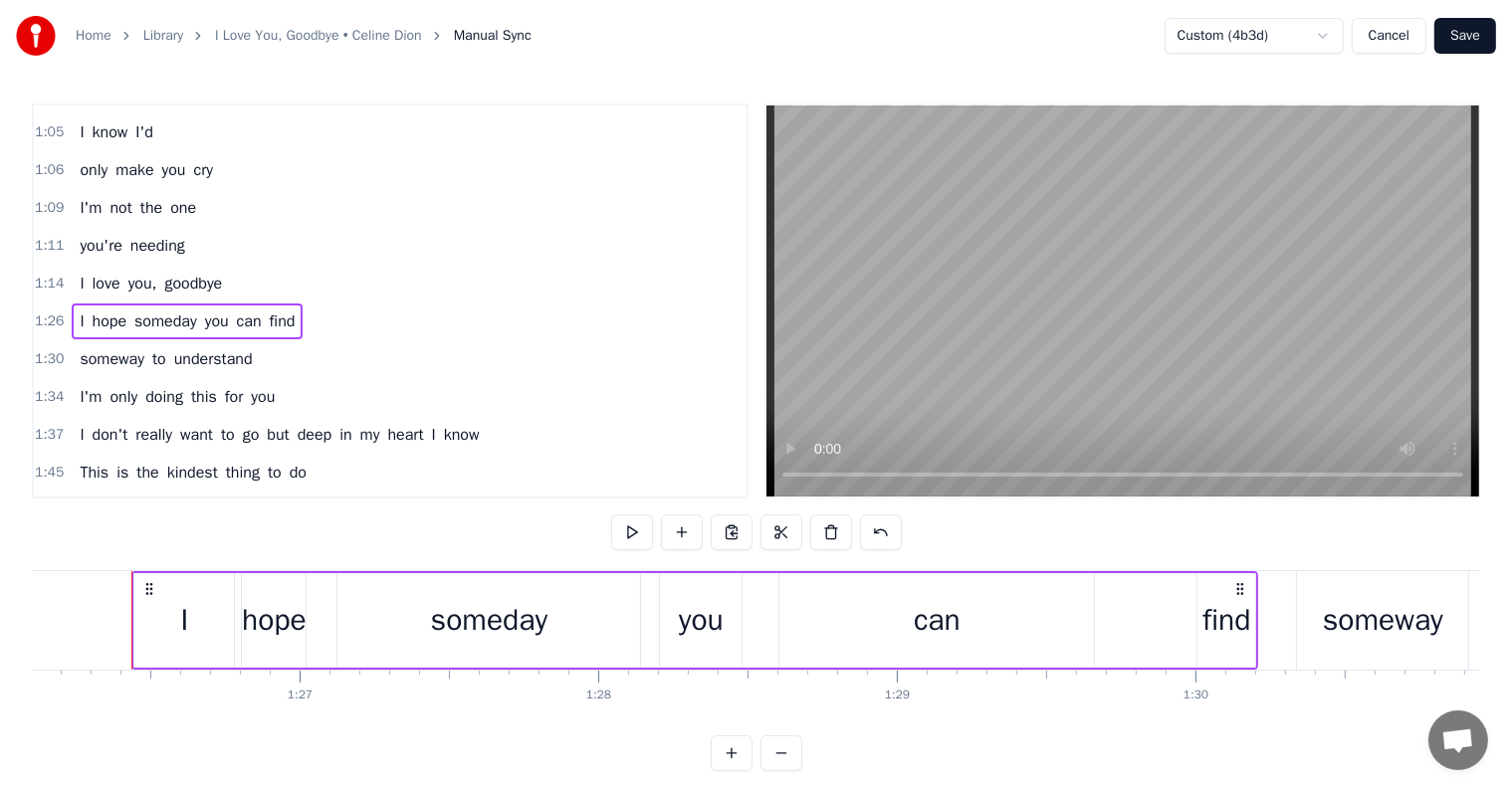 click on "you" at bounding box center (217, 321) 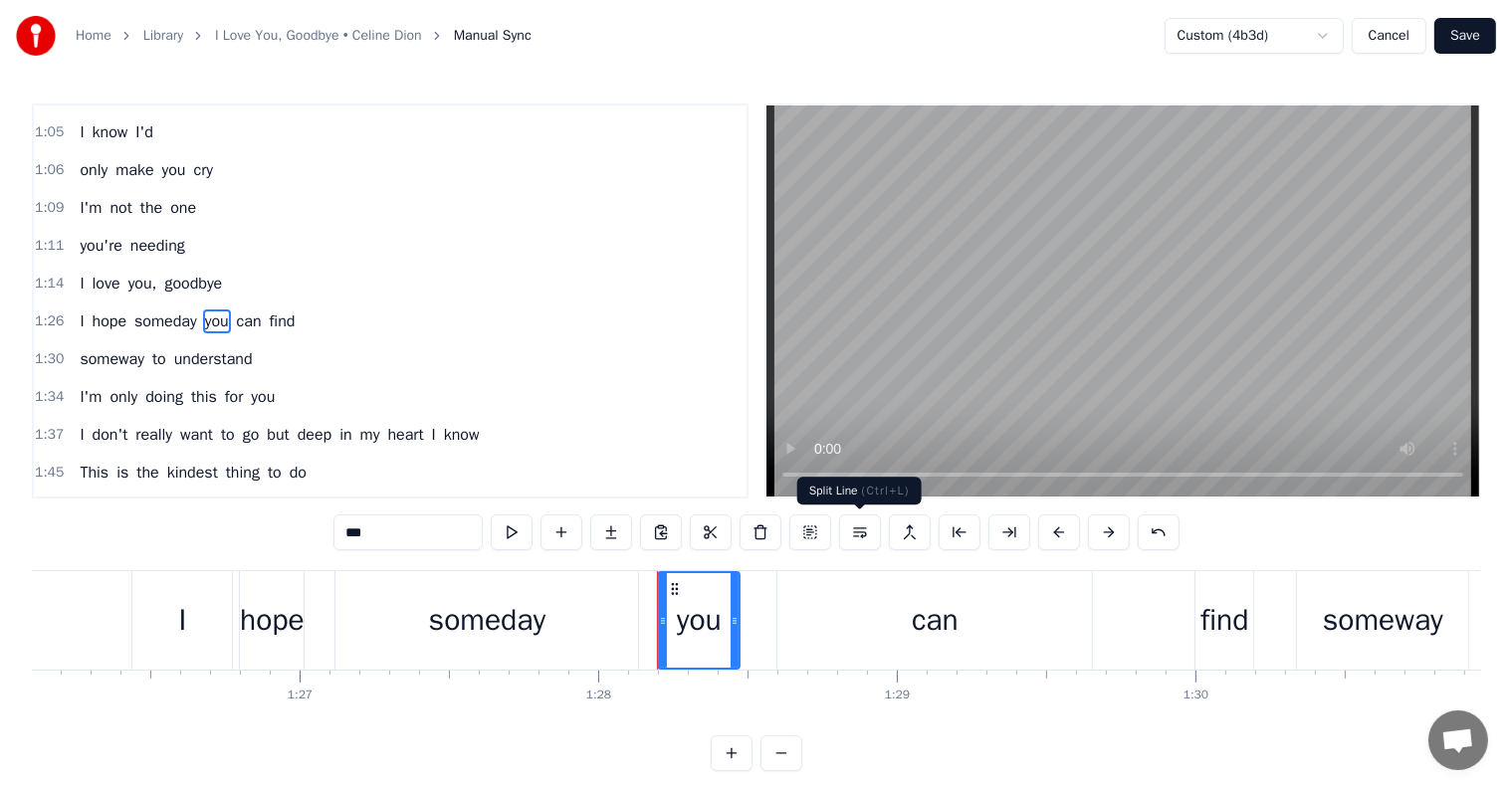 click at bounding box center (860, 532) 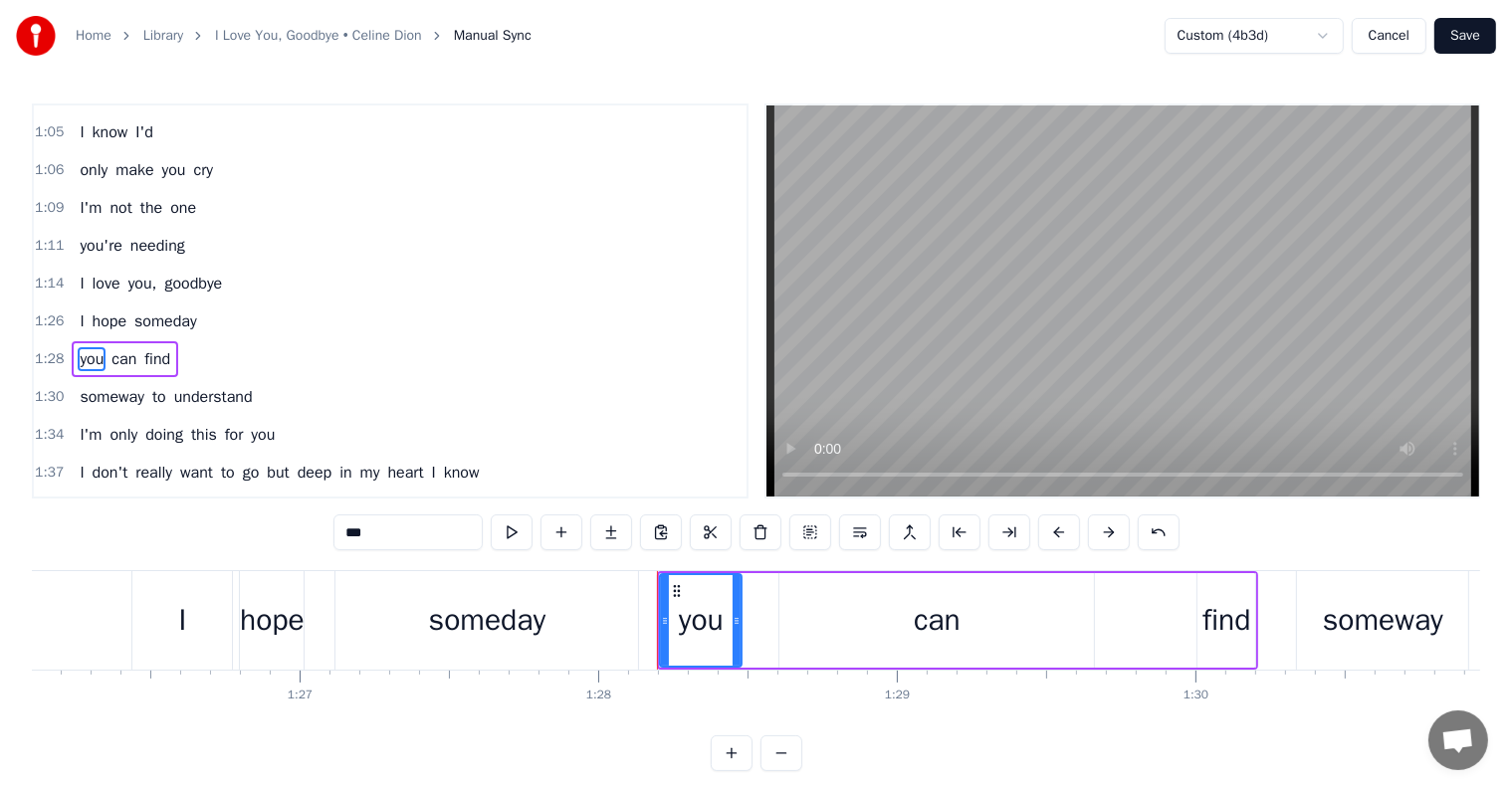 scroll, scrollTop: 445, scrollLeft: 0, axis: vertical 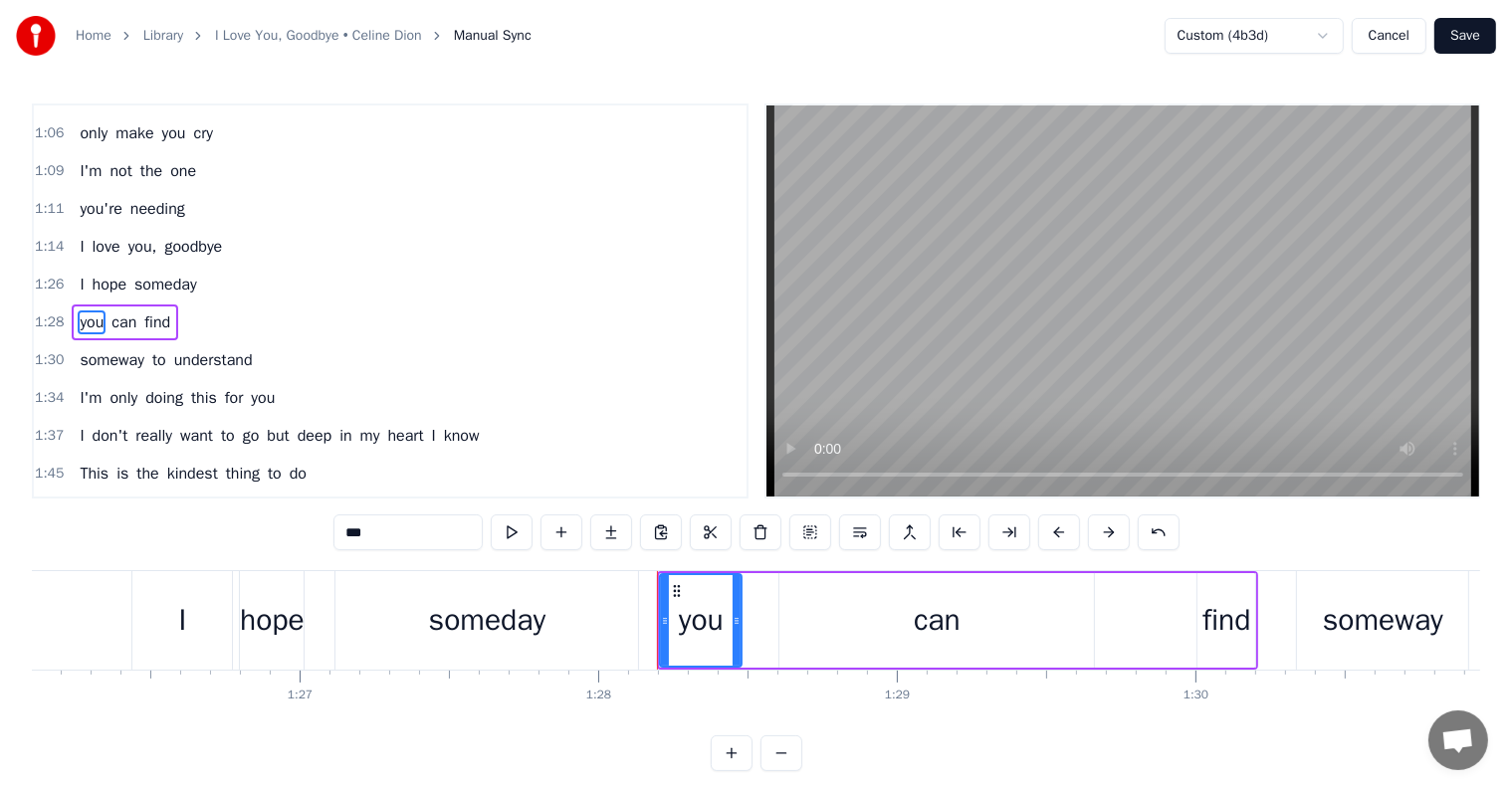 click on "1:26 I hope someday" at bounding box center (390, 285) 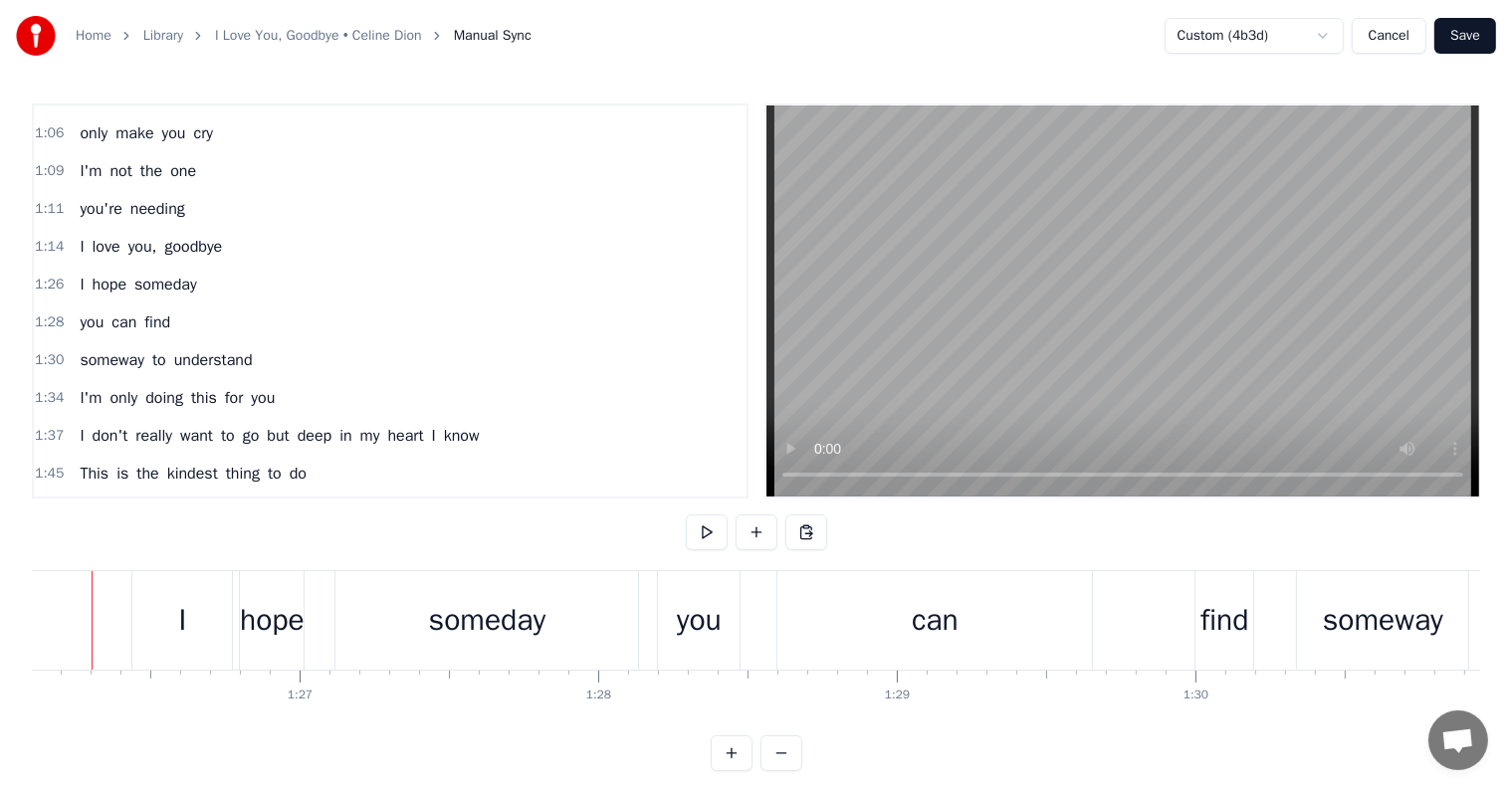 scroll, scrollTop: 0, scrollLeft: 25672, axis: horizontal 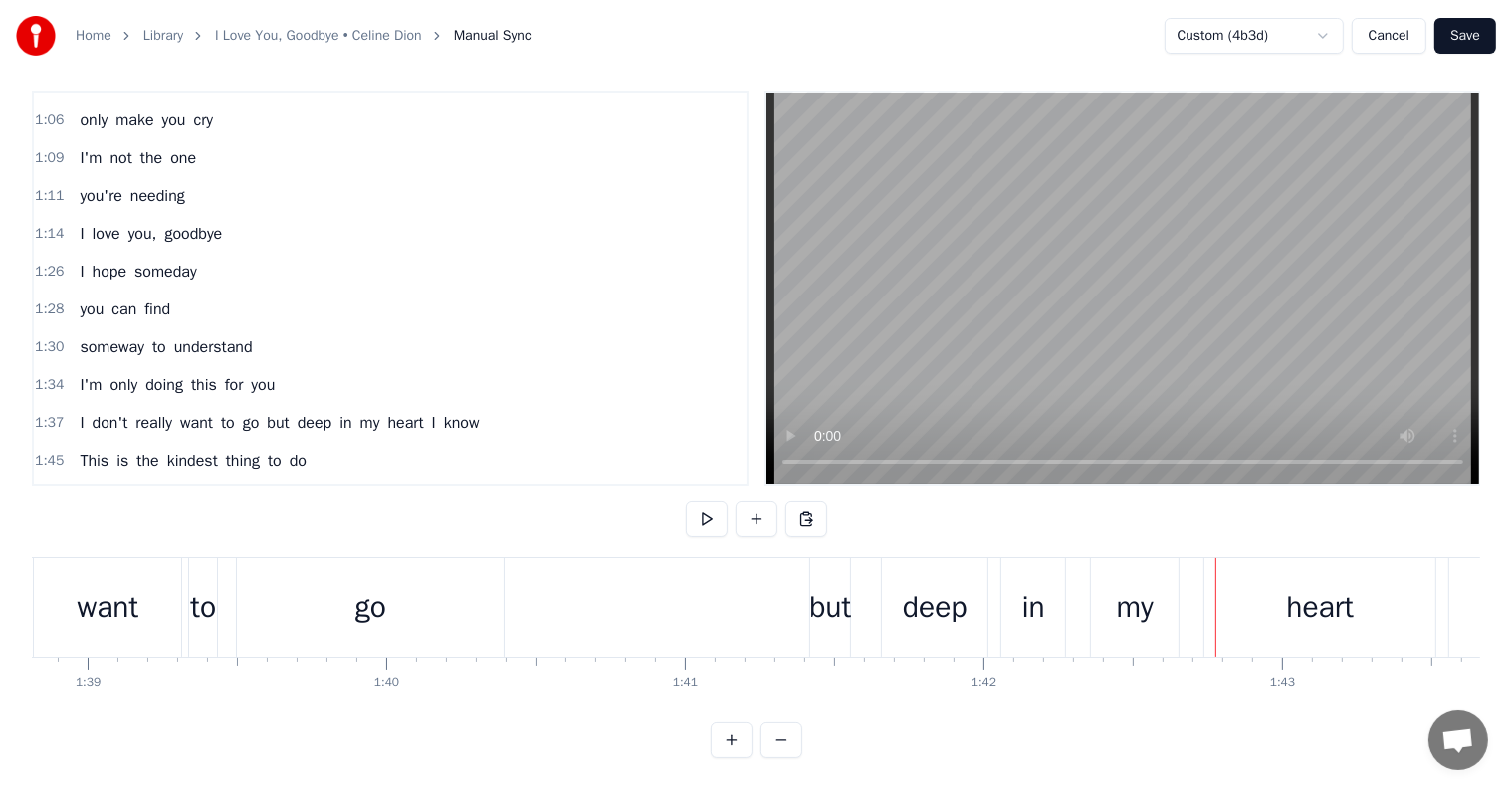 click on "heart" at bounding box center [1320, 607] 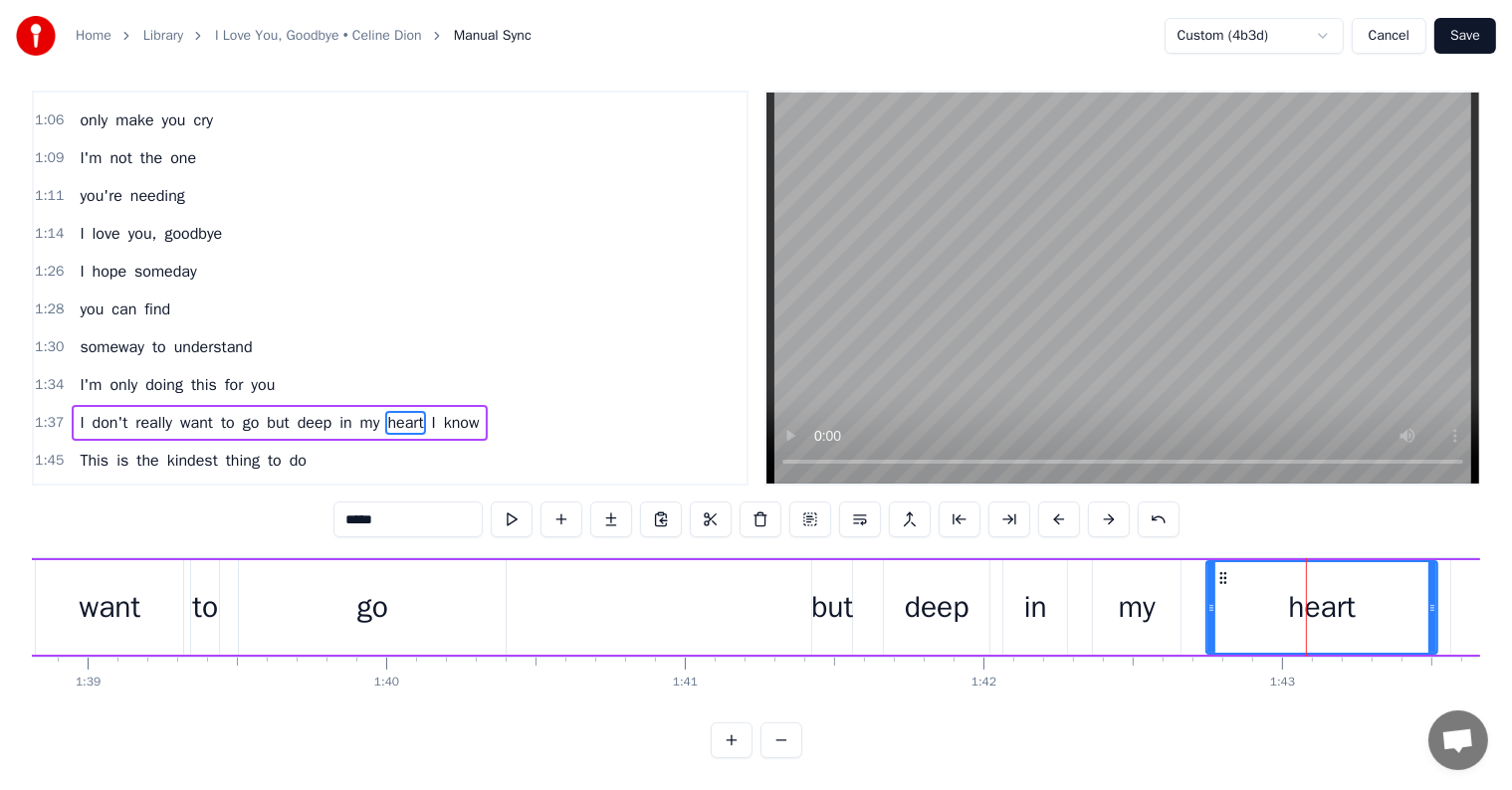 scroll, scrollTop: 0, scrollLeft: 0, axis: both 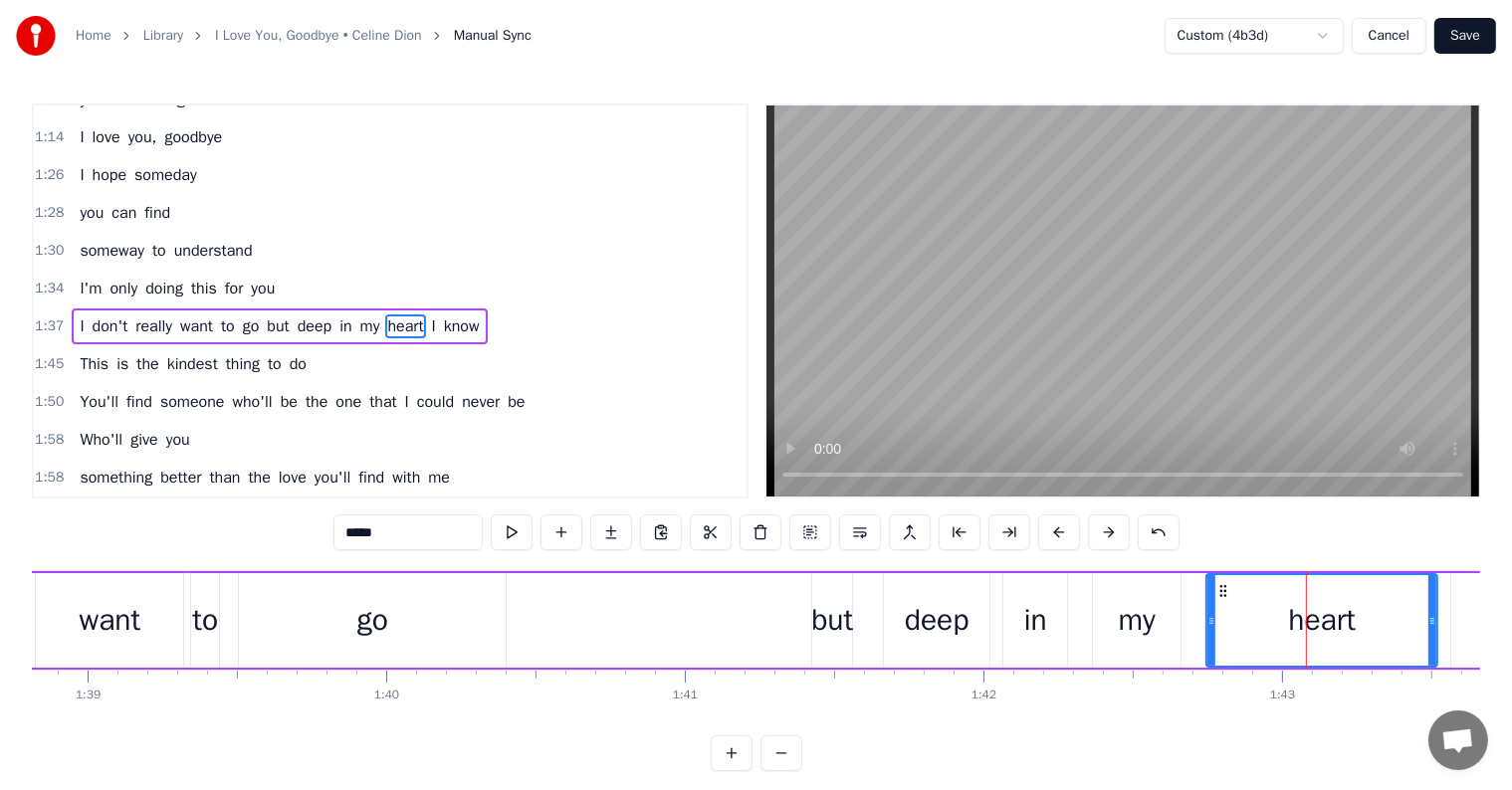 click on "but" at bounding box center (278, 326) 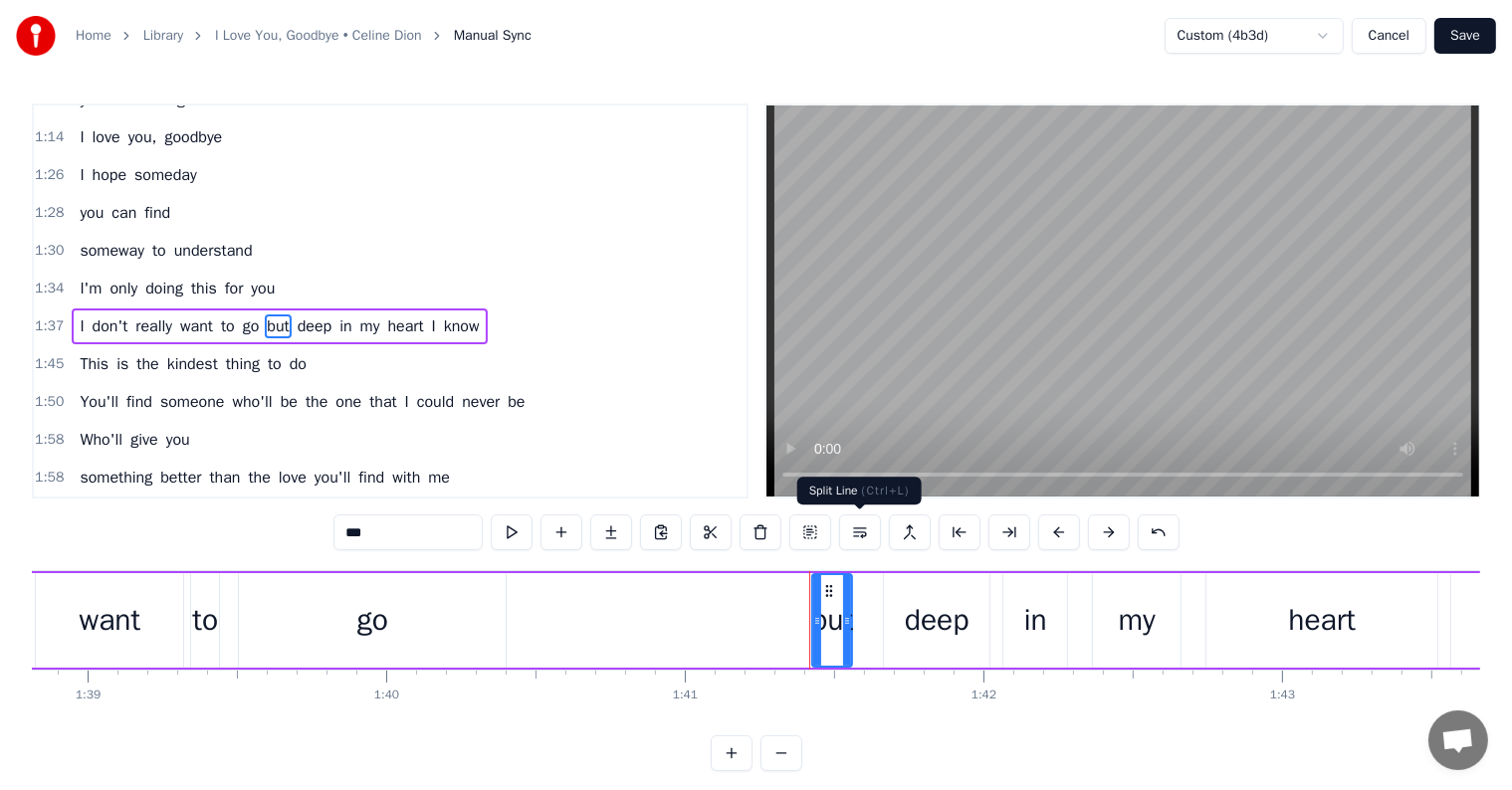 click at bounding box center (860, 532) 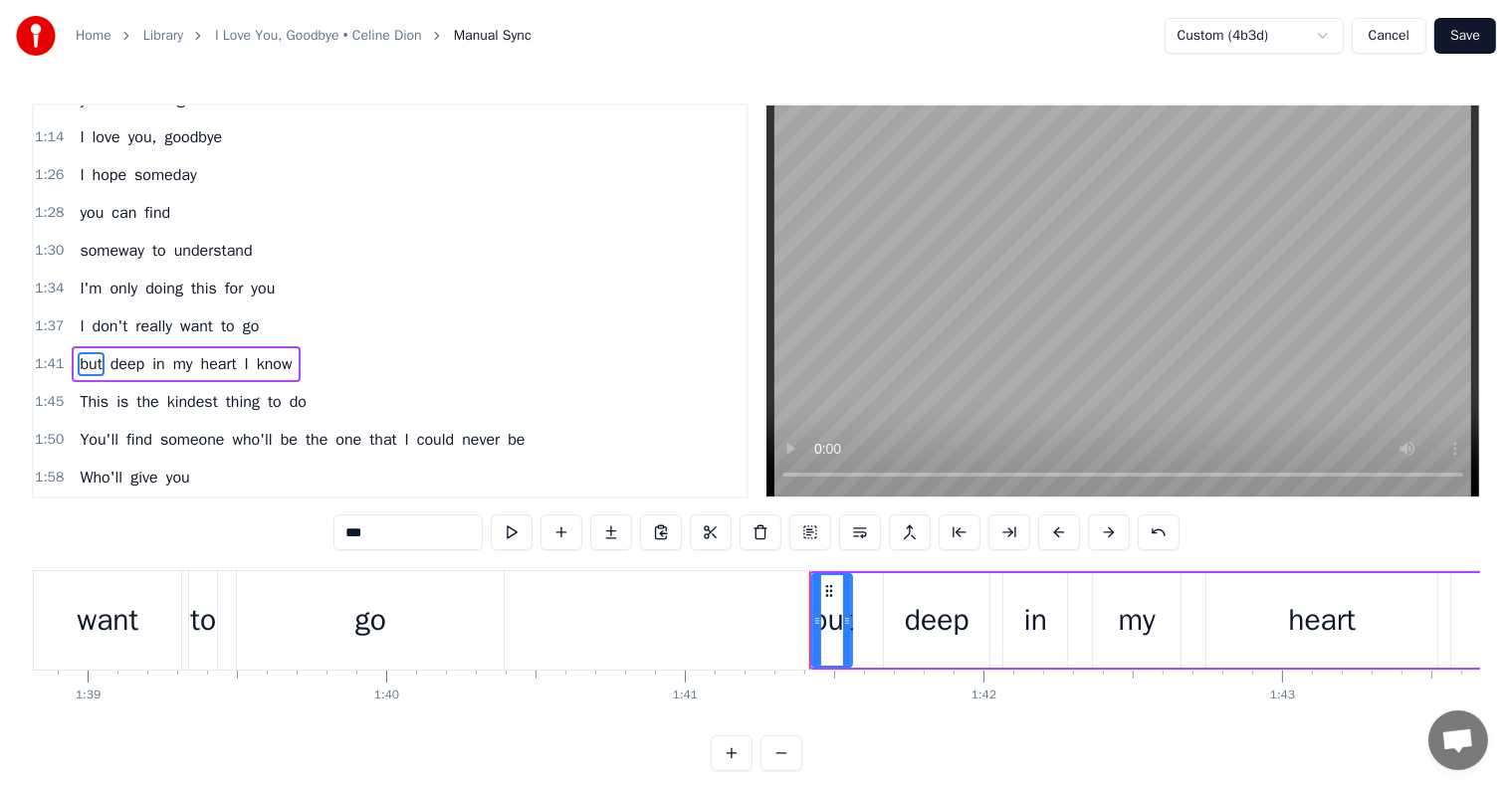 scroll, scrollTop: 591, scrollLeft: 0, axis: vertical 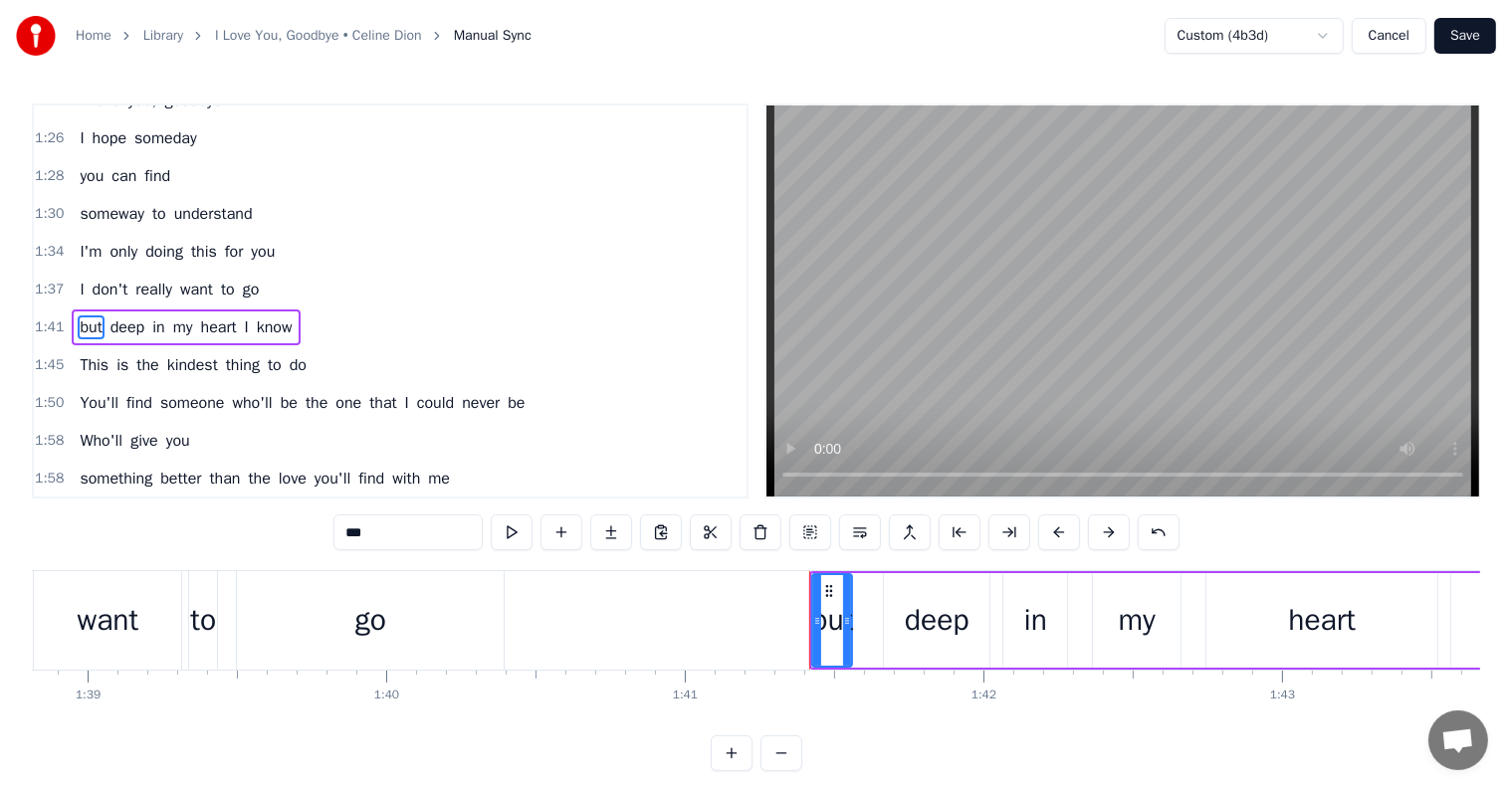 click on "1:37 I don't really want to go" at bounding box center (390, 290) 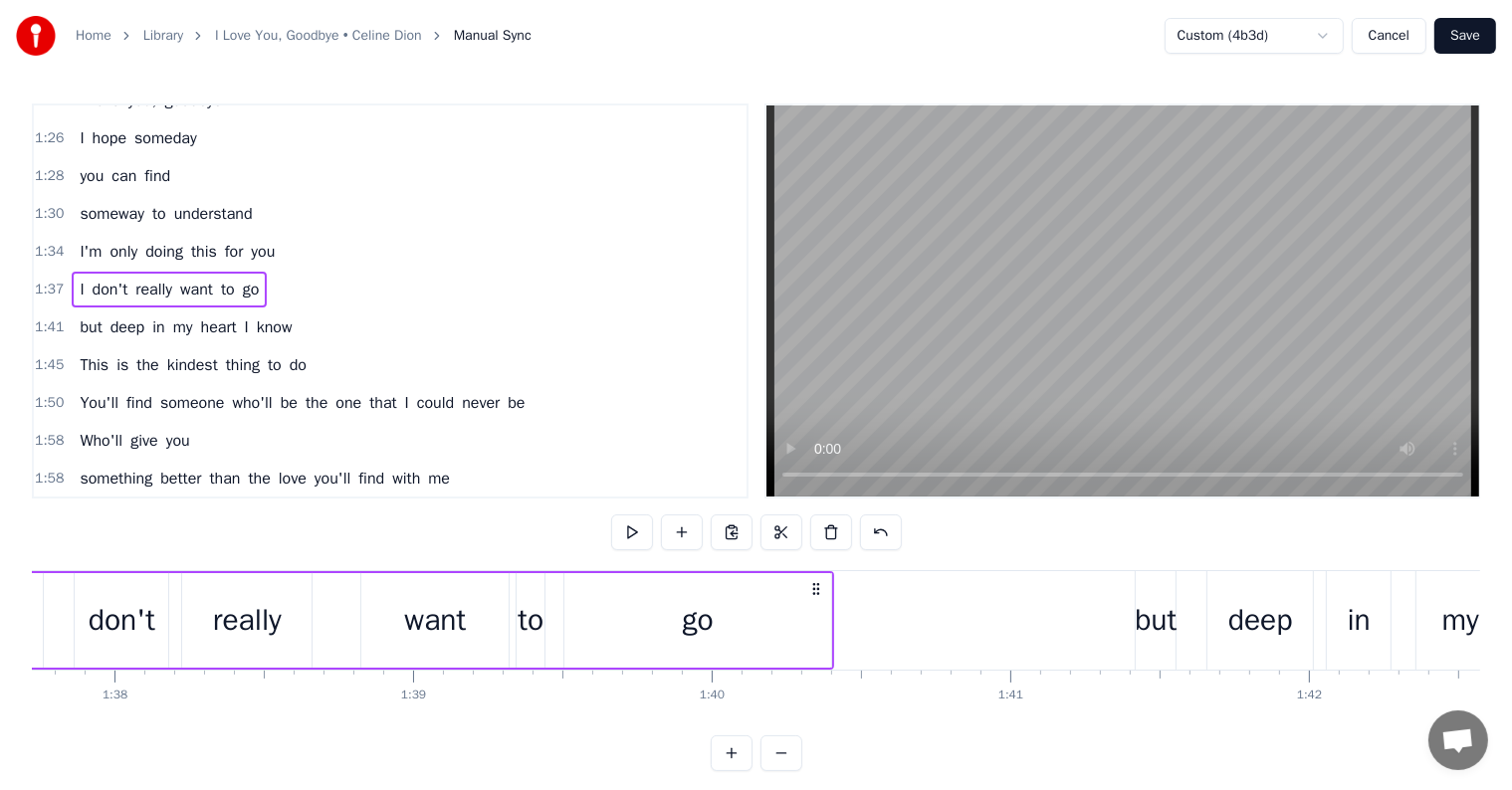 scroll, scrollTop: 0, scrollLeft: 29050, axis: horizontal 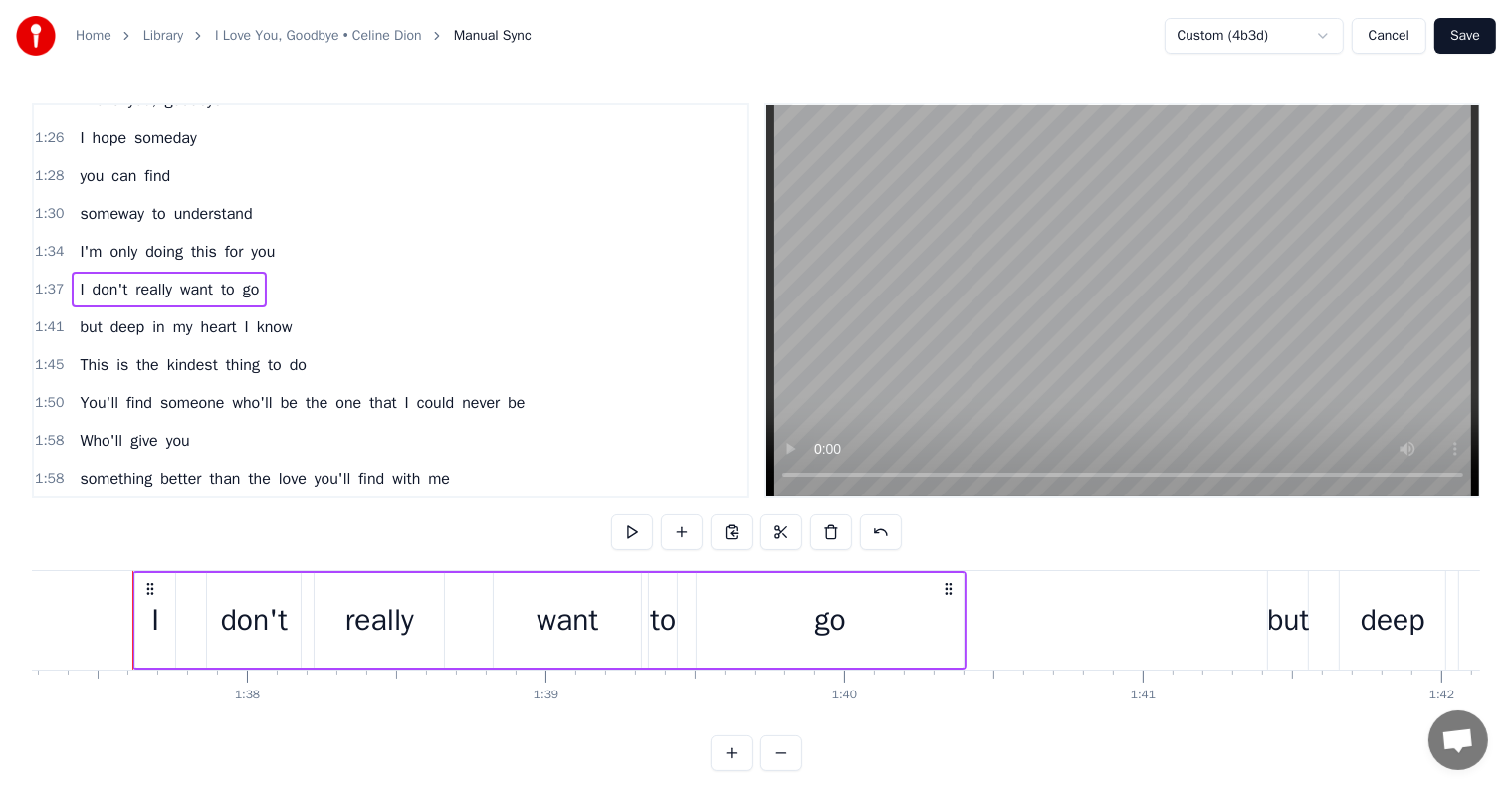 click on "my" at bounding box center (183, 327) 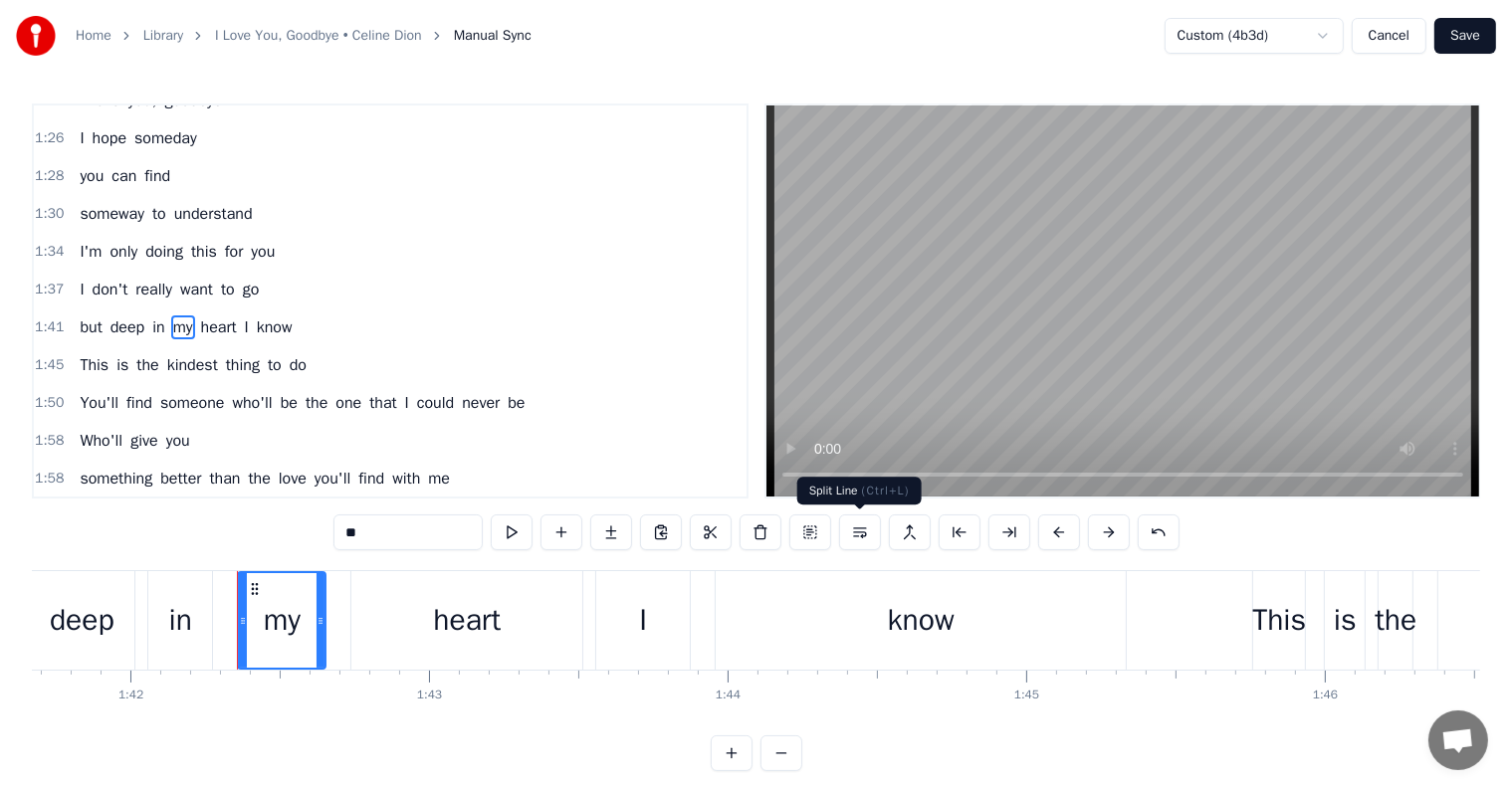 scroll, scrollTop: 0, scrollLeft: 30466, axis: horizontal 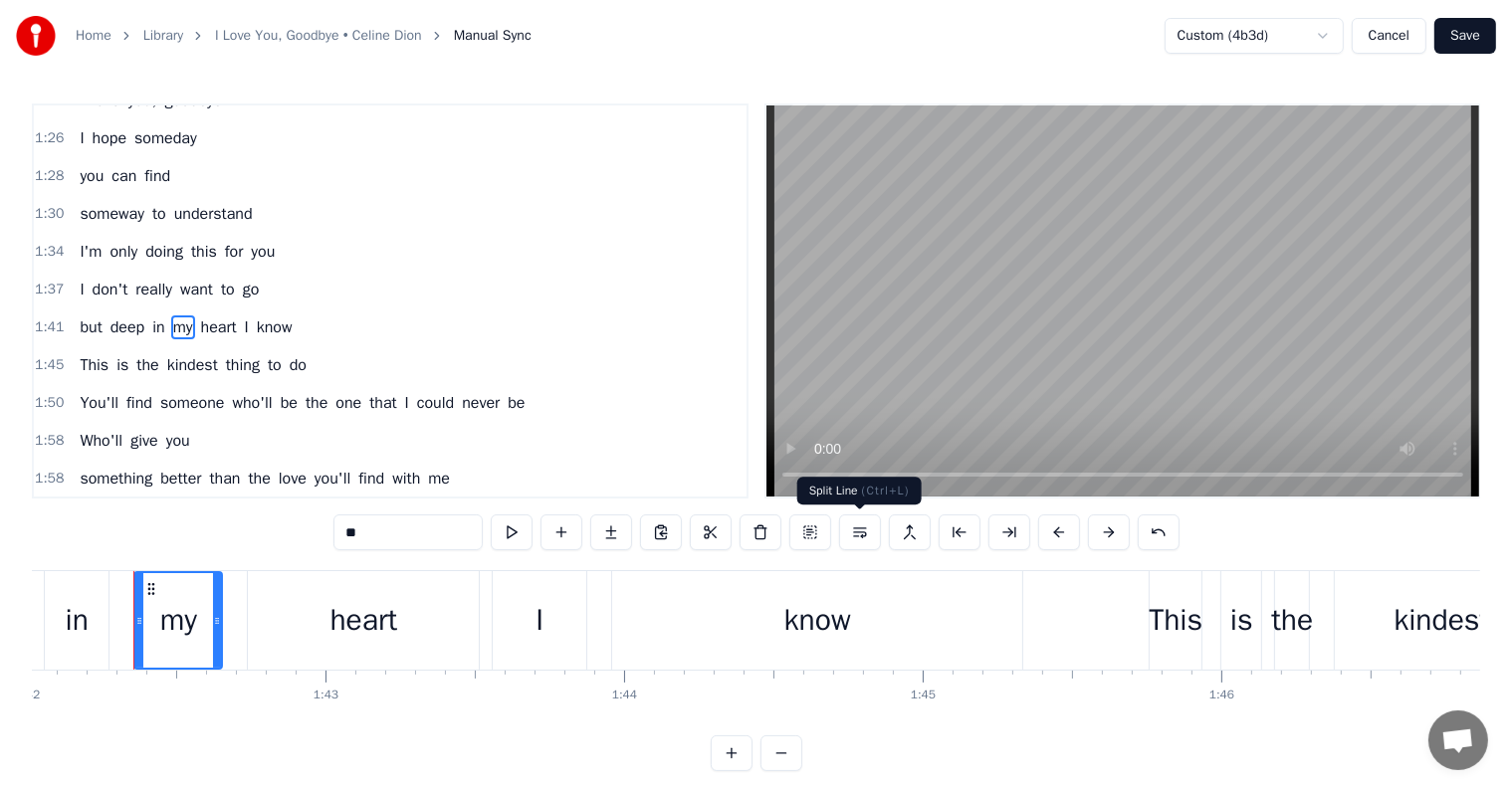 click at bounding box center [860, 532] 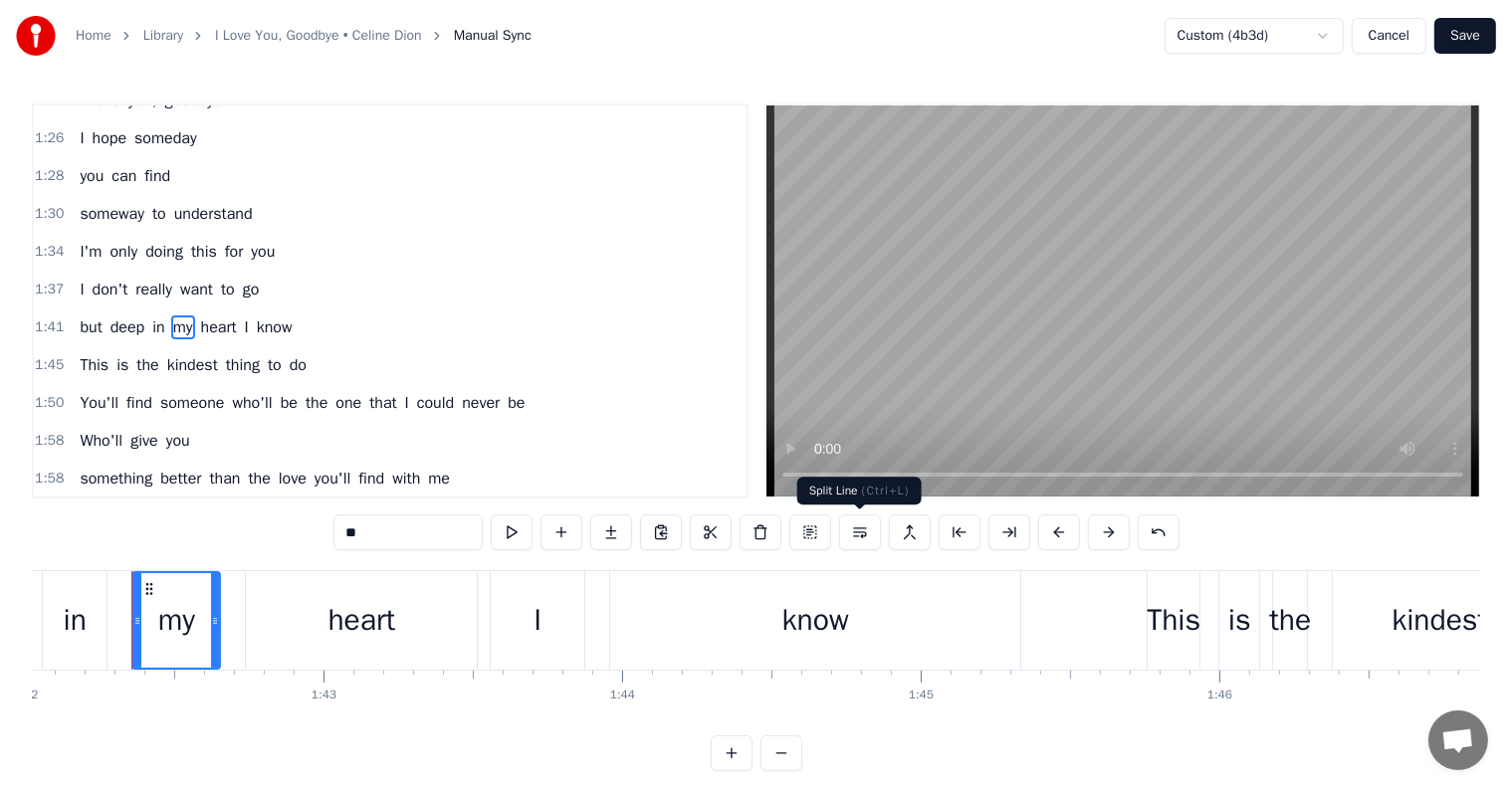 scroll, scrollTop: 628, scrollLeft: 0, axis: vertical 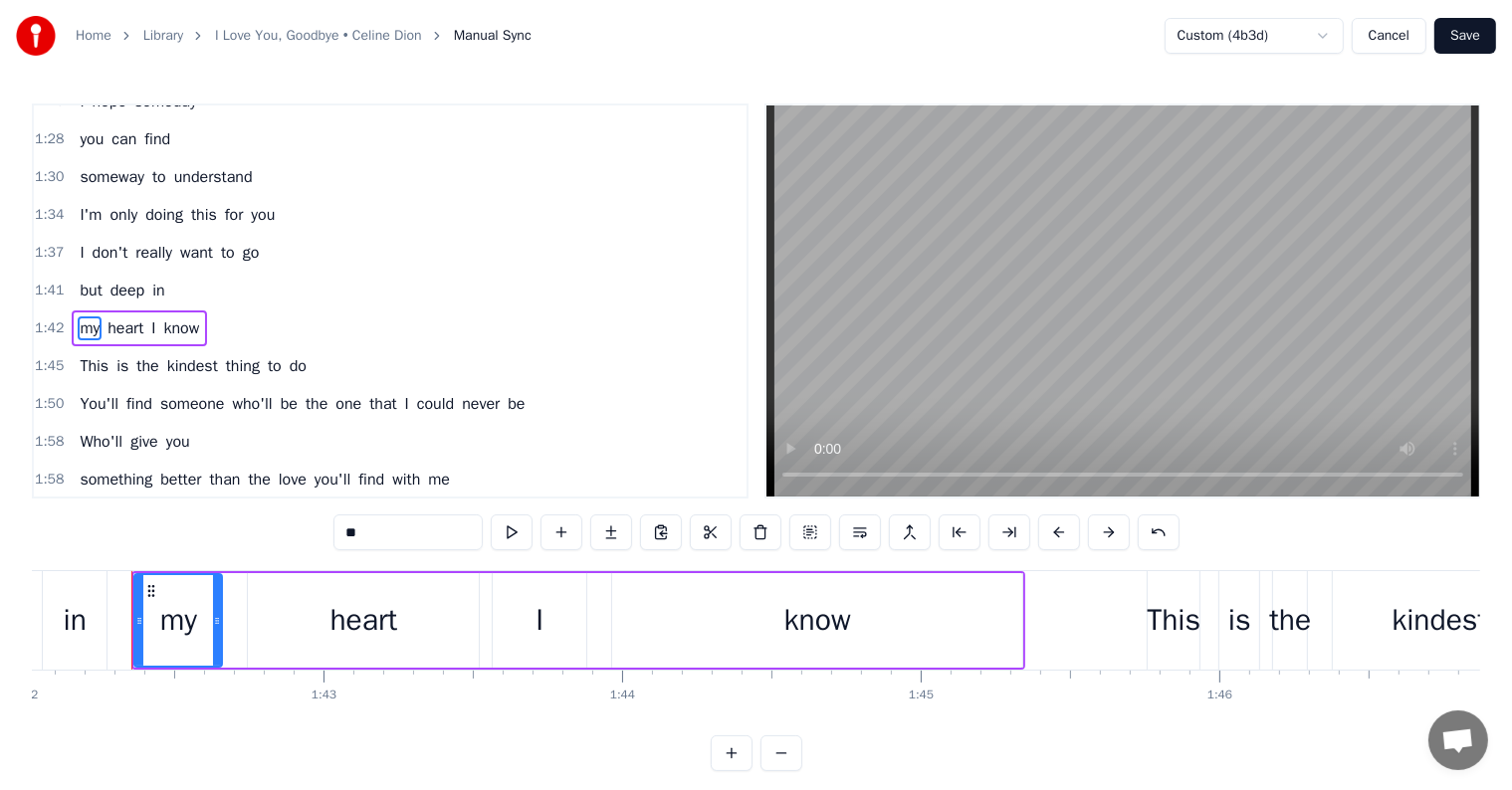 click on "1:37 I don't really want to go" at bounding box center [390, 253] 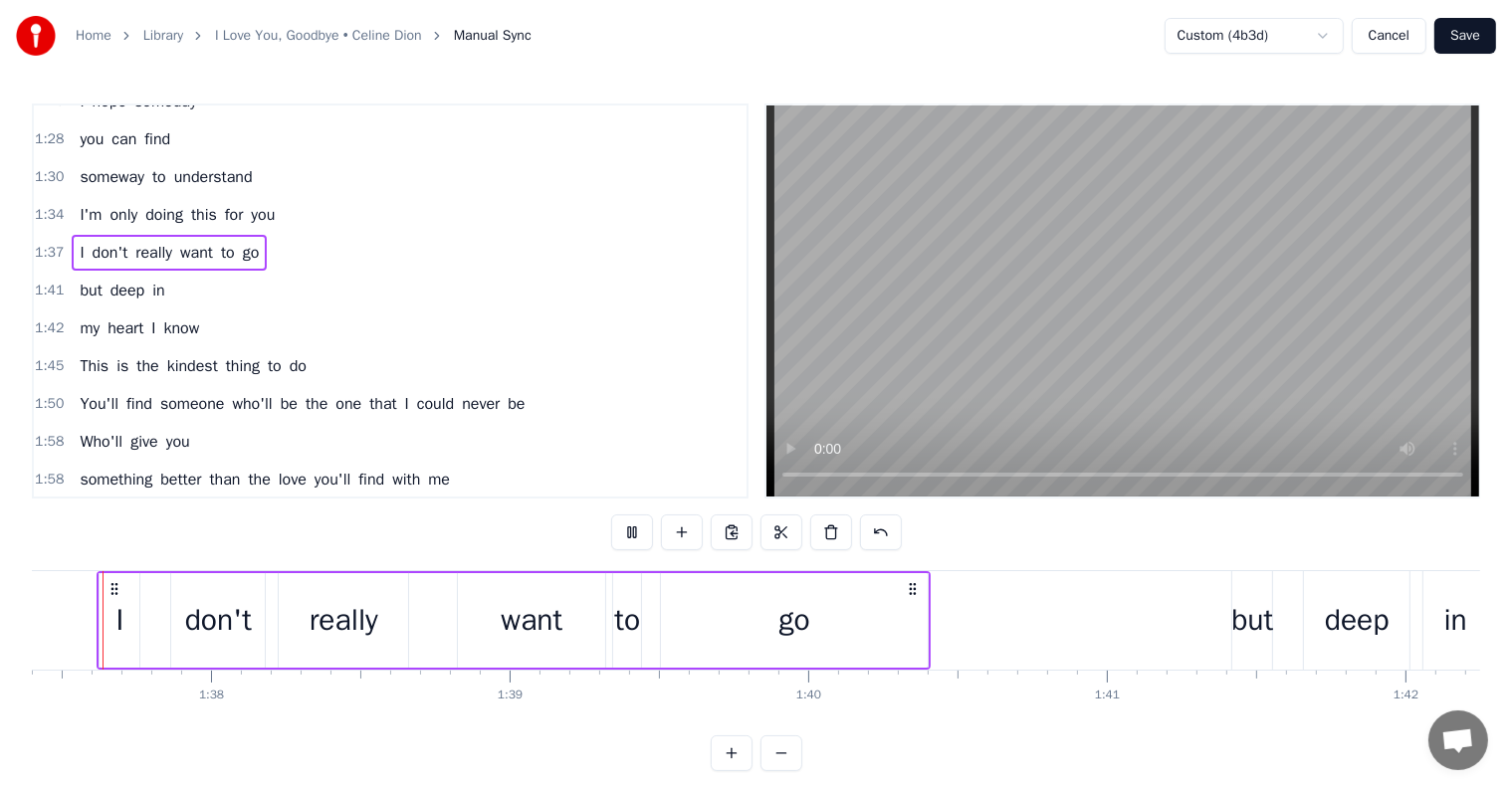 scroll, scrollTop: 0, scrollLeft: 29051, axis: horizontal 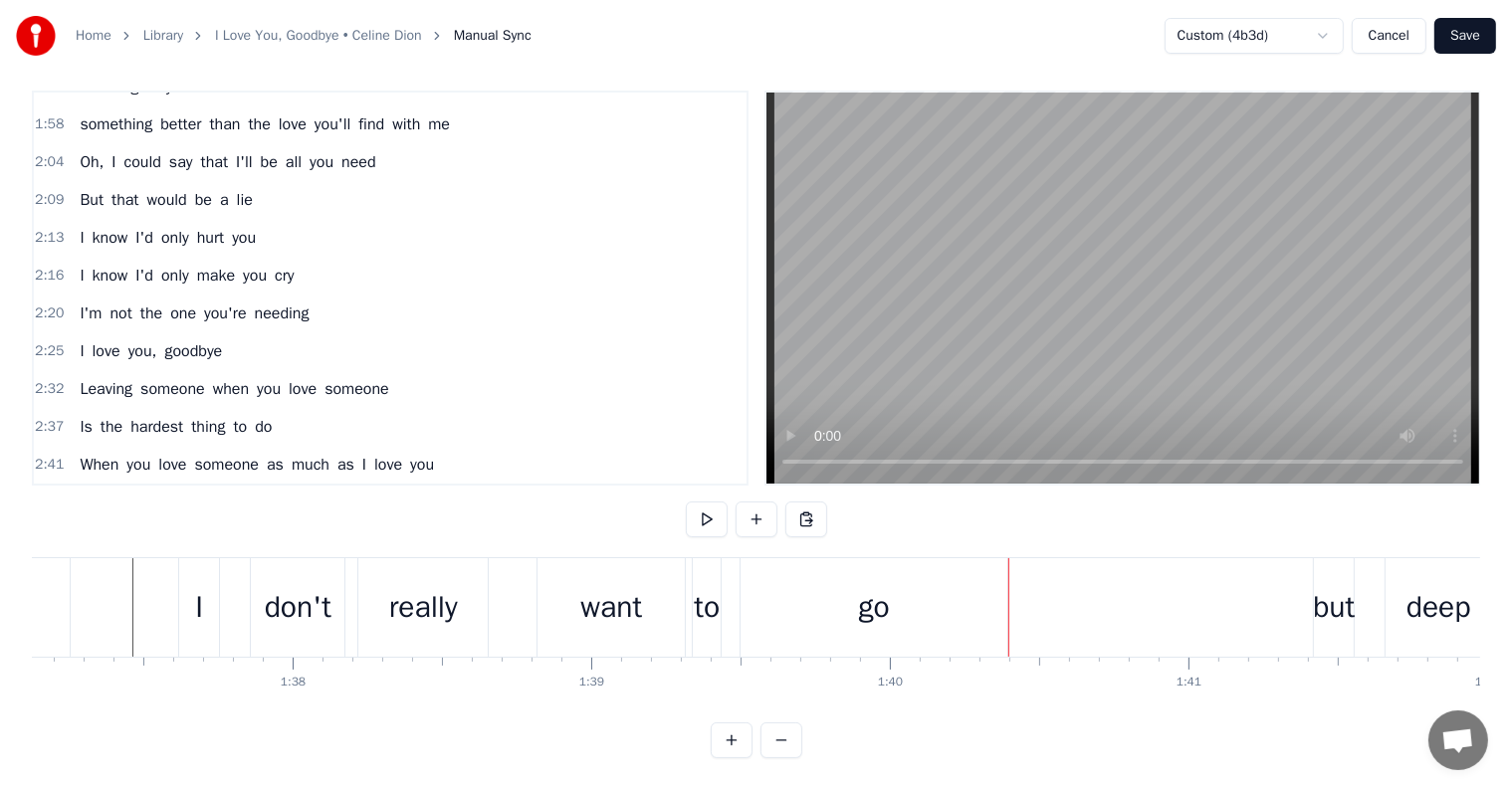 click at bounding box center [3033, 607] 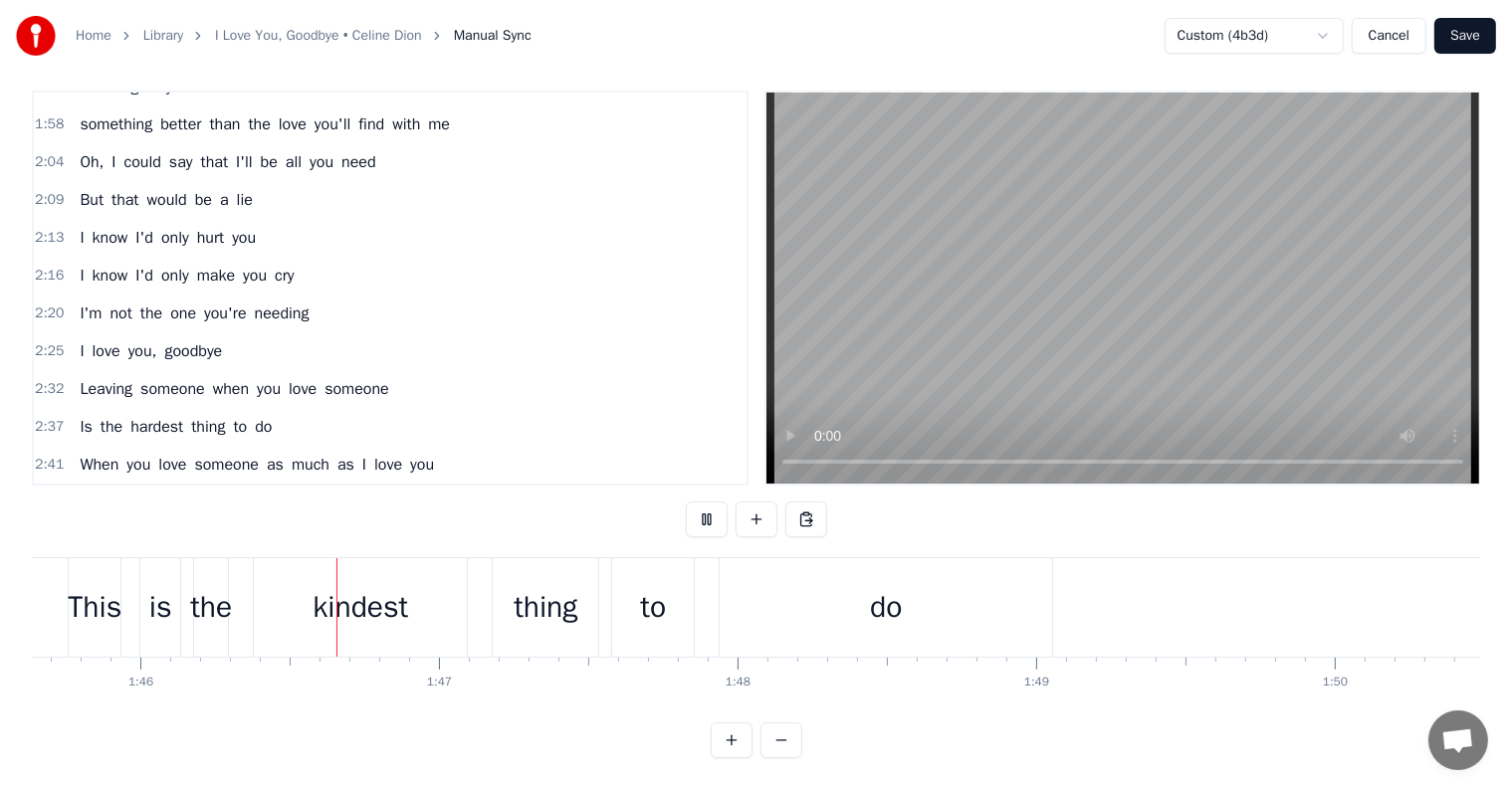 scroll, scrollTop: 0, scrollLeft: 31558, axis: horizontal 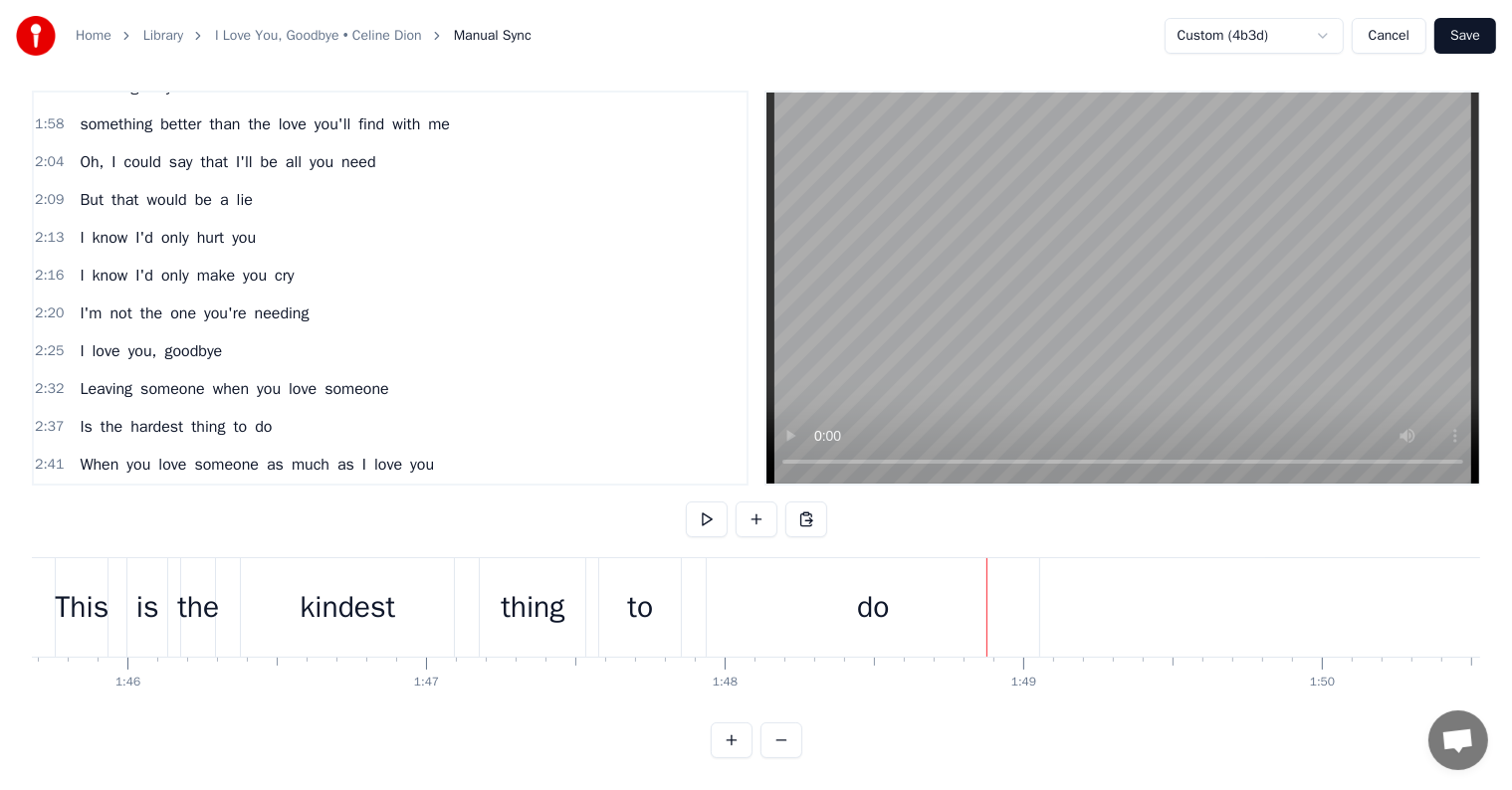 click on "thing" at bounding box center [533, 607] 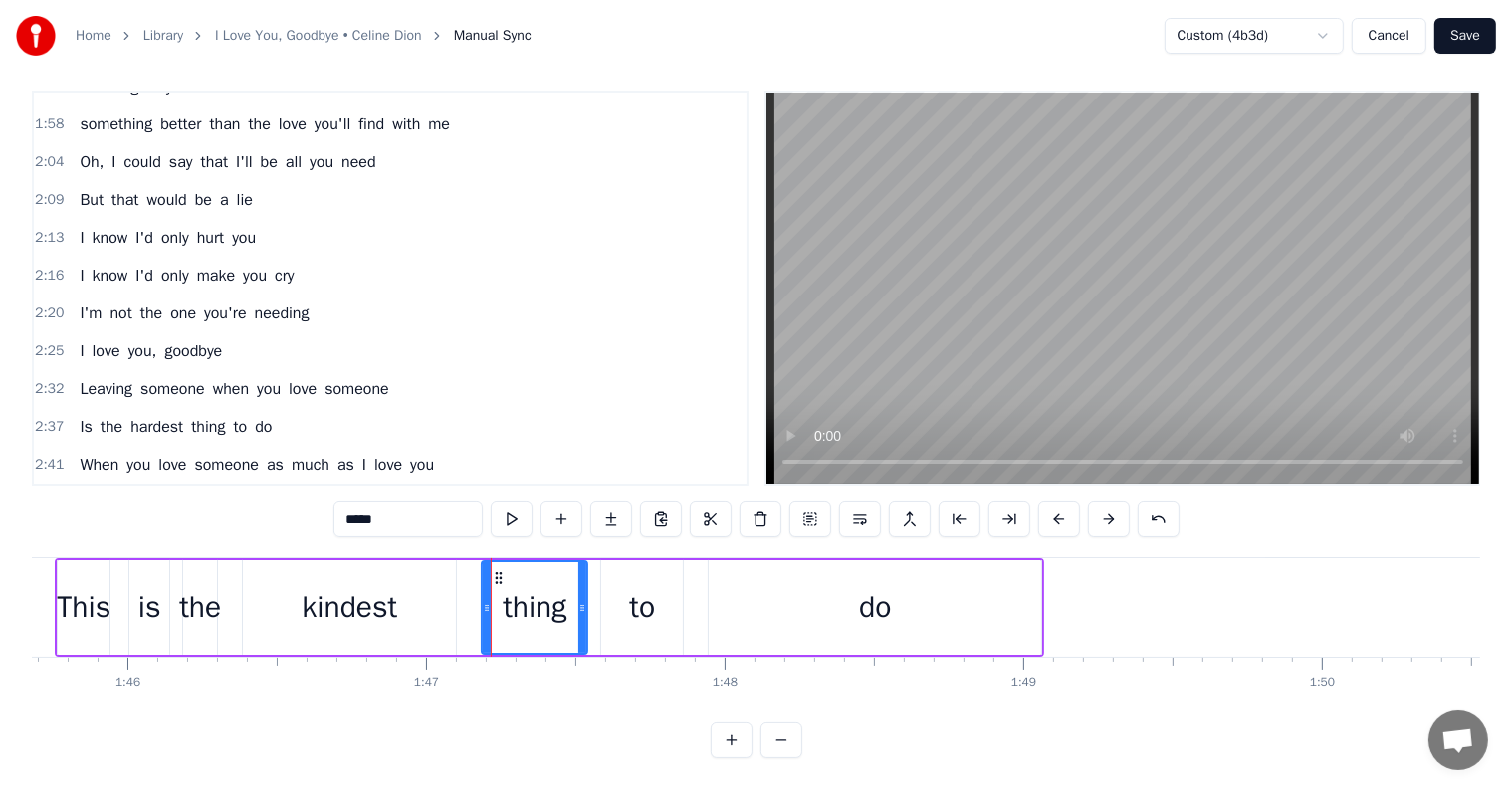 scroll, scrollTop: 0, scrollLeft: 0, axis: both 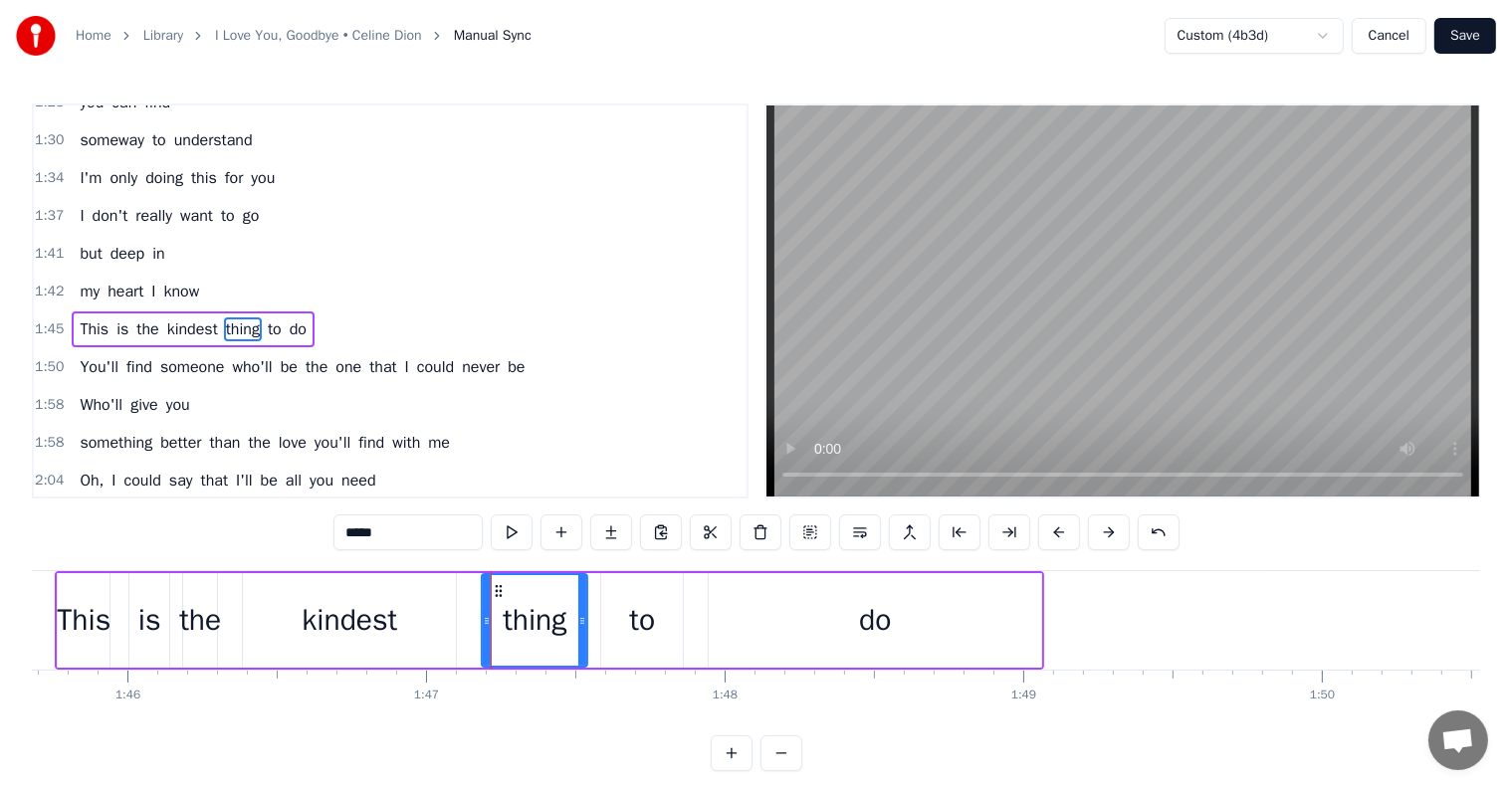 click on "kindest" at bounding box center (192, 329) 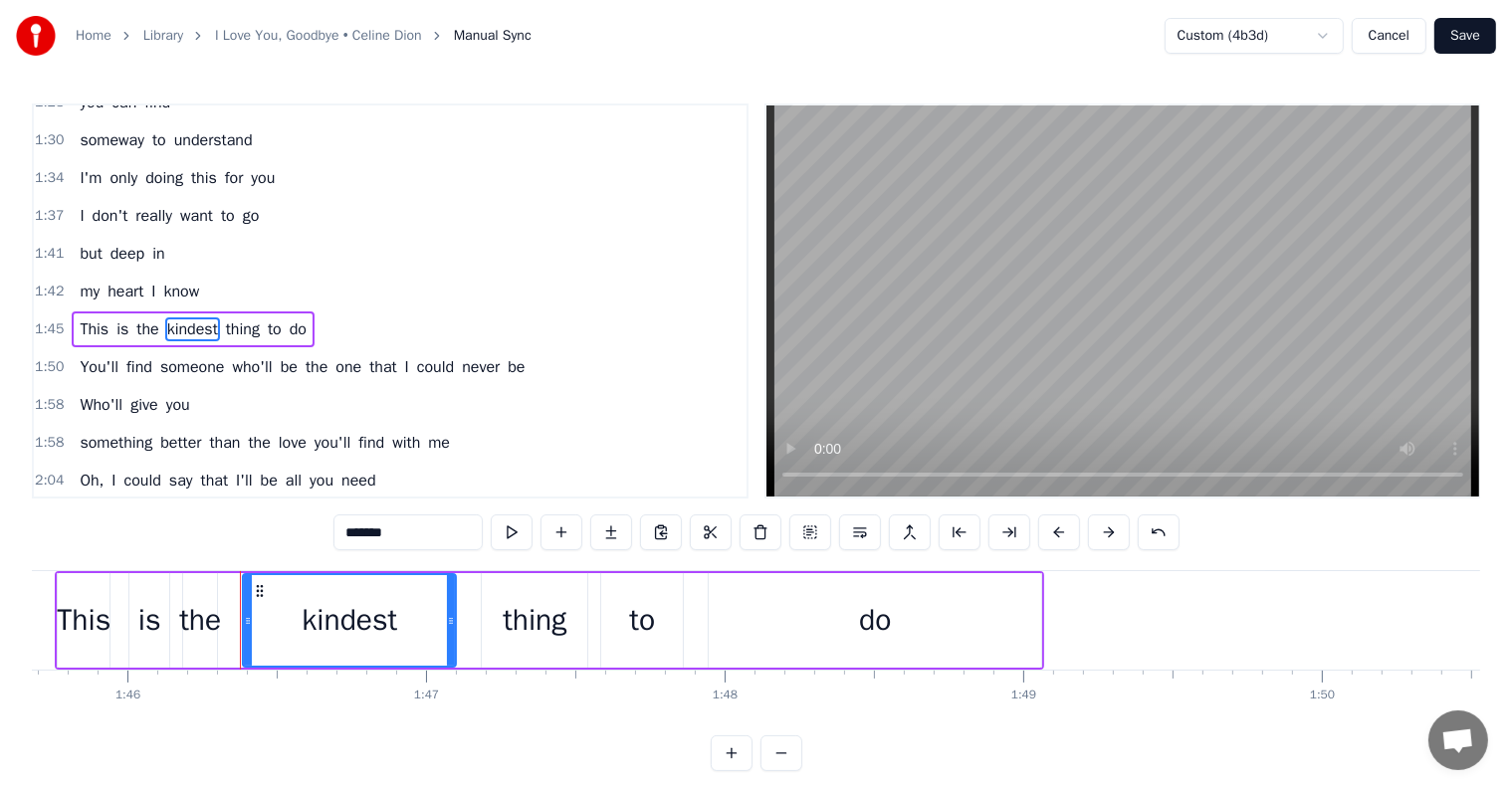 click on "thing" at bounding box center (243, 329) 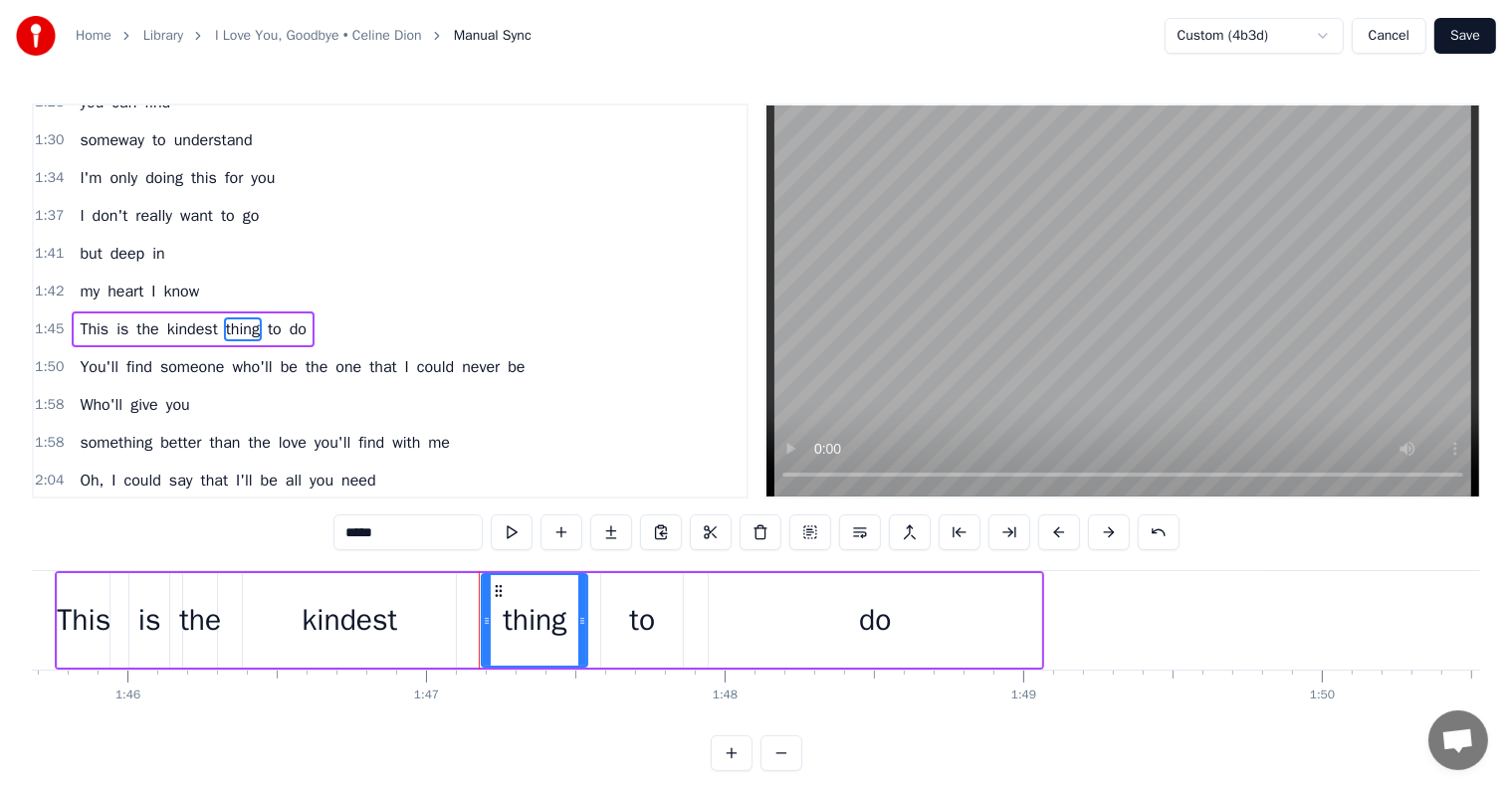 click at bounding box center (860, 532) 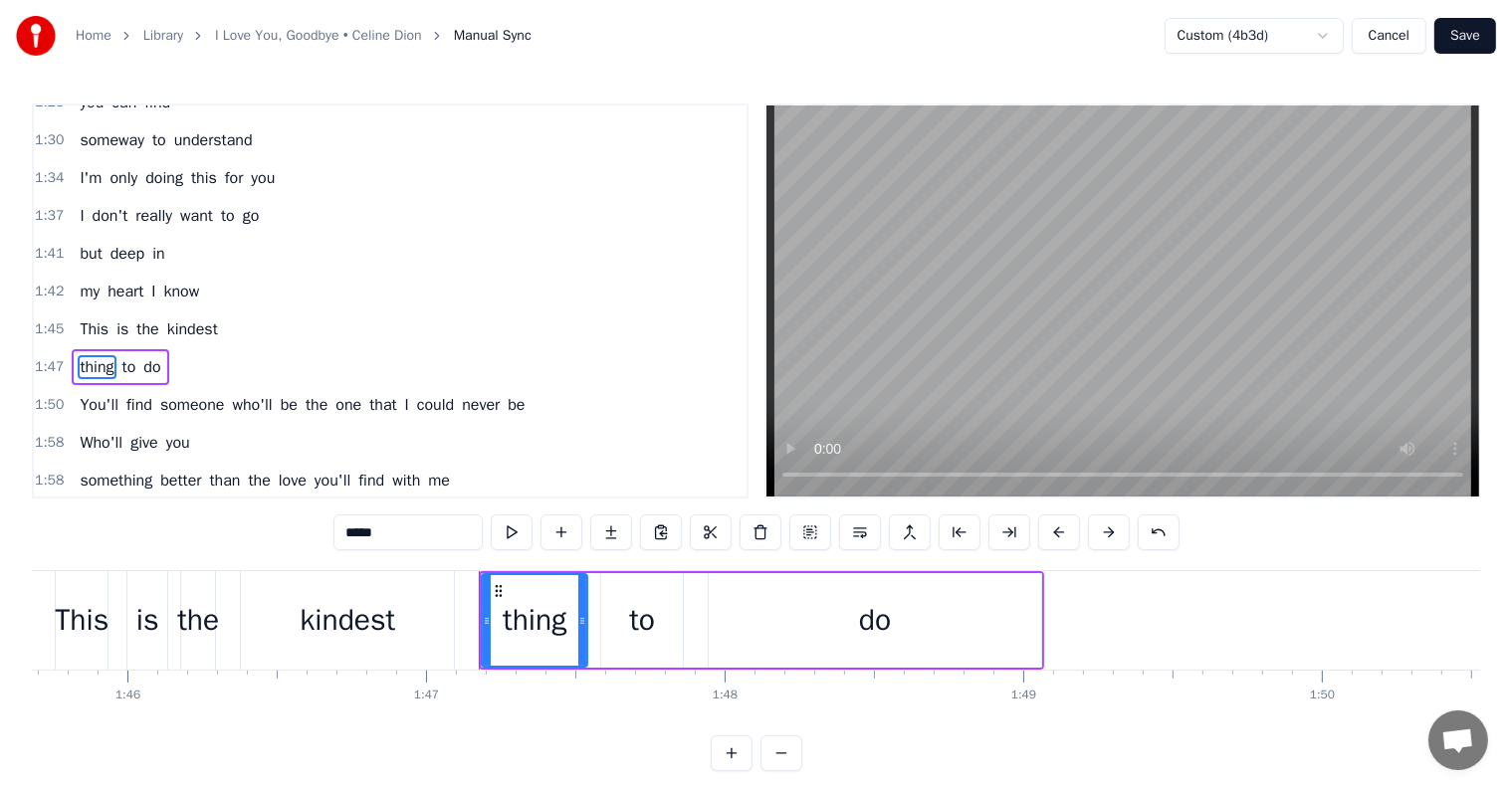 scroll, scrollTop: 700, scrollLeft: 0, axis: vertical 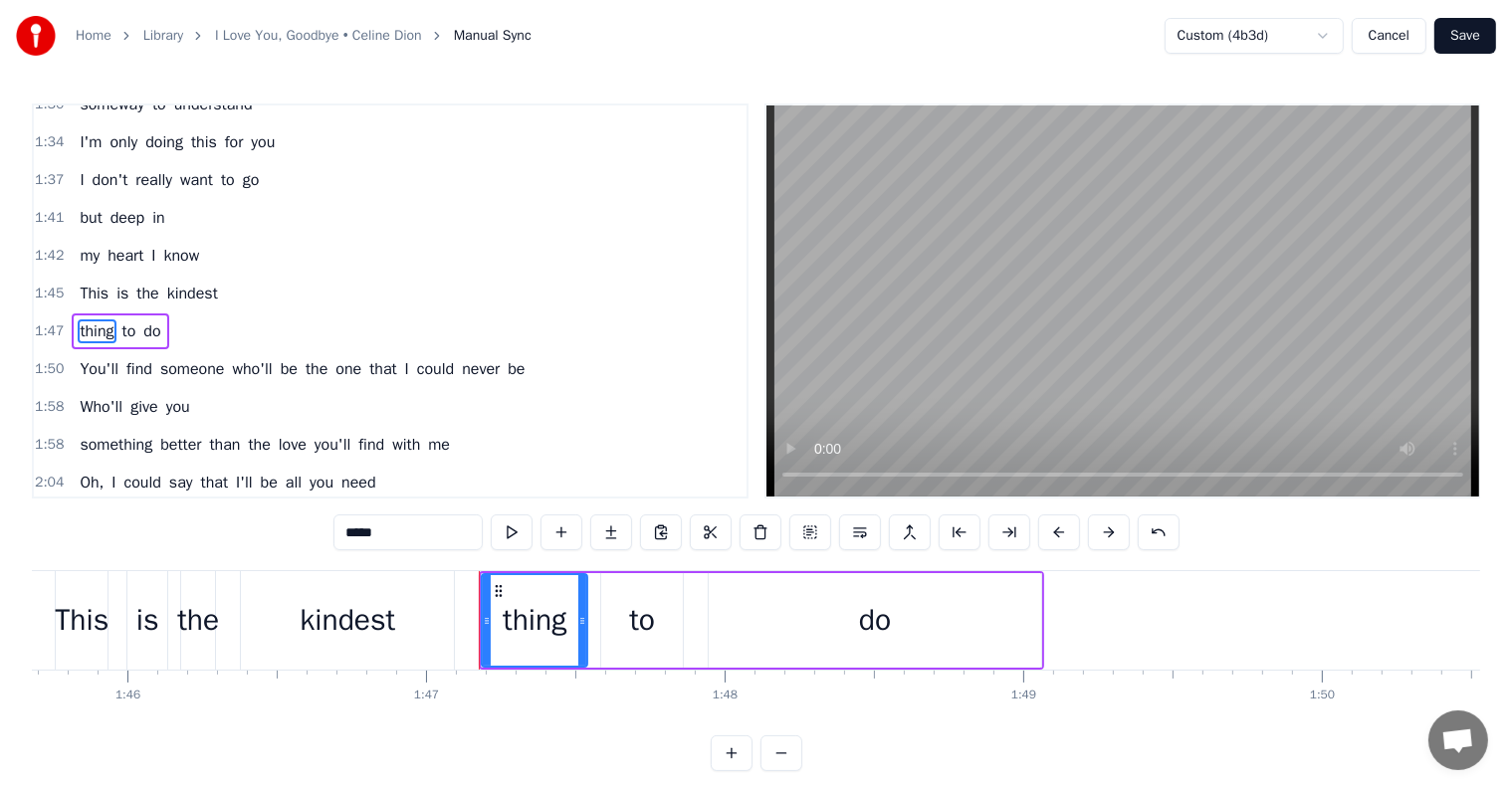 click on "1:45 This is the kindest" at bounding box center [390, 294] 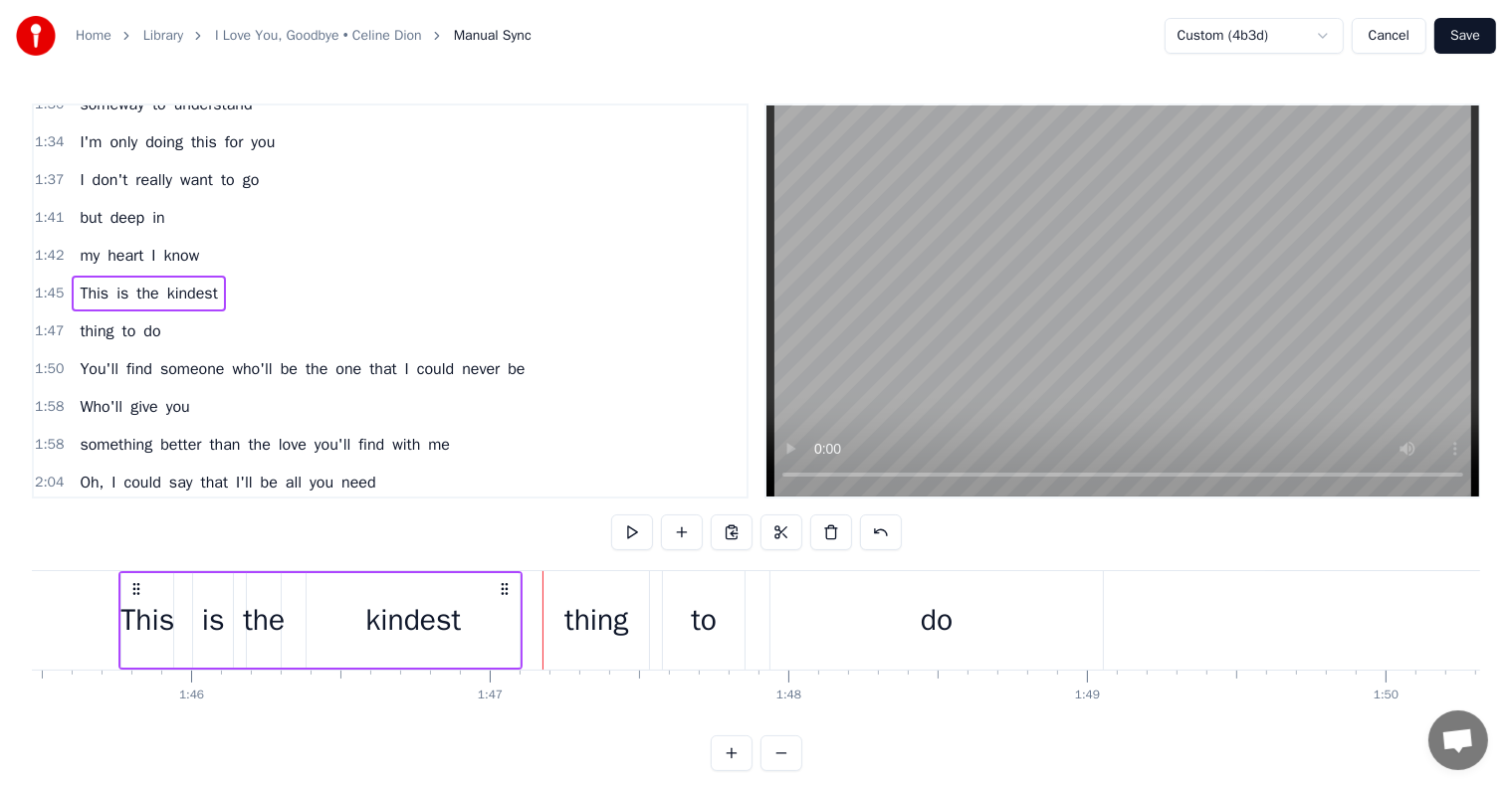 scroll, scrollTop: 0, scrollLeft: 31481, axis: horizontal 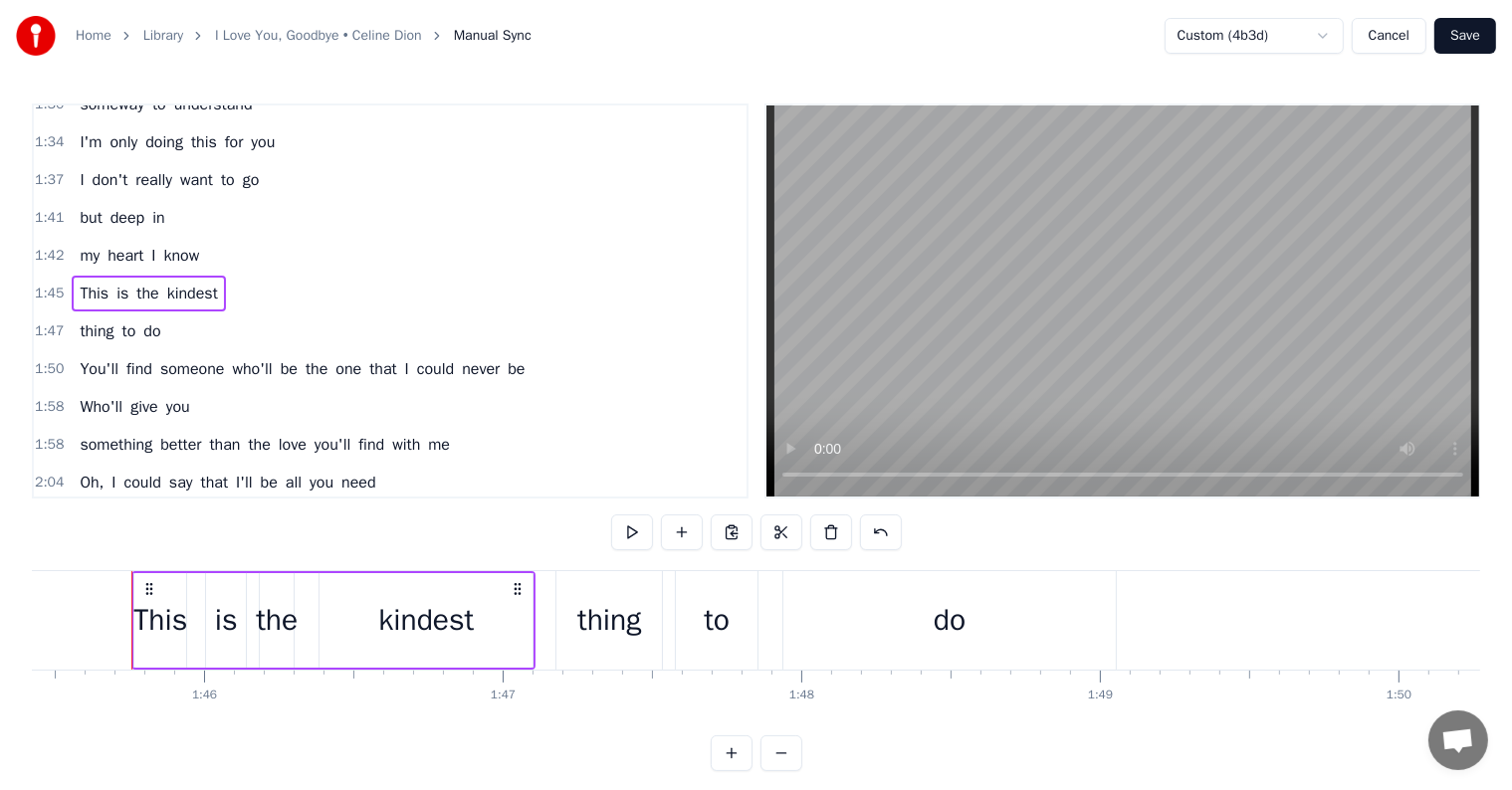 click on "someone" at bounding box center (192, 369) 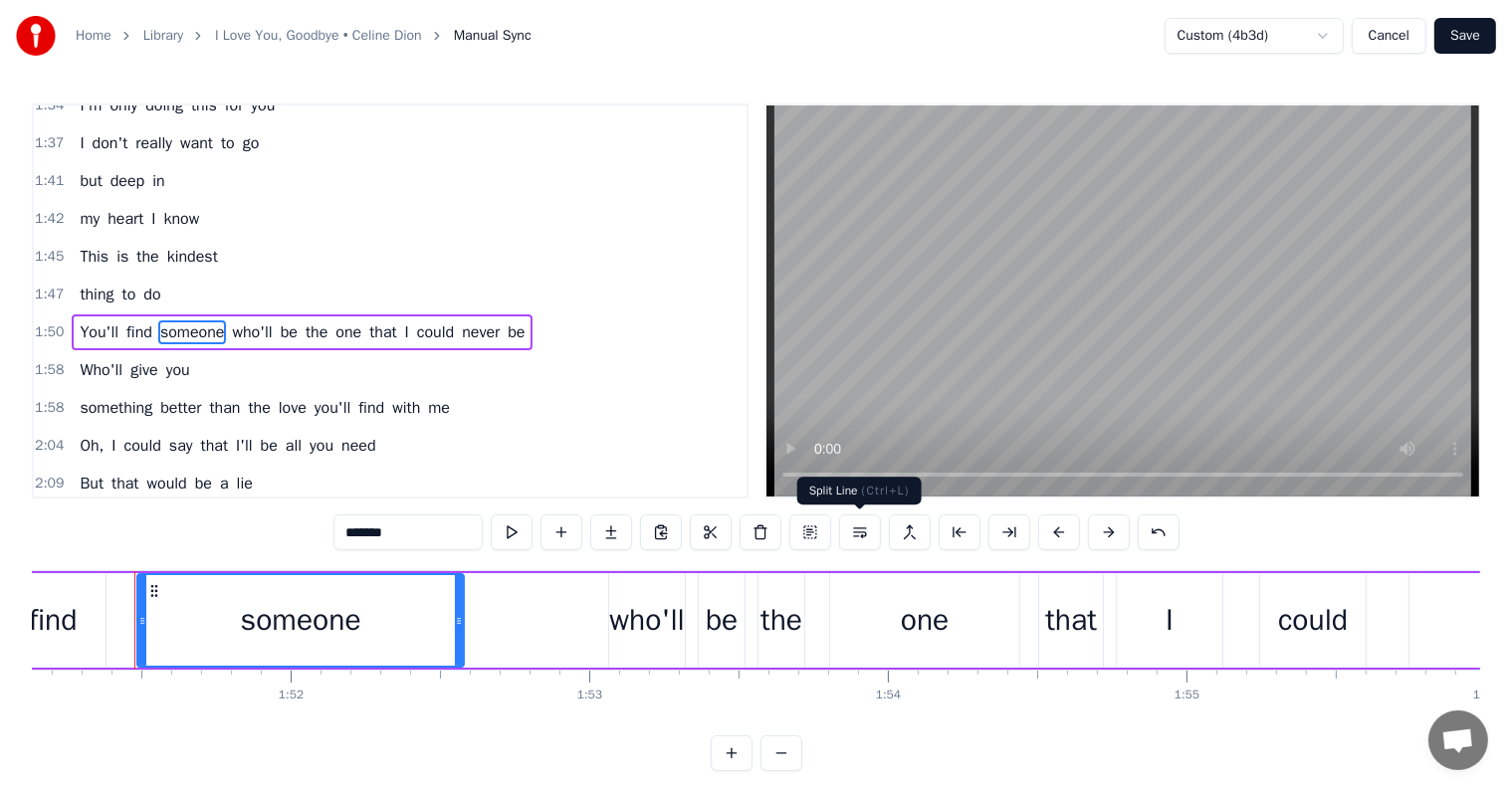 scroll, scrollTop: 0, scrollLeft: 33189, axis: horizontal 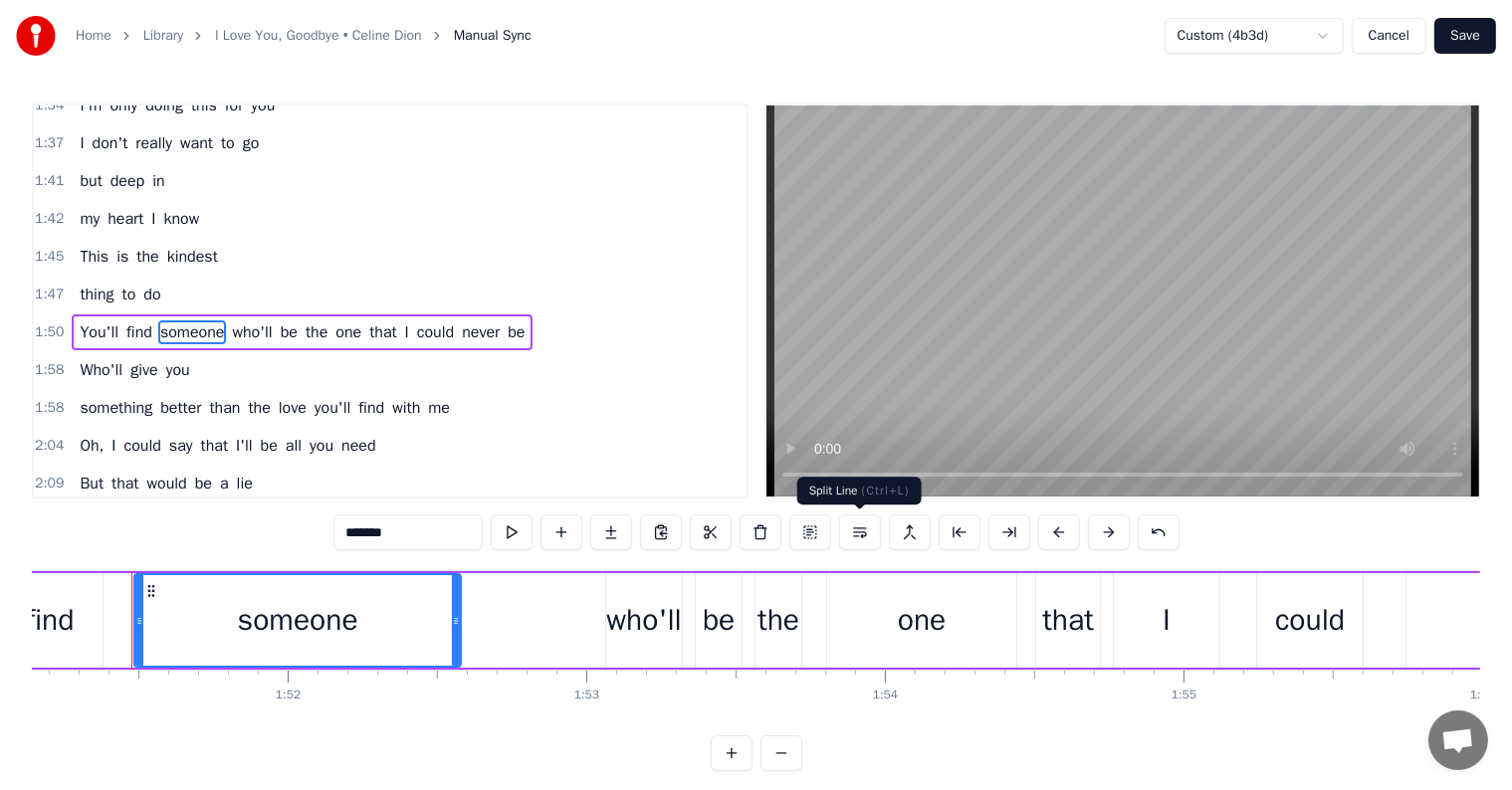 click at bounding box center (860, 532) 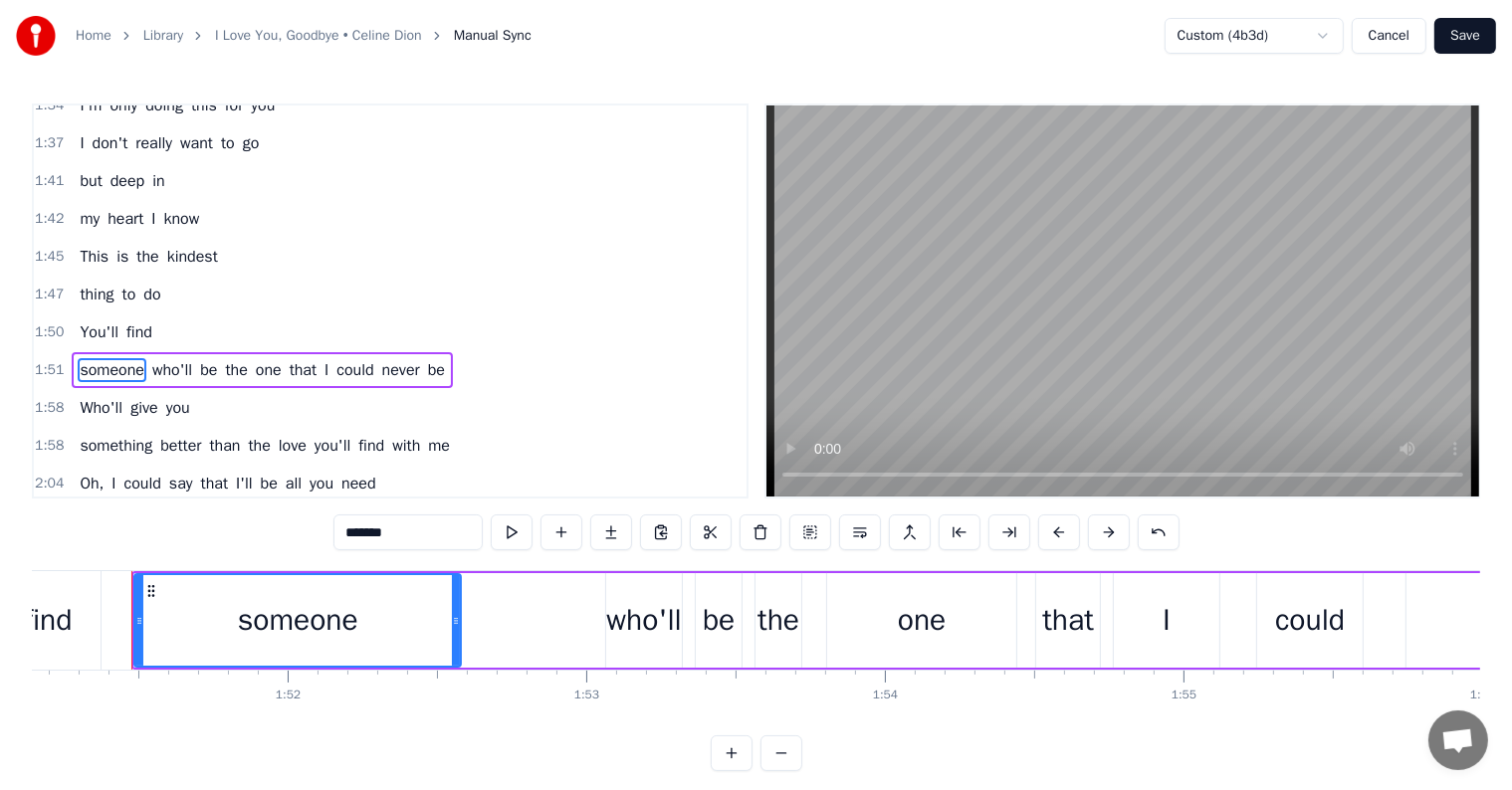 scroll, scrollTop: 774, scrollLeft: 0, axis: vertical 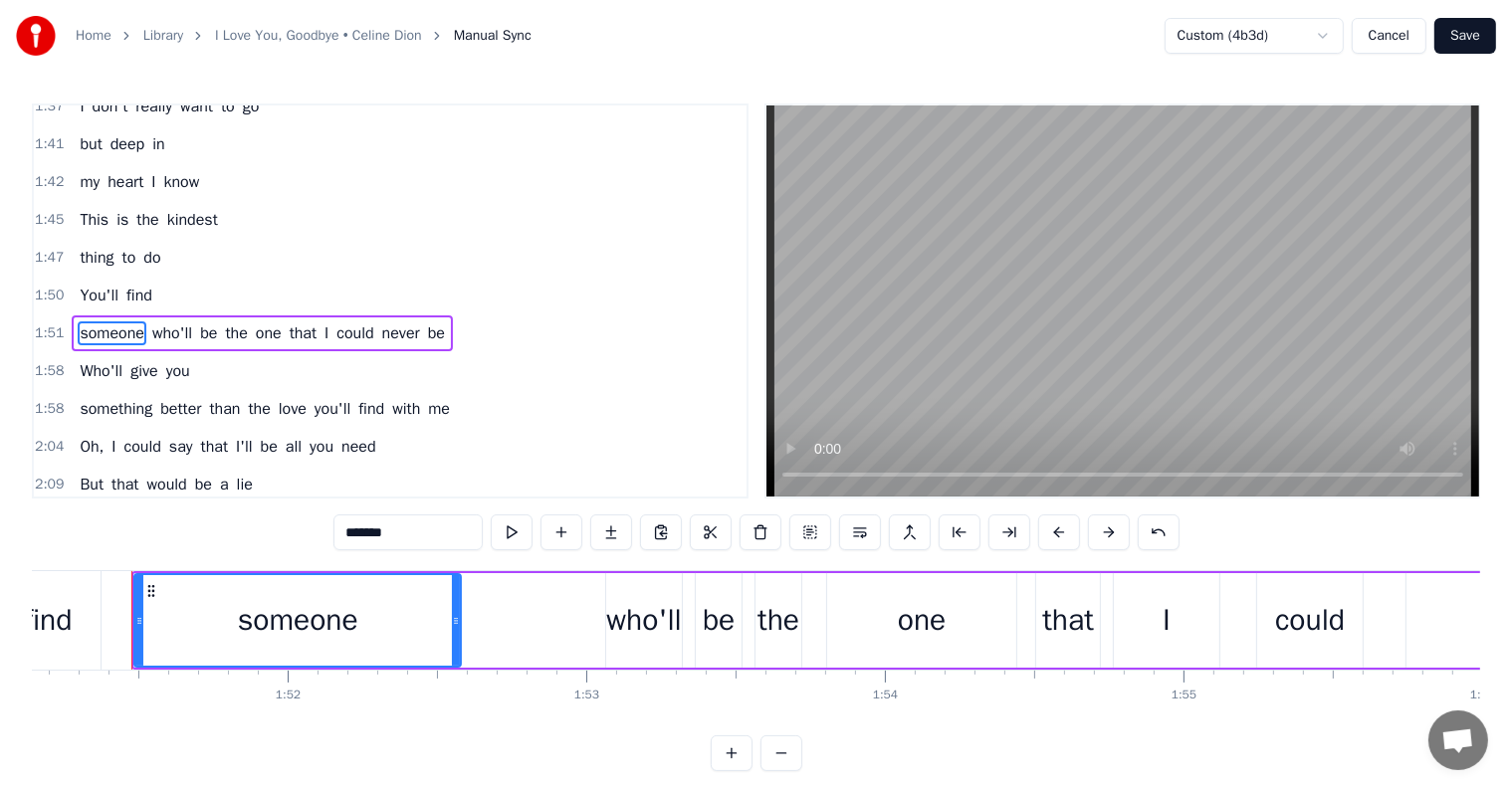 click on "1:50 You'll find" at bounding box center [390, 296] 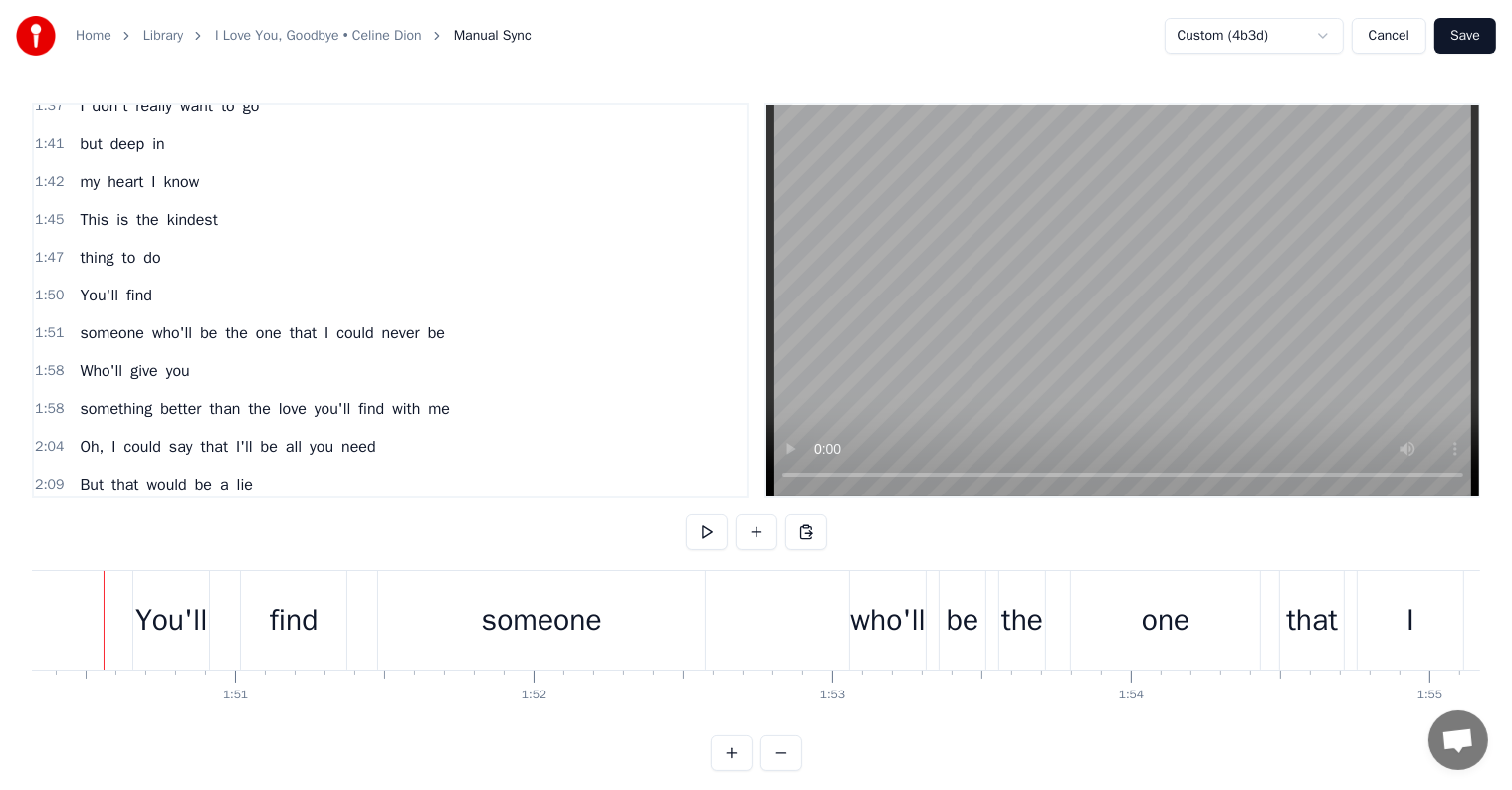 scroll, scrollTop: 0, scrollLeft: 32915, axis: horizontal 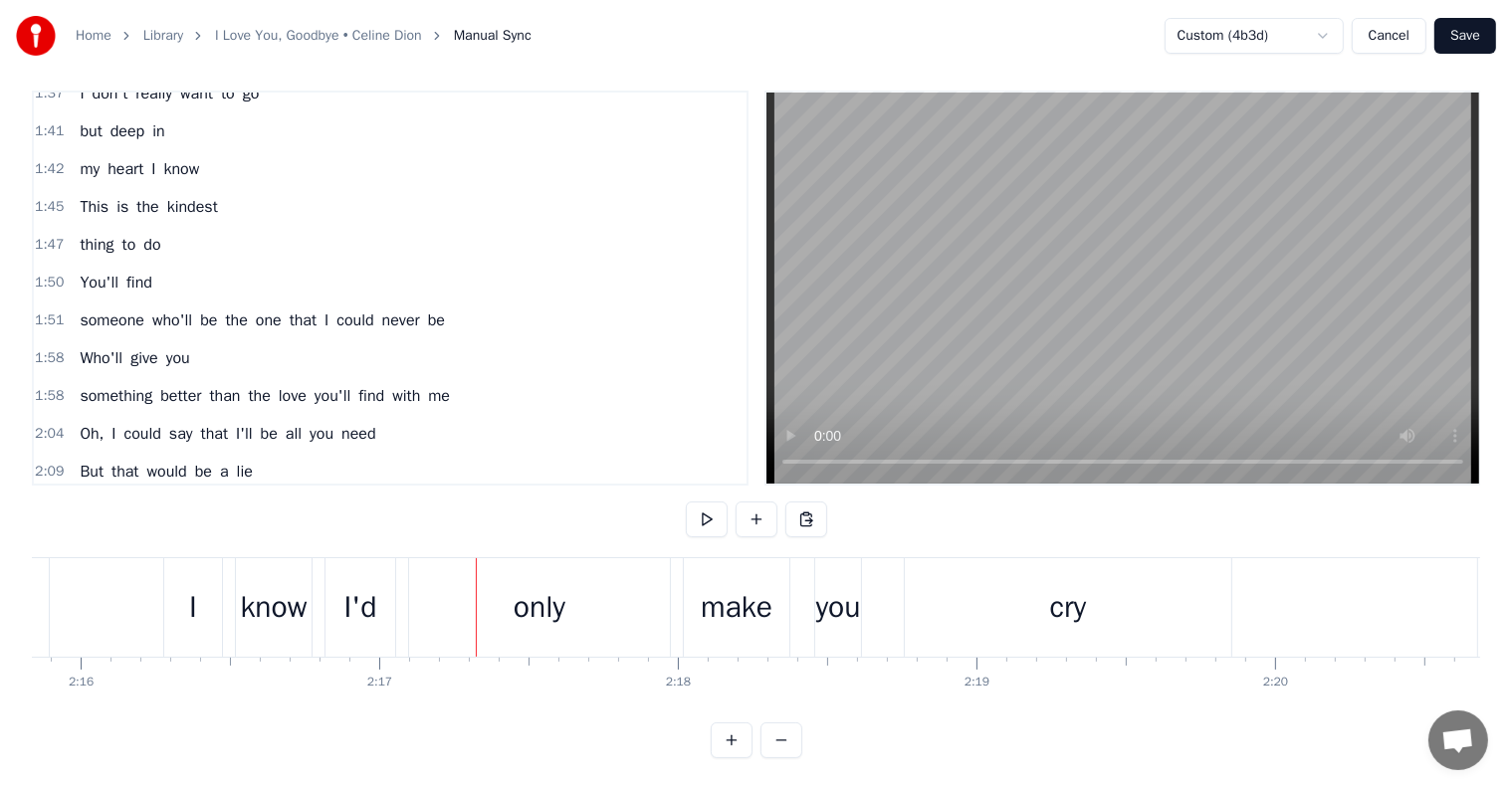 click on "make" at bounding box center (737, 607) 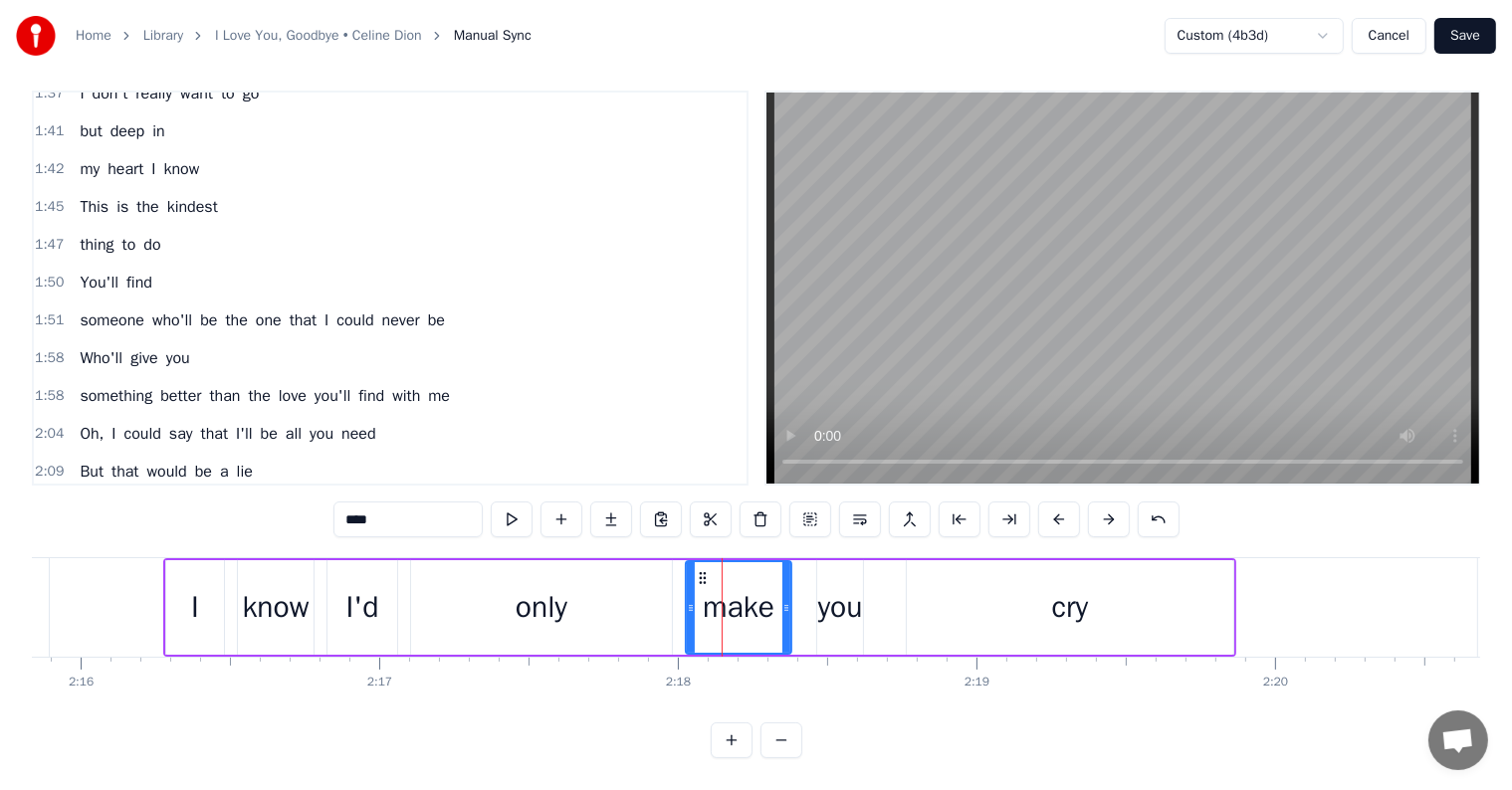 scroll, scrollTop: 0, scrollLeft: 0, axis: both 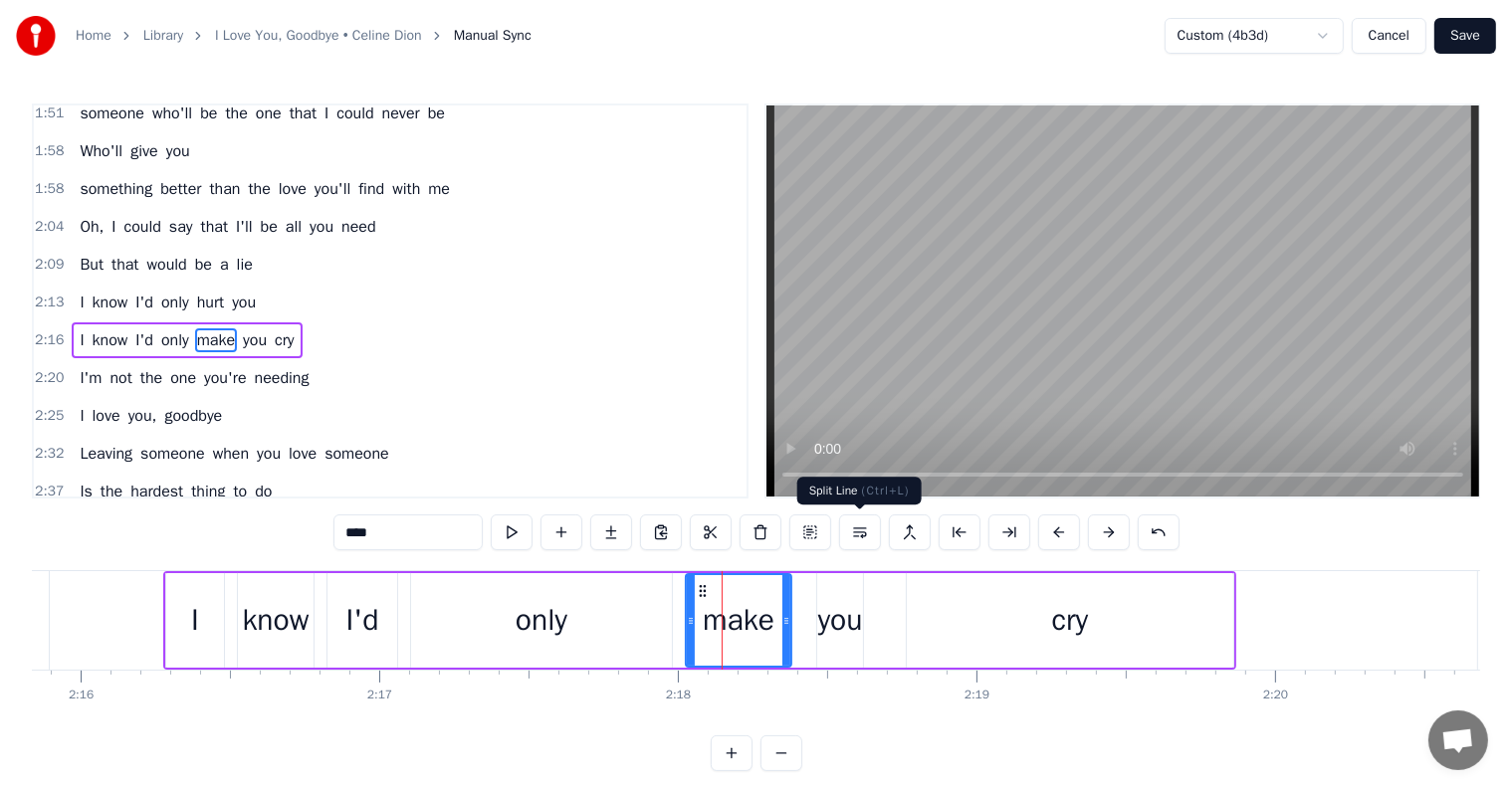 click at bounding box center [860, 532] 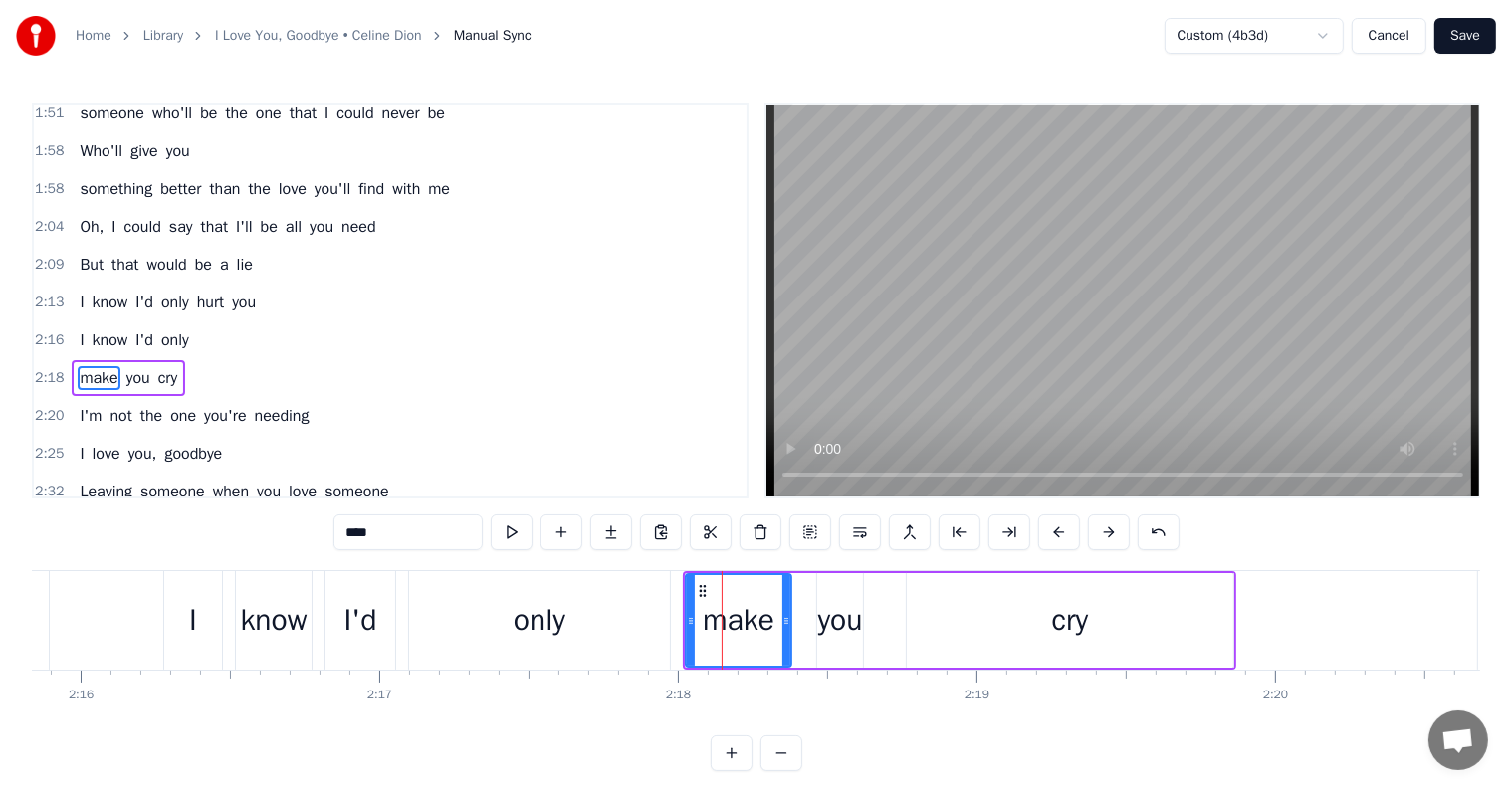 scroll, scrollTop: 1031, scrollLeft: 0, axis: vertical 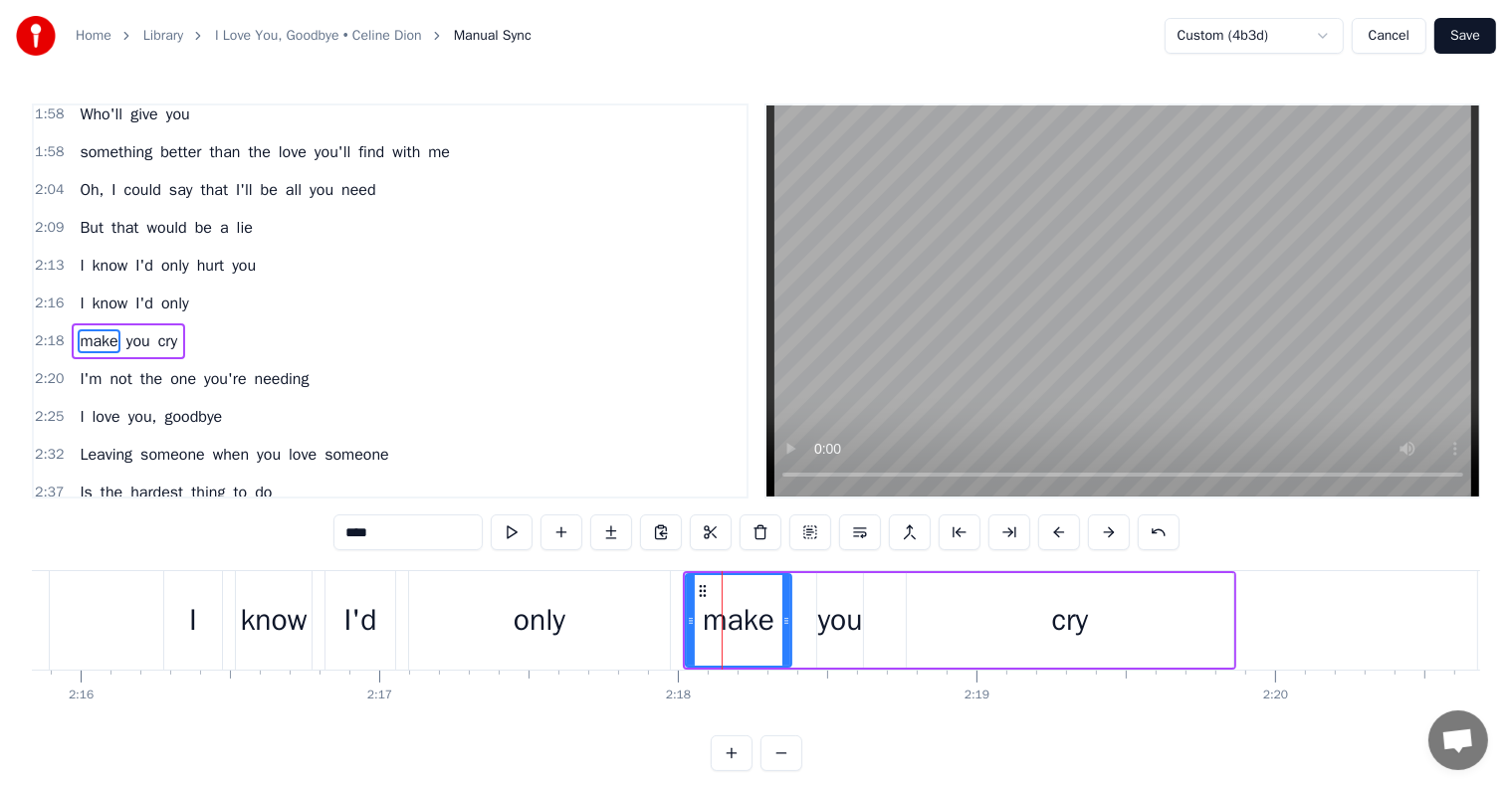 click on "2:16 I know I'd only" at bounding box center (390, 303) 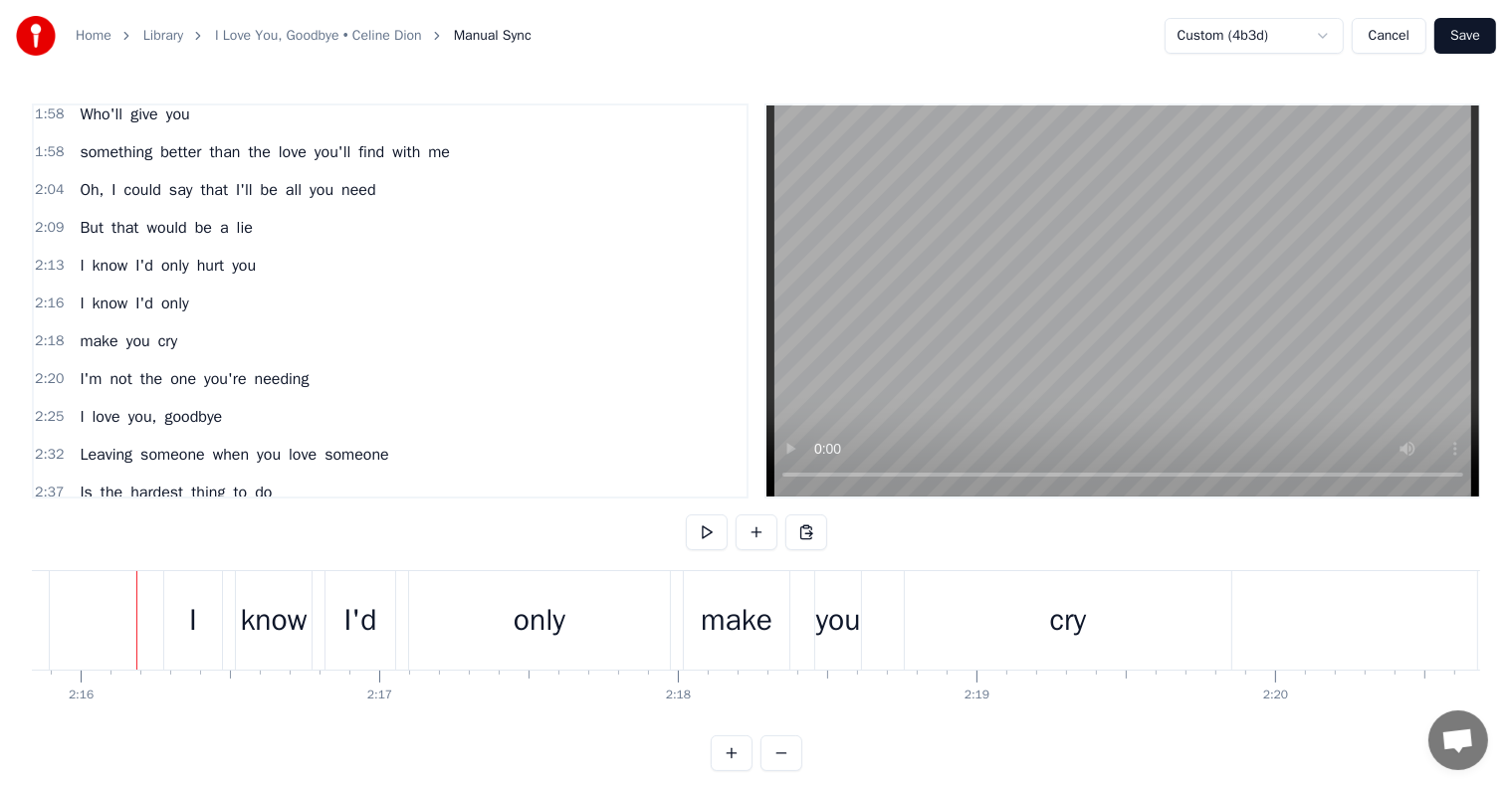 scroll, scrollTop: 30, scrollLeft: 0, axis: vertical 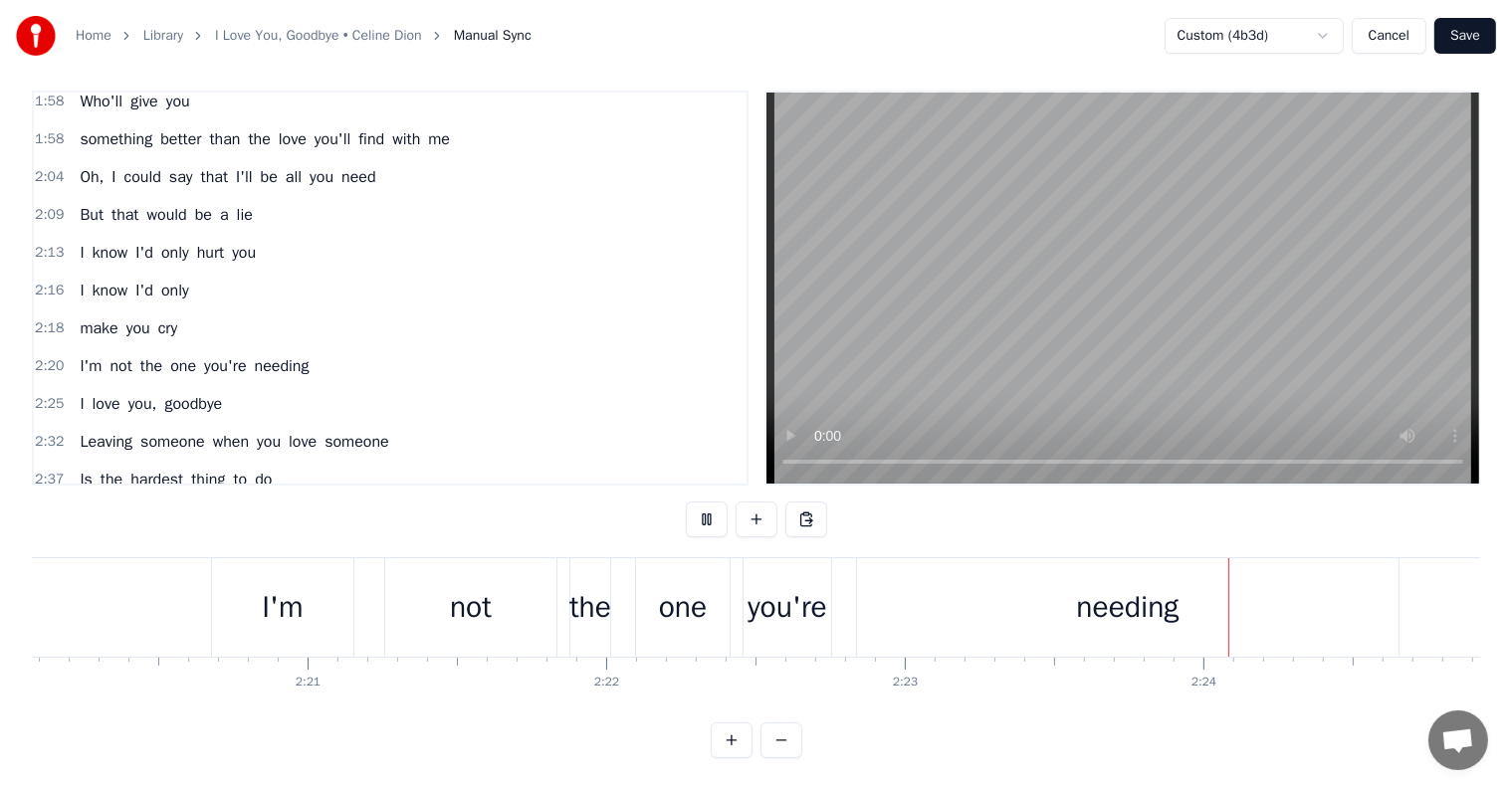 click on "needing" at bounding box center (1127, 607) 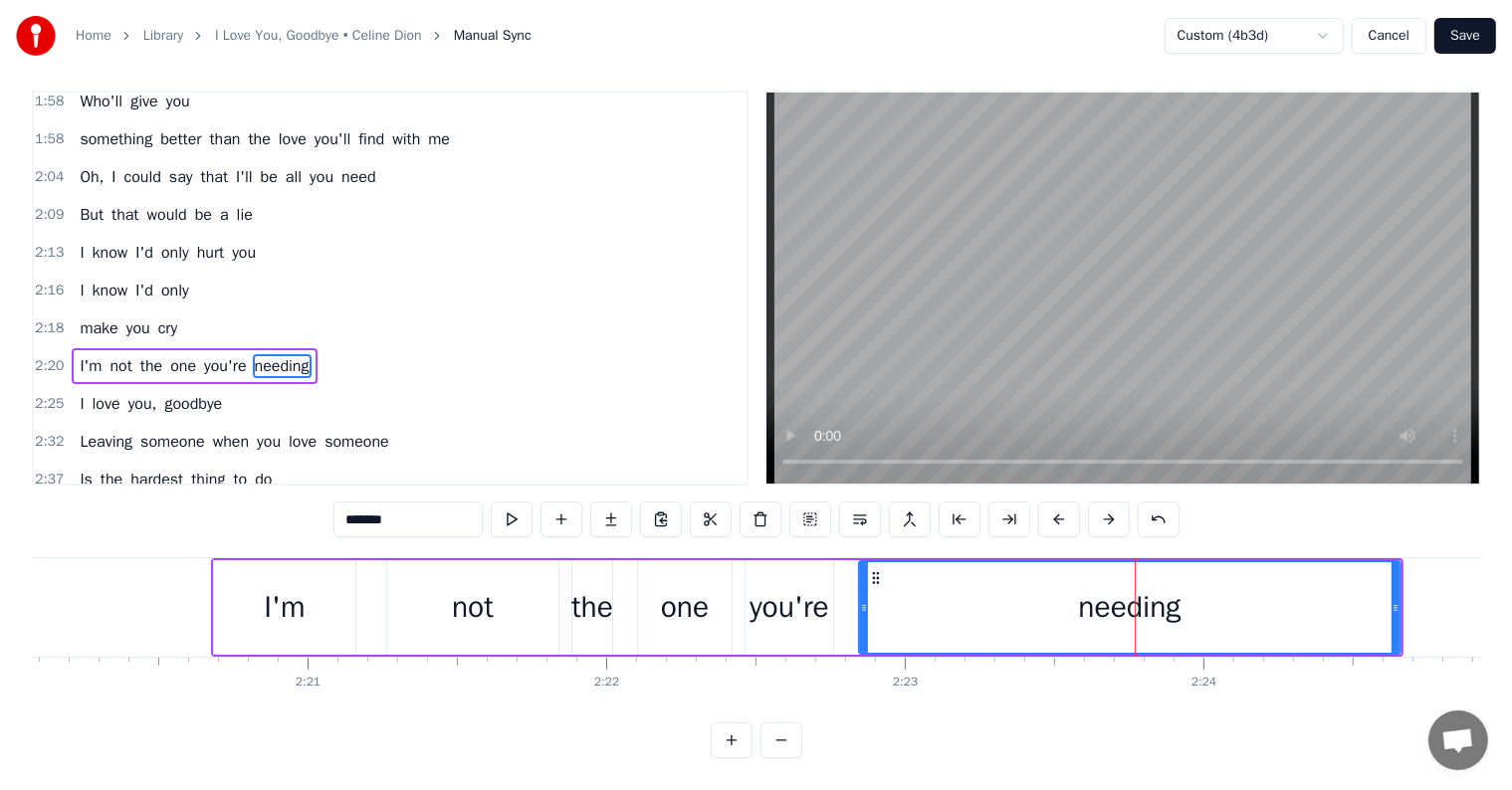 scroll, scrollTop: 0, scrollLeft: 0, axis: both 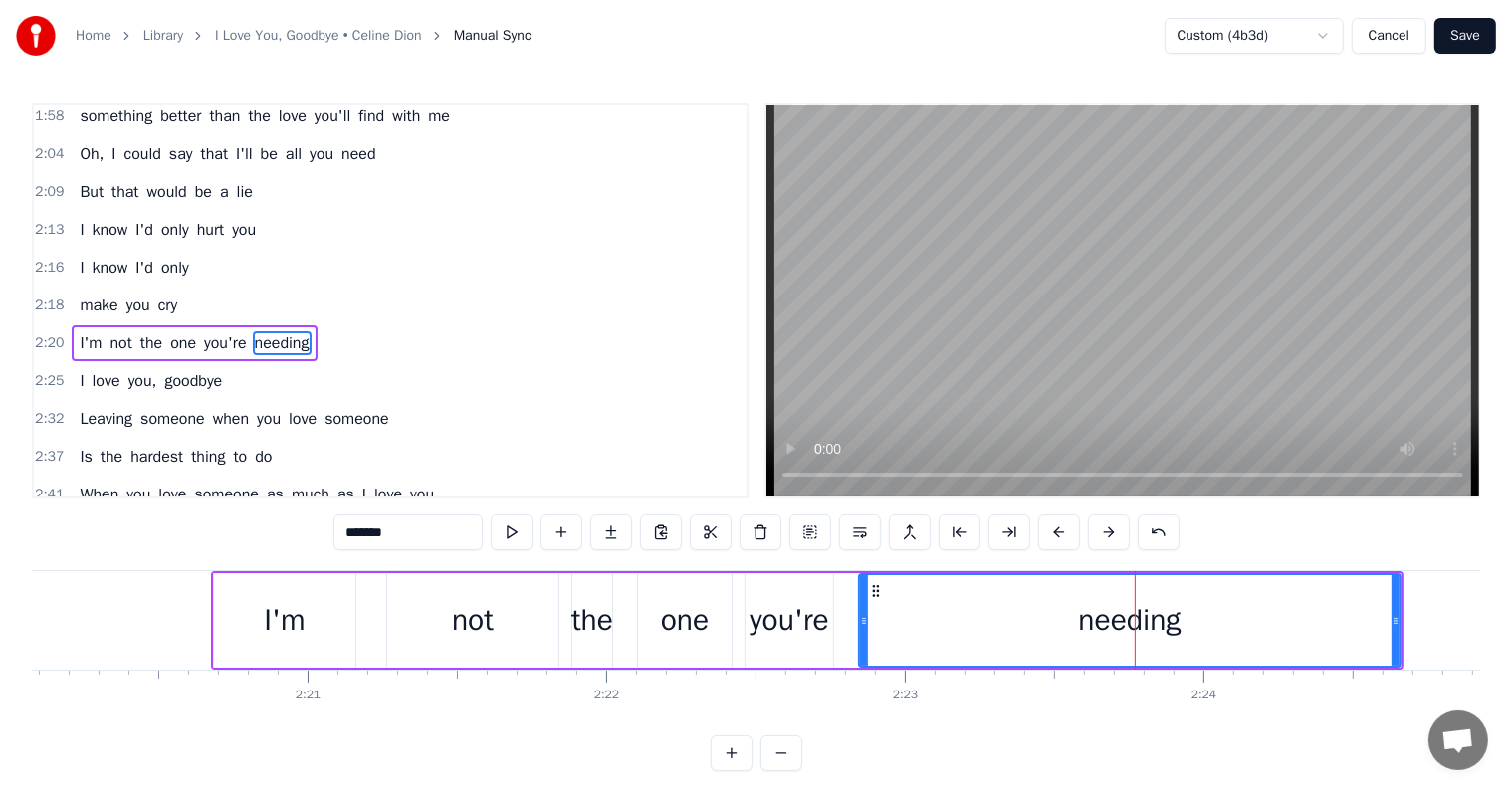 click on "one" at bounding box center (183, 343) 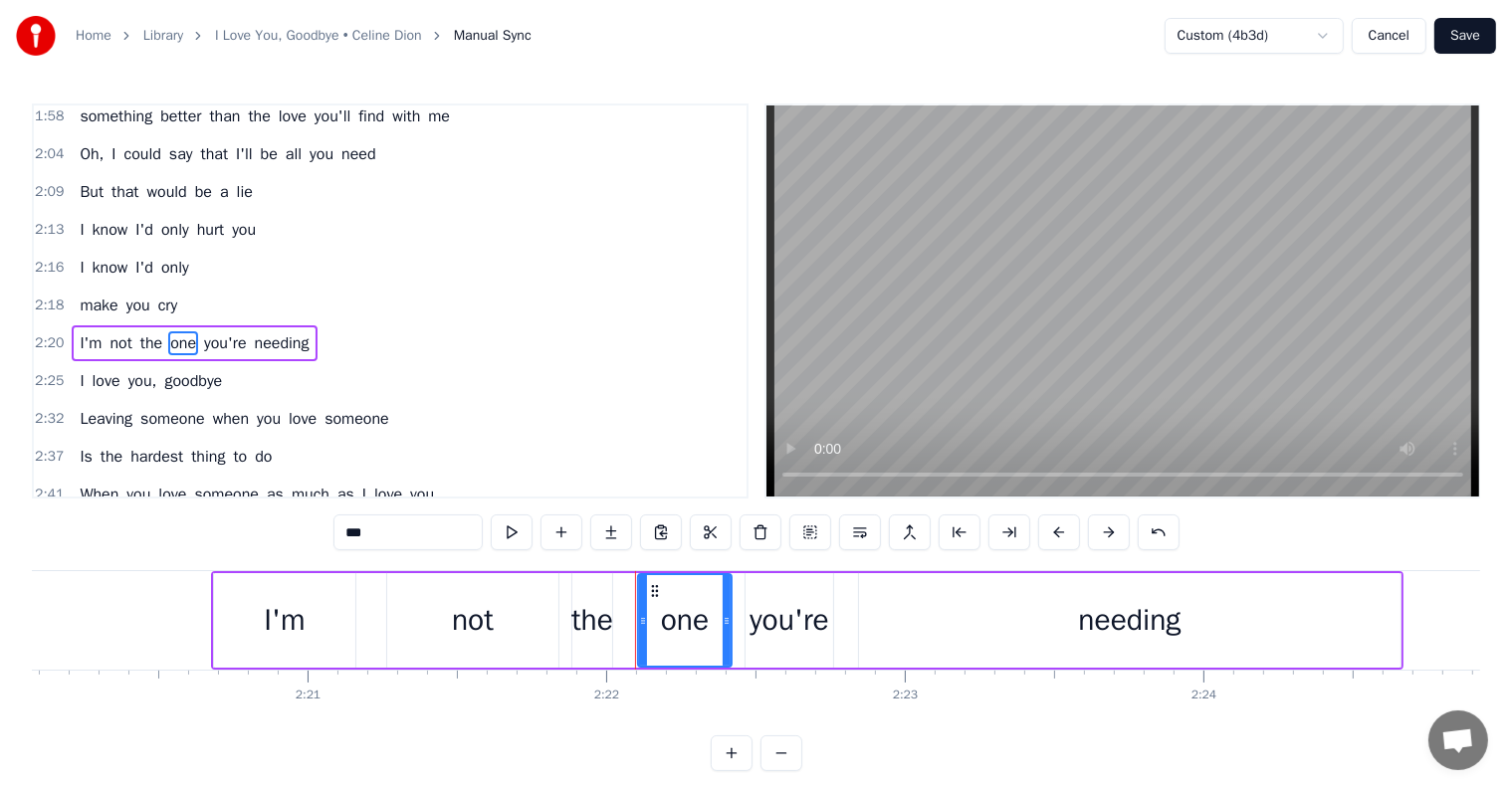 drag, startPoint x: 842, startPoint y: 530, endPoint x: 854, endPoint y: 531, distance: 12.0415946 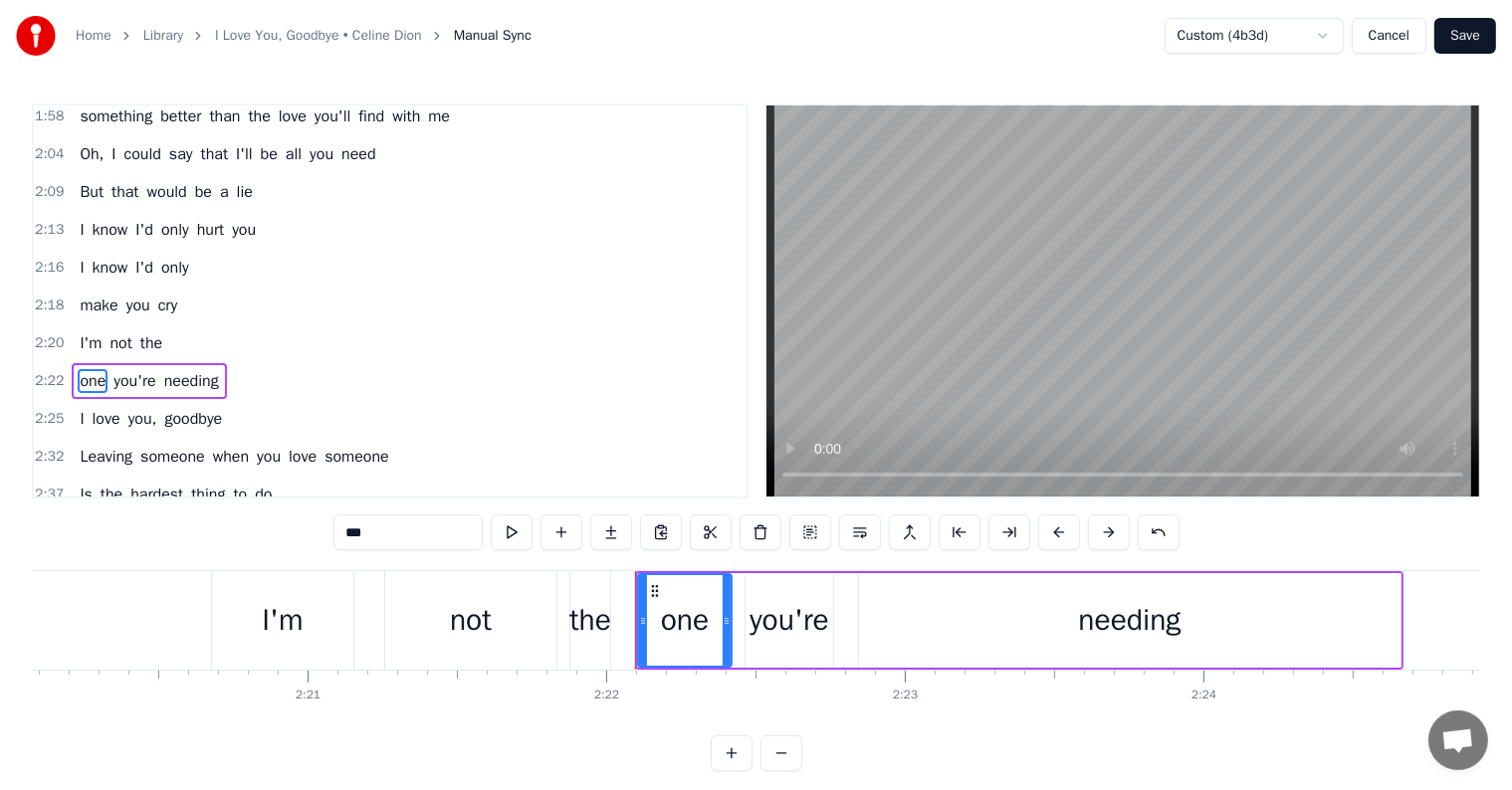 scroll, scrollTop: 1103, scrollLeft: 0, axis: vertical 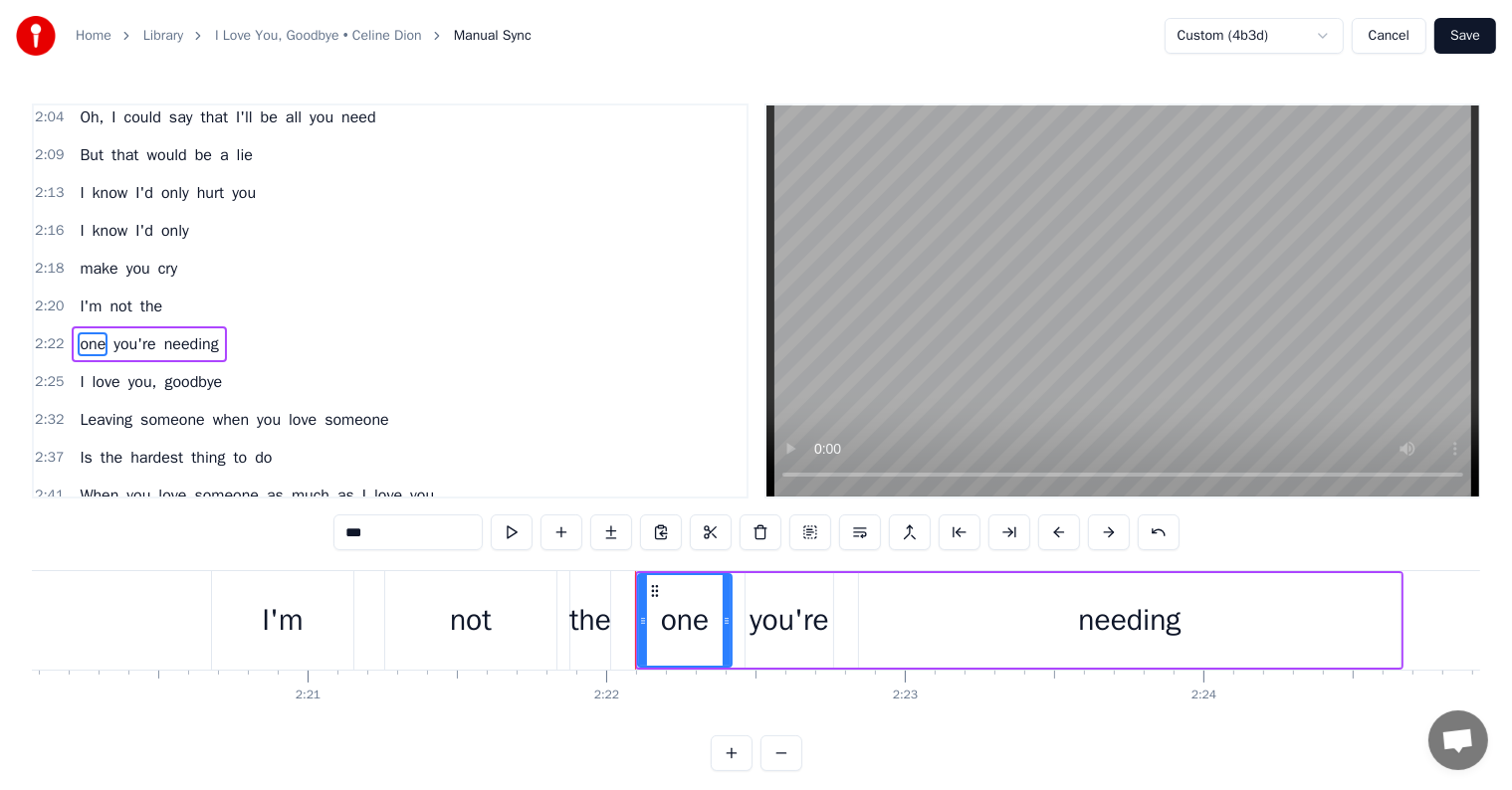 click on "2:20 I'm not the" at bounding box center (390, 306) 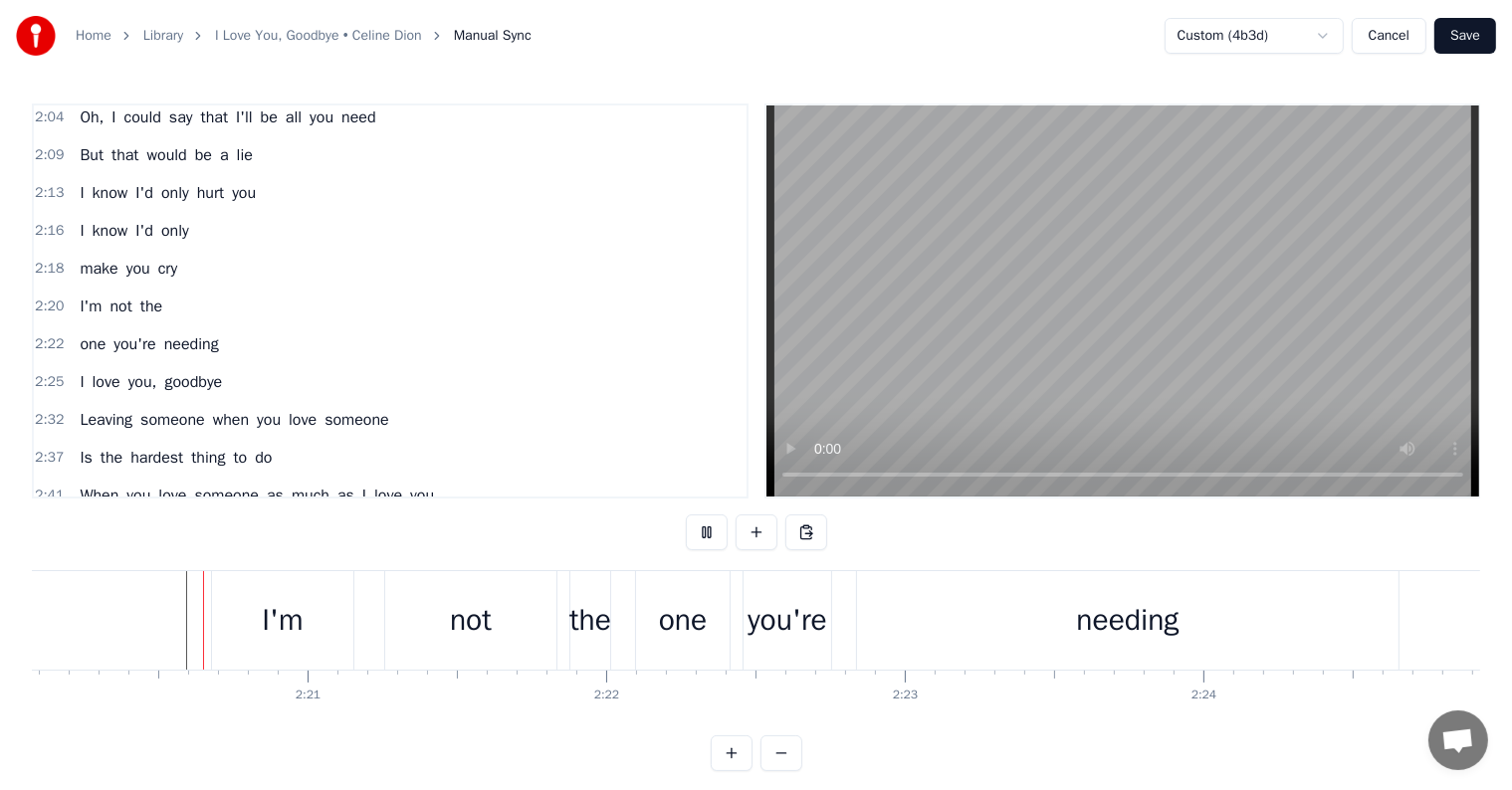 scroll, scrollTop: 30, scrollLeft: 0, axis: vertical 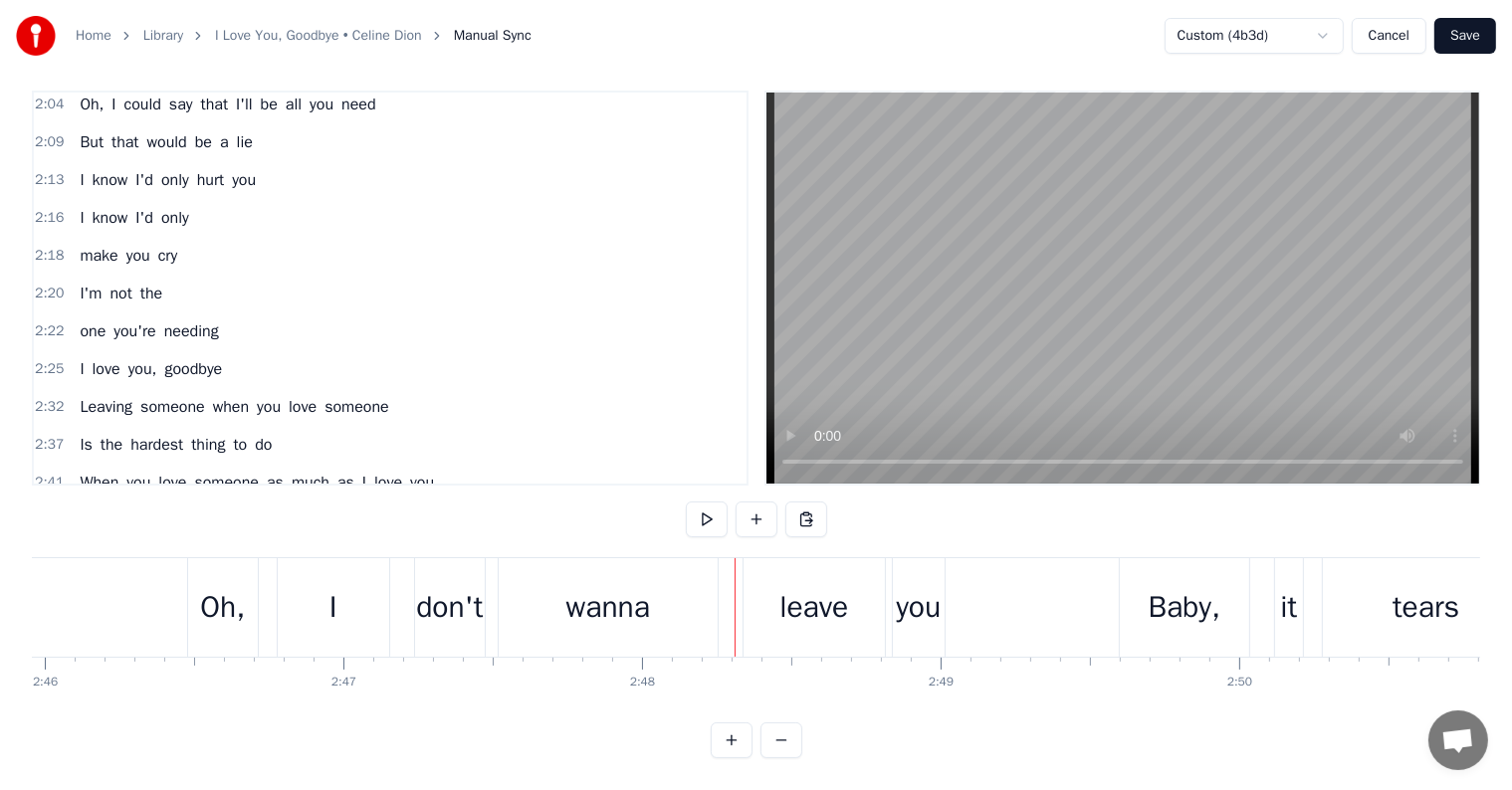 click on "leave" at bounding box center [813, 607] 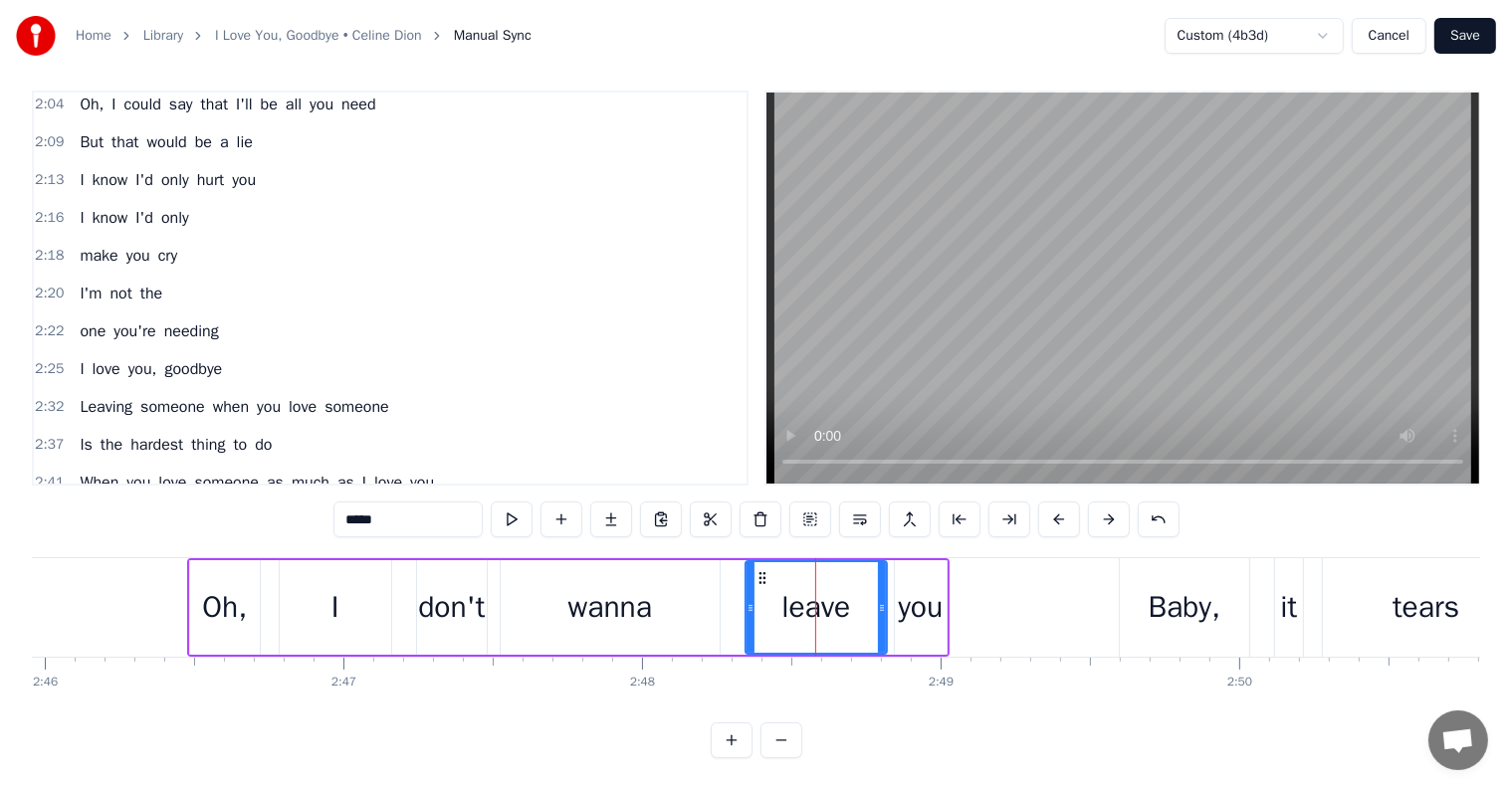scroll, scrollTop: 0, scrollLeft: 0, axis: both 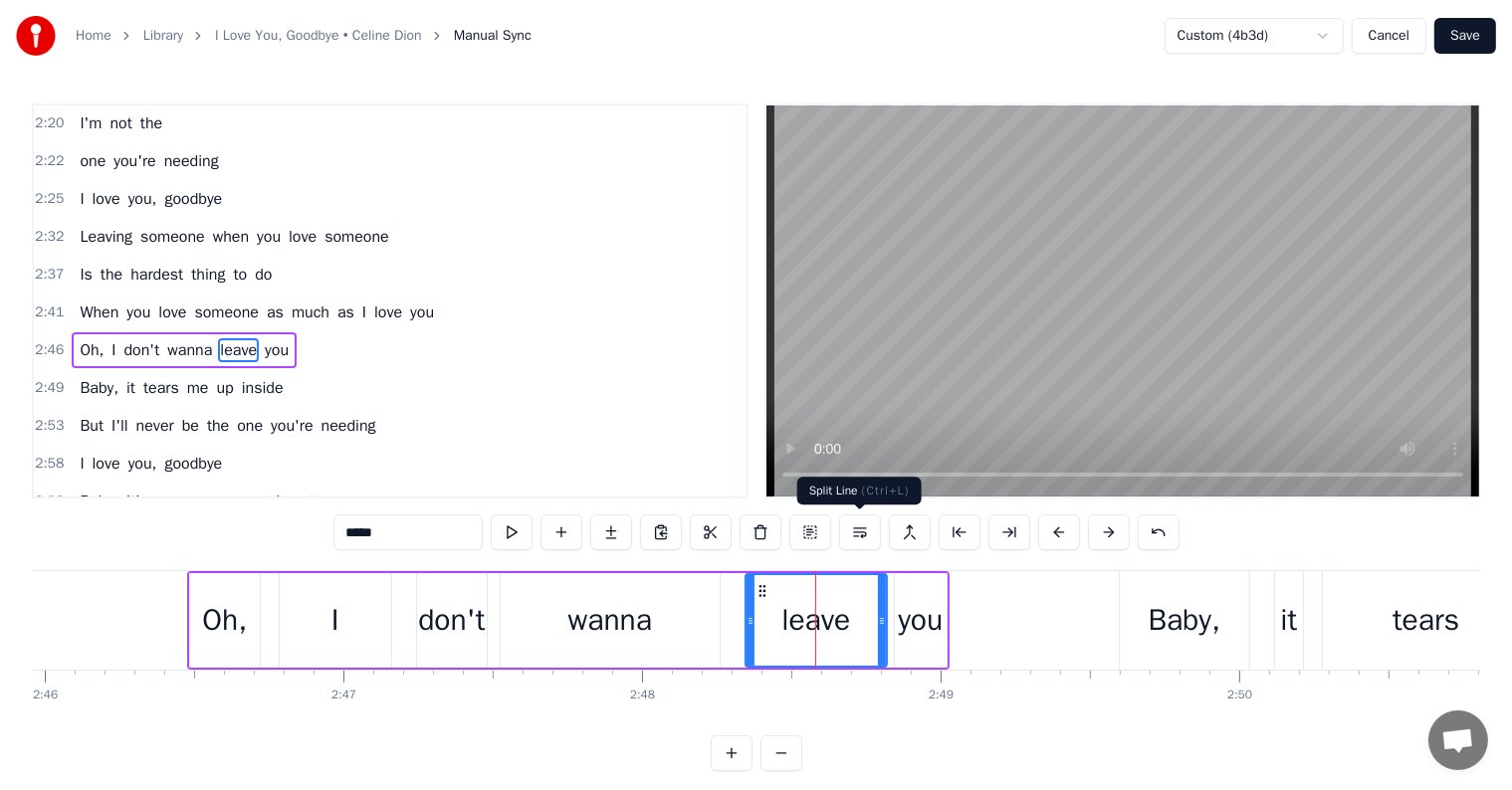 click at bounding box center [860, 532] 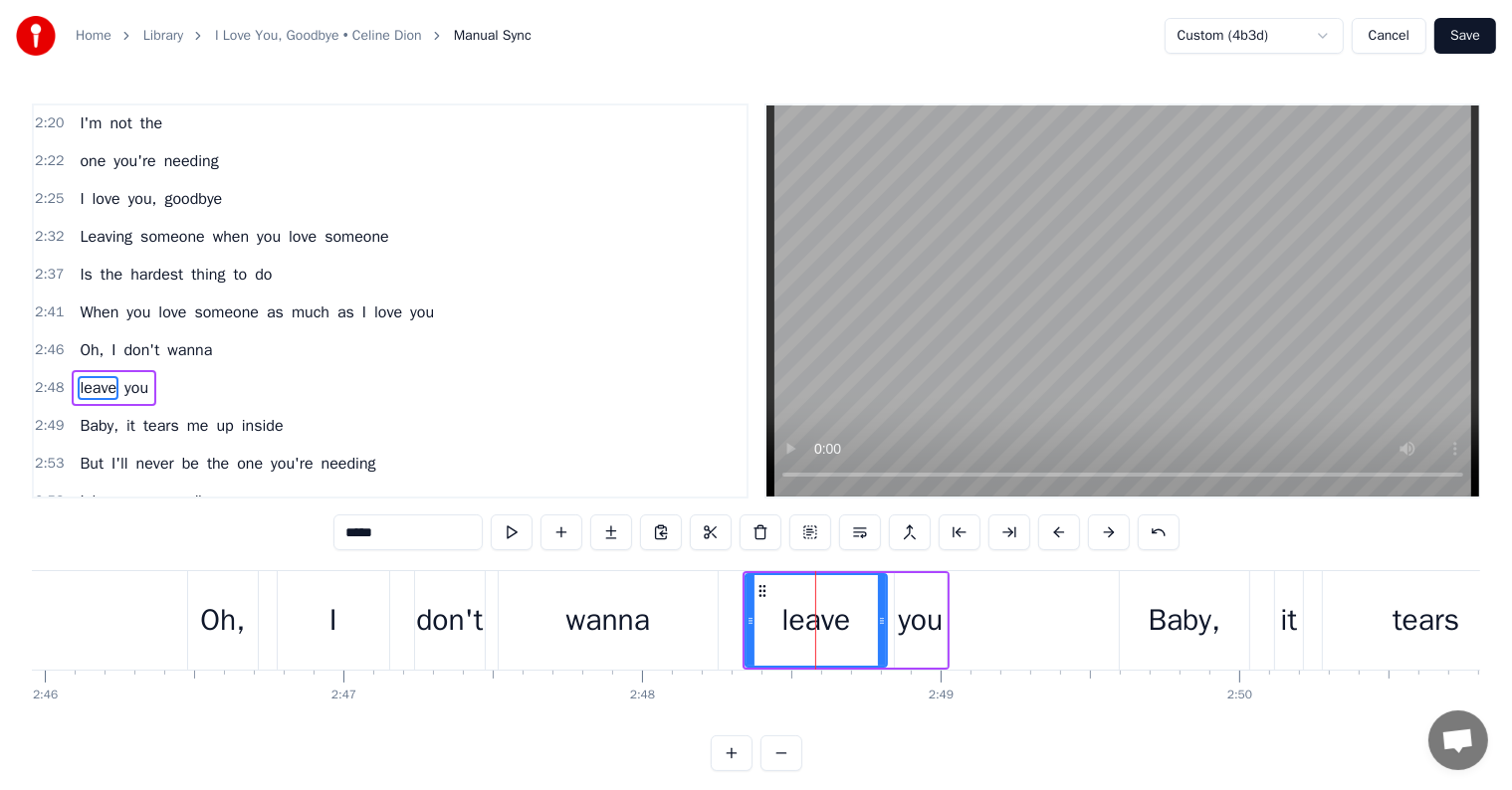 scroll, scrollTop: 1323, scrollLeft: 0, axis: vertical 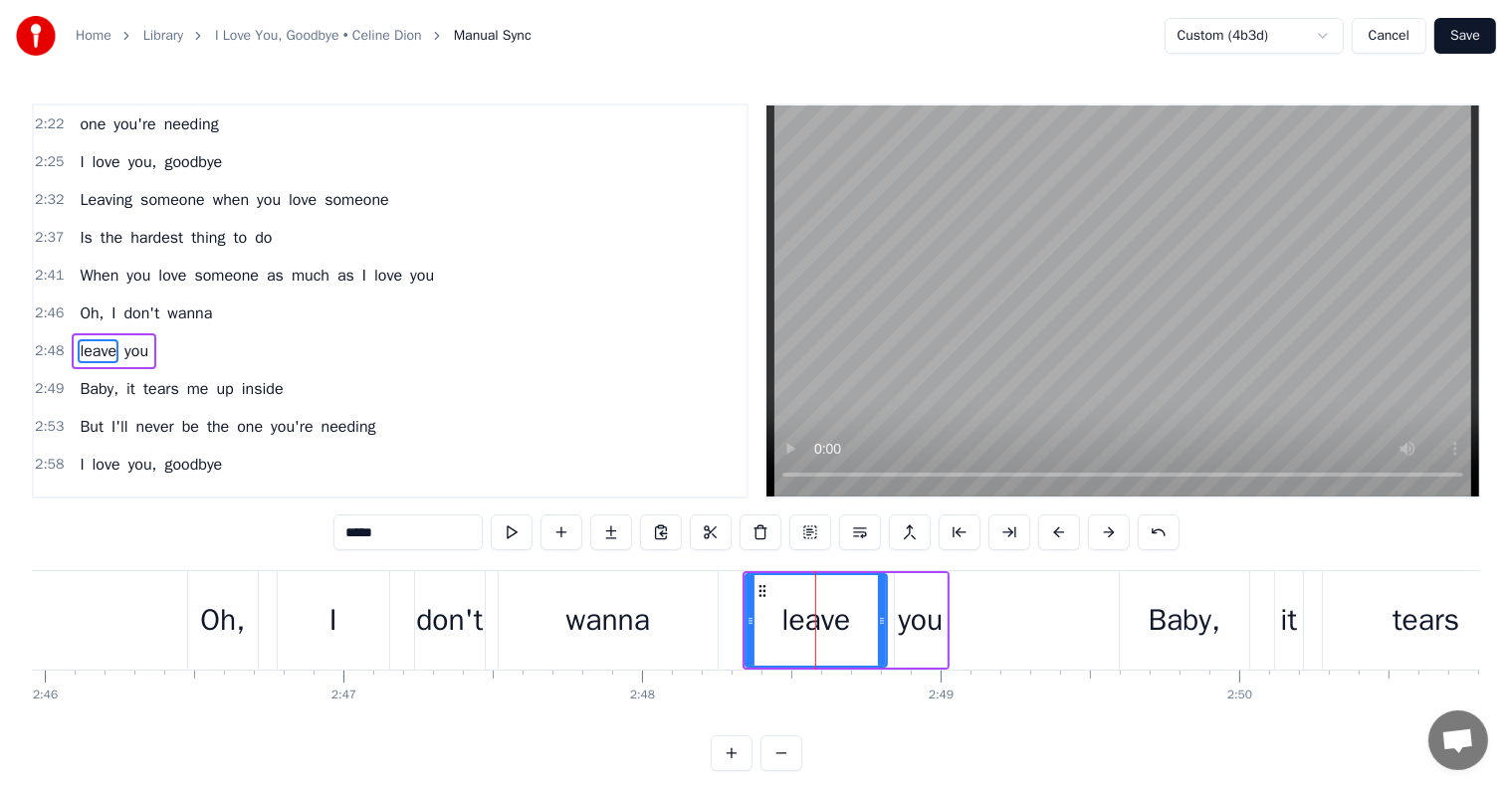 click on "2:46 Oh, I don't wanna" at bounding box center (390, 313) 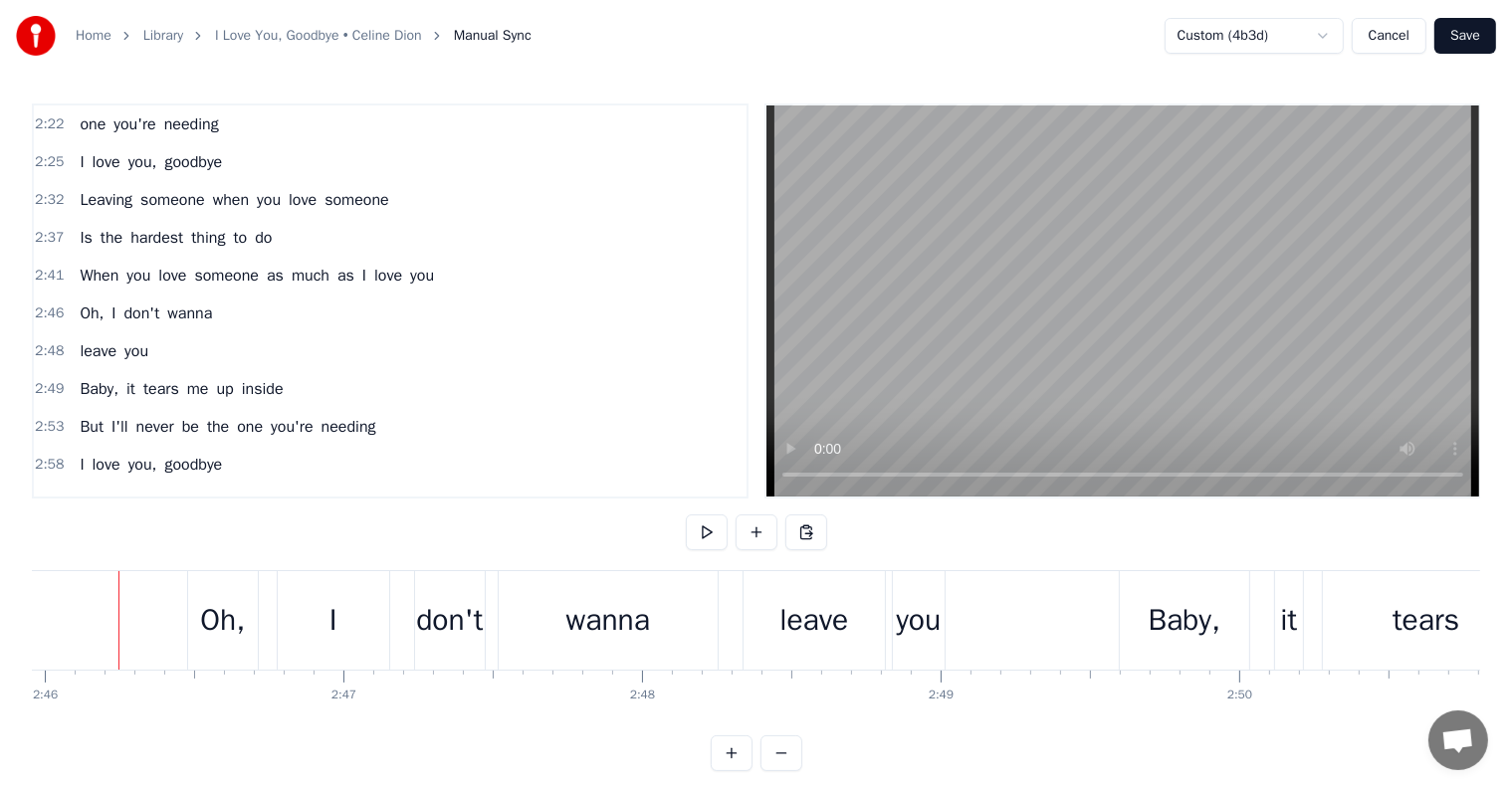 scroll, scrollTop: 19, scrollLeft: 0, axis: vertical 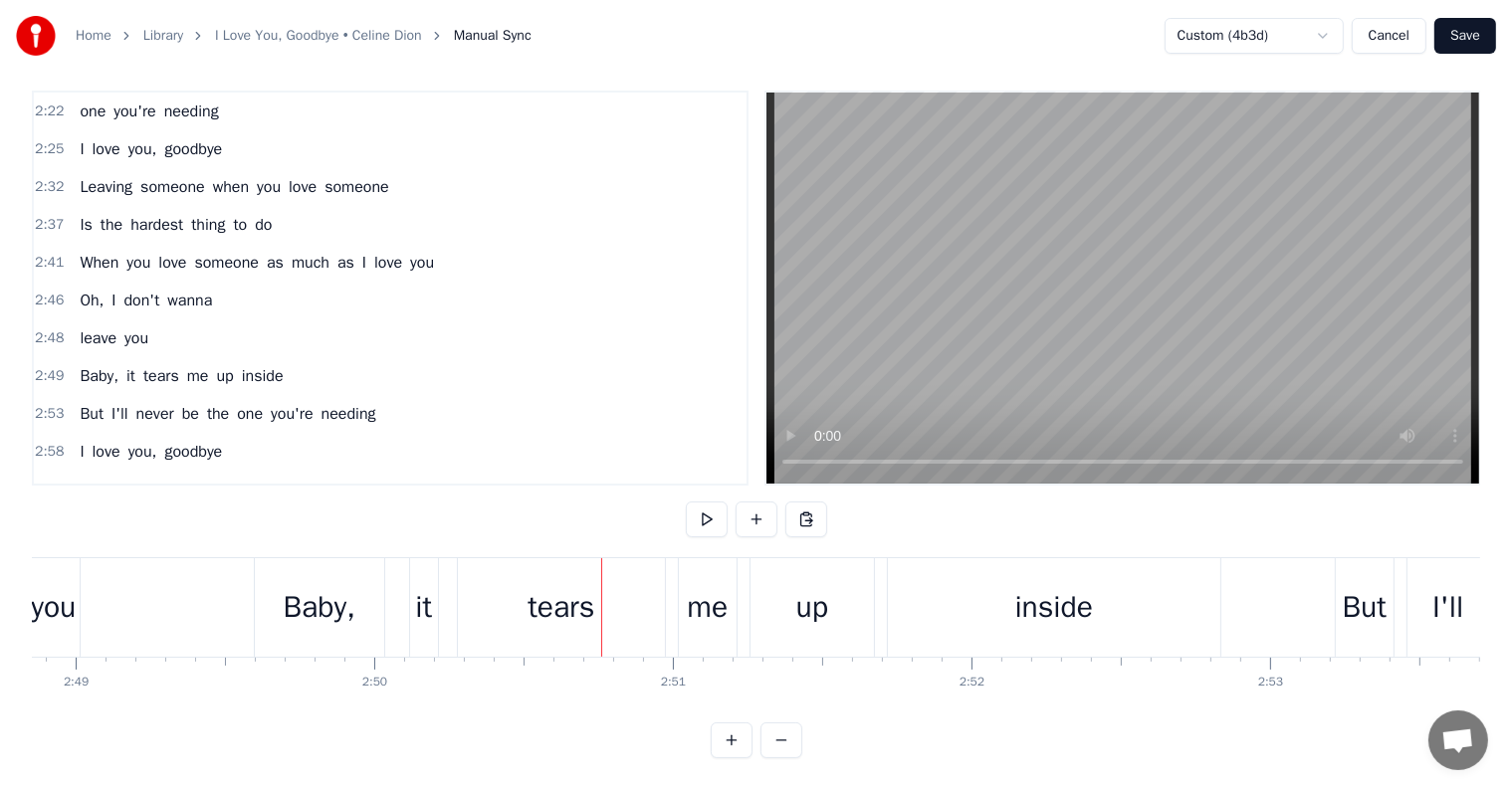 click on "you" at bounding box center (53, 607) 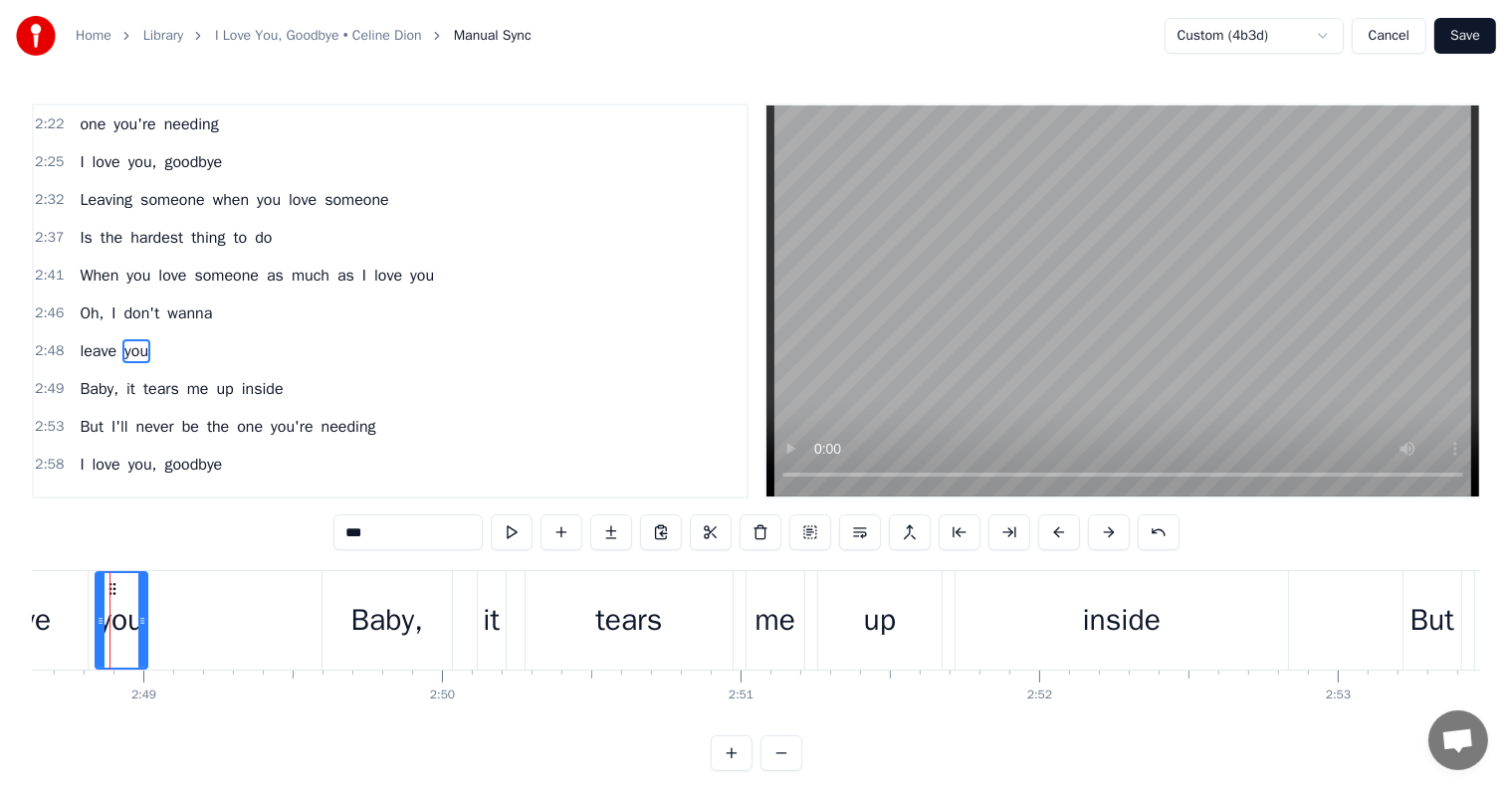 scroll, scrollTop: 0, scrollLeft: 50332, axis: horizontal 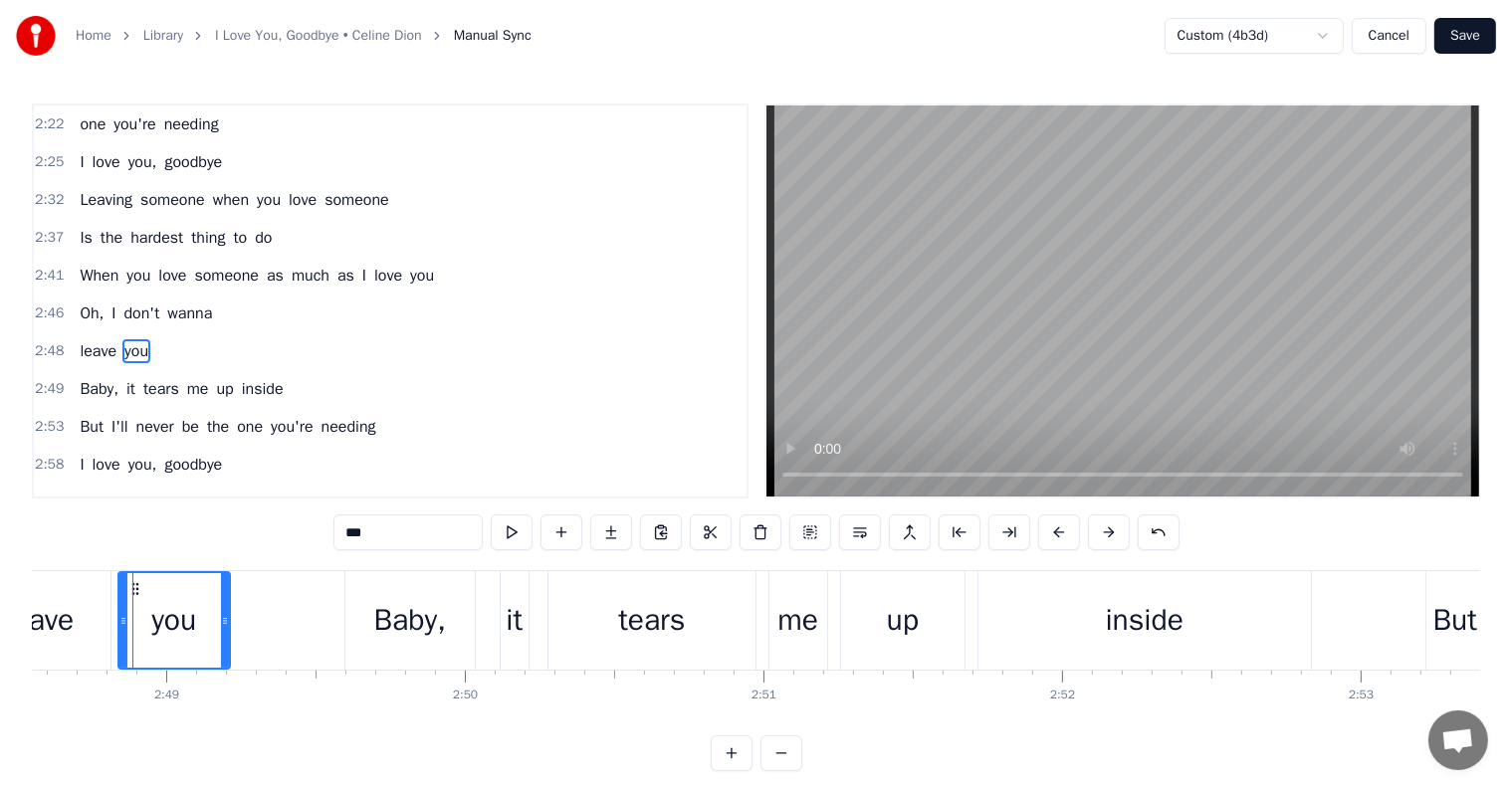 drag, startPoint x: 165, startPoint y: 622, endPoint x: 231, endPoint y: 633, distance: 66.910388 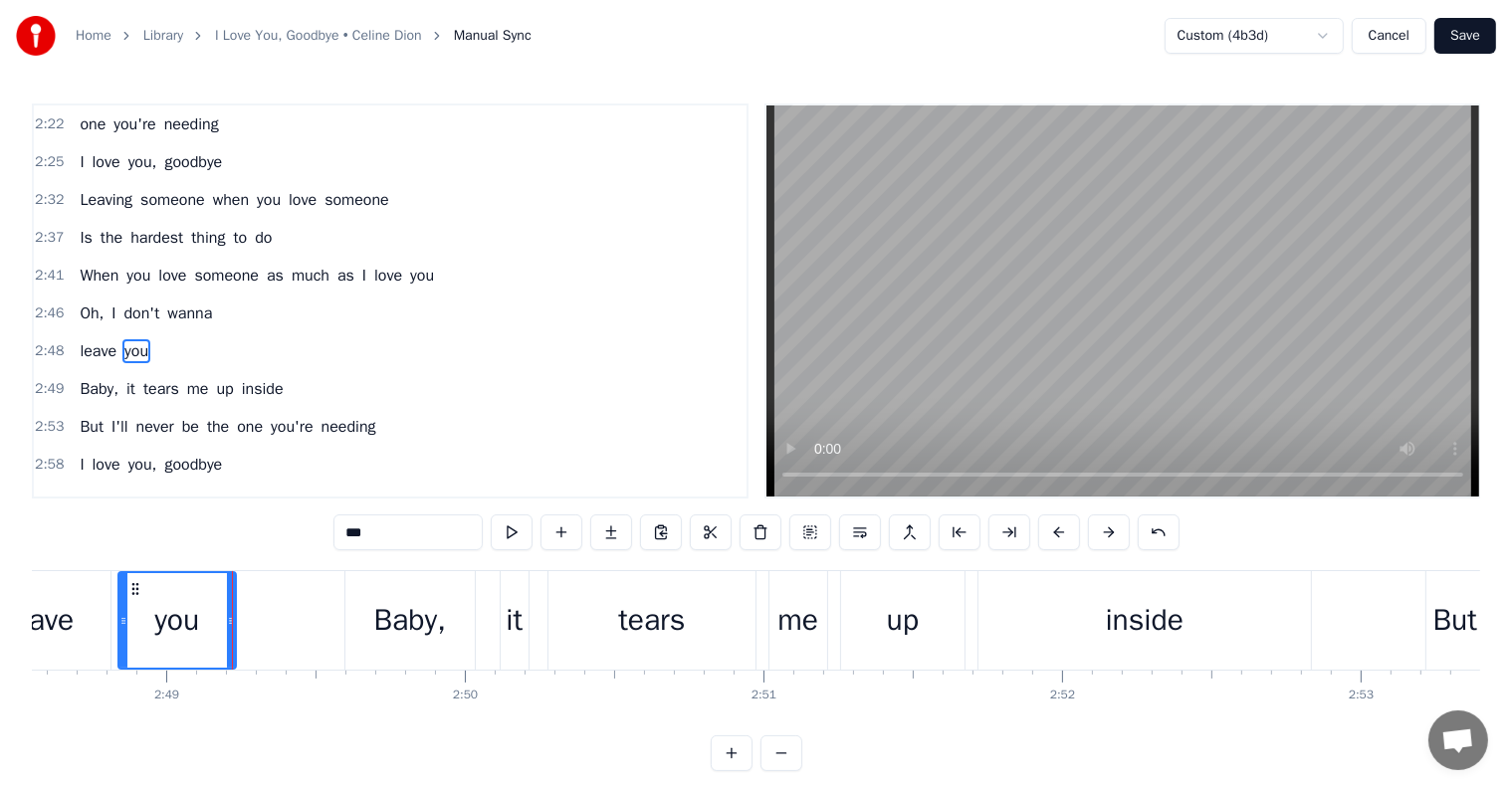 scroll, scrollTop: 0, scrollLeft: 48766, axis: horizontal 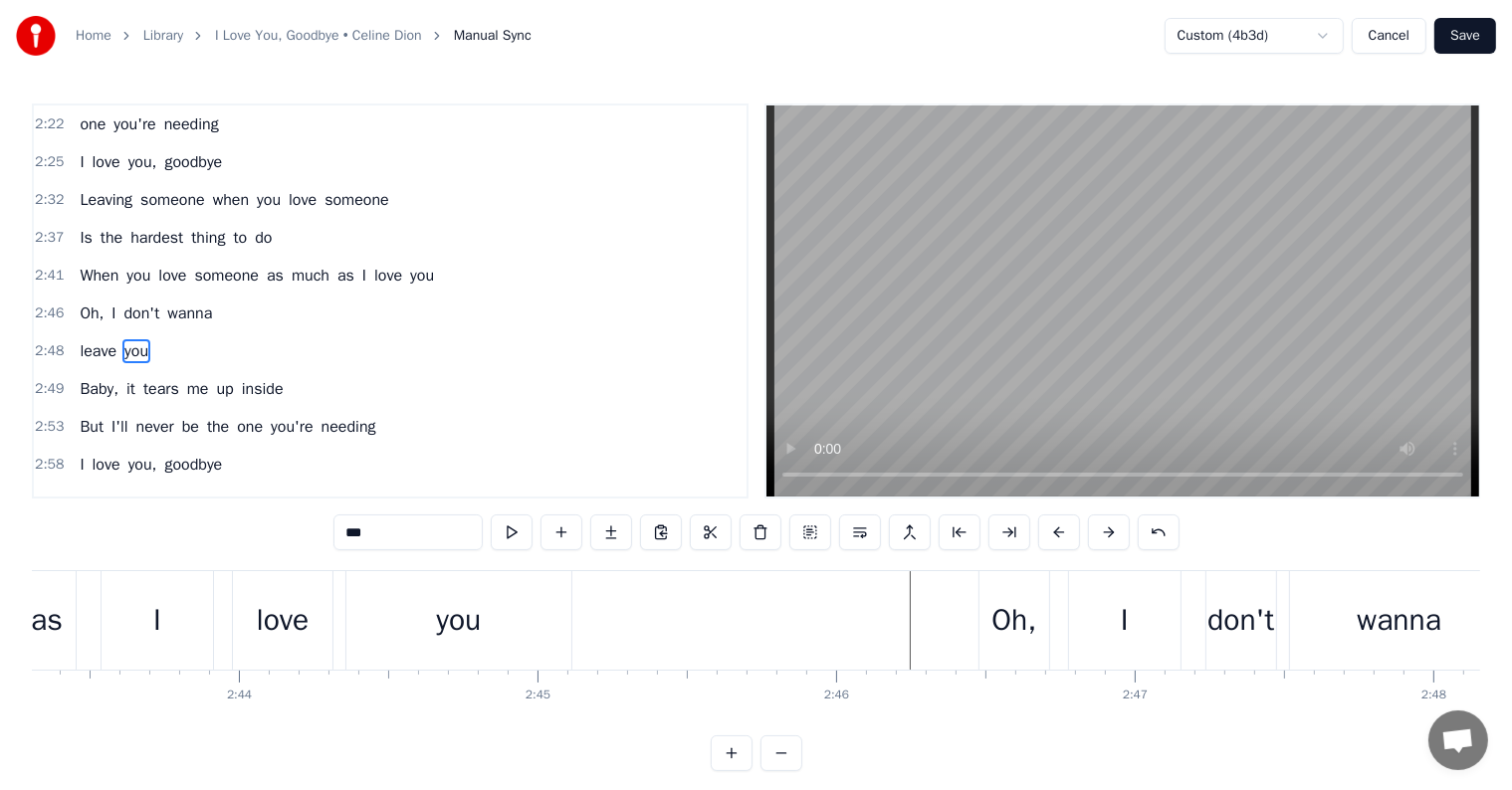 click at bounding box center [-16730, 620] 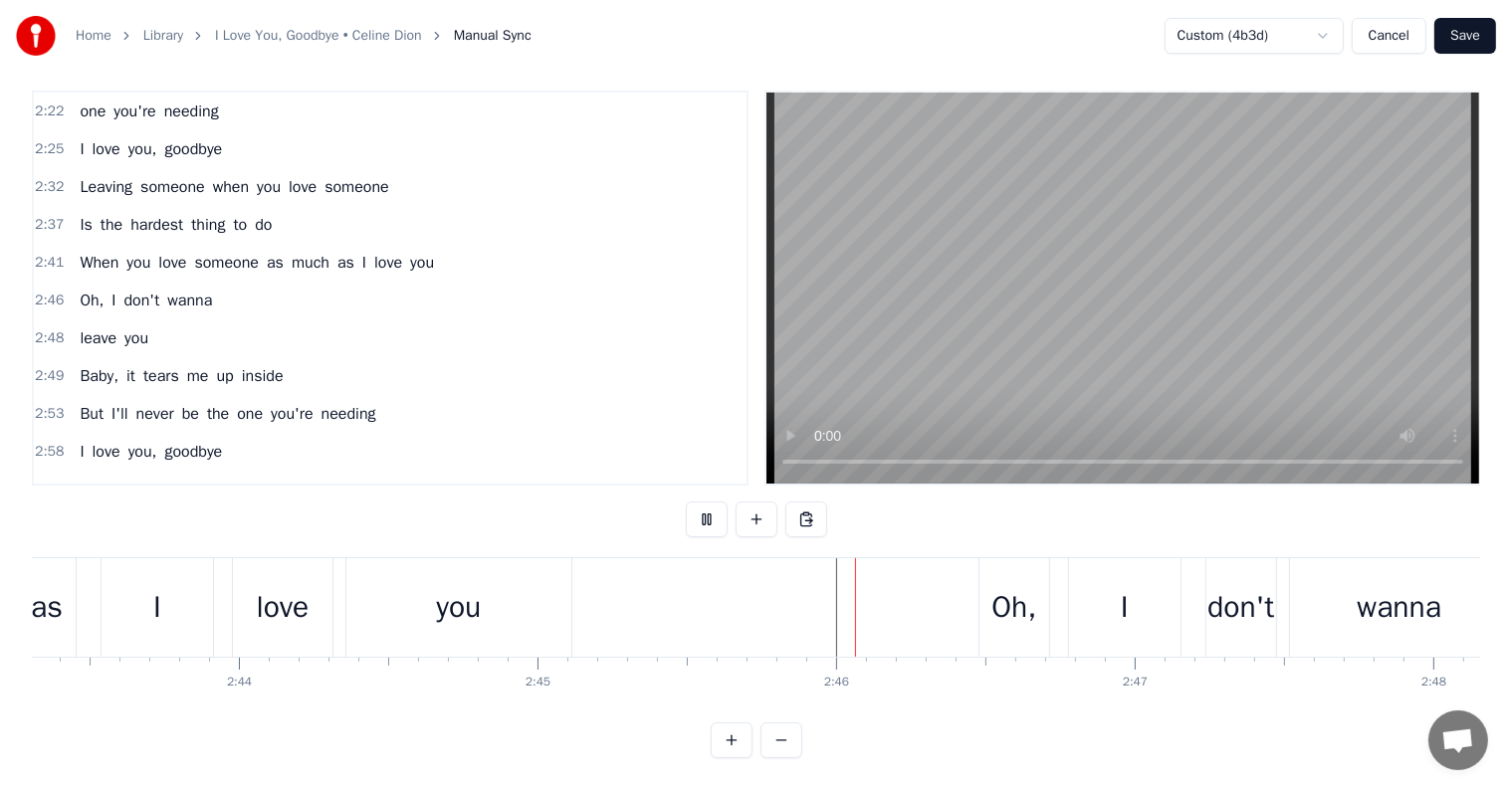 scroll, scrollTop: 30, scrollLeft: 0, axis: vertical 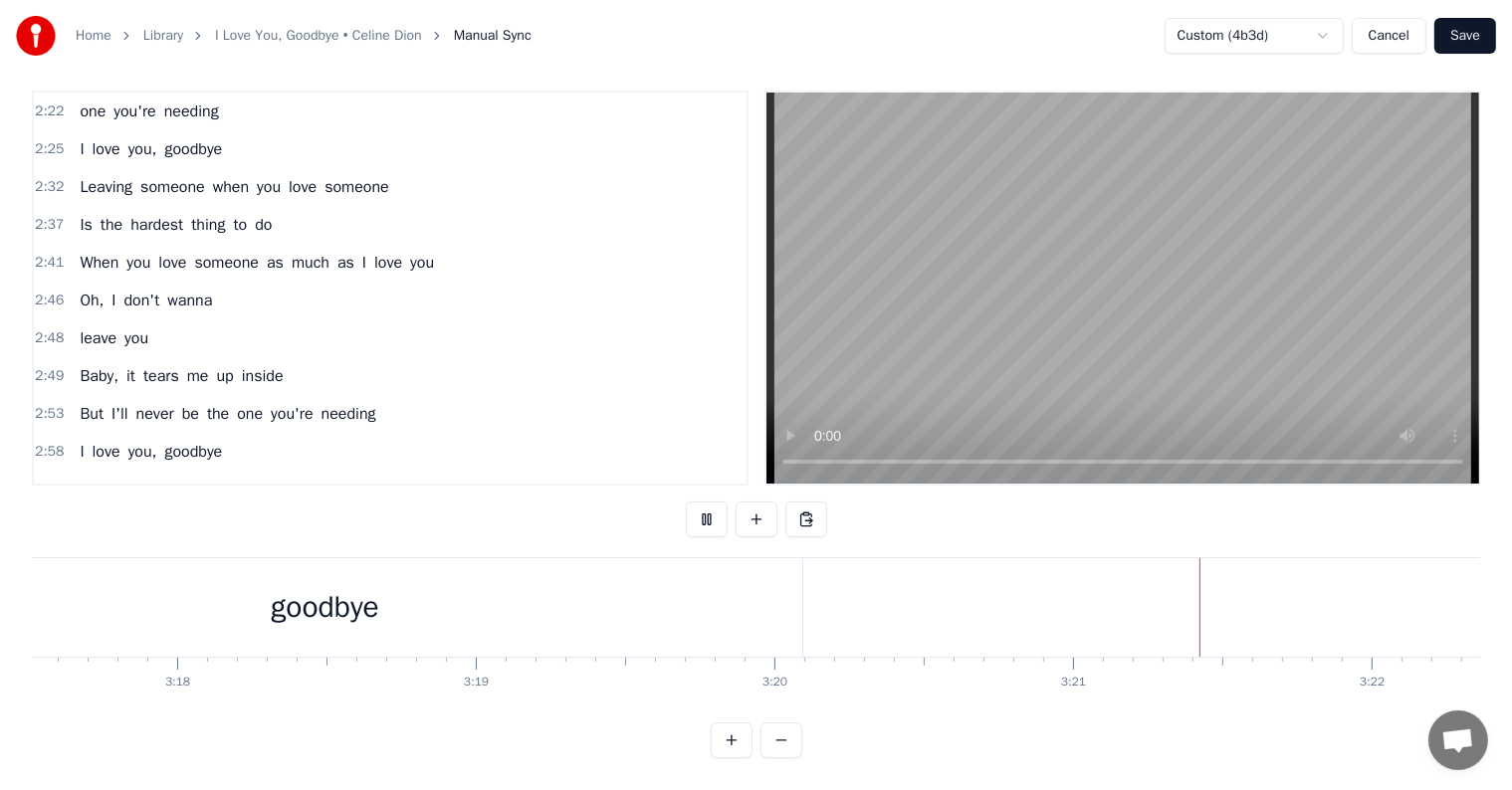 click on "goodbye" at bounding box center (325, 607) 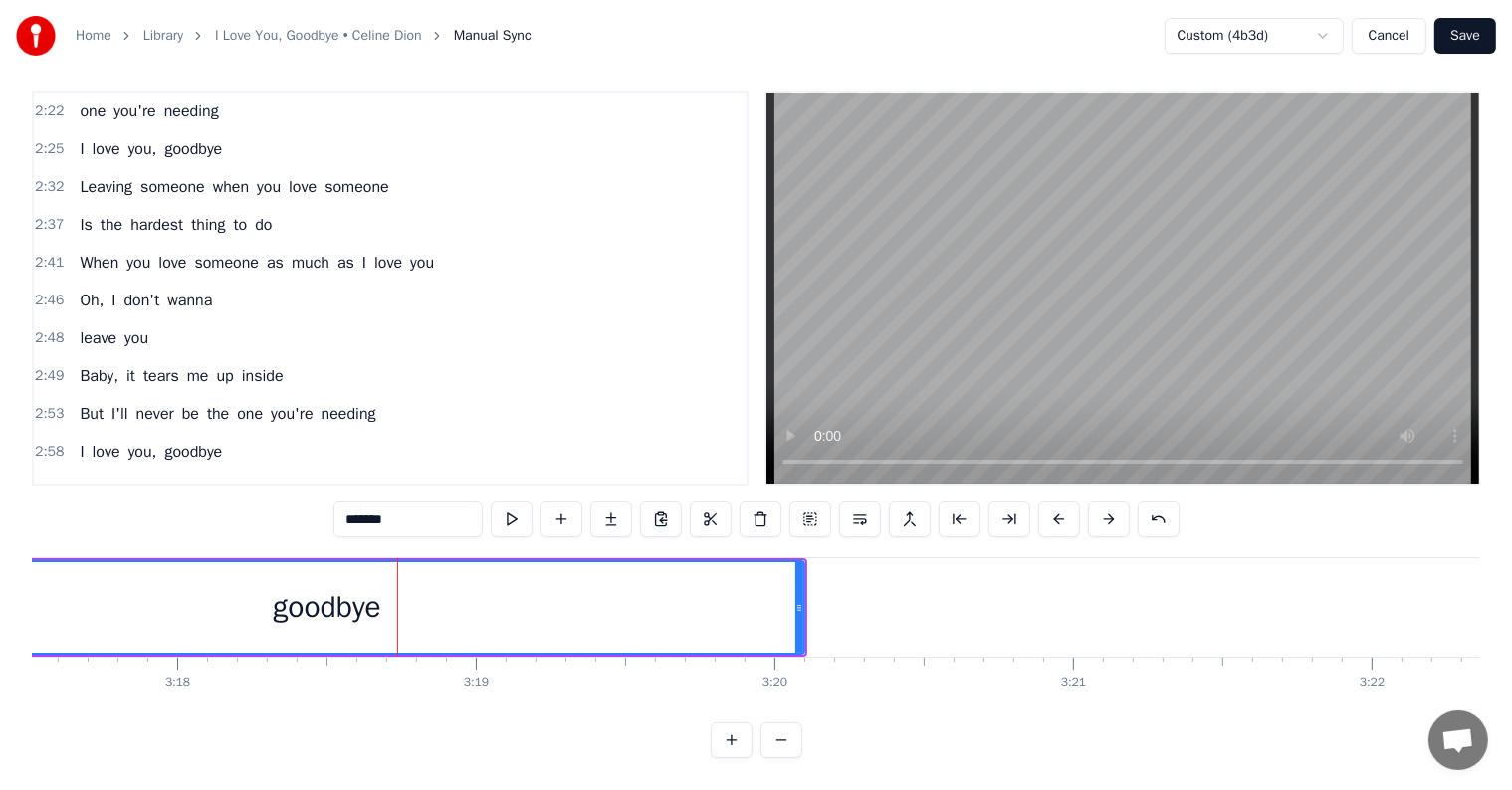 scroll, scrollTop: 1329, scrollLeft: 0, axis: vertical 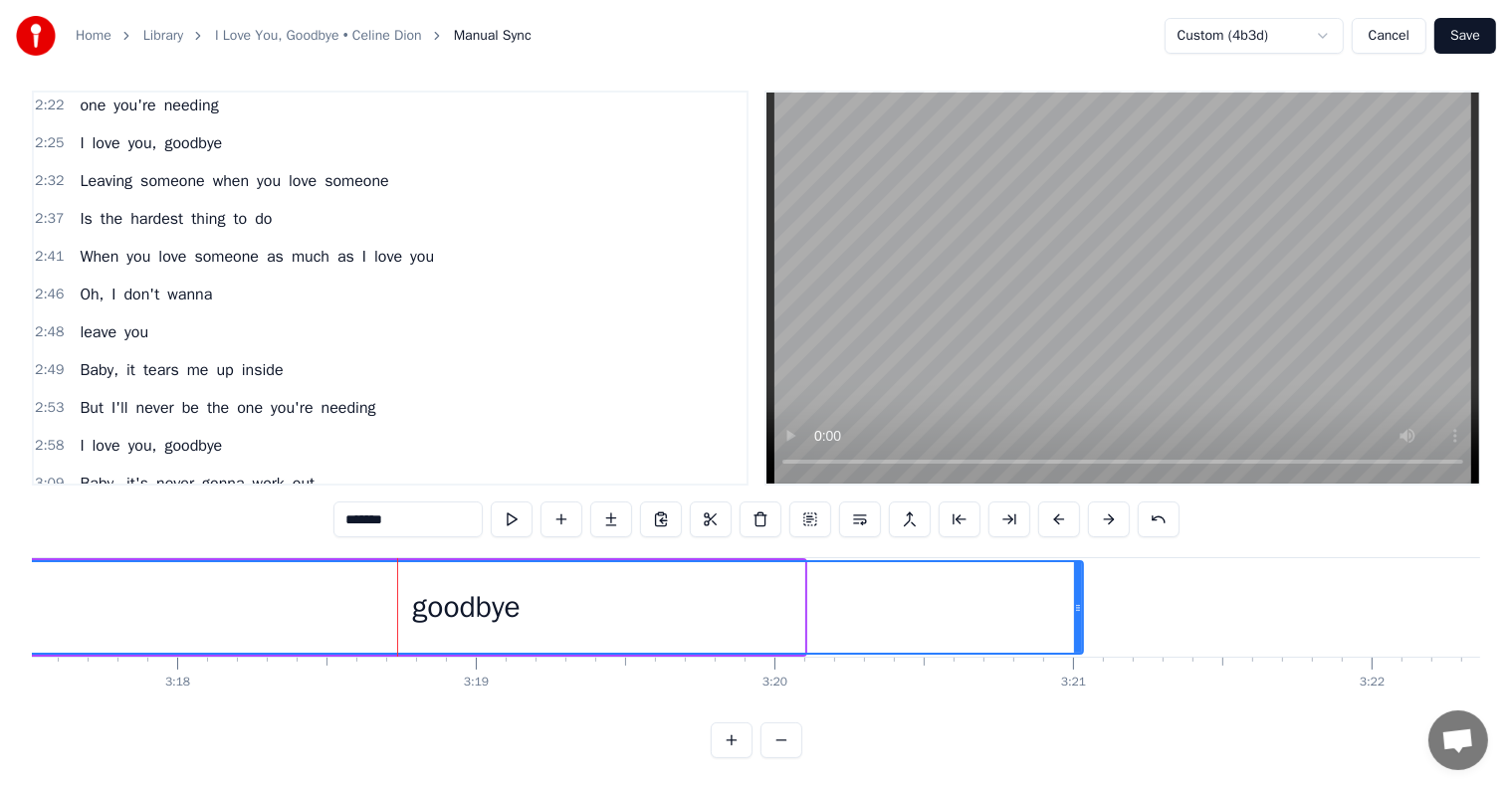drag, startPoint x: 797, startPoint y: 579, endPoint x: 1103, endPoint y: 577, distance: 306.0065 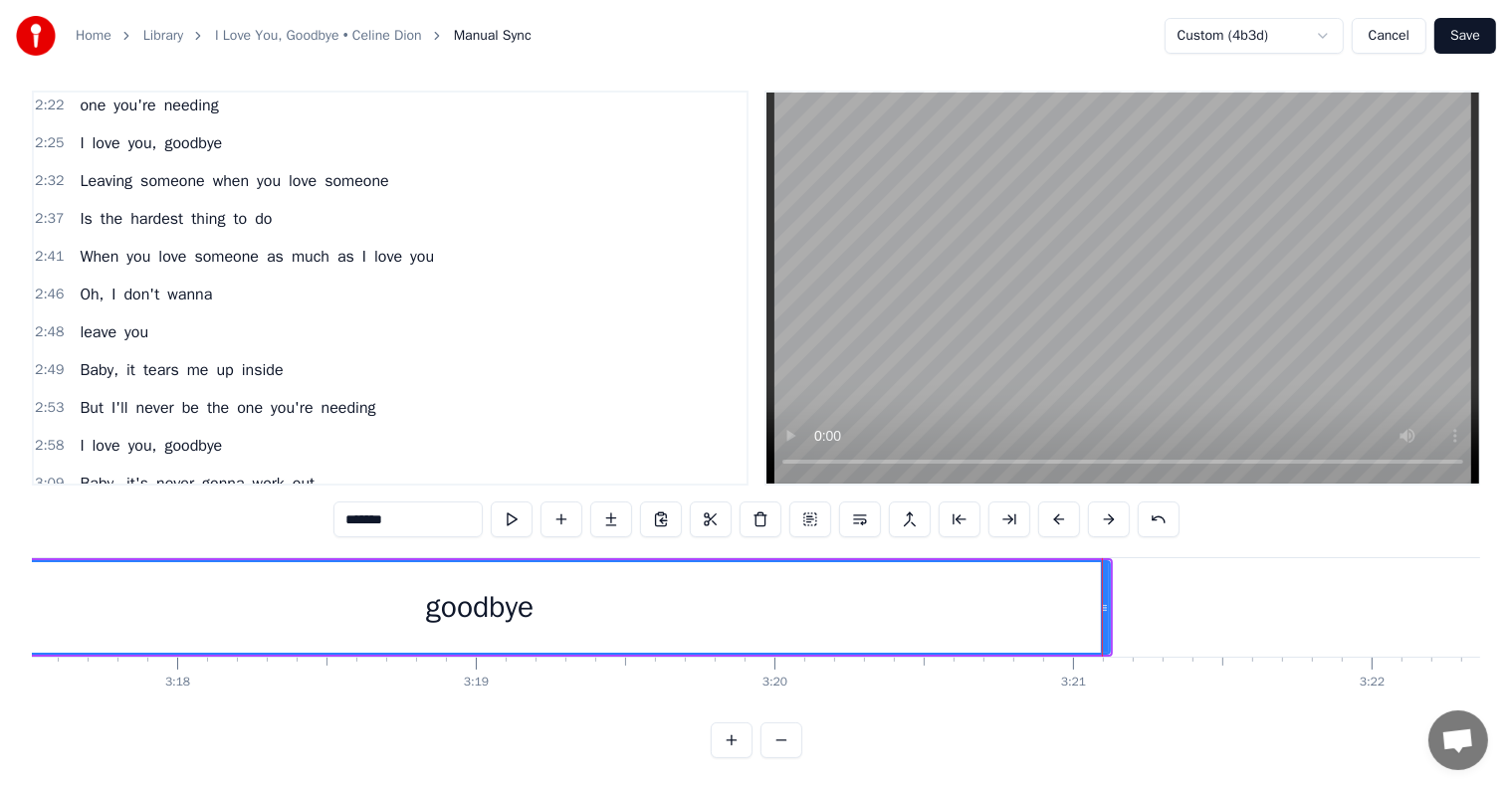 click on "Save" at bounding box center (1465, 36) 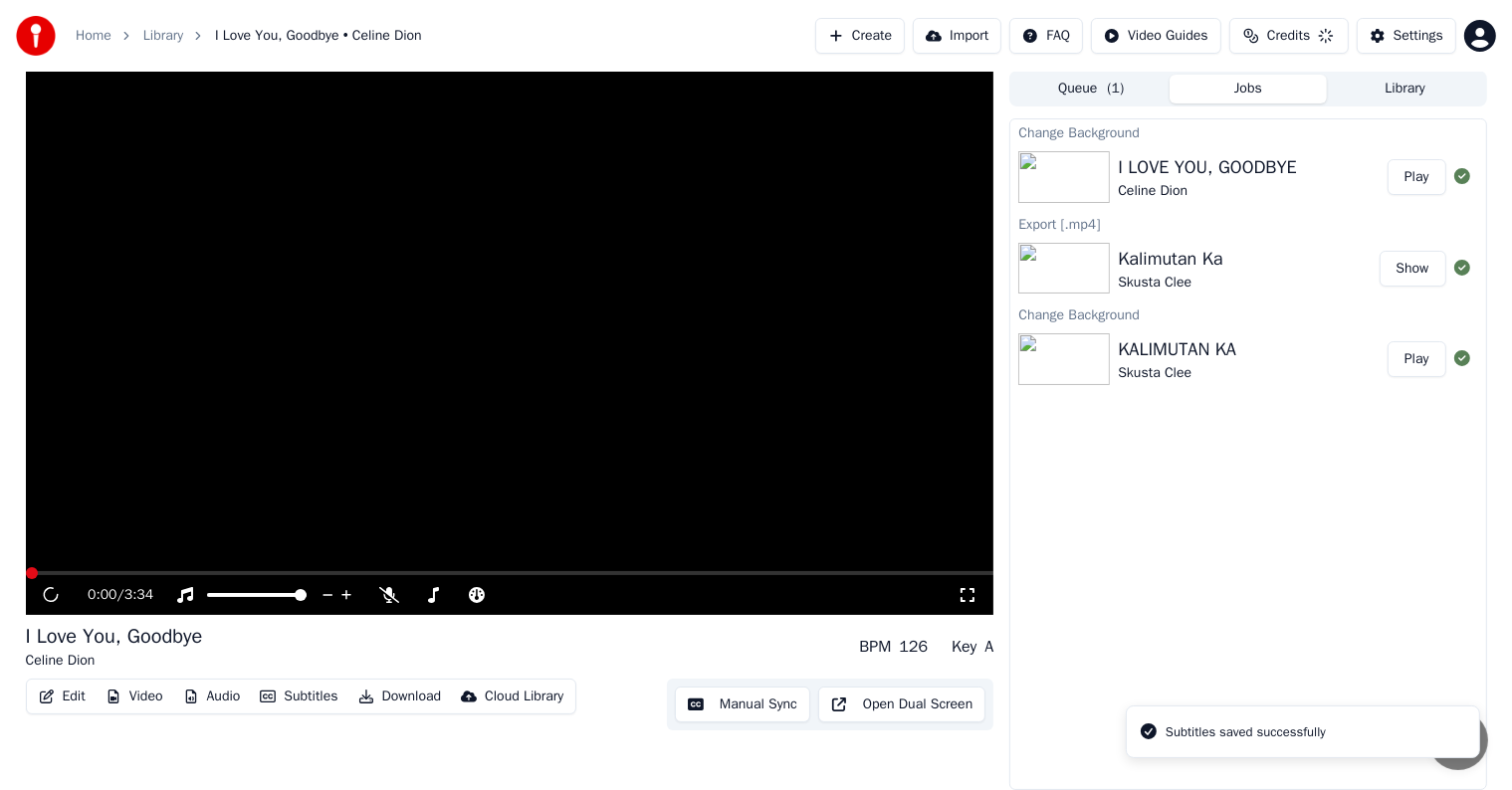 scroll, scrollTop: 1, scrollLeft: 0, axis: vertical 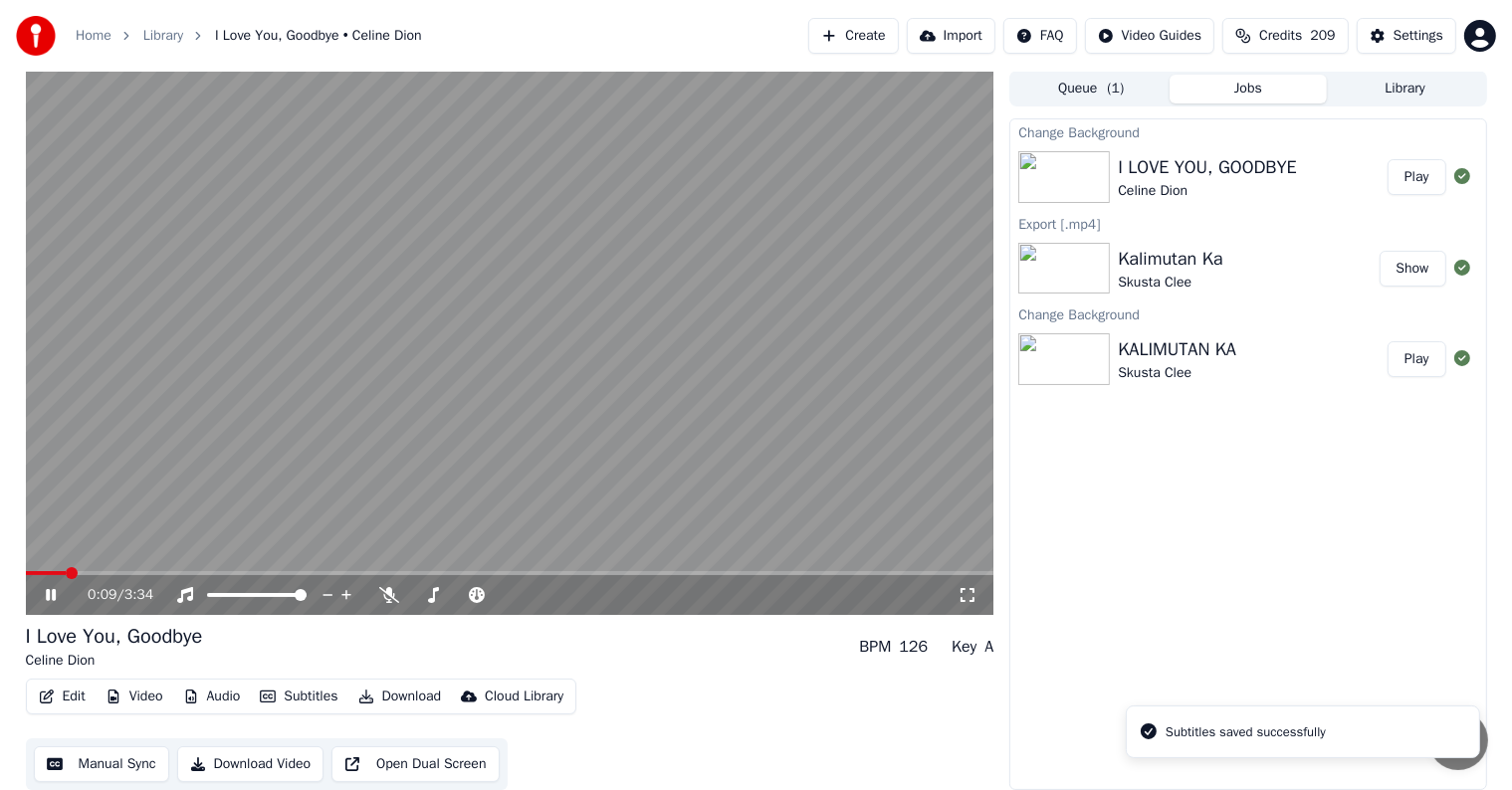 click at bounding box center (510, 573) 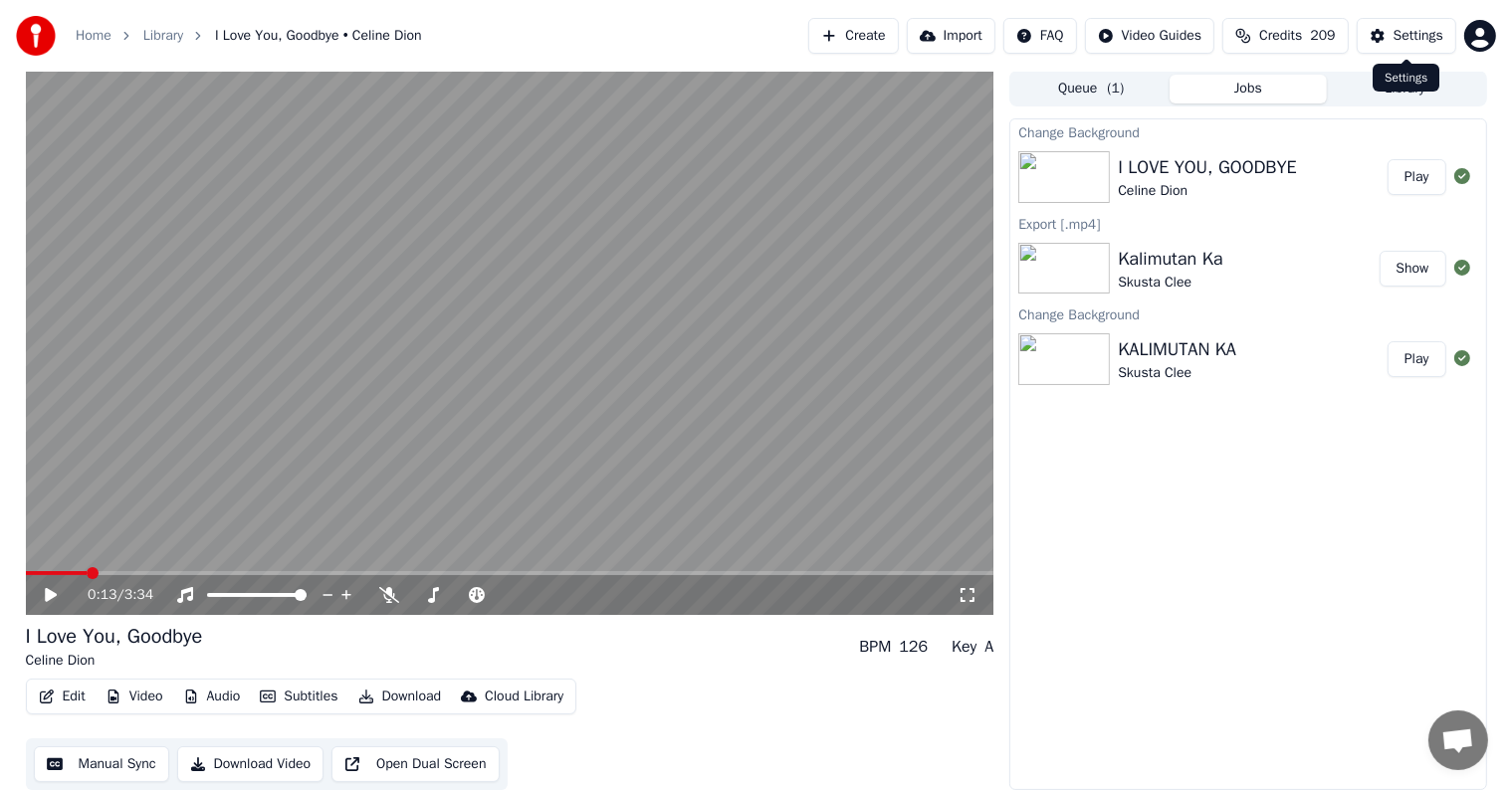 click on "Settings" at bounding box center (1418, 36) 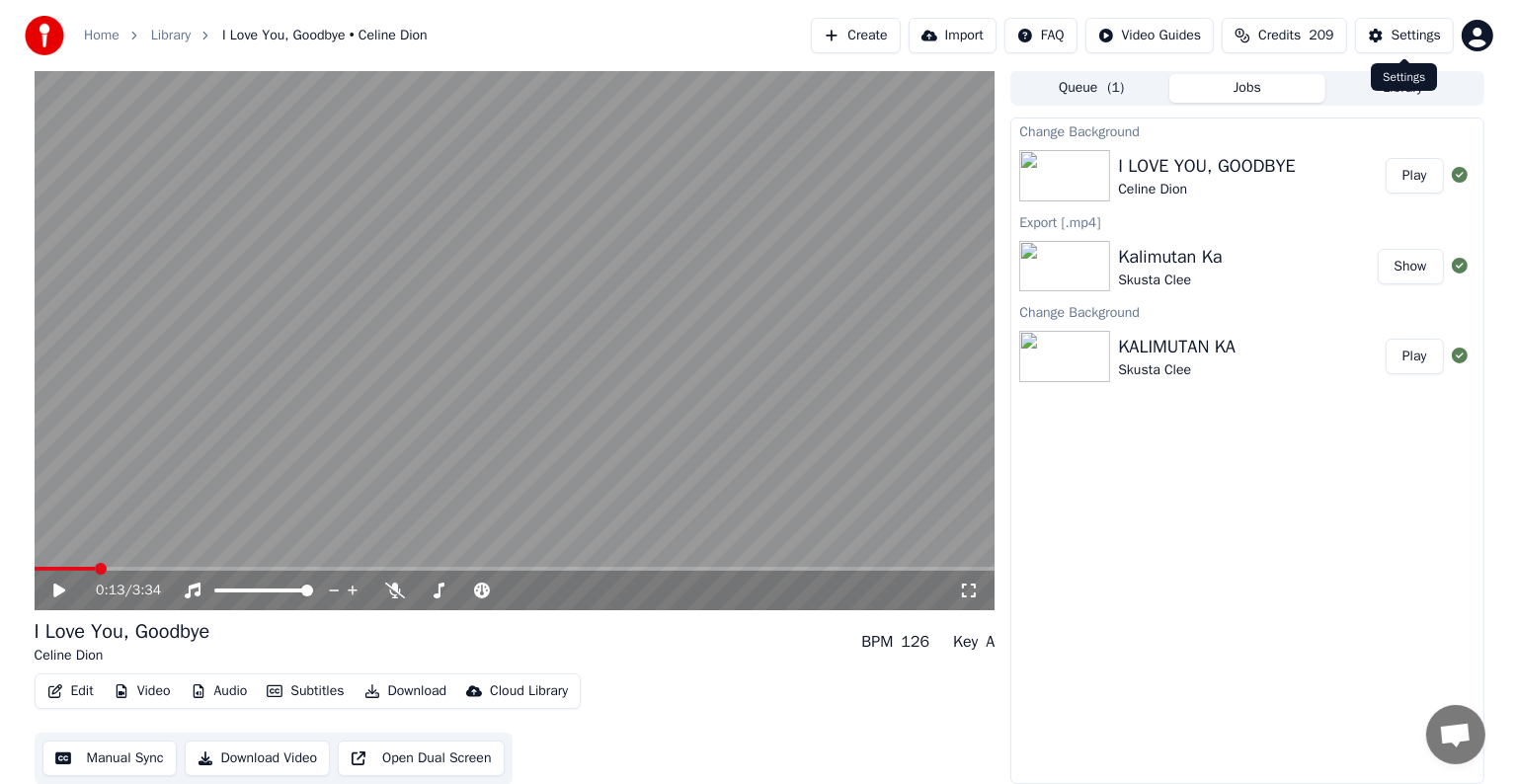 scroll, scrollTop: 0, scrollLeft: 0, axis: both 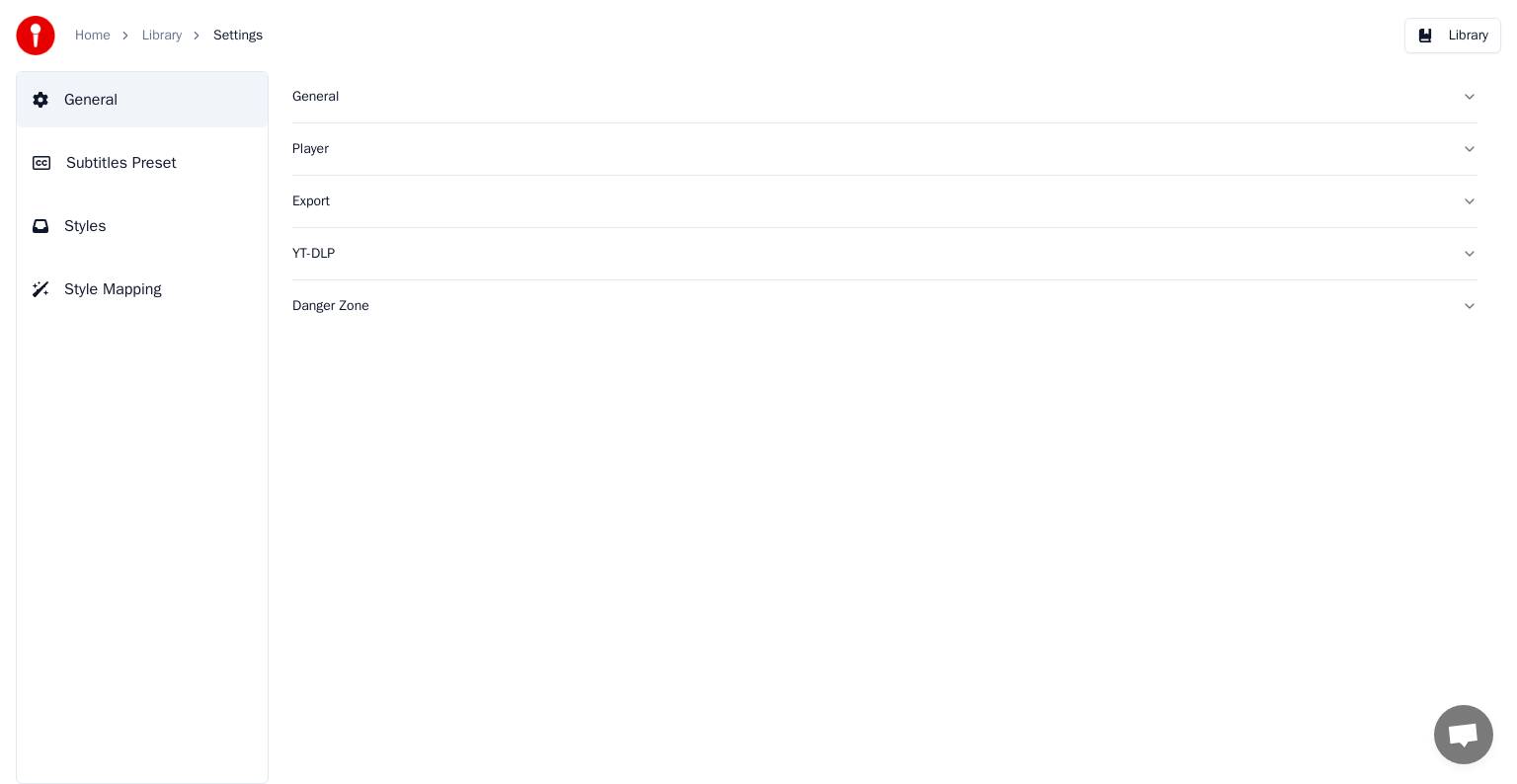 click on "Subtitles Preset" at bounding box center [121, 163] 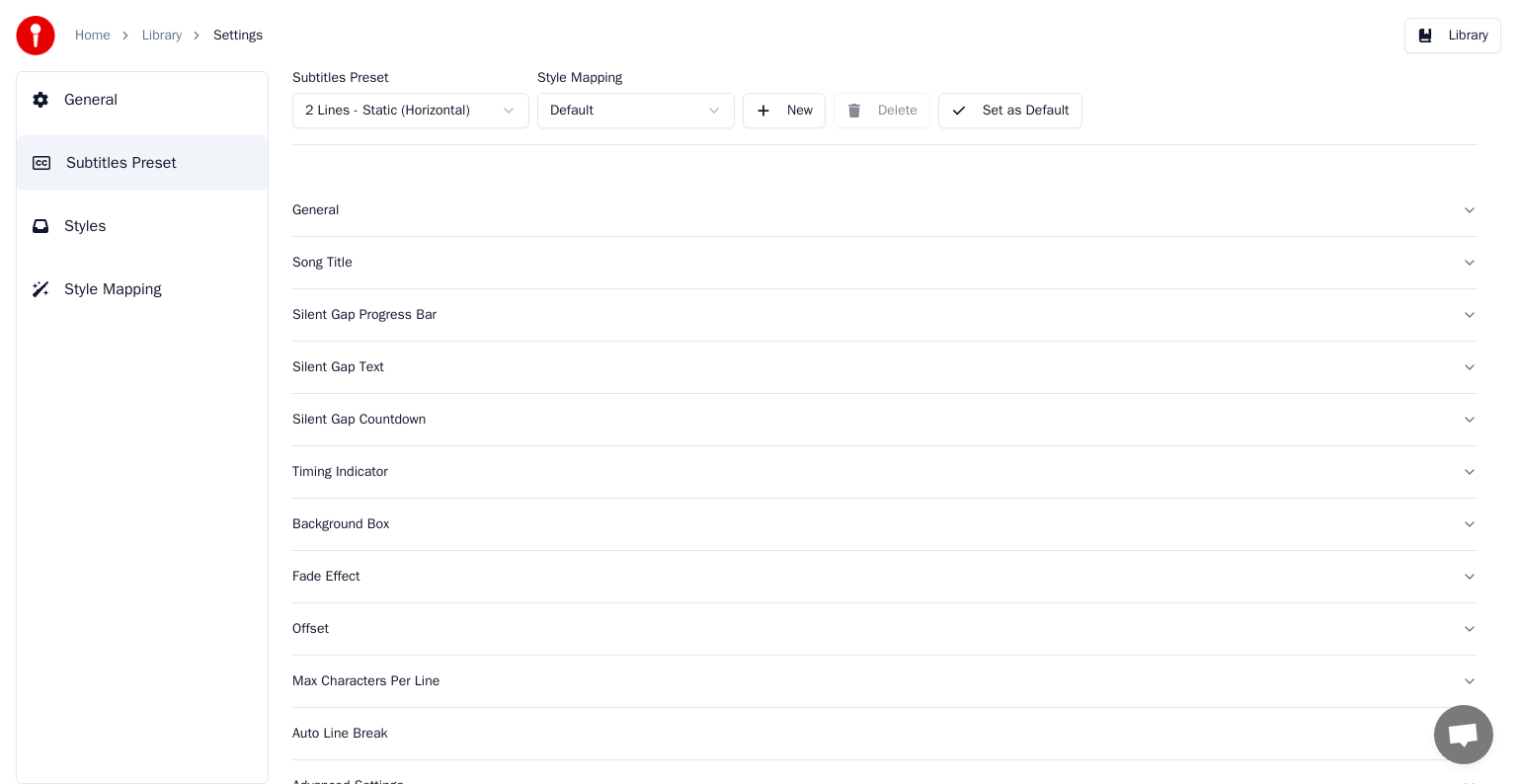 click on "Home Library Settings Library General Subtitles Preset Styles Style Mapping Subtitles Preset 2 Lines - Static (Horizontal) Style Mapping Default New Delete Set as Default General Song Title Silent Gap Progress Bar Silent Gap Text Silent Gap Countdown Timing Indicator Background Box Fade Effect Offset Max Characters Per Line Auto Line Break Advanced Settings" at bounding box center [758, 392] 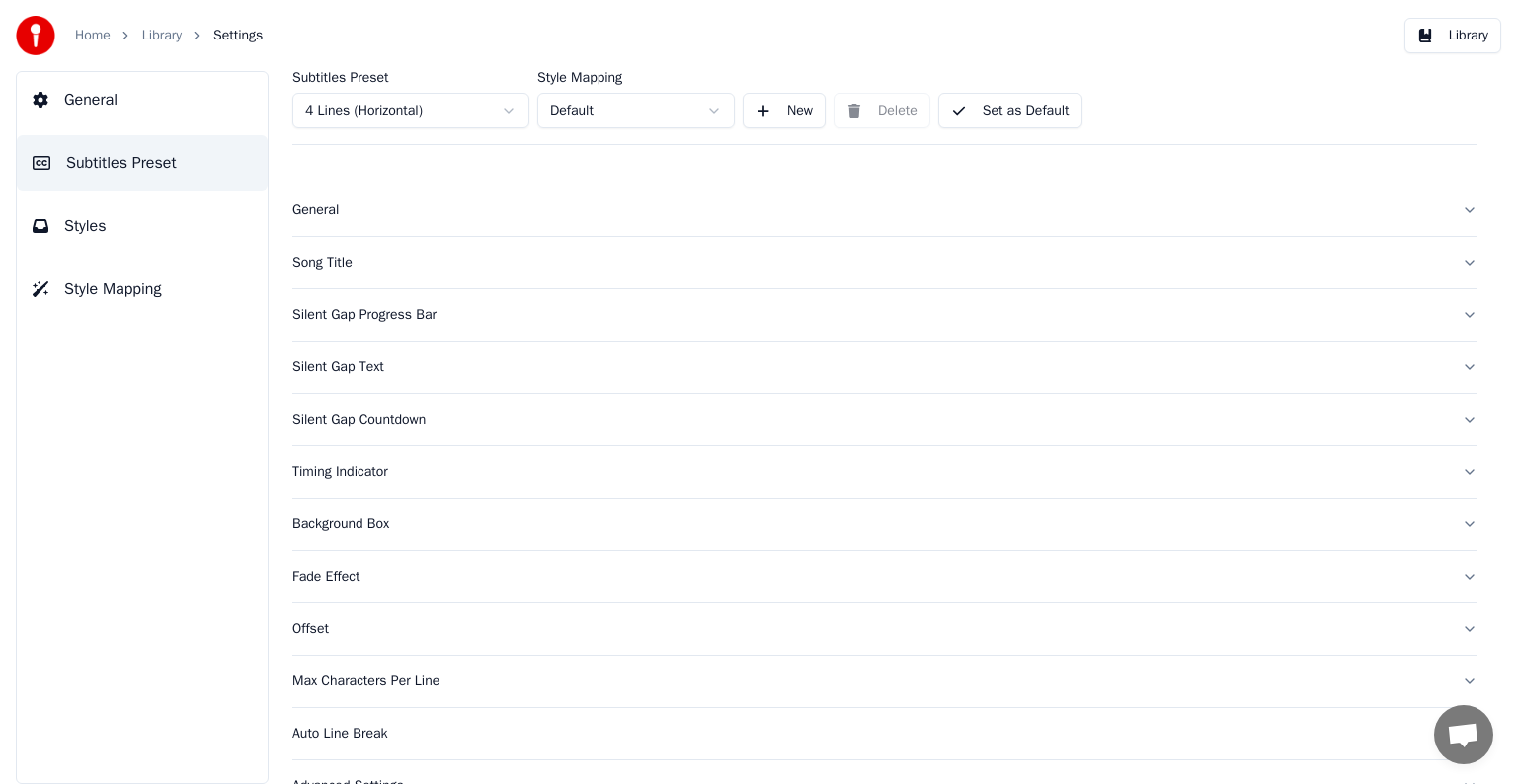 click on "Song Title" at bounding box center [869, 263] 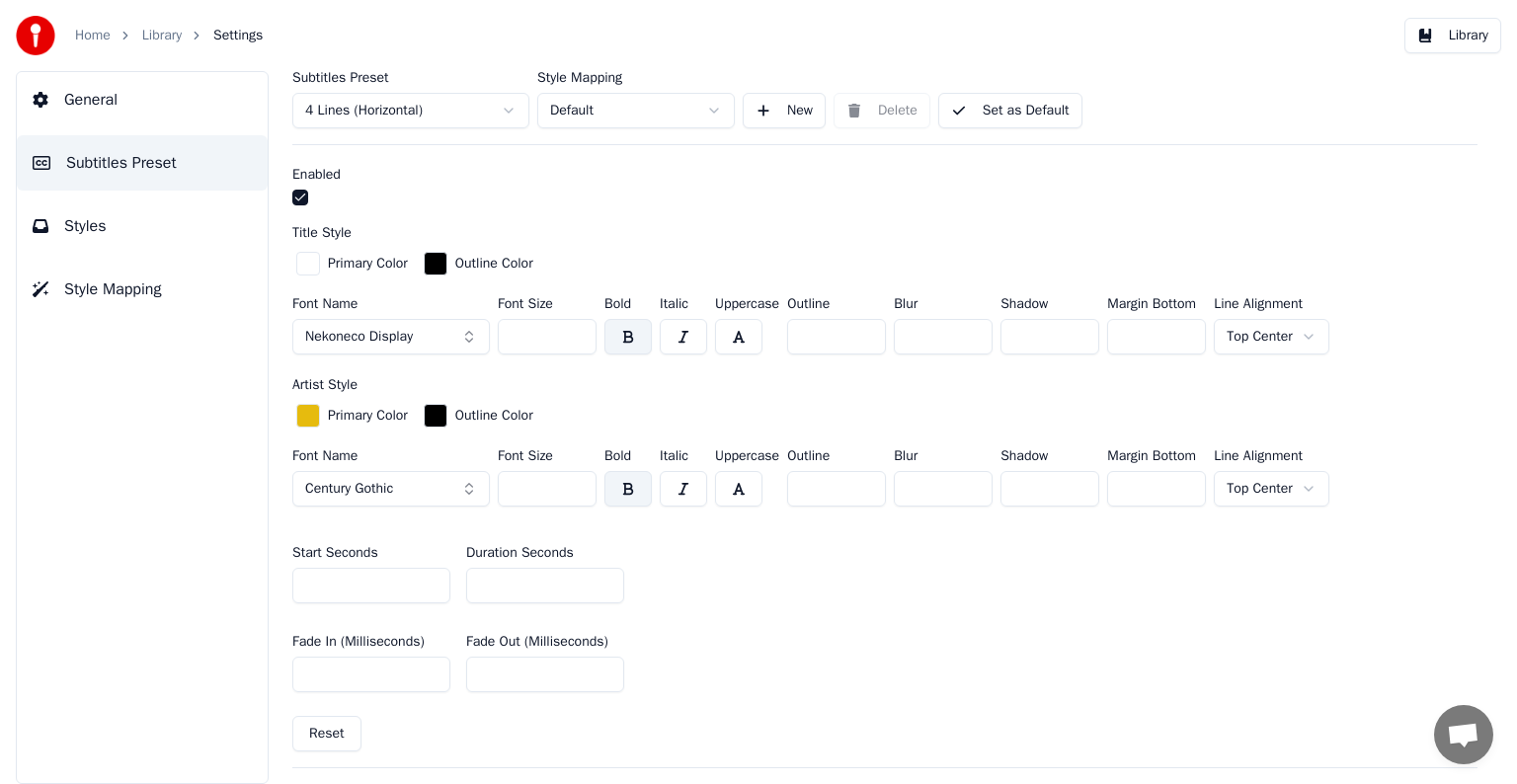 scroll, scrollTop: 592, scrollLeft: 0, axis: vertical 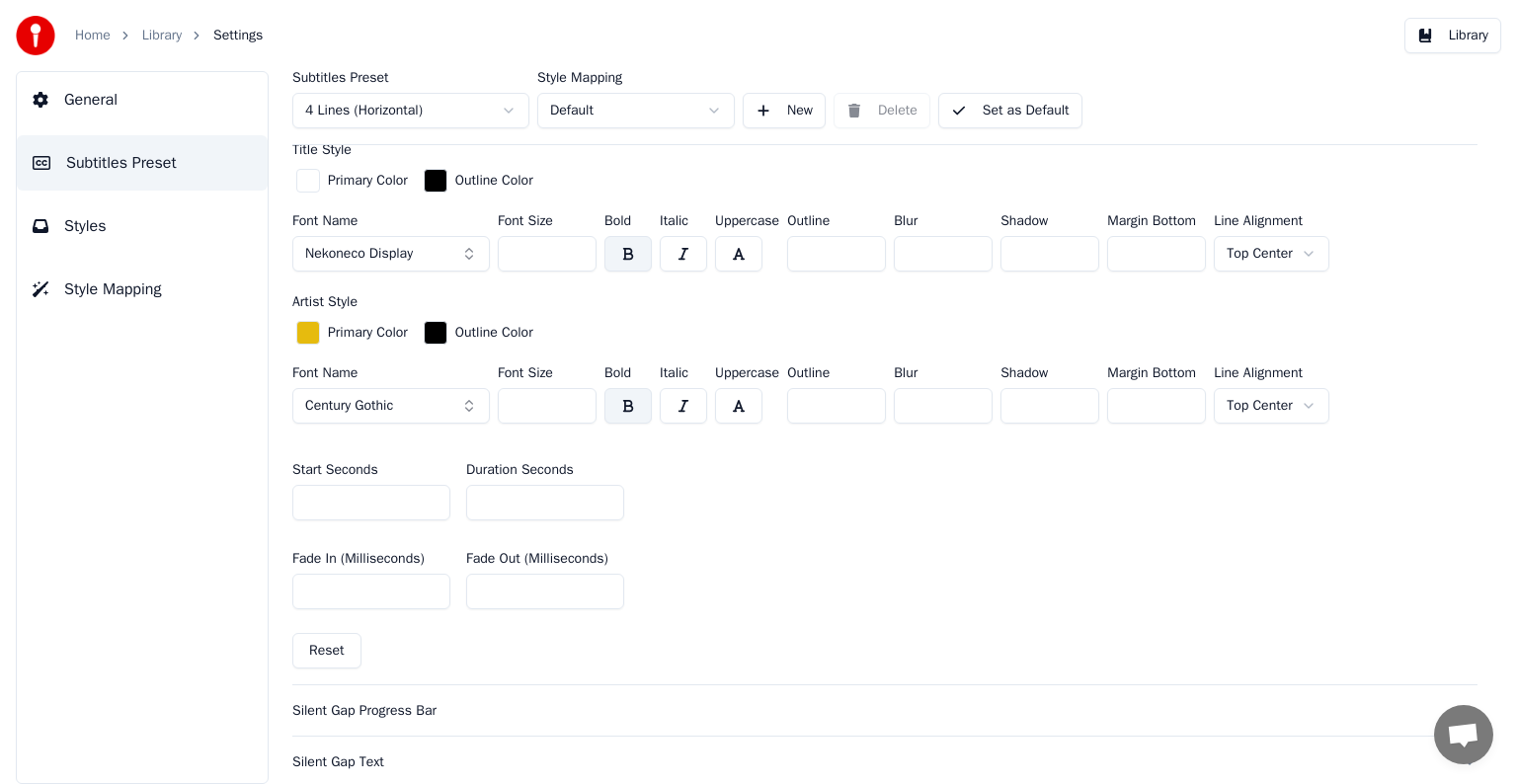 type on "**" 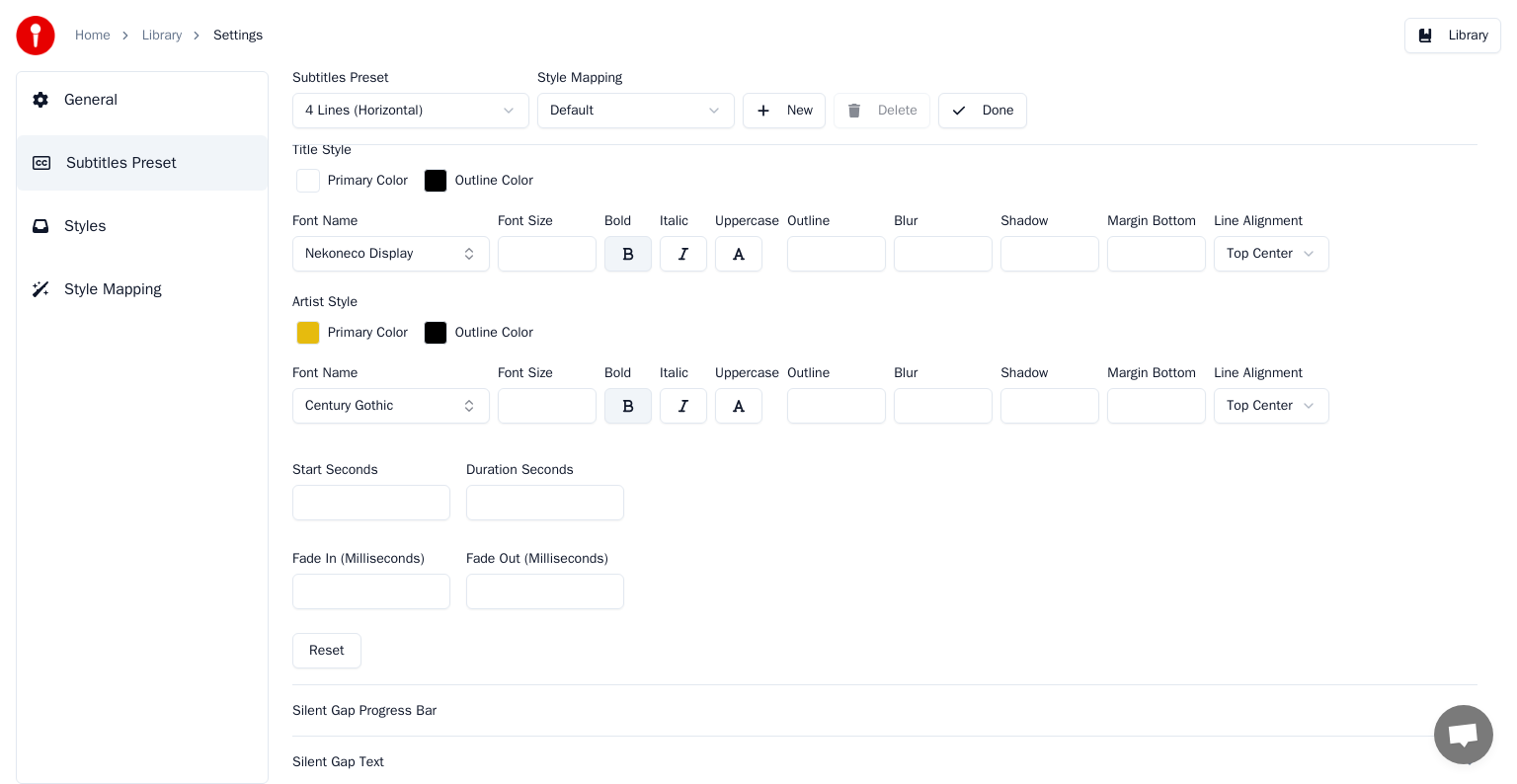 click on "Library" at bounding box center (162, 36) 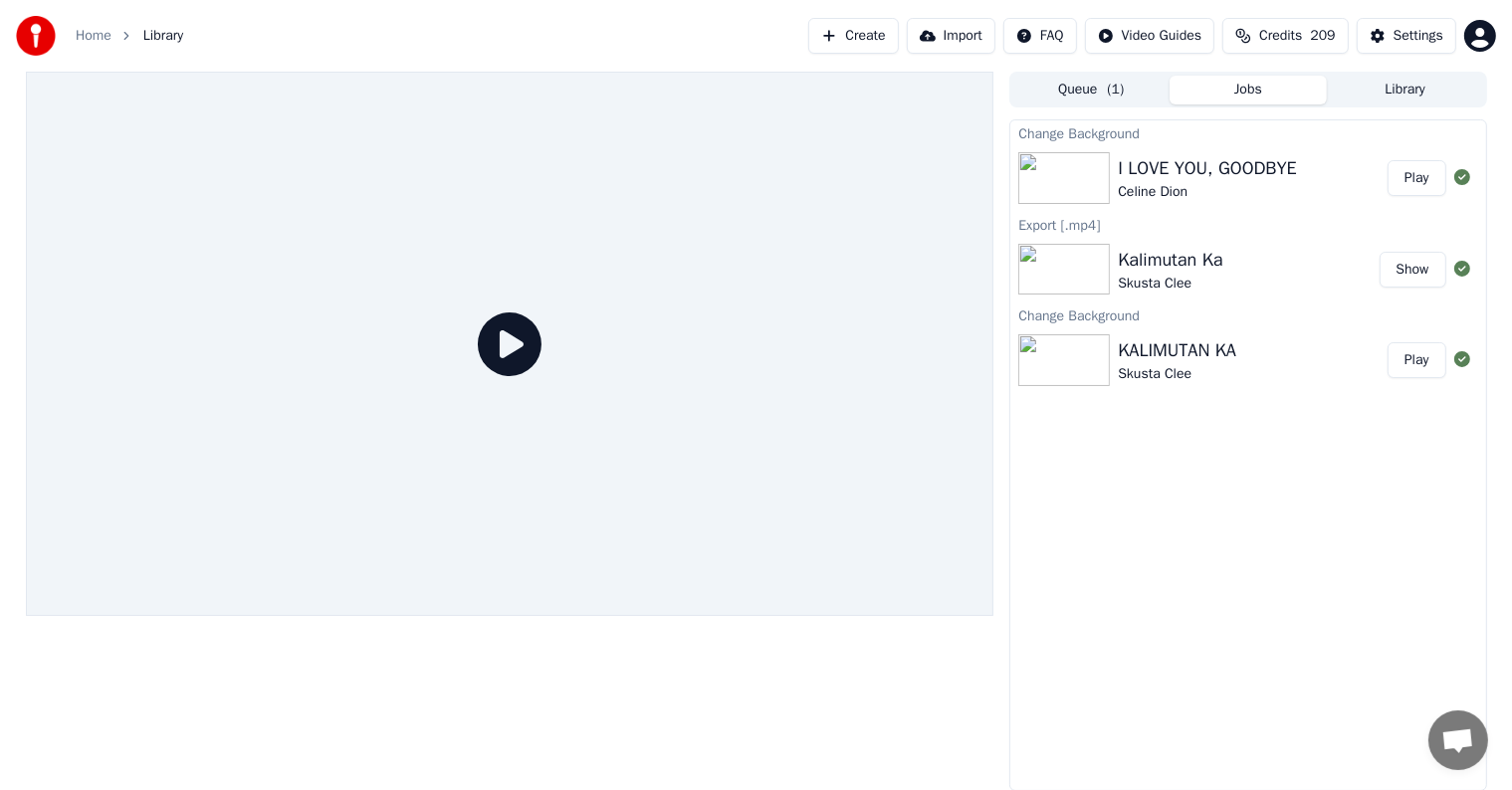 click on "Play" at bounding box center [1416, 178] 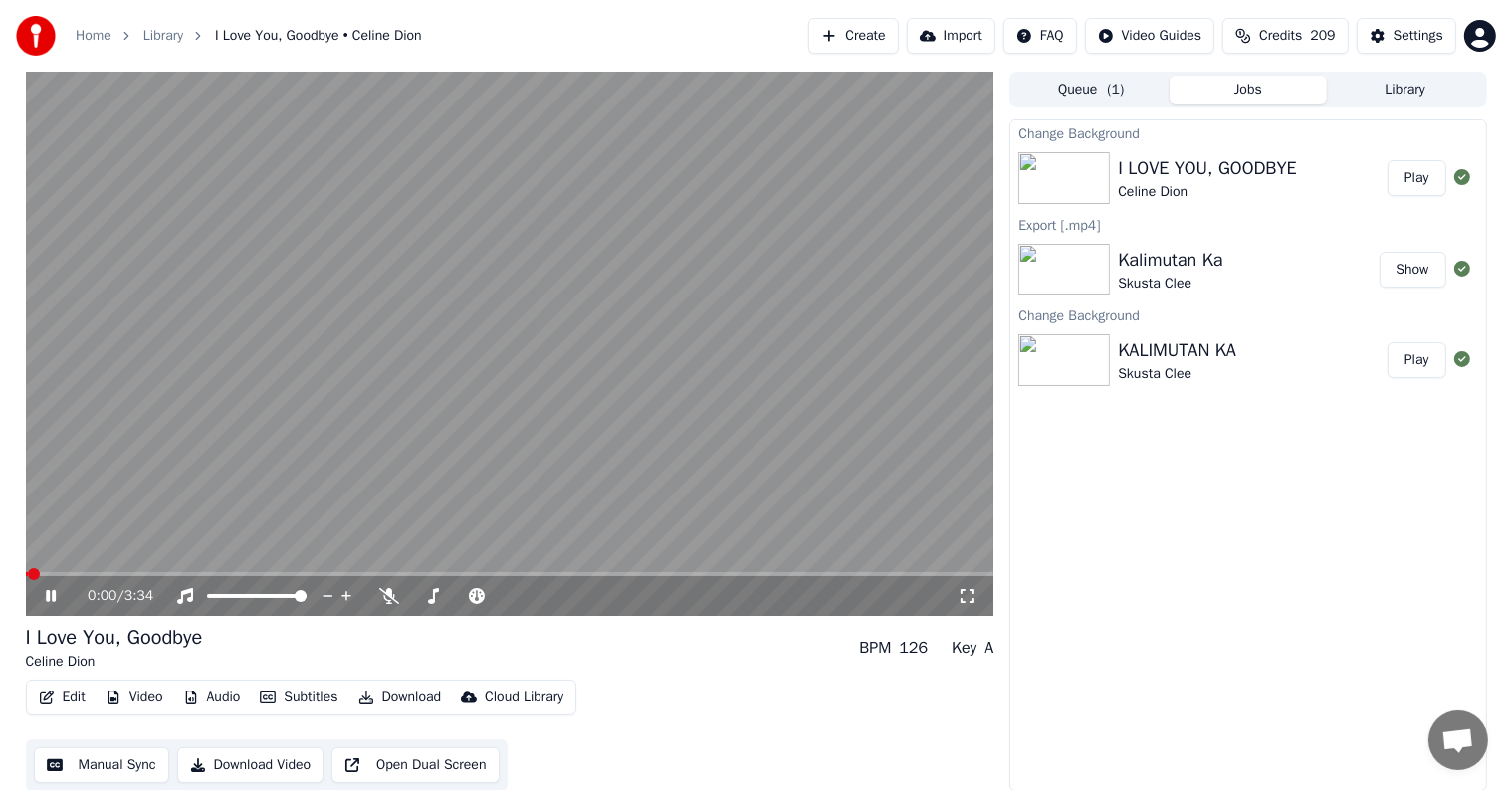 click at bounding box center (510, 343) 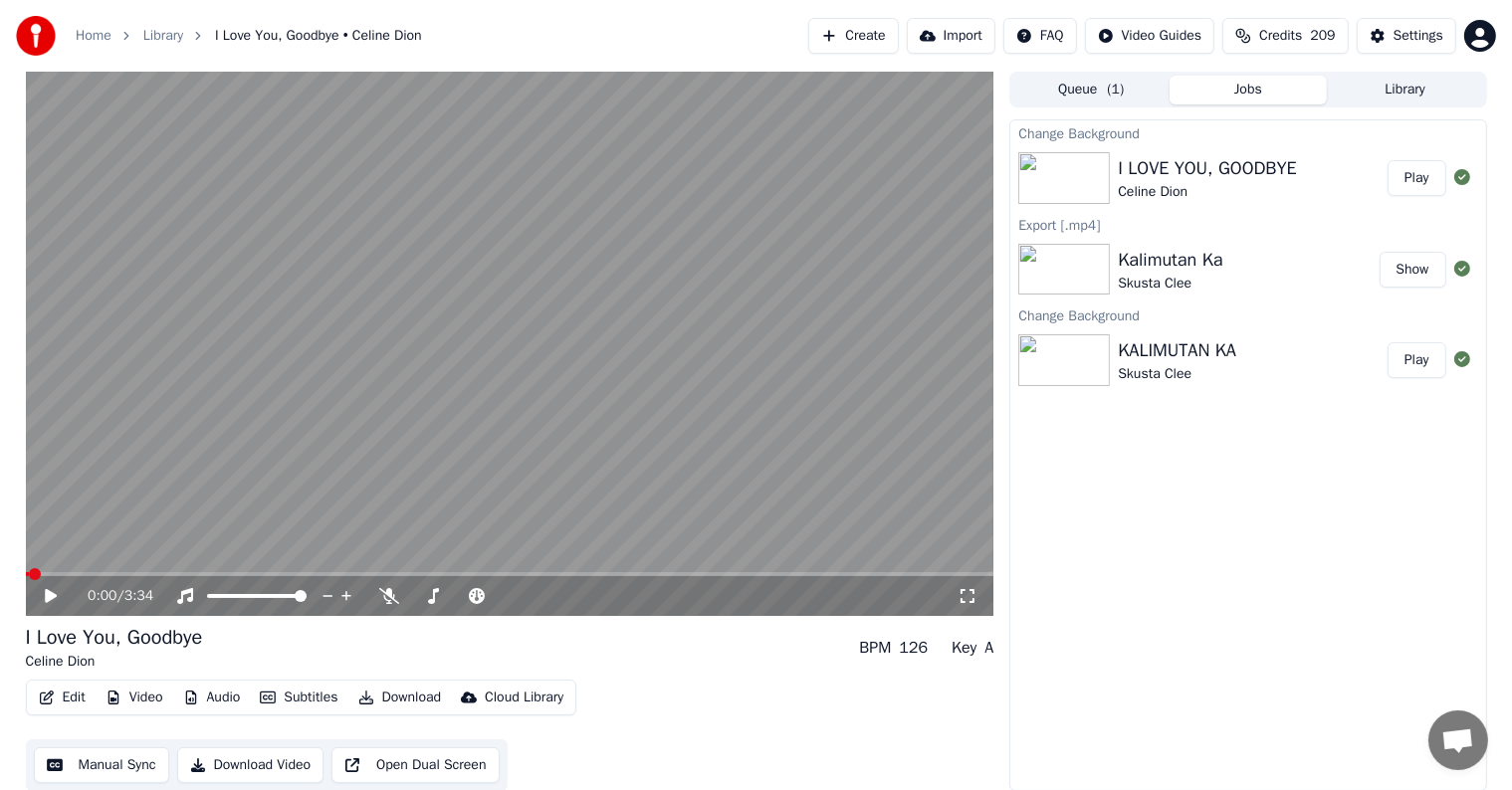 click at bounding box center (510, 574) 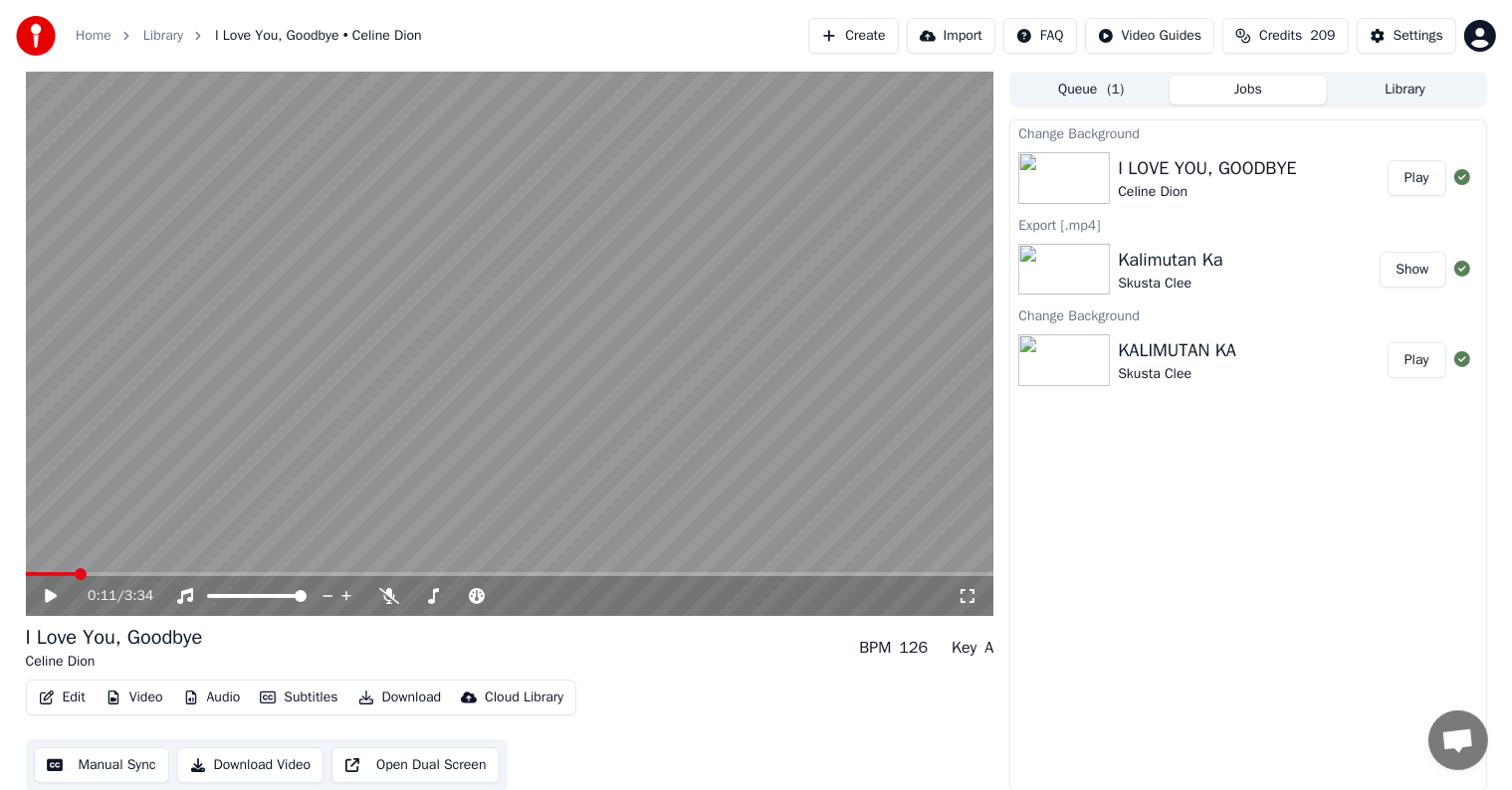 click 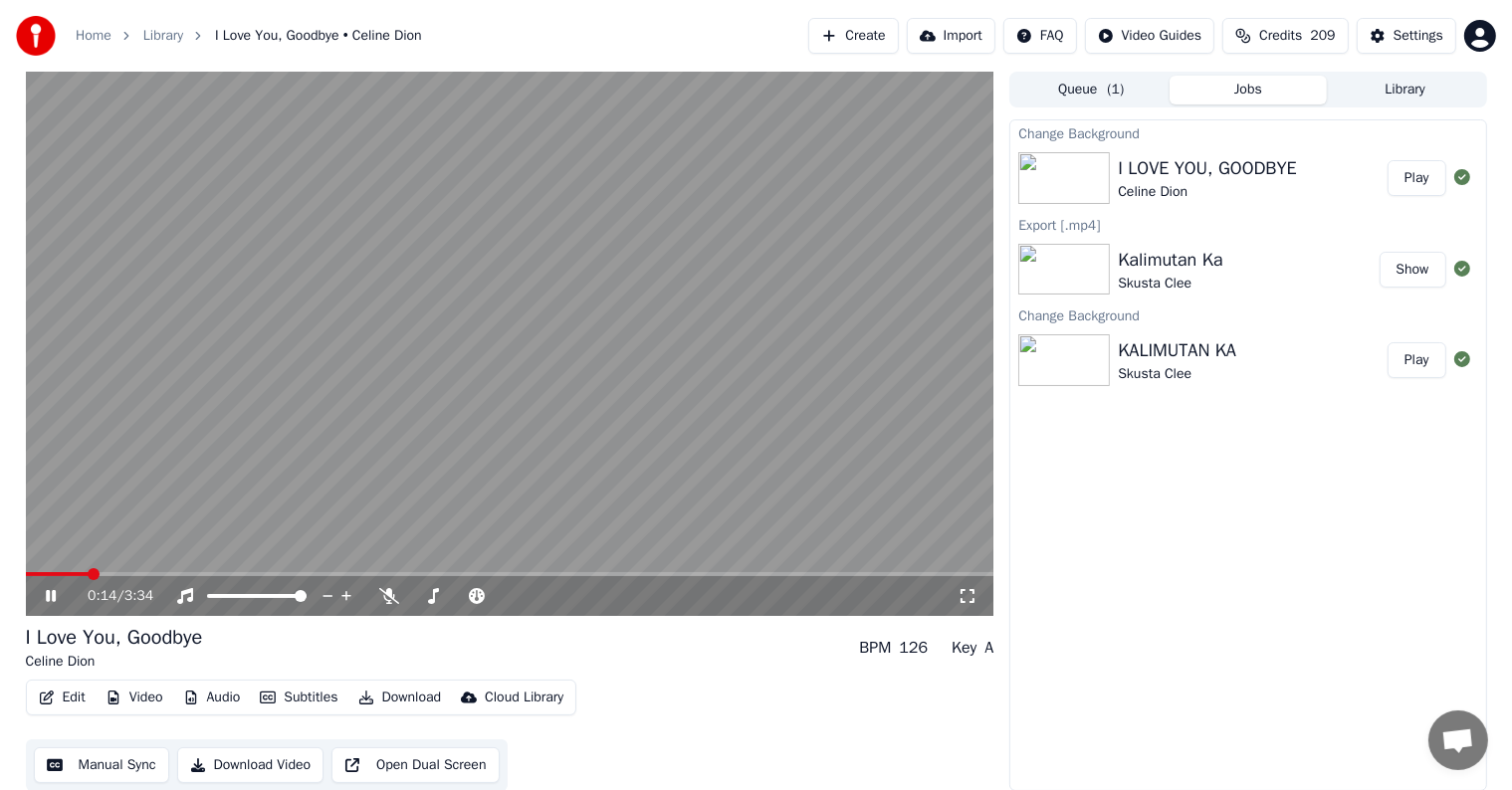click at bounding box center (58, 574) 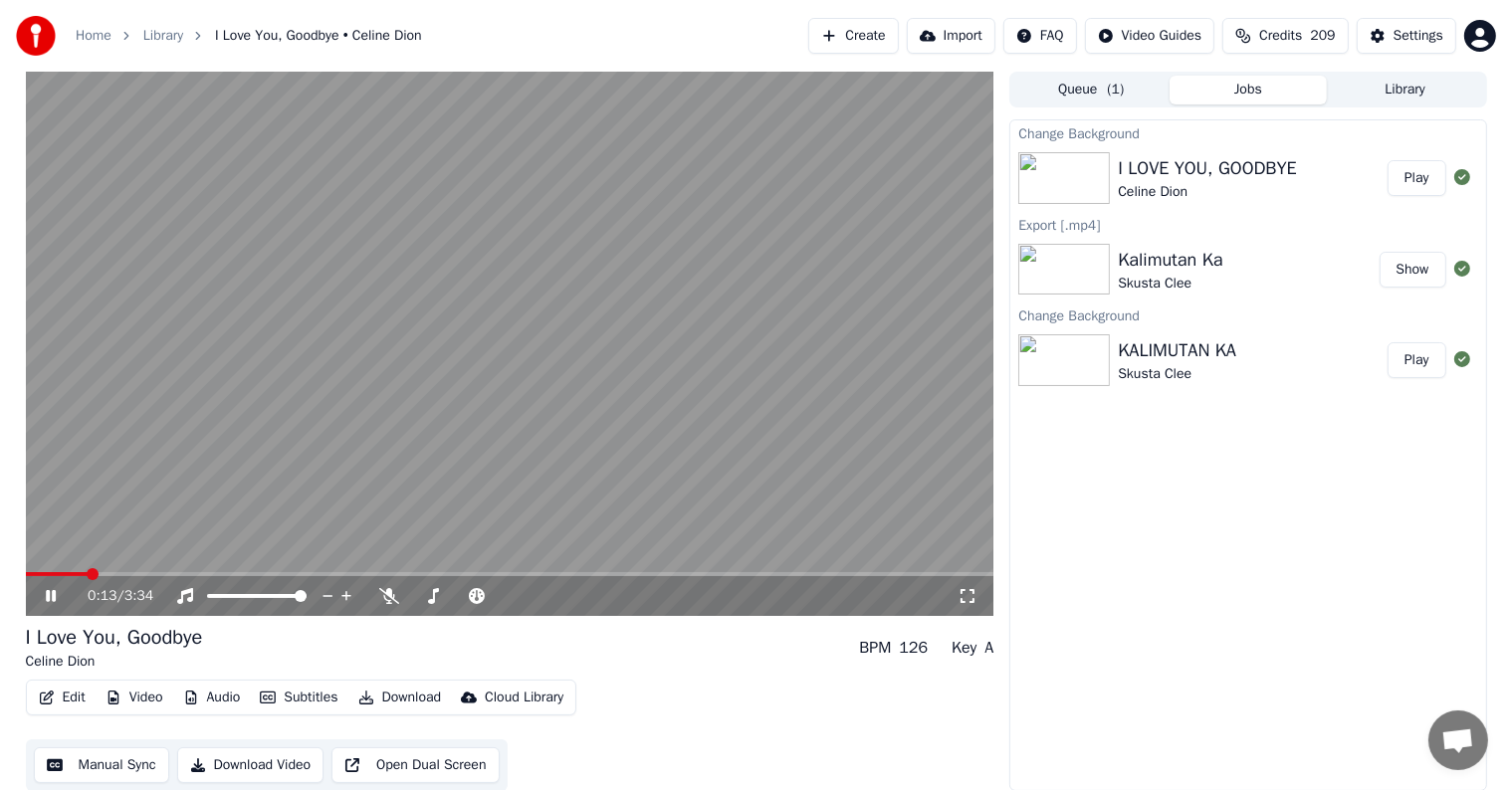 click on "Download" at bounding box center [400, 697] 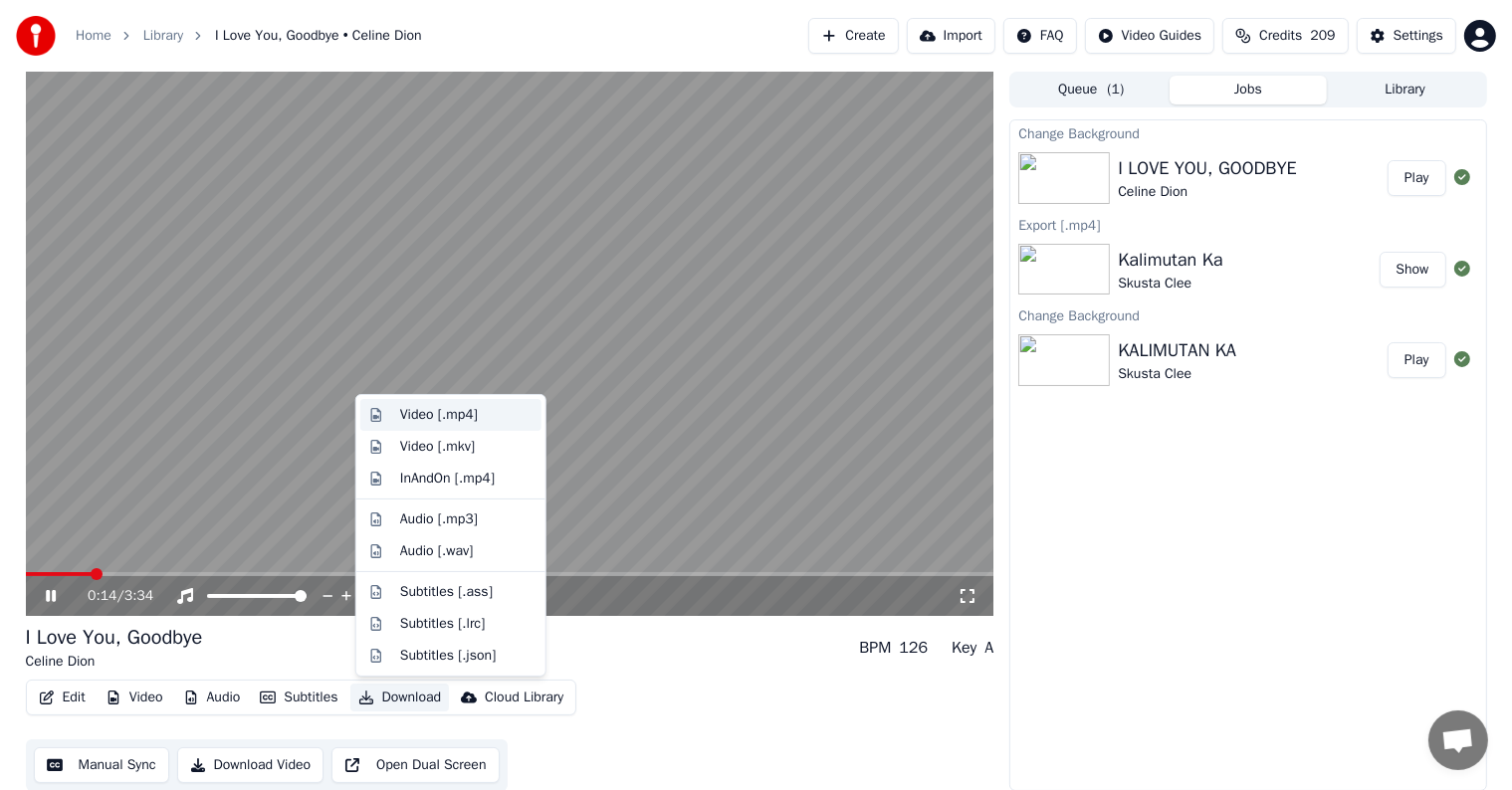 click on "Video [.mp4]" at bounding box center (439, 415) 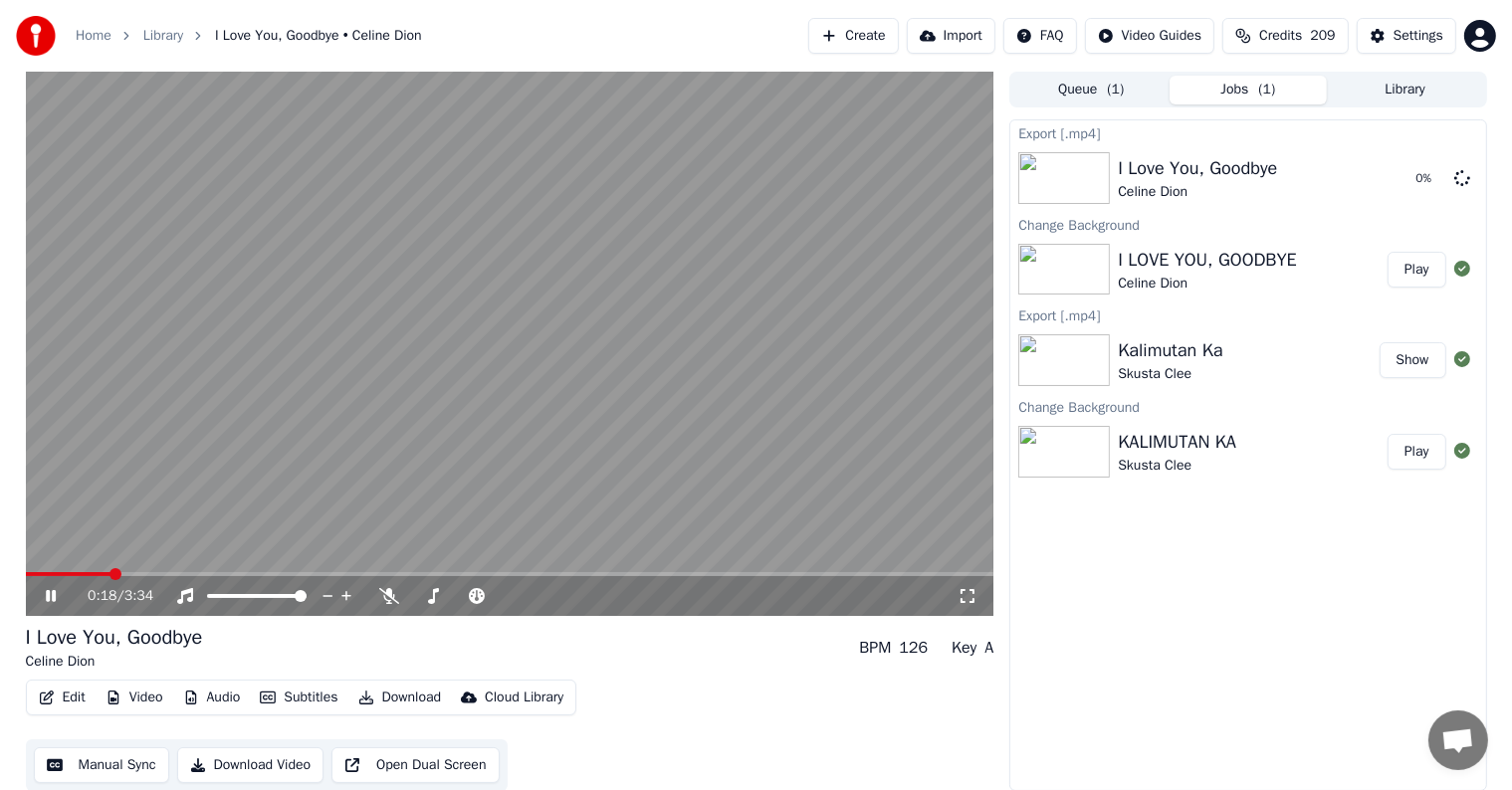 click 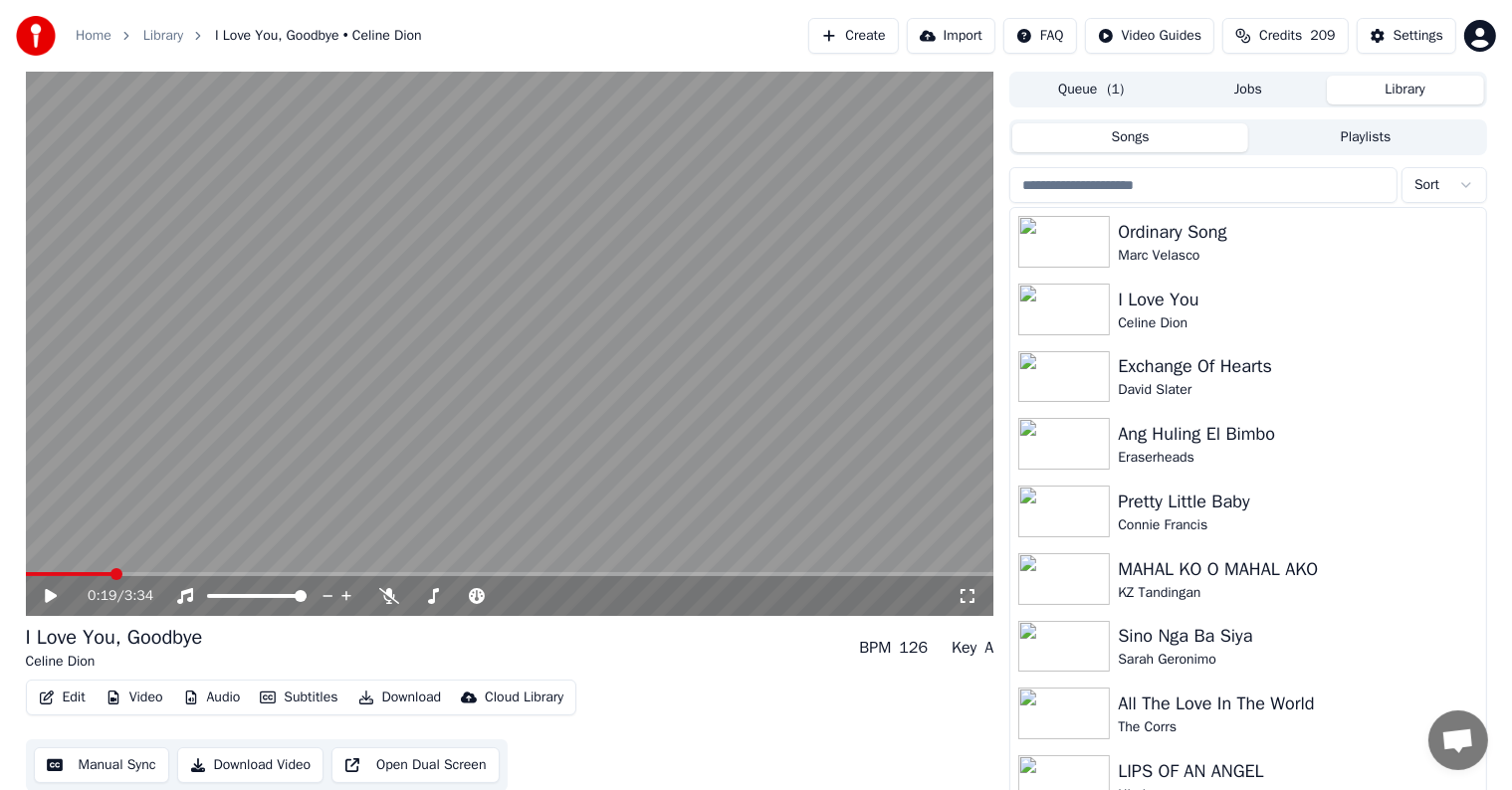 click on "Library" at bounding box center [1405, 90] 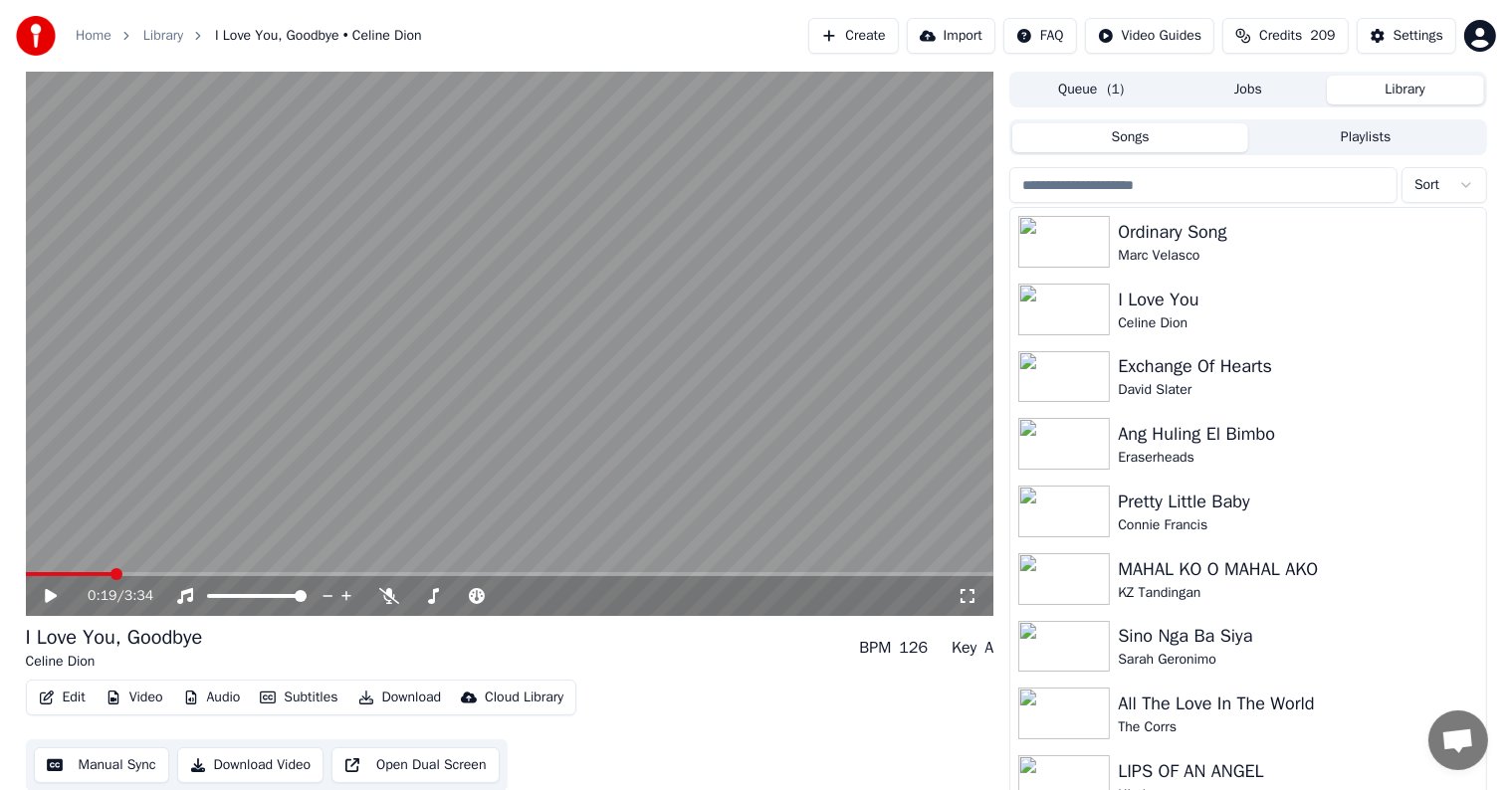 click at bounding box center [1203, 185] 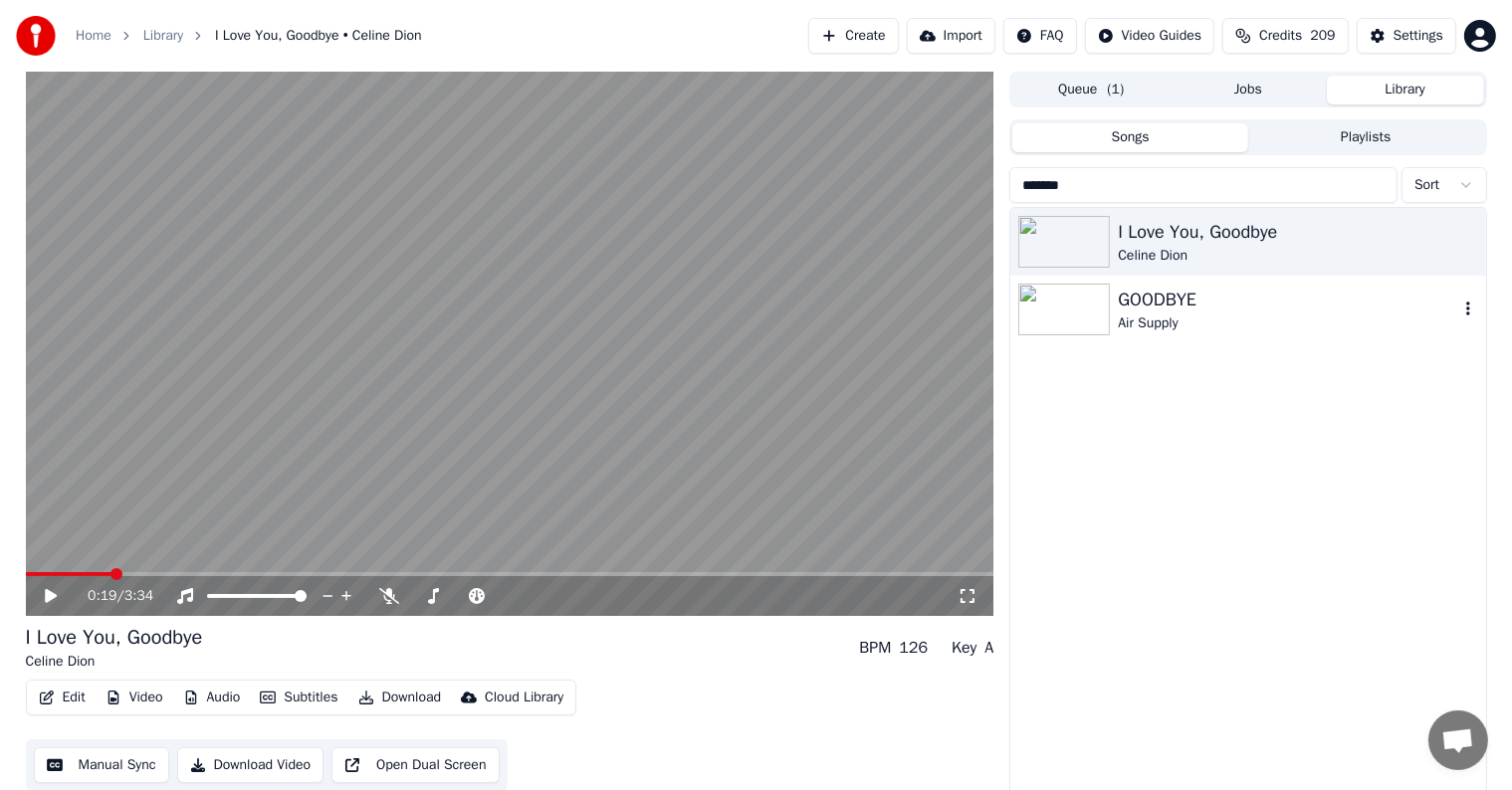 type on "*******" 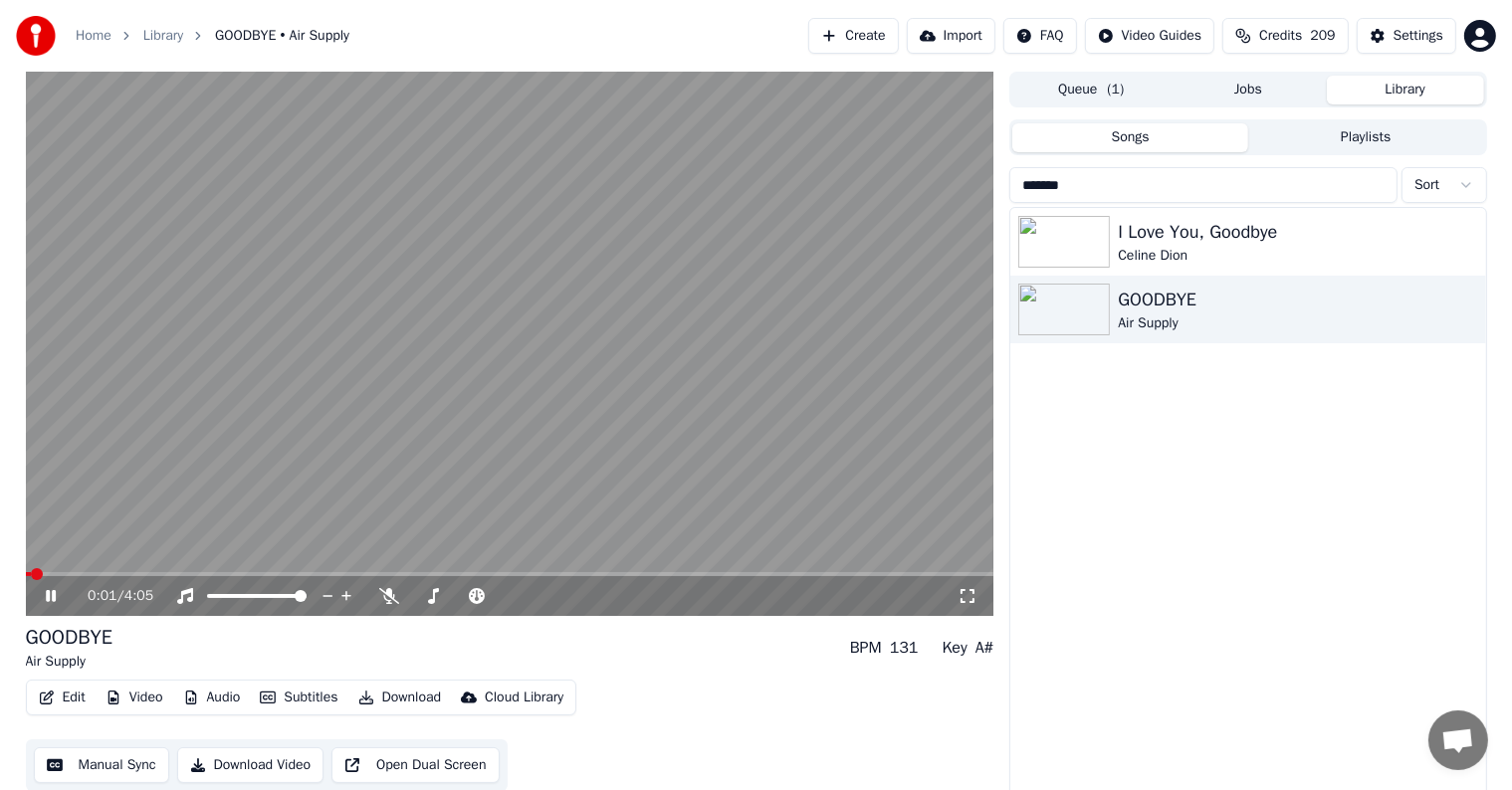 click 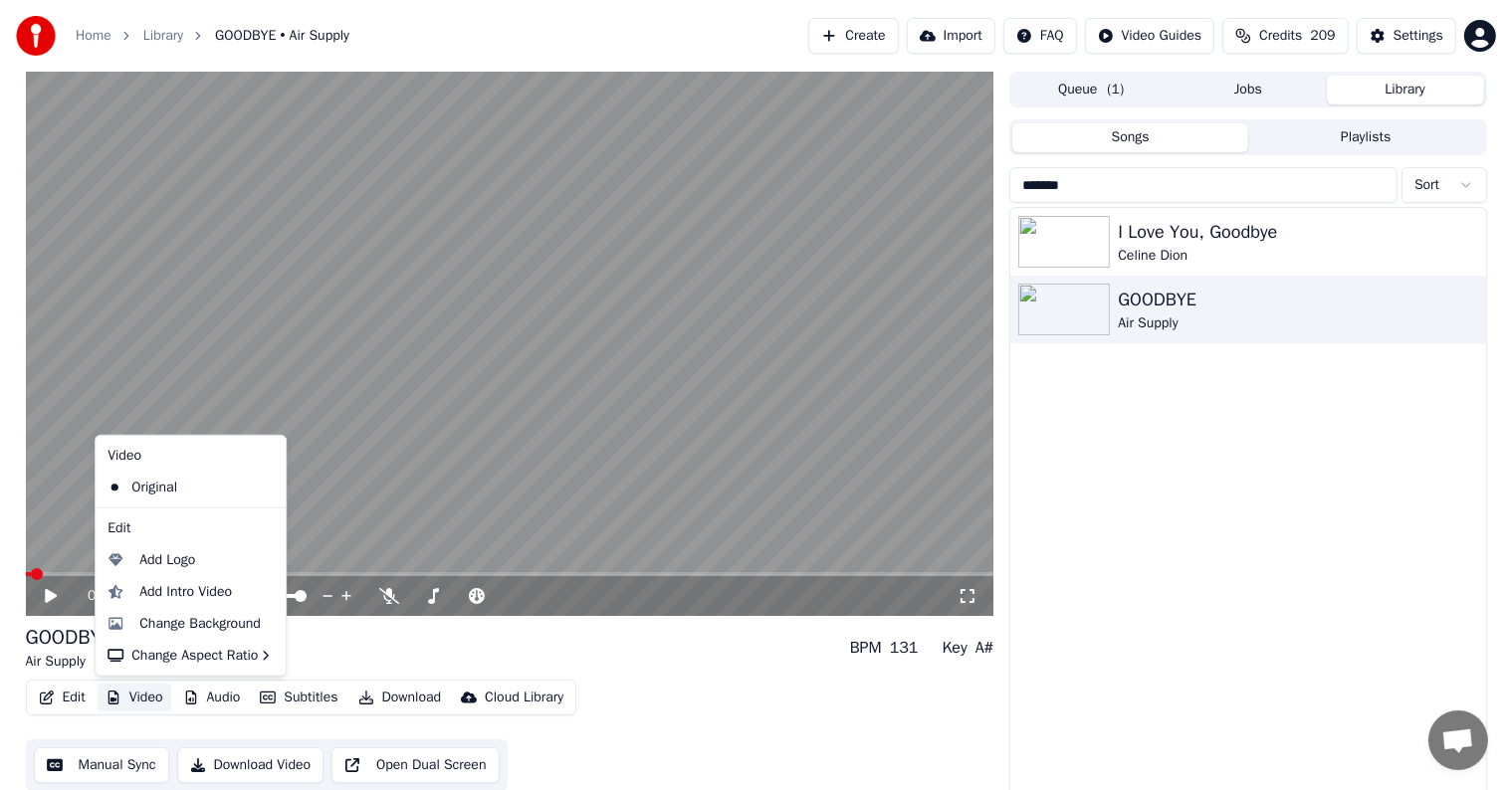 click on "Video" at bounding box center (134, 697) 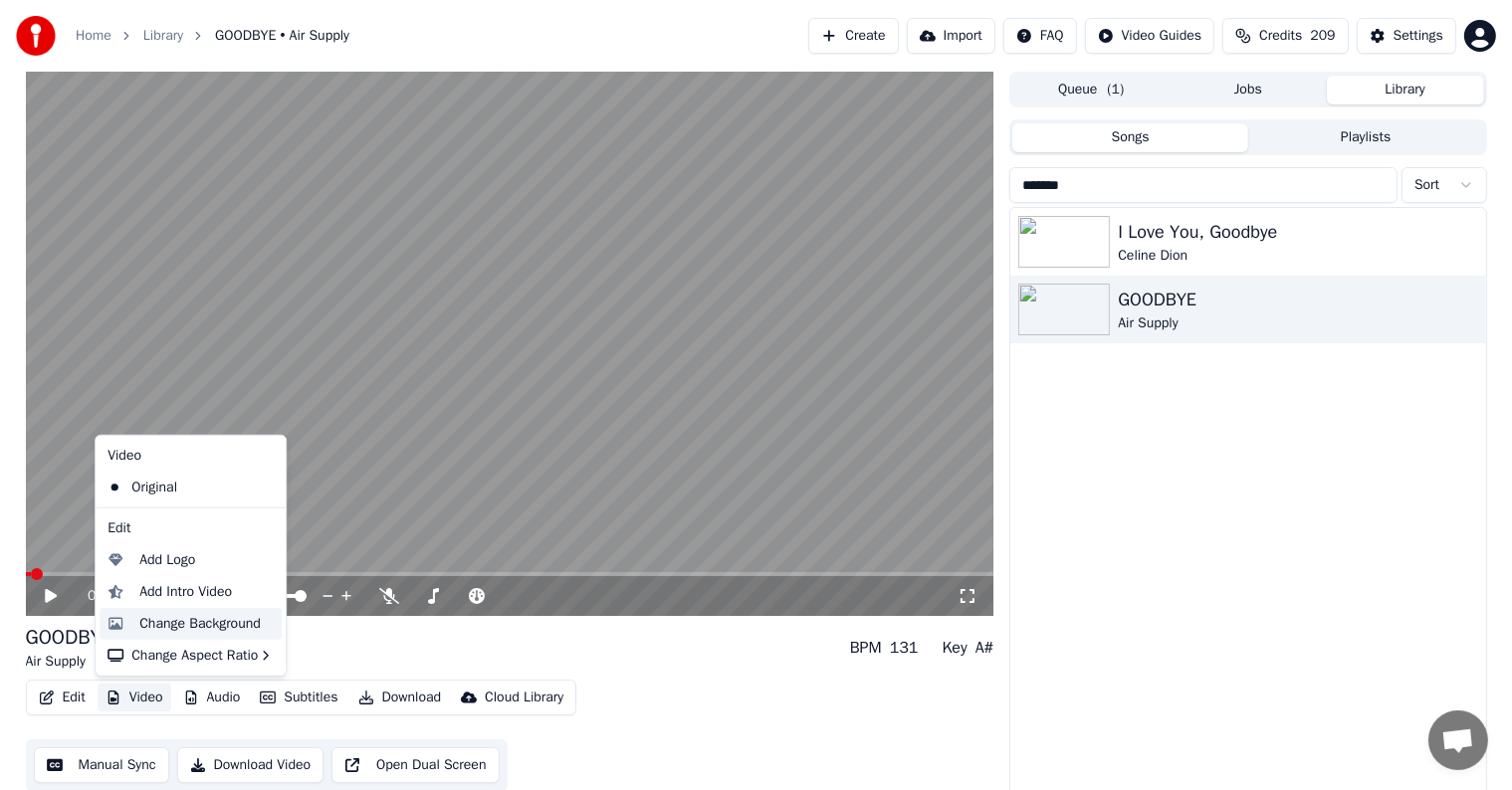 click on "Change Background" at bounding box center (200, 624) 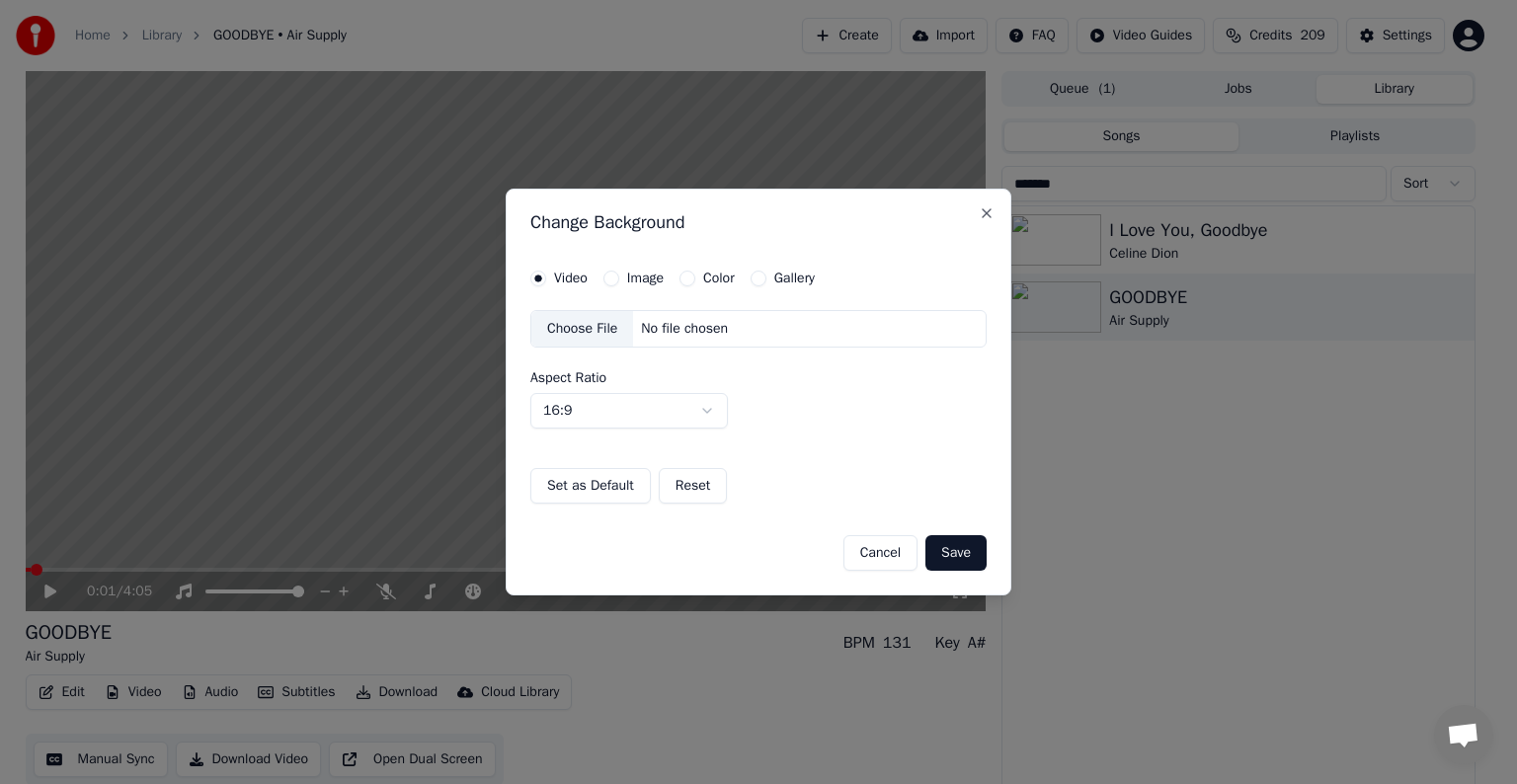 click on "Image" at bounding box center [611, 278] 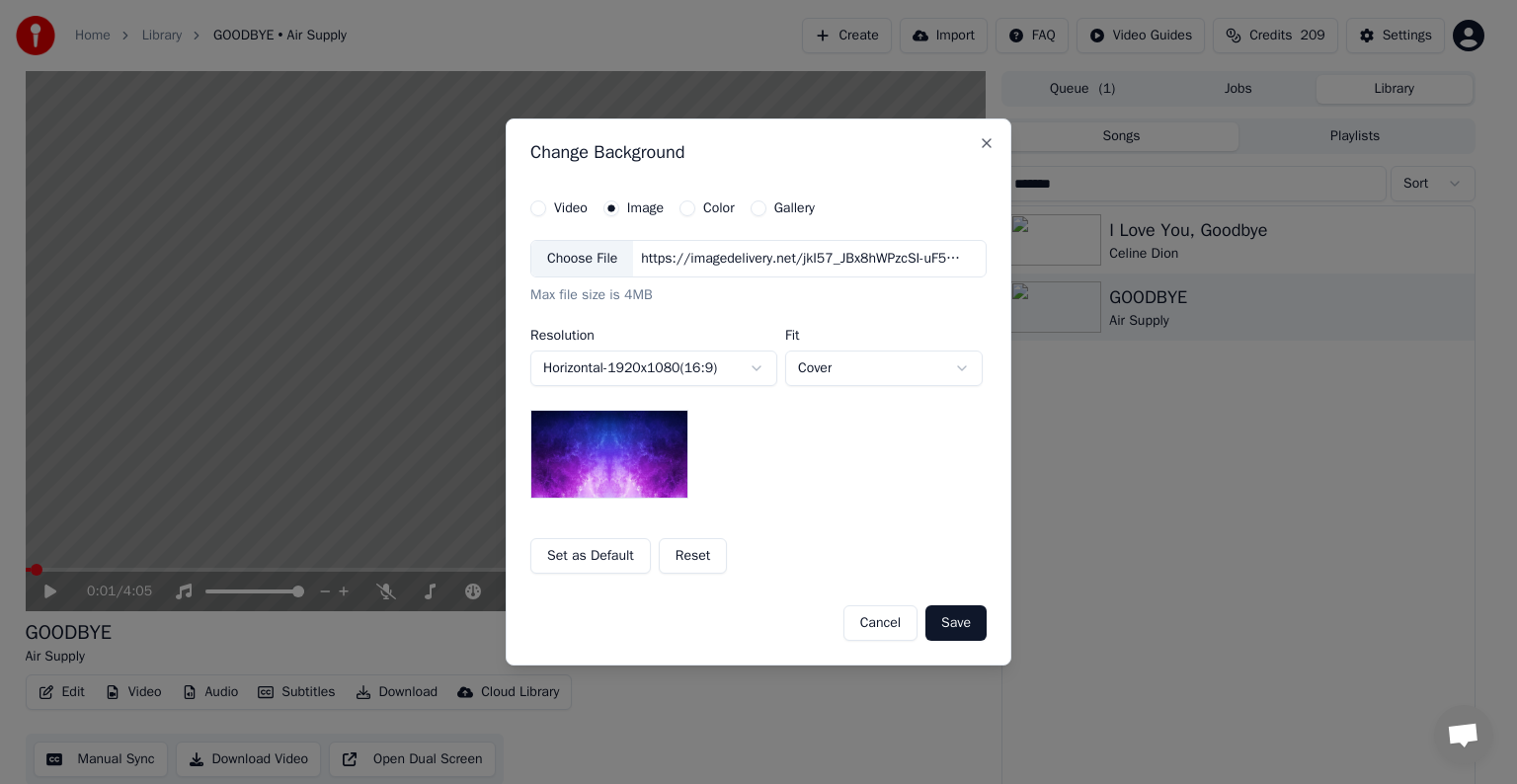 click on "Choose File" at bounding box center [582, 259] 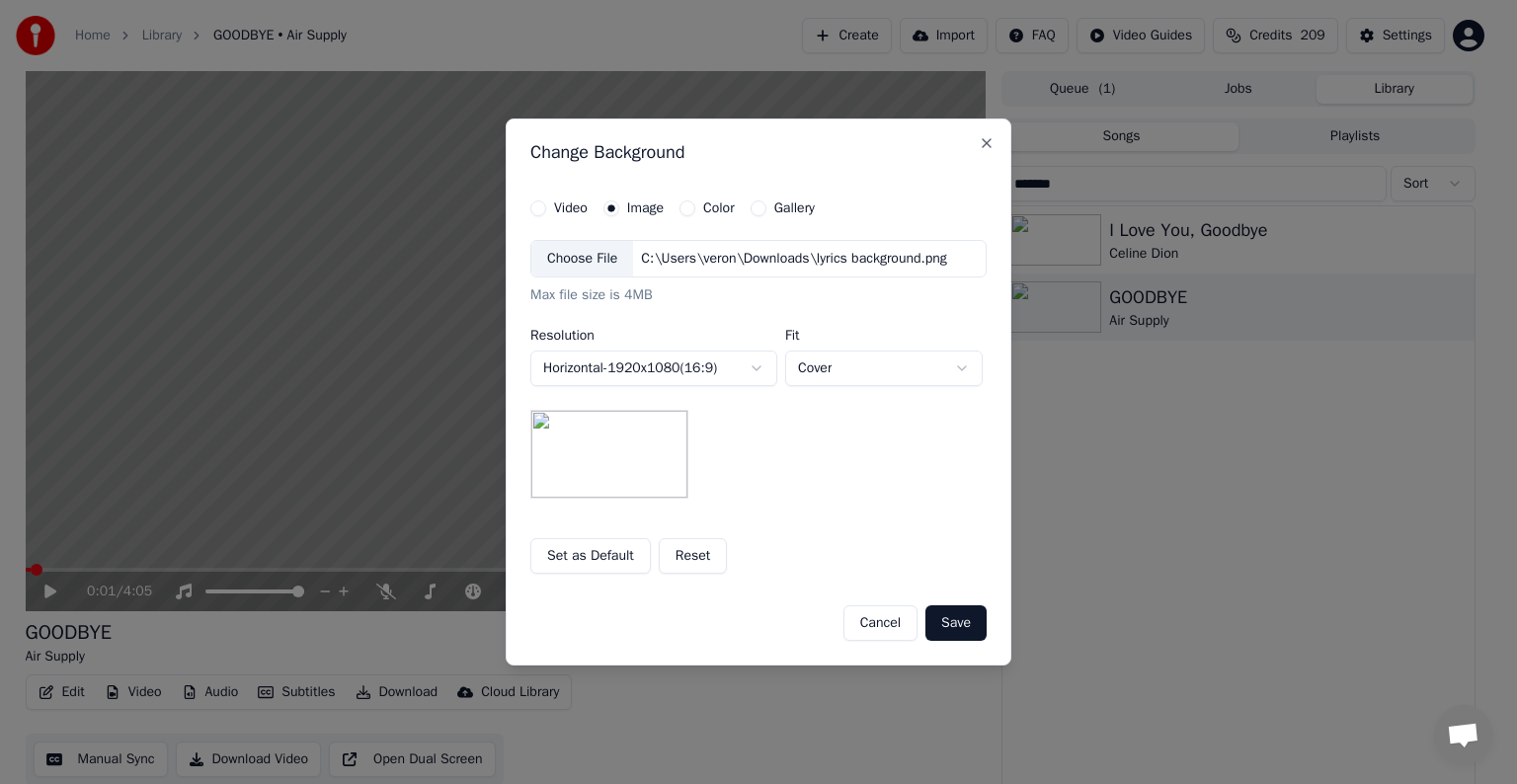 click on "Save" at bounding box center [956, 623] 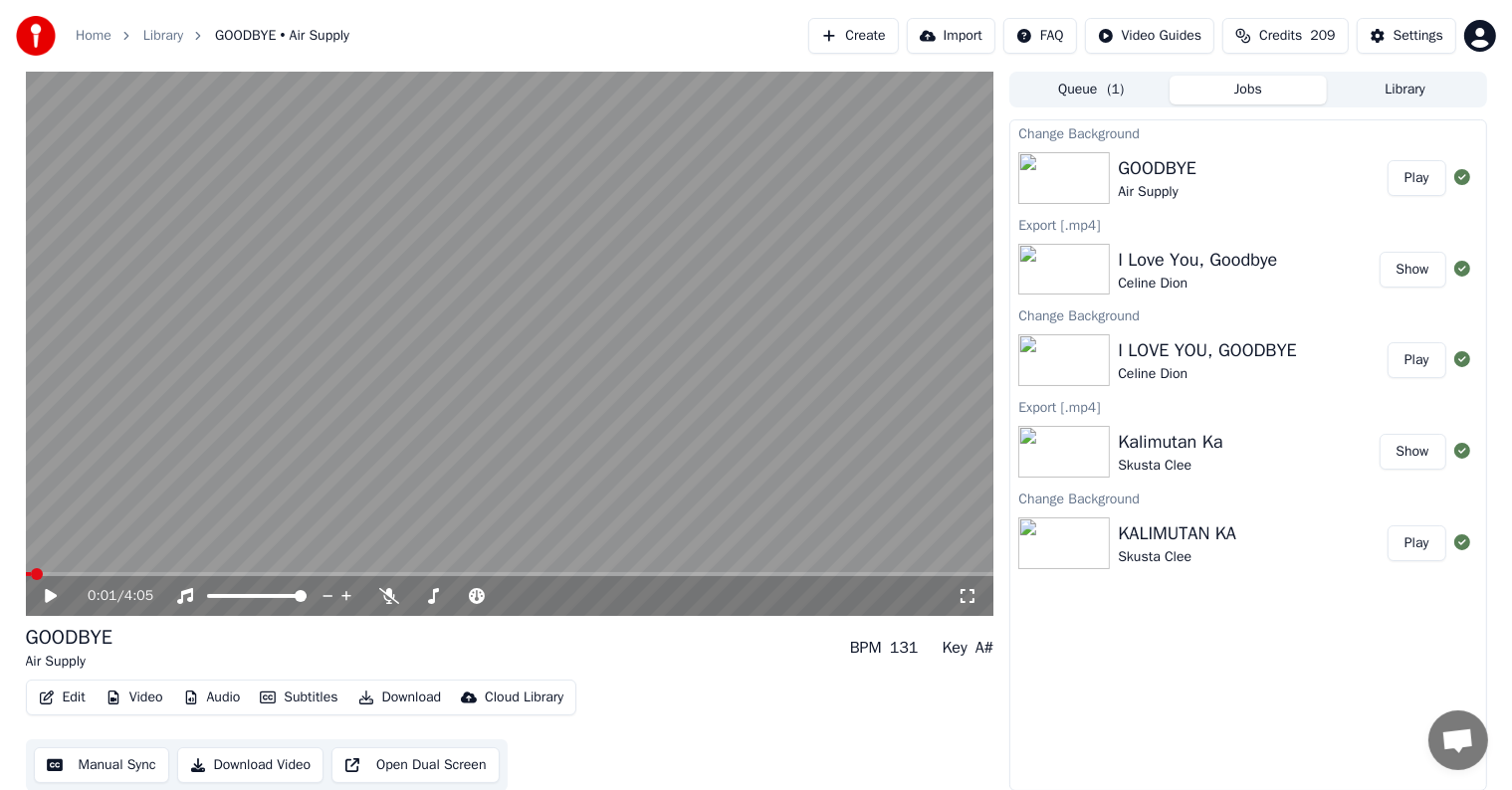 click on "Play" at bounding box center [1416, 178] 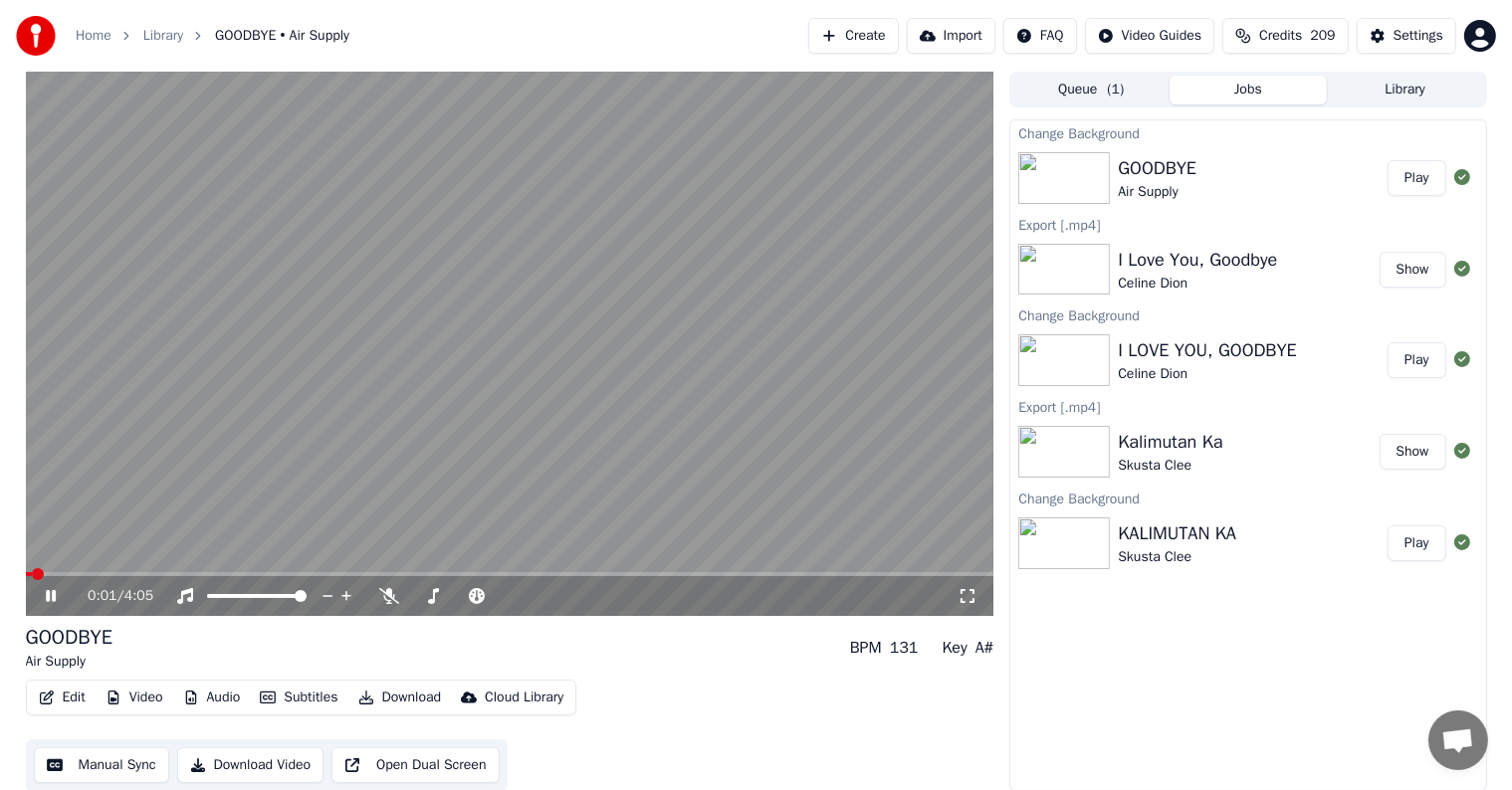 type 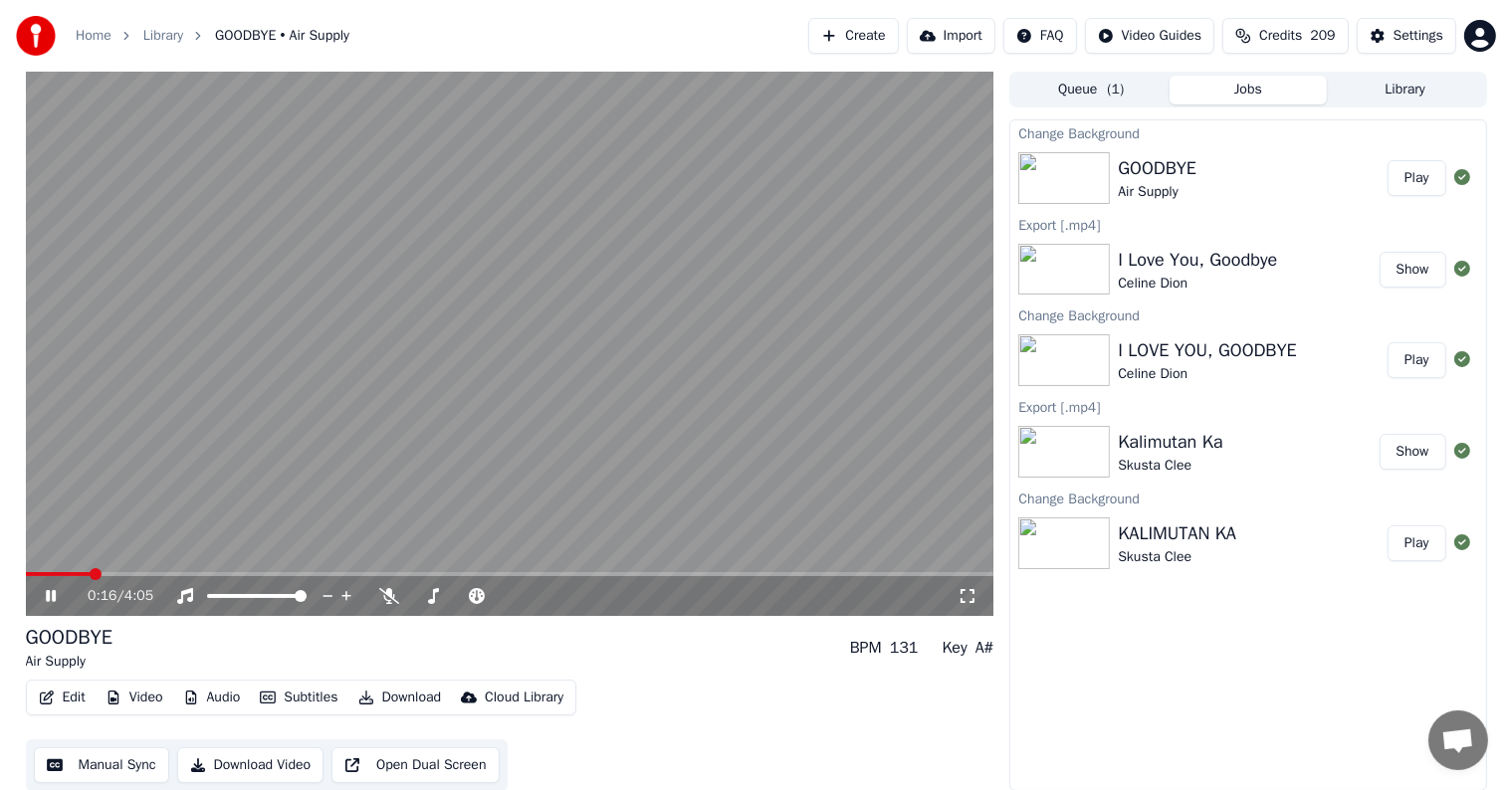 click 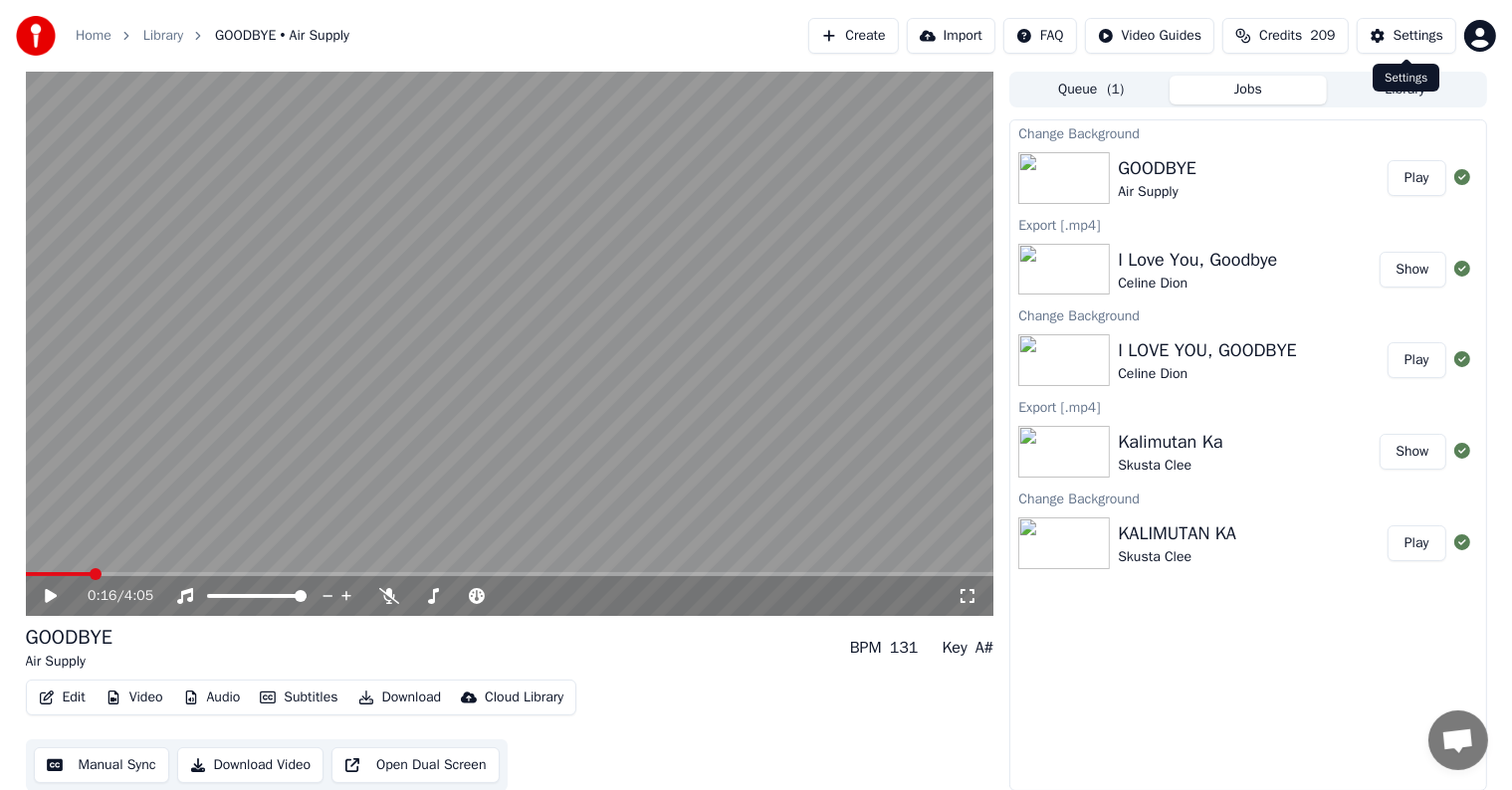 click on "Settings" at bounding box center [1418, 36] 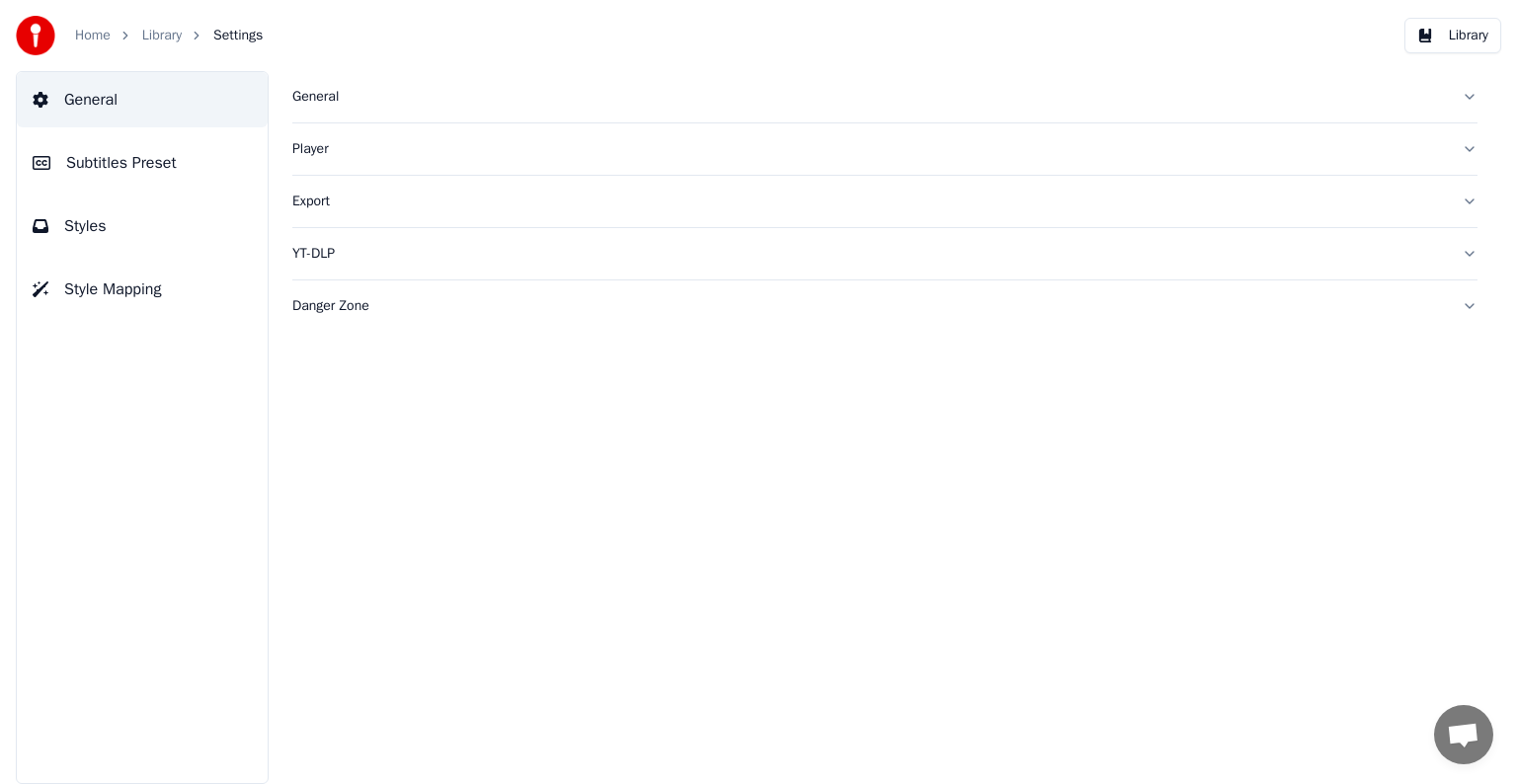 click on "Subtitles Preset" at bounding box center [121, 163] 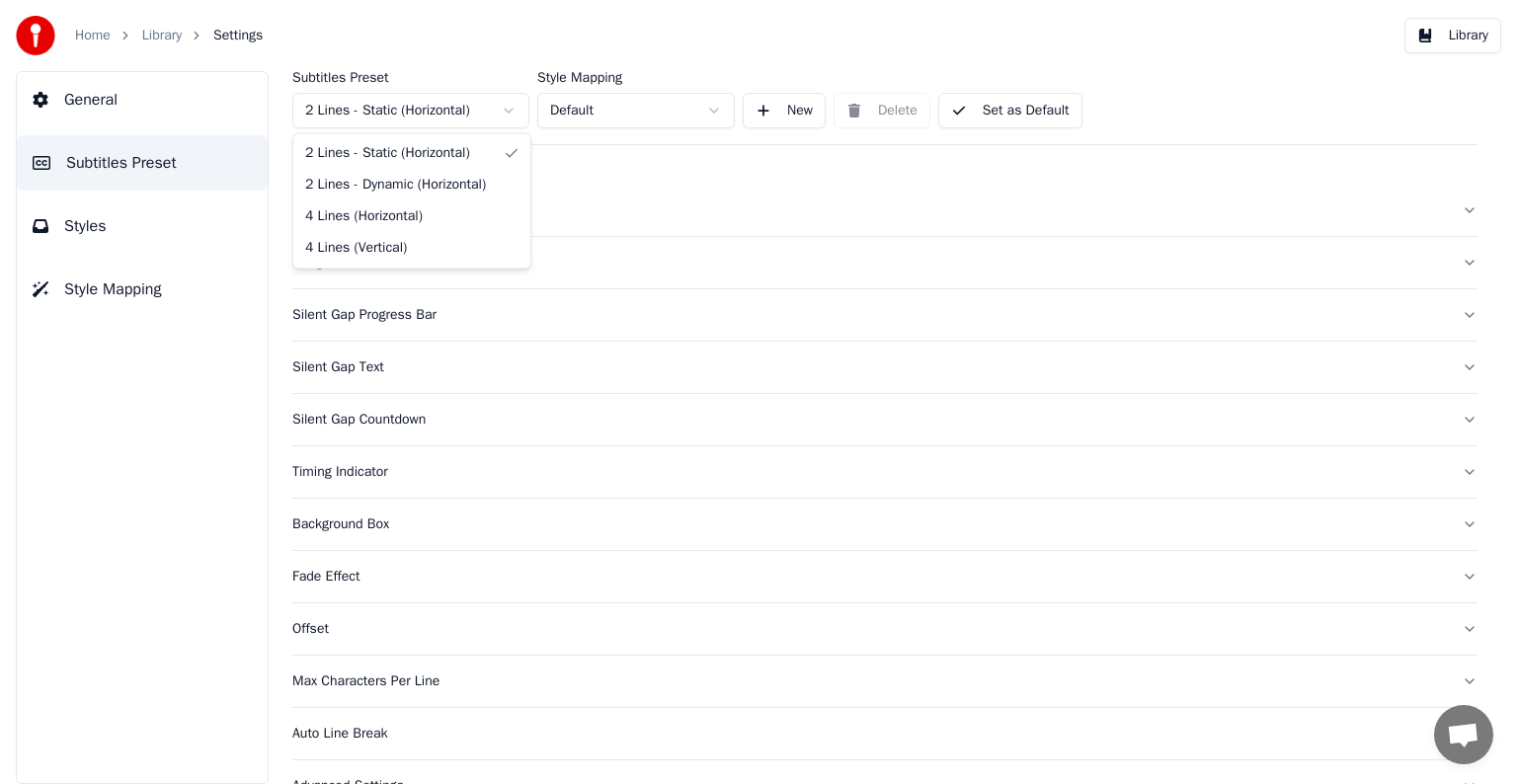 click on "Home Library Settings Library General Subtitles Preset Styles Style Mapping Subtitles Preset 2 Lines - Static (Horizontal) Style Mapping Default New Delete Set as Default General Song Title Silent Gap Progress Bar Silent Gap Text Silent Gap Countdown Timing Indicator Background Box Fade Effect Offset Max Characters Per Line Auto Line Break Advanced Settings 2 Lines - Static (Horizontal) 2 Lines - Dynamic (Horizontal) 4 Lines (Horizontal) 4 Lines (Vertical)" at bounding box center (758, 392) 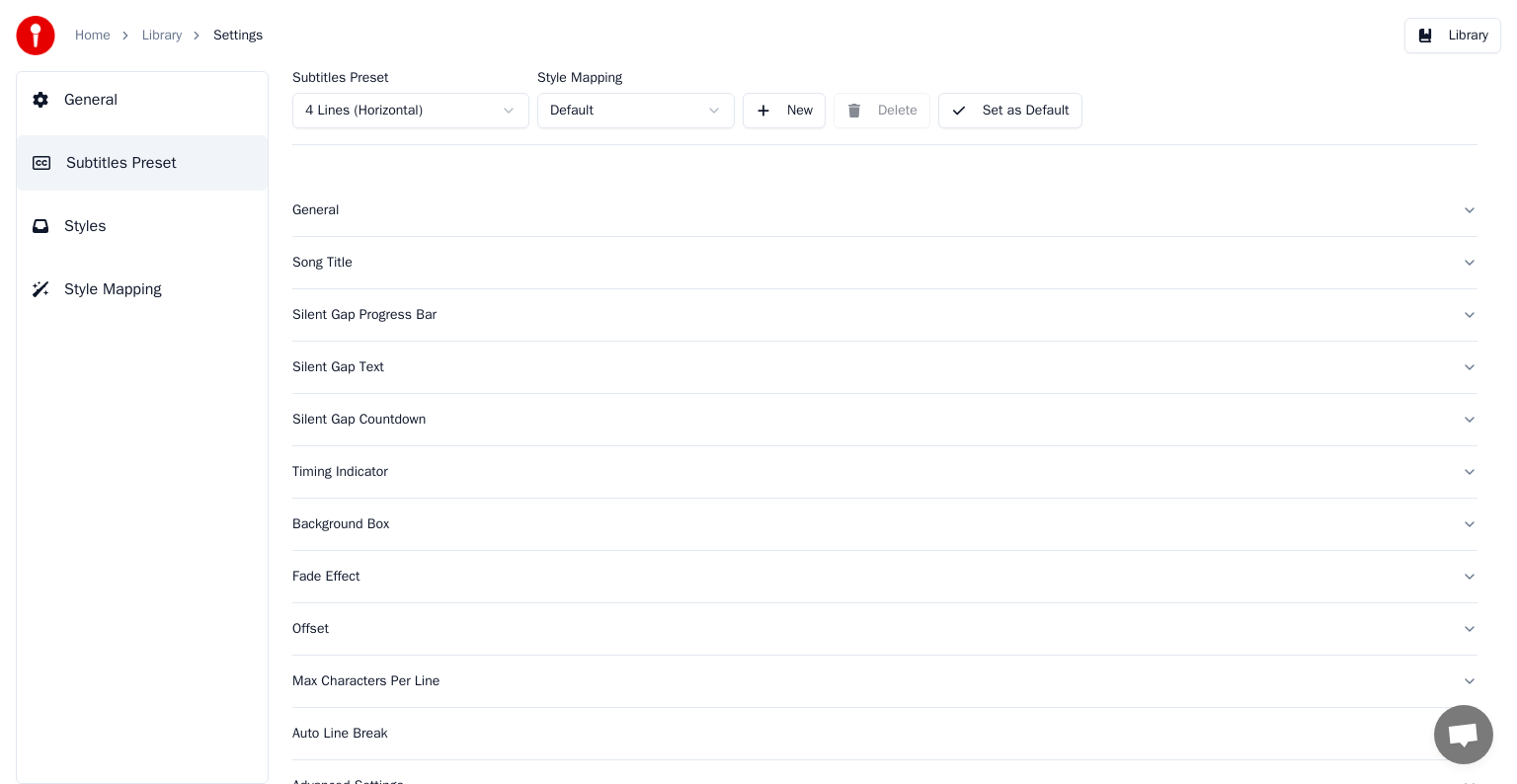click on "Song Title" at bounding box center (869, 263) 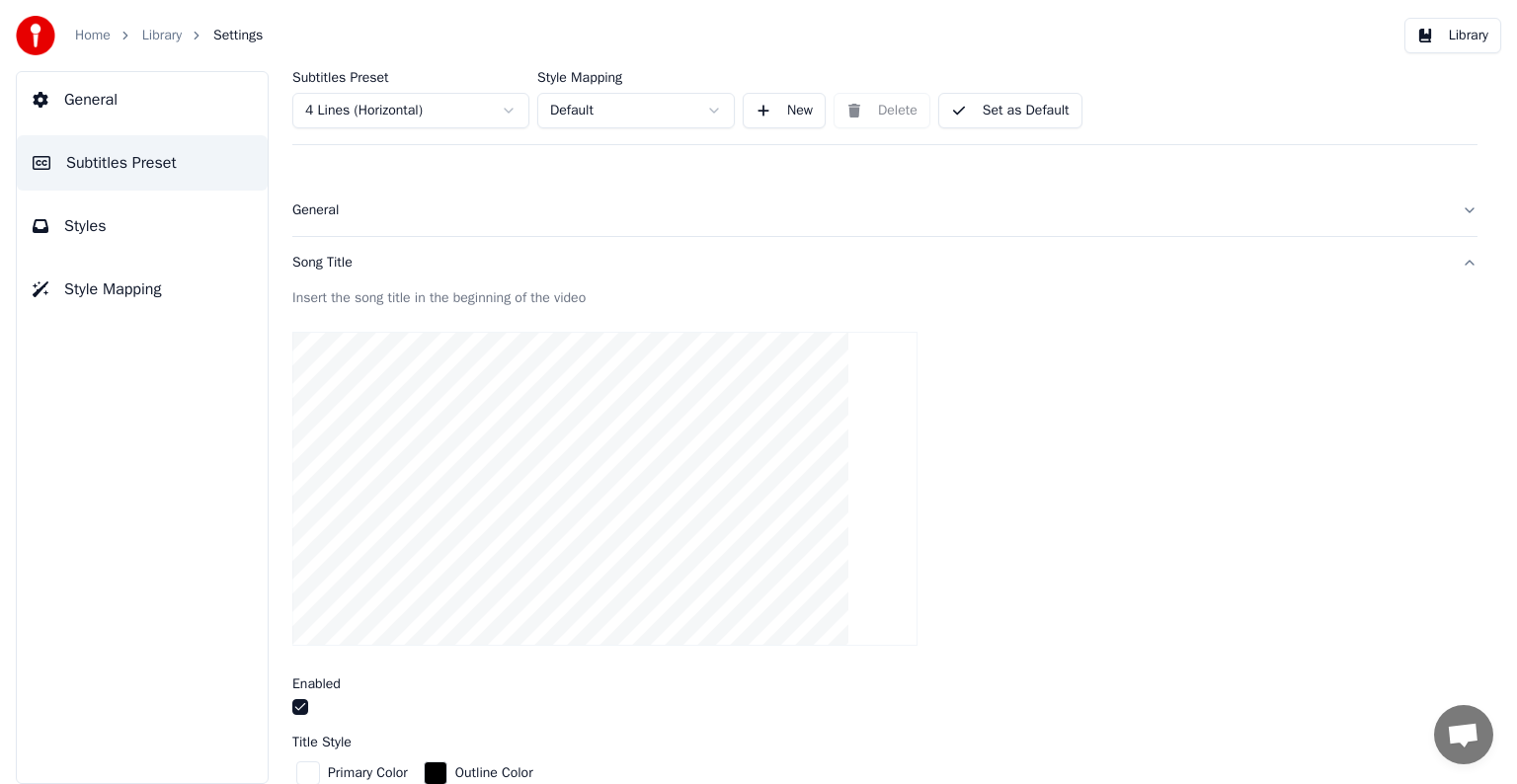 scroll, scrollTop: 395, scrollLeft: 0, axis: vertical 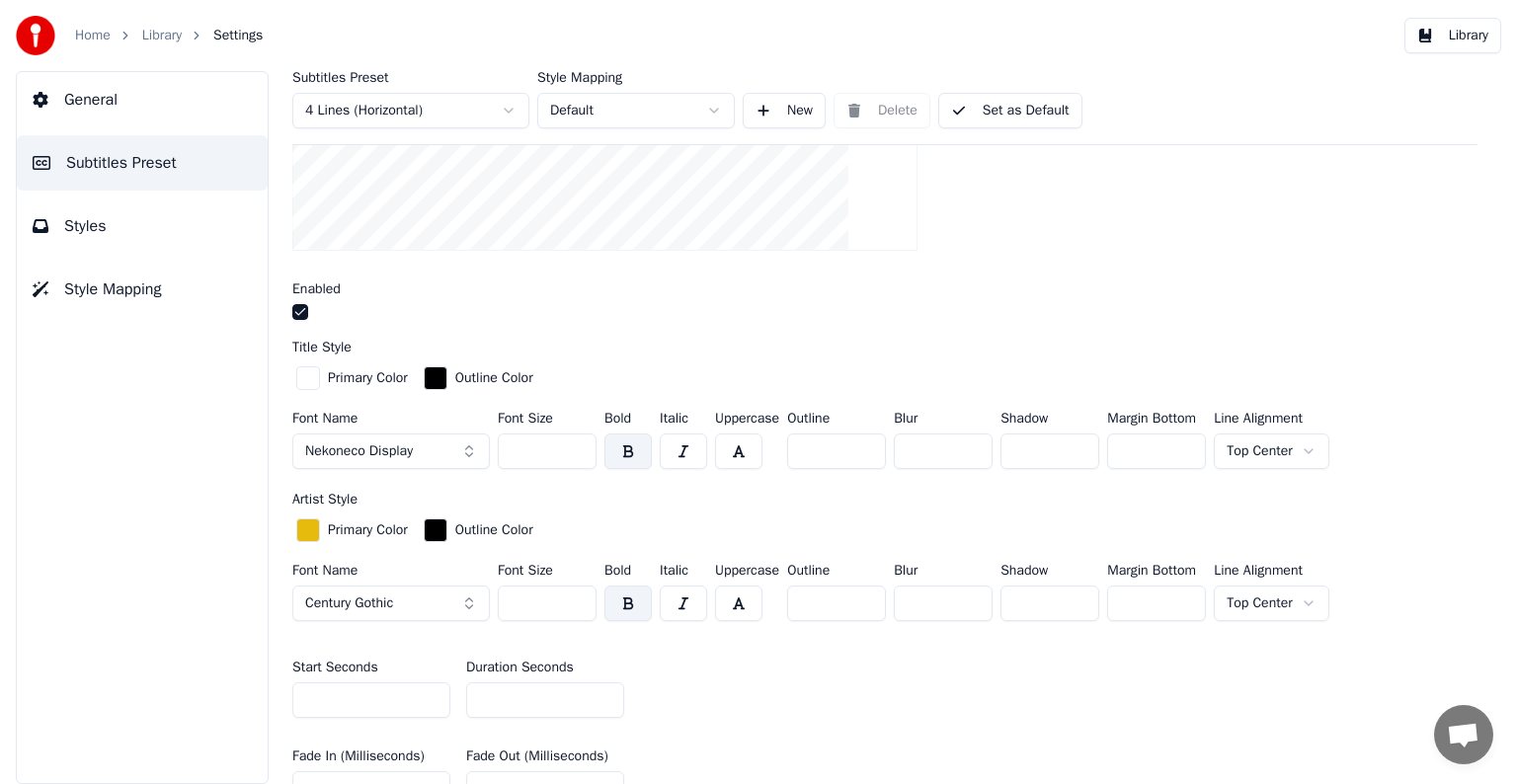 click on "**" at bounding box center [545, 700] 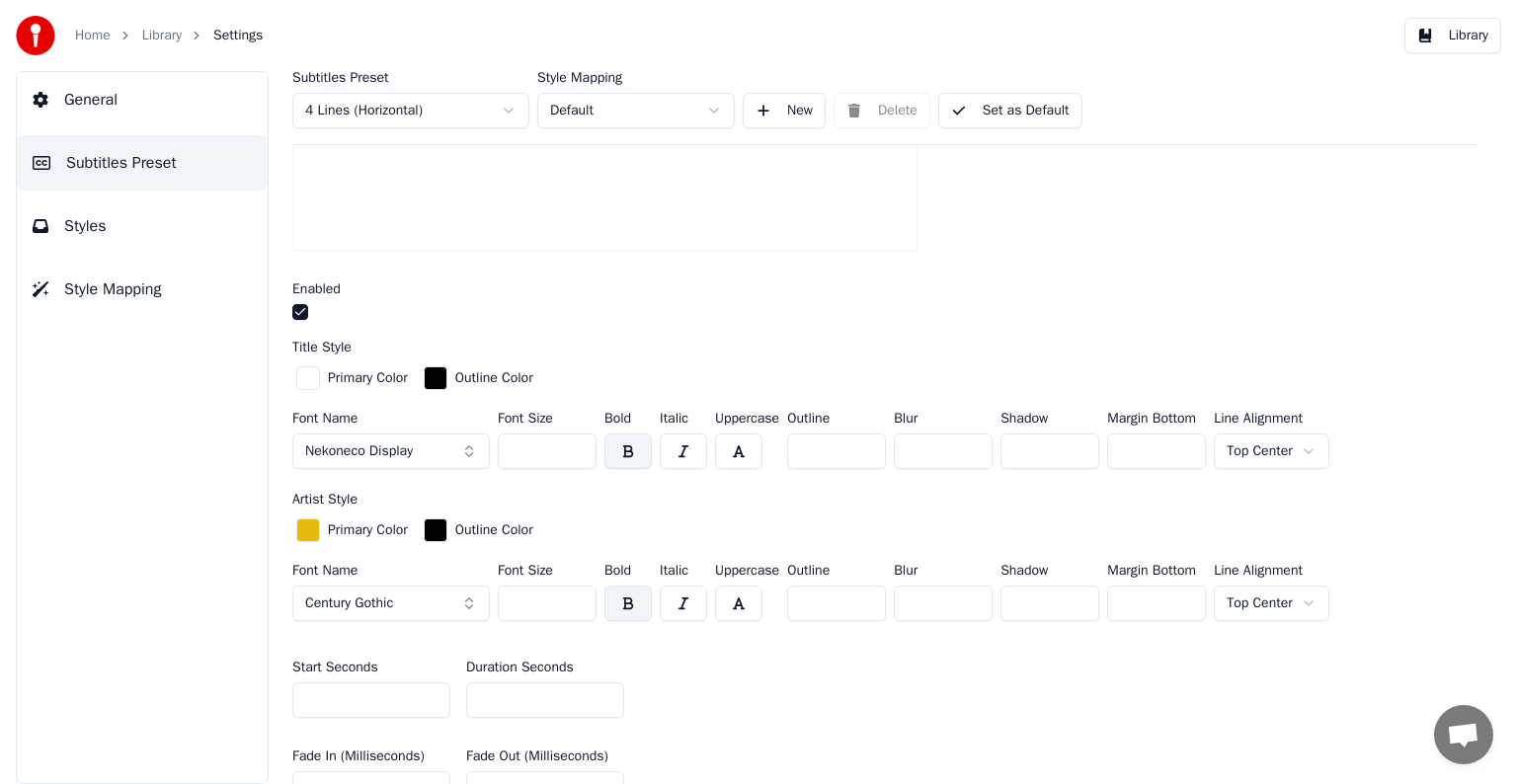 type on "**" 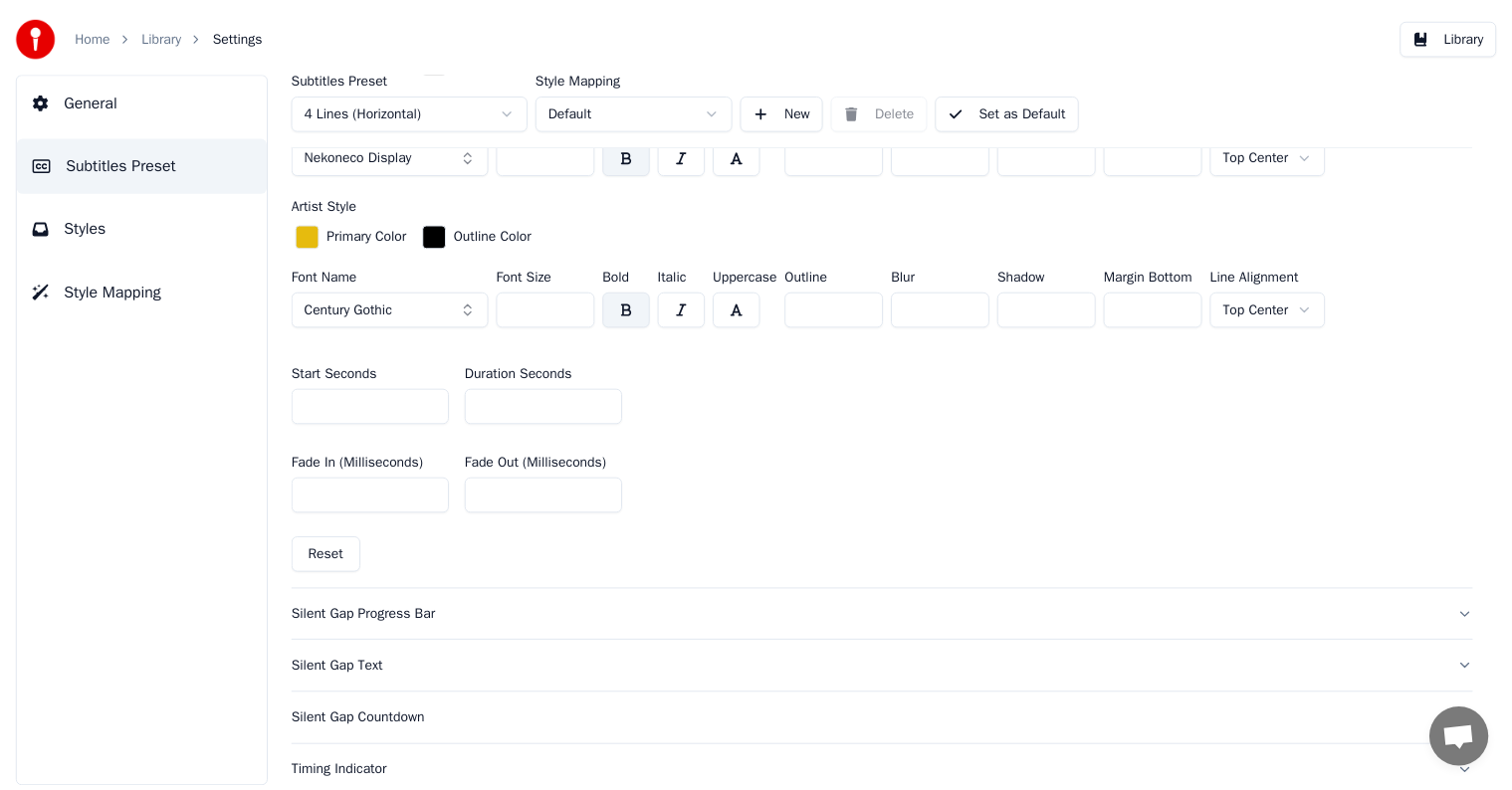 scroll, scrollTop: 497, scrollLeft: 0, axis: vertical 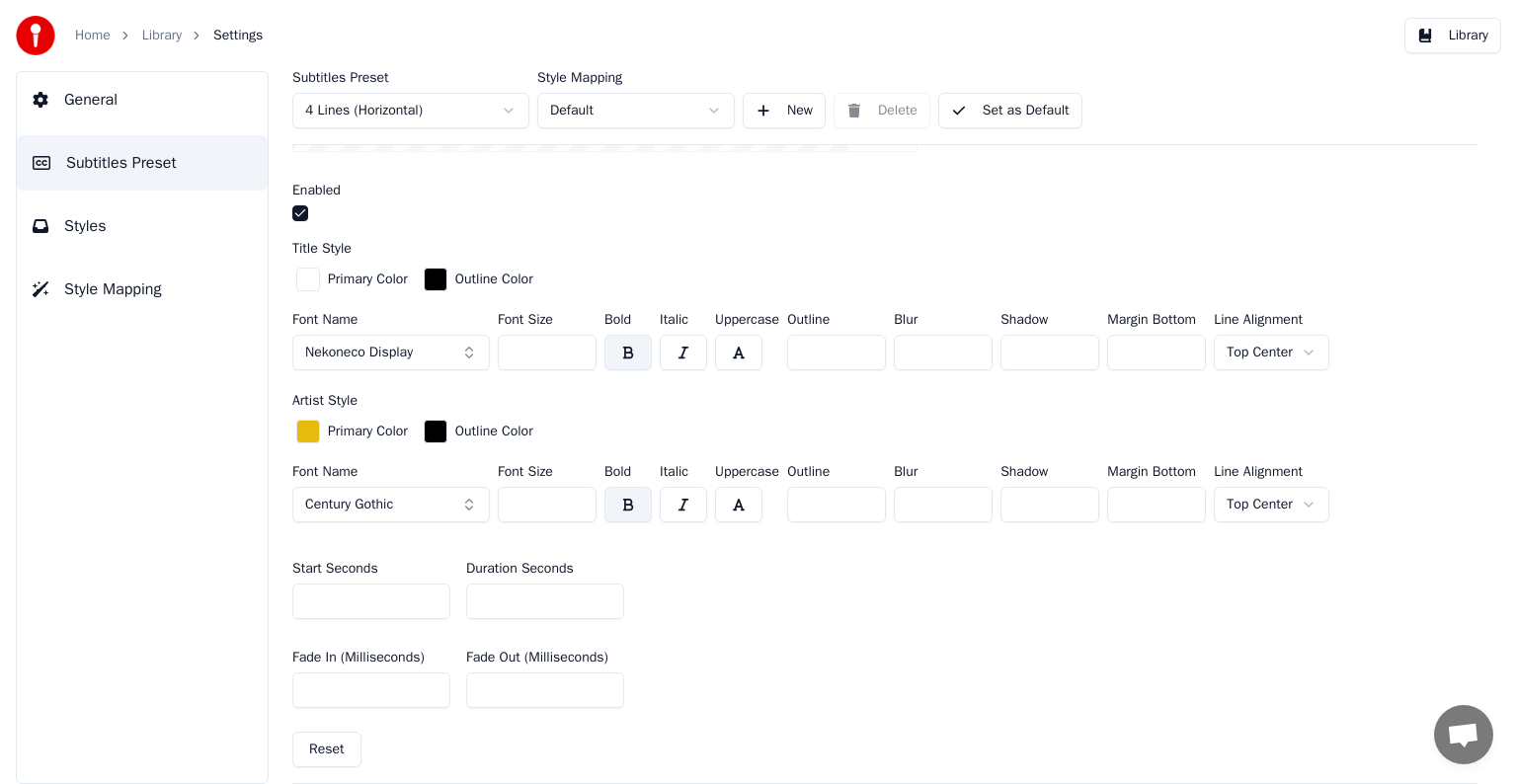drag, startPoint x: 519, startPoint y: 353, endPoint x: 593, endPoint y: 356, distance: 74.06079 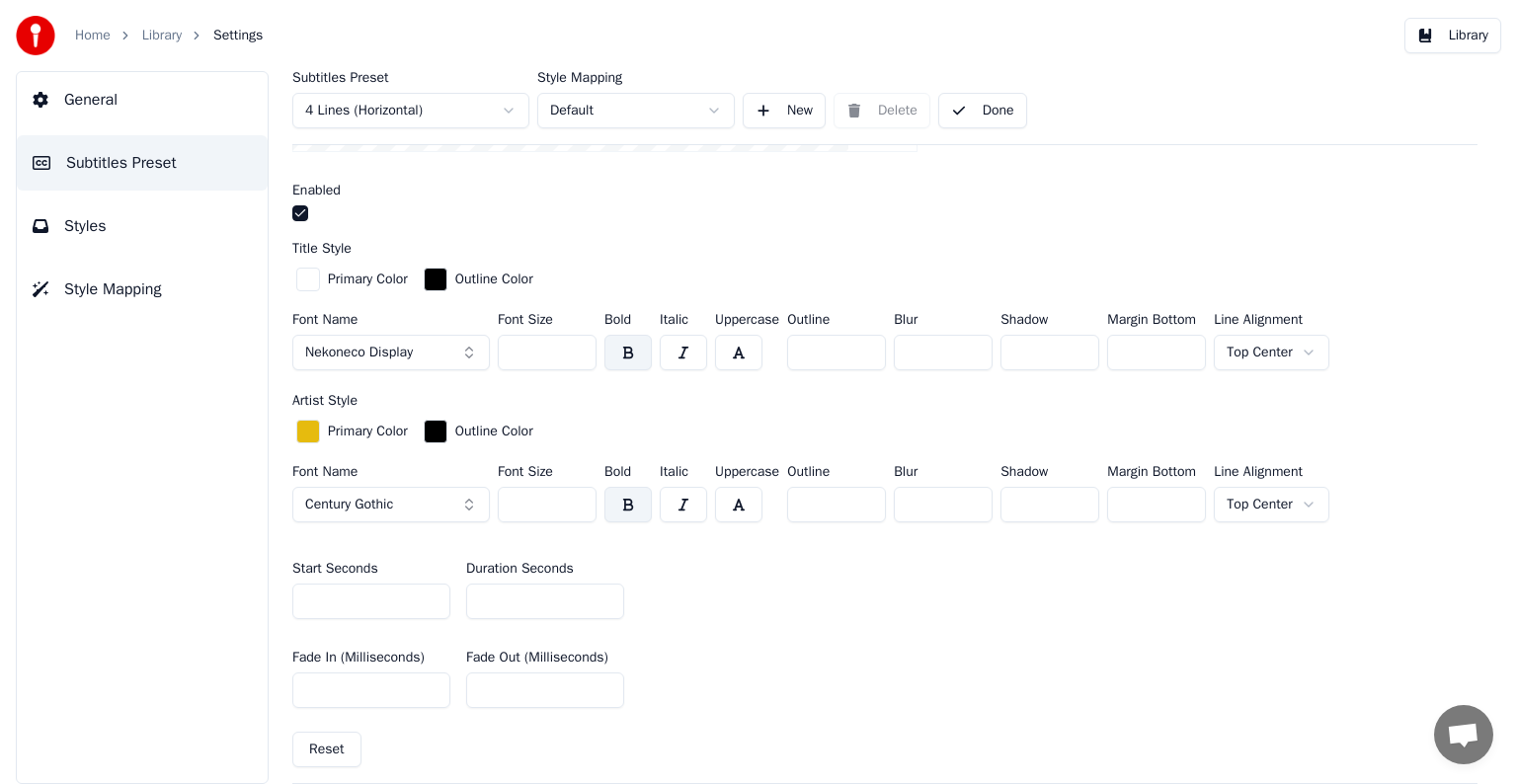 click on "Library" at bounding box center [162, 36] 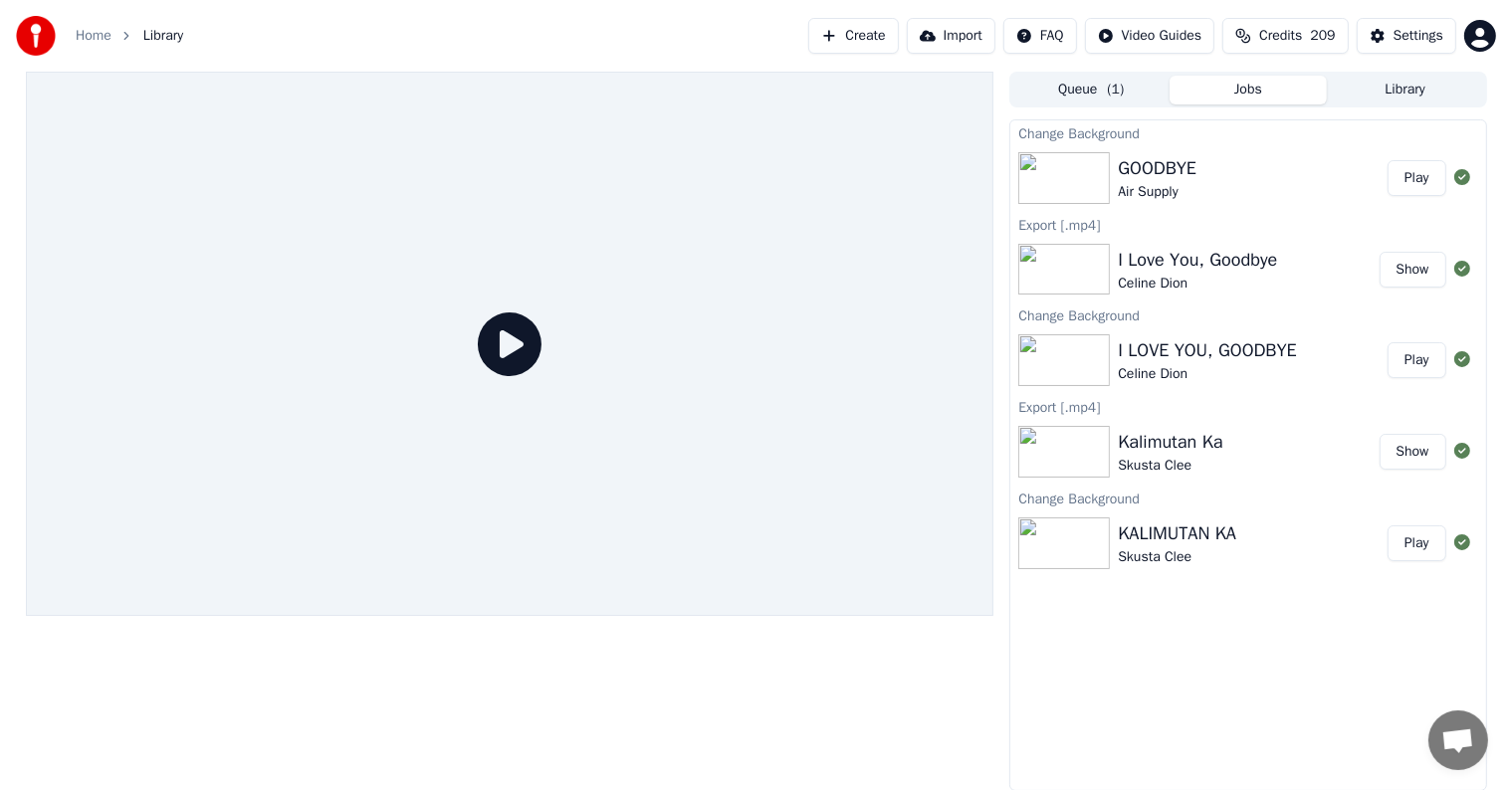 click on "Play" at bounding box center (1416, 178) 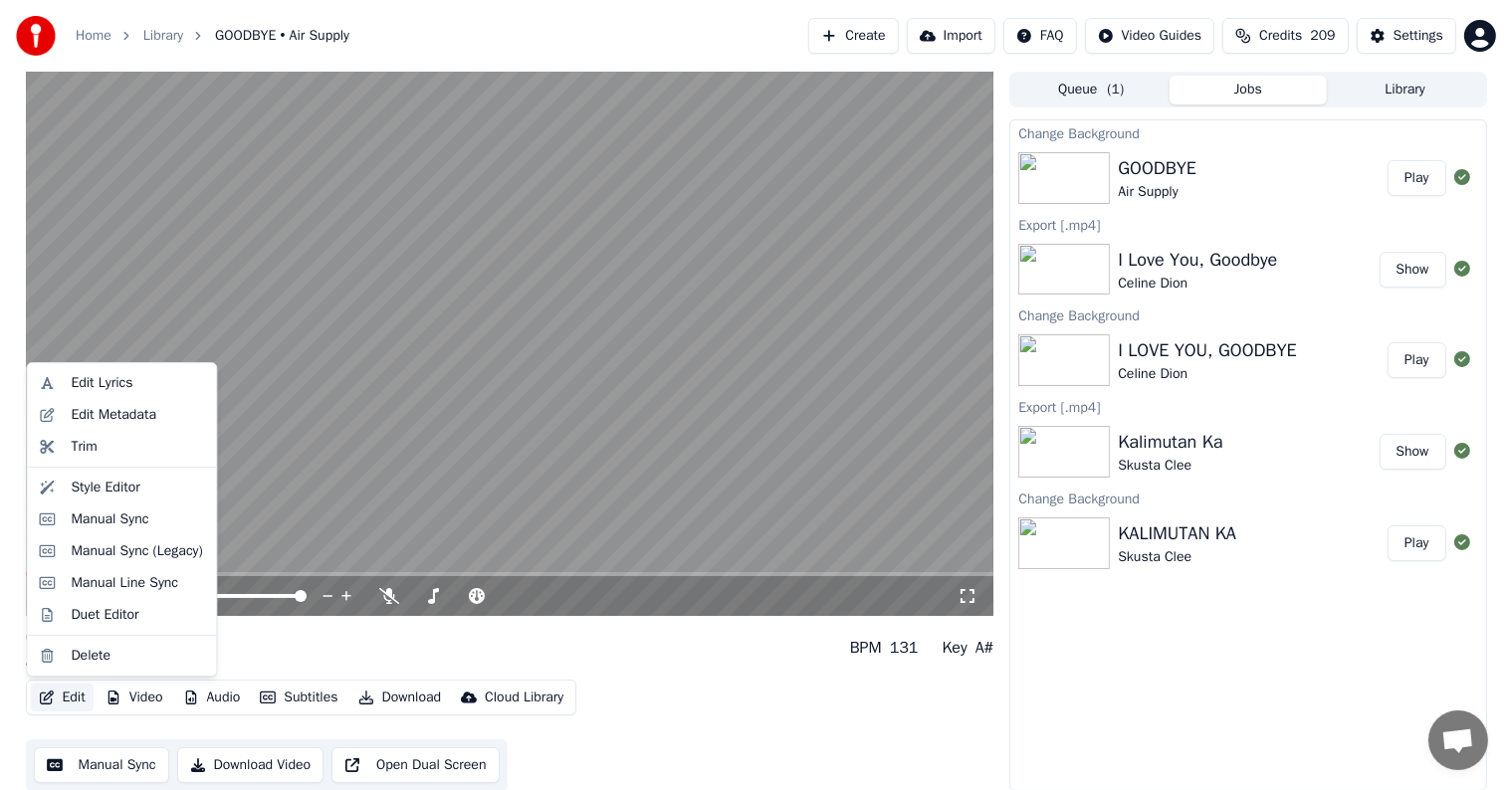 click on "Edit" at bounding box center [62, 697] 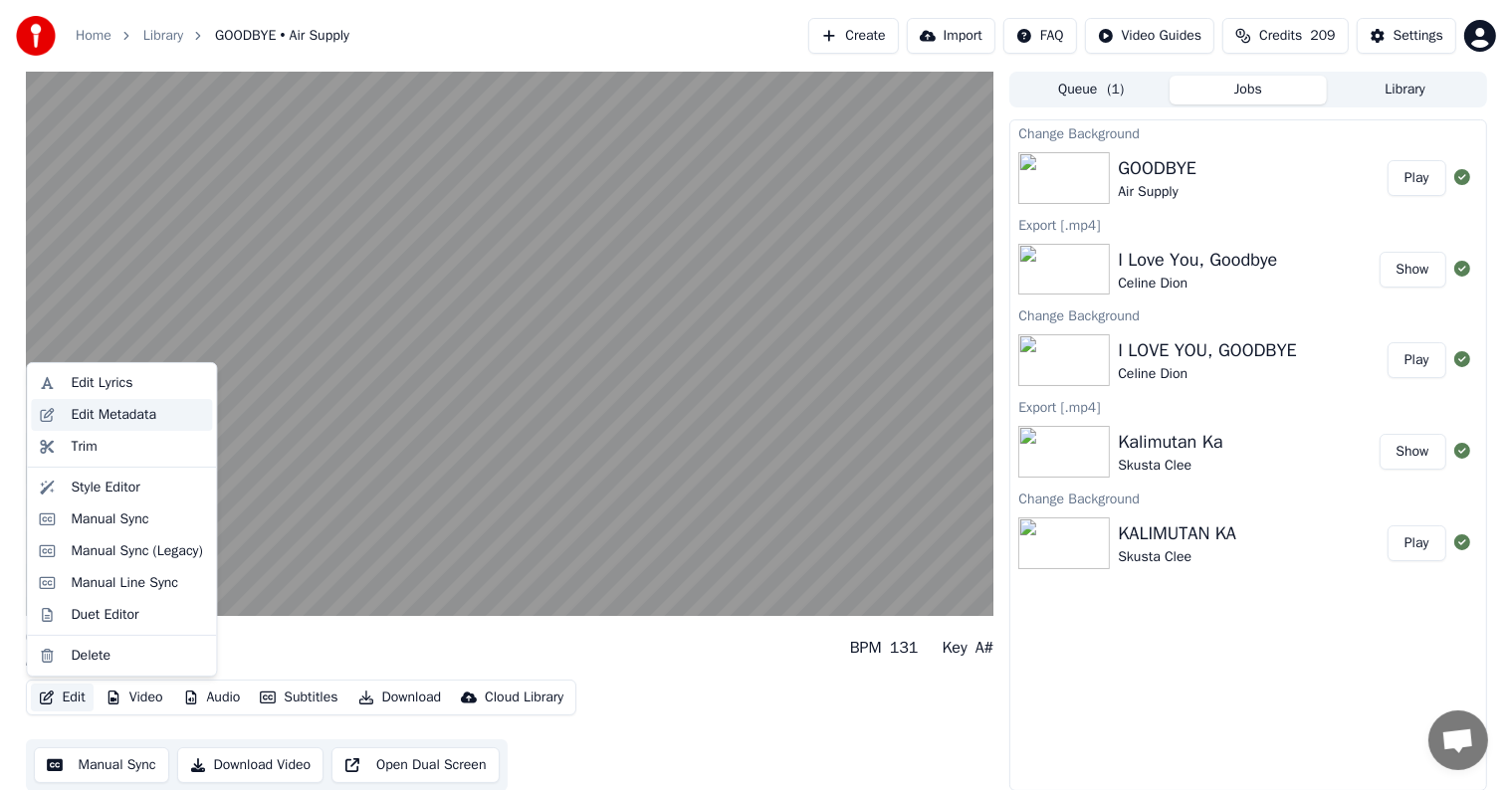 click on "Edit Metadata" at bounding box center (113, 415) 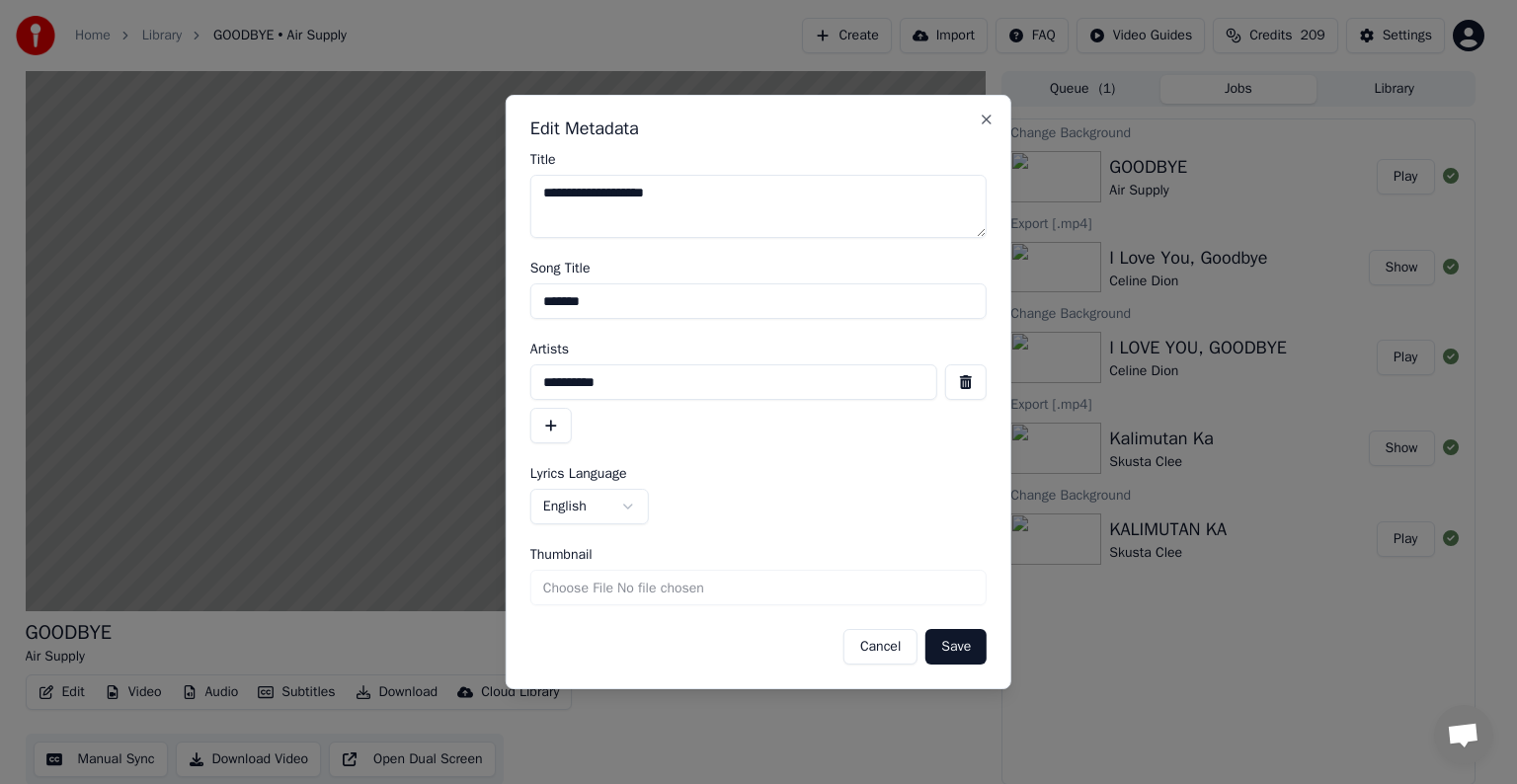 drag, startPoint x: 553, startPoint y: 299, endPoint x: 814, endPoint y: 305, distance: 261.06896 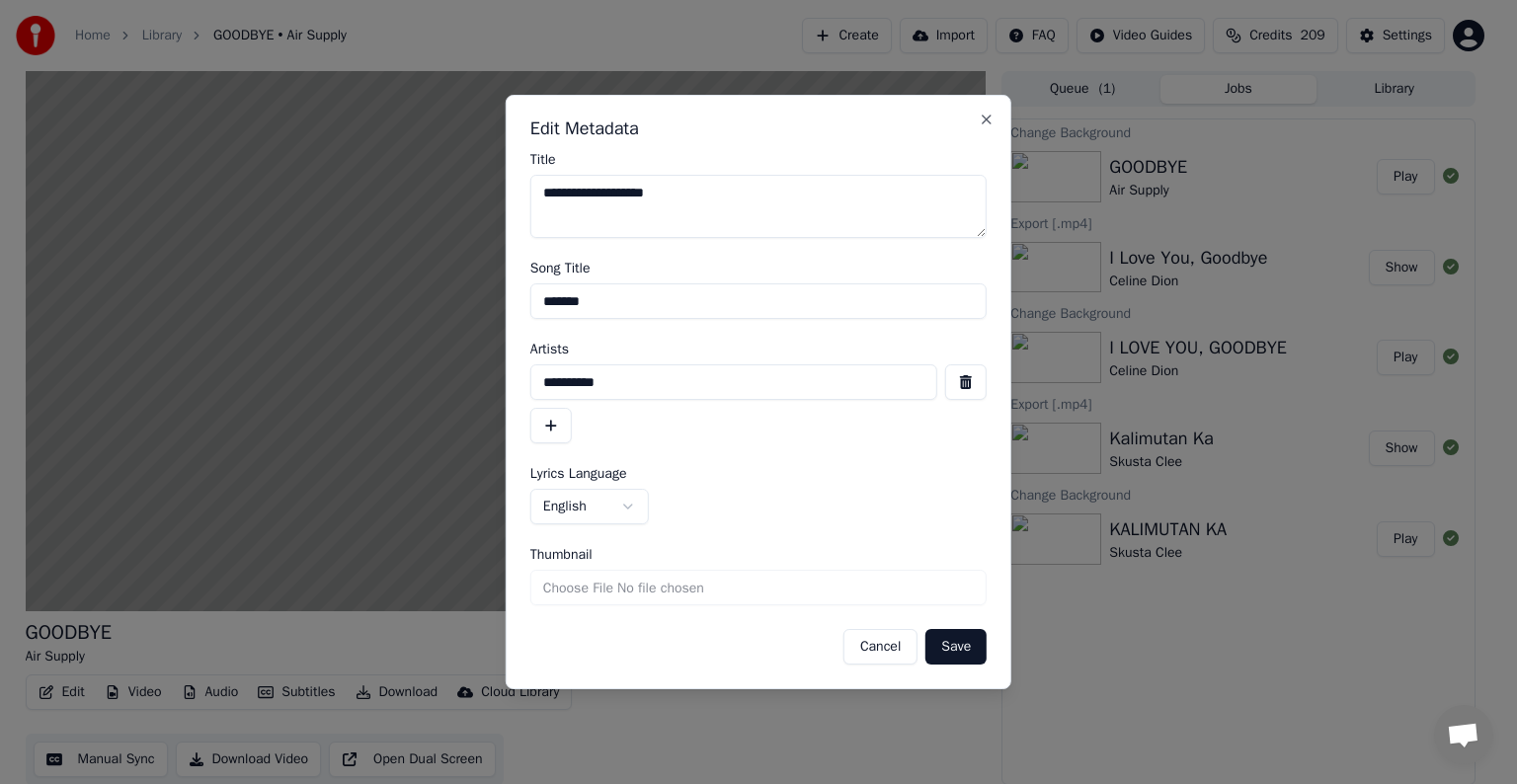 type on "*******" 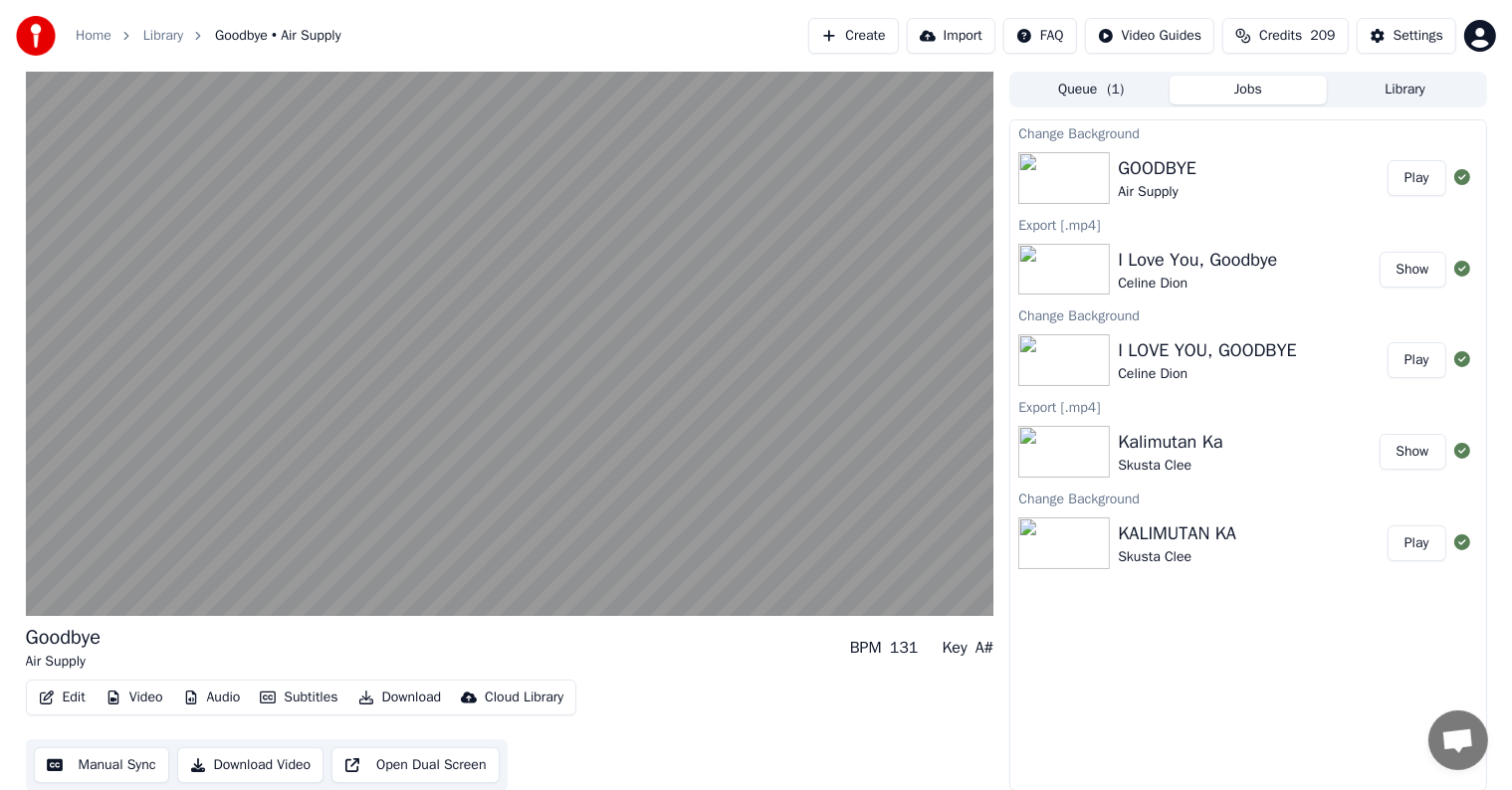 click on "Manual Sync" at bounding box center (102, 765) 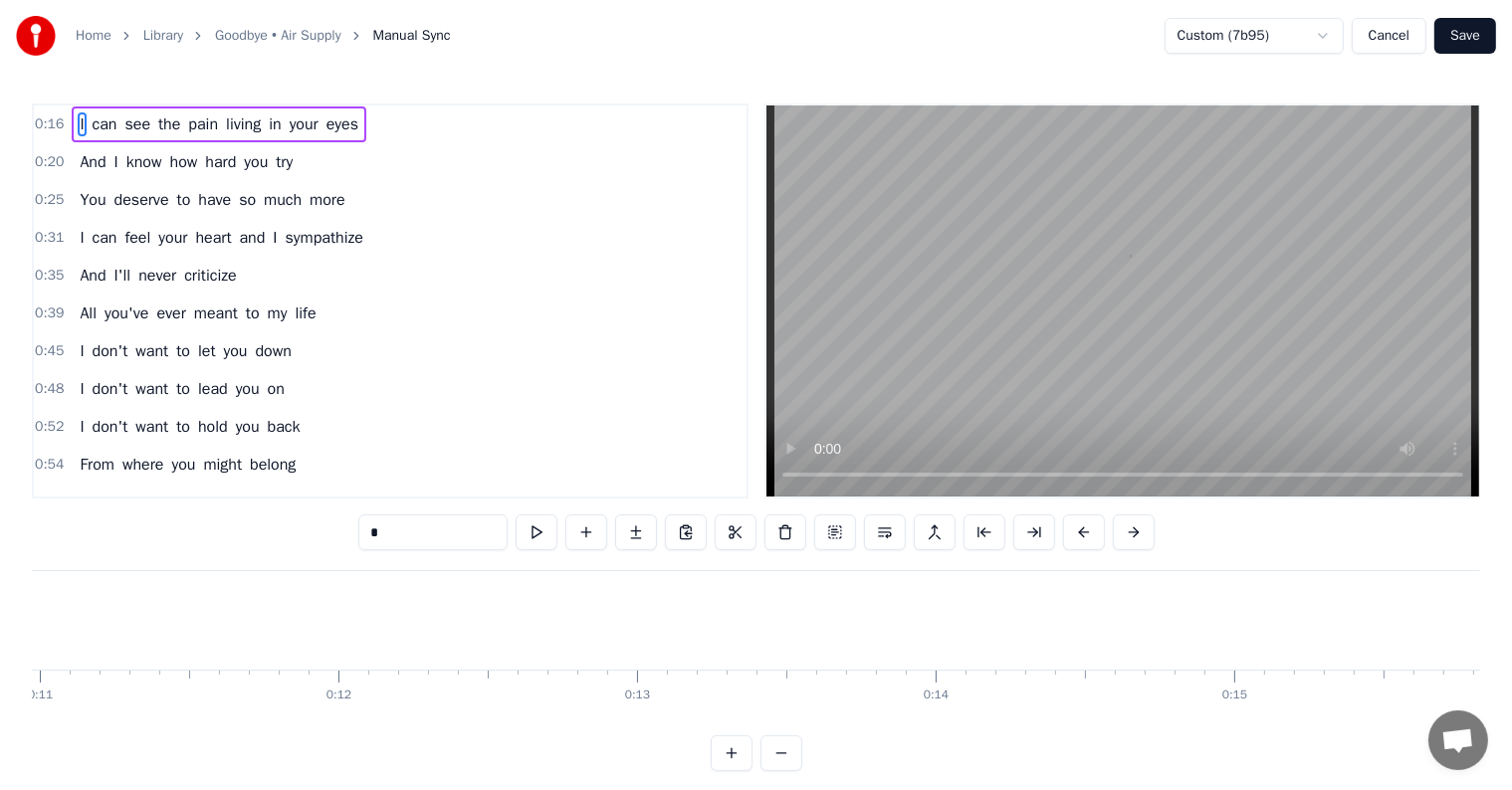 scroll, scrollTop: 0, scrollLeft: 4928, axis: horizontal 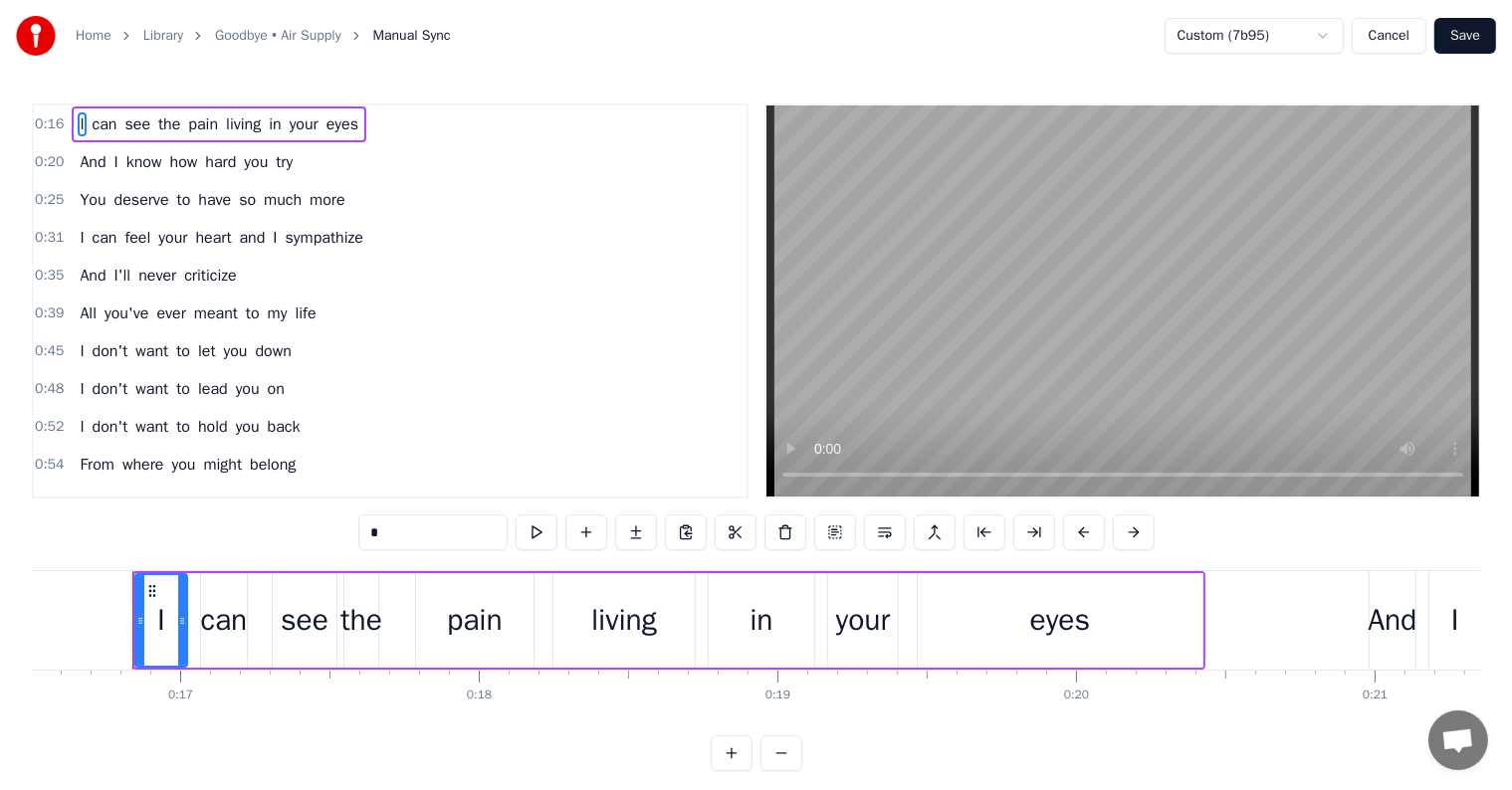 click on "Library" at bounding box center [163, 36] 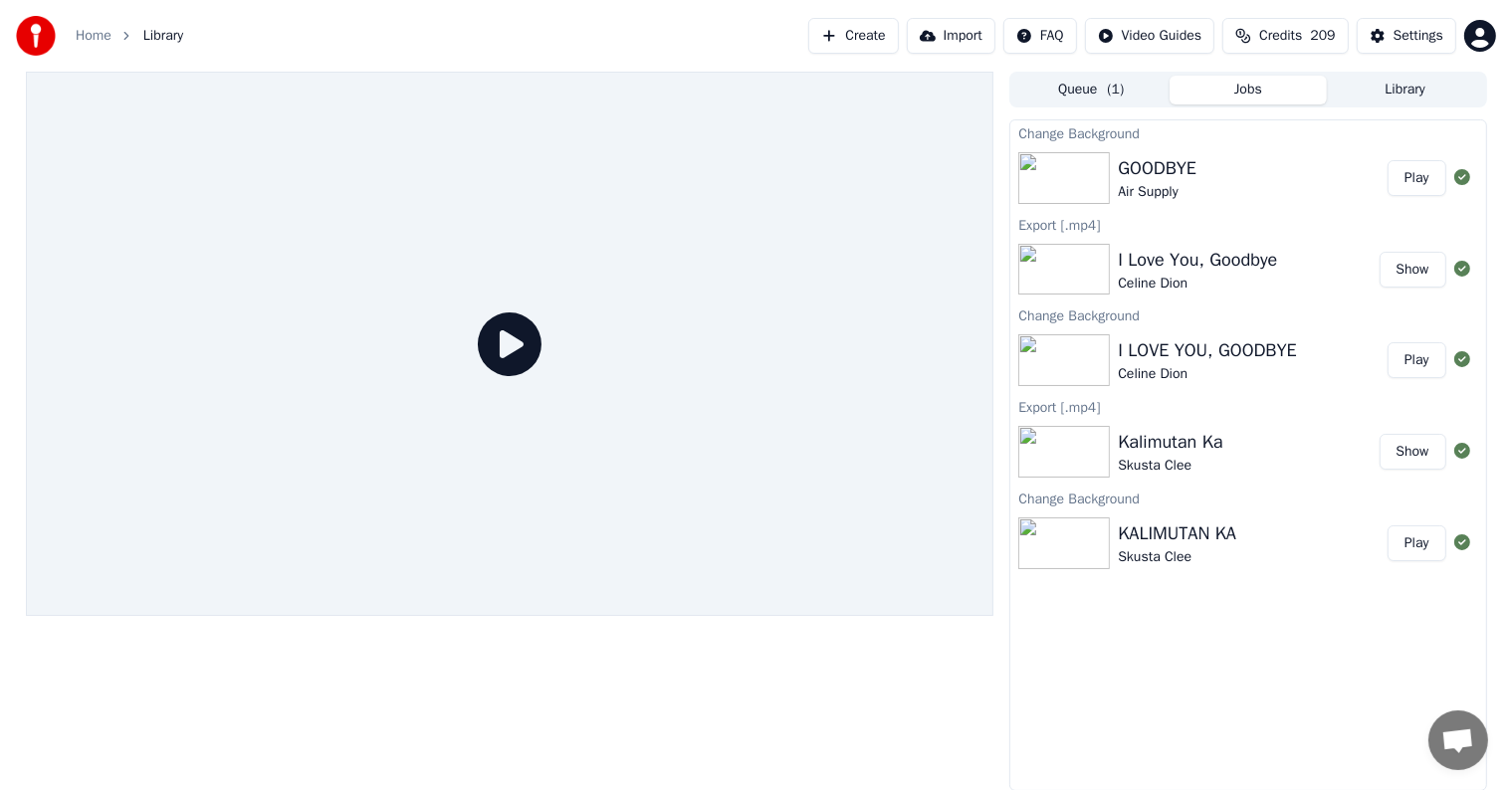 click on "Play" at bounding box center (1416, 178) 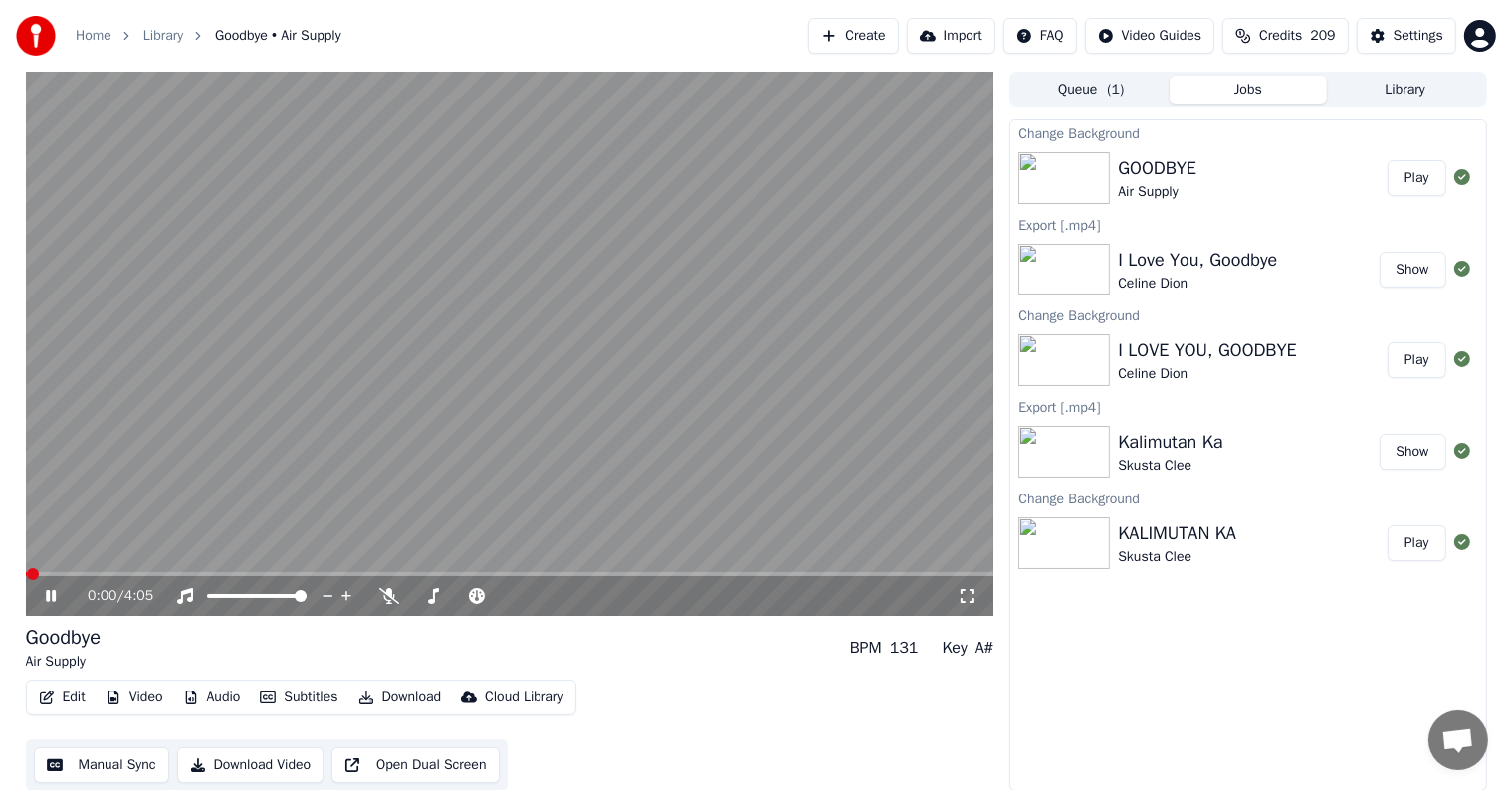 click on "0:00  /  4:05" at bounding box center [510, 596] 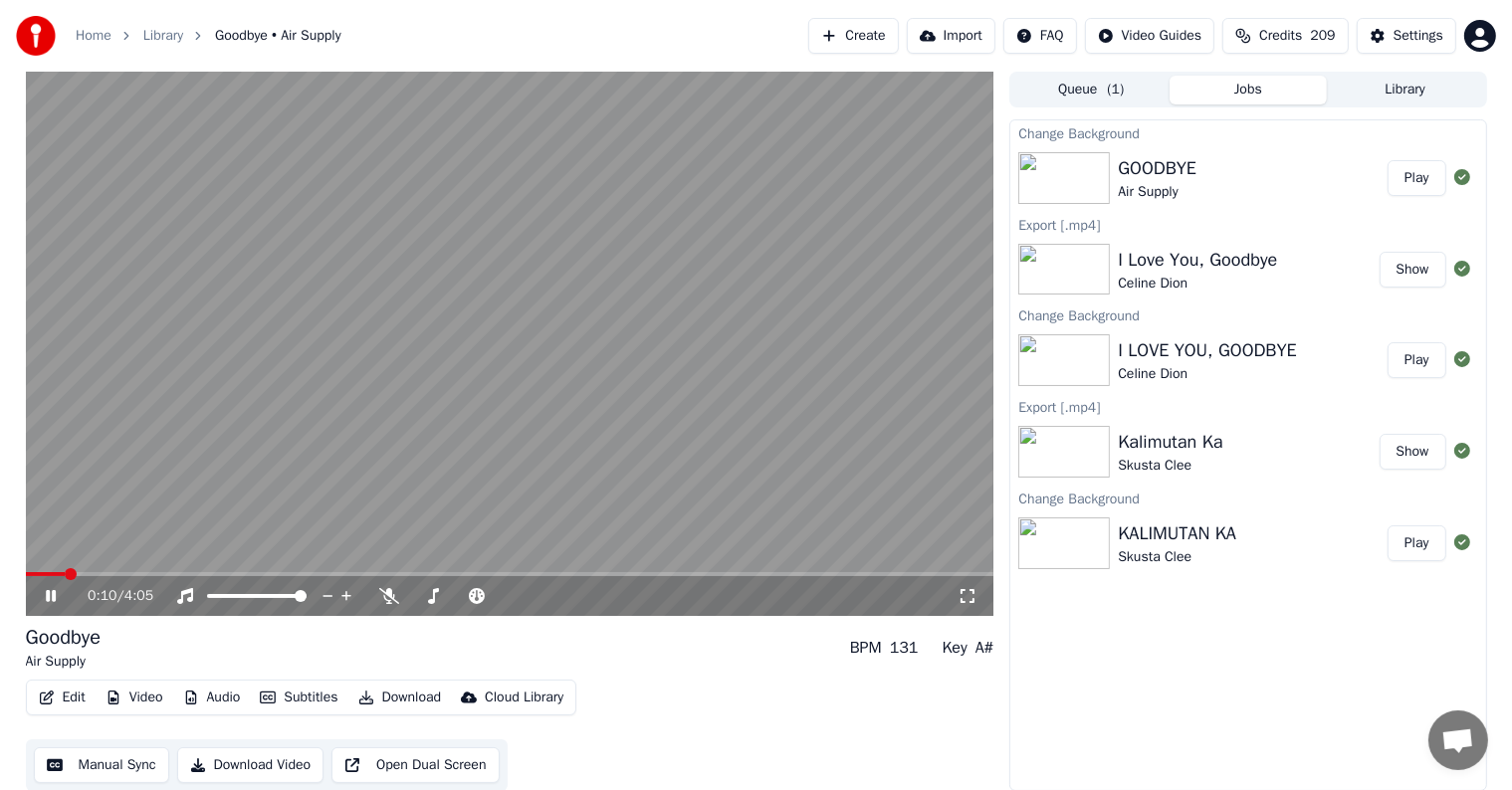 click at bounding box center [510, 574] 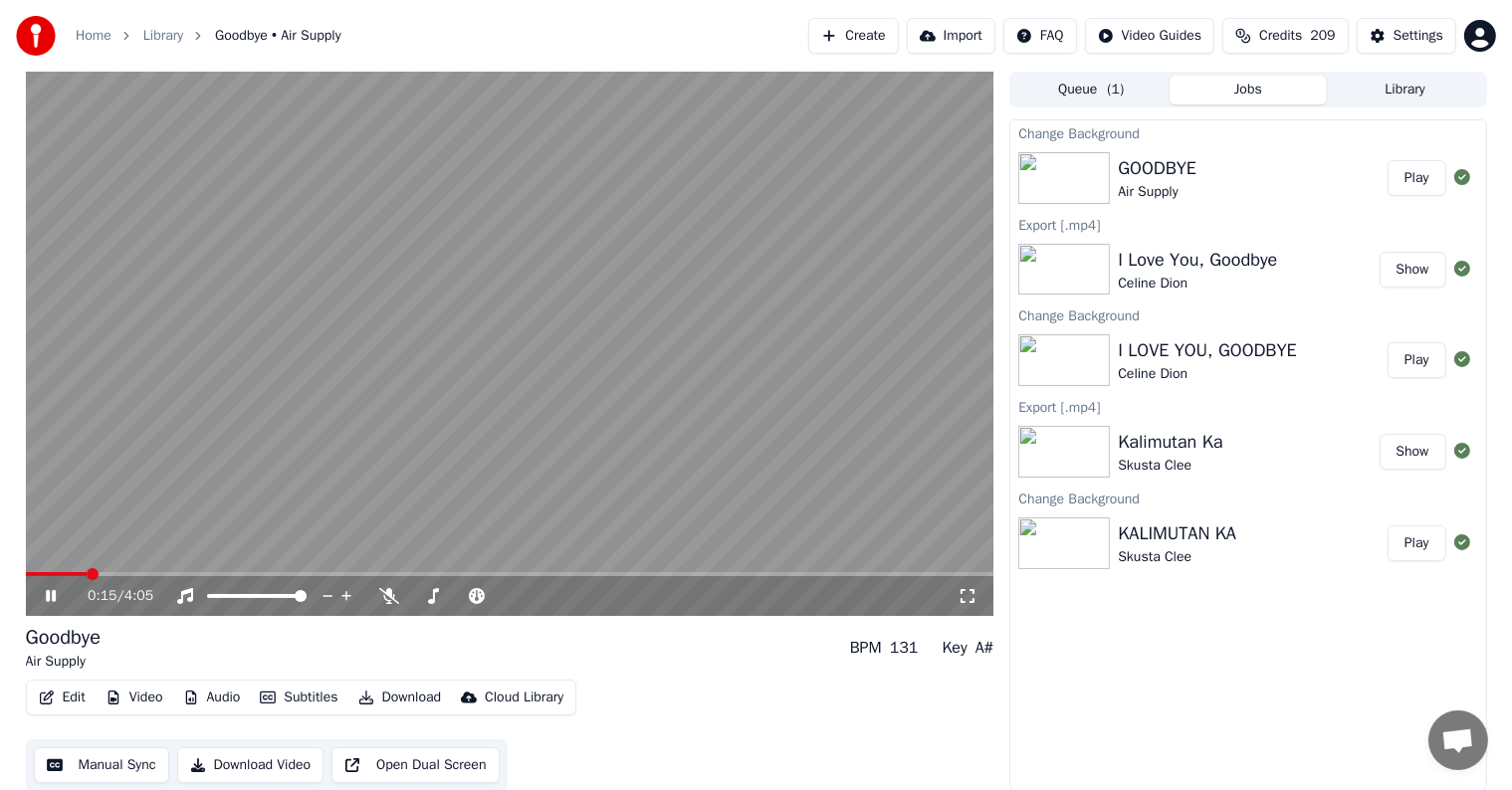 click on "Manual Sync" at bounding box center [102, 765] 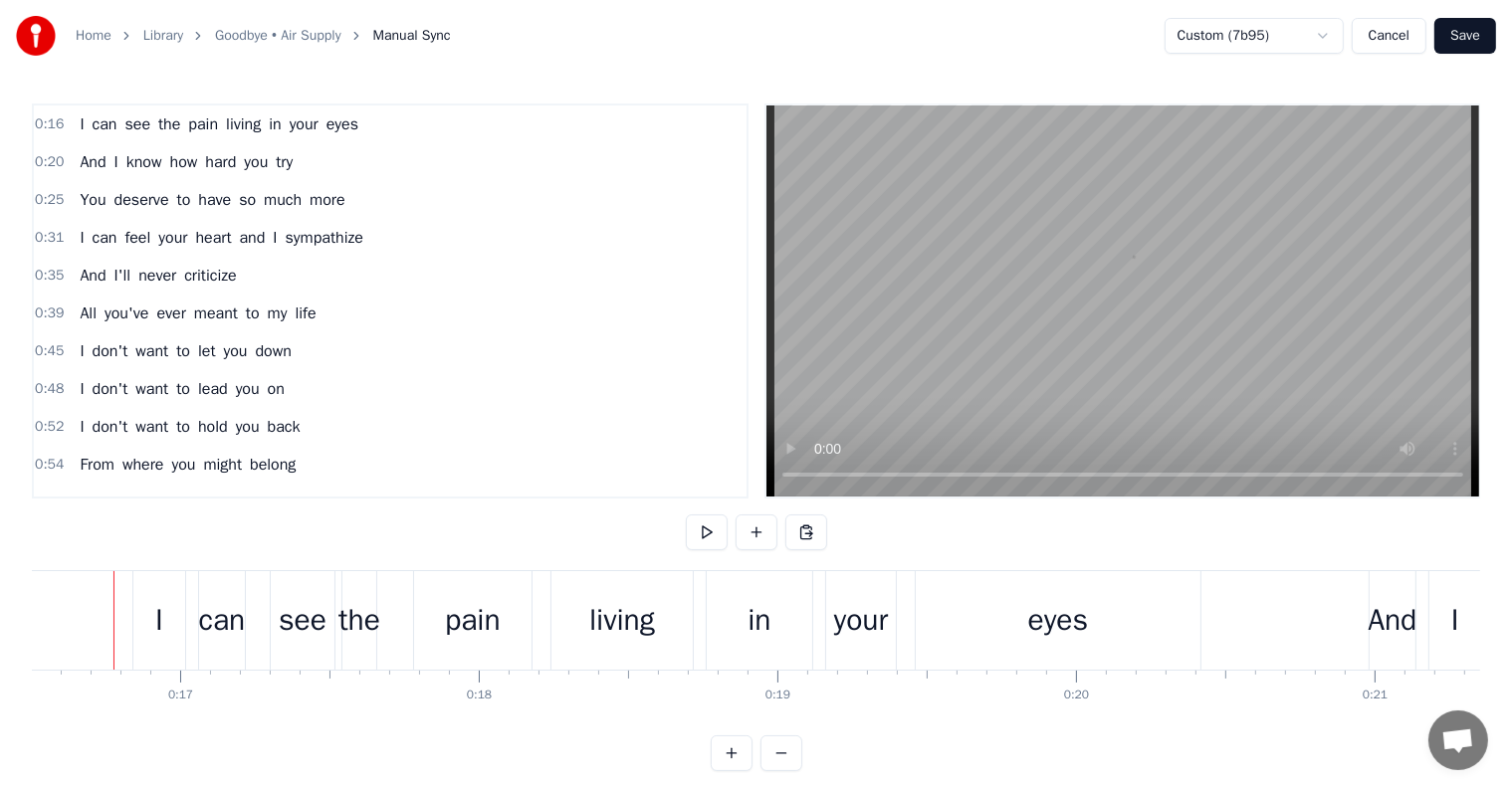 scroll, scrollTop: 0, scrollLeft: 4909, axis: horizontal 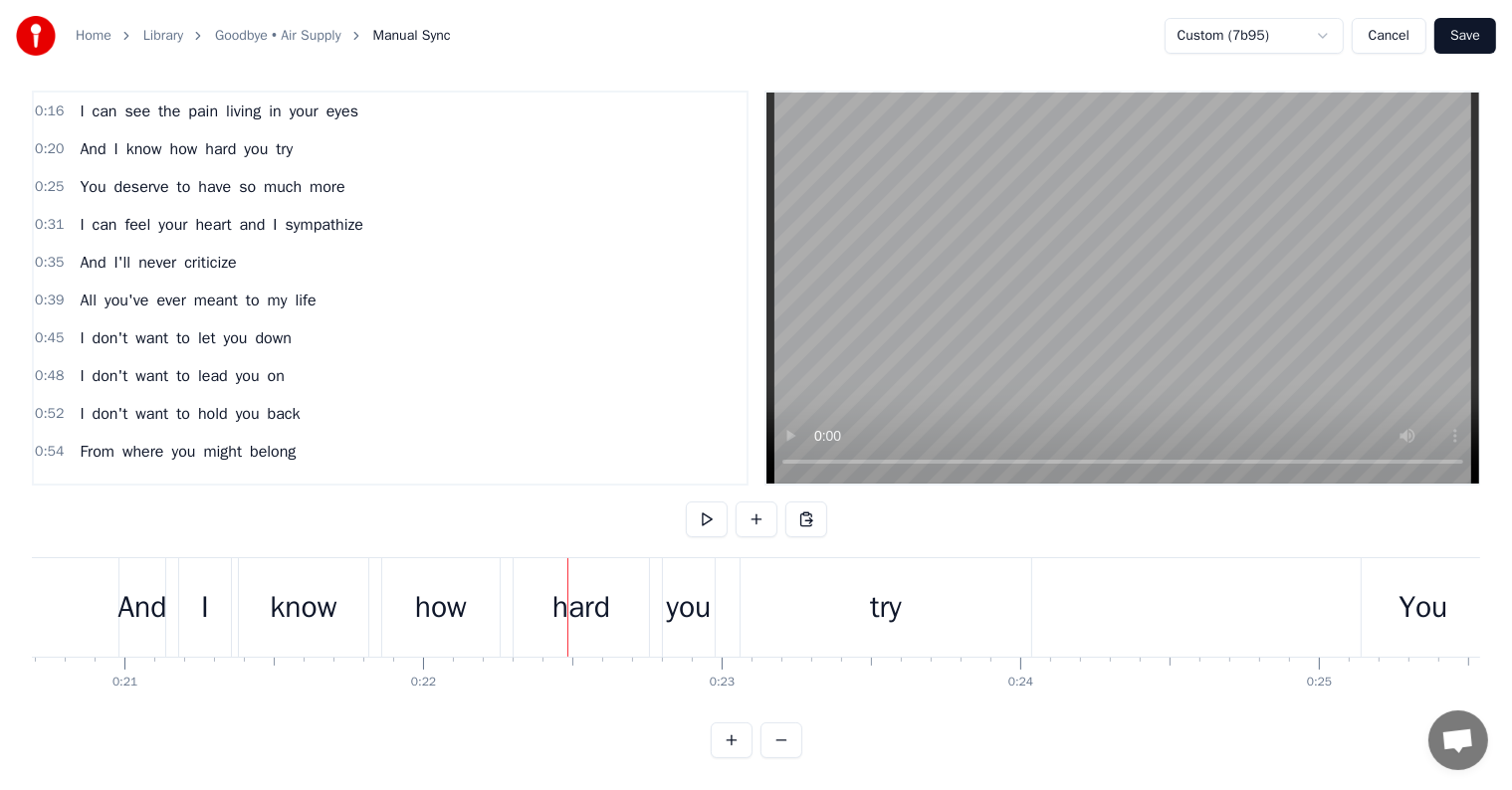 click on "hard" at bounding box center (581, 607) 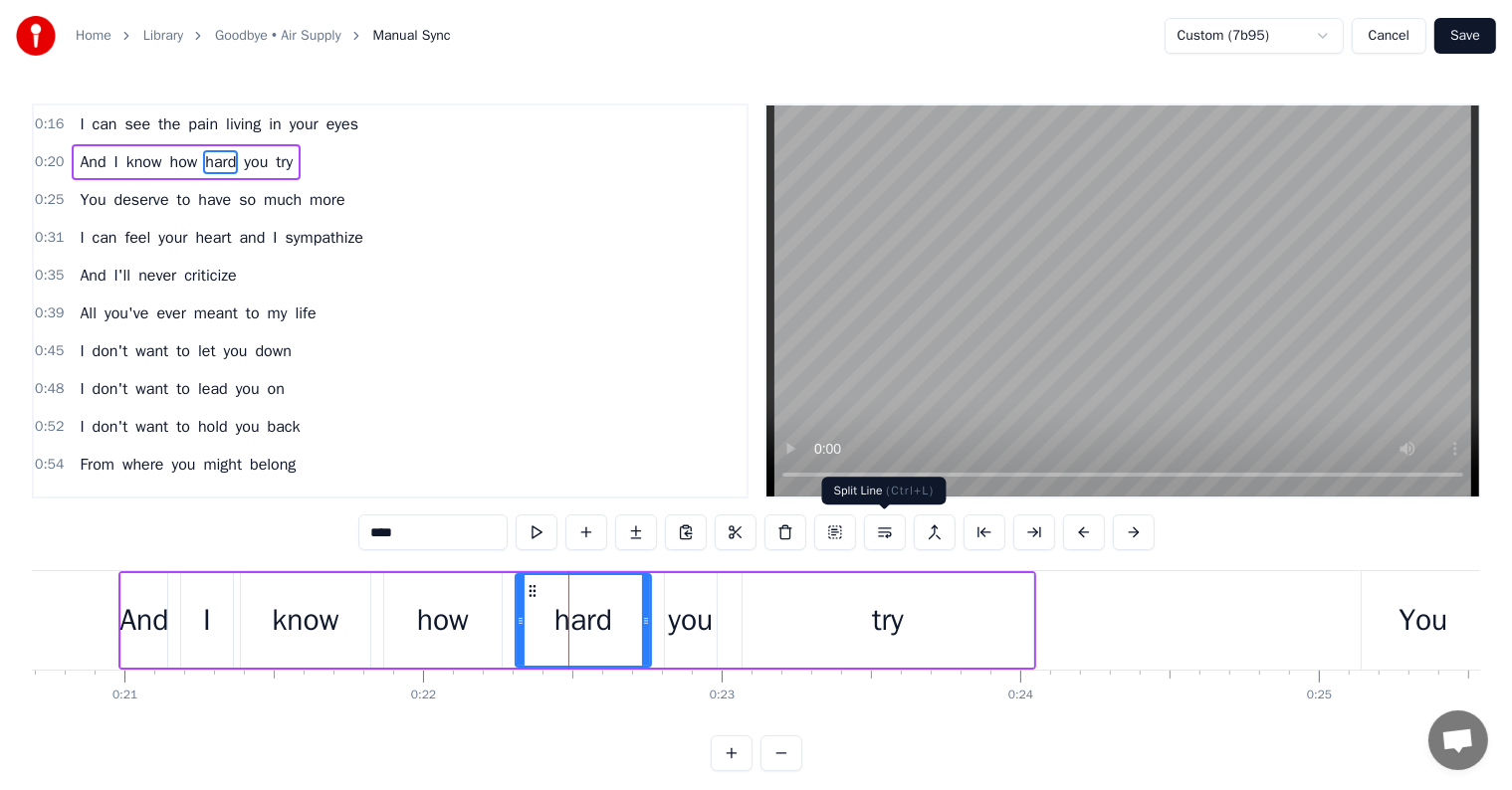 click at bounding box center [885, 532] 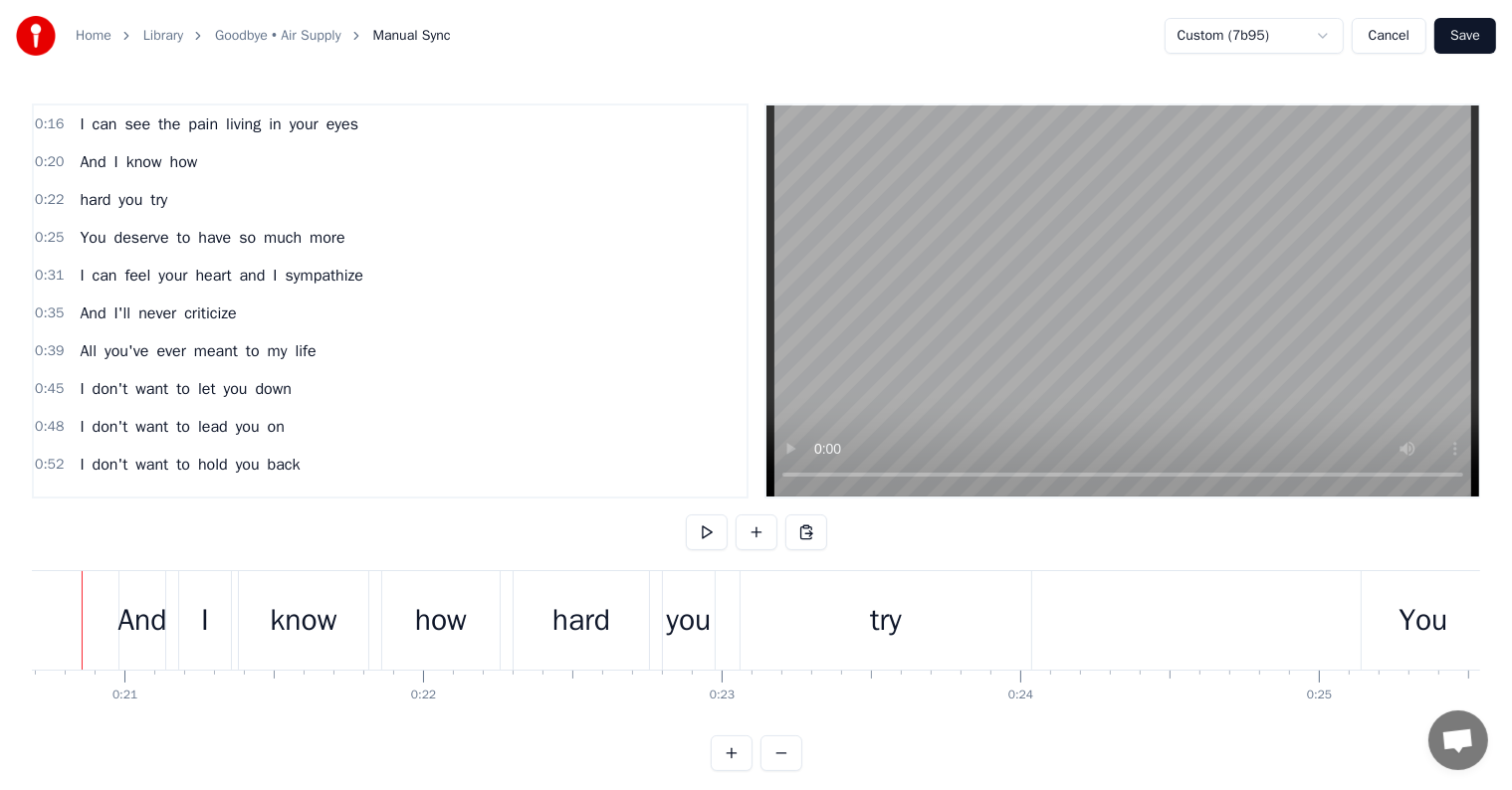 scroll, scrollTop: 0, scrollLeft: 6128, axis: horizontal 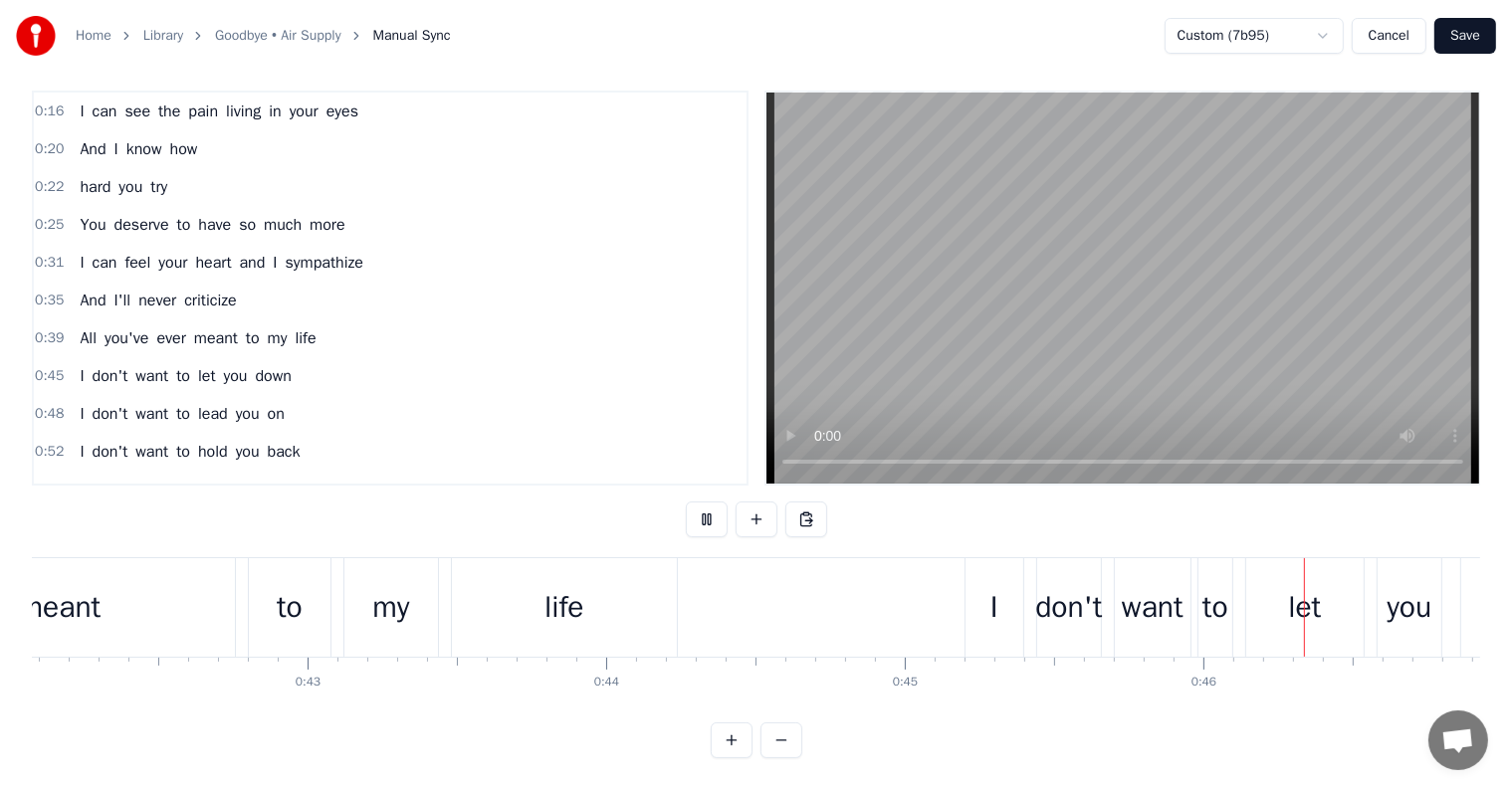 click on "let" at bounding box center [1304, 607] 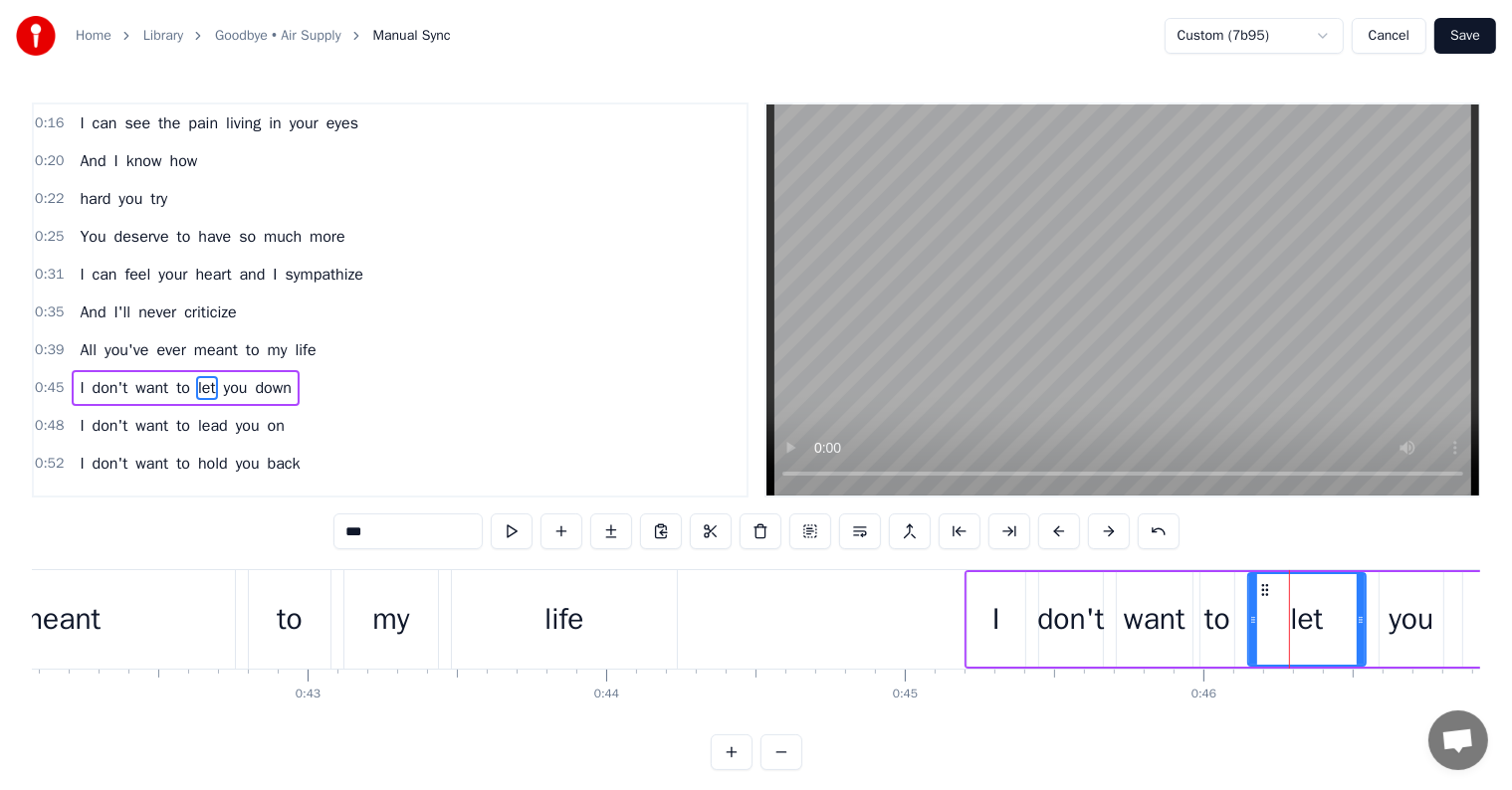 scroll, scrollTop: 0, scrollLeft: 0, axis: both 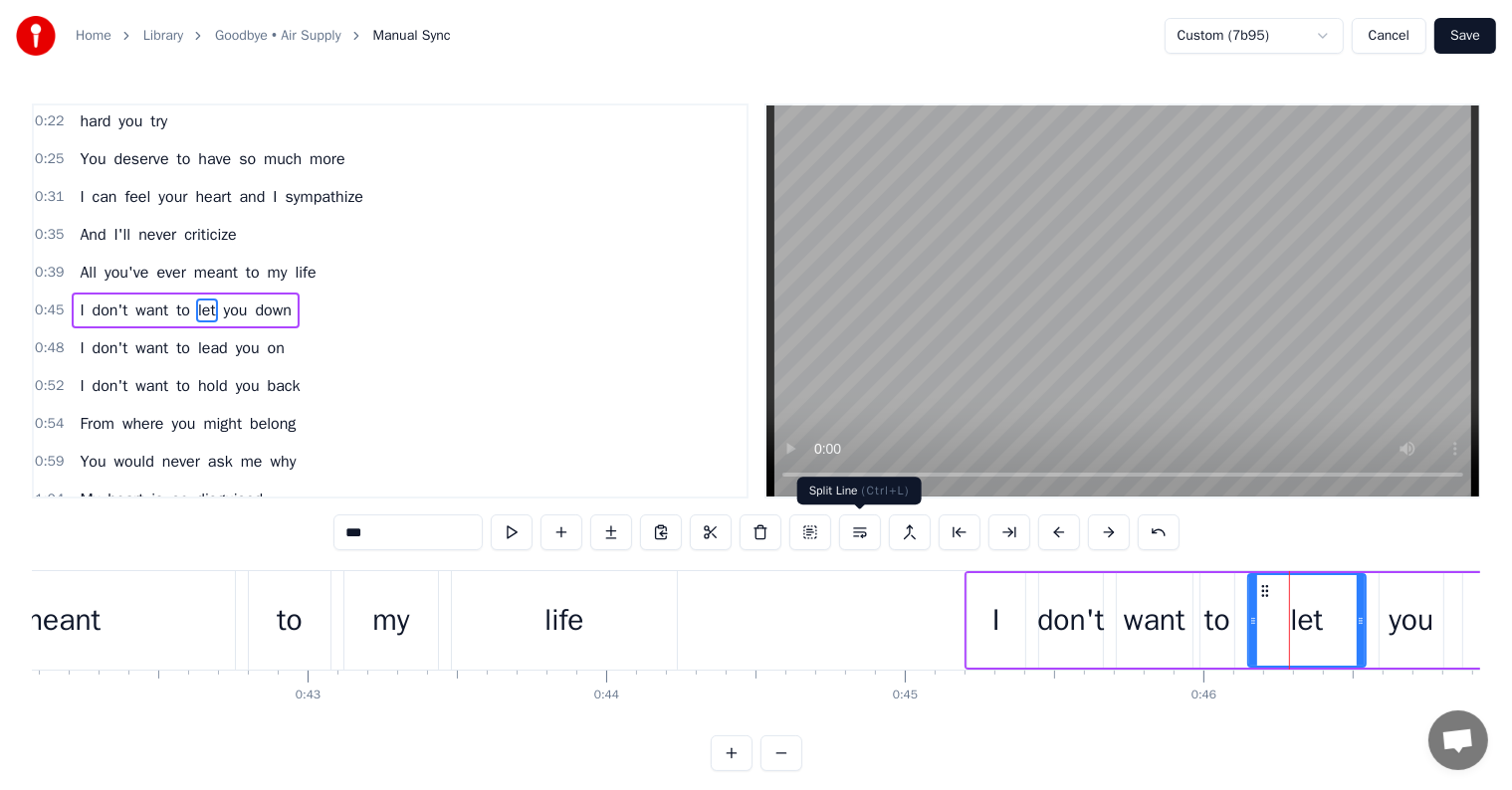 click at bounding box center (860, 532) 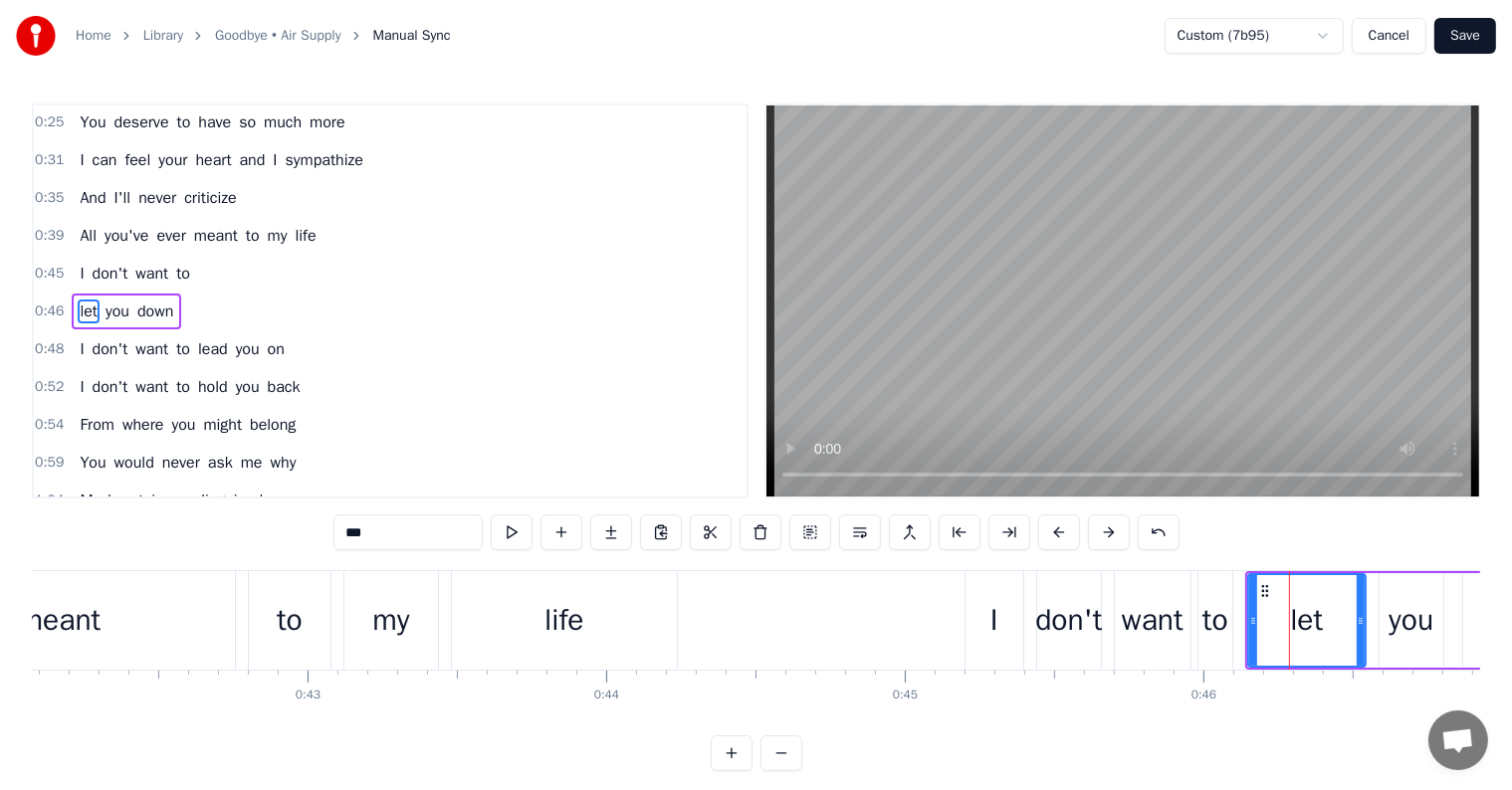 click on "0:45 I don't want to" at bounding box center [390, 274] 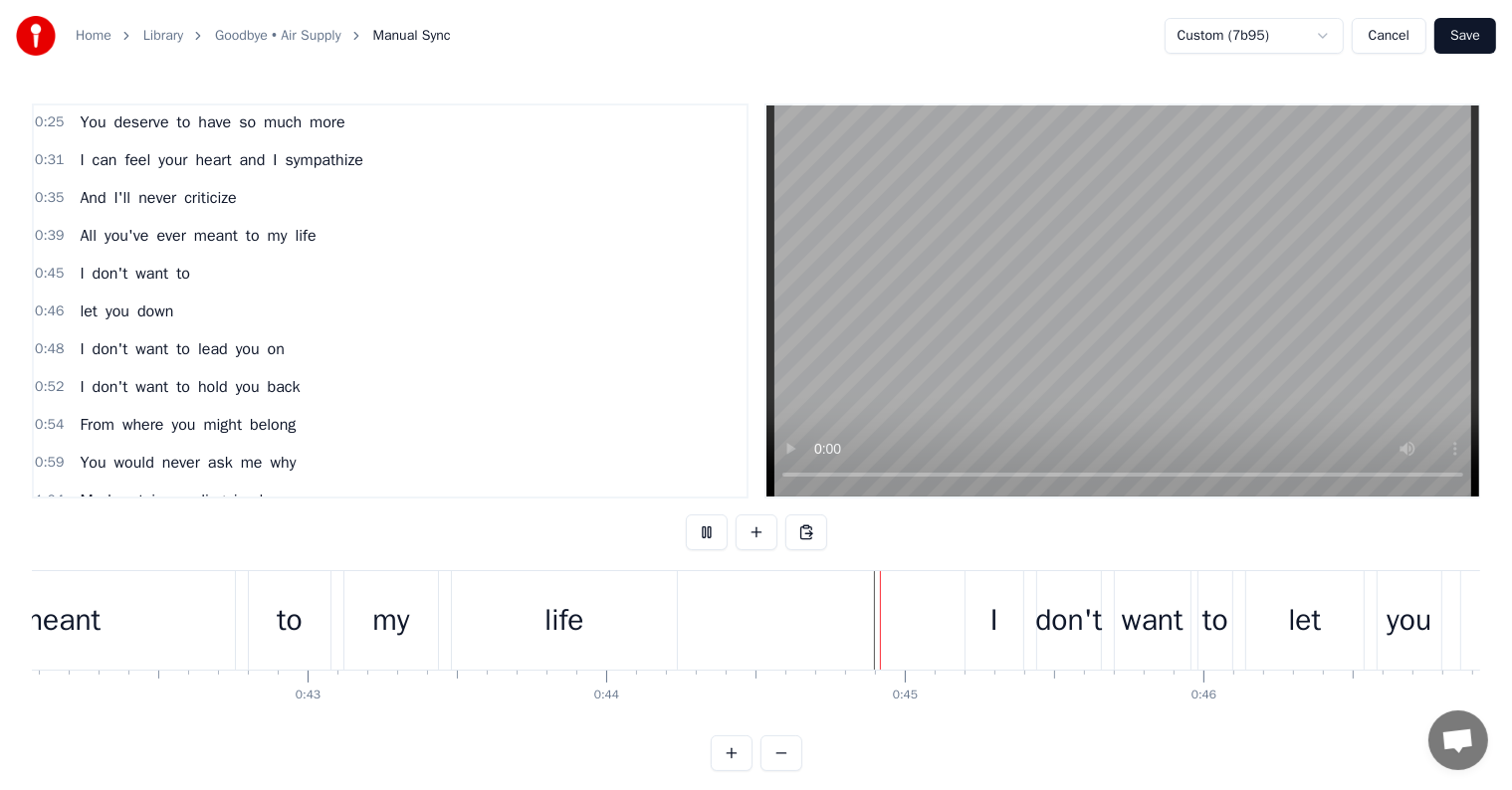 scroll, scrollTop: 30, scrollLeft: 0, axis: vertical 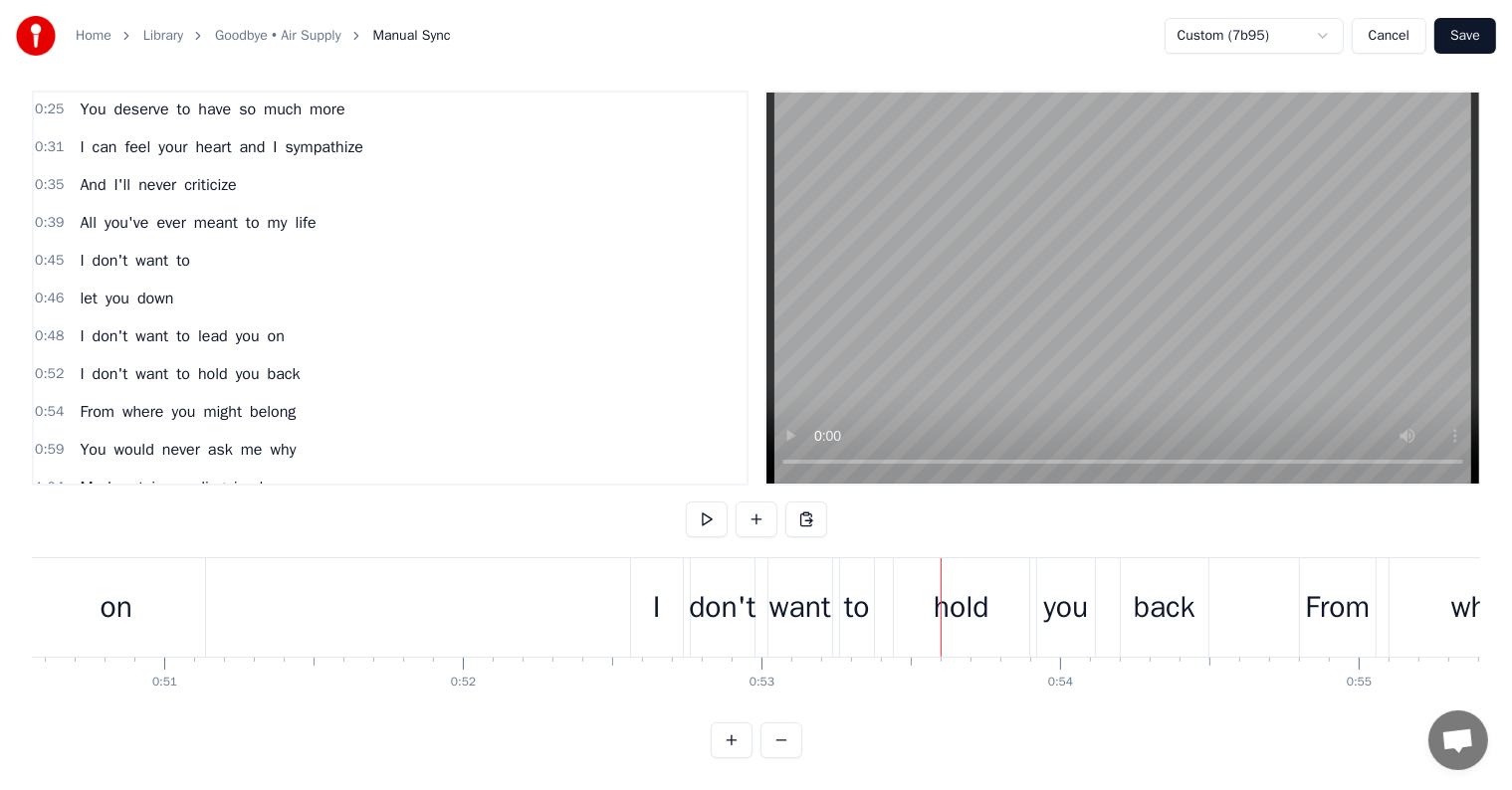 click on "hold" at bounding box center (962, 607) 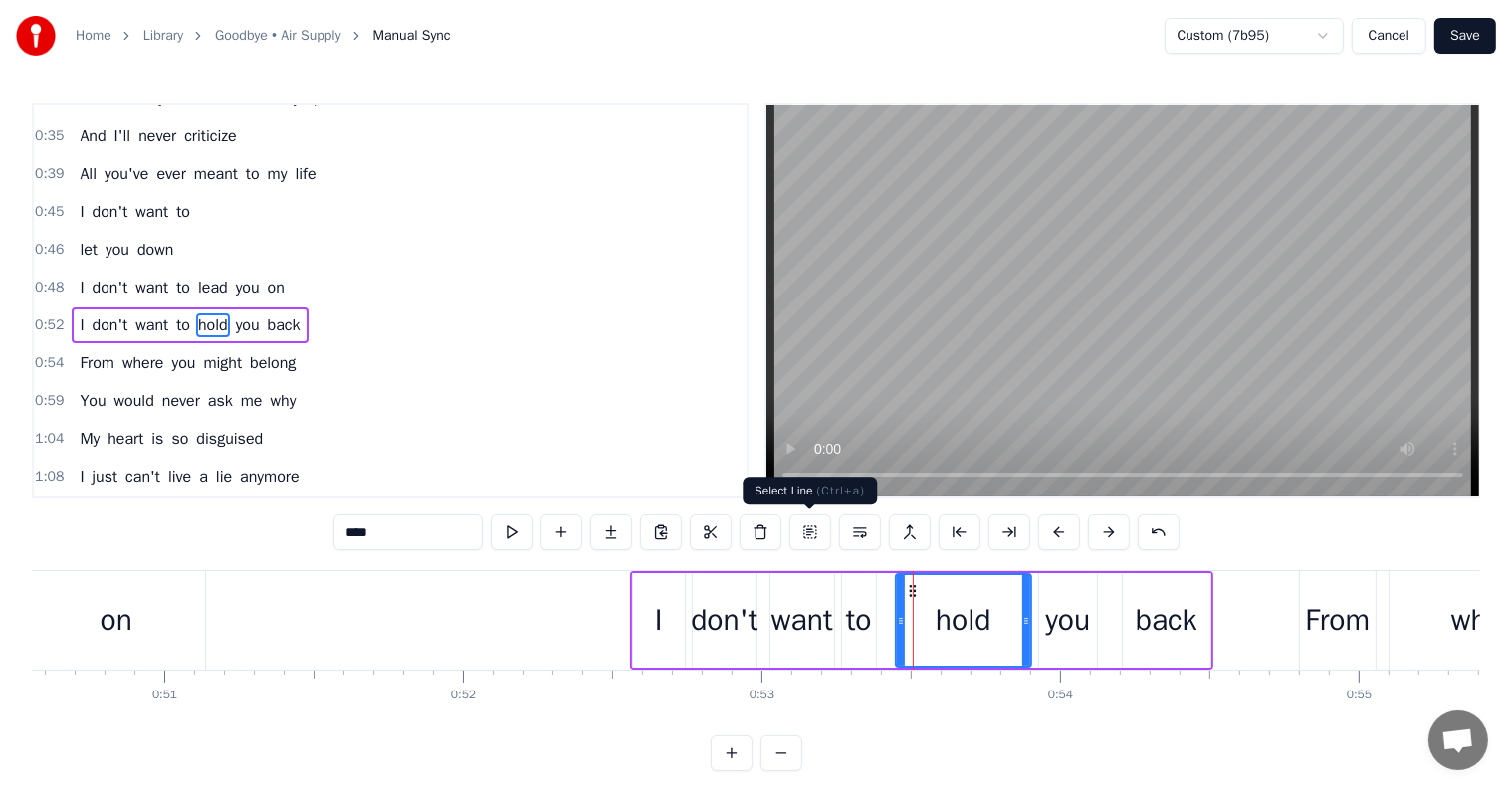 scroll, scrollTop: 188, scrollLeft: 0, axis: vertical 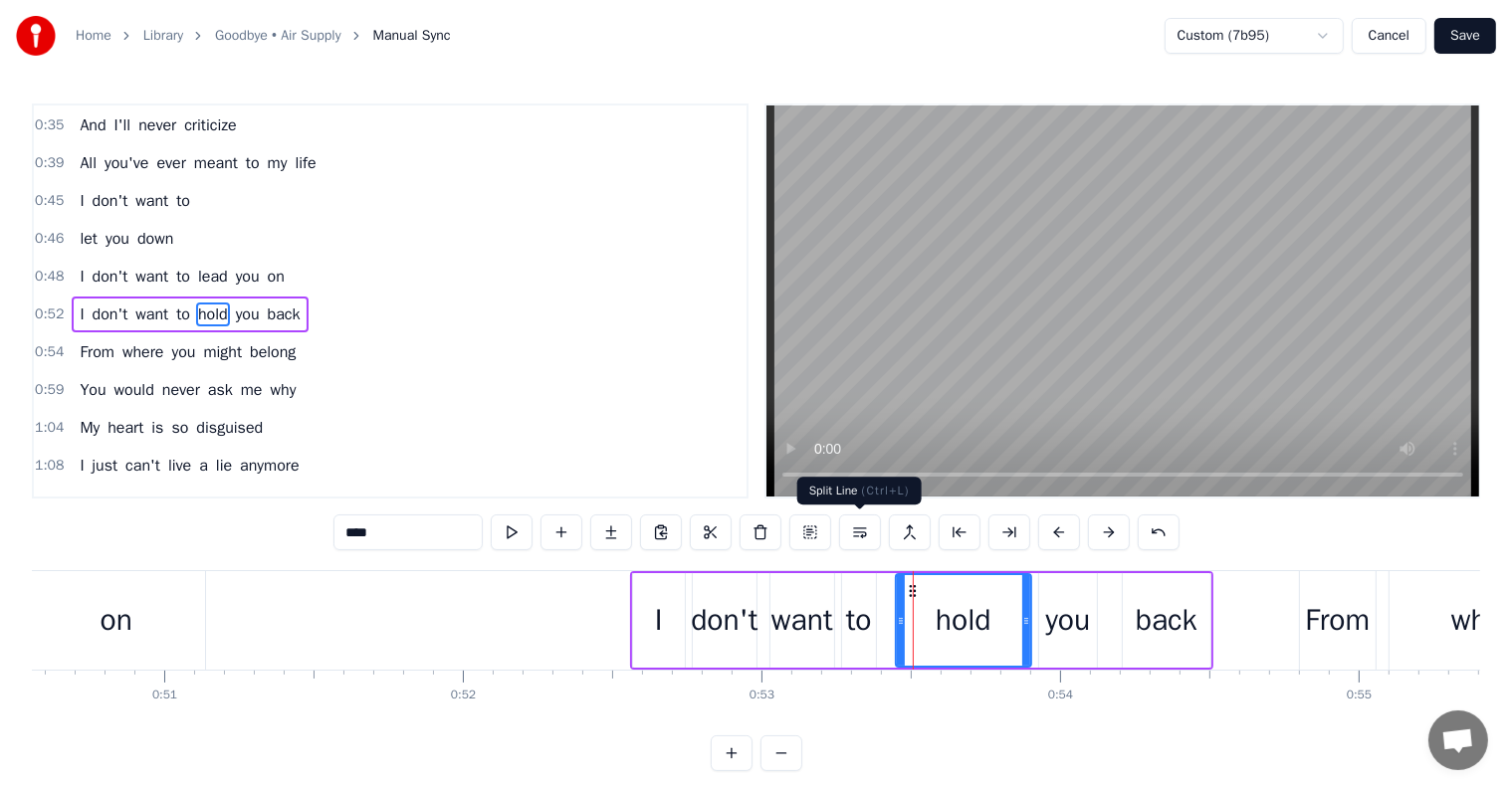 click at bounding box center (860, 532) 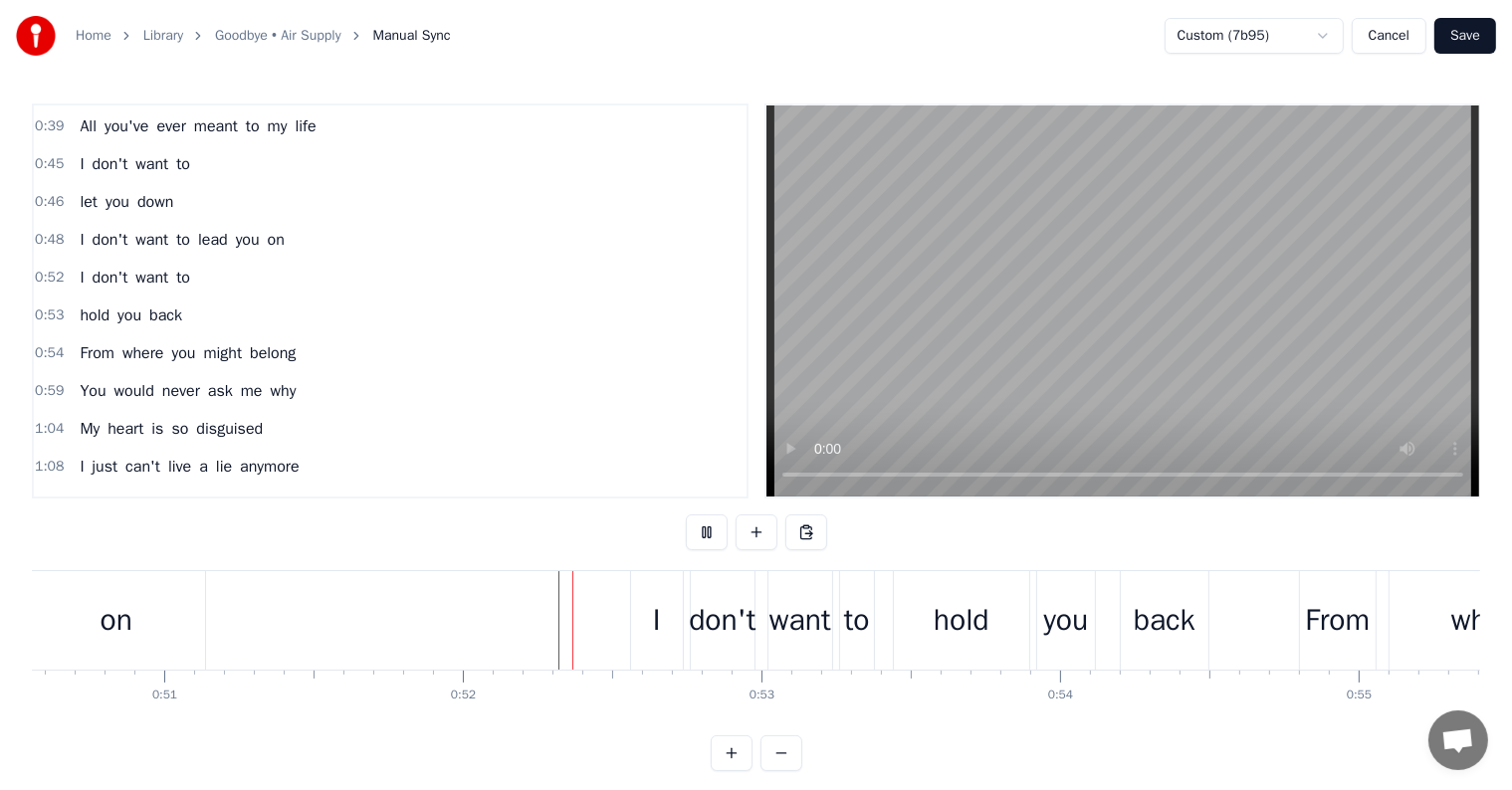 scroll, scrollTop: 30, scrollLeft: 0, axis: vertical 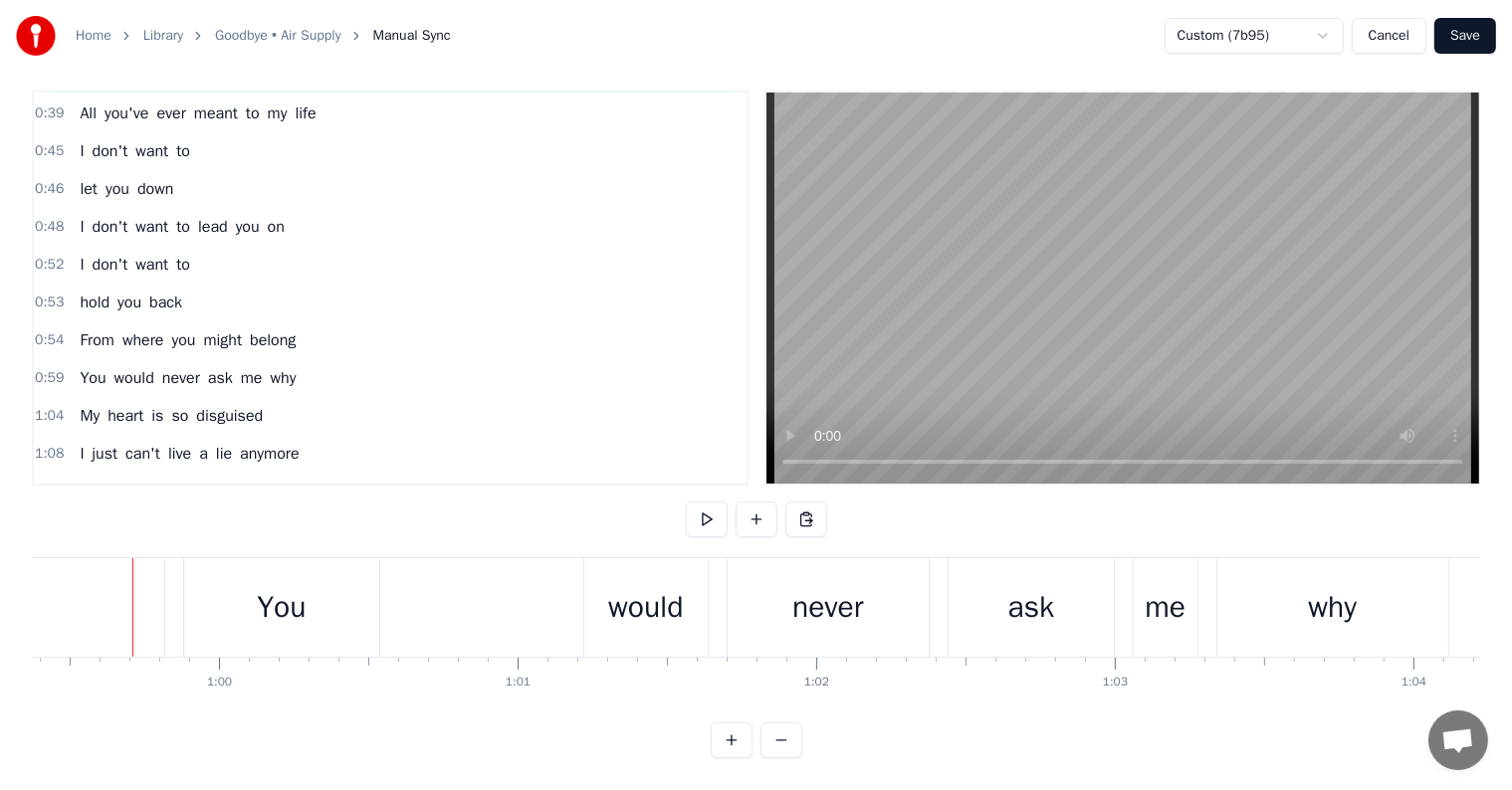 click on "You" at bounding box center [281, 607] 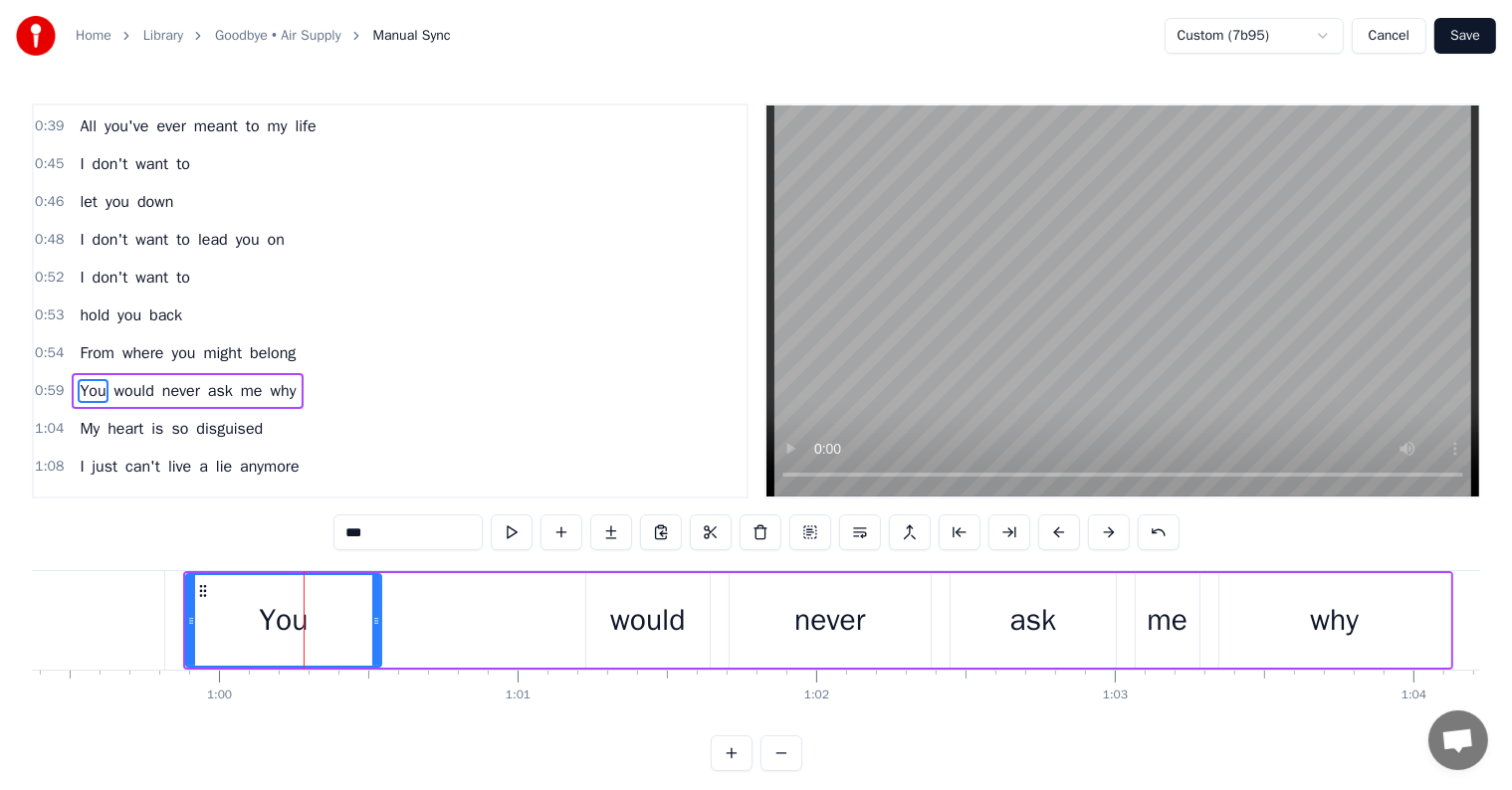 scroll, scrollTop: 298, scrollLeft: 0, axis: vertical 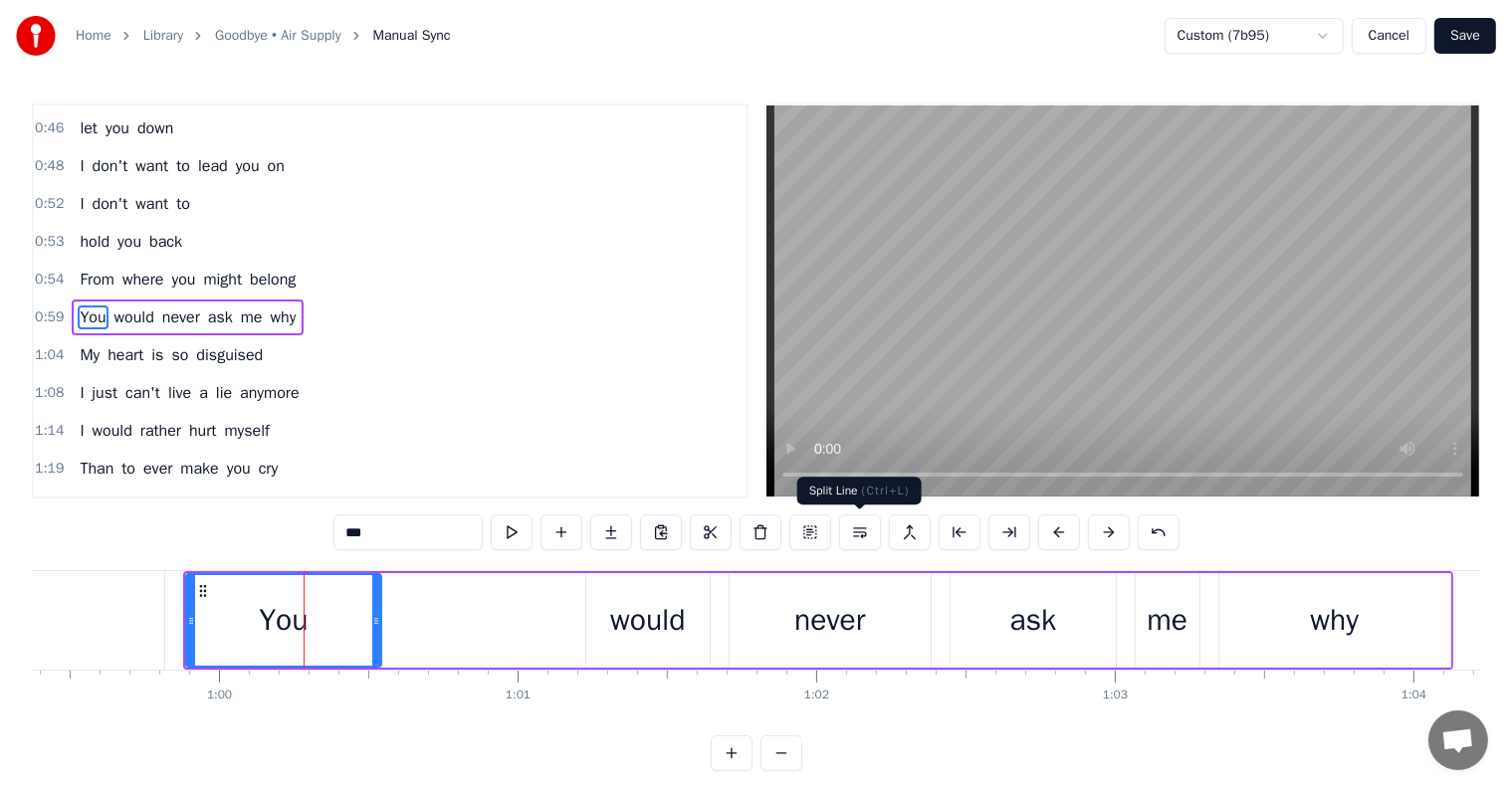 click at bounding box center (860, 532) 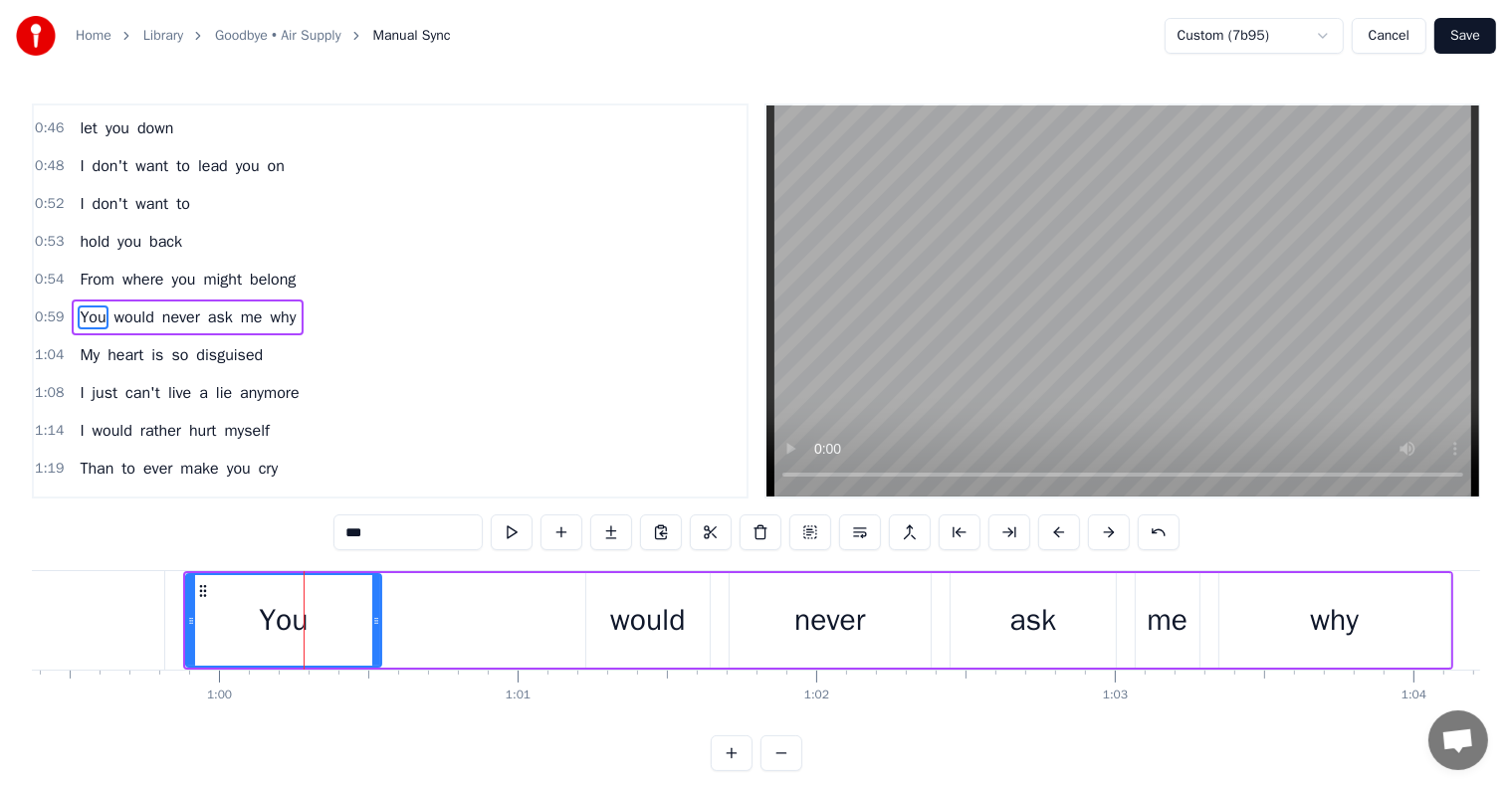 click on "belong" at bounding box center [-160, 620] 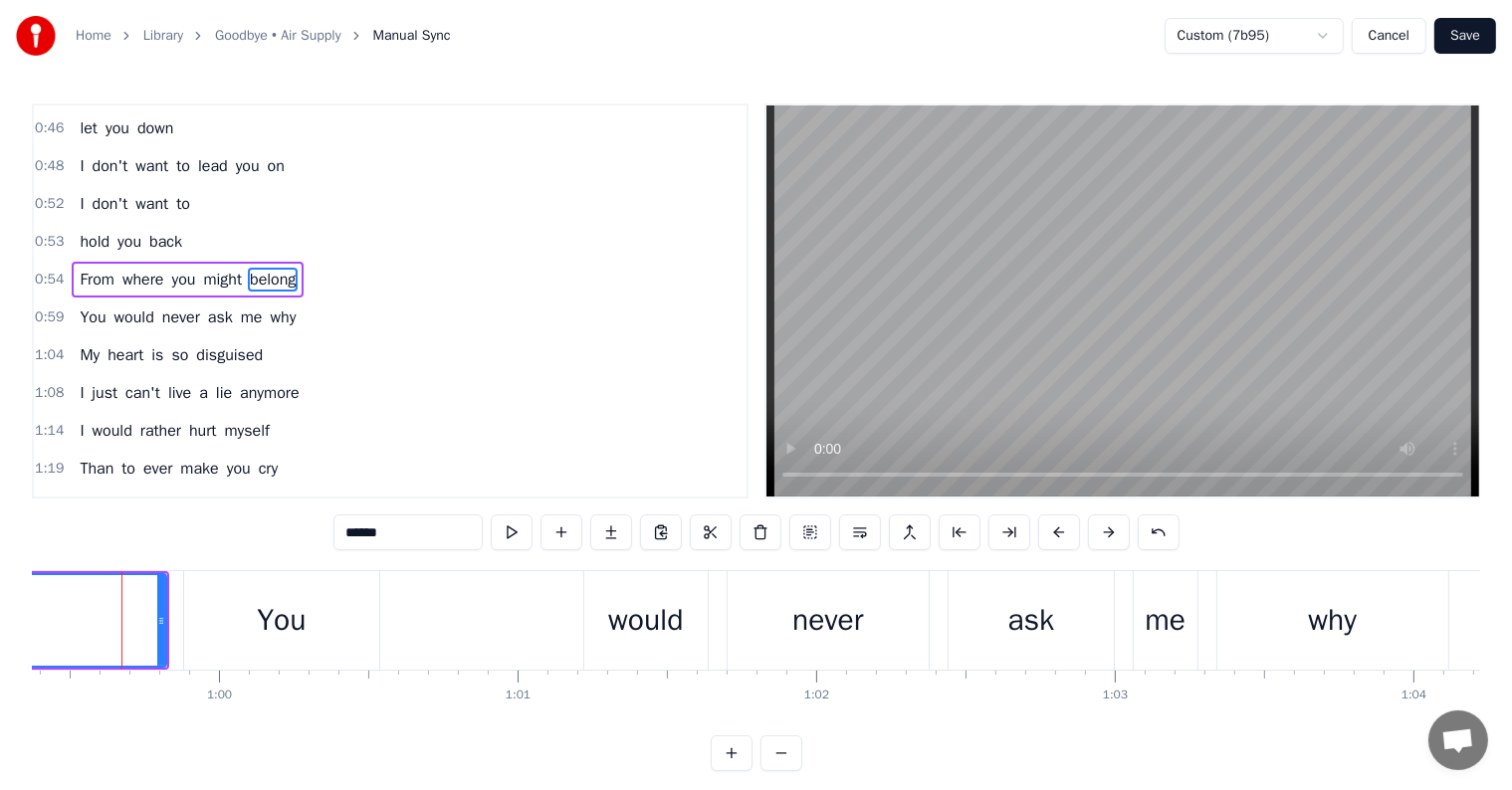 scroll, scrollTop: 263, scrollLeft: 0, axis: vertical 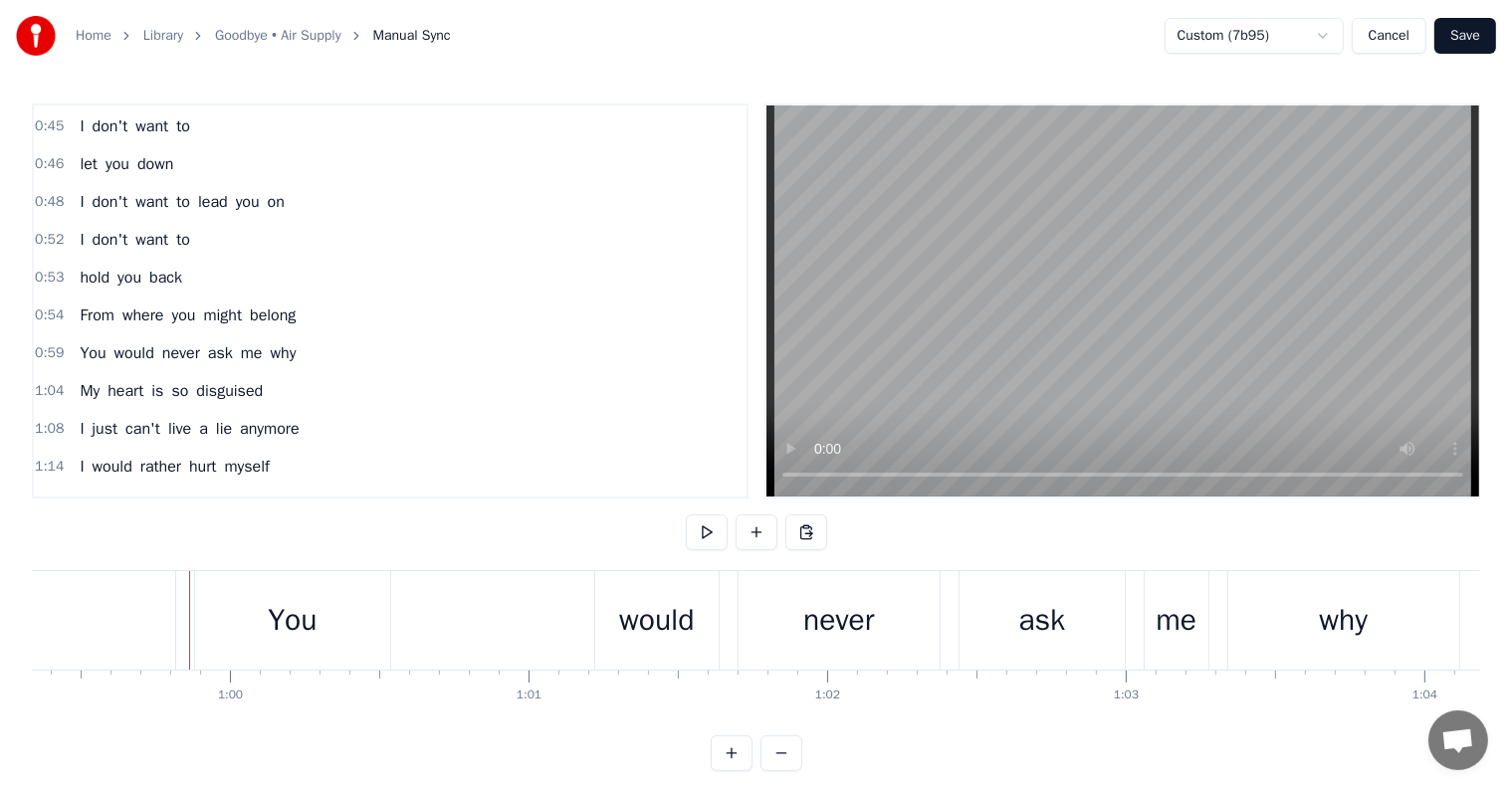 click on "ask" at bounding box center (220, 353) 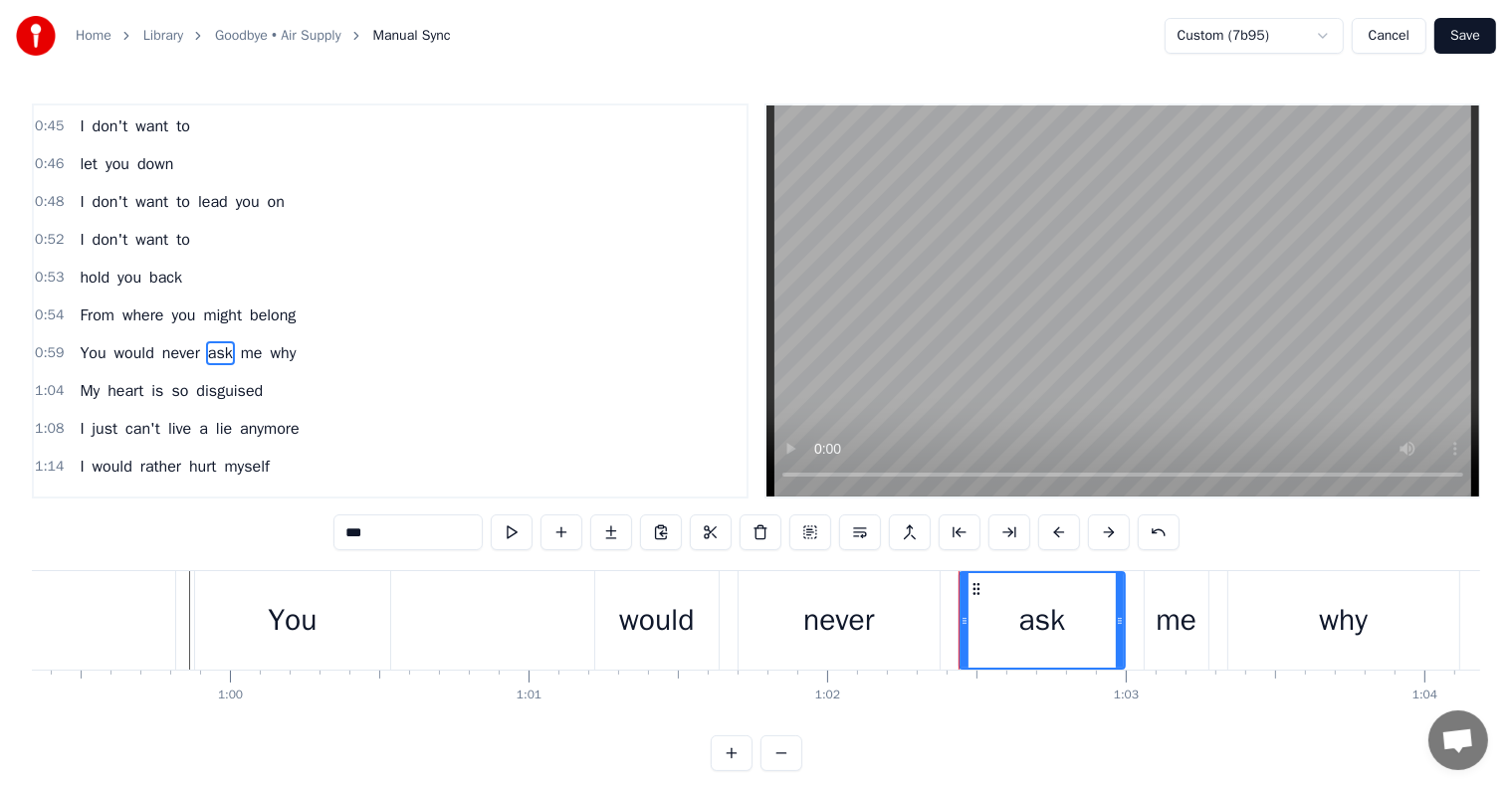 scroll, scrollTop: 298, scrollLeft: 0, axis: vertical 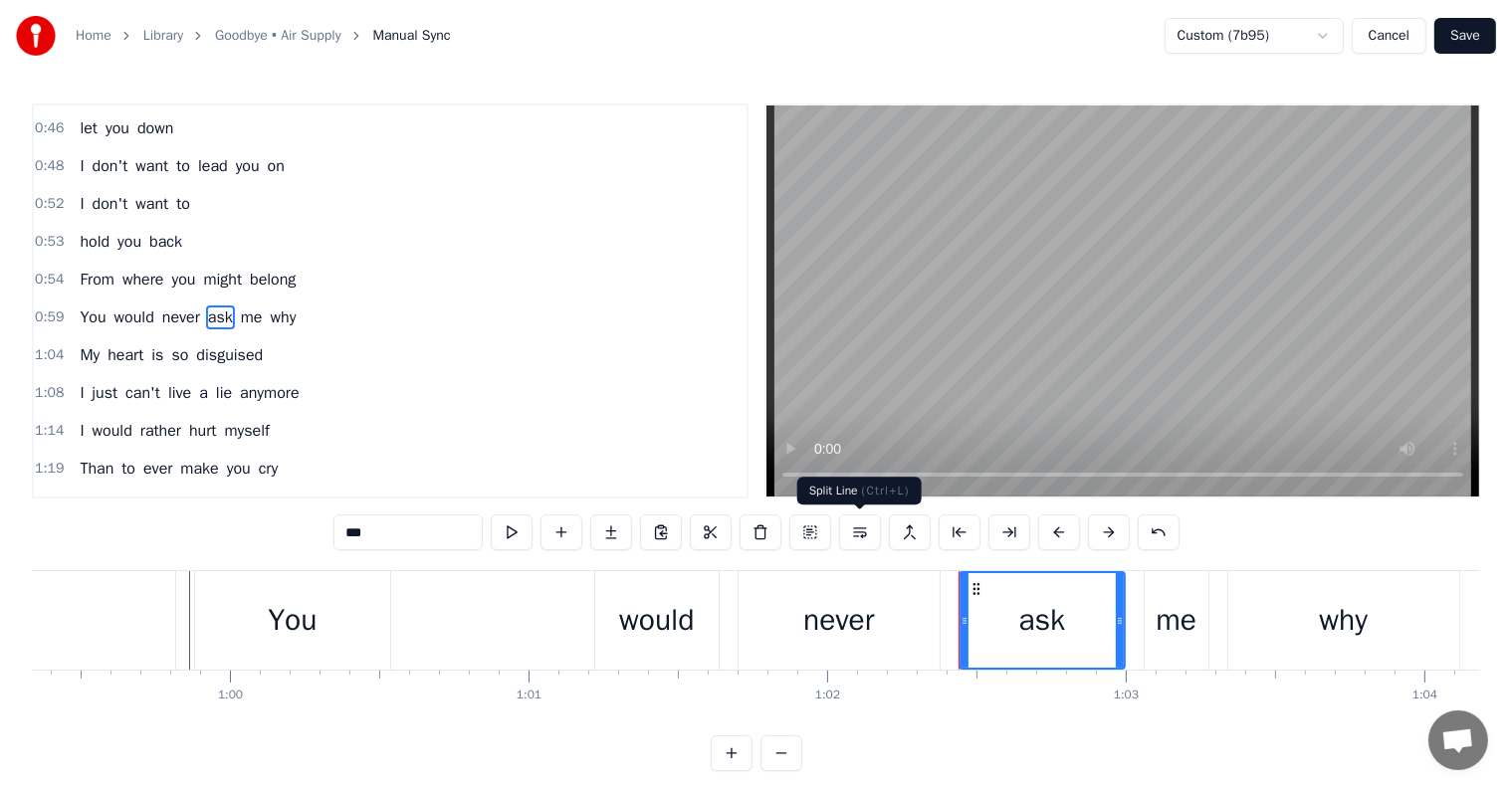 click at bounding box center [860, 532] 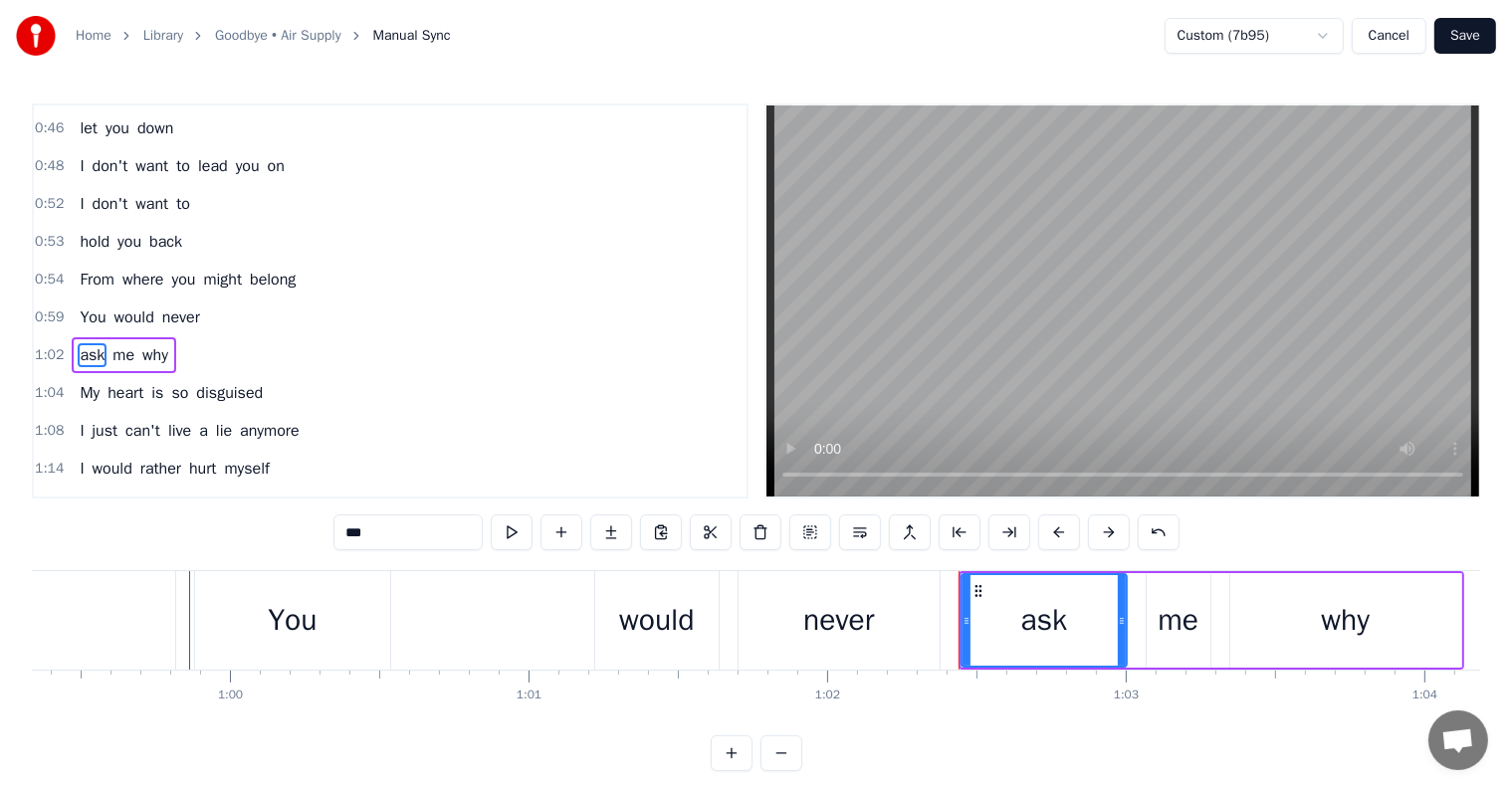 scroll, scrollTop: 334, scrollLeft: 0, axis: vertical 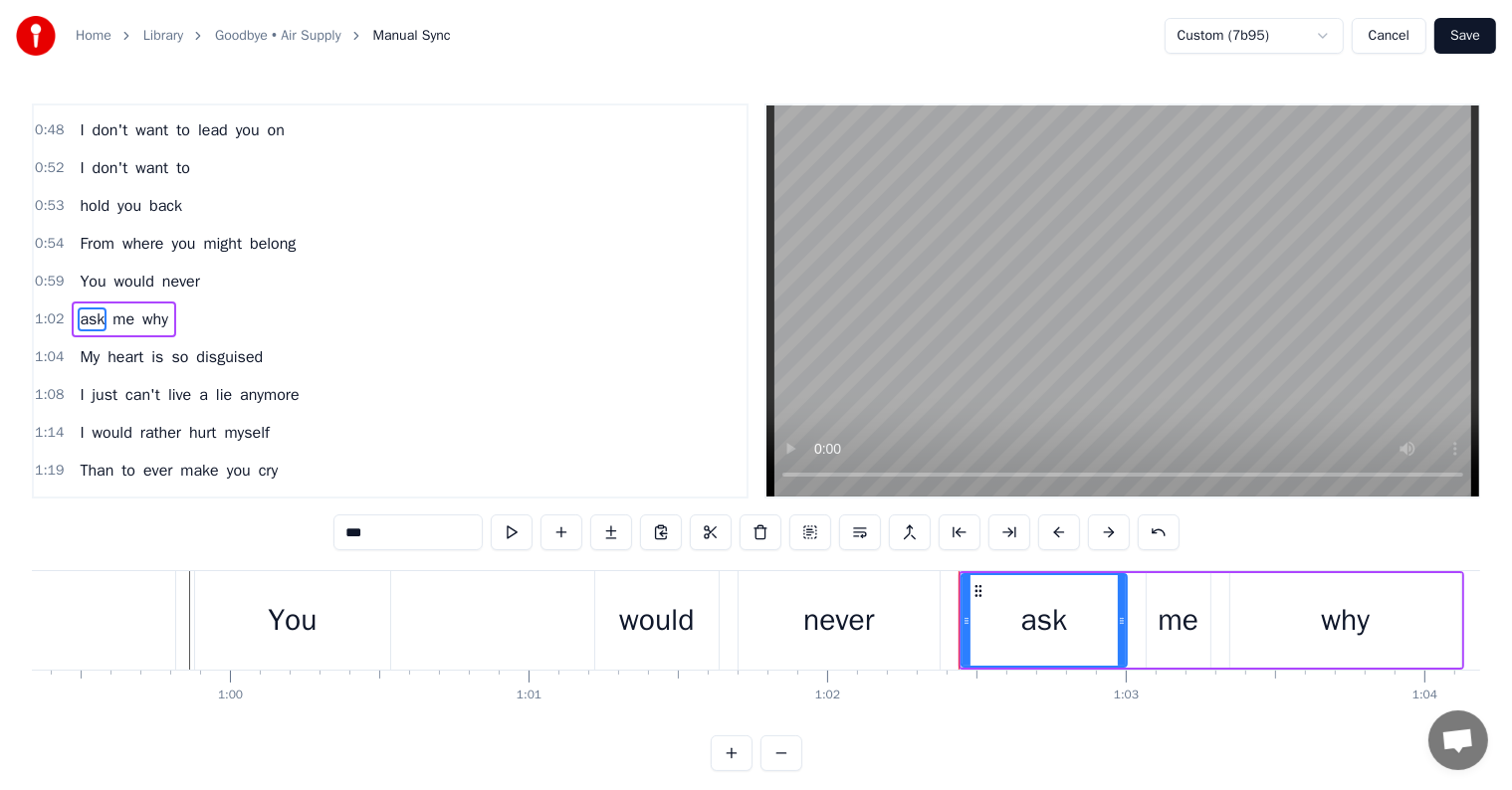 click at bounding box center (18953, 620) 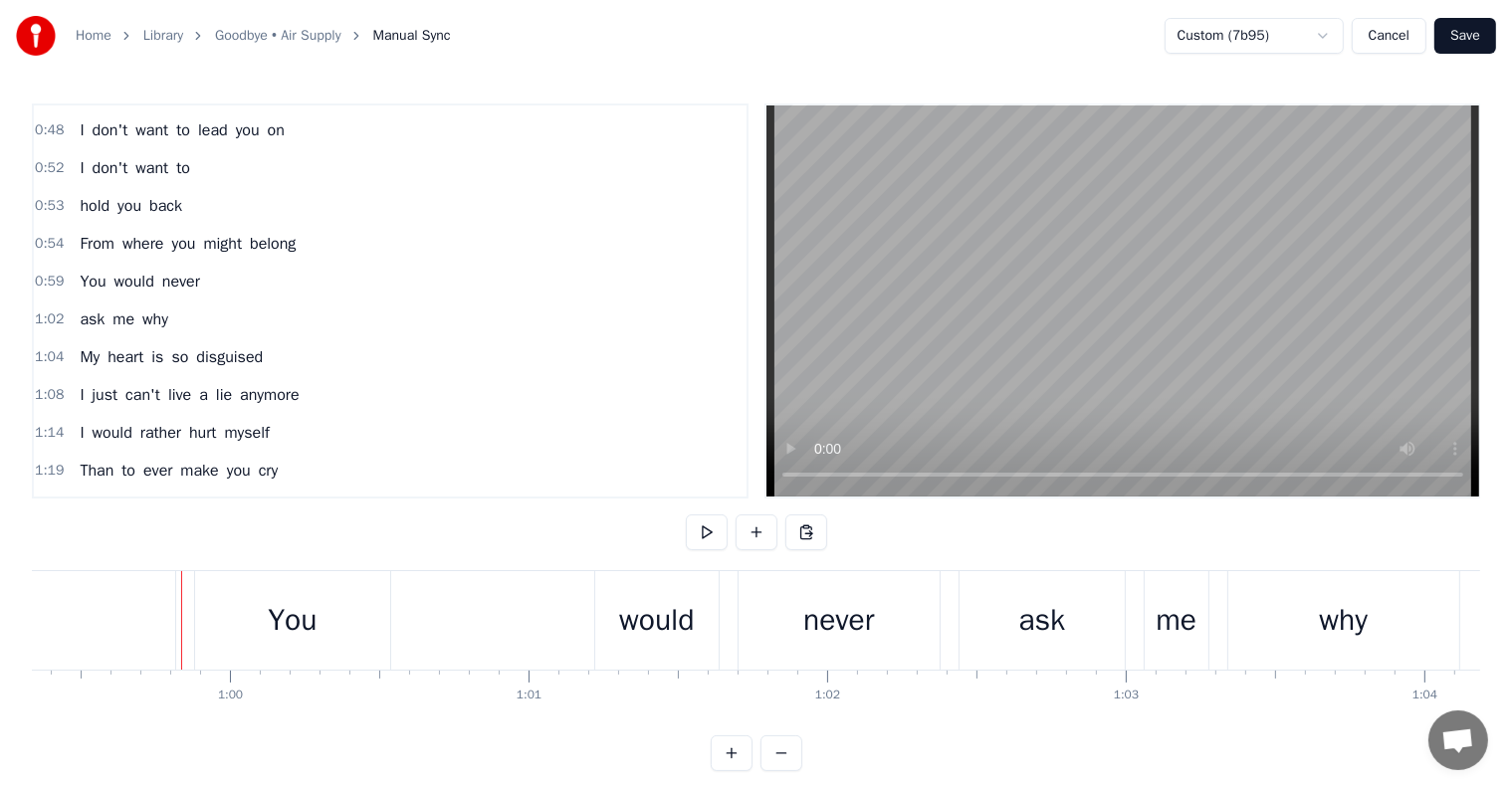 click on "might" at bounding box center [222, 244] 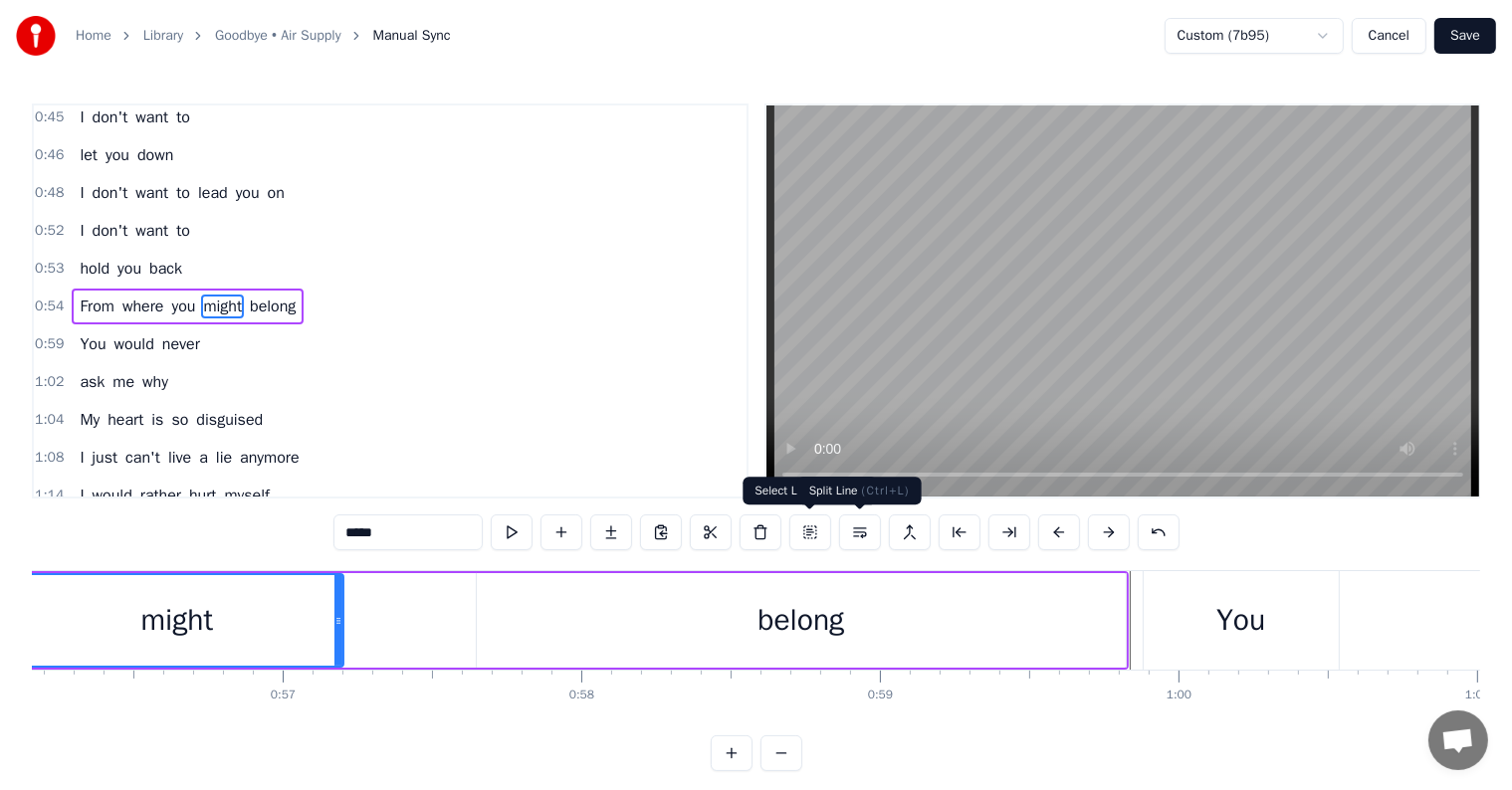 scroll, scrollTop: 0, scrollLeft: 16646, axis: horizontal 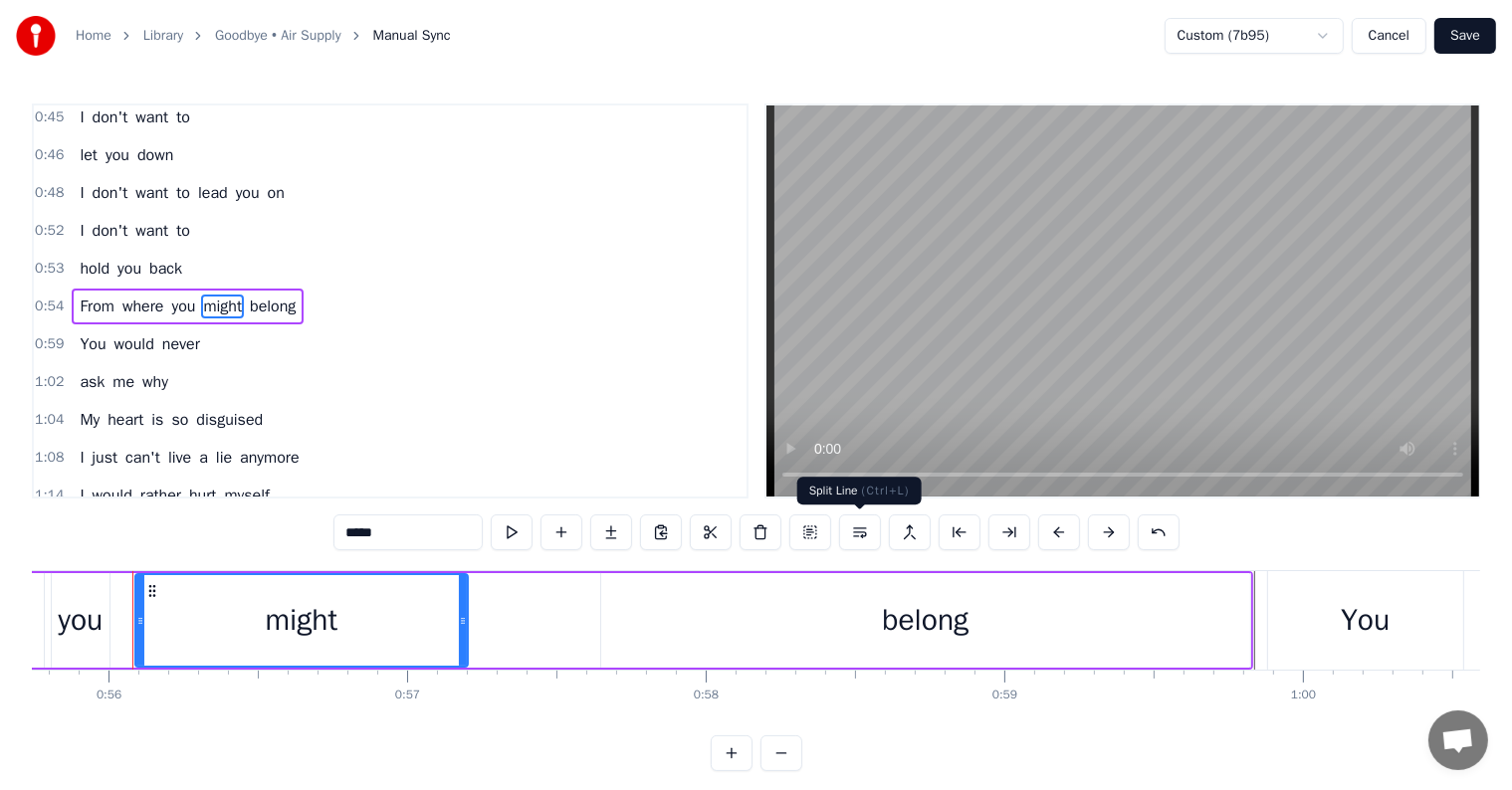 click at bounding box center (860, 532) 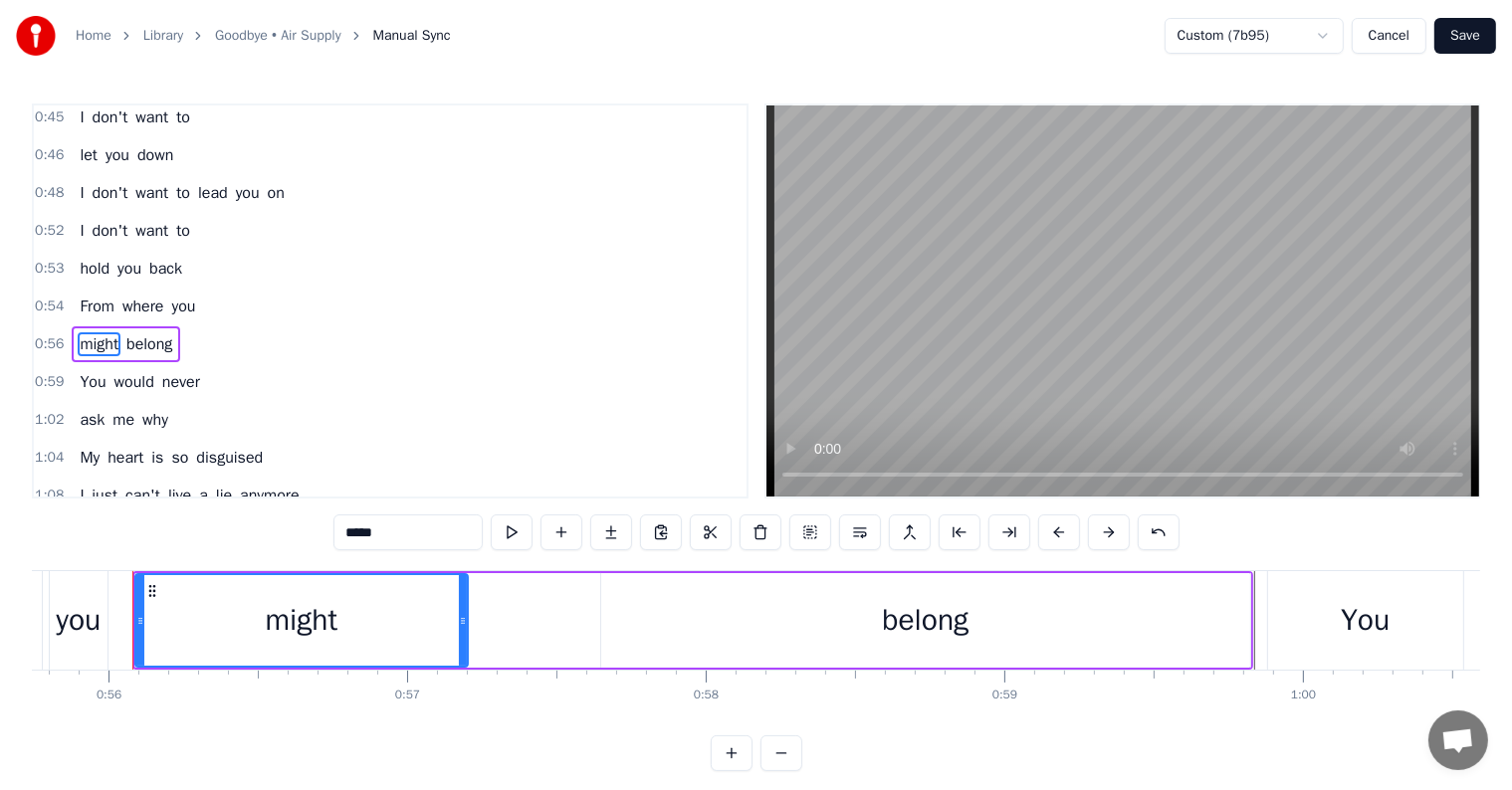 scroll, scrollTop: 298, scrollLeft: 0, axis: vertical 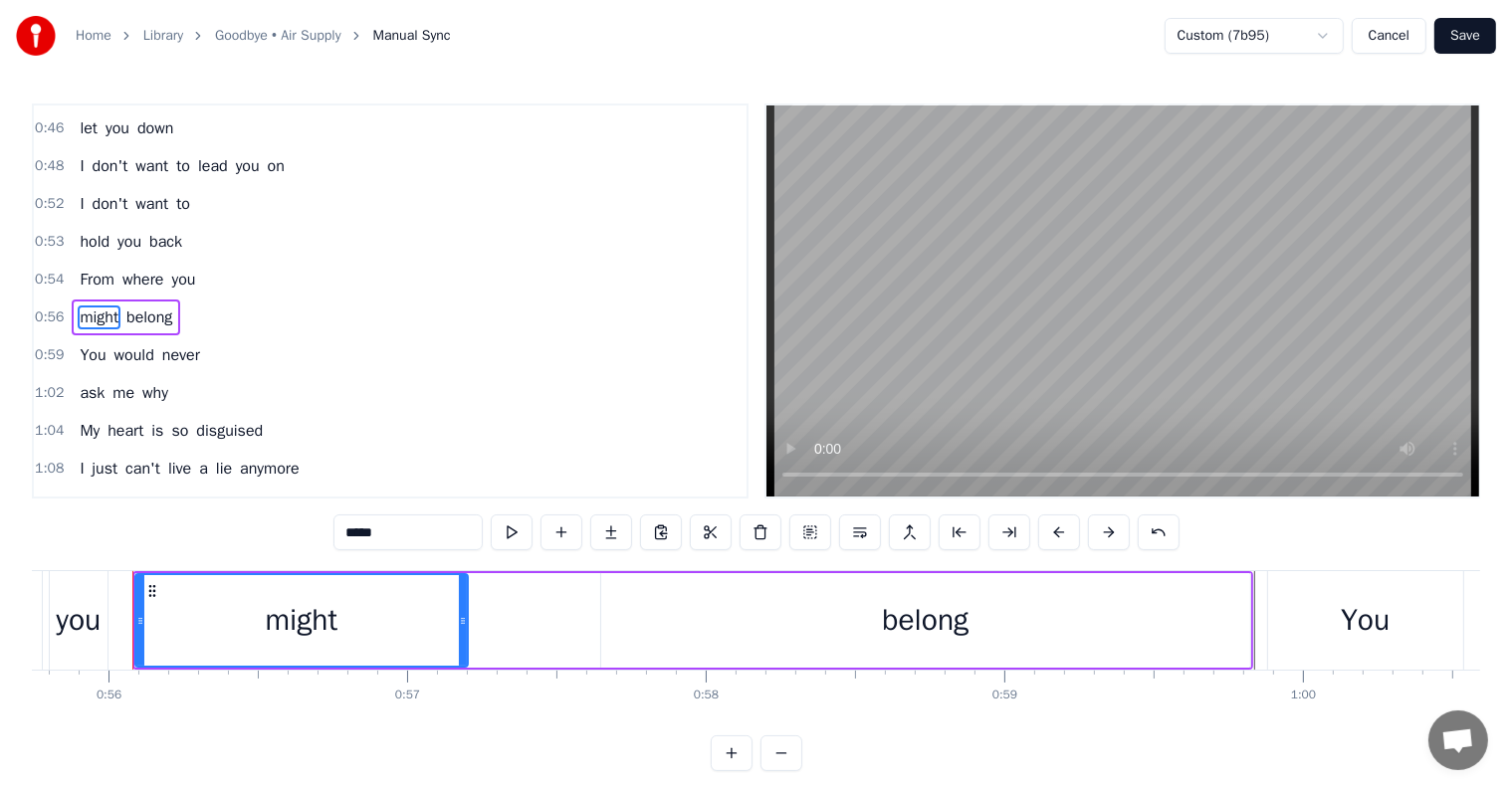 click on "0:52 I don't want to" at bounding box center [390, 204] 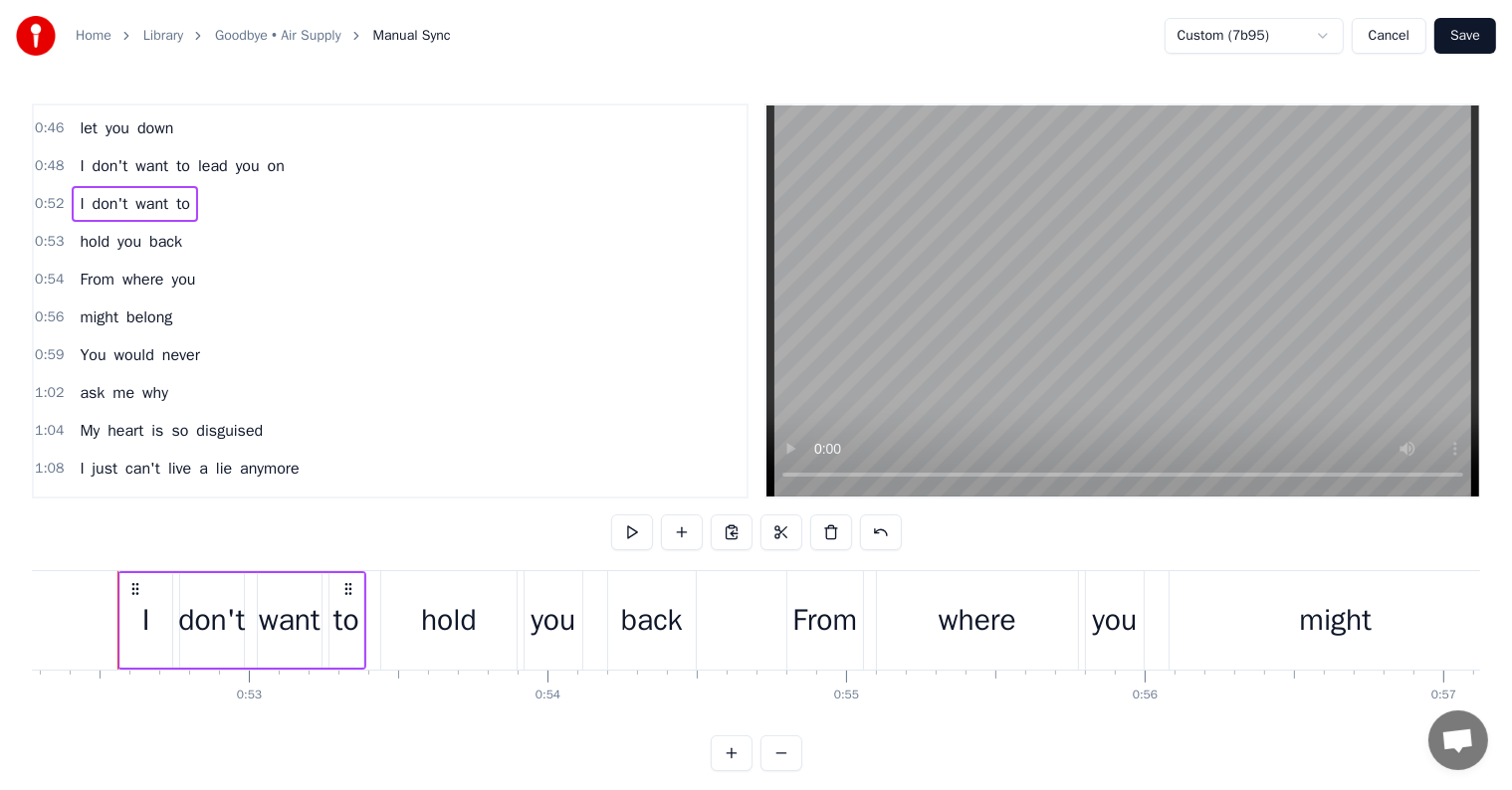 scroll, scrollTop: 0, scrollLeft: 15595, axis: horizontal 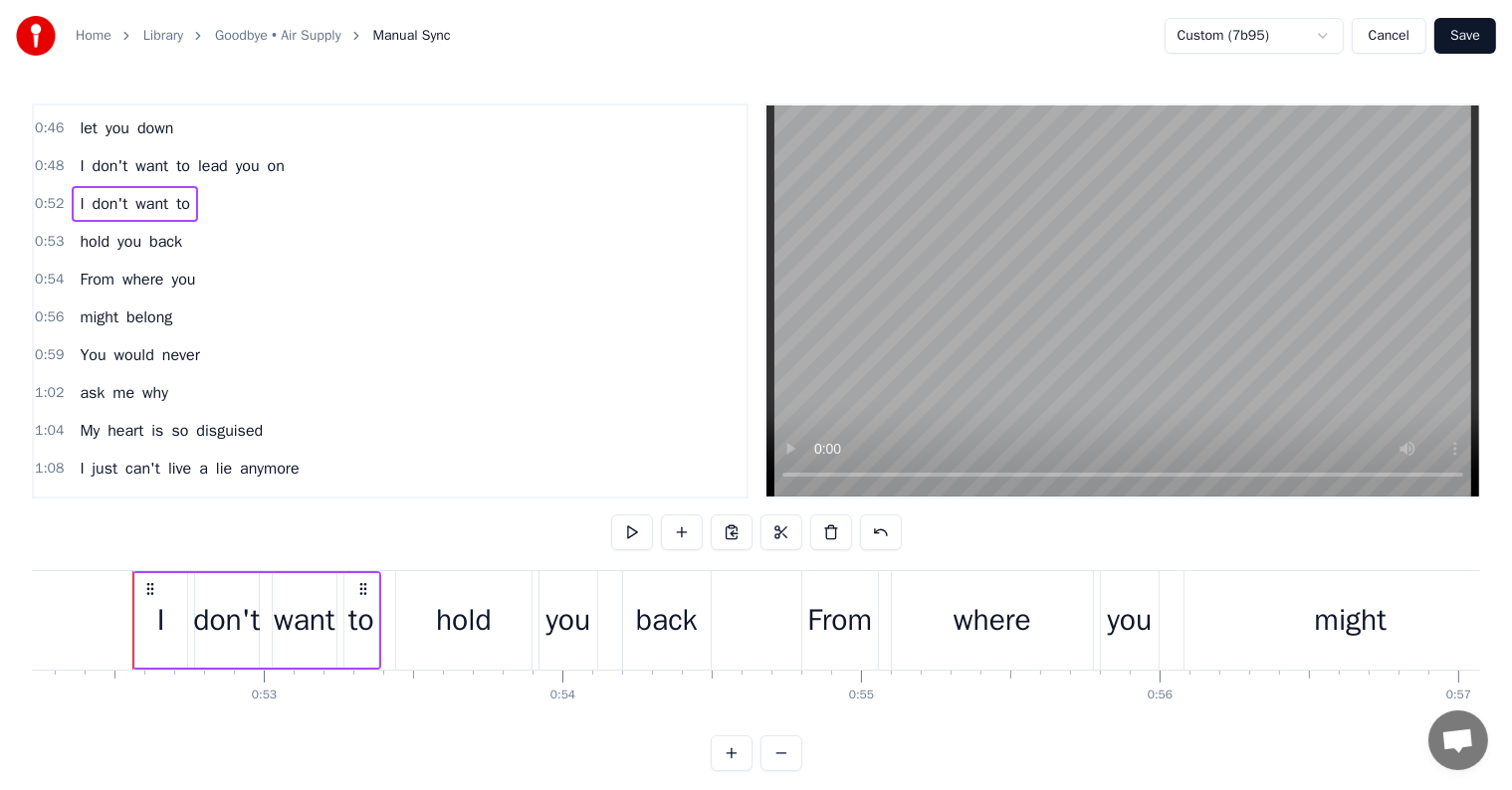 click at bounding box center [21077, 620] 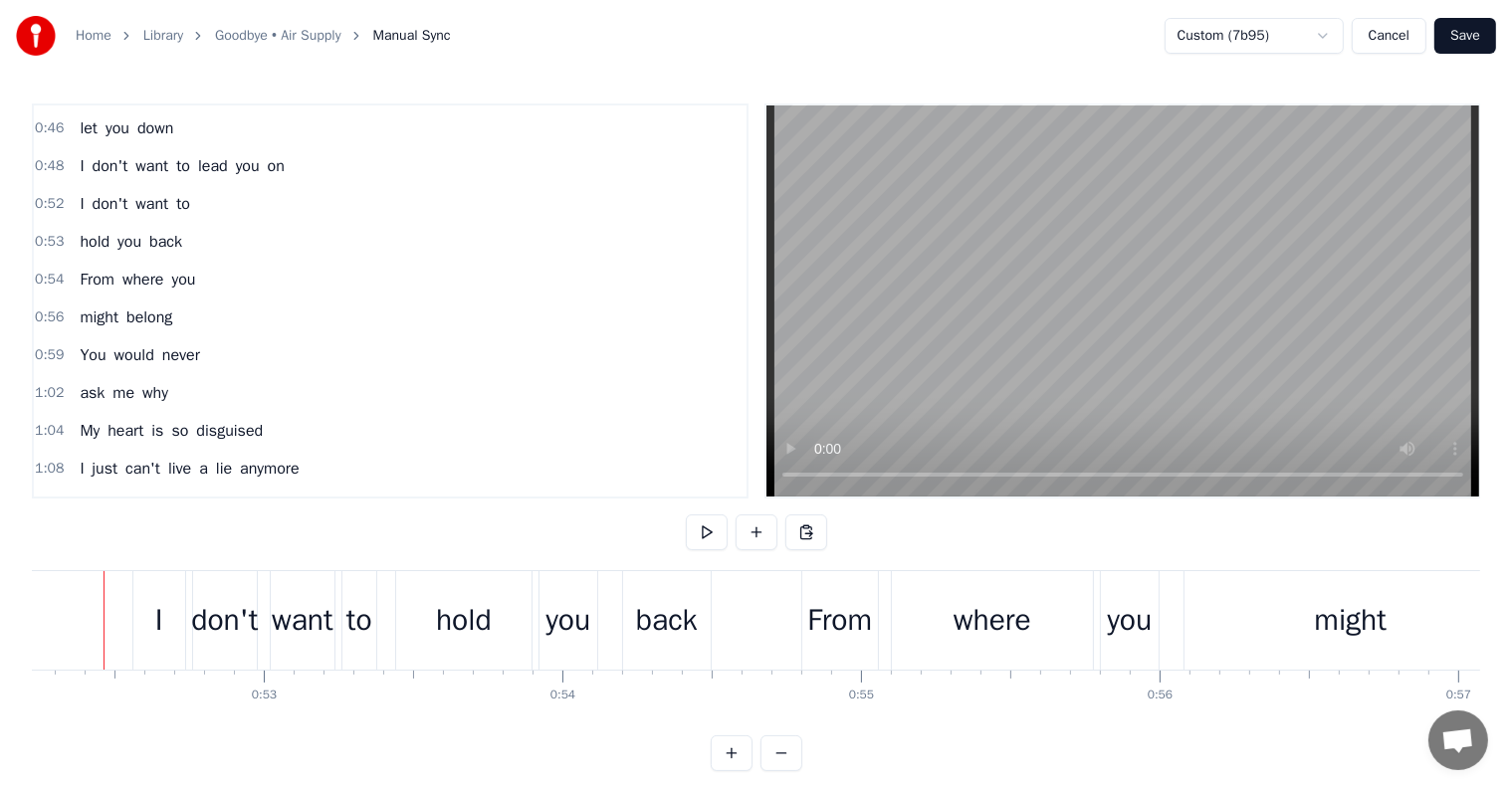 scroll, scrollTop: 27, scrollLeft: 0, axis: vertical 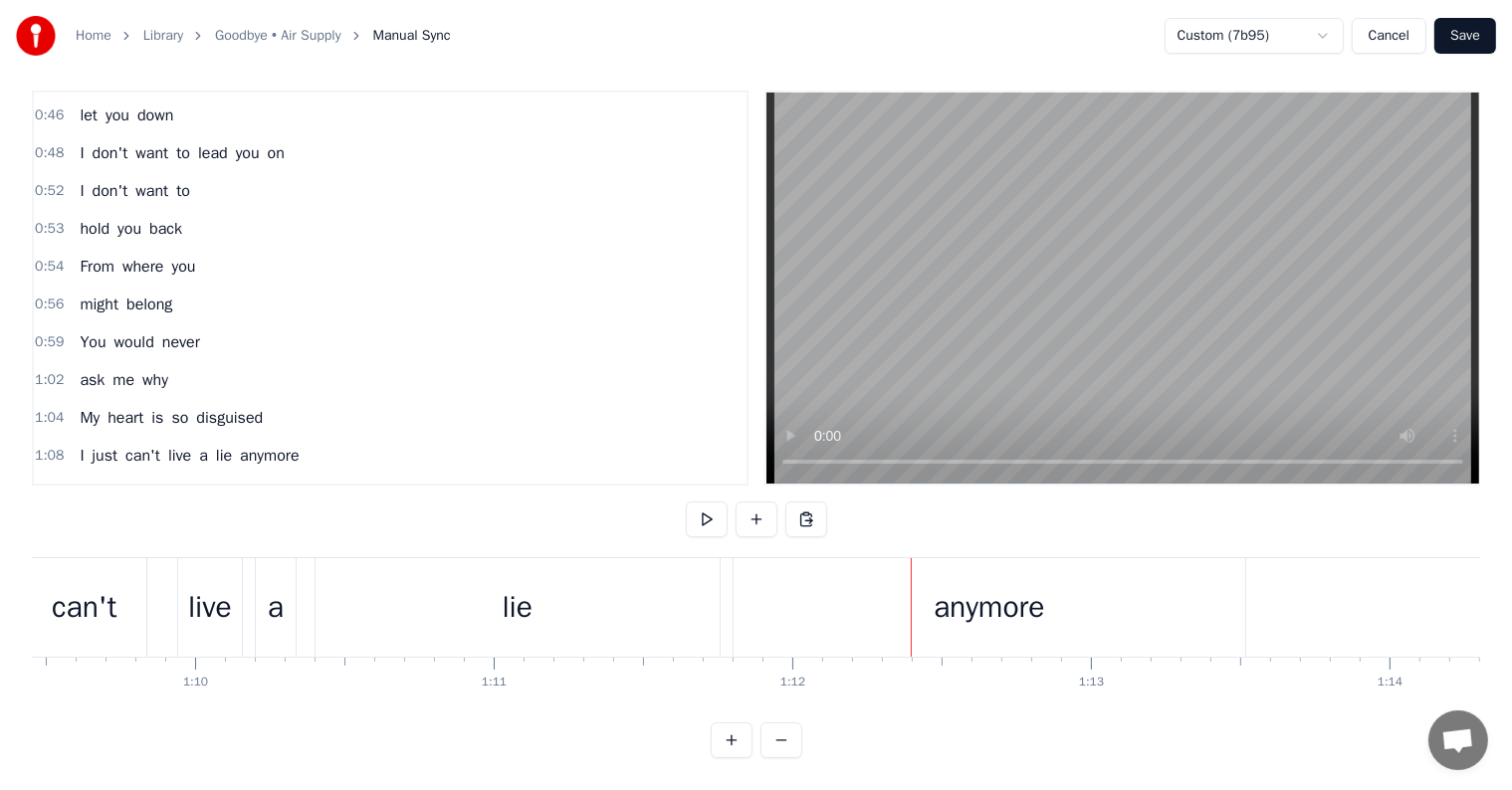 click on "a" at bounding box center (203, 456) 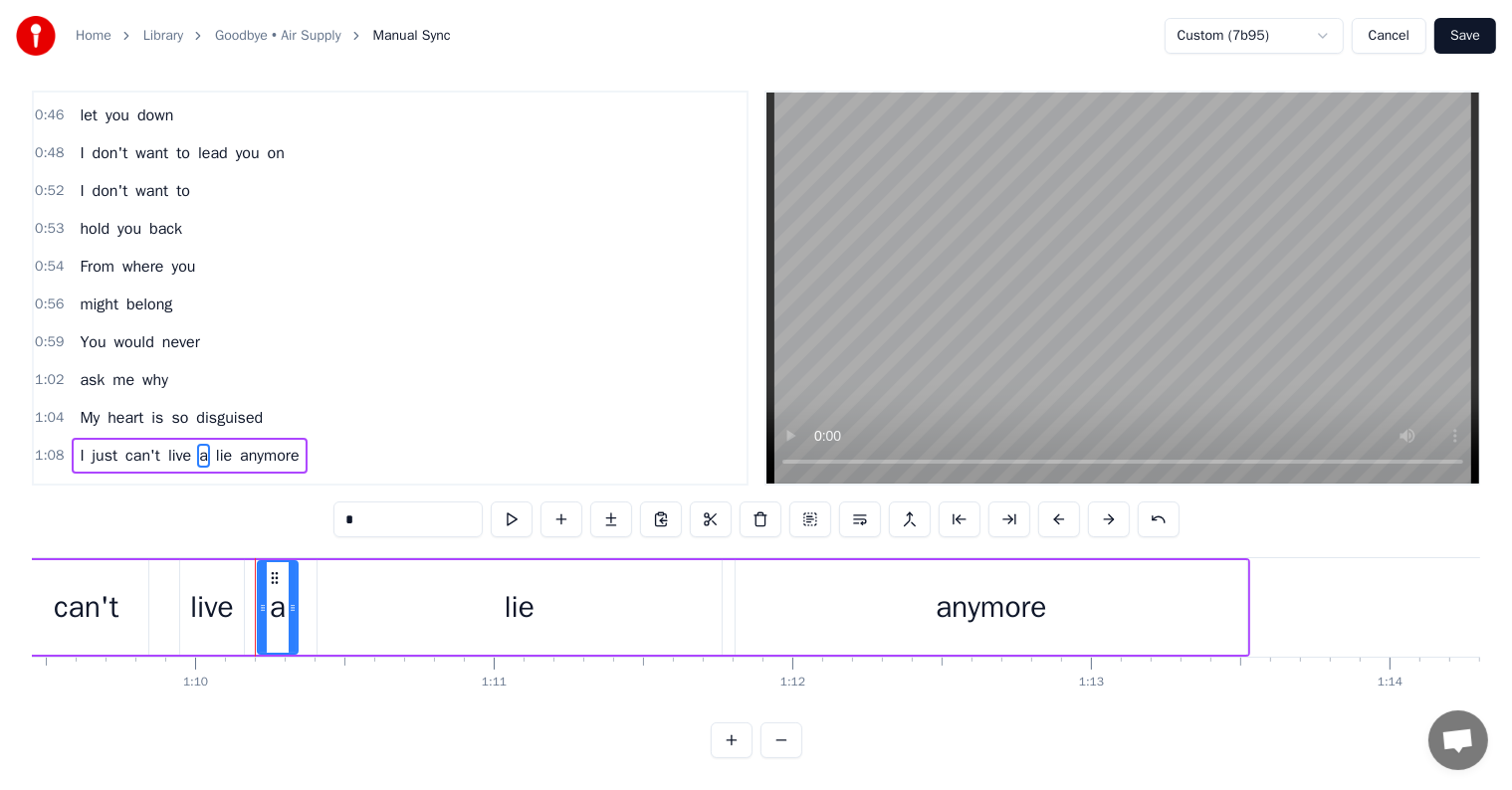 scroll, scrollTop: 0, scrollLeft: 0, axis: both 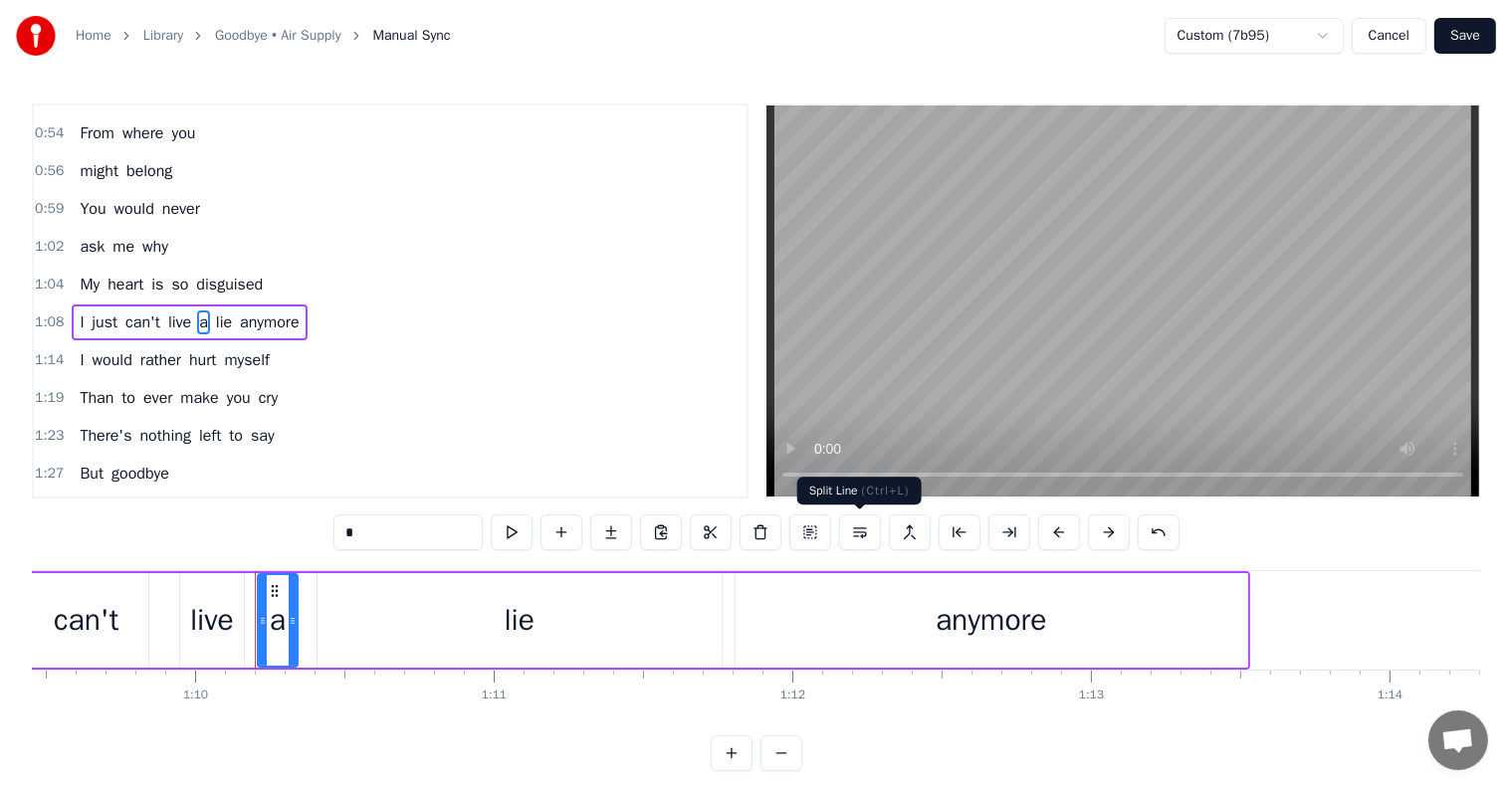 click at bounding box center (860, 532) 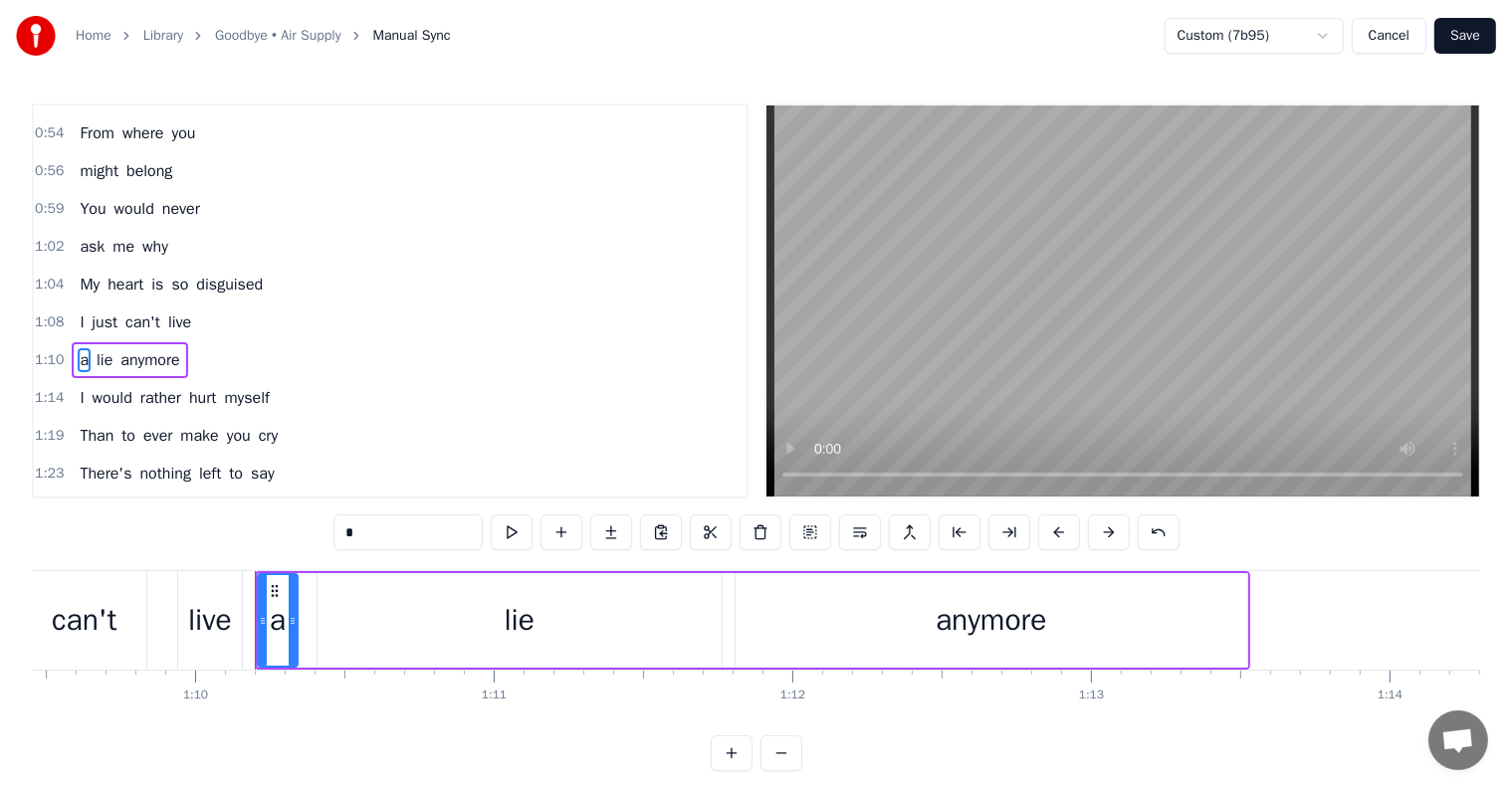 scroll, scrollTop: 482, scrollLeft: 0, axis: vertical 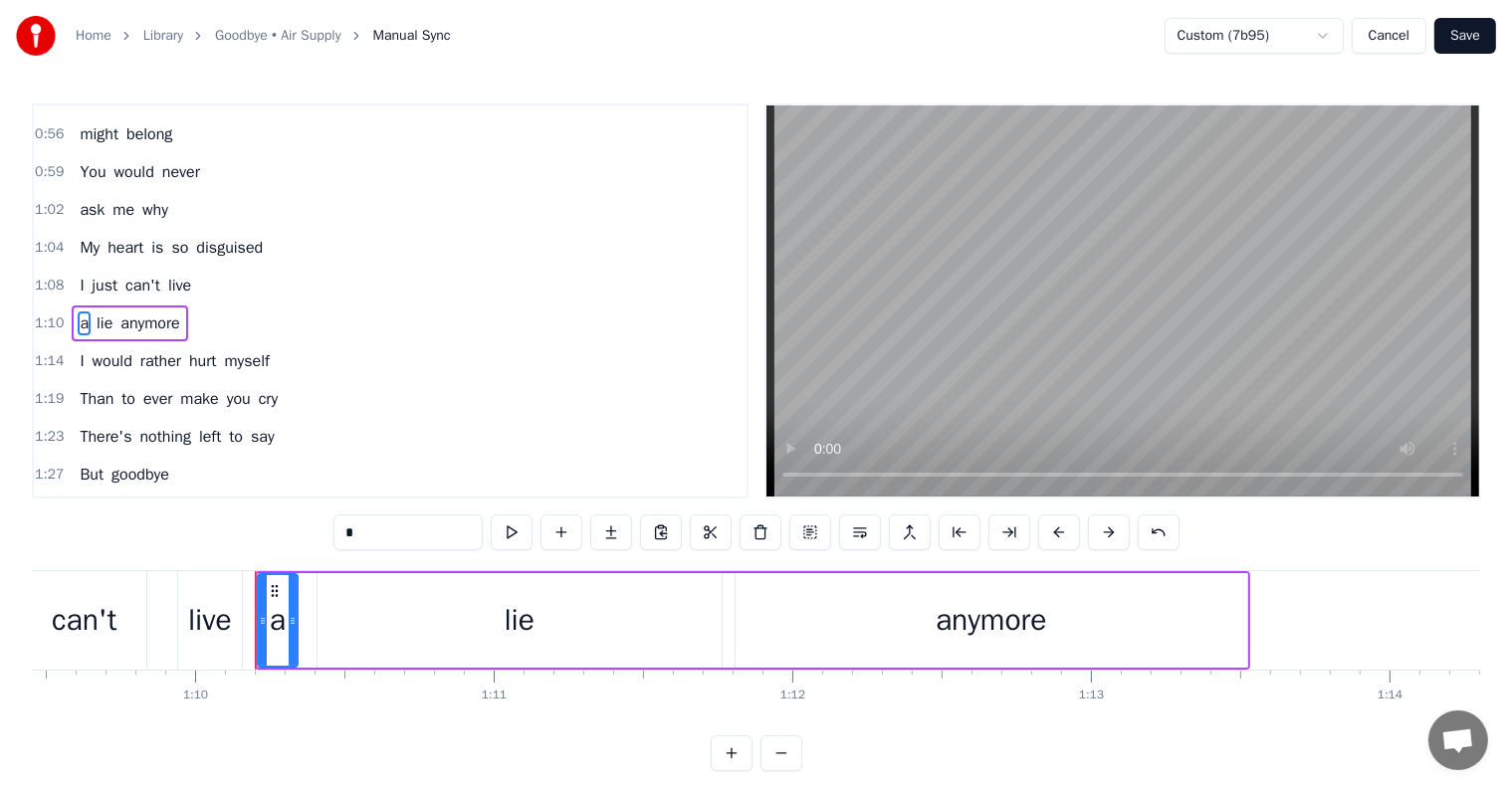 click on "1:04 My heart is so disguised" at bounding box center [390, 248] 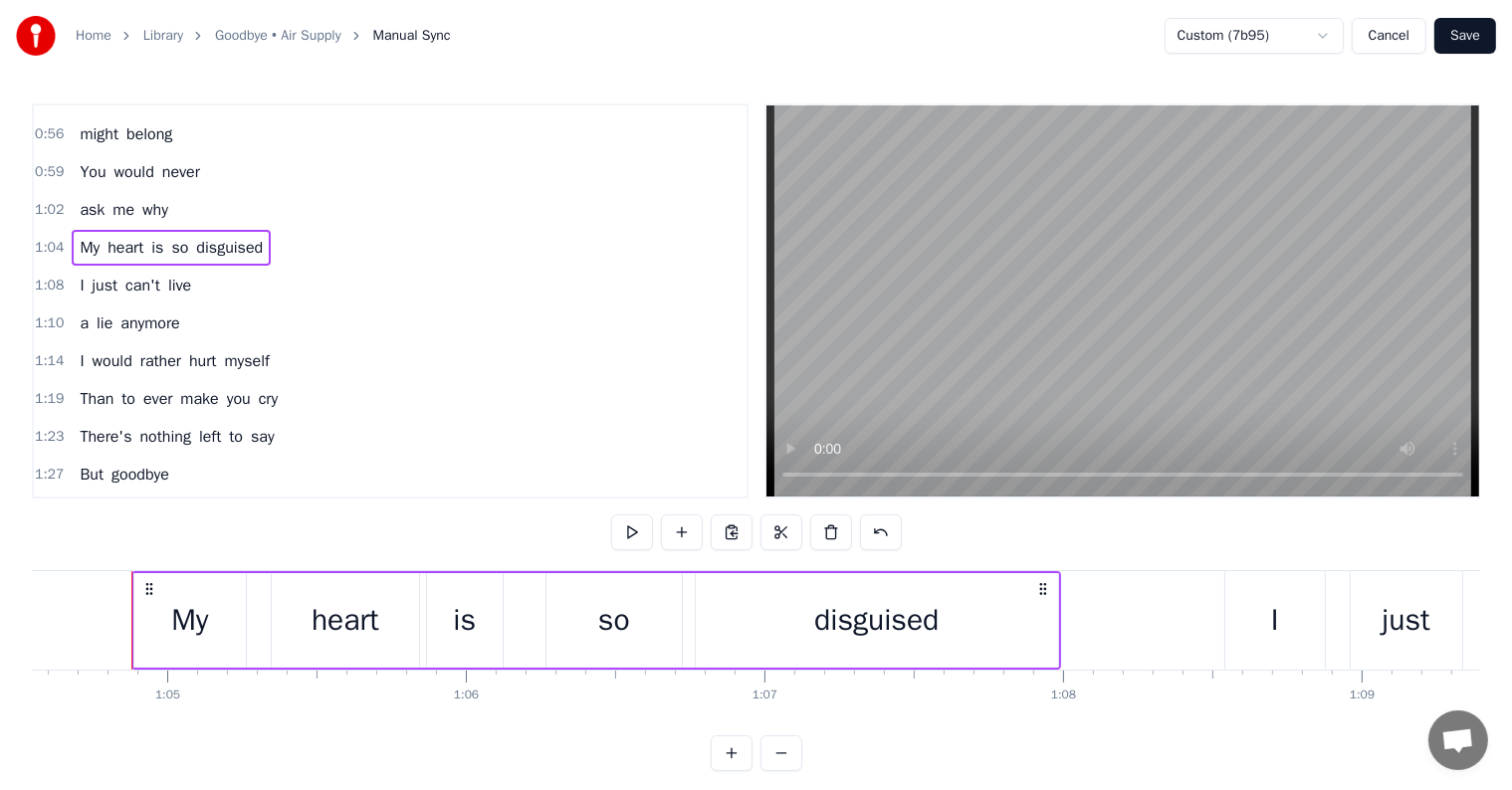 scroll, scrollTop: 0, scrollLeft: 19274, axis: horizontal 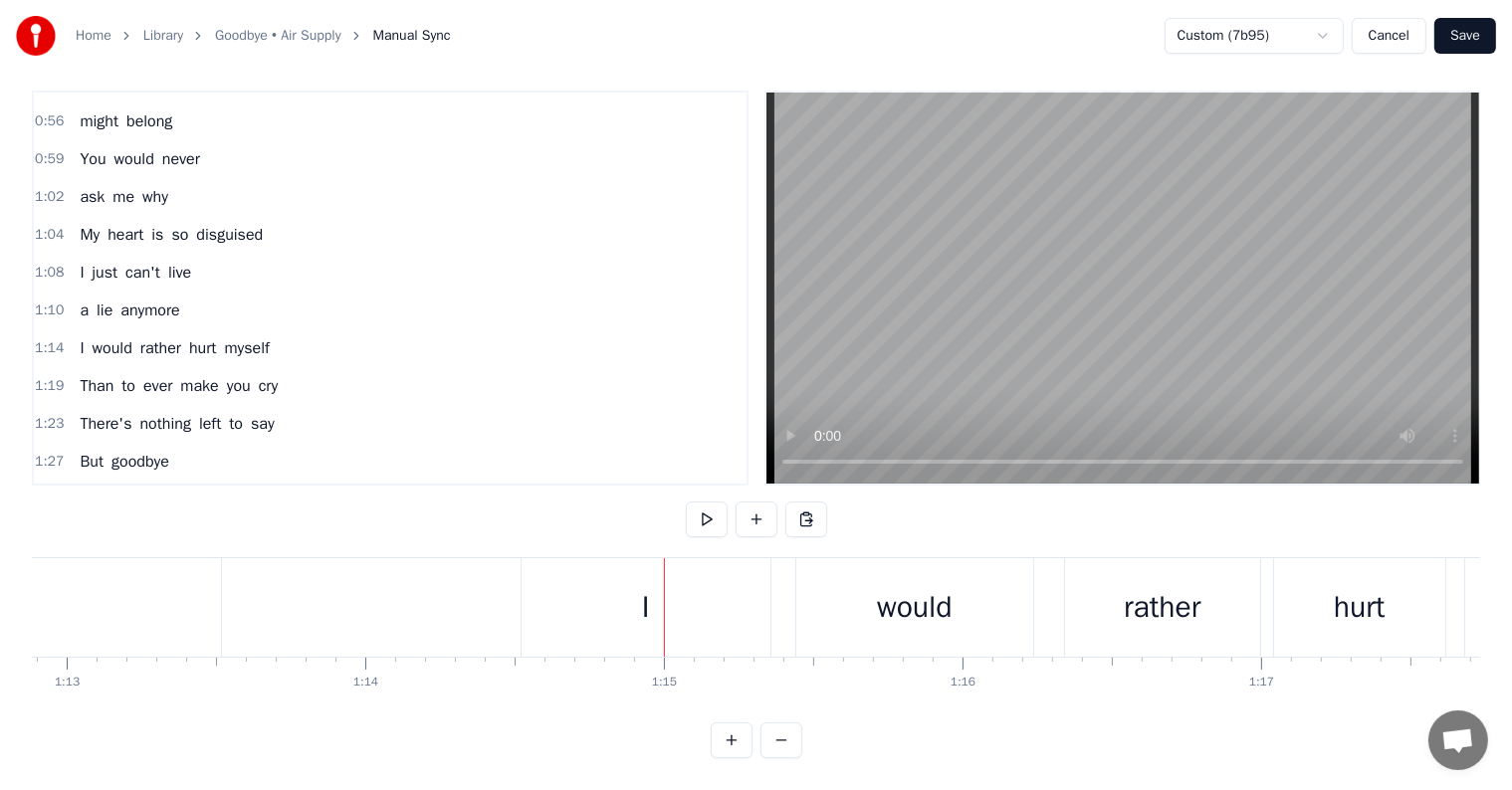 click on "Save" at bounding box center (1465, 36) 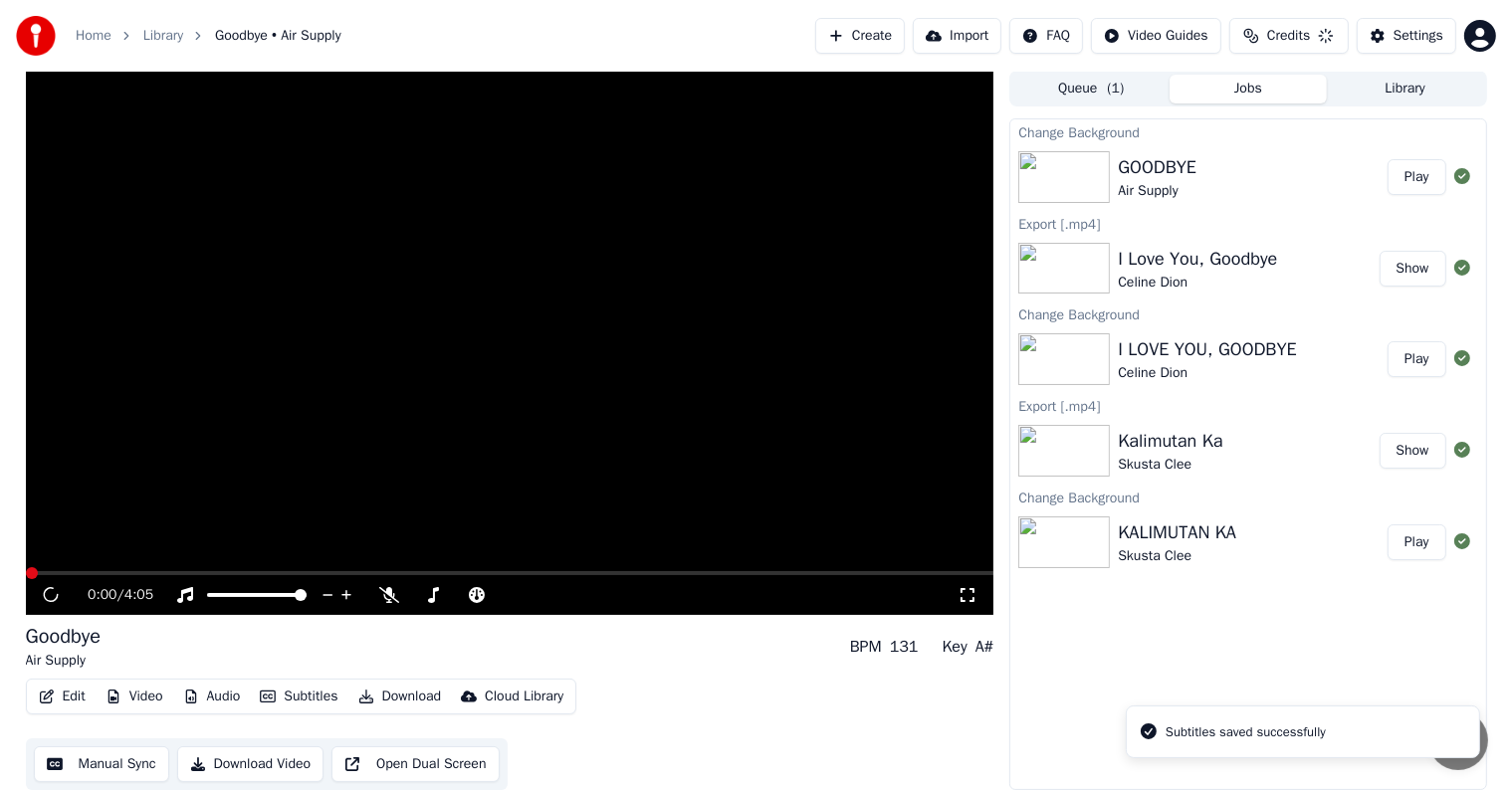 scroll, scrollTop: 1, scrollLeft: 0, axis: vertical 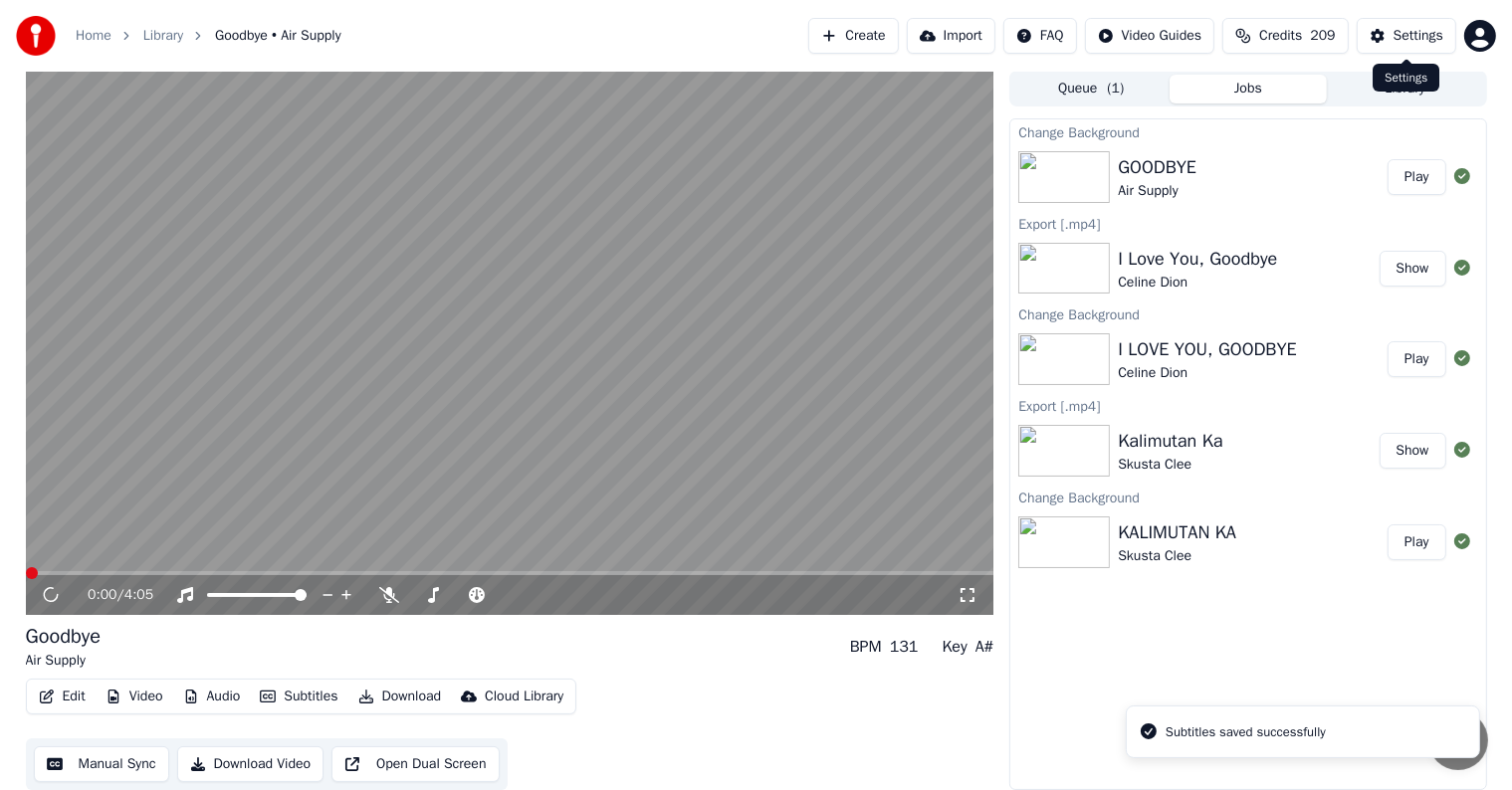 click on "Settings" at bounding box center [1418, 36] 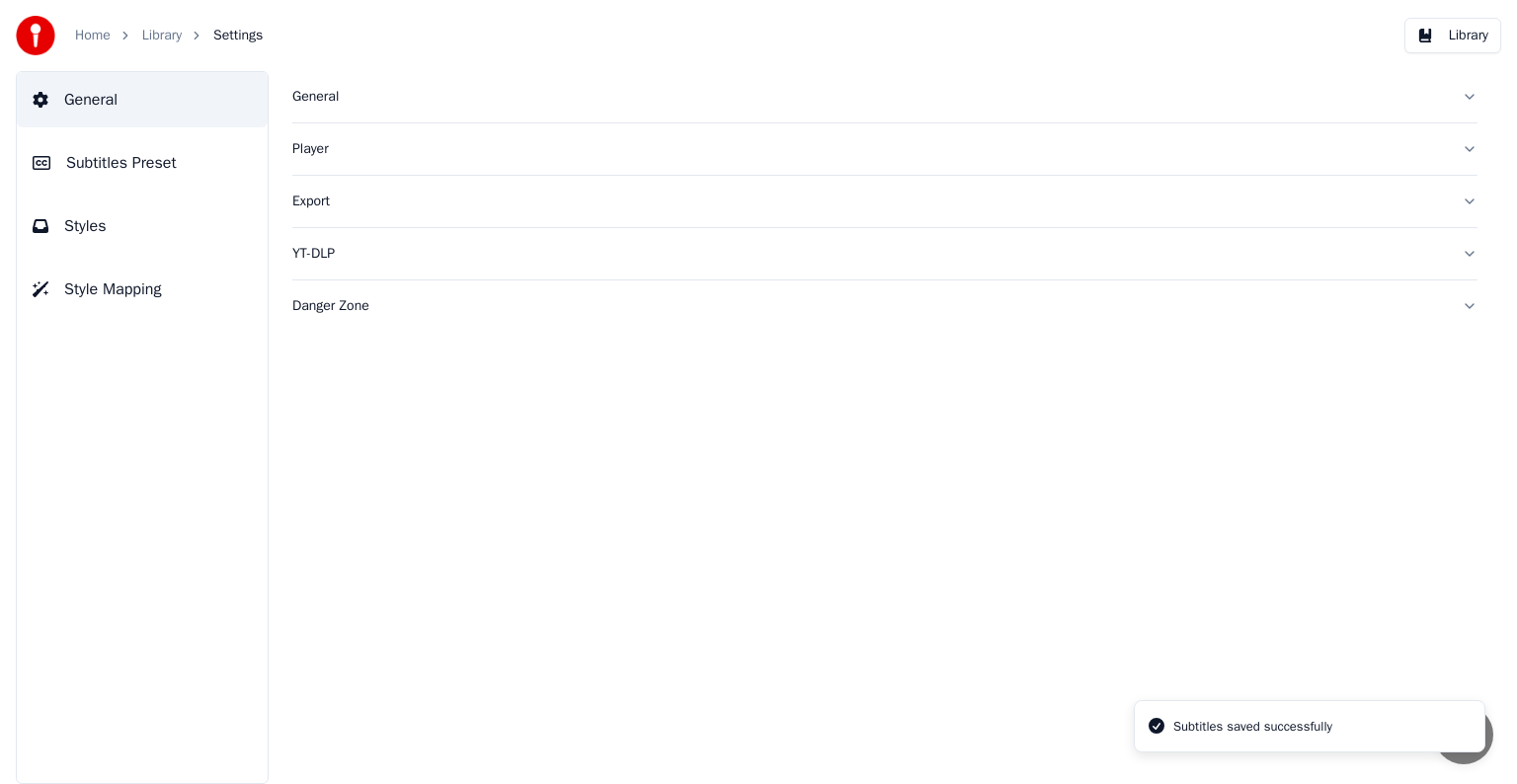 click on "Styles" at bounding box center (85, 226) 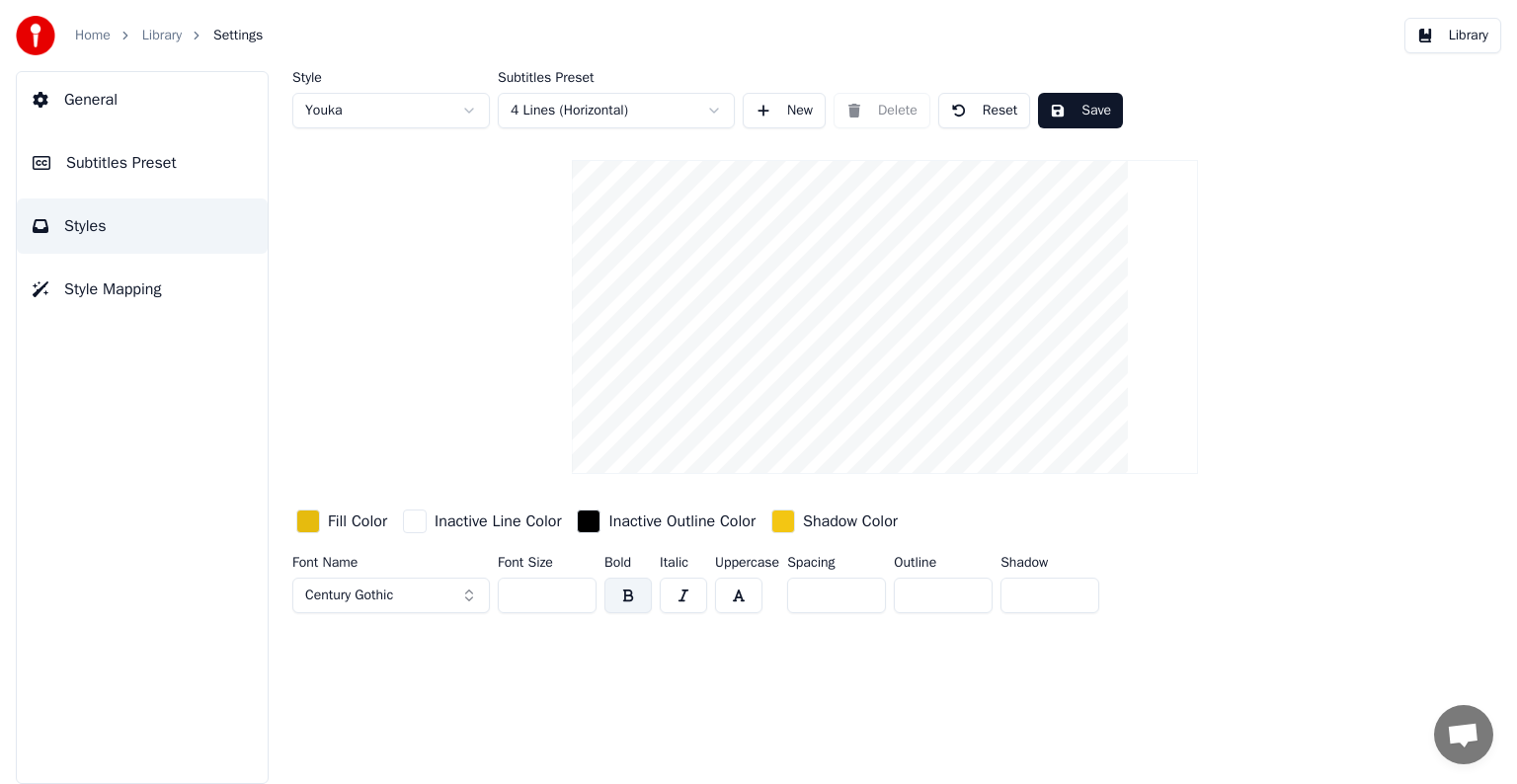click on "Subtitles Preset" at bounding box center [121, 163] 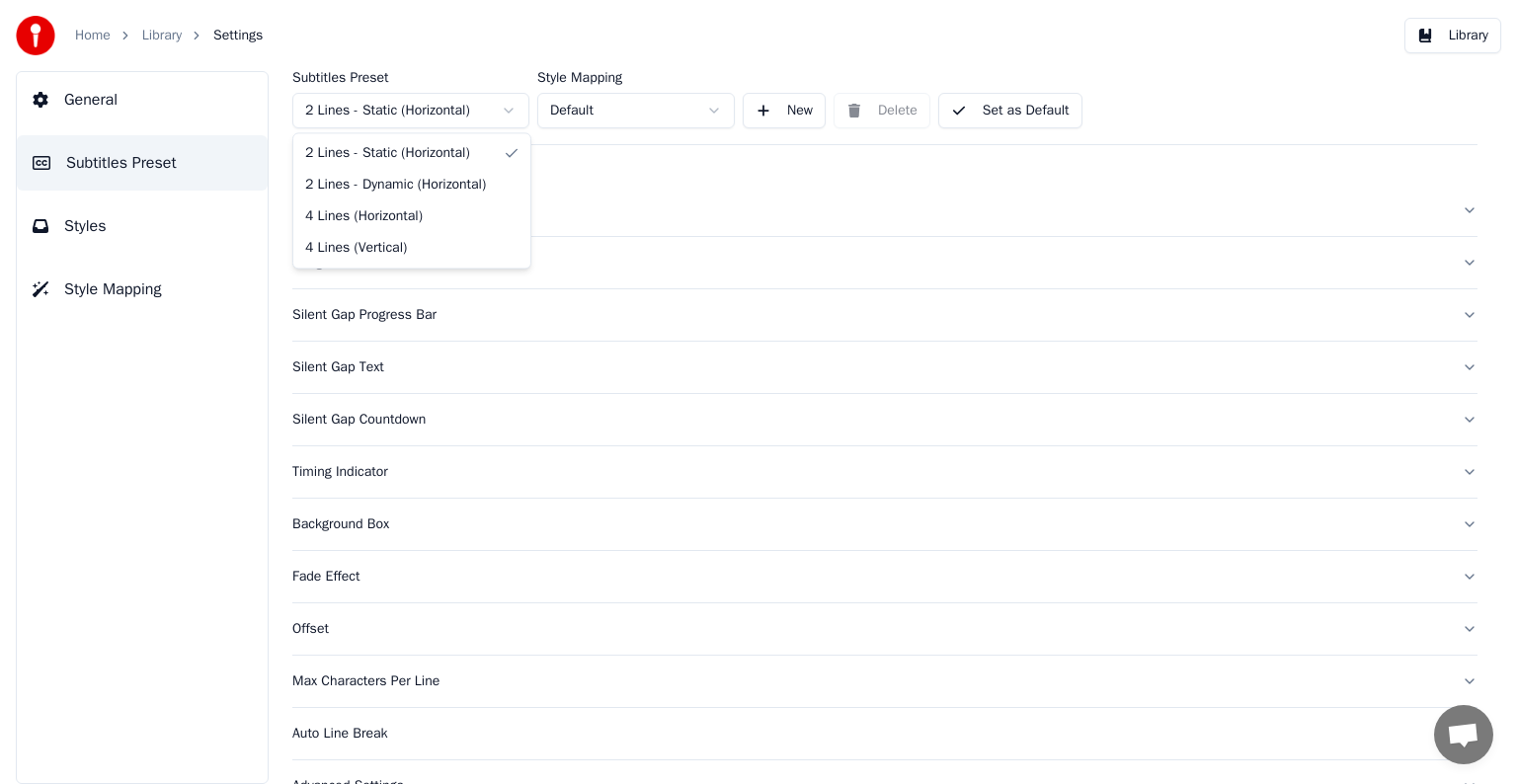click on "Home Library Settings Library General Subtitles Preset Styles Style Mapping Subtitles Preset 2 Lines - Static (Horizontal) Style Mapping Default New Delete Set as Default General Song Title Silent Gap Progress Bar Silent Gap Text Silent Gap Countdown Timing Indicator Background Box Fade Effect Offset Max Characters Per Line Auto Line Break Advanced Settings 2 Lines - Static (Horizontal) 2 Lines - Dynamic (Horizontal) 4 Lines (Horizontal) 4 Lines (Vertical)" at bounding box center [758, 392] 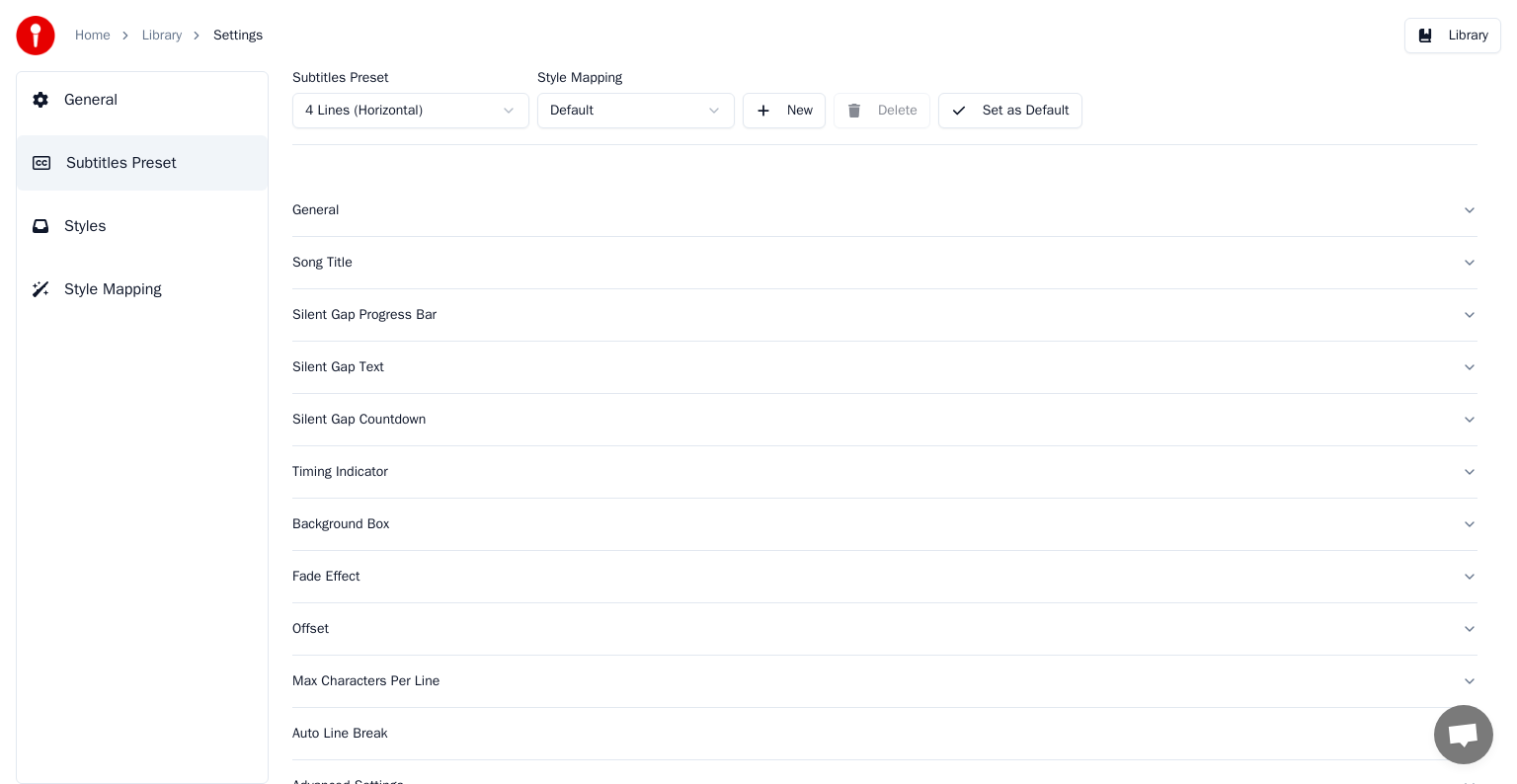 click on "Styles" at bounding box center [85, 226] 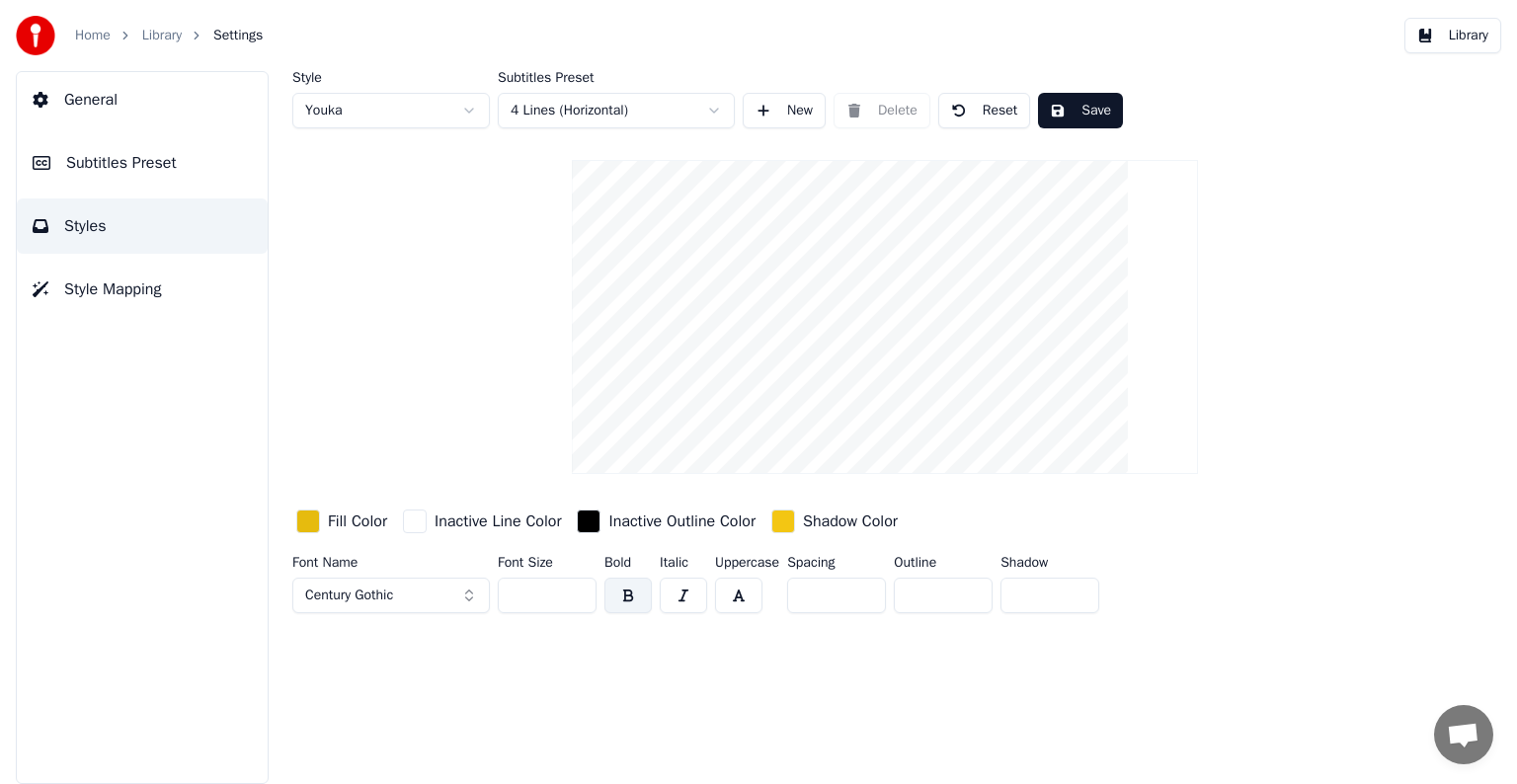 drag, startPoint x: 520, startPoint y: 588, endPoint x: 535, endPoint y: 592, distance: 15.524175 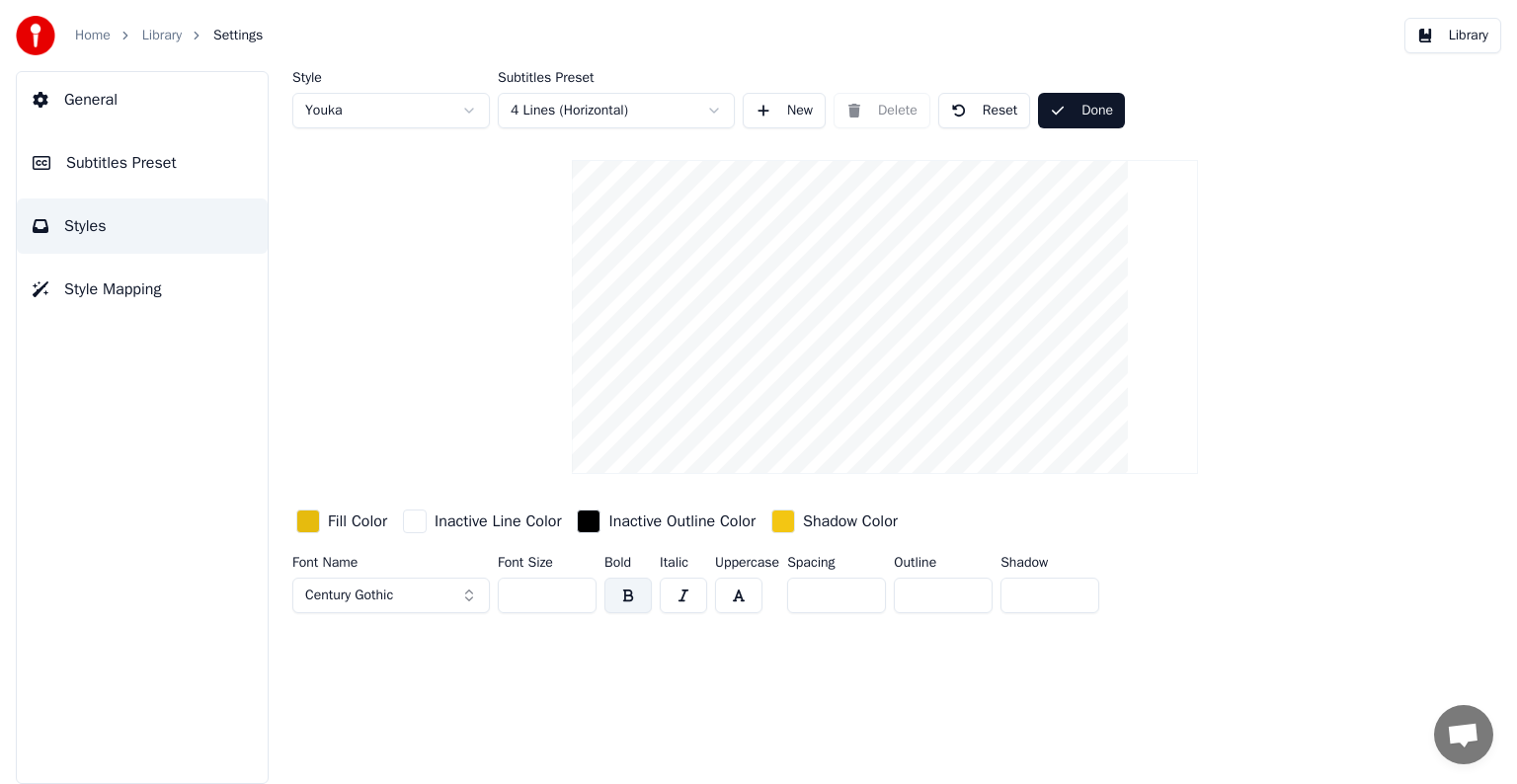 click on "Library" at bounding box center [162, 36] 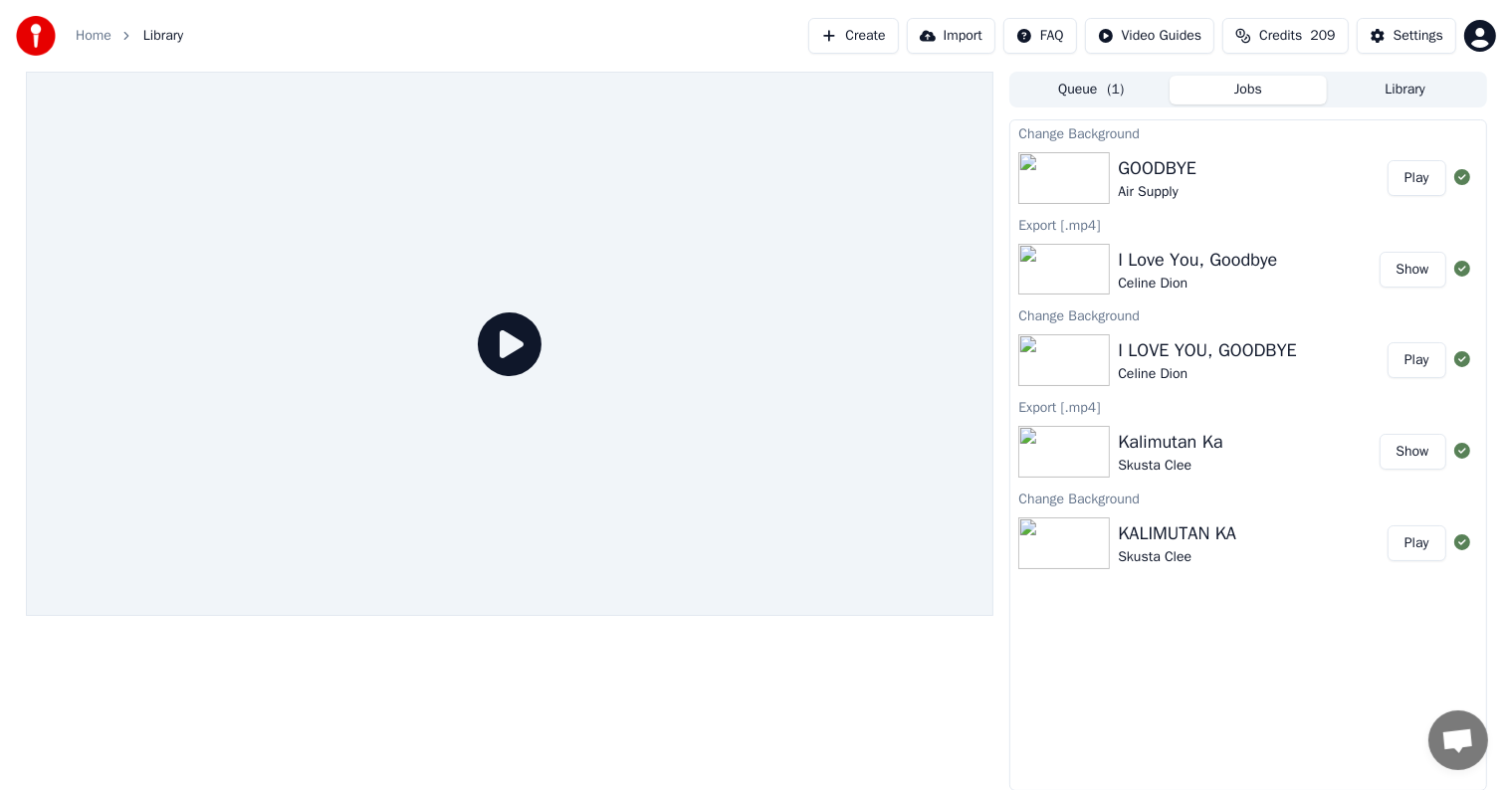 click on "Play" at bounding box center (1416, 178) 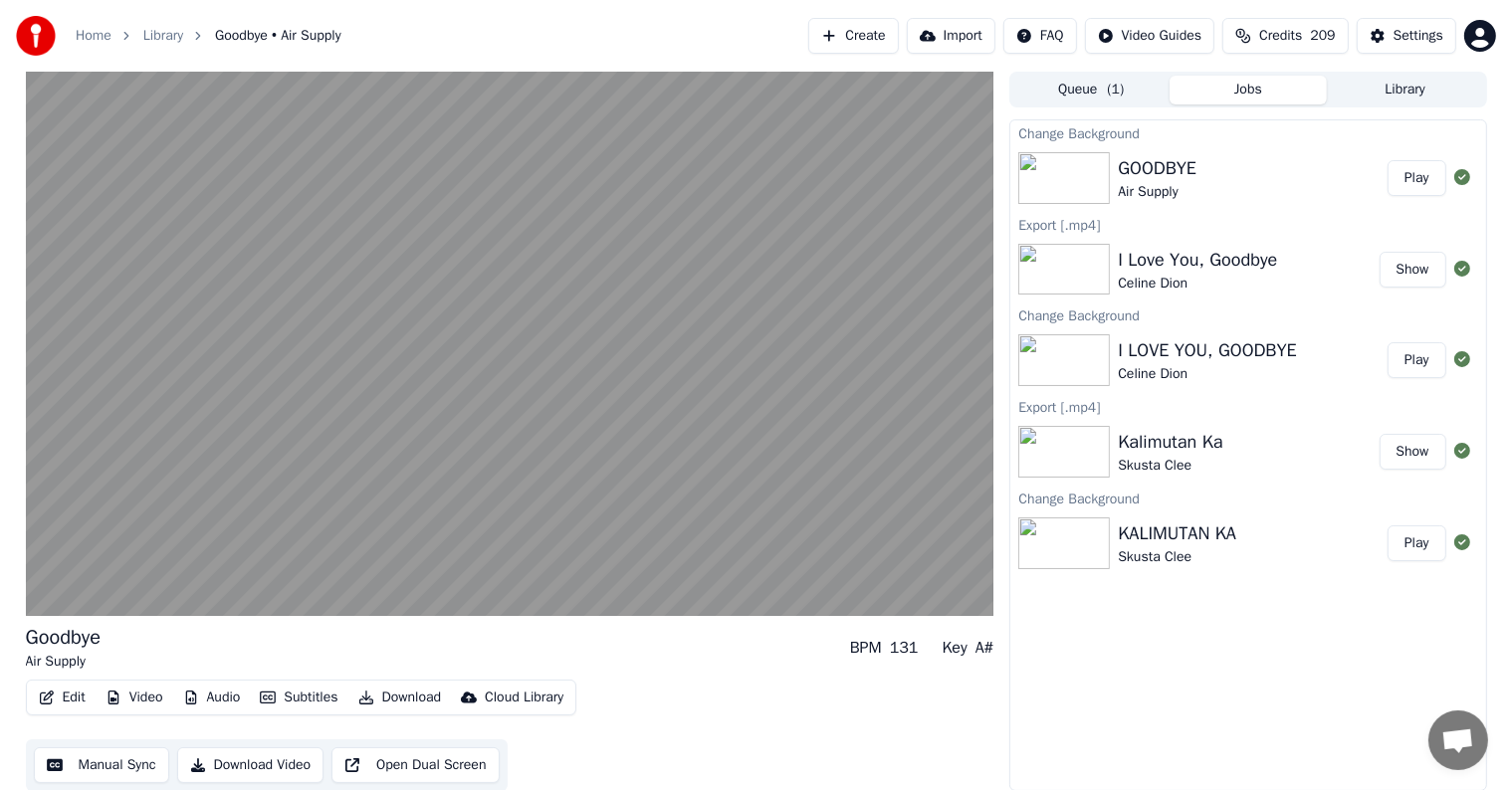click on "Manual Sync" at bounding box center [102, 765] 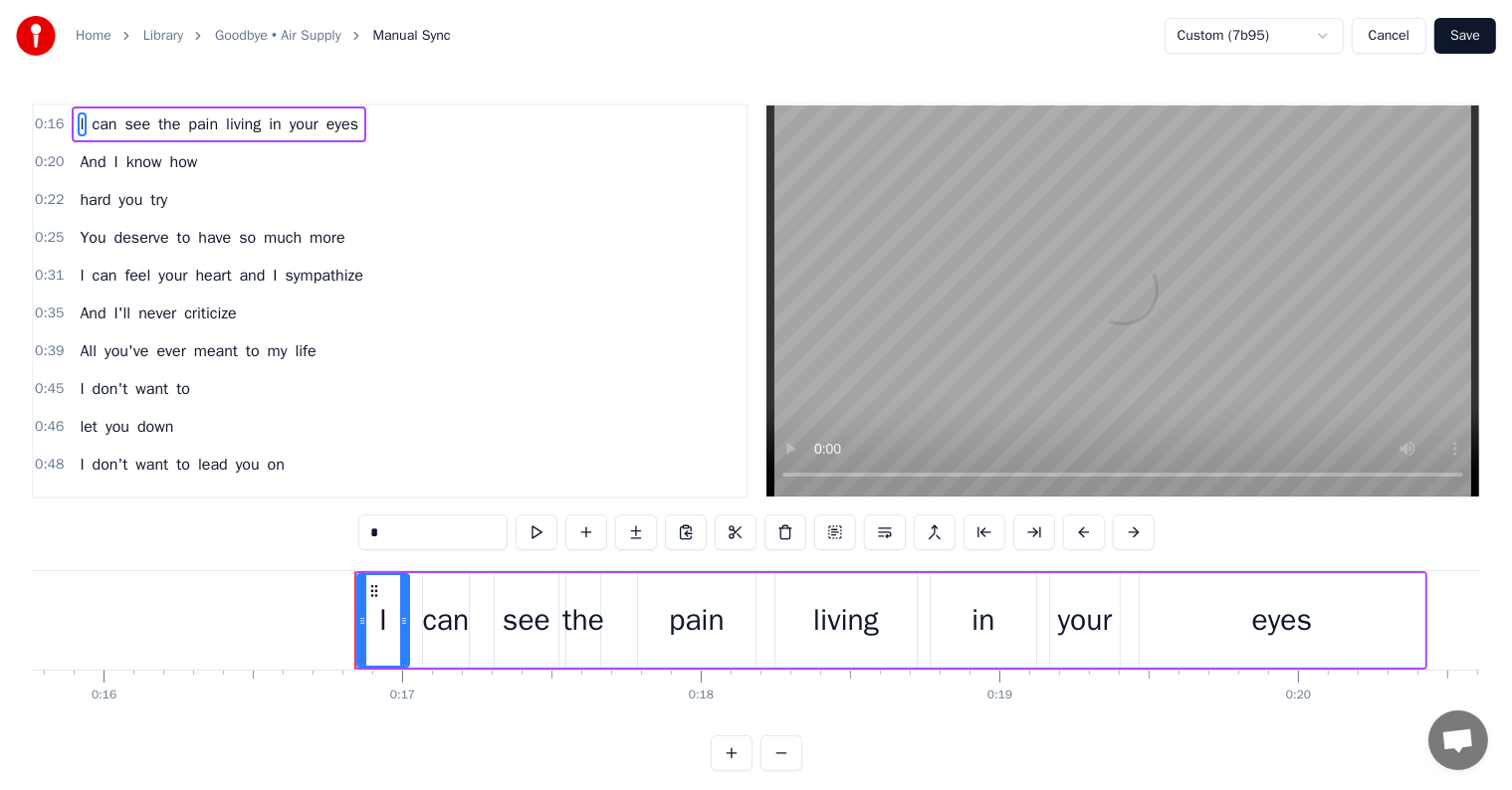 scroll, scrollTop: 0, scrollLeft: 4928, axis: horizontal 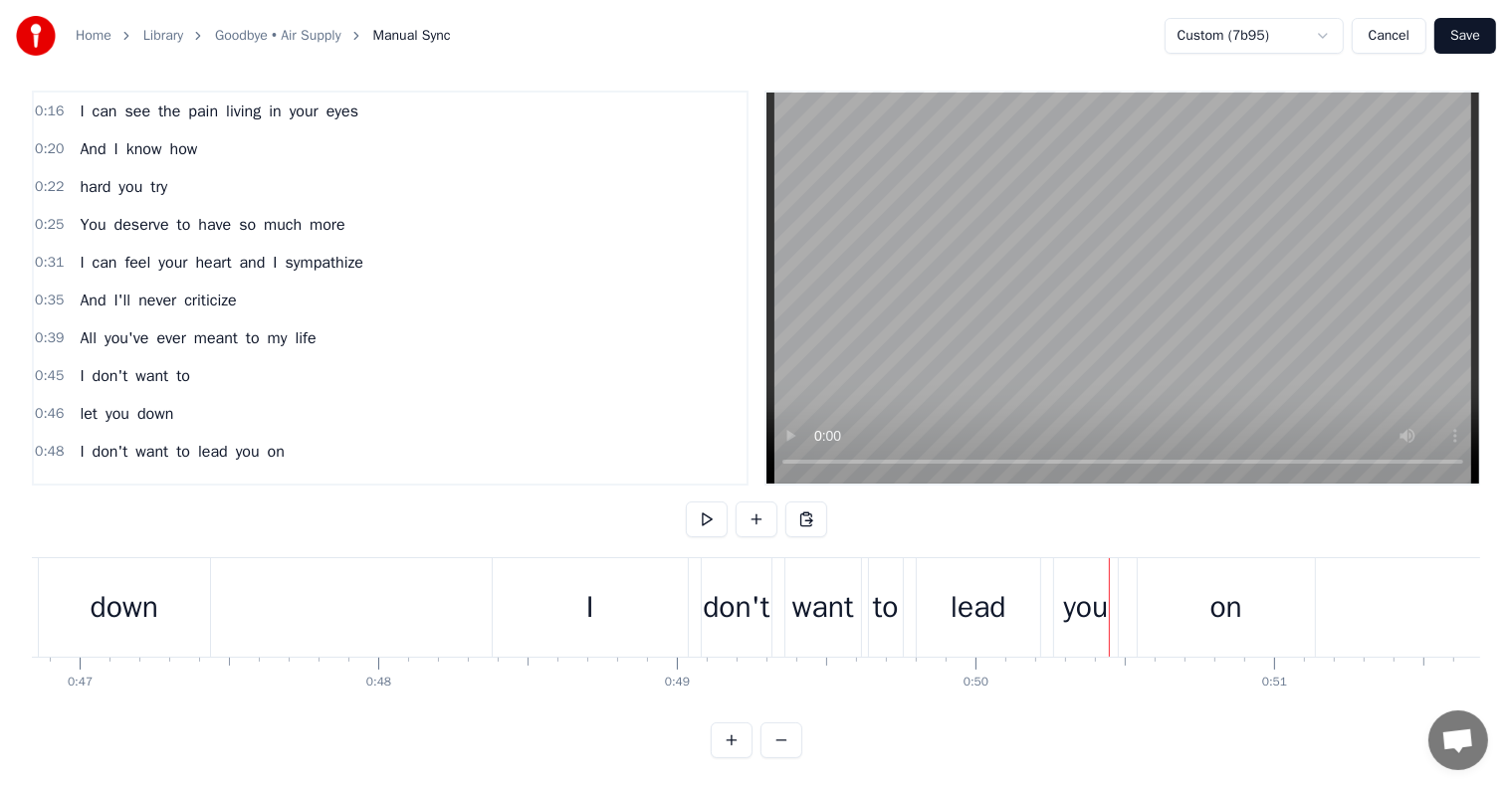 click on "lead" at bounding box center (978, 607) 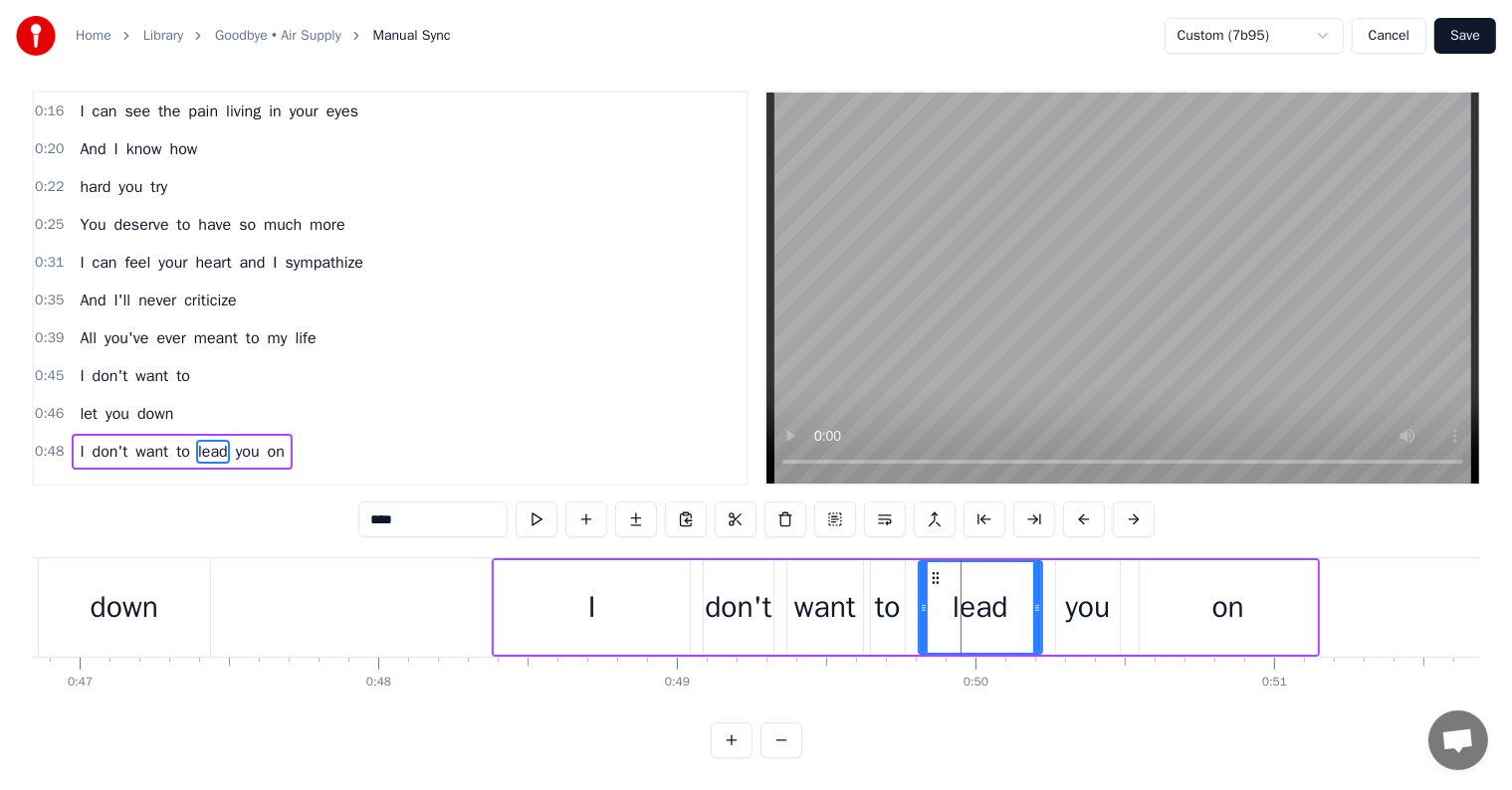 scroll, scrollTop: 0, scrollLeft: 0, axis: both 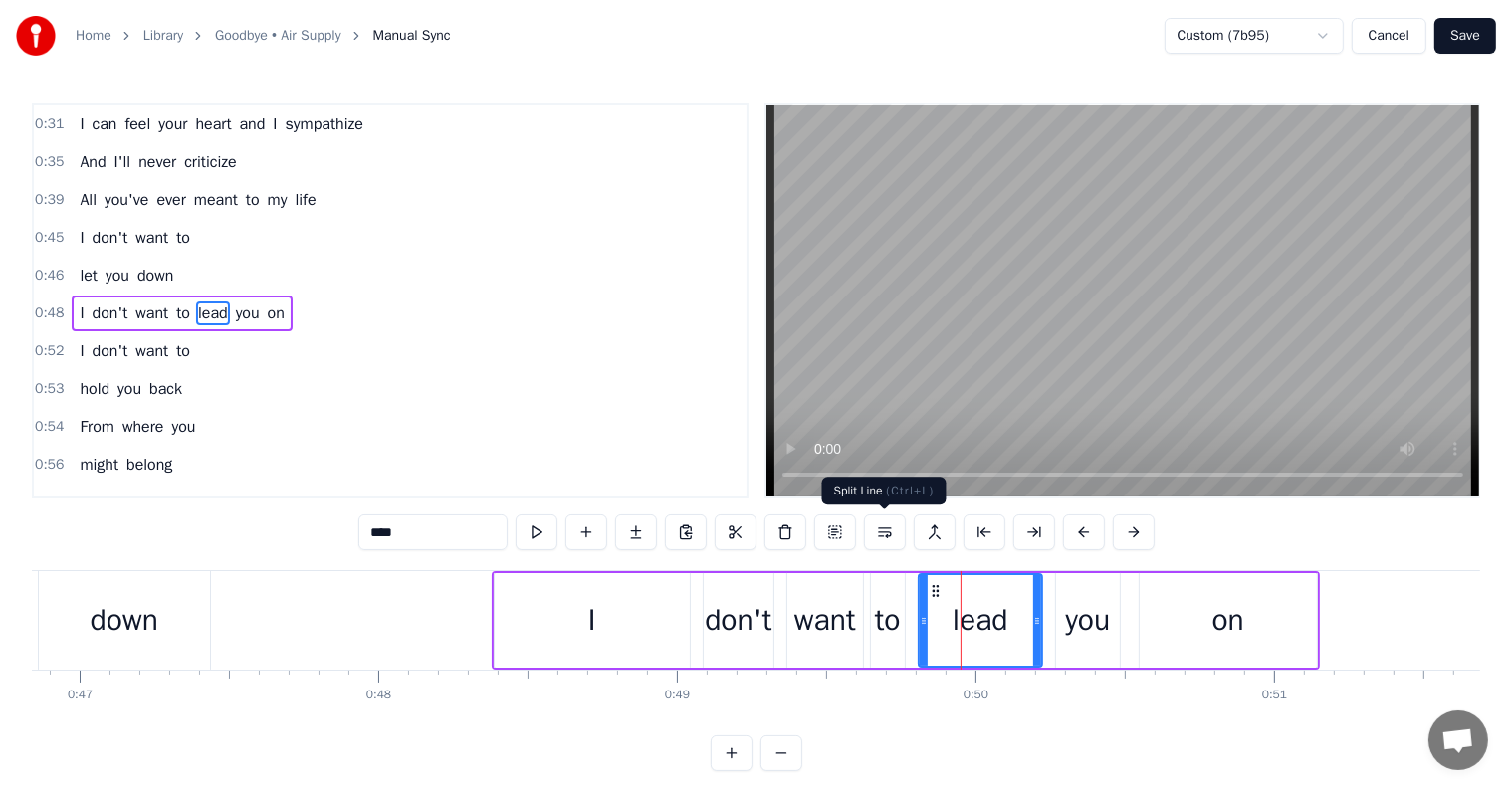 click at bounding box center (885, 532) 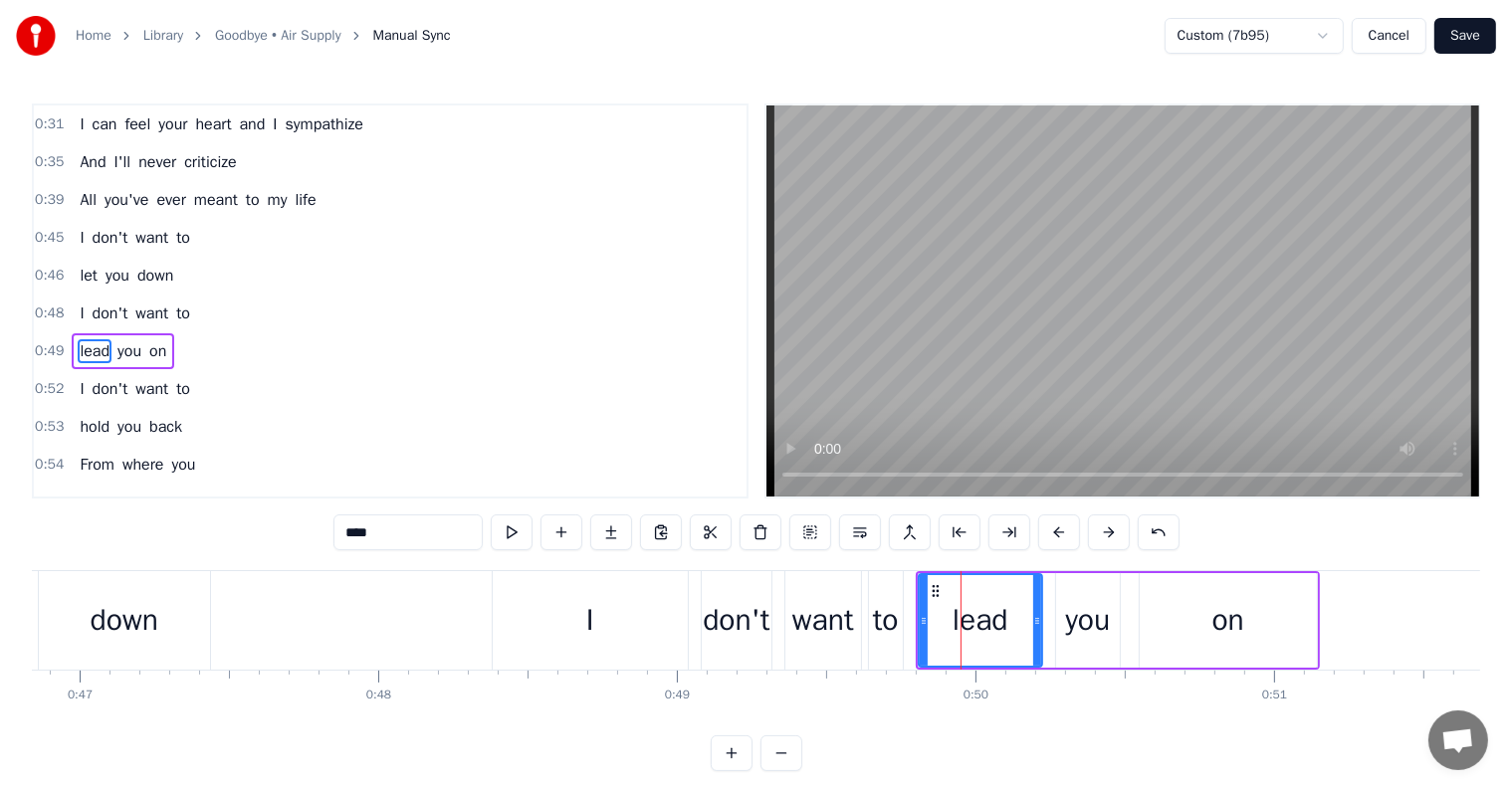 scroll, scrollTop: 188, scrollLeft: 0, axis: vertical 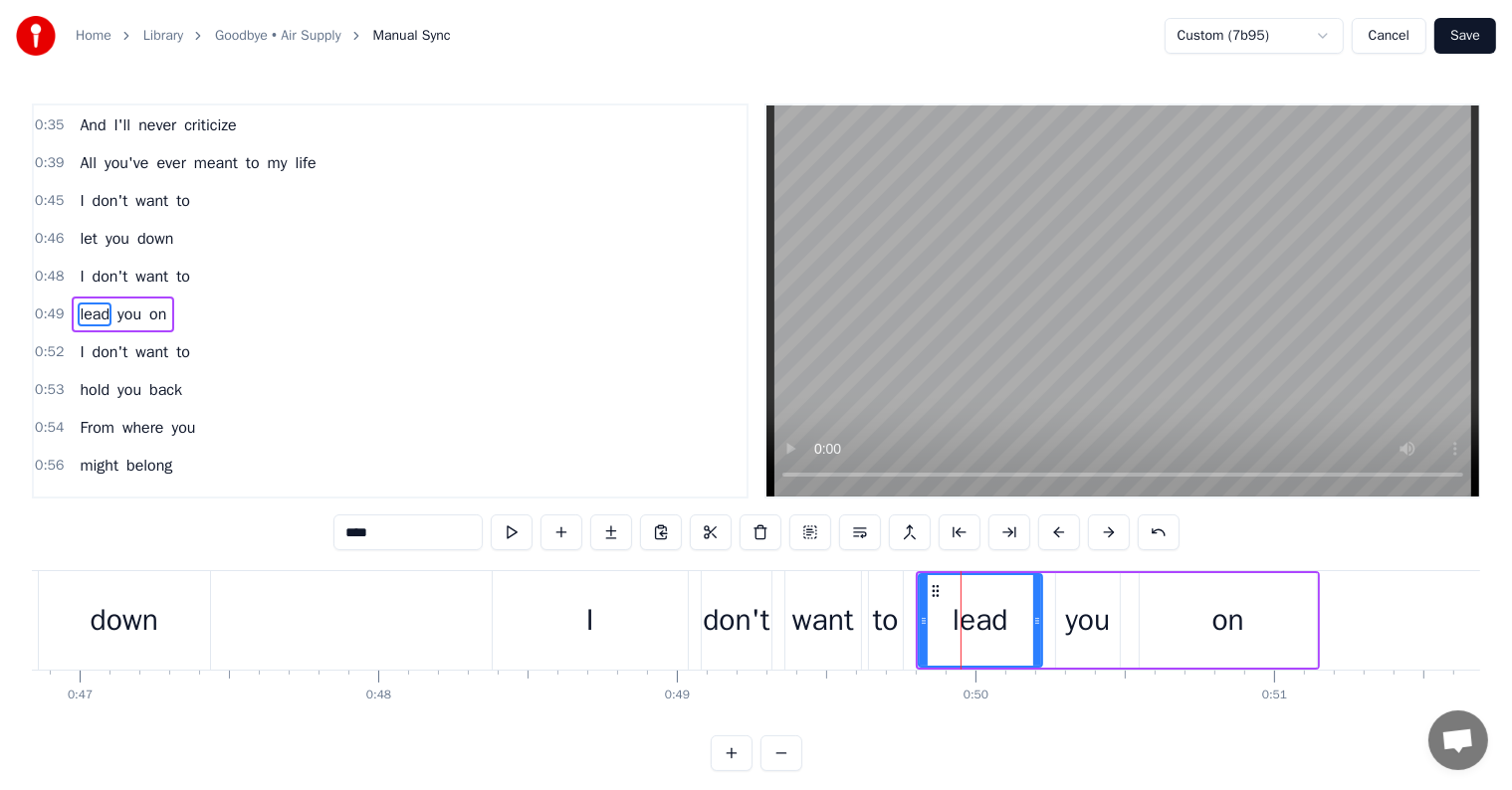click on "0:46 let you down" at bounding box center (390, 239) 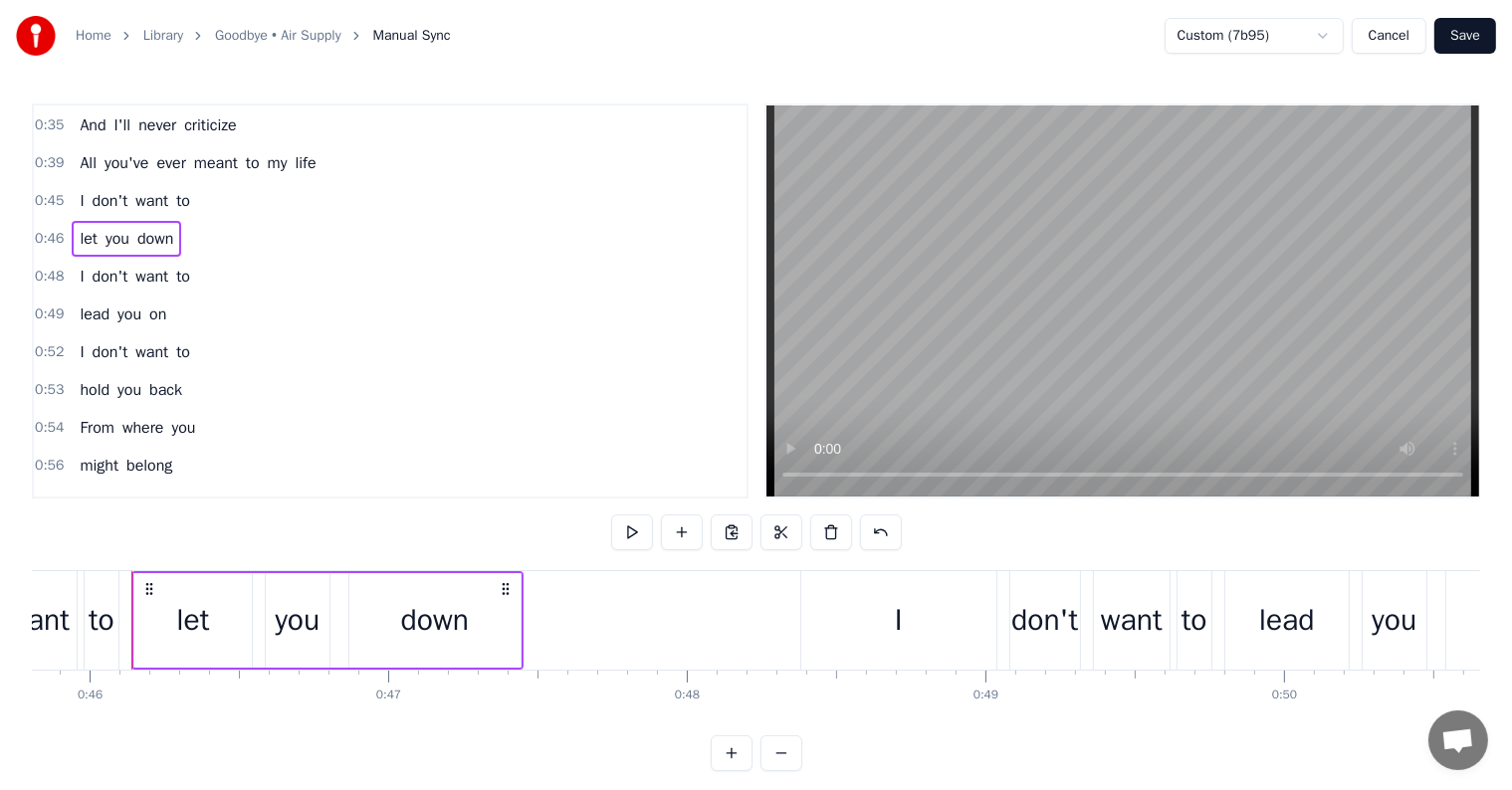 scroll, scrollTop: 0, scrollLeft: 13678, axis: horizontal 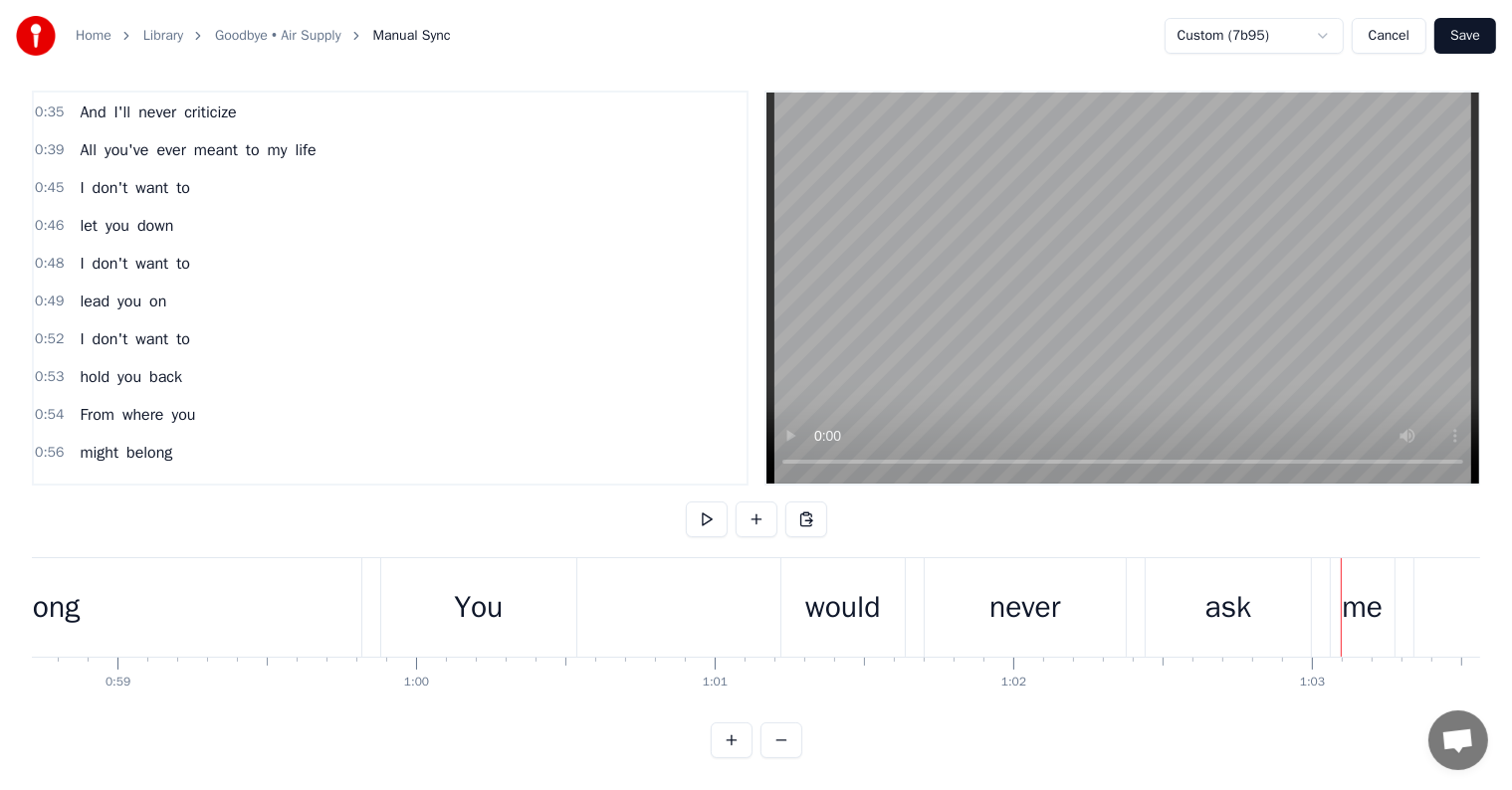 click on "You" at bounding box center (479, 607) 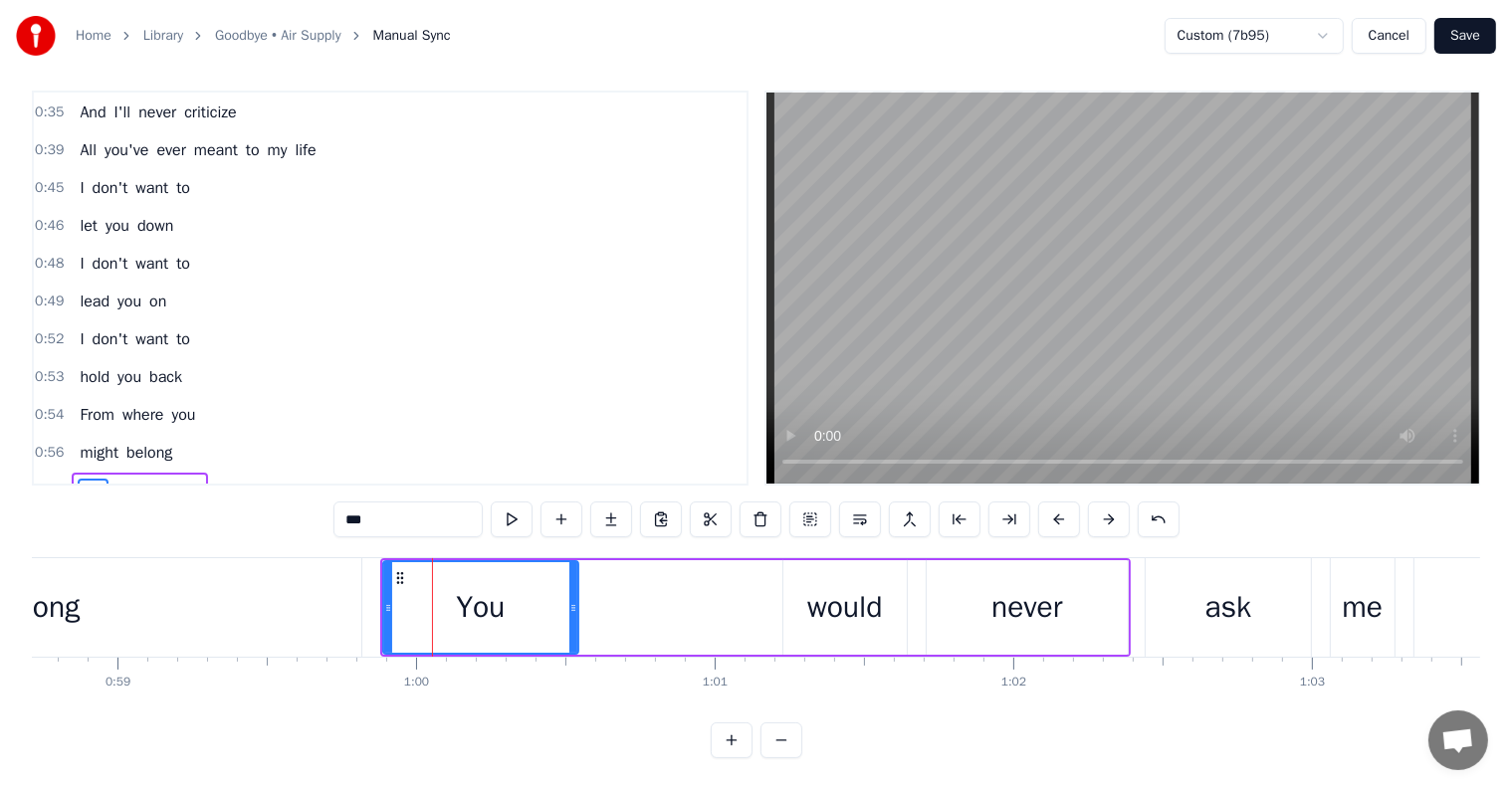 scroll, scrollTop: 0, scrollLeft: 0, axis: both 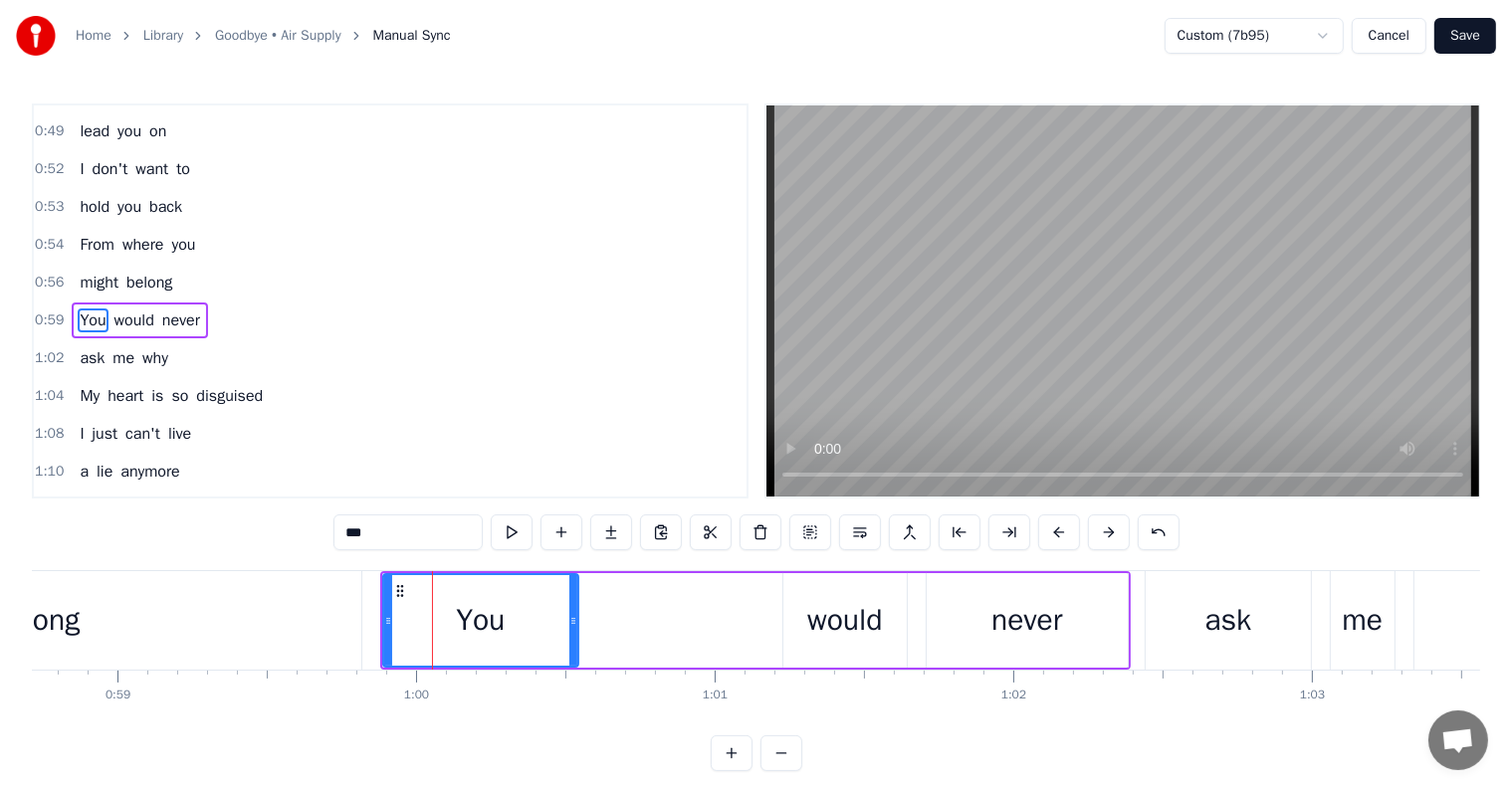 click on "0:56 might belong" at bounding box center [390, 283] 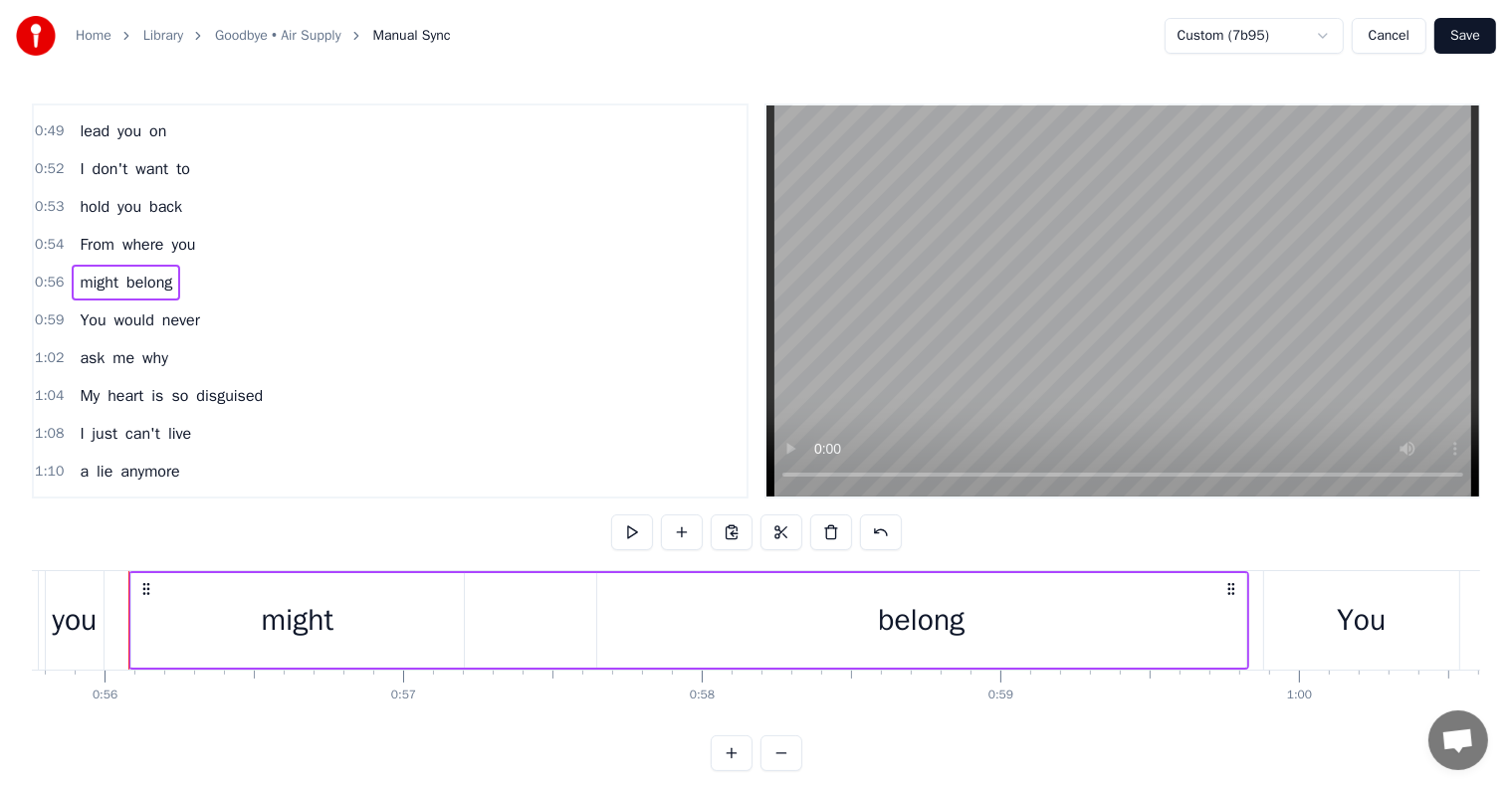 scroll, scrollTop: 0, scrollLeft: 16646, axis: horizontal 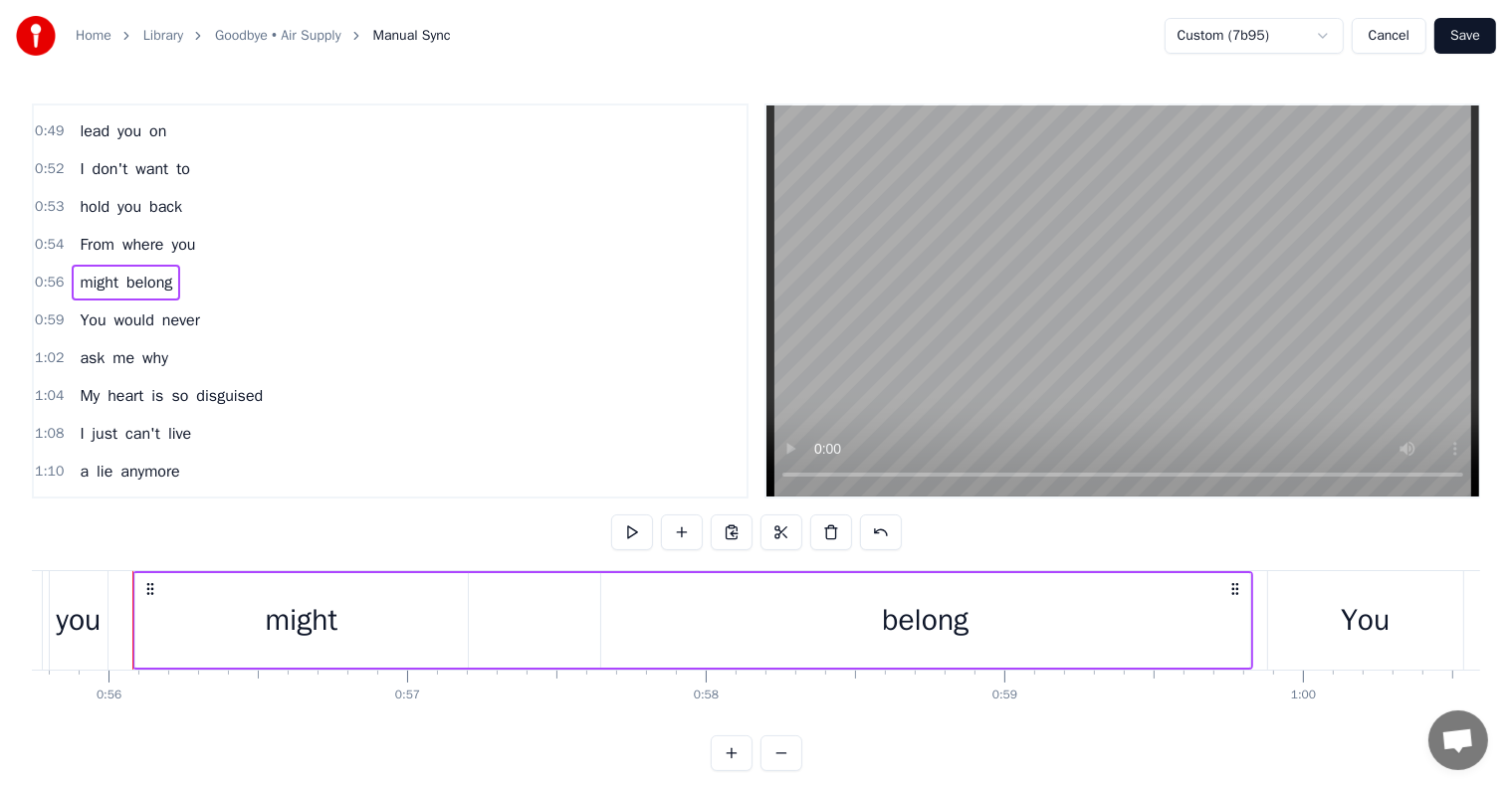 click on "belong" at bounding box center [149, 283] 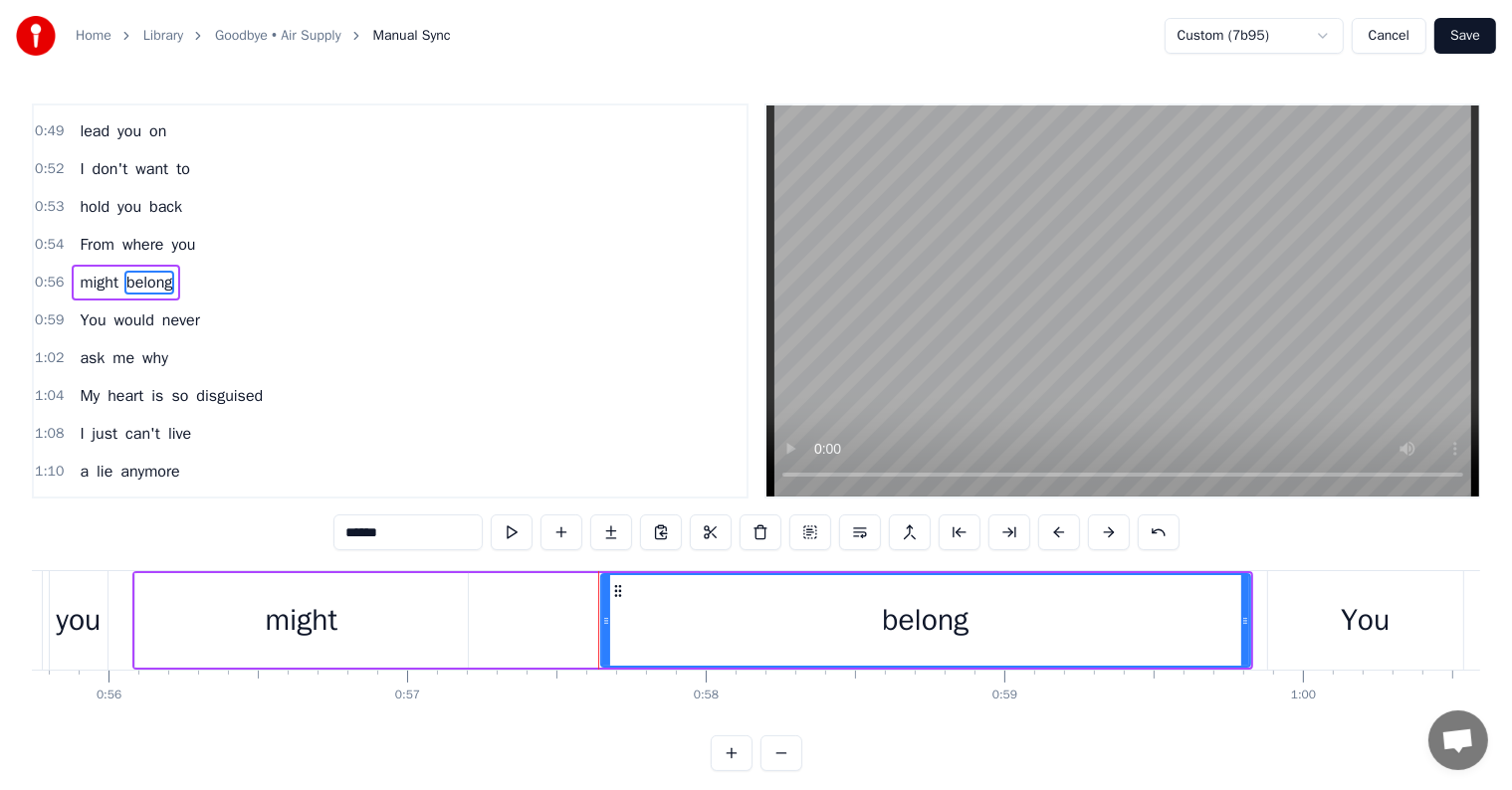 scroll, scrollTop: 334, scrollLeft: 0, axis: vertical 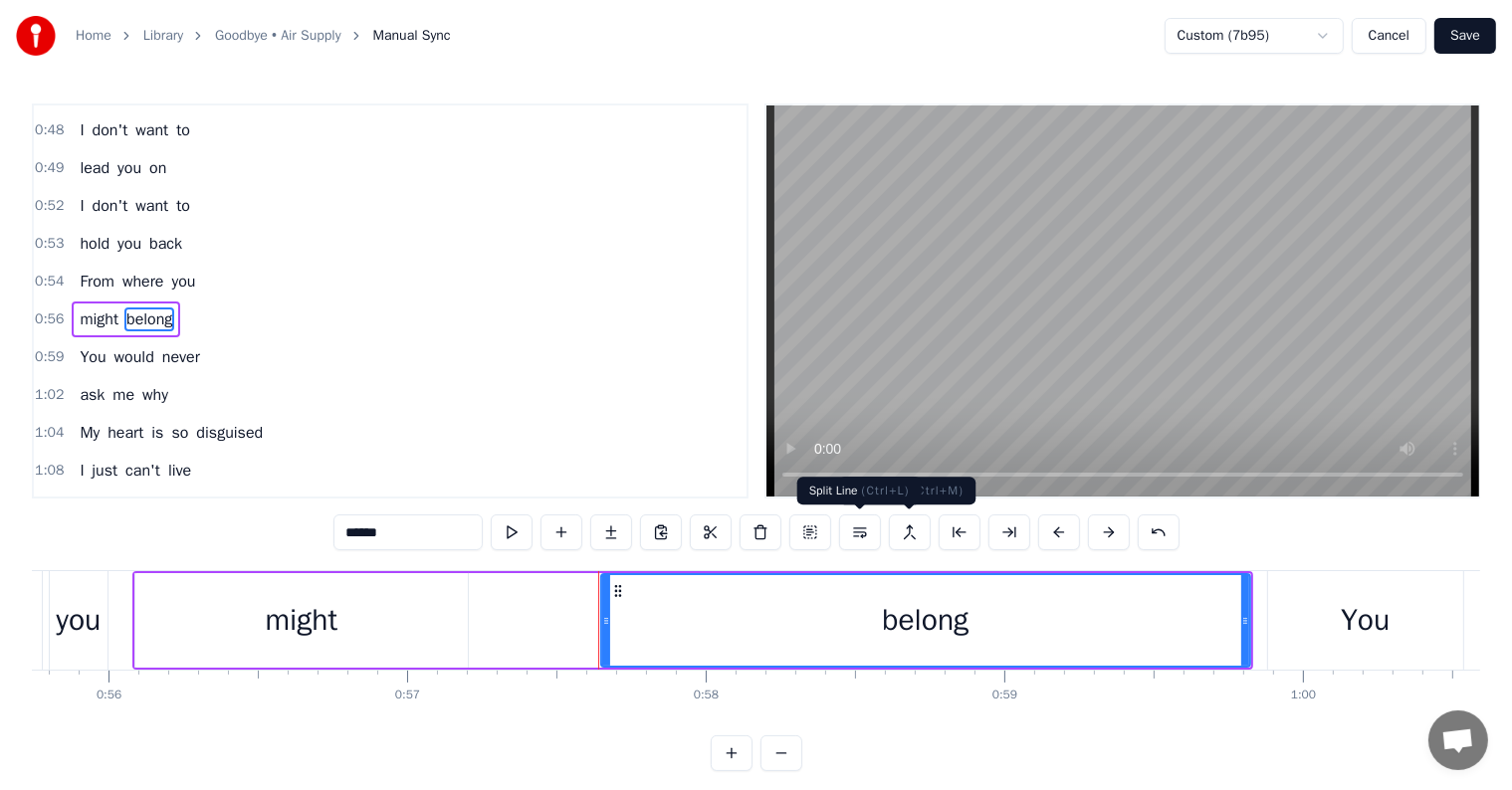 click at bounding box center [860, 532] 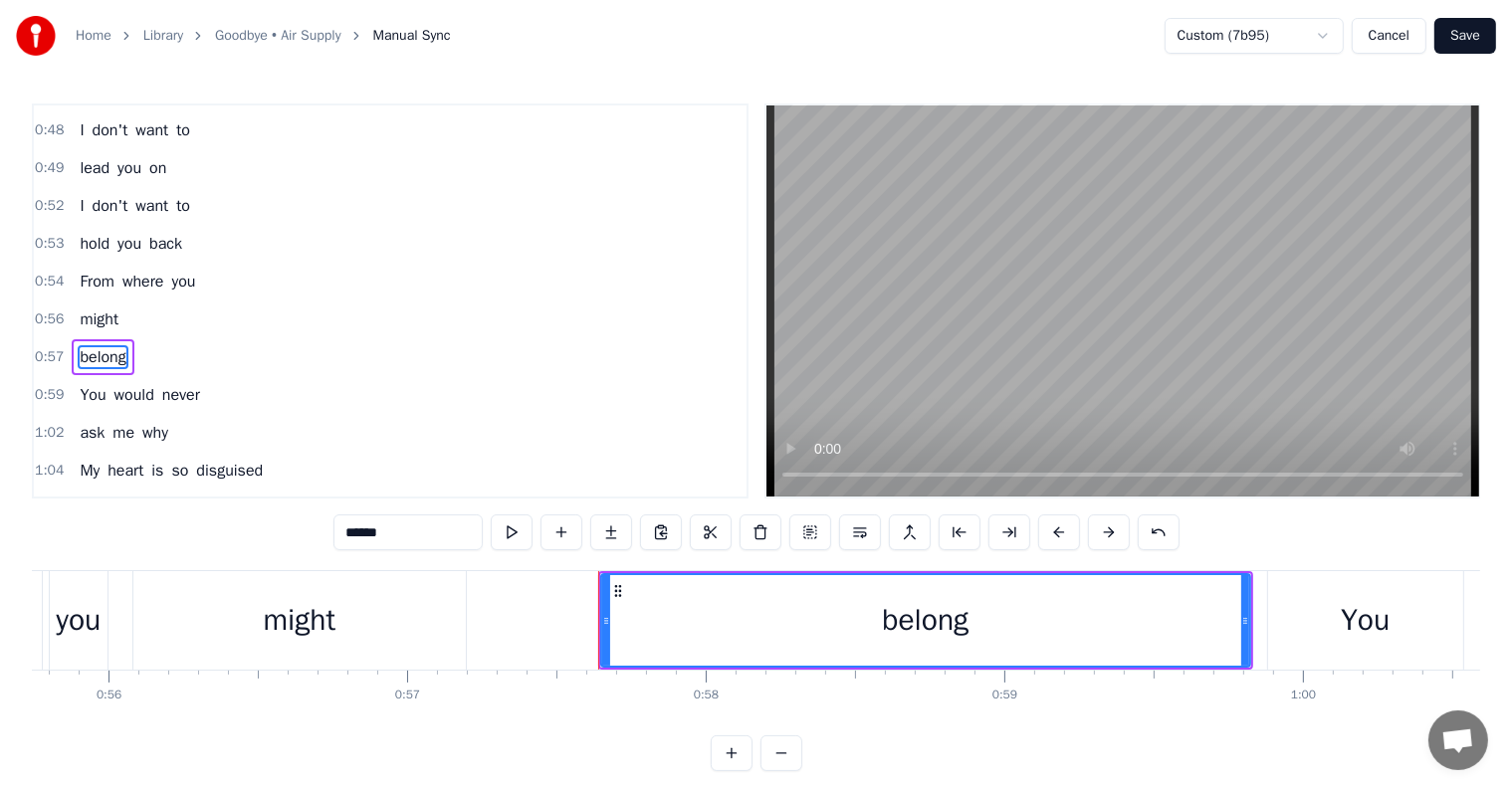 scroll, scrollTop: 371, scrollLeft: 0, axis: vertical 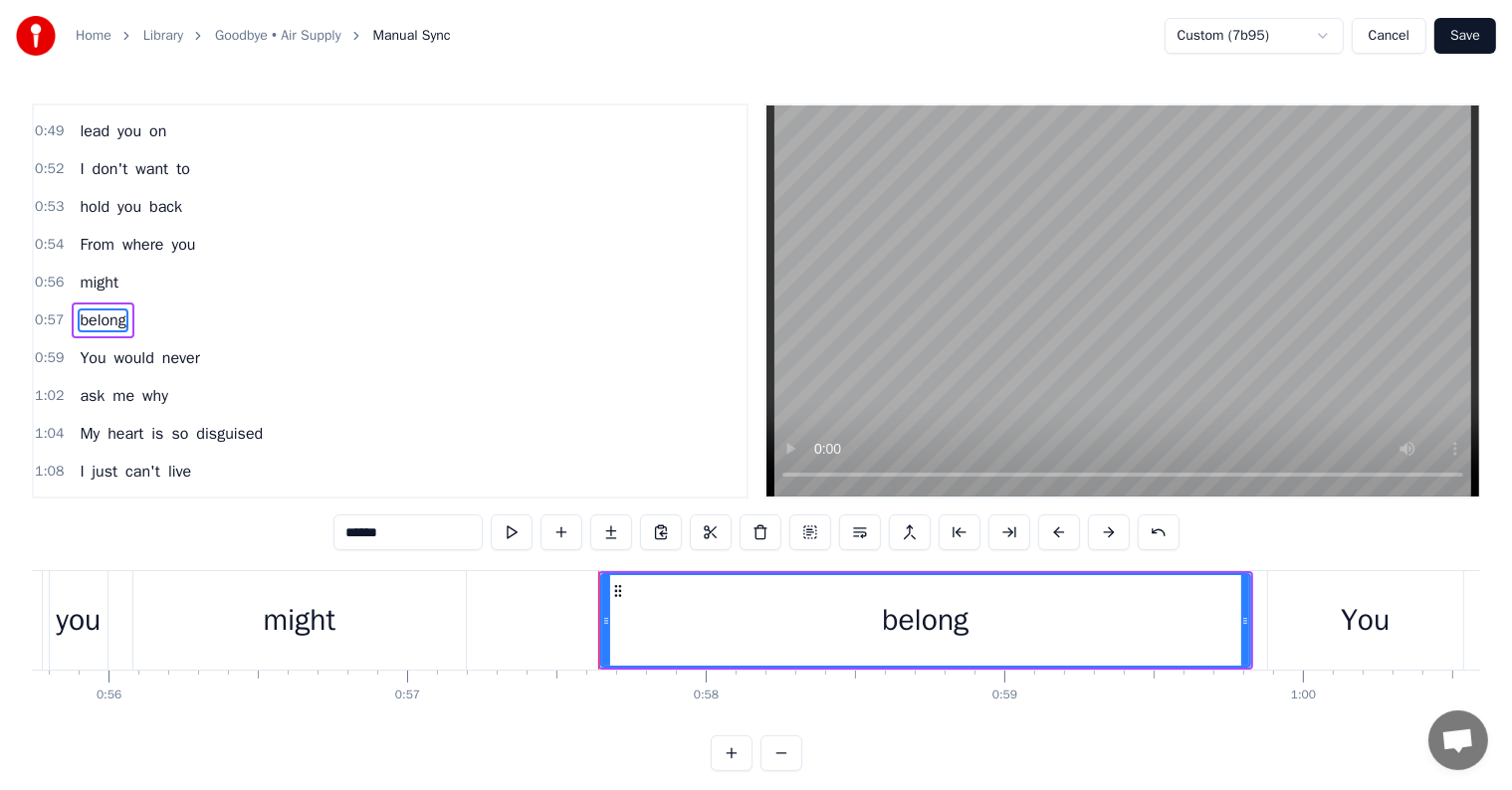click on "0:56 might" at bounding box center [390, 283] 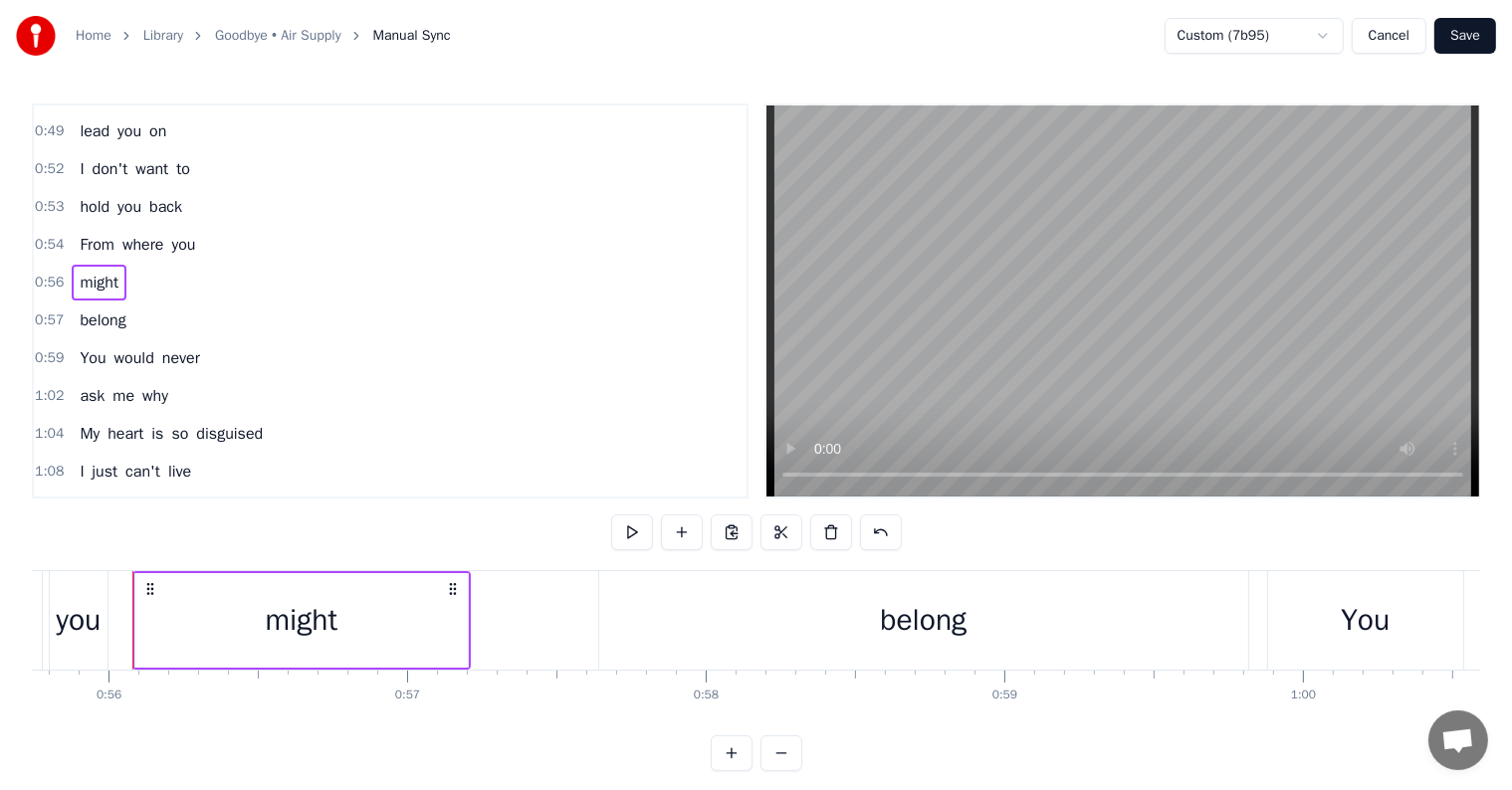 scroll, scrollTop: 0, scrollLeft: 16082, axis: horizontal 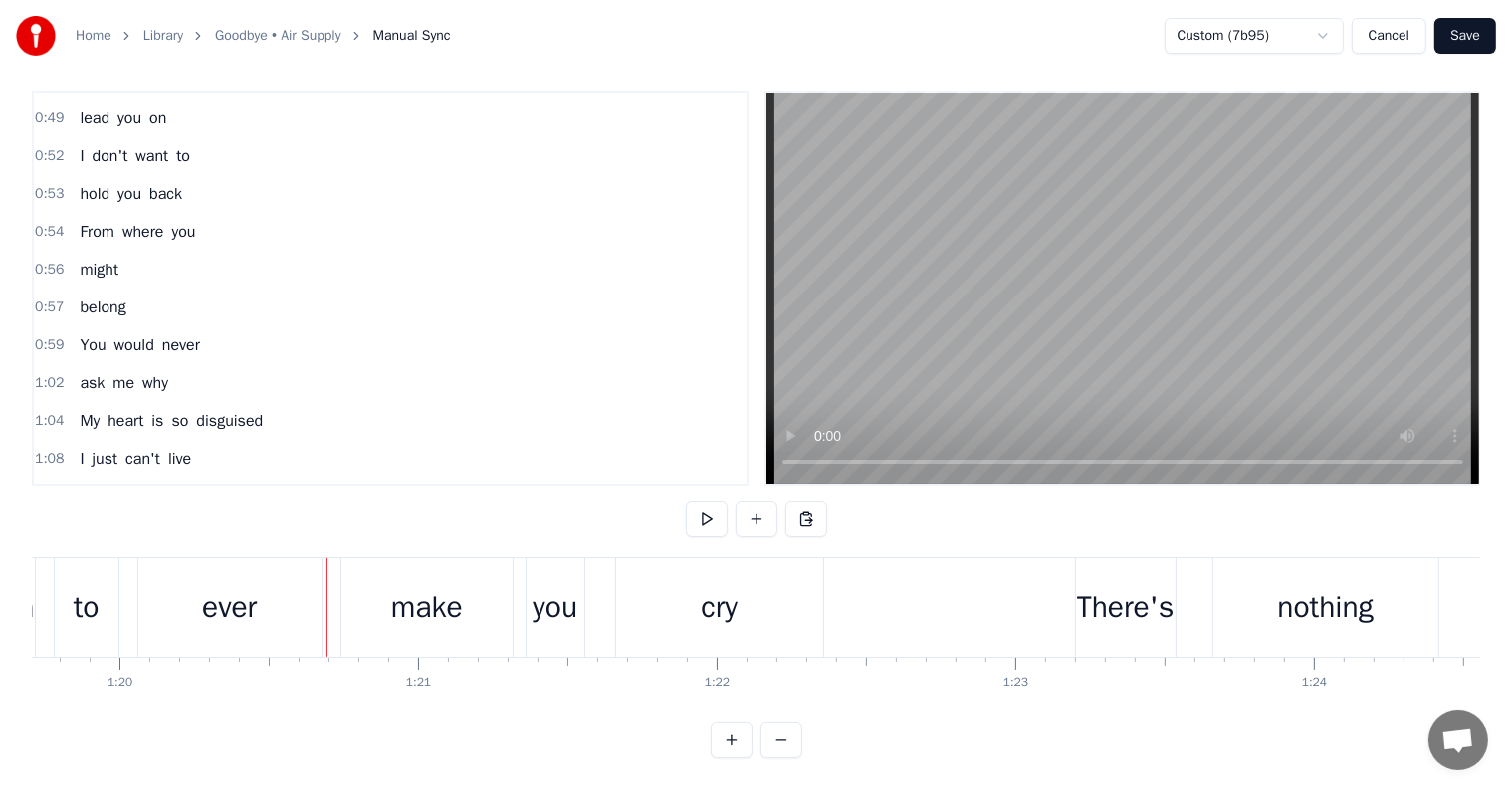 click on "make" at bounding box center (427, 607) 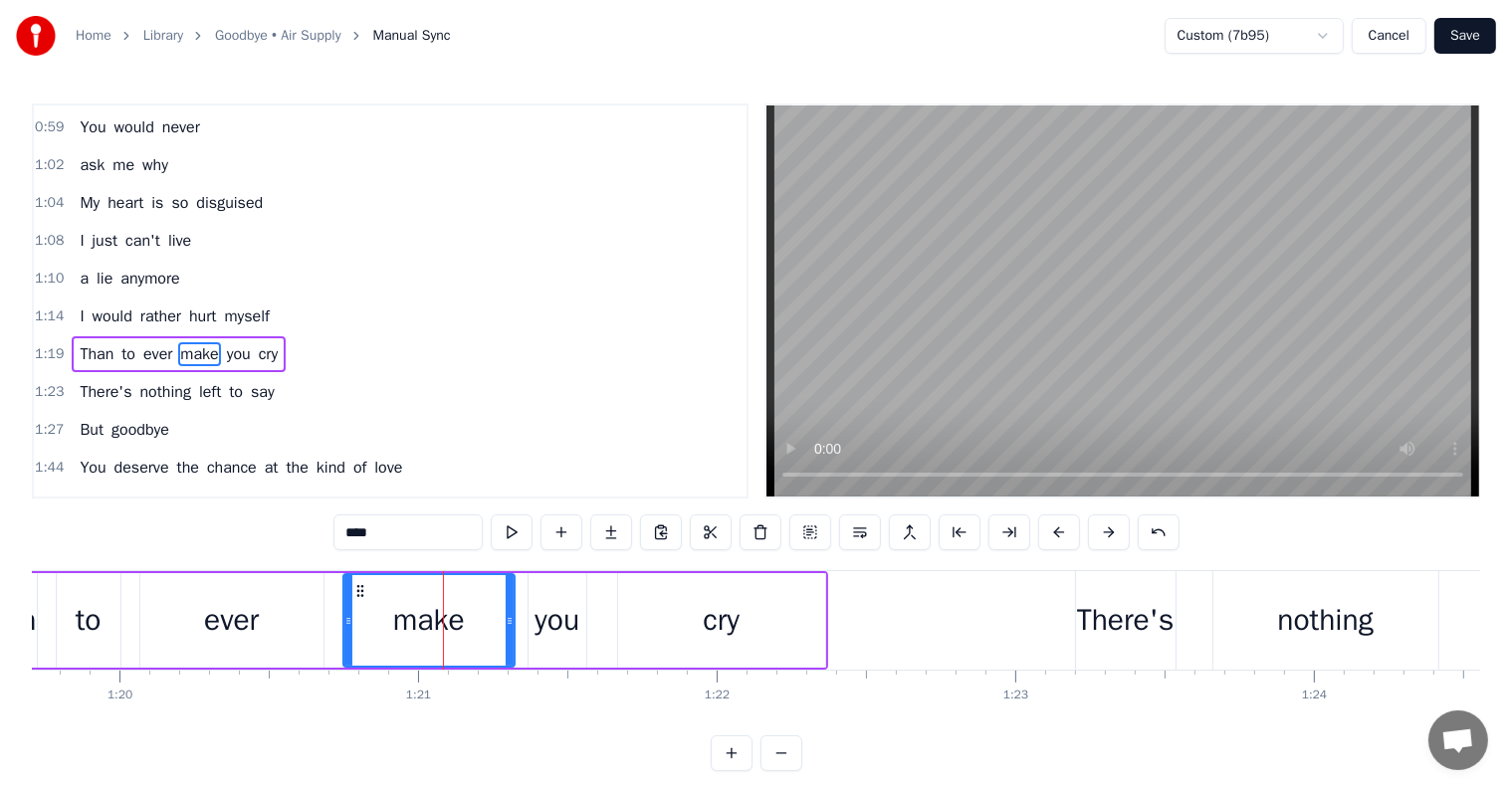 scroll, scrollTop: 628, scrollLeft: 0, axis: vertical 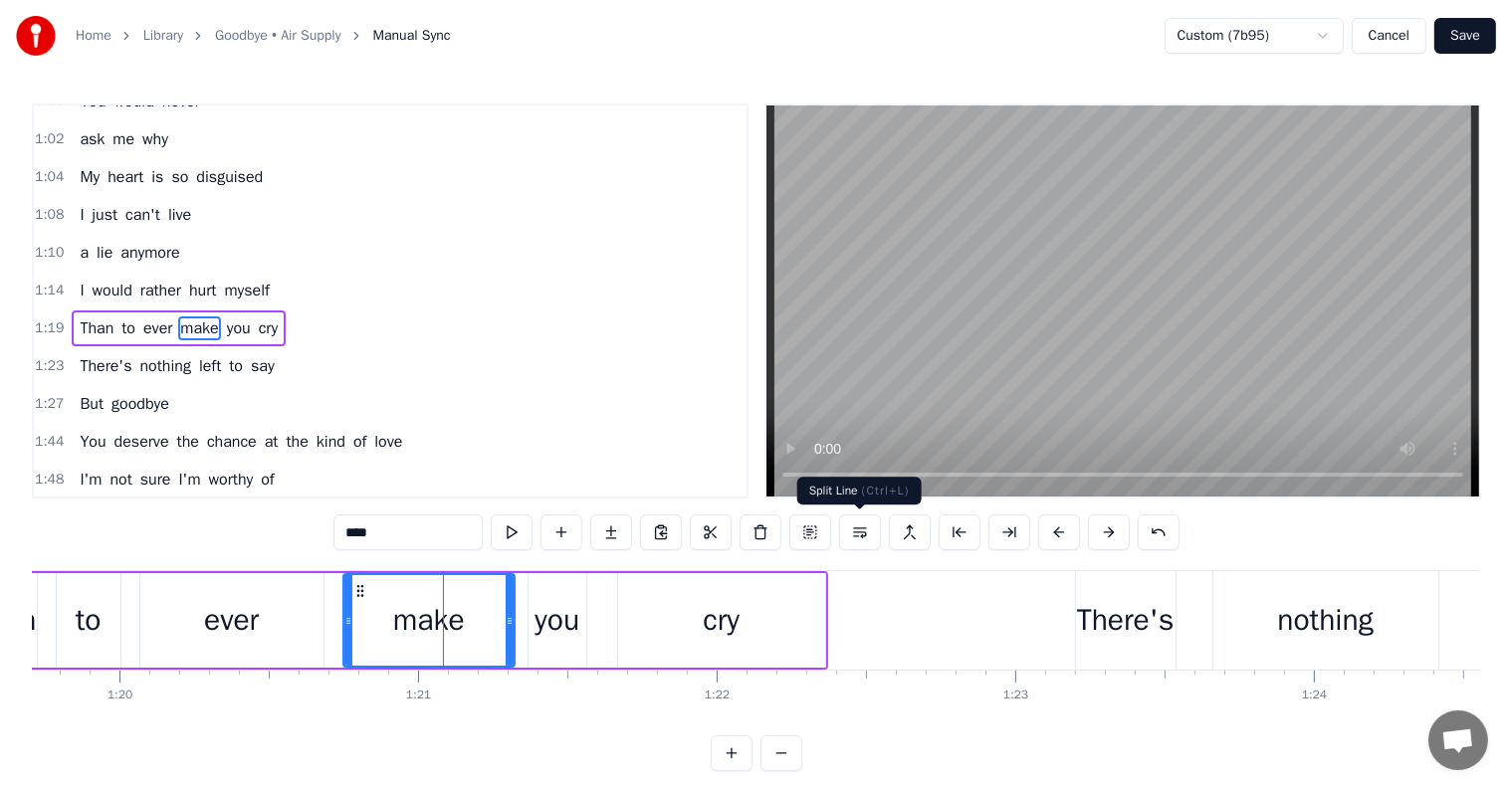 click at bounding box center (860, 532) 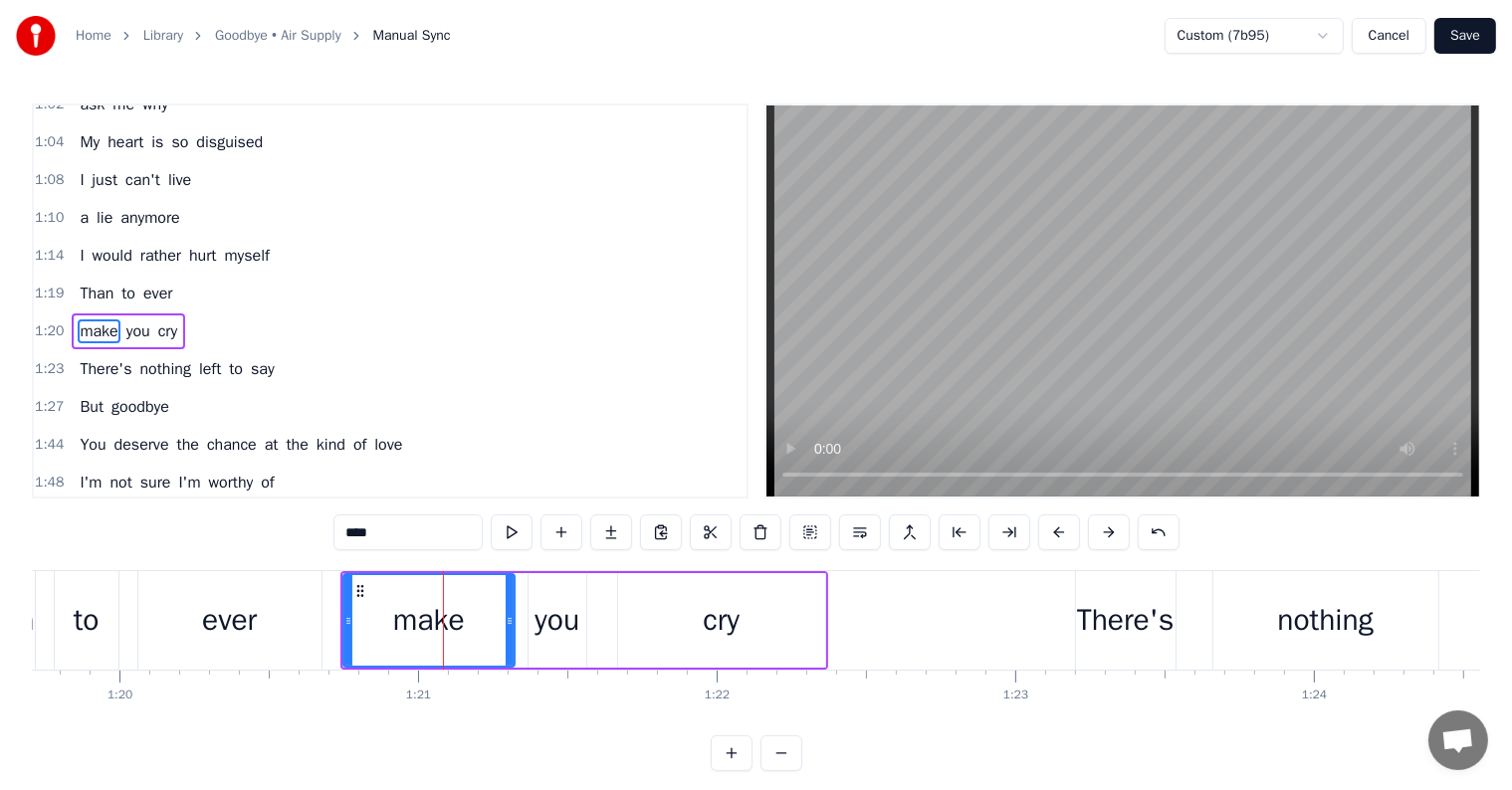 scroll, scrollTop: 665, scrollLeft: 0, axis: vertical 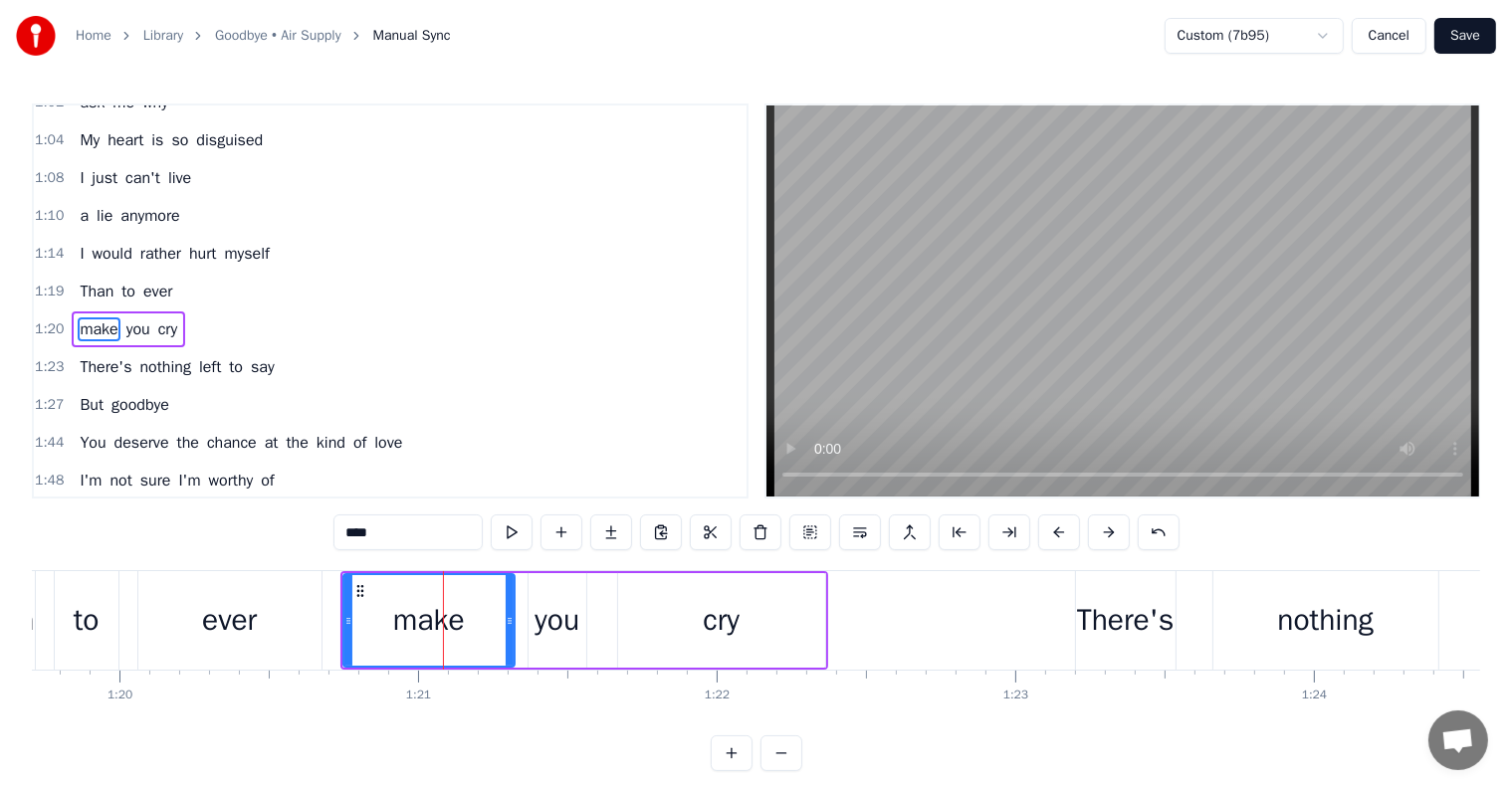 click on "1:19 Than to ever" at bounding box center [390, 292] 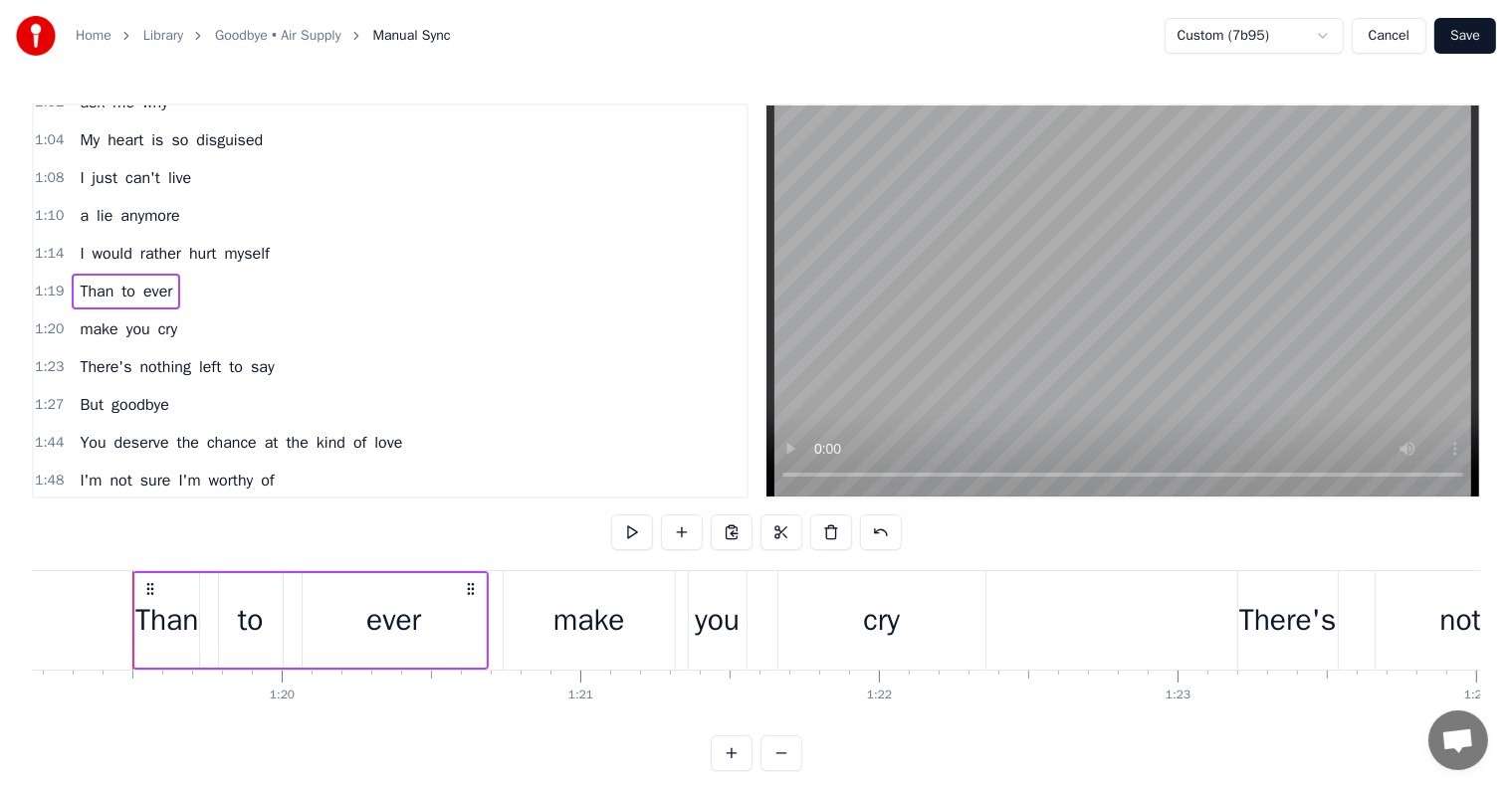 scroll, scrollTop: 0, scrollLeft: 23615, axis: horizontal 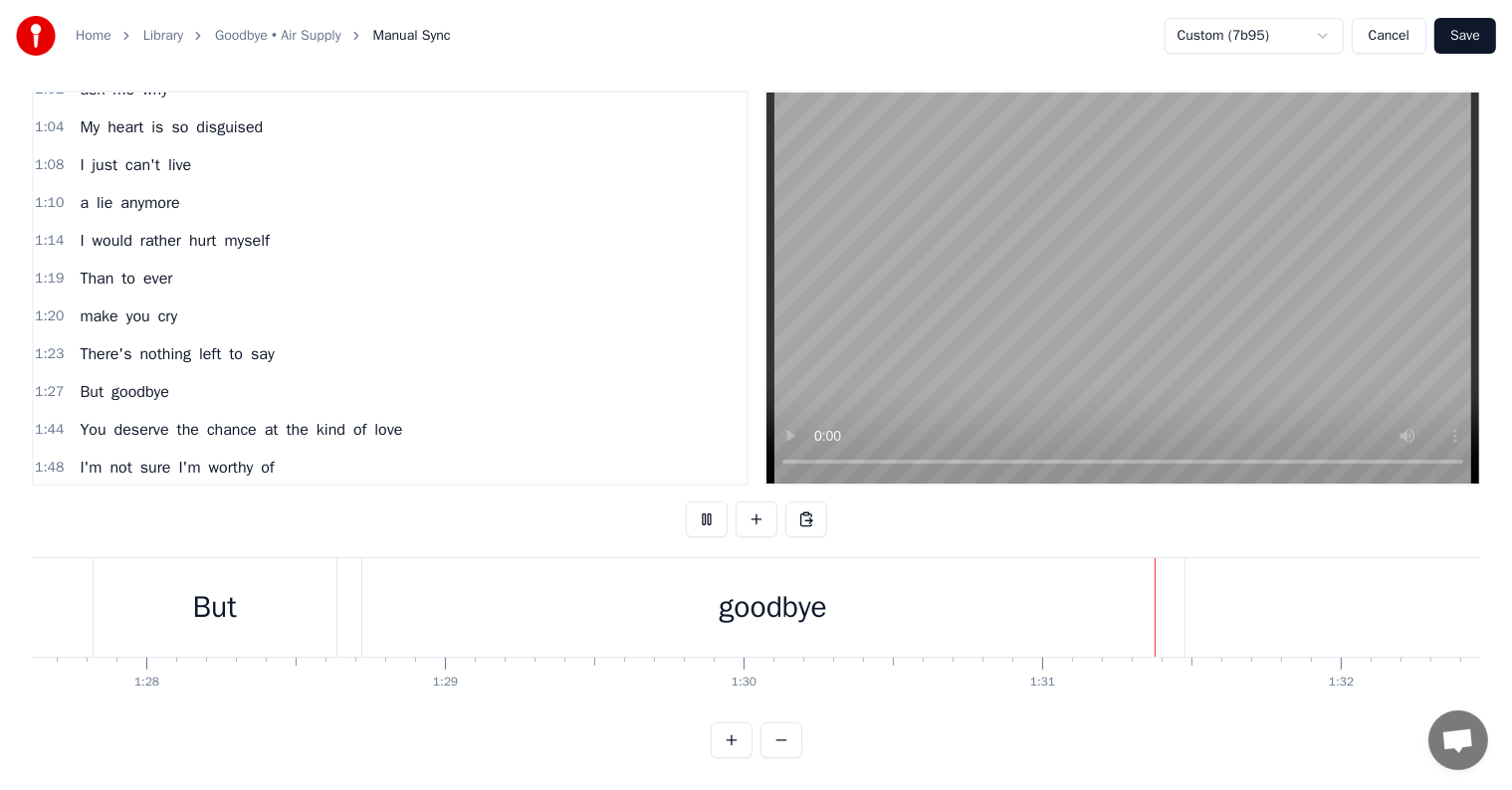 type 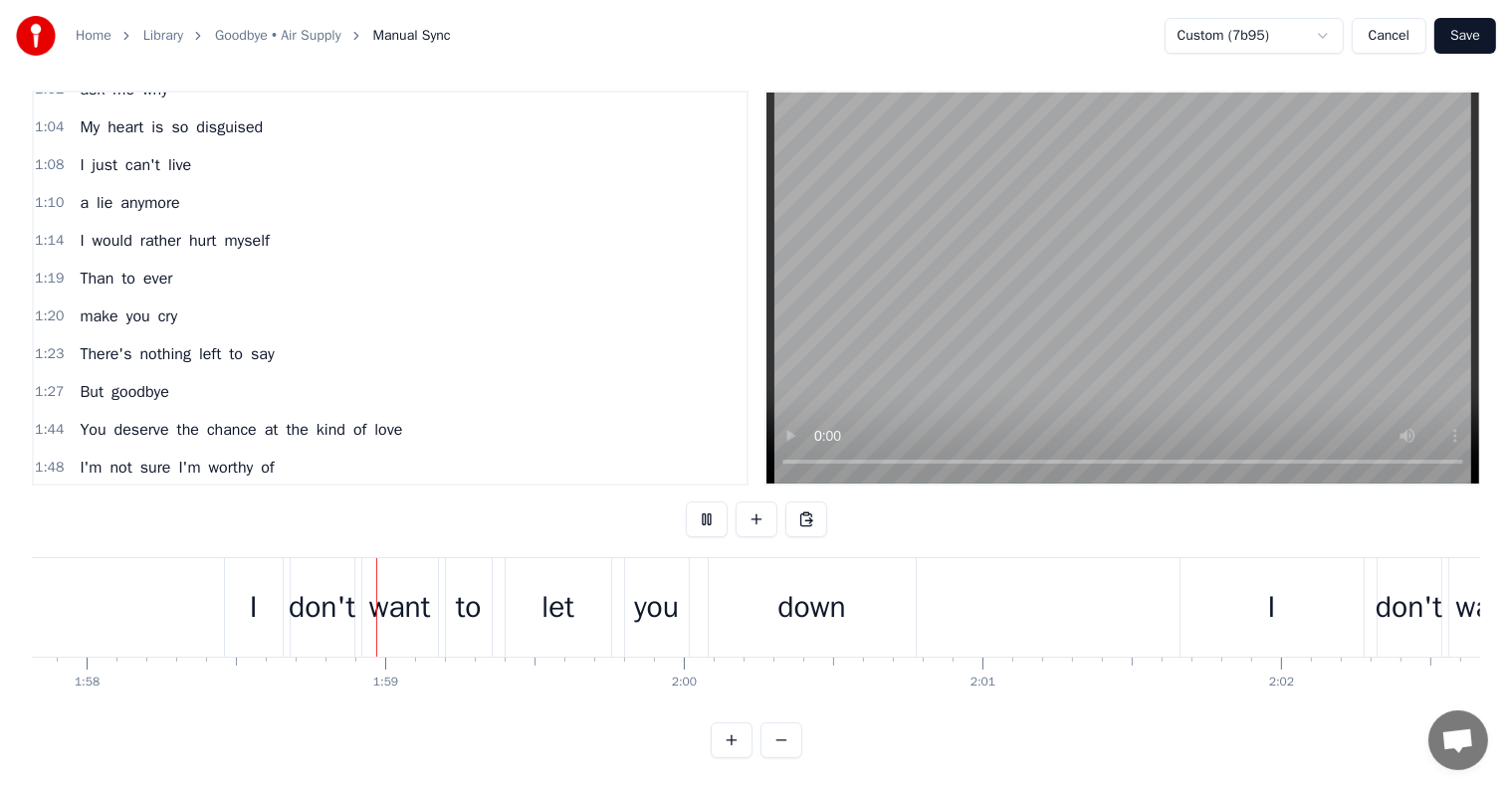 scroll, scrollTop: 0, scrollLeft: 35253, axis: horizontal 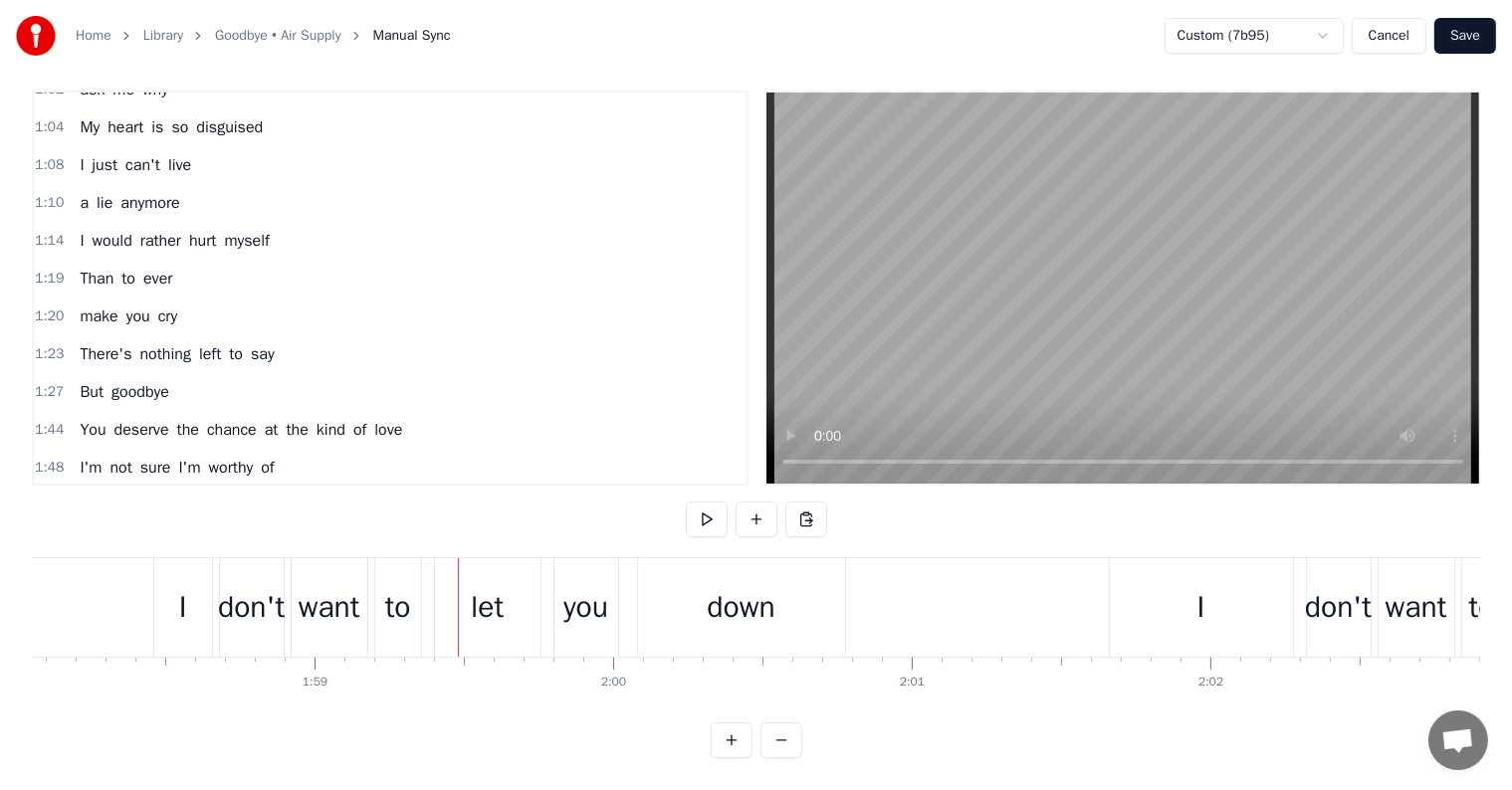 click on "let" at bounding box center [488, 607] 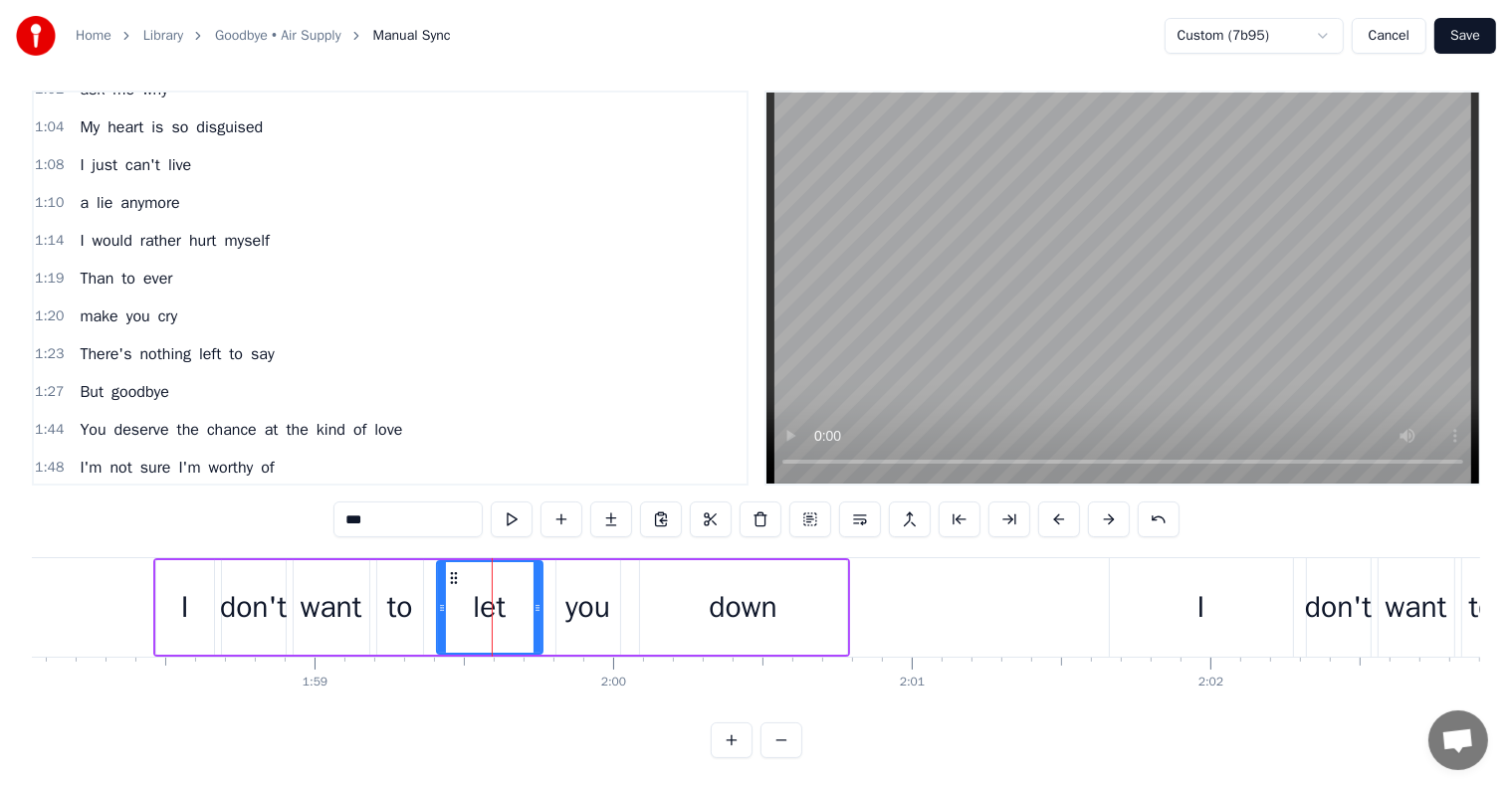 scroll, scrollTop: 0, scrollLeft: 0, axis: both 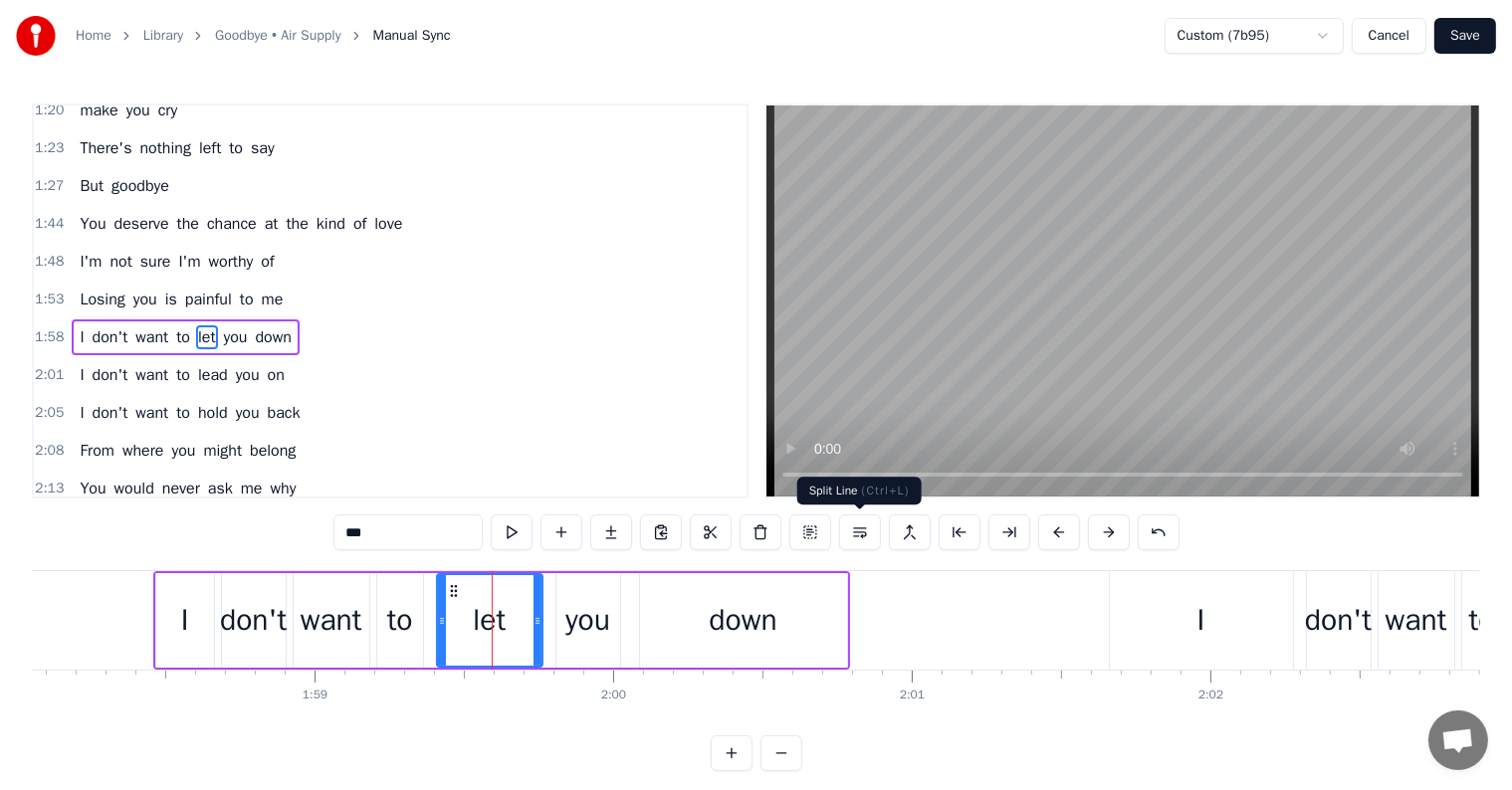 click at bounding box center [860, 532] 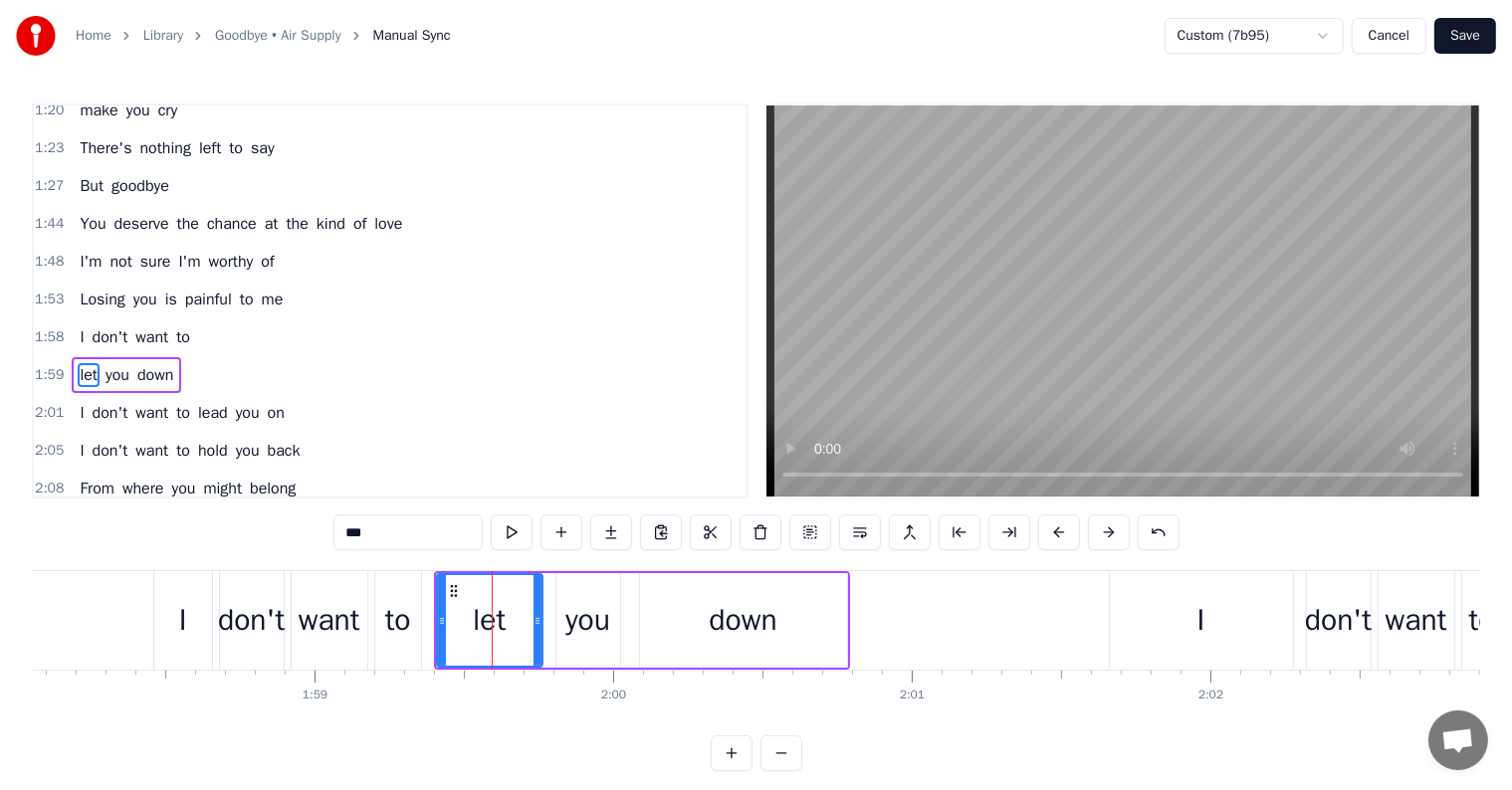 scroll, scrollTop: 920, scrollLeft: 0, axis: vertical 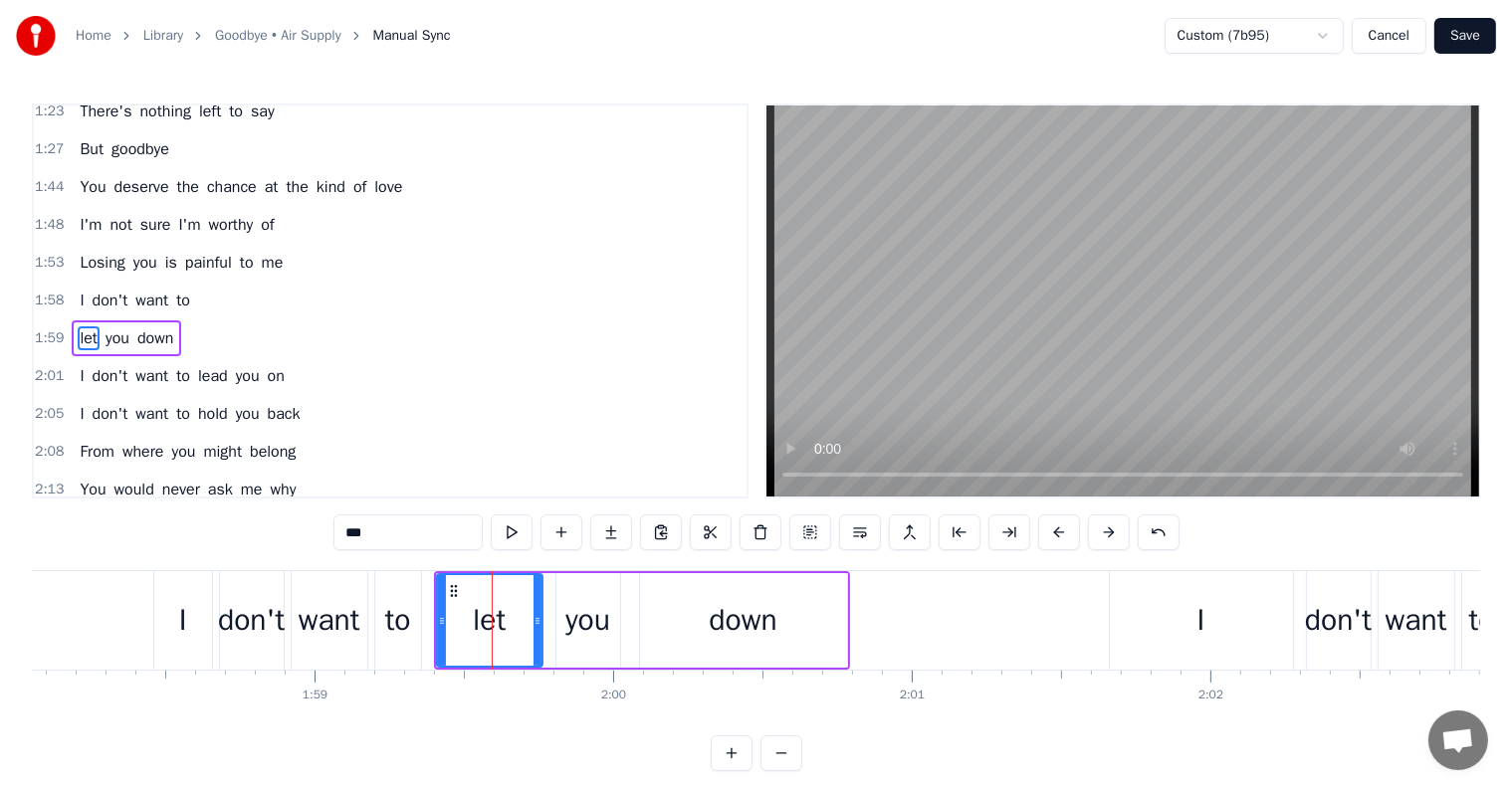 click on "1:58 I don't want to" at bounding box center [390, 300] 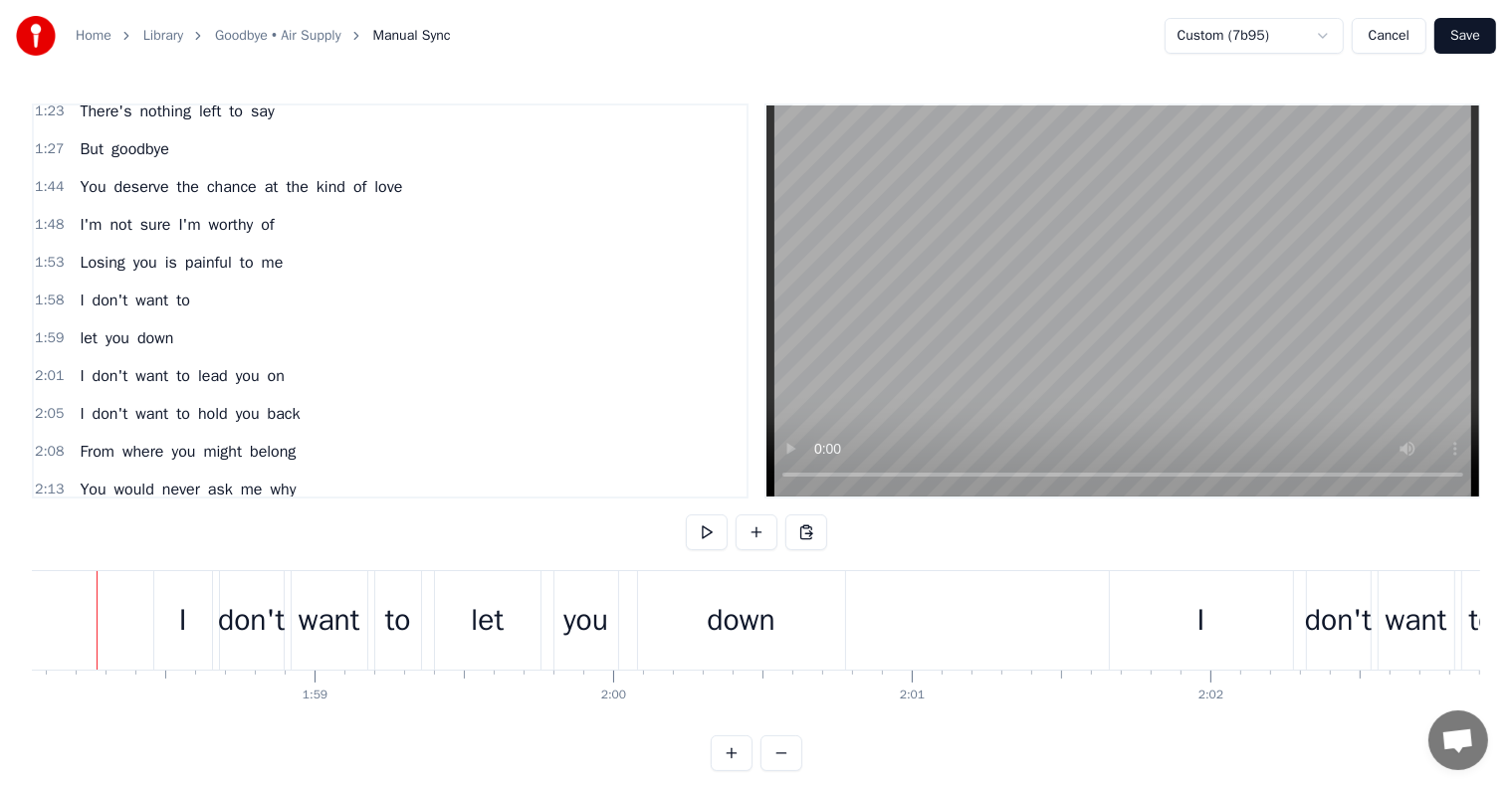 scroll, scrollTop: 0, scrollLeft: 35217, axis: horizontal 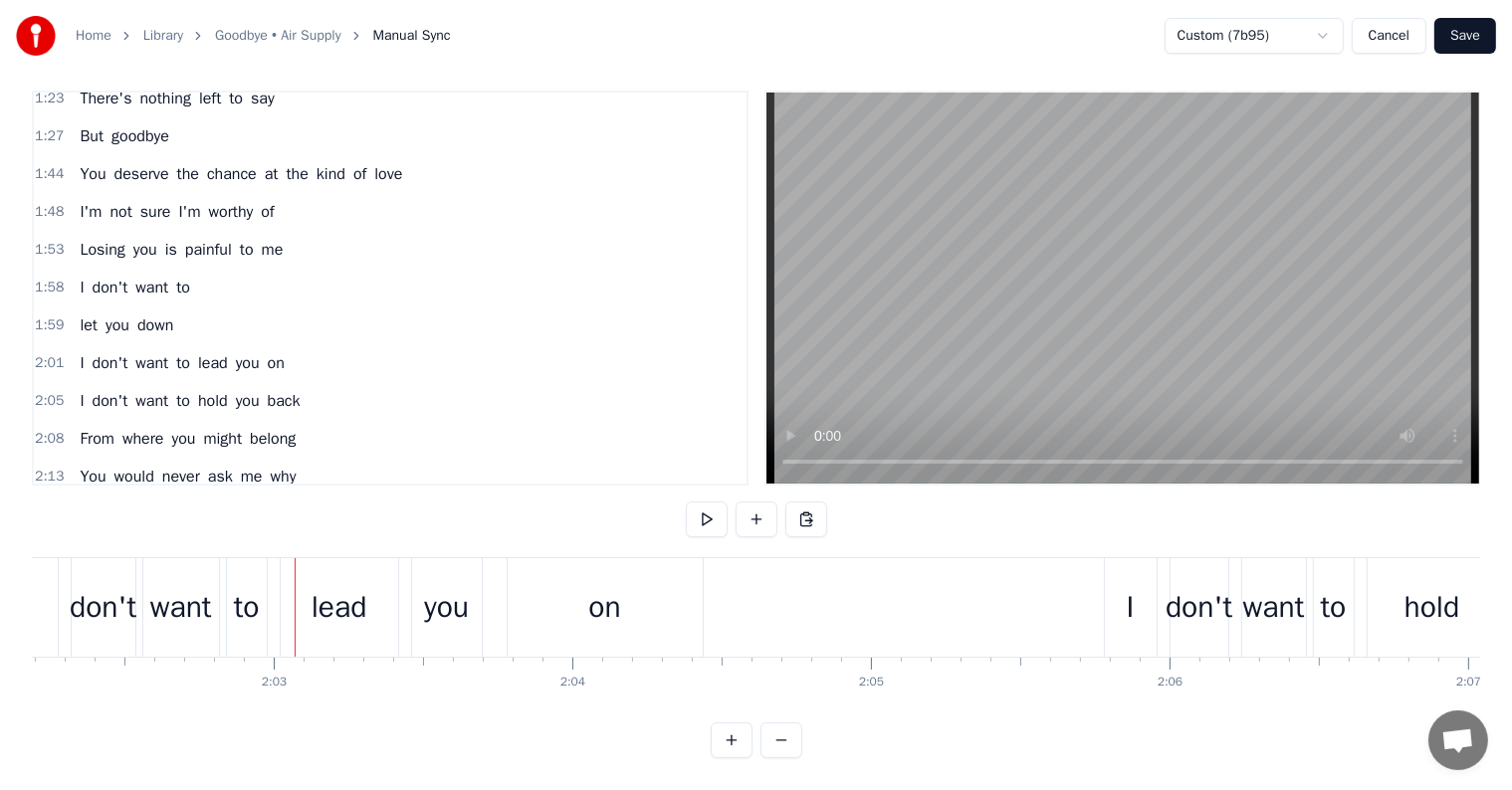 click on "lead" at bounding box center (339, 607) 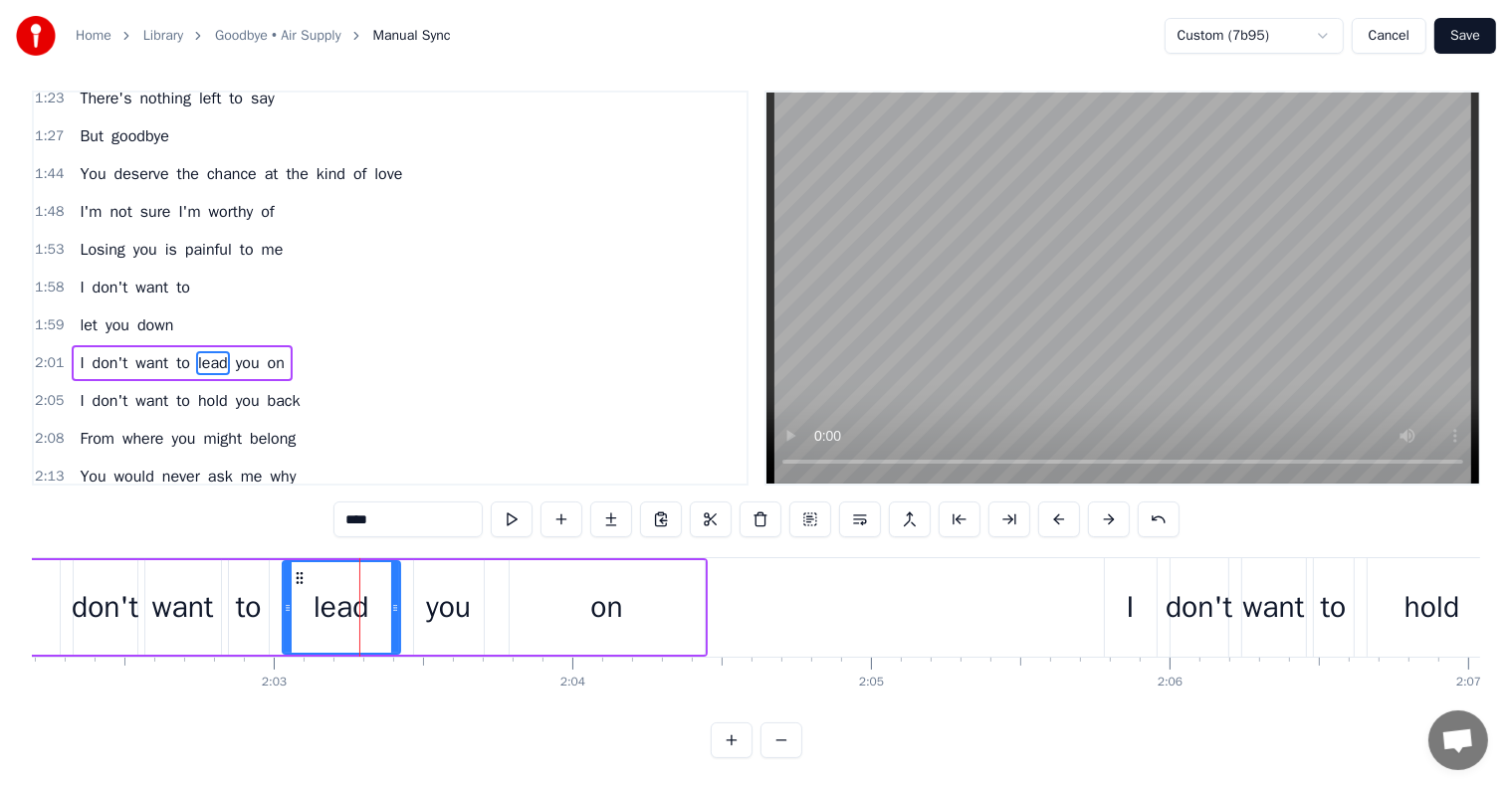 scroll, scrollTop: 0, scrollLeft: 0, axis: both 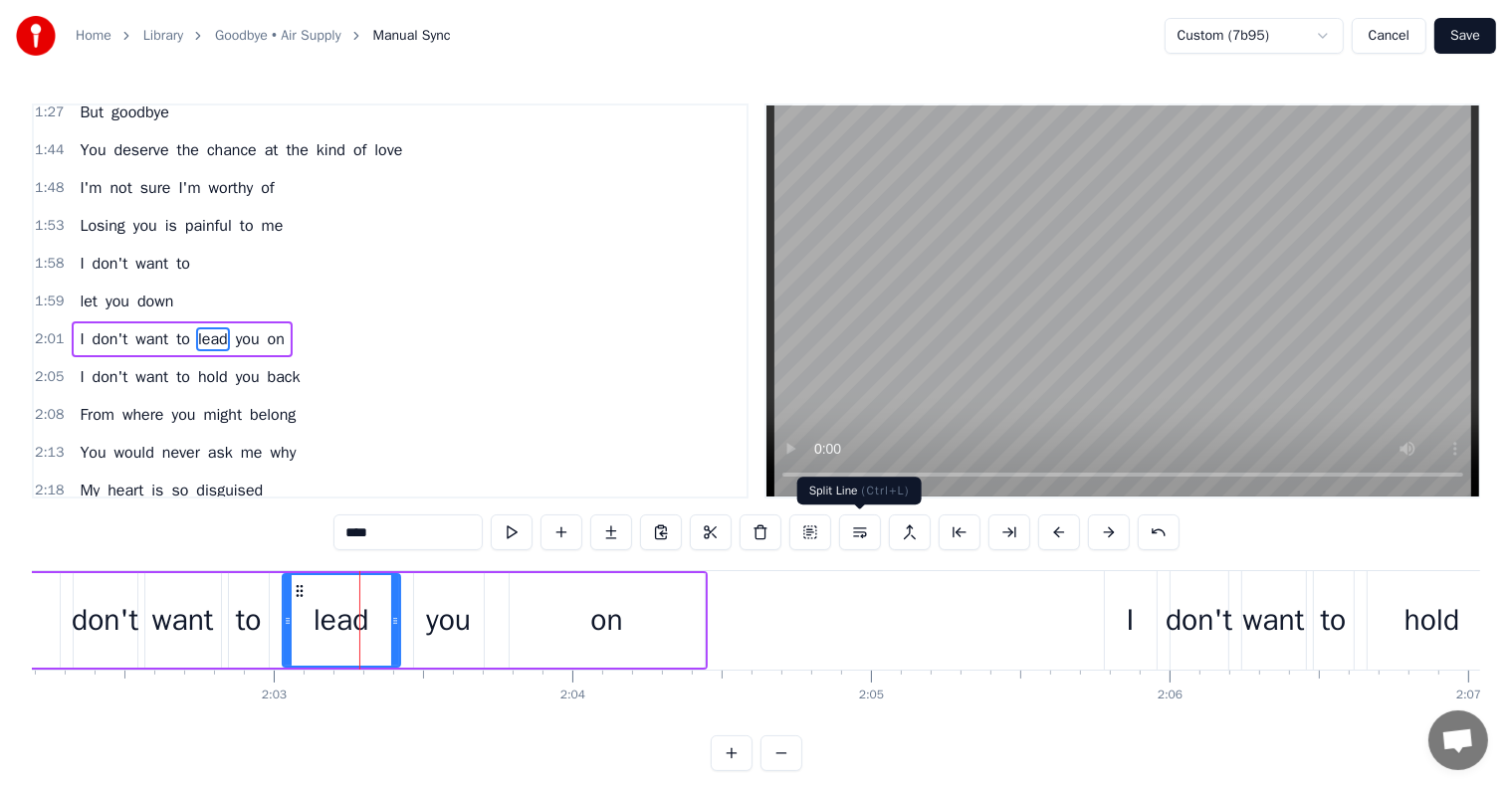 click at bounding box center [860, 532] 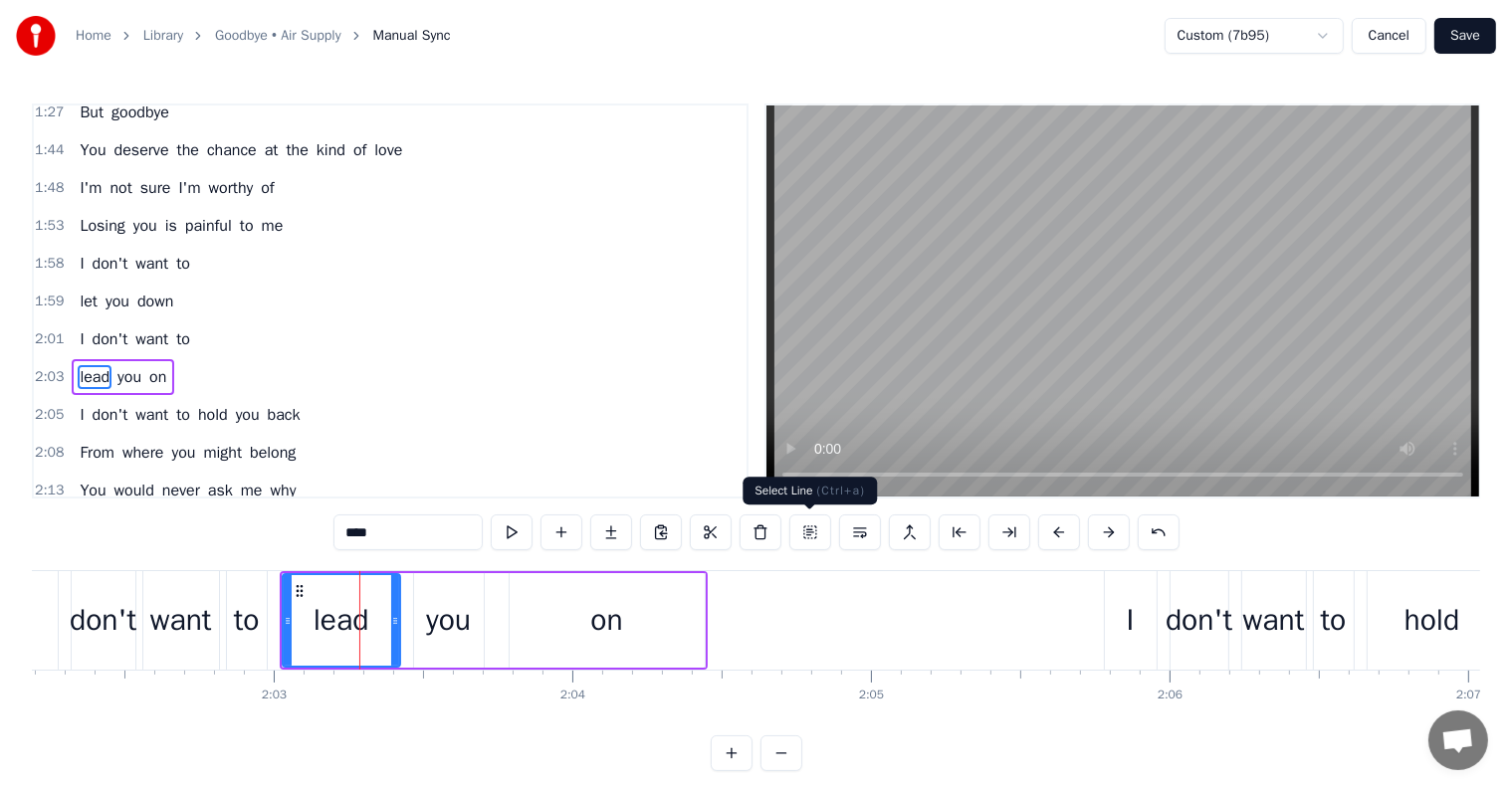 scroll, scrollTop: 994, scrollLeft: 0, axis: vertical 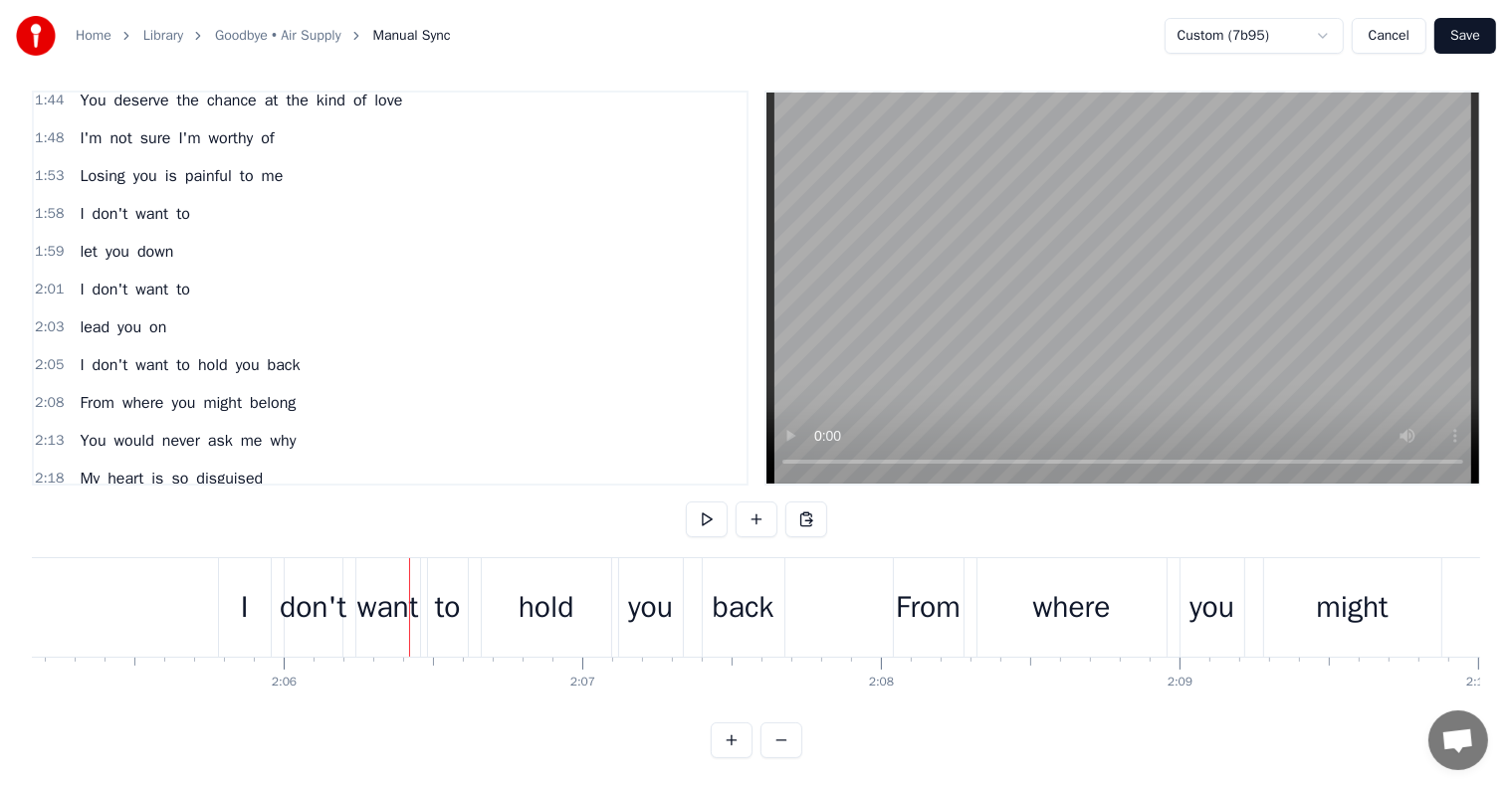 click on "hold" at bounding box center (546, 607) 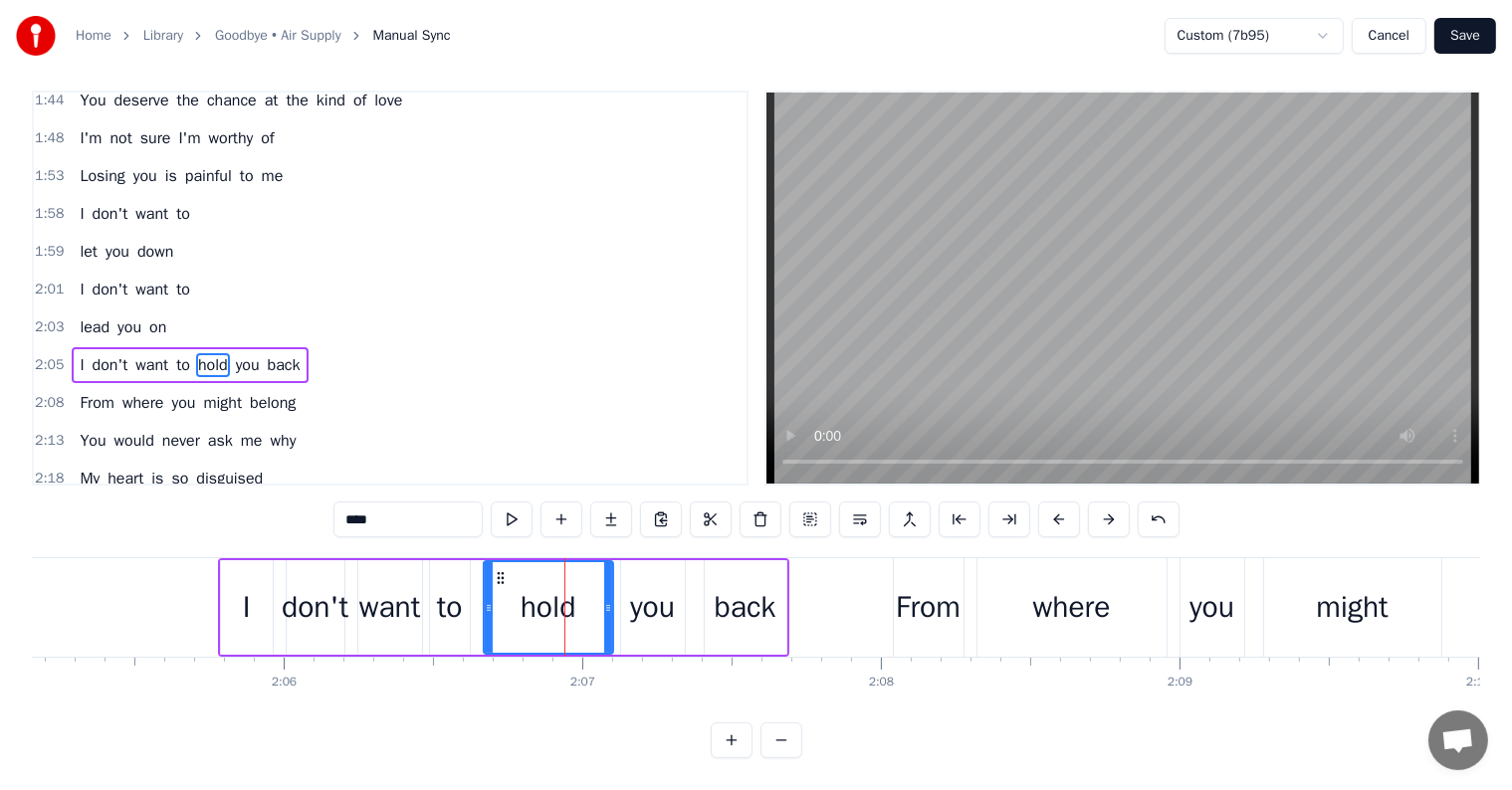 scroll, scrollTop: 0, scrollLeft: 0, axis: both 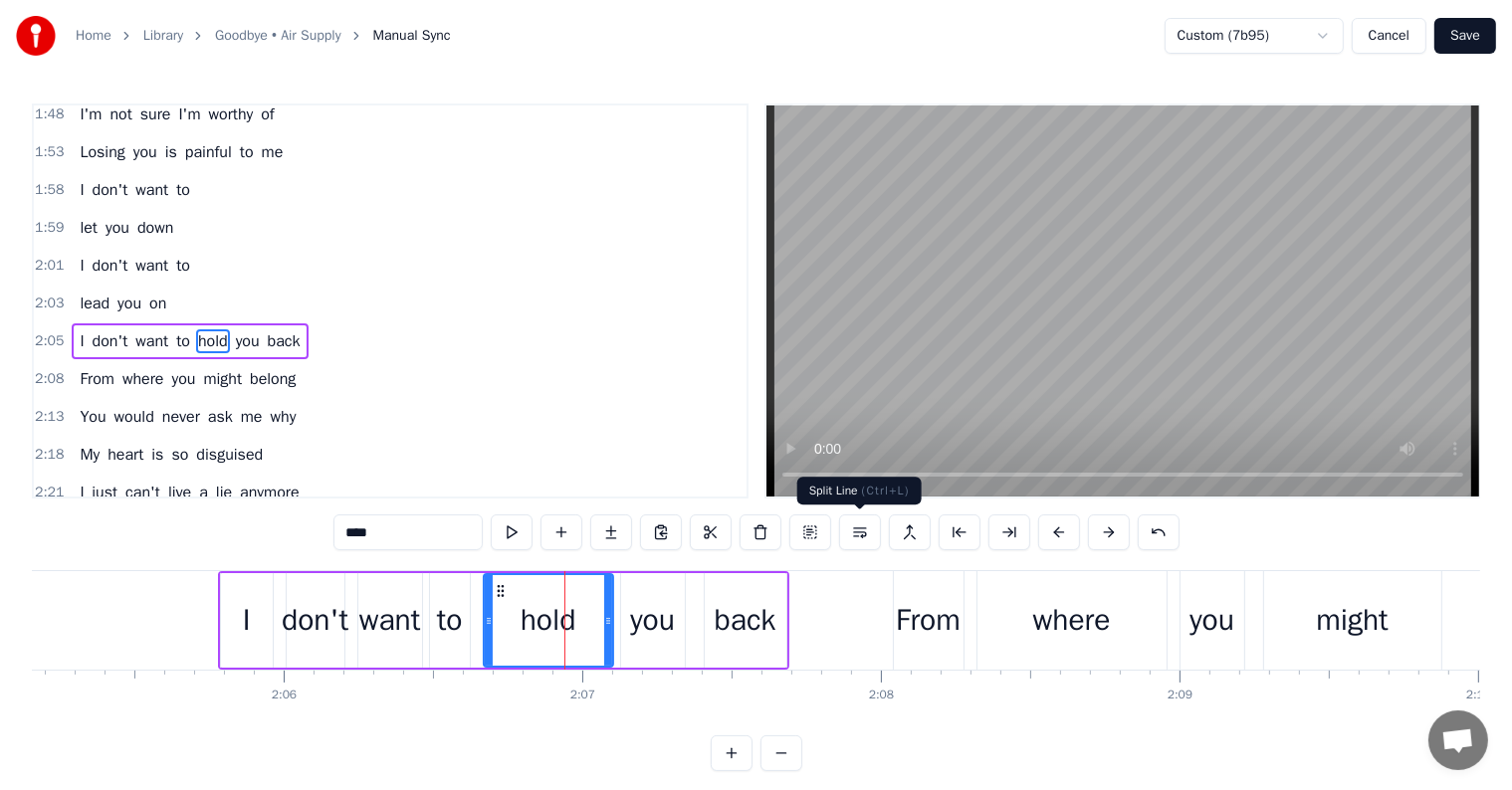 click at bounding box center (860, 532) 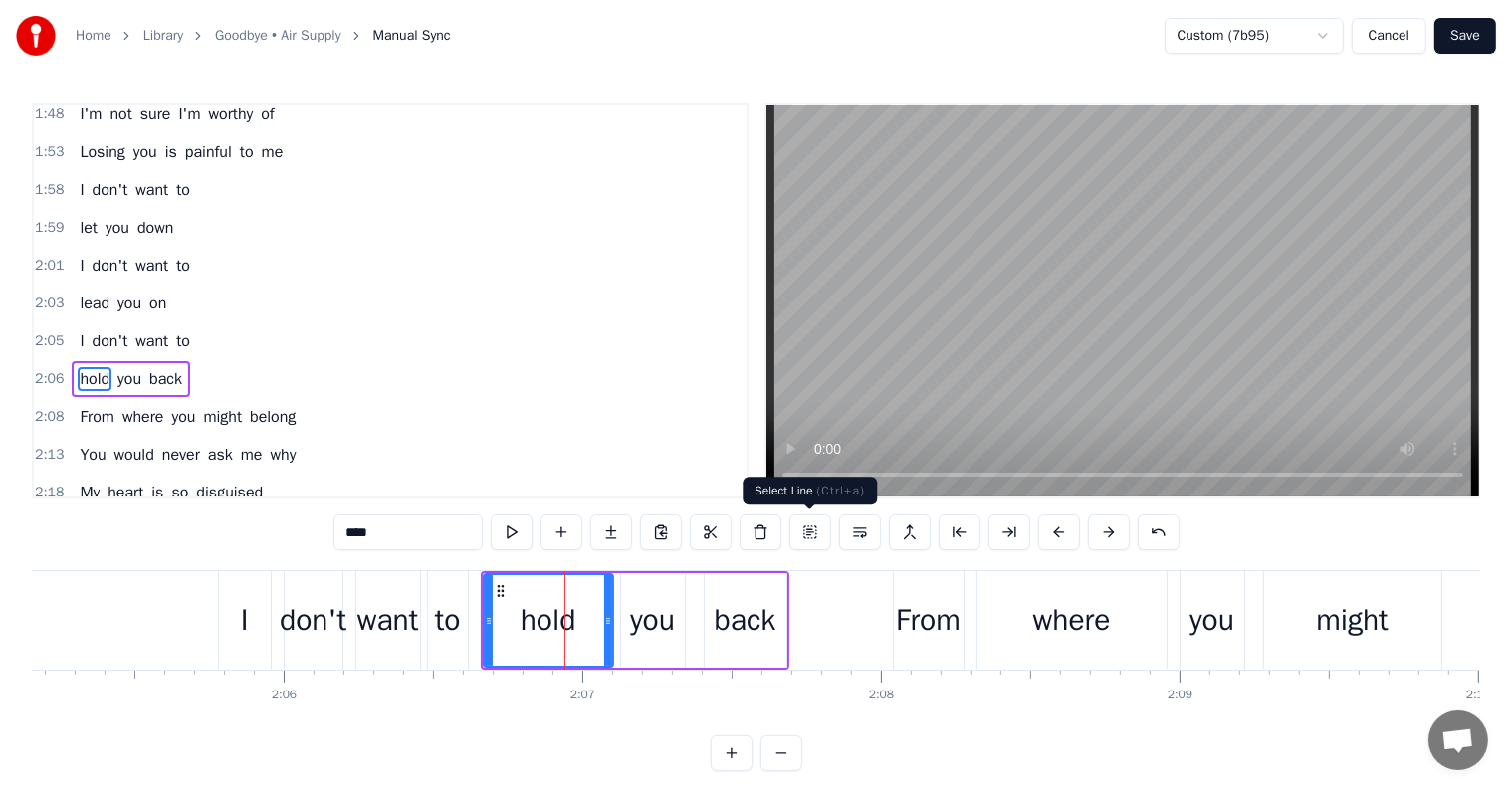 scroll, scrollTop: 1067, scrollLeft: 0, axis: vertical 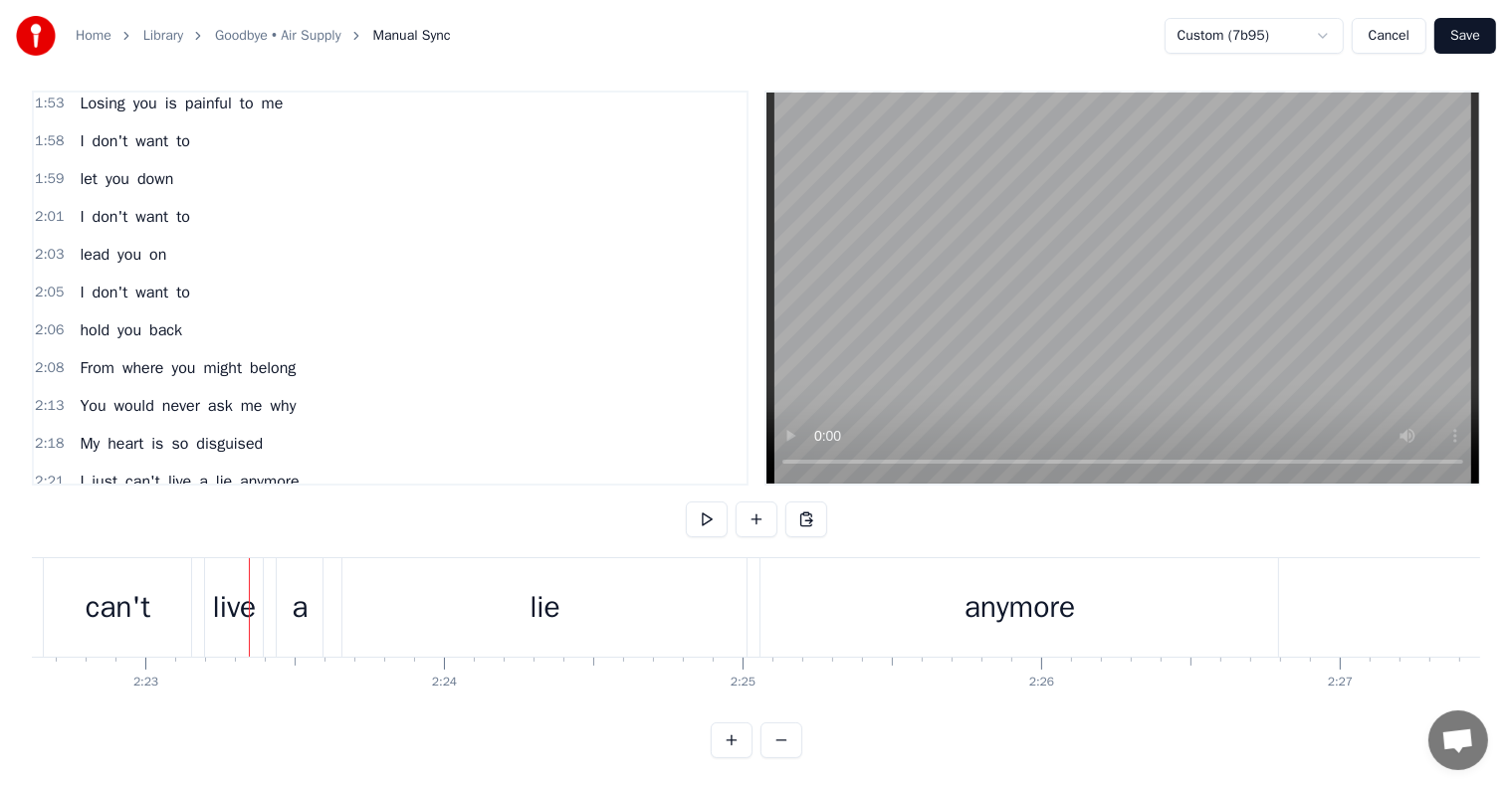 click on "I just can't live a lie anymore" at bounding box center (533, 607) 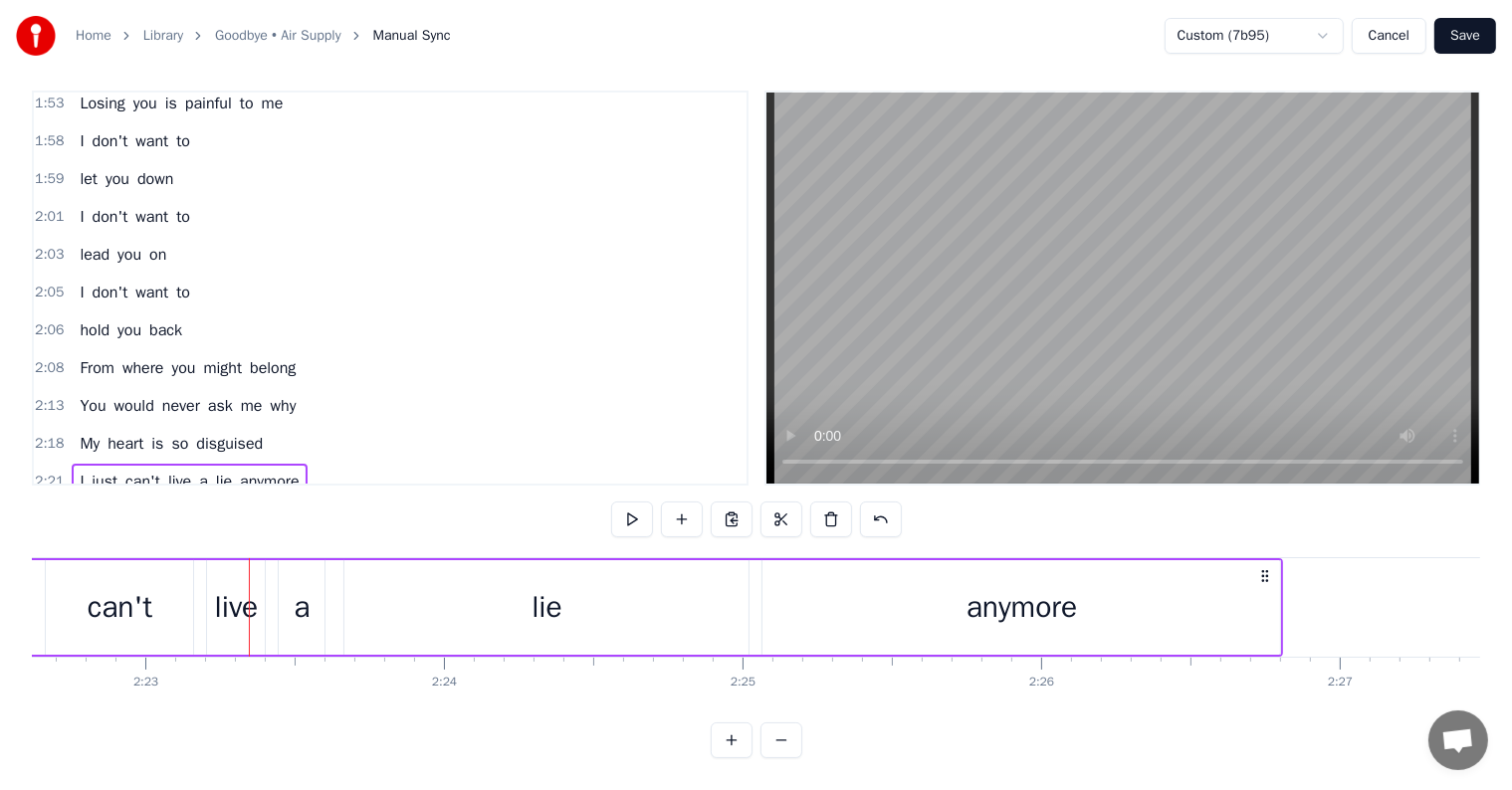click on "a" at bounding box center [302, 607] 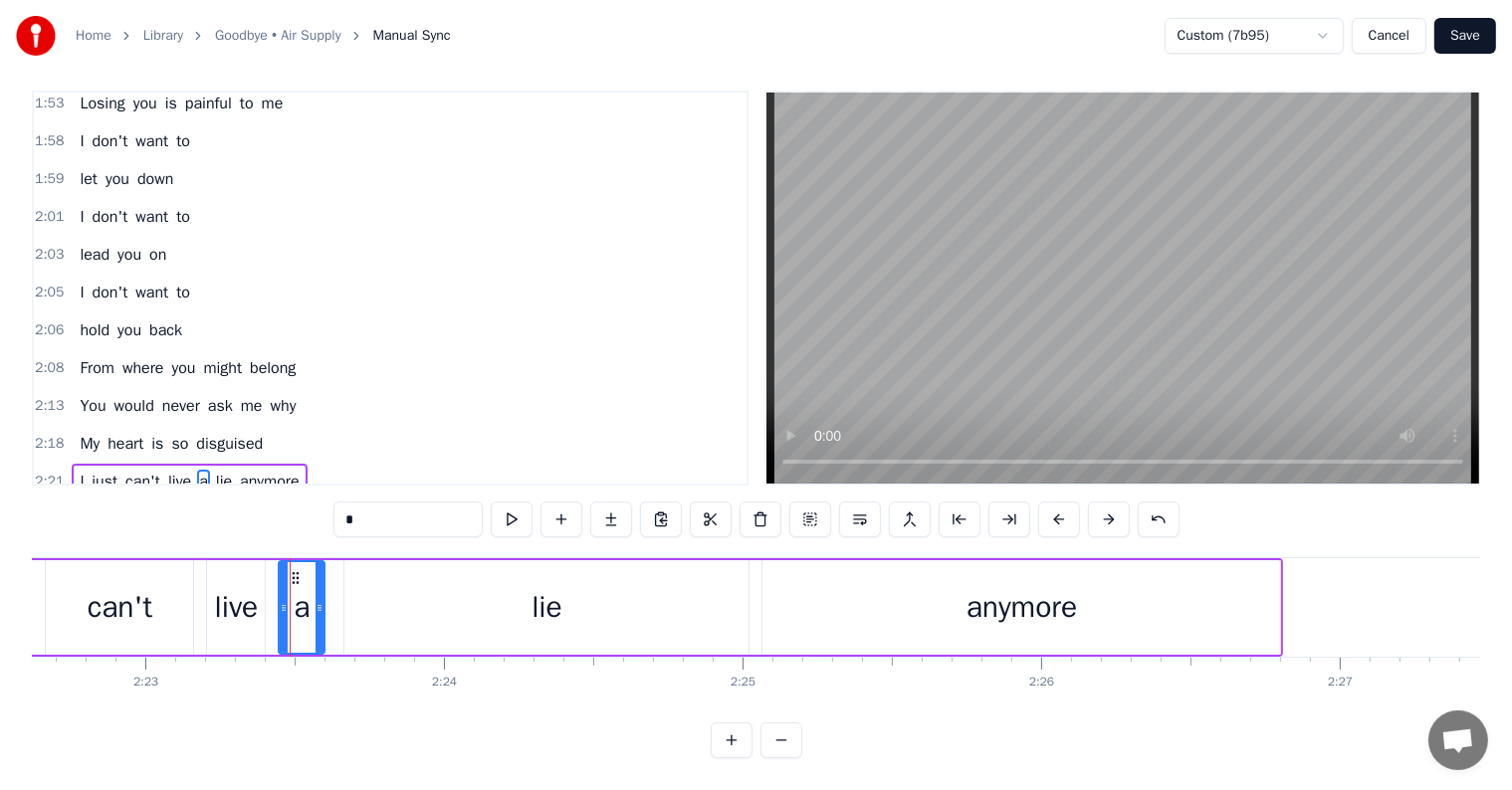 scroll, scrollTop: 0, scrollLeft: 0, axis: both 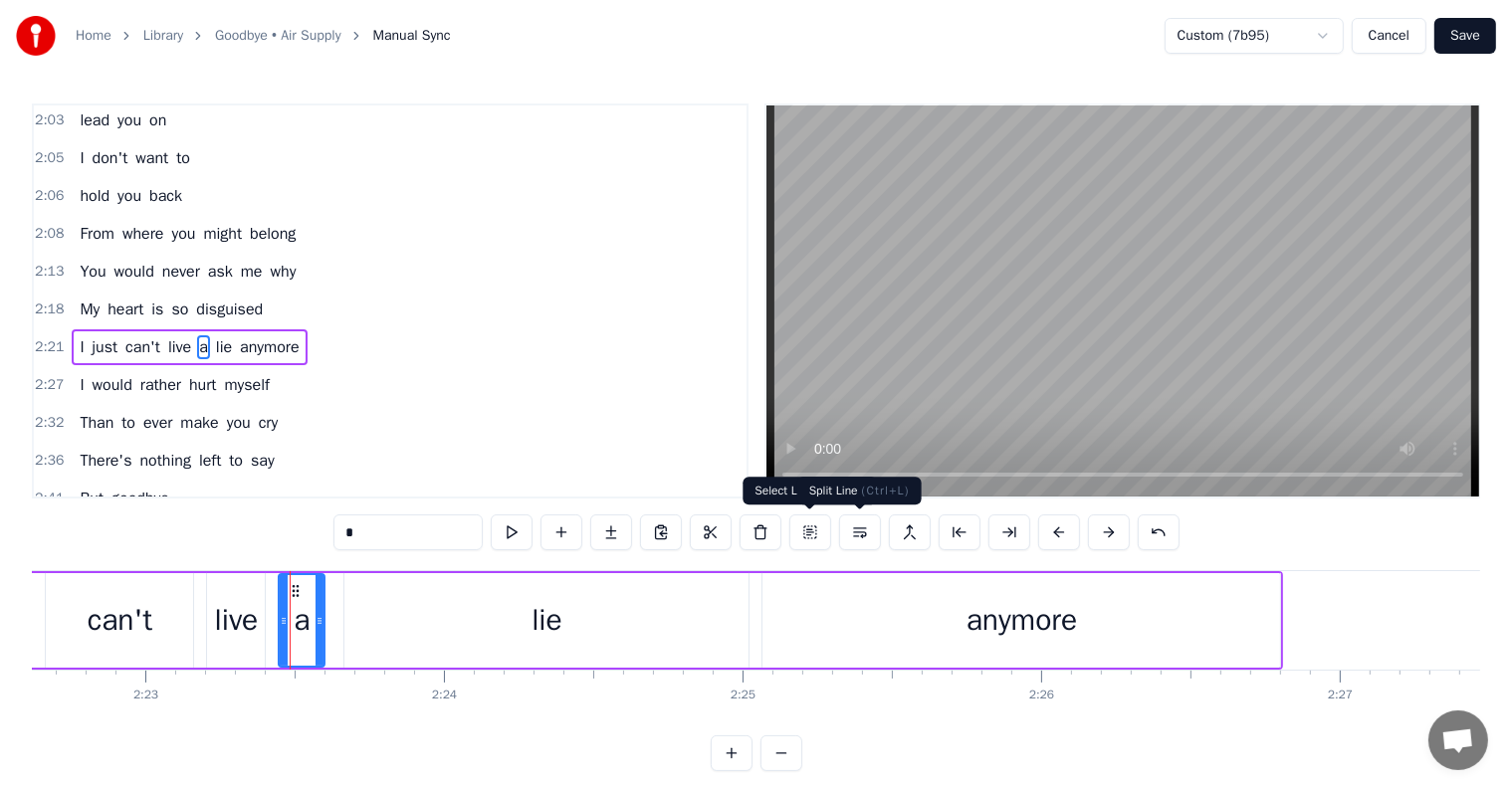 click at bounding box center [860, 532] 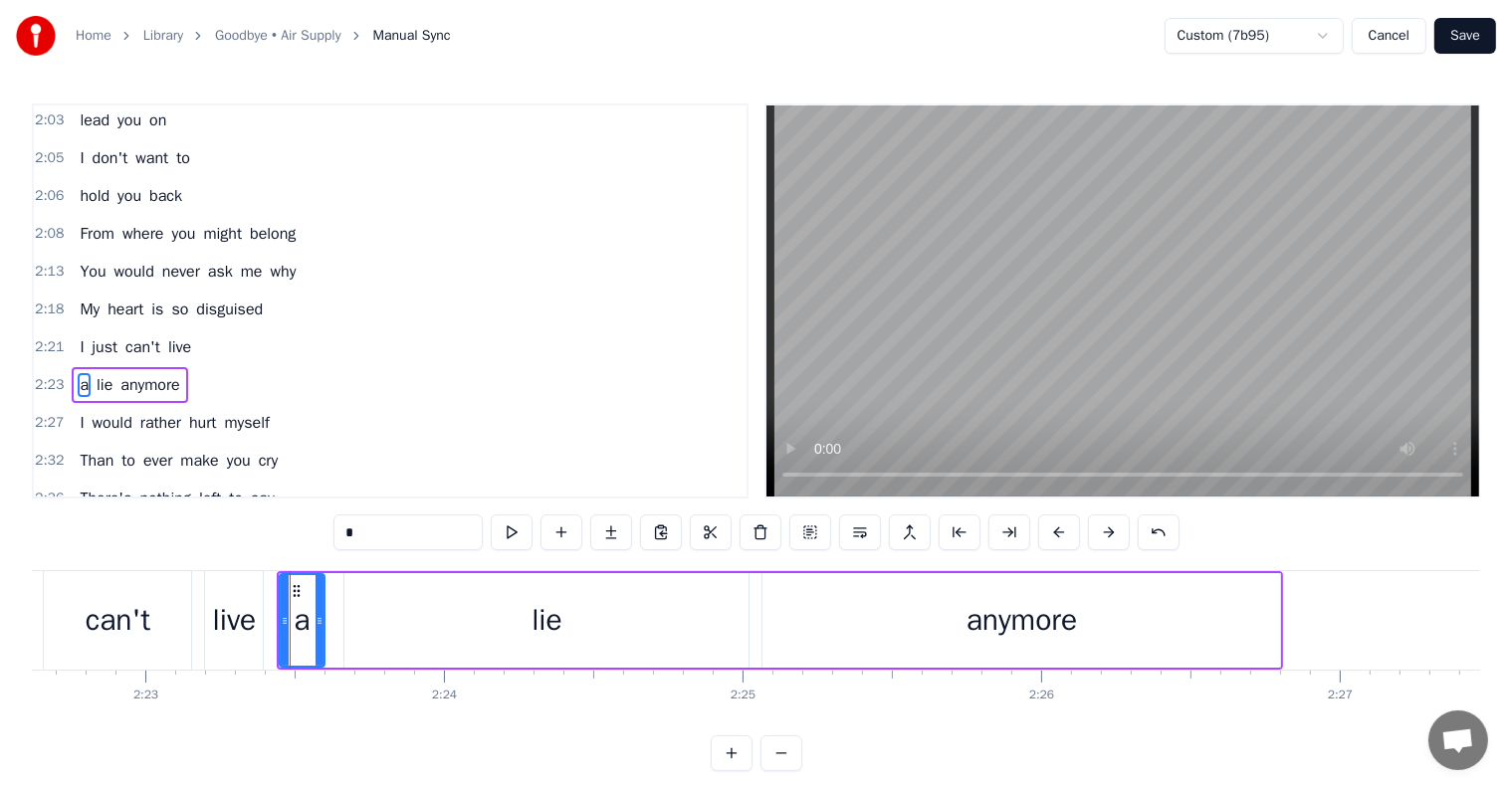 scroll, scrollTop: 1250, scrollLeft: 0, axis: vertical 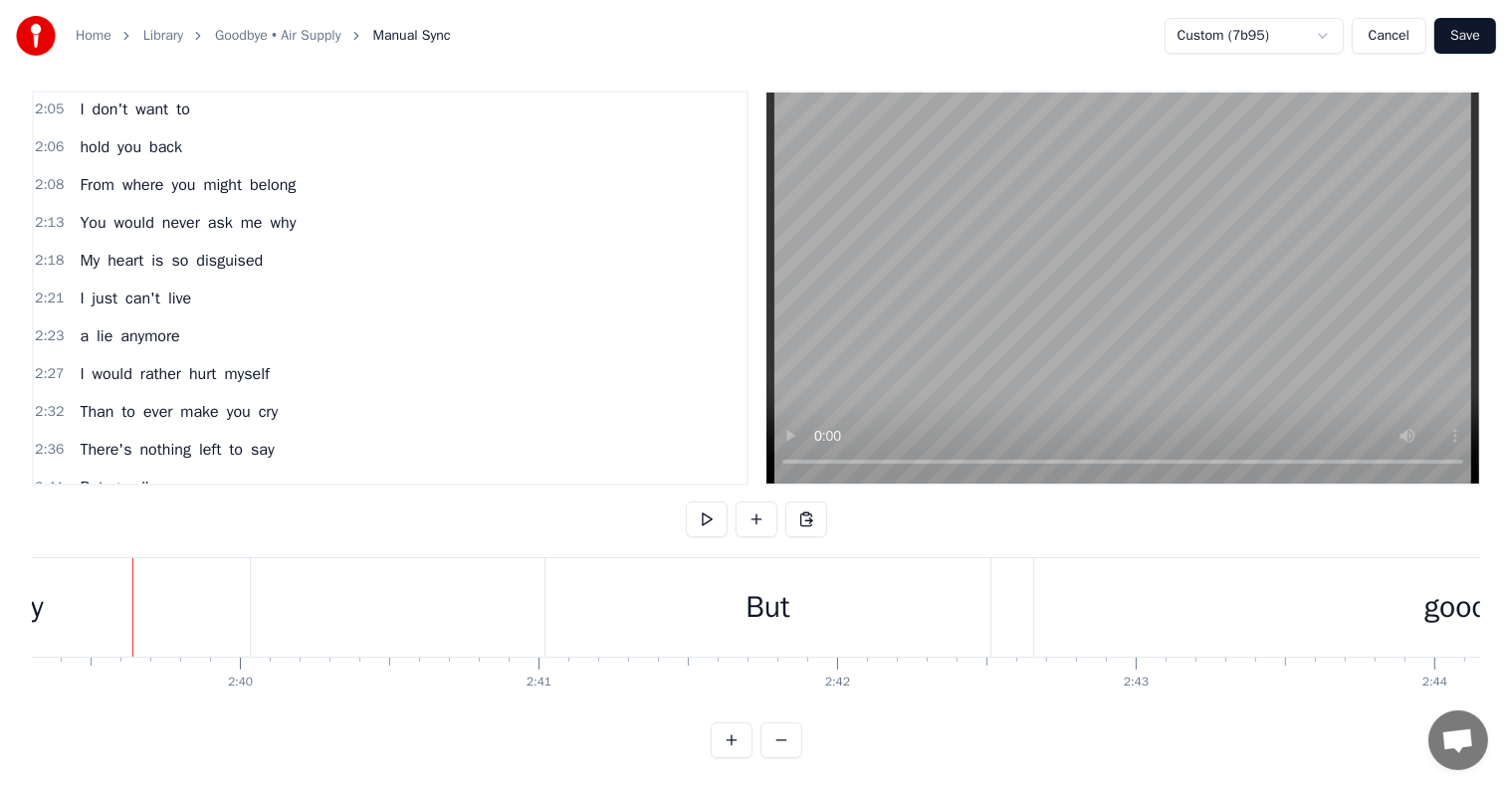 click on "But" at bounding box center (768, 607) 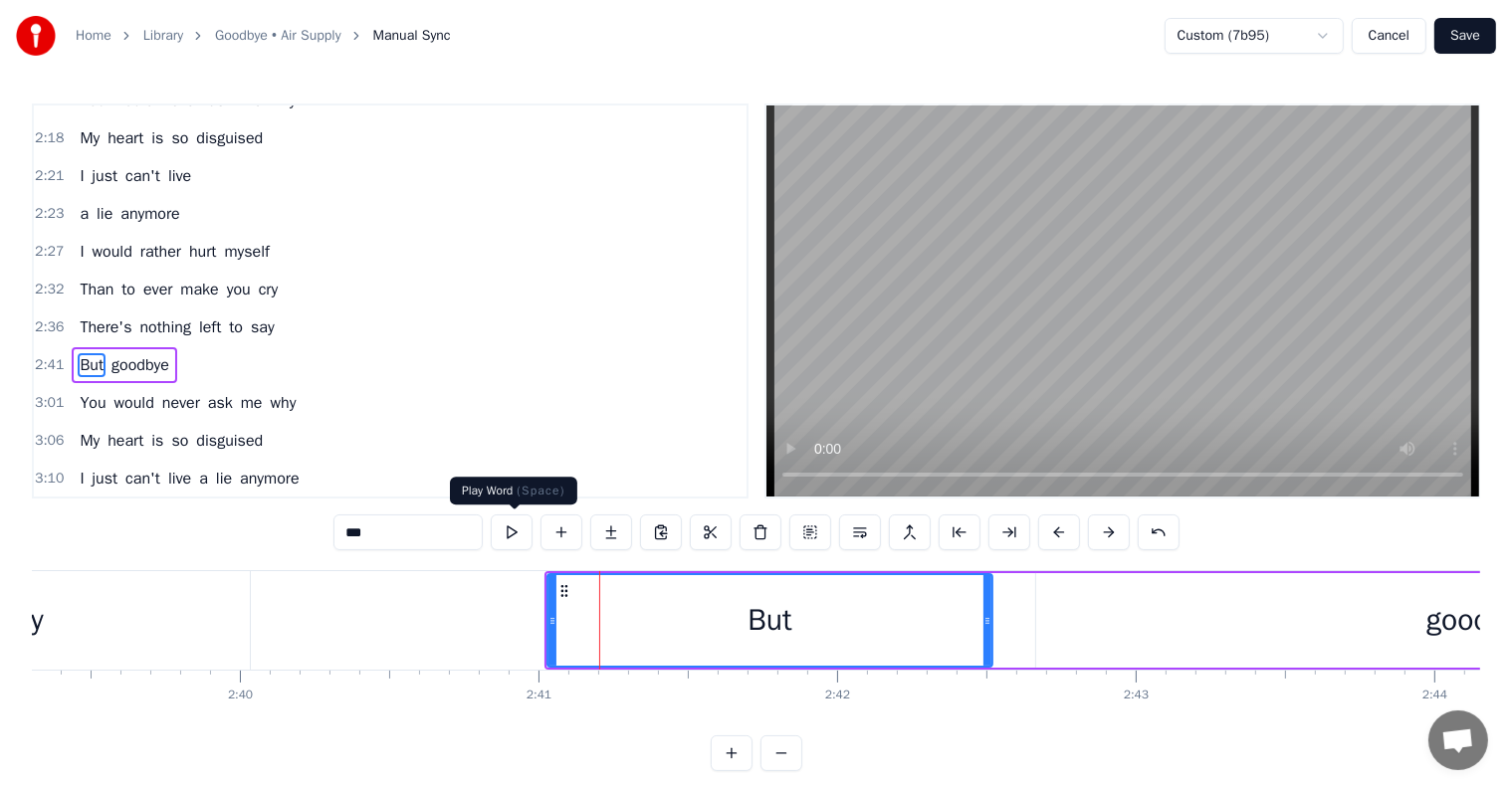 scroll, scrollTop: 1397, scrollLeft: 0, axis: vertical 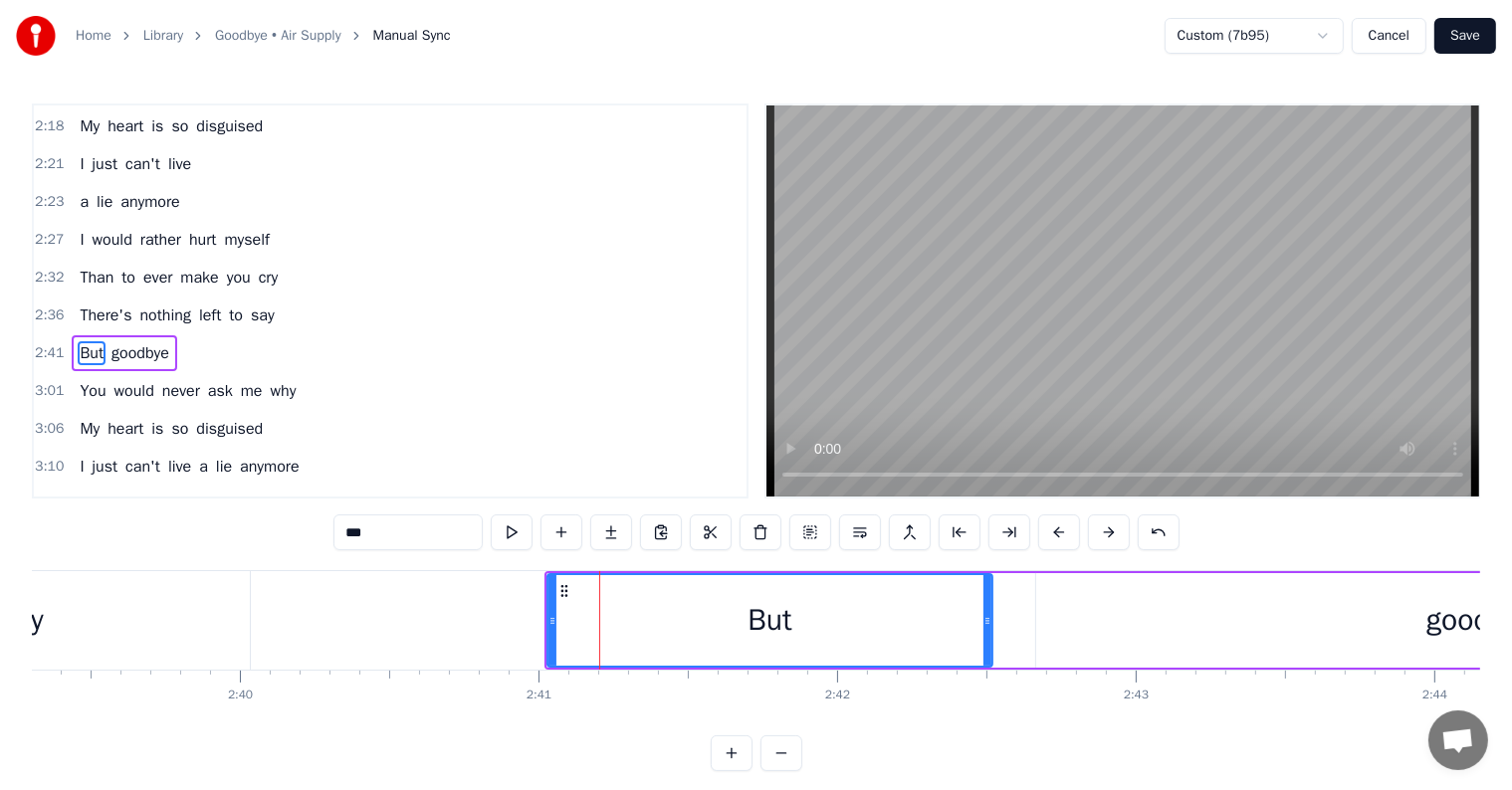 click on "make" at bounding box center (199, 278) 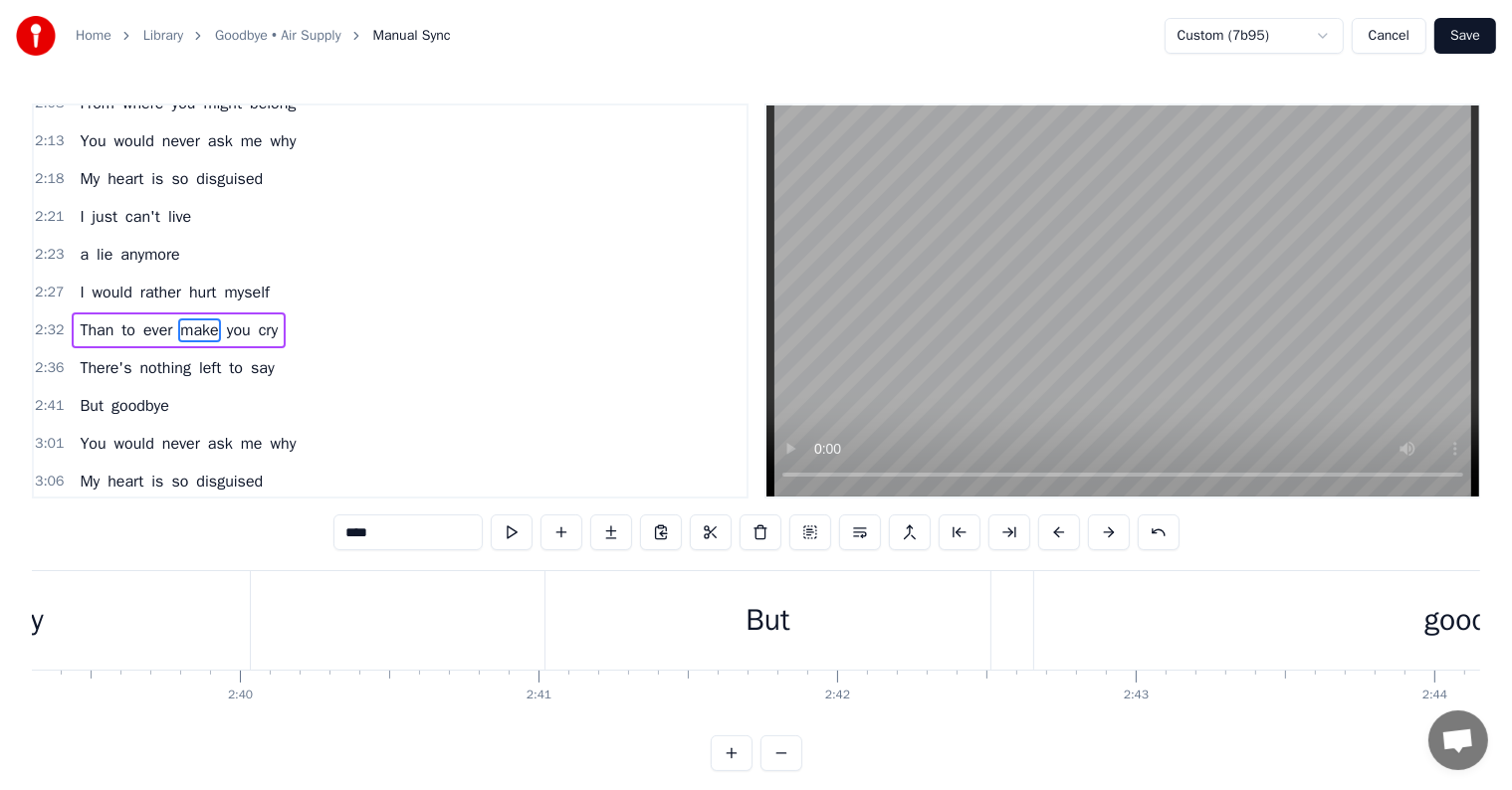 scroll, scrollTop: 1323, scrollLeft: 0, axis: vertical 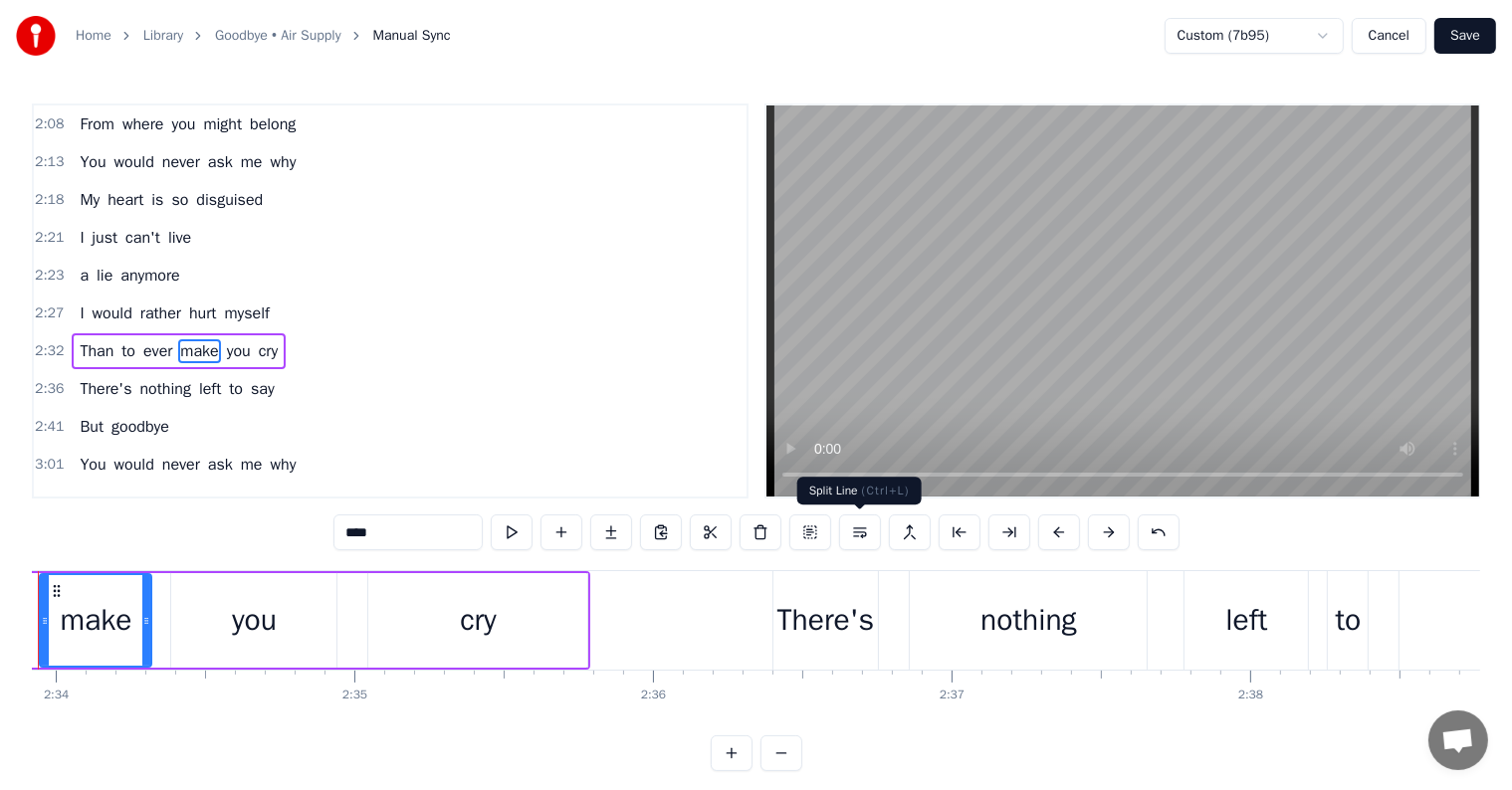 click at bounding box center (860, 532) 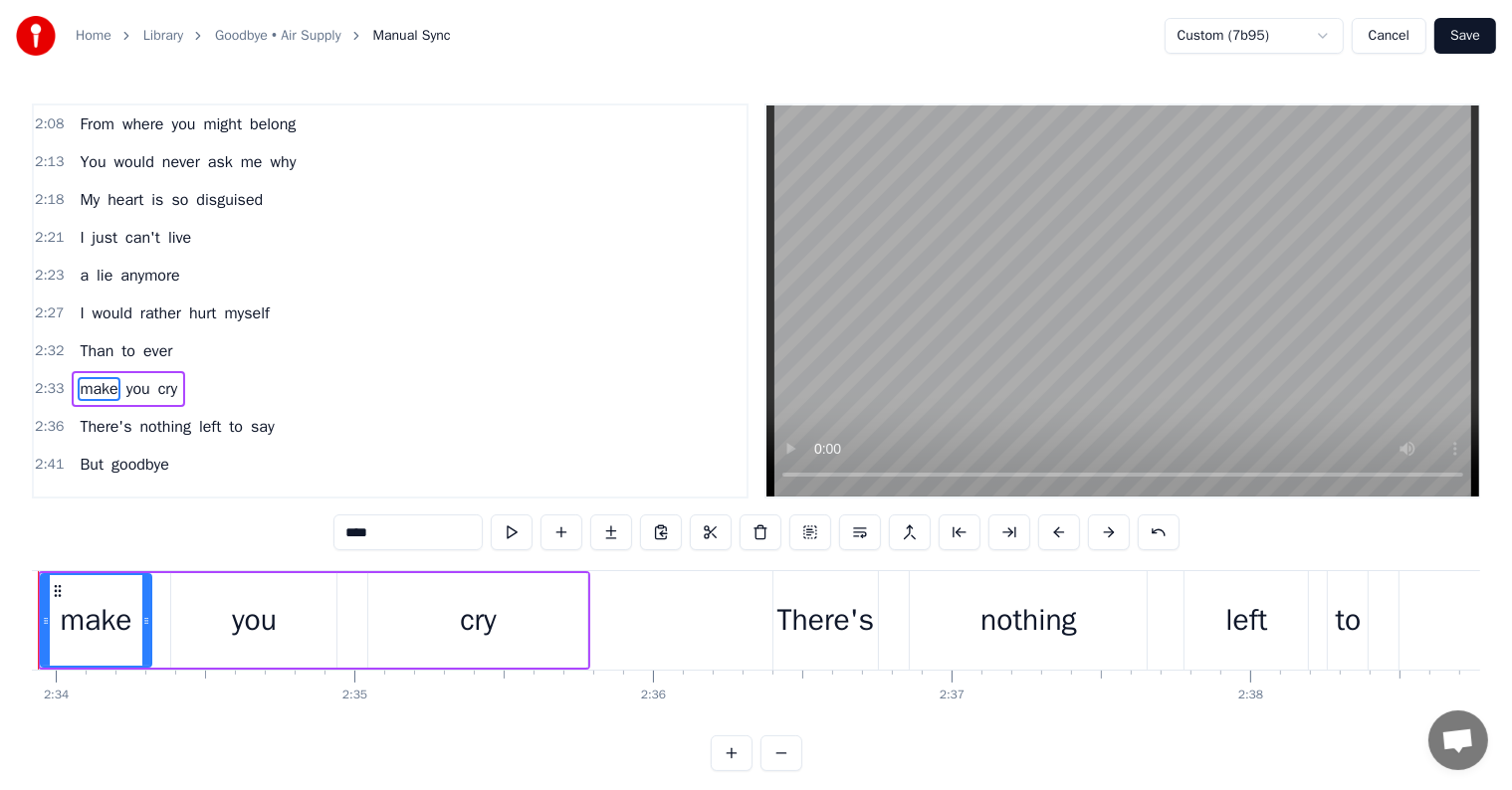 scroll, scrollTop: 0, scrollLeft: 45868, axis: horizontal 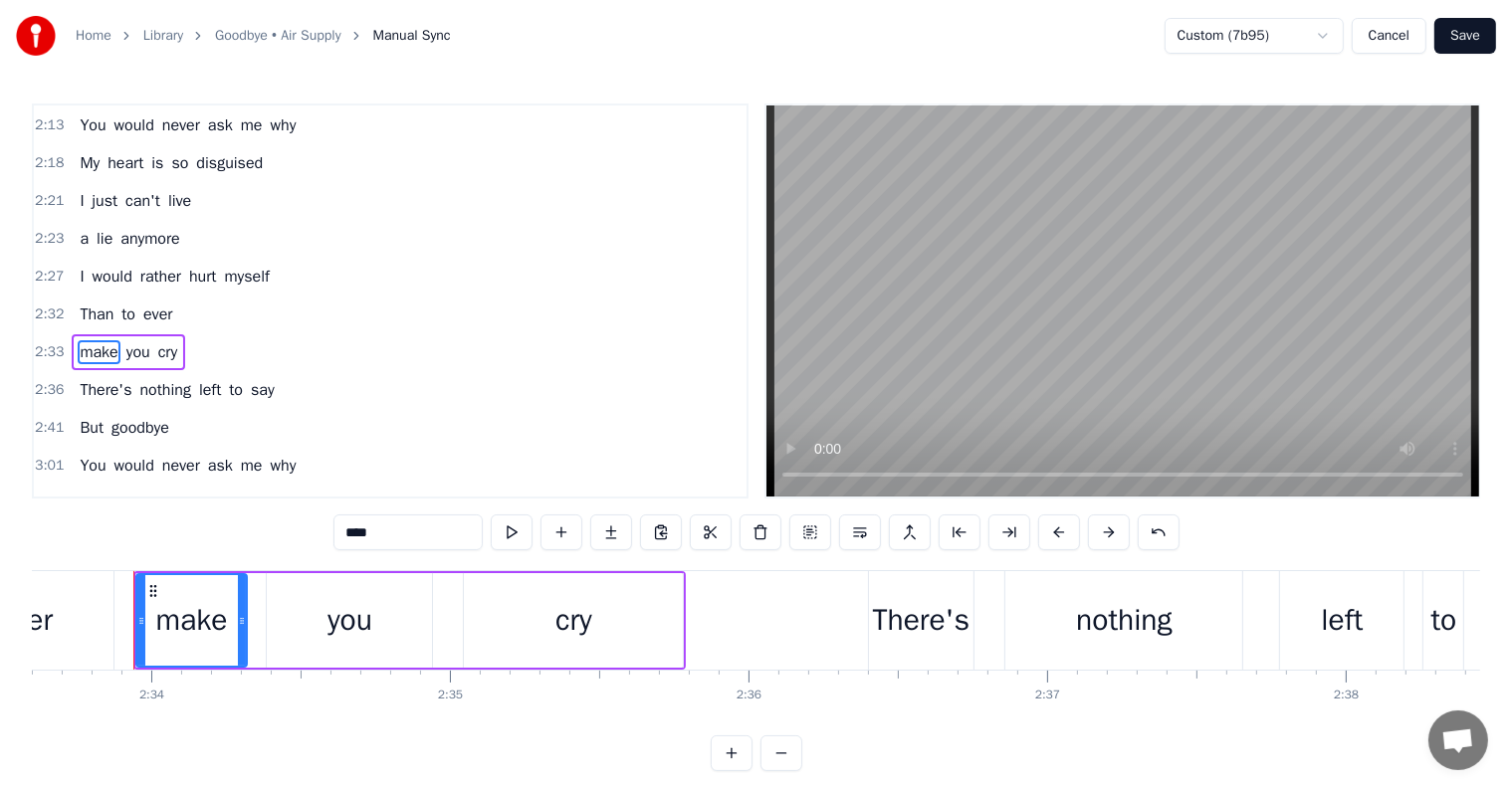 click on "2:27 I would rather hurt myself" at bounding box center [390, 277] 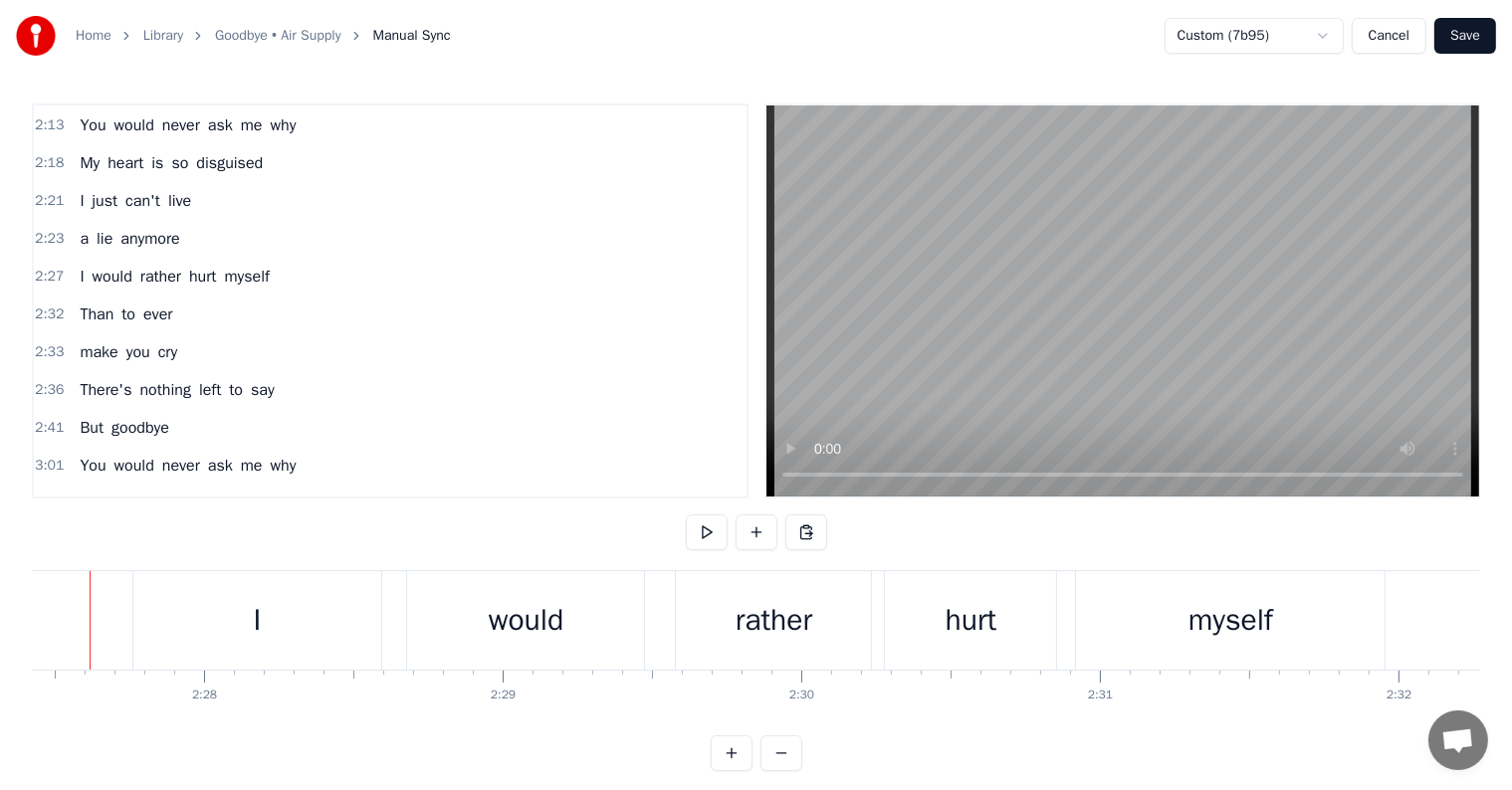 scroll, scrollTop: 0, scrollLeft: 43980, axis: horizontal 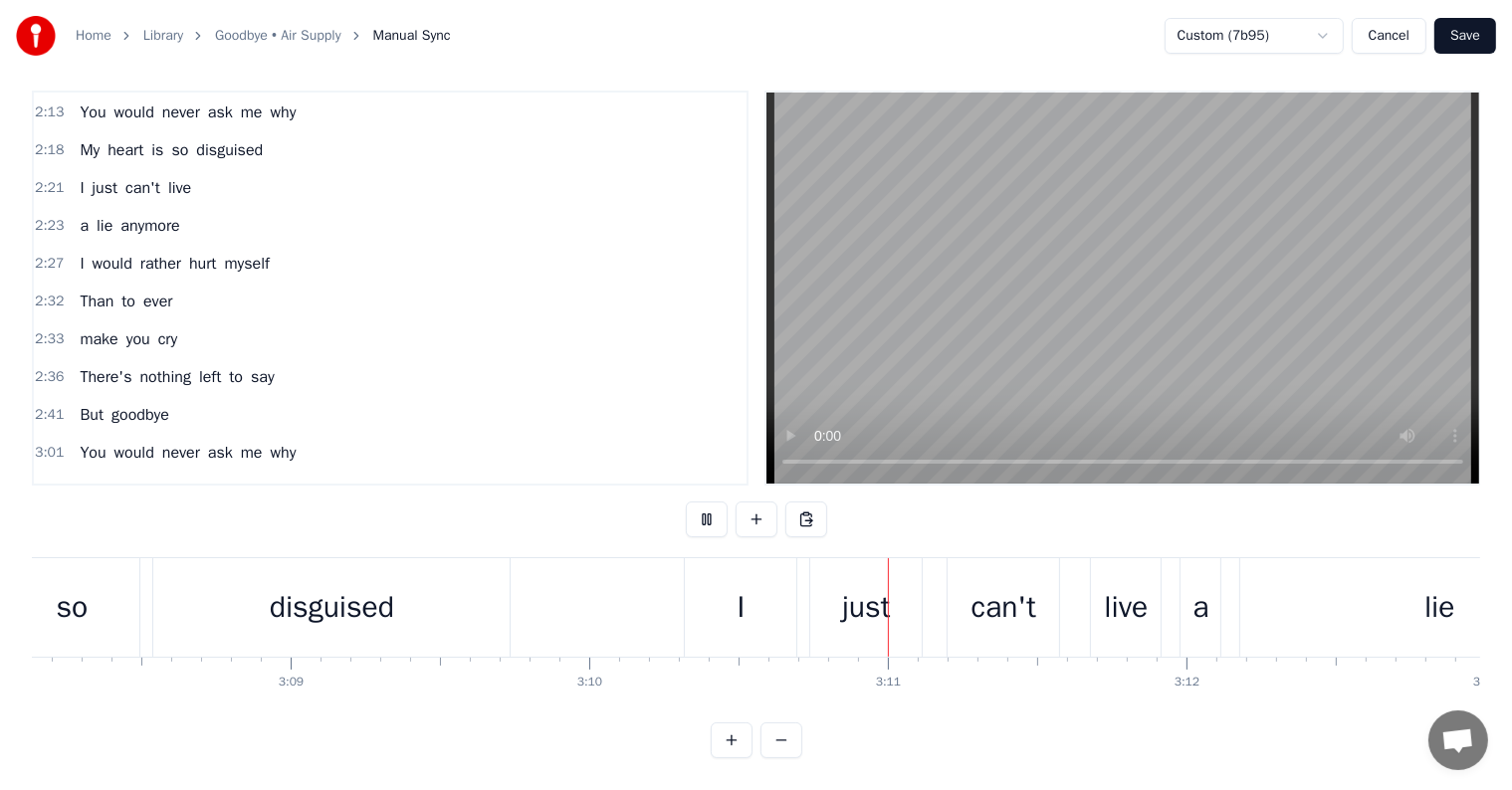 click on "a" at bounding box center (1200, 607) 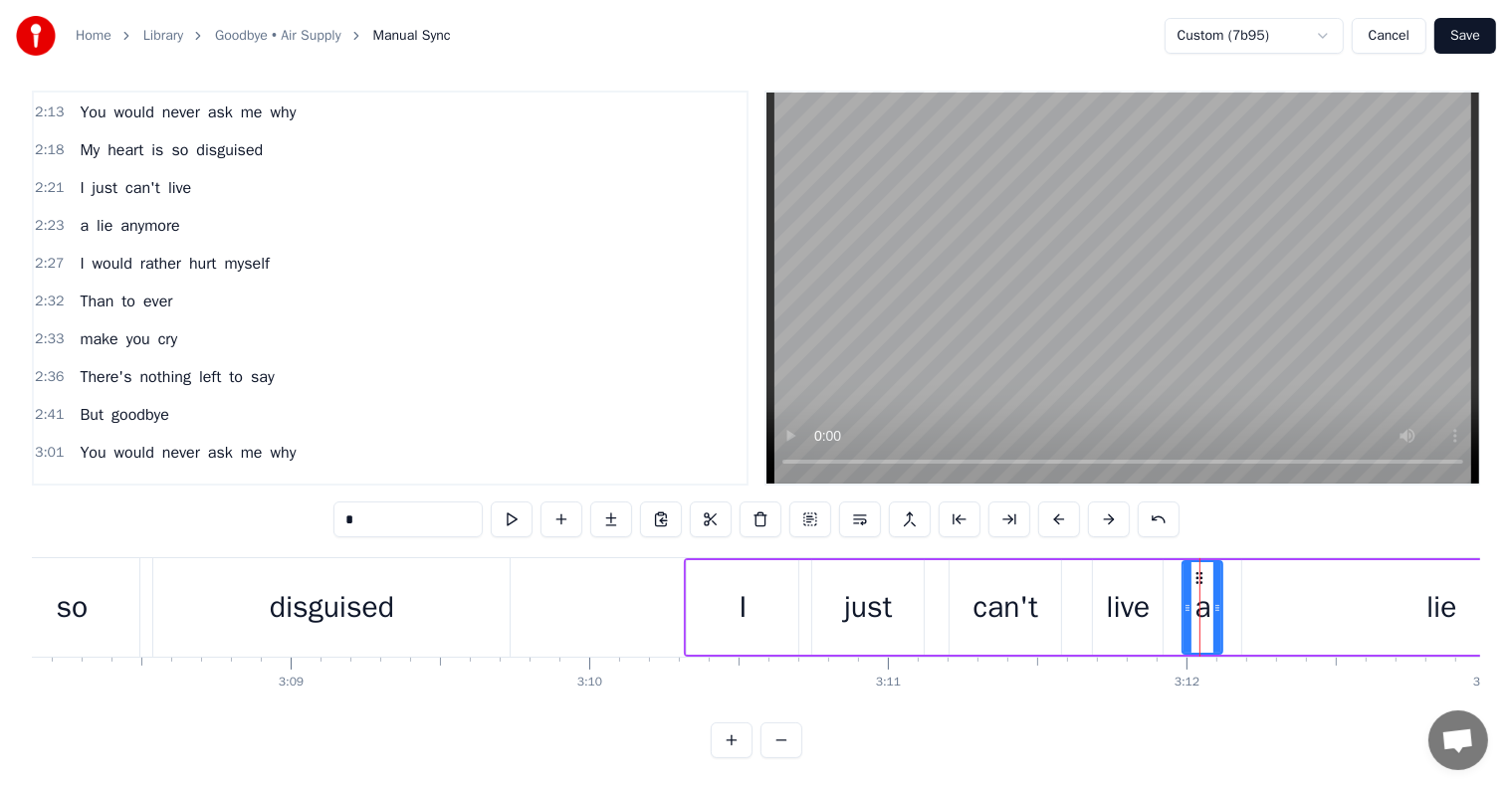 scroll, scrollTop: 0, scrollLeft: 0, axis: both 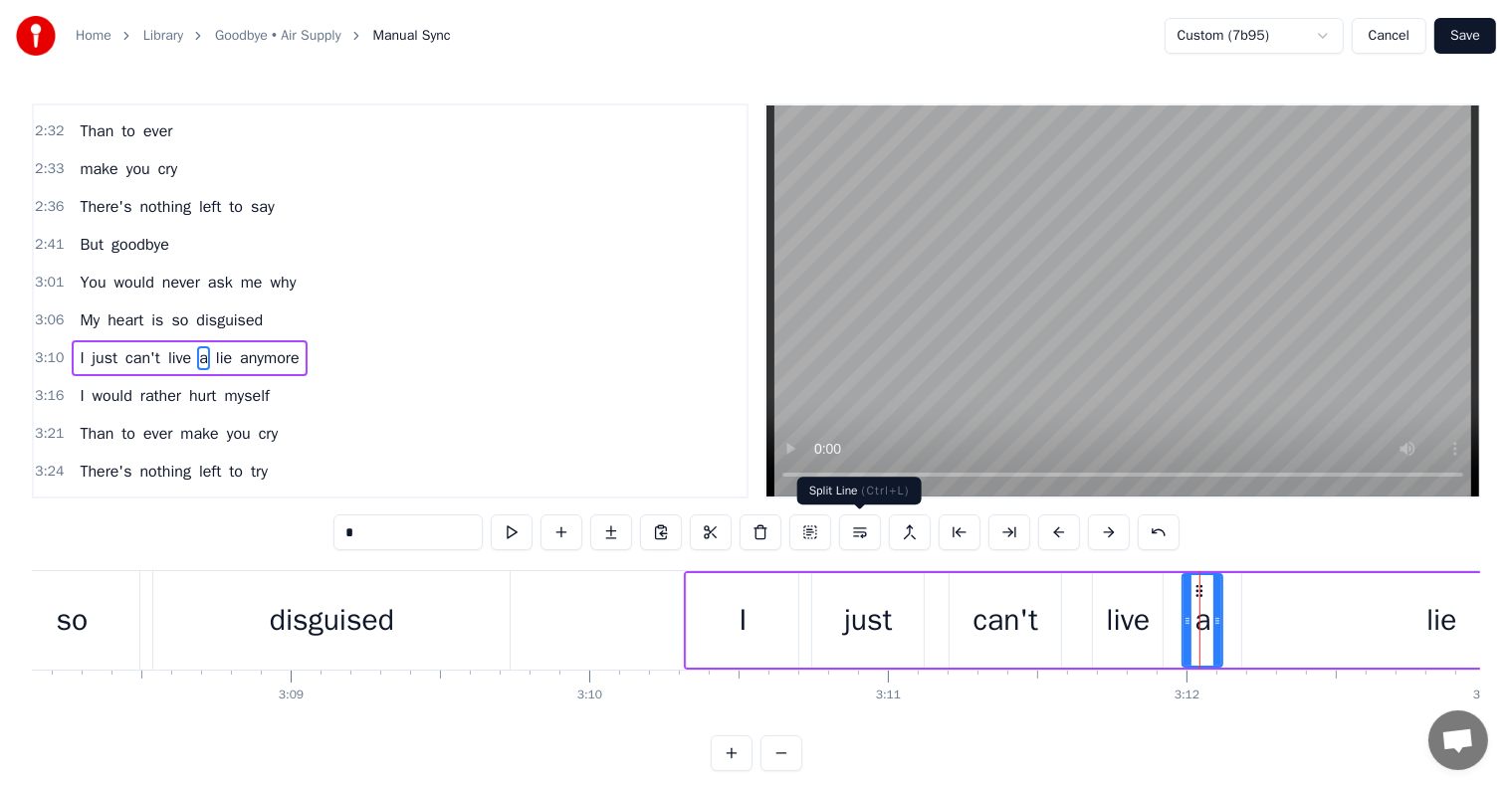 click at bounding box center [860, 532] 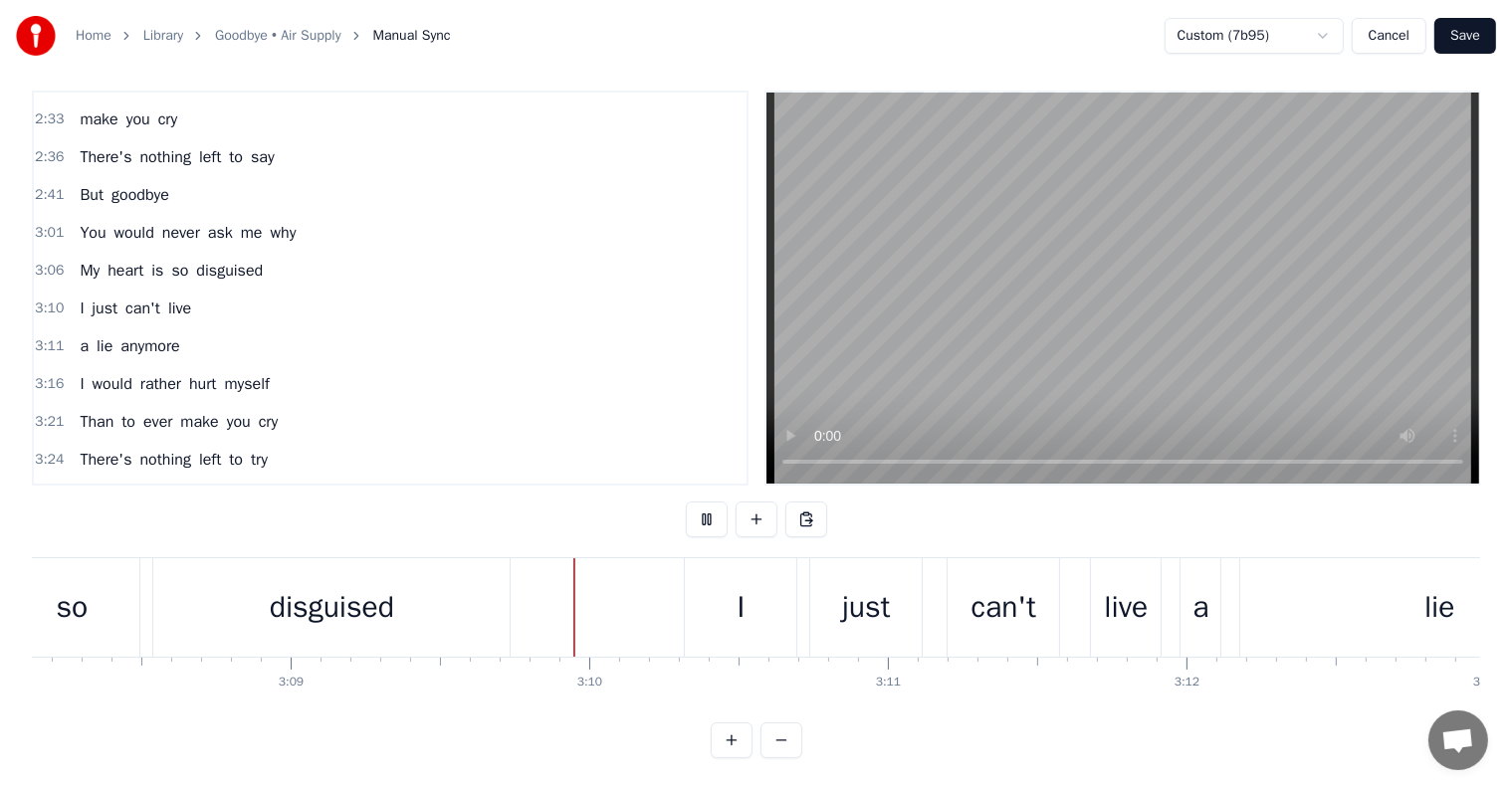 scroll, scrollTop: 30, scrollLeft: 0, axis: vertical 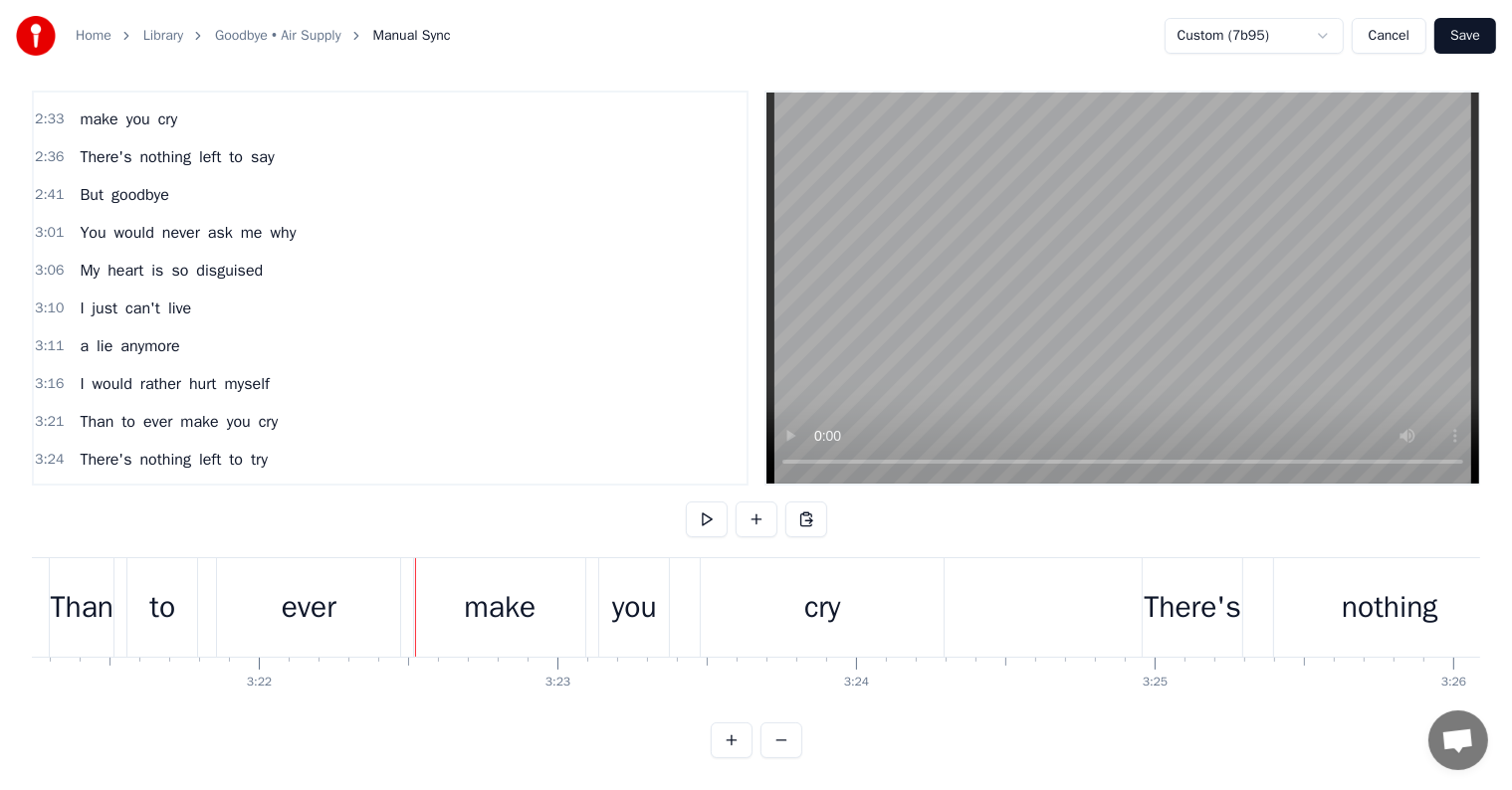 click on "make" at bounding box center (500, 607) 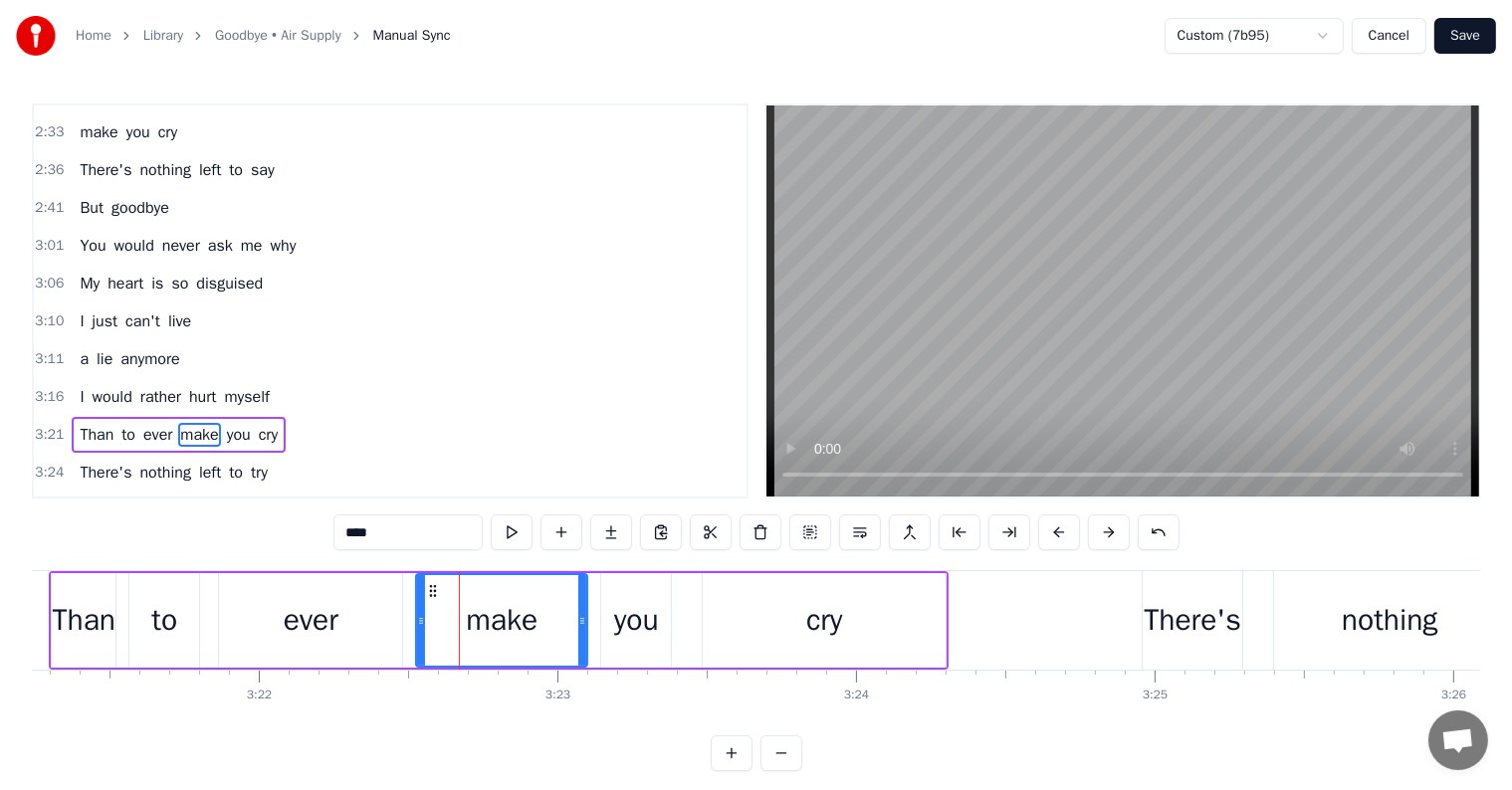 scroll, scrollTop: 1622, scrollLeft: 0, axis: vertical 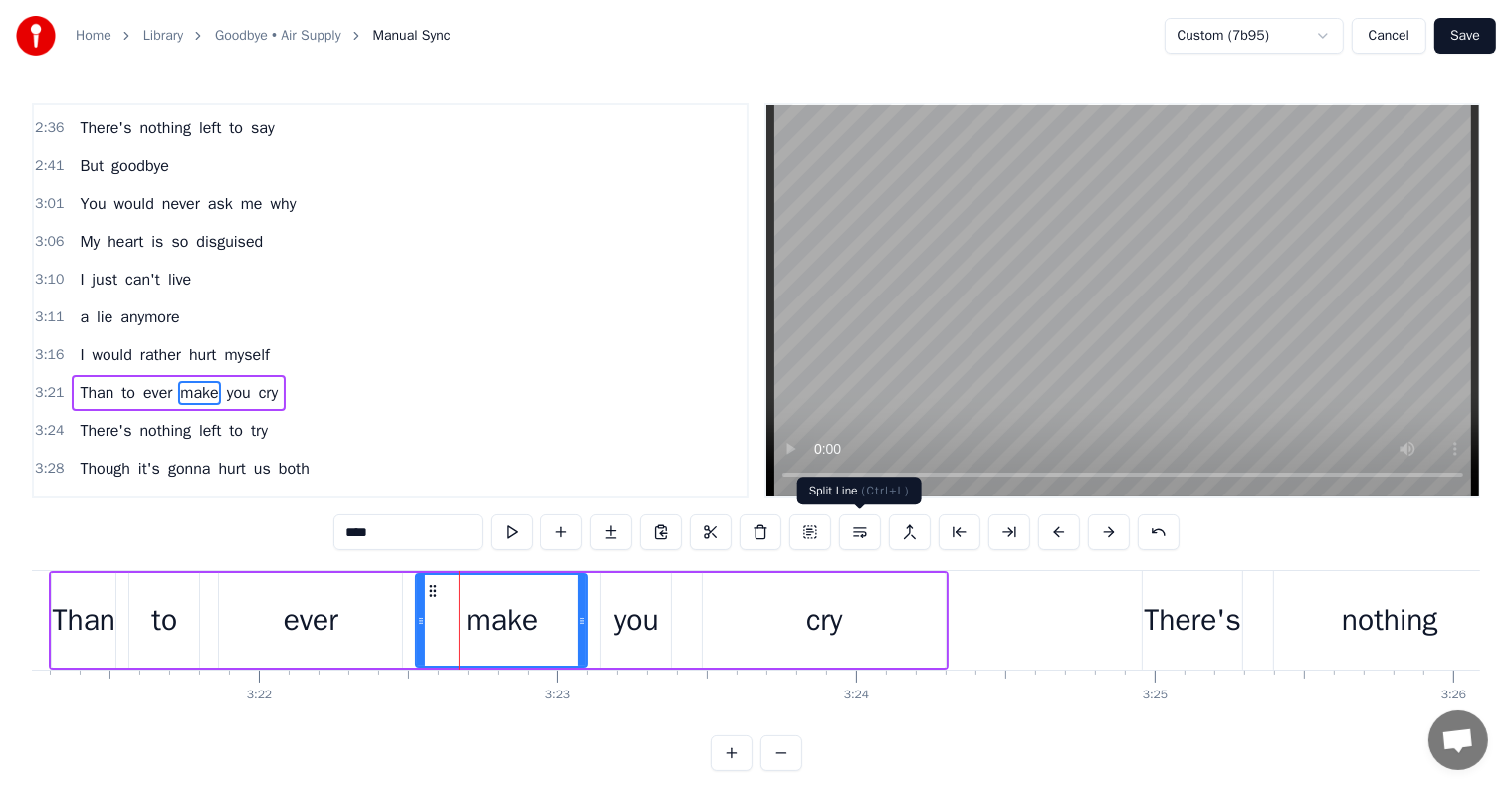 click at bounding box center [860, 532] 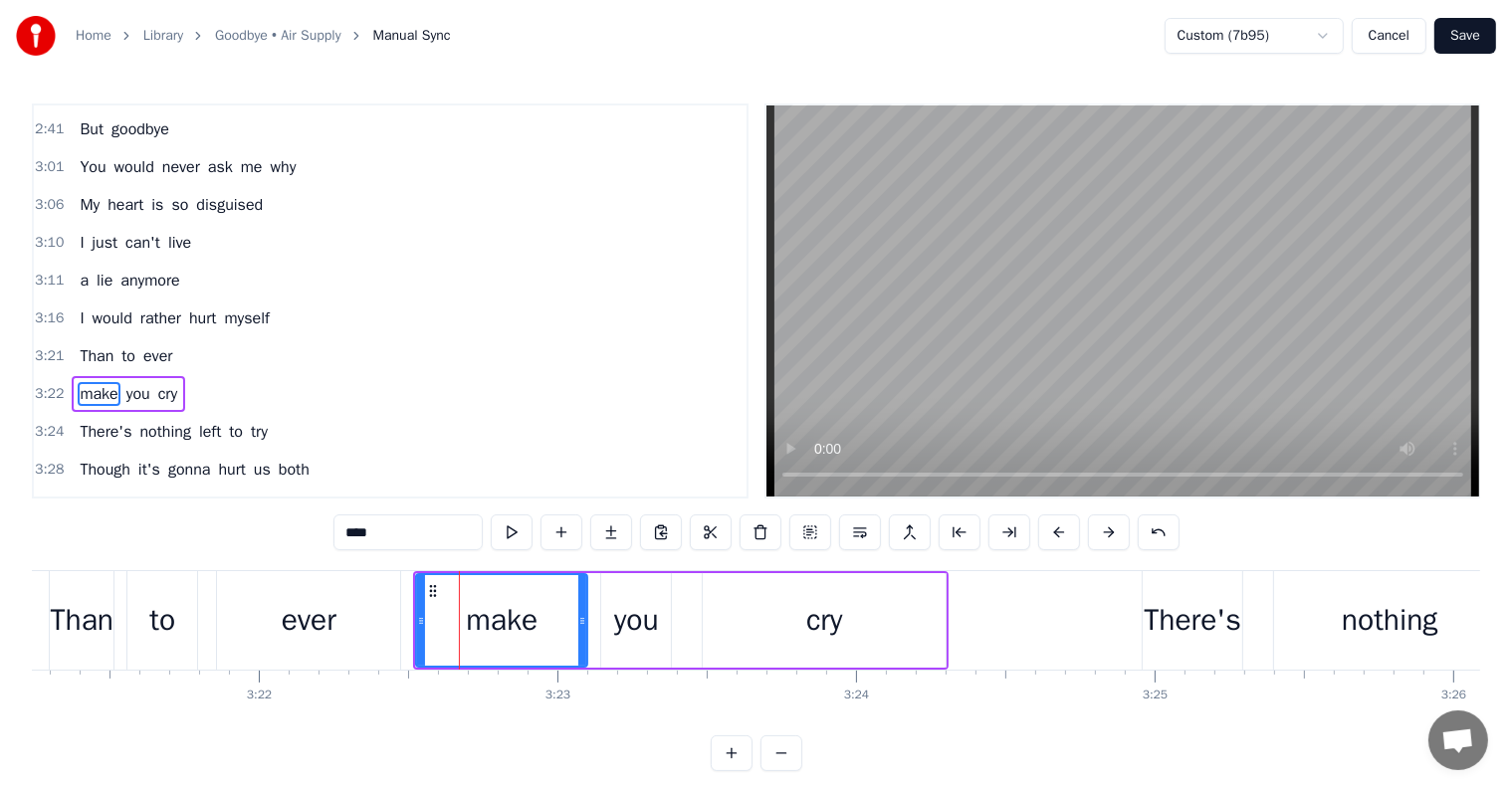 click on "Home Library Goodbye • Air Supply Manual Sync Custom (7b95) Cancel Save 0:16 I can see the pain living in your eyes 0:20 And I know how 0:22 hard you try 0:25 You deserve to have so much more 0:31 I can feel your heart and I sympathize 0:35 And I'll never criticize 0:39 All you've ever meant to my life 0:45 I don't want to 0:46 let you down 0:48 I don't want to 0:49 lead you on 0:52 I don't want to 0:53 hold you back 0:54 From where you 0:56 might 0:57 belong 0:59 You would never 1:02 ask me why 1:04 My heart is so disguised 1:08 I just can't live 1:10 a lie anymore 1:14 I would rather hurt myself 1:19 Than to ever 1:20 make you cry 1:23 There's nothing left to say 1:27 But goodbye 1:44 You deserve the chance at the kind of love 1:48 I'm not sure I'm worthy of 1:53 Losing you is painful to me 1:58 I don't want to 1:59 let you down 2:01 I don't want to 2:03 lead you on 2:05 I don't want to 2:06 hold you back 2:08 From where you might belong 2:13 You would never ask me why 2:18 My heart is so disguised 2:21 I" at bounding box center [756, 385] 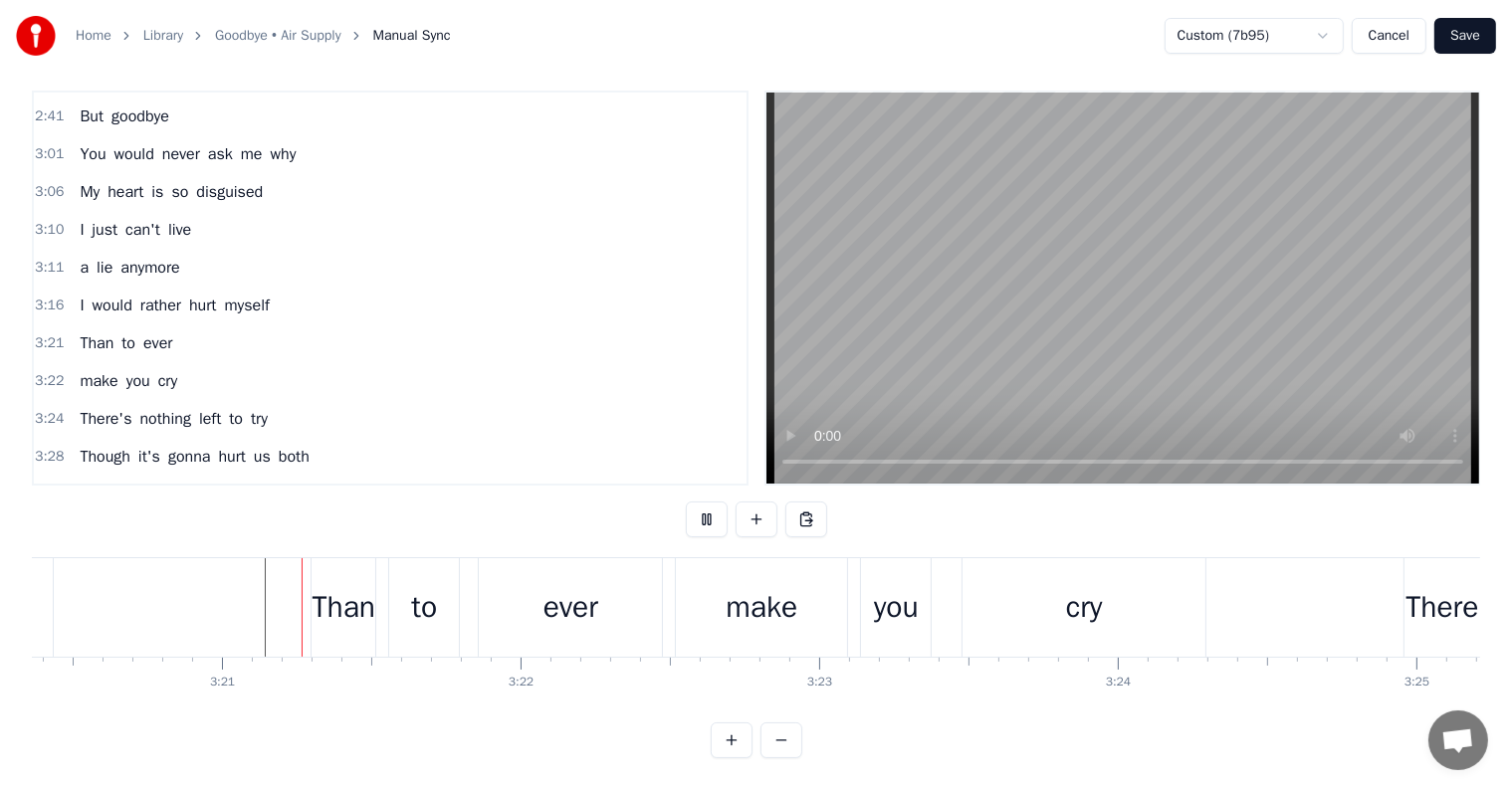 scroll, scrollTop: 30, scrollLeft: 0, axis: vertical 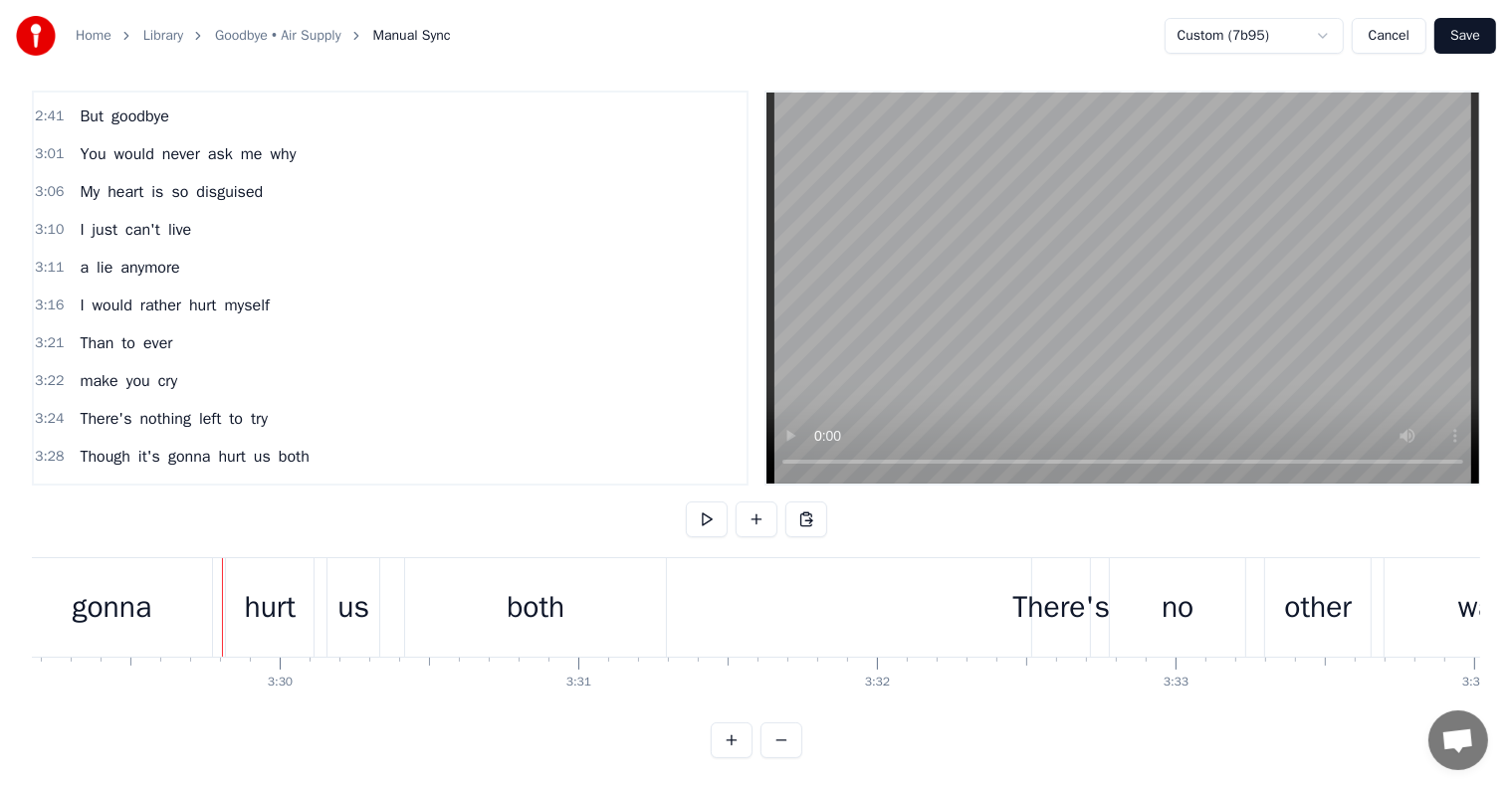 click on "hurt" at bounding box center (271, 607) 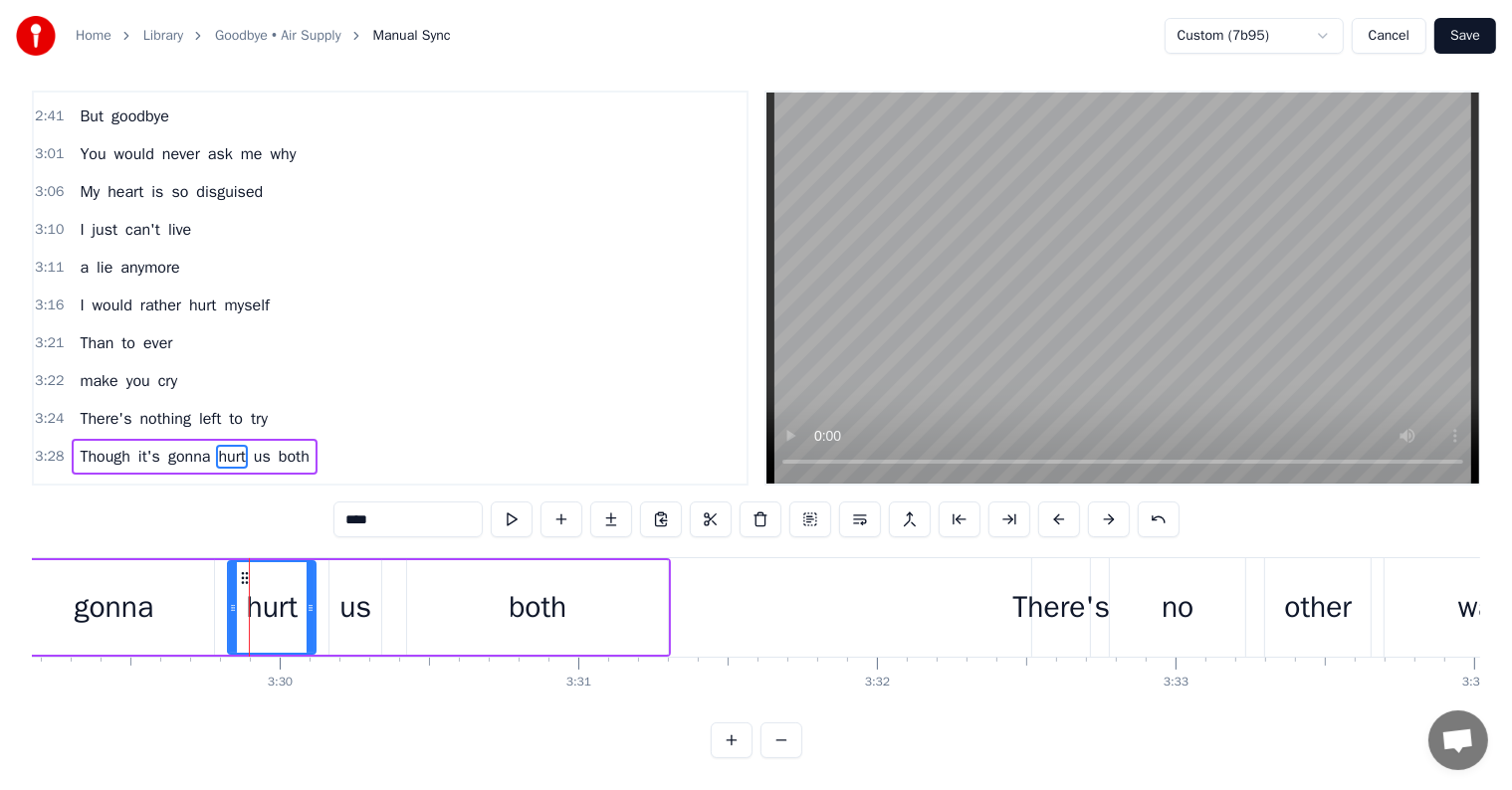 scroll, scrollTop: 9, scrollLeft: 0, axis: vertical 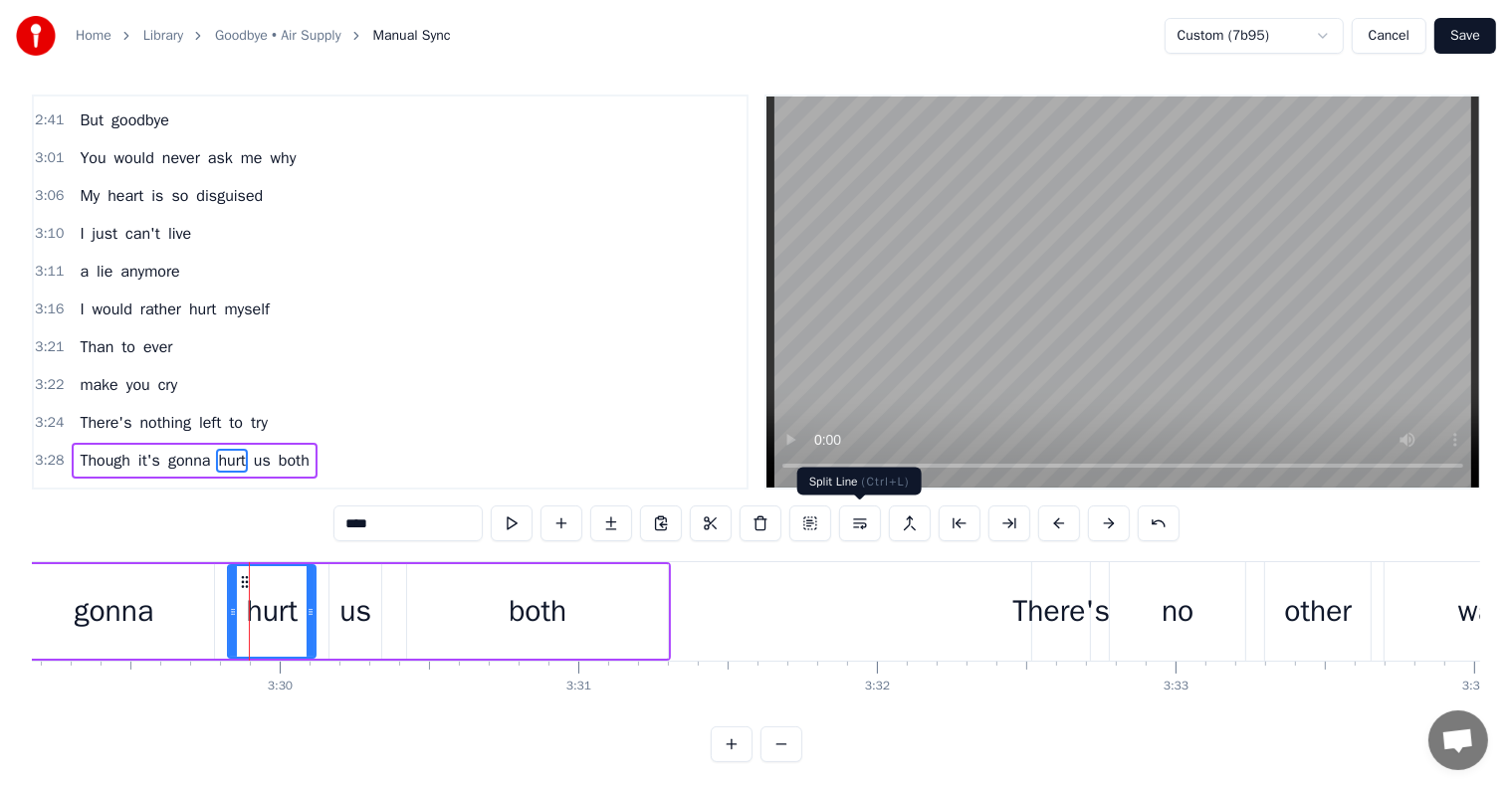 click at bounding box center [860, 523] 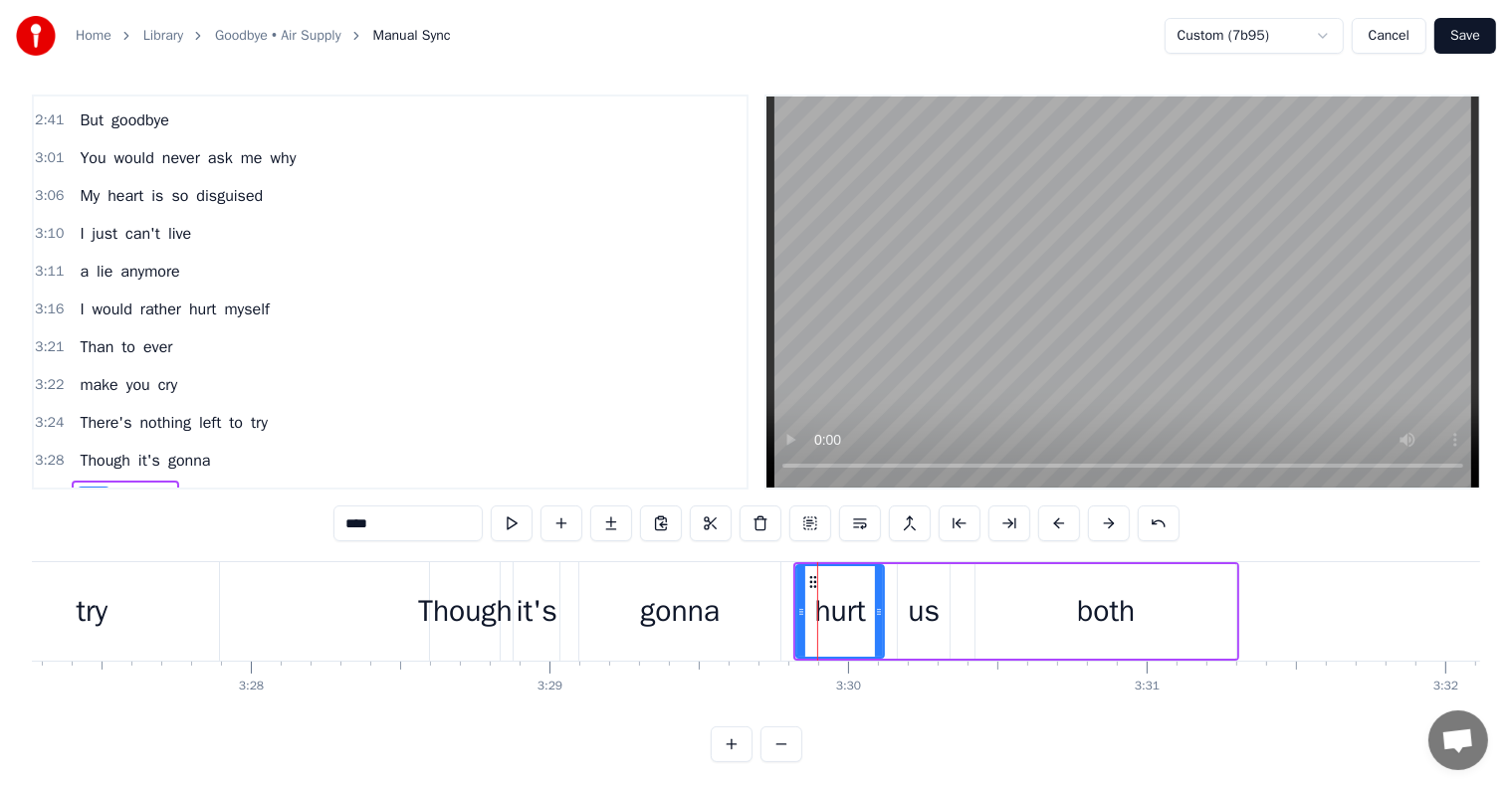 scroll, scrollTop: 0, scrollLeft: 61812, axis: horizontal 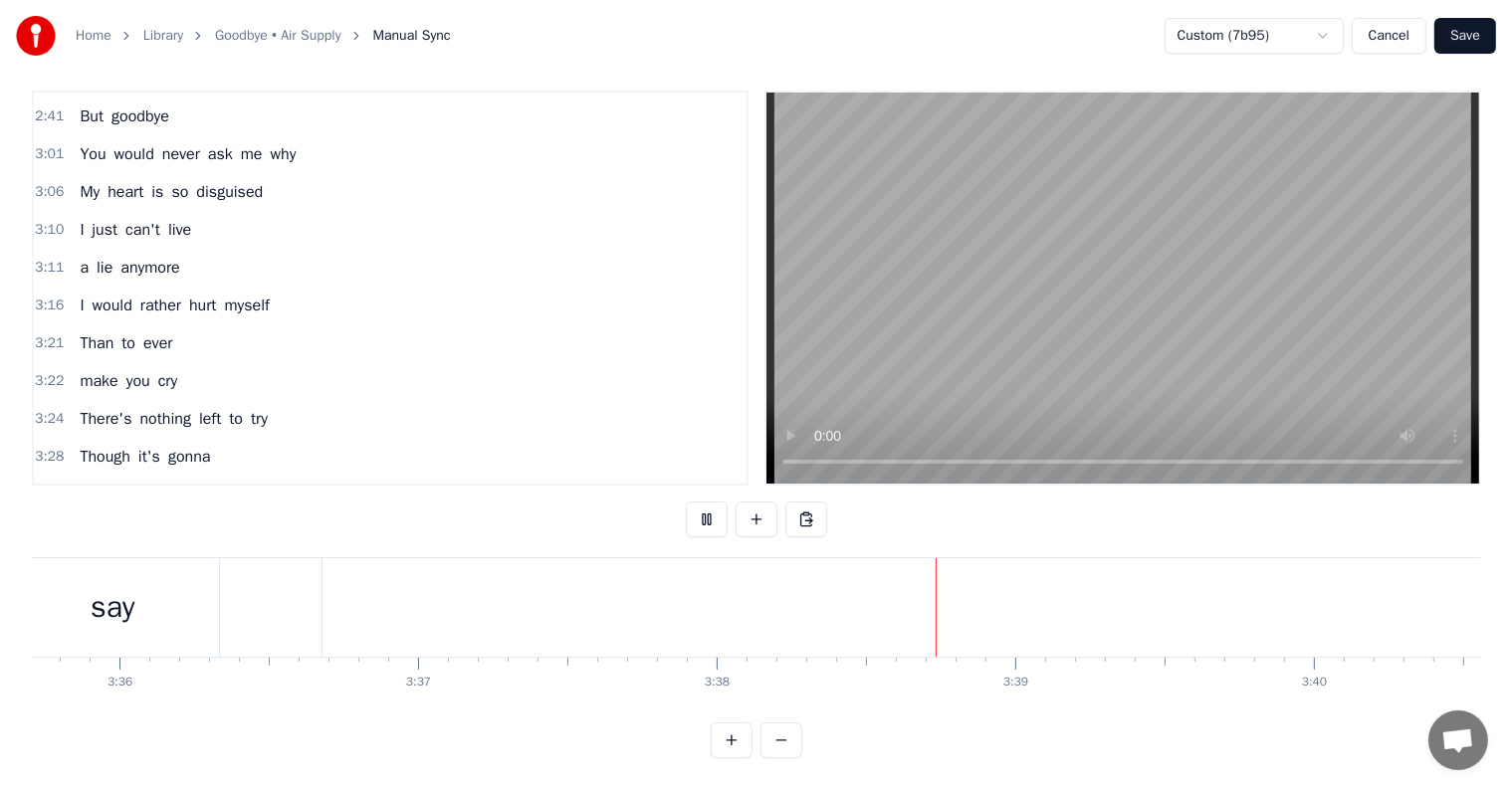 click on "Save" at bounding box center [1465, 36] 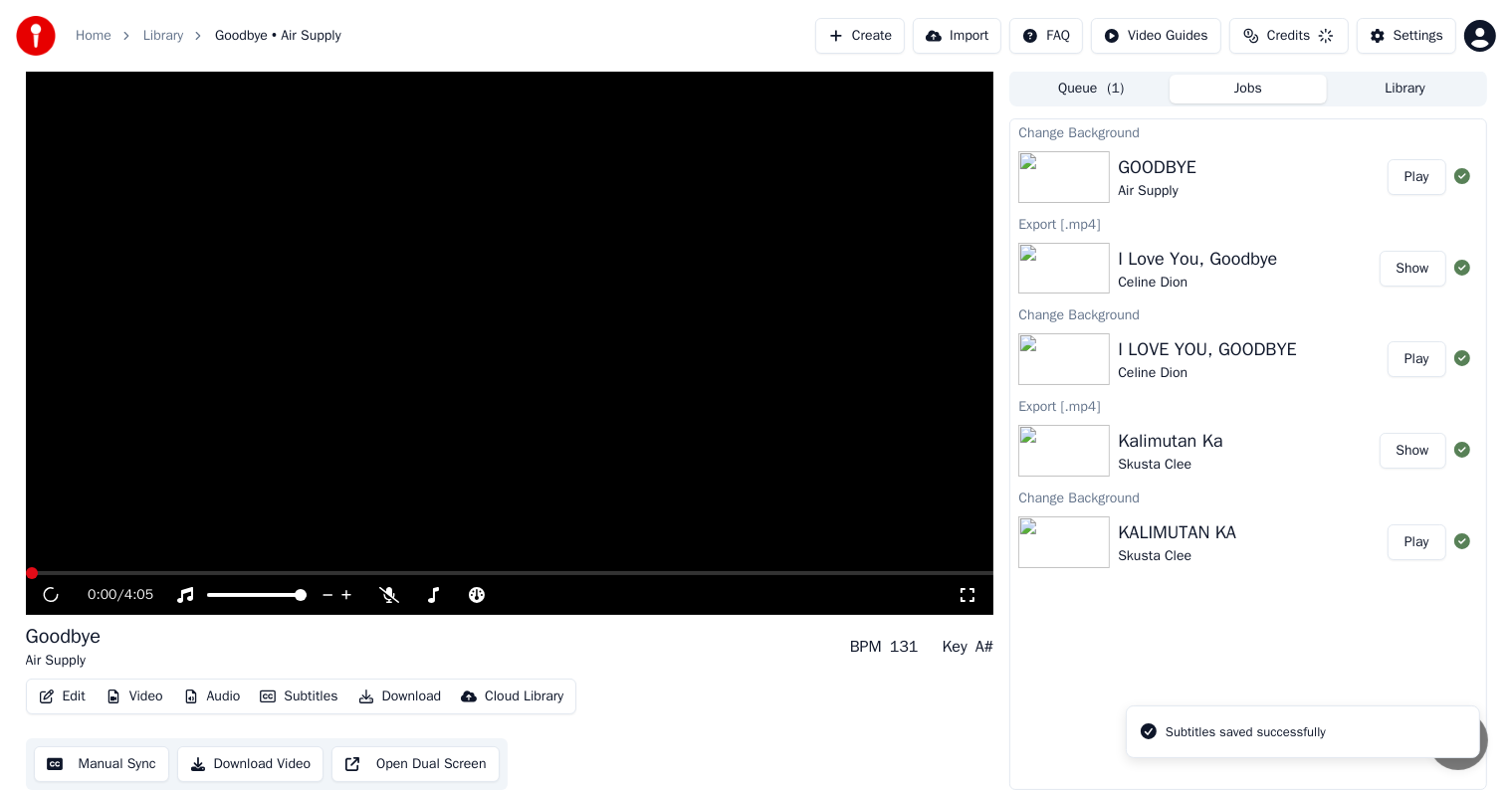 scroll, scrollTop: 1, scrollLeft: 0, axis: vertical 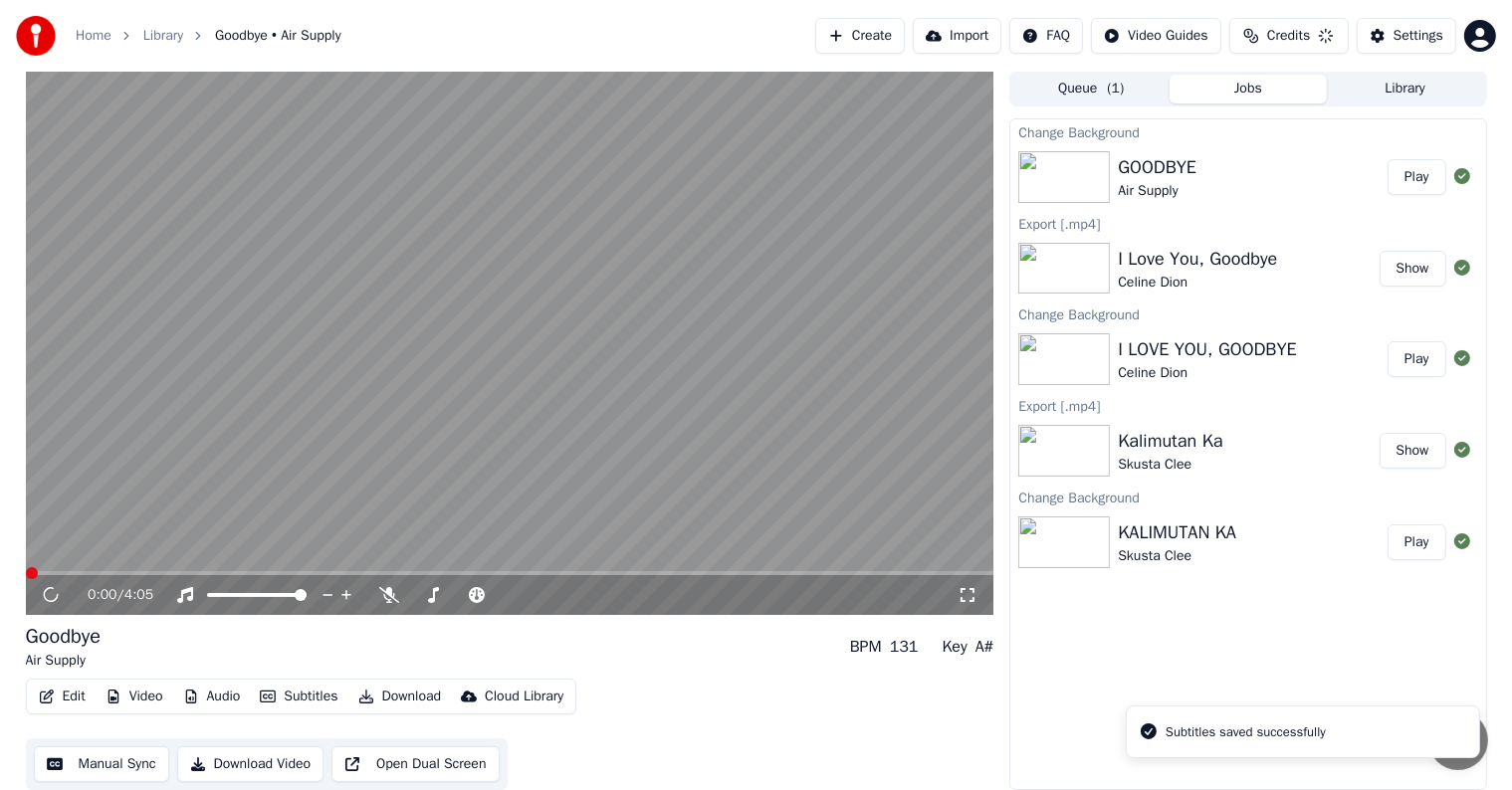 click on "Download" at bounding box center [400, 696] 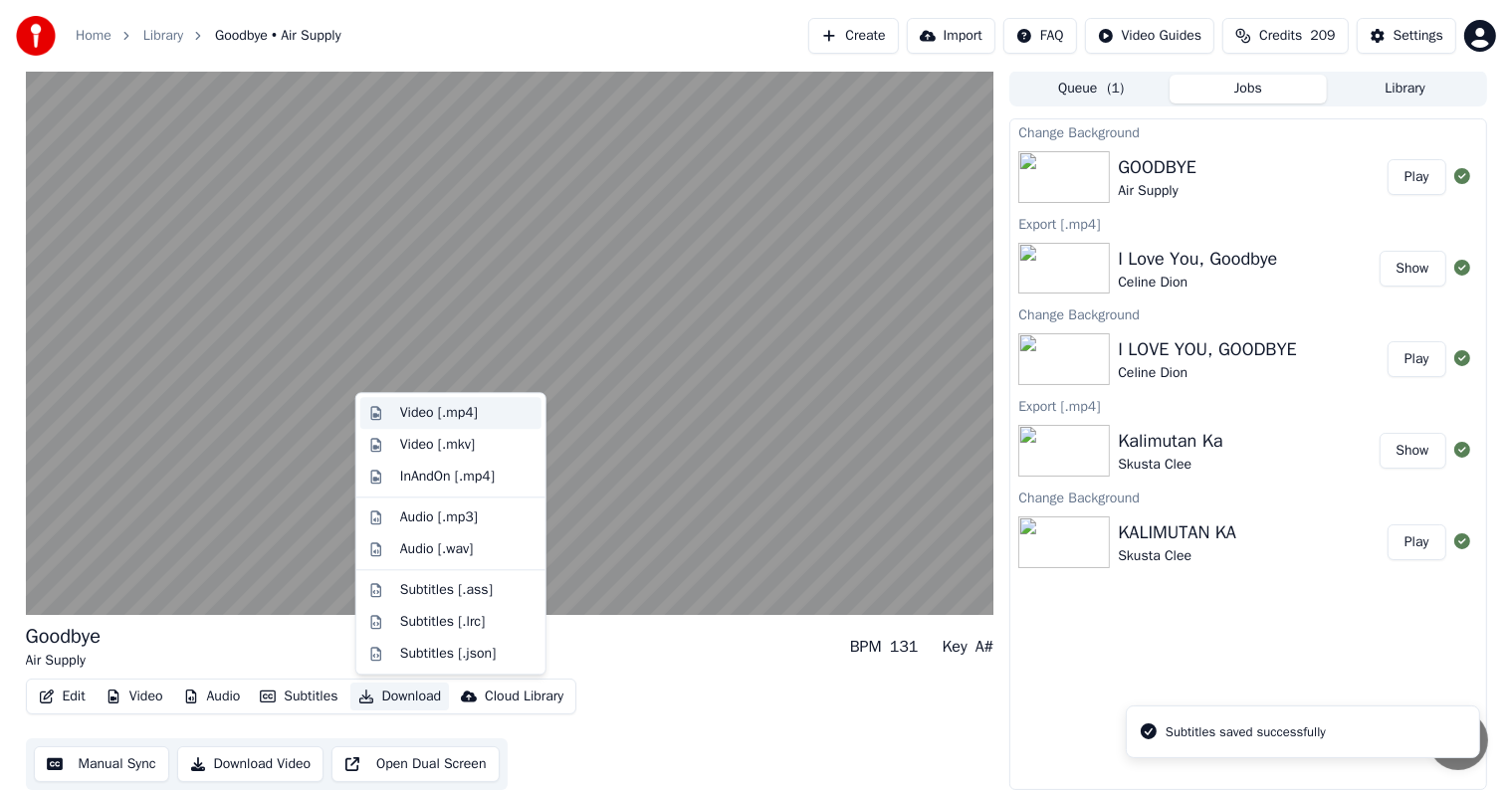 click on "Video [.mp4]" at bounding box center (439, 413) 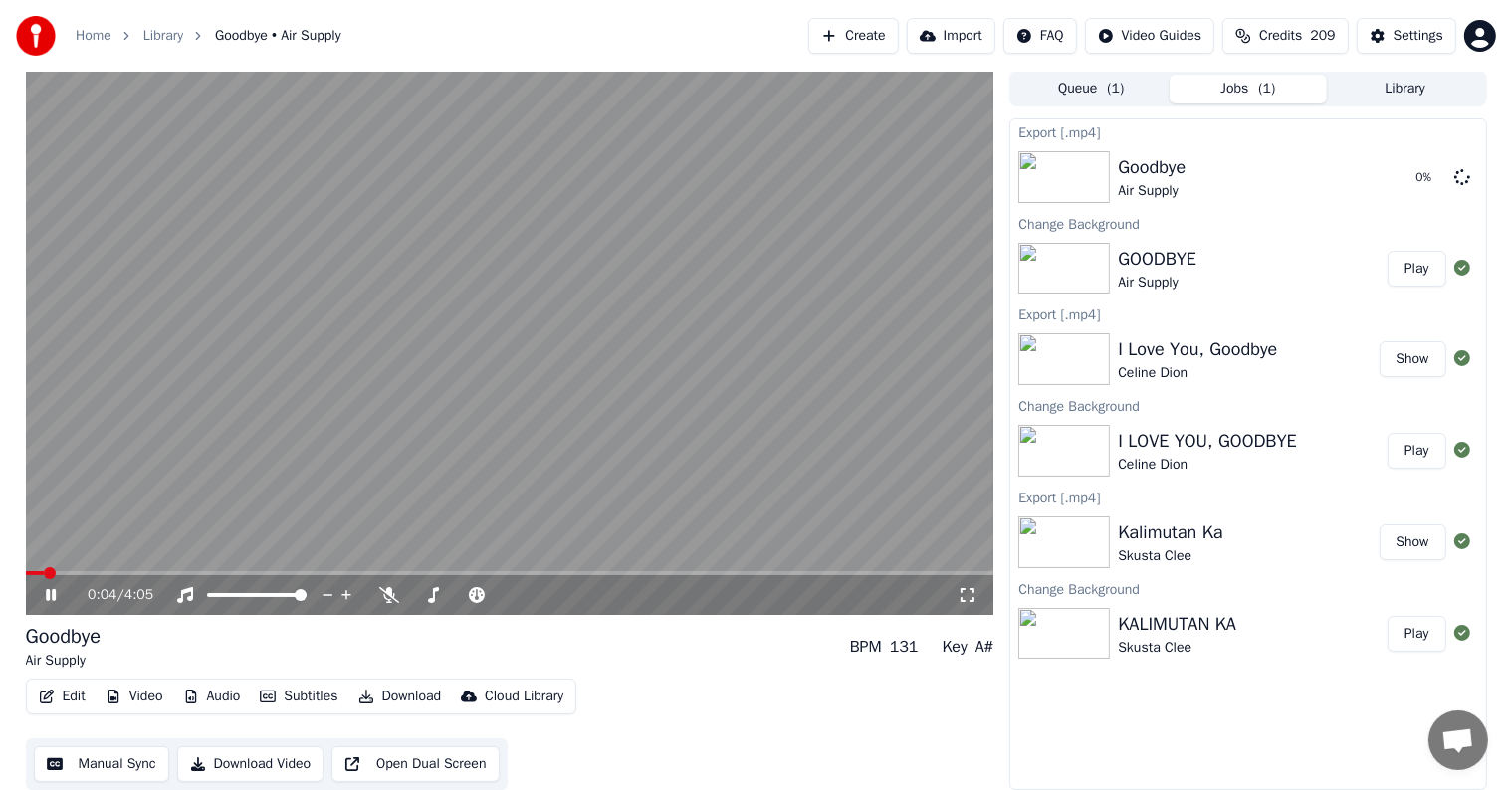 click at bounding box center [510, 342] 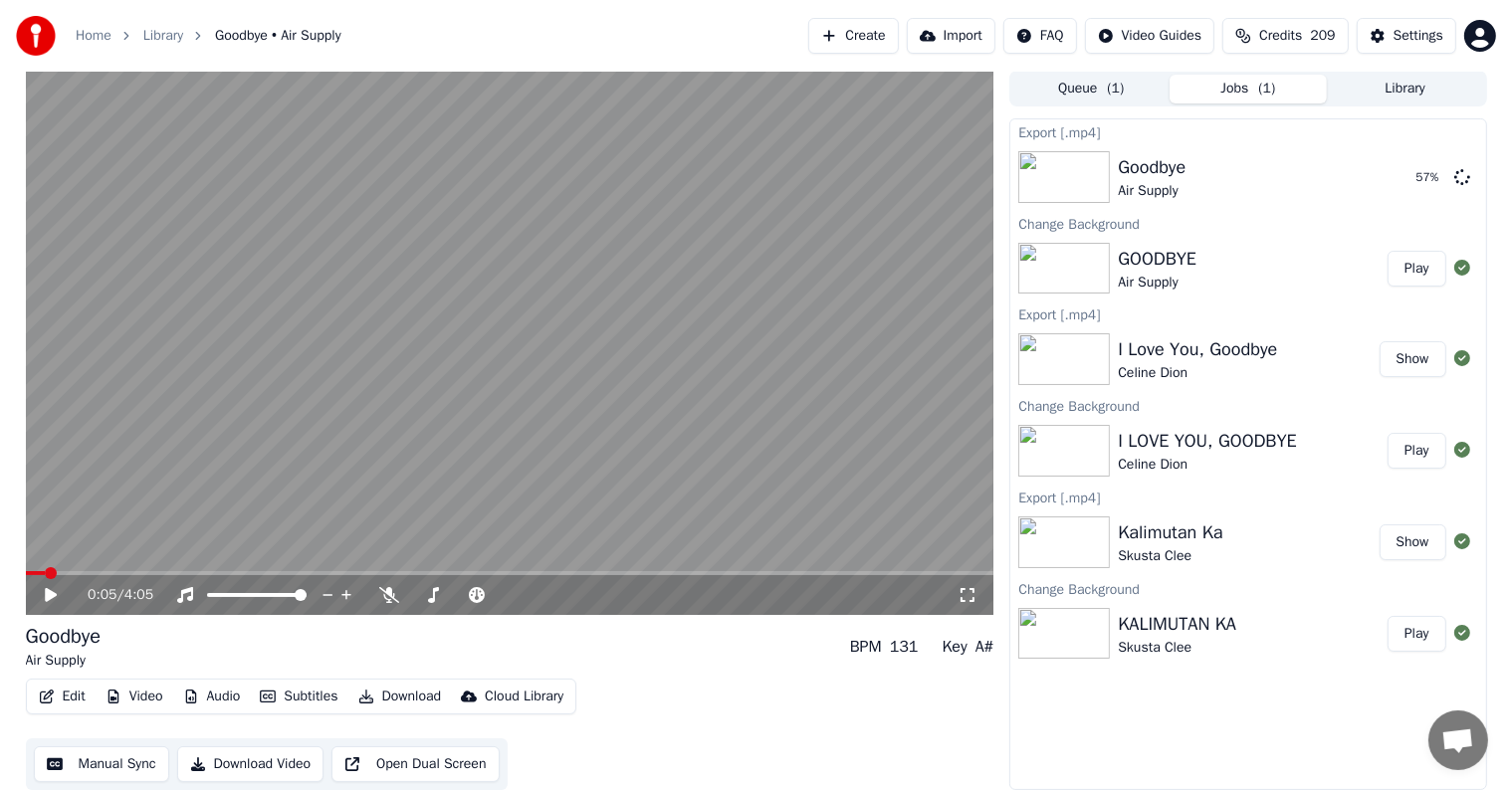 click on "Library" at bounding box center (1405, 89) 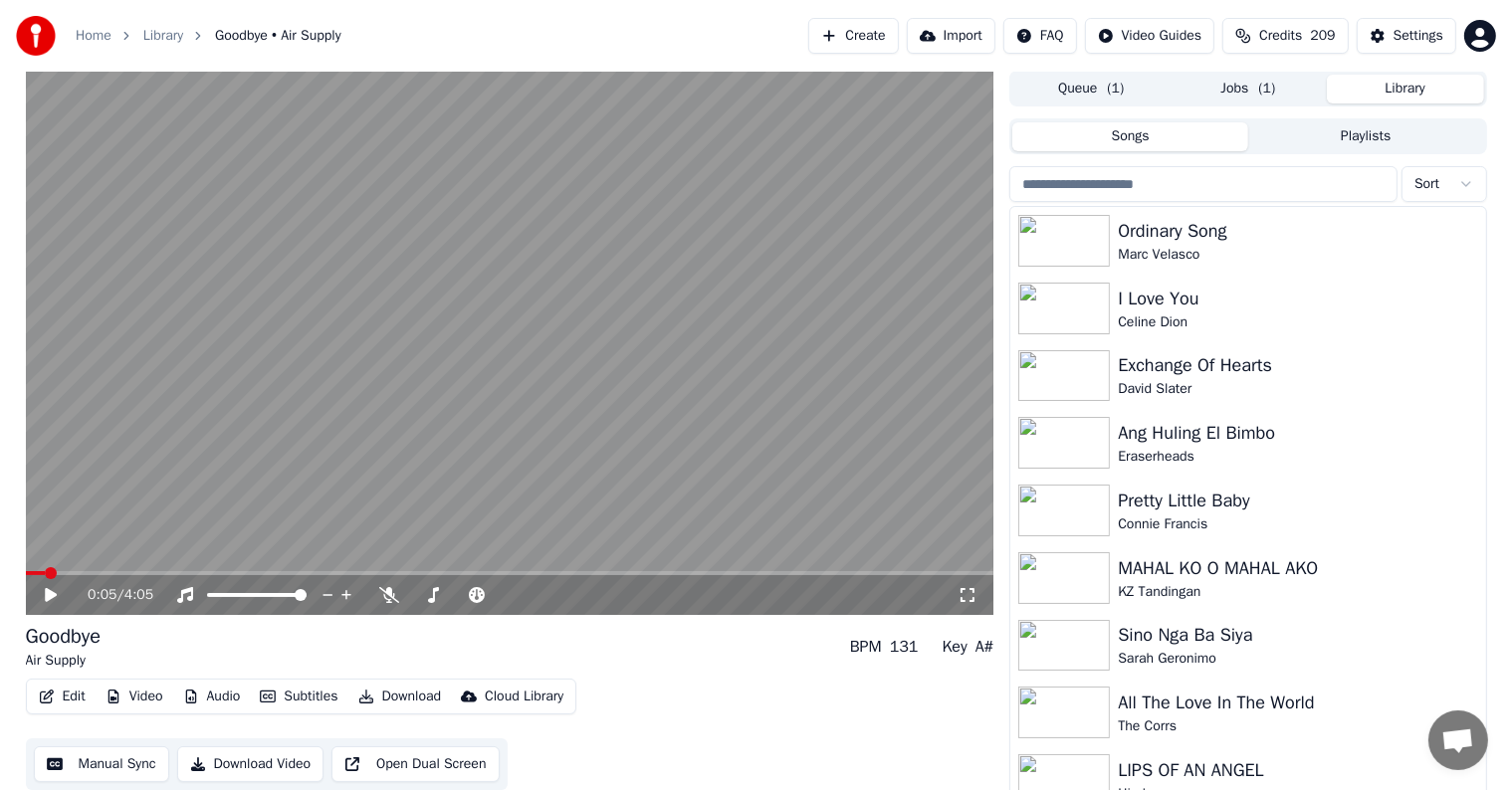 click at bounding box center [1203, 184] 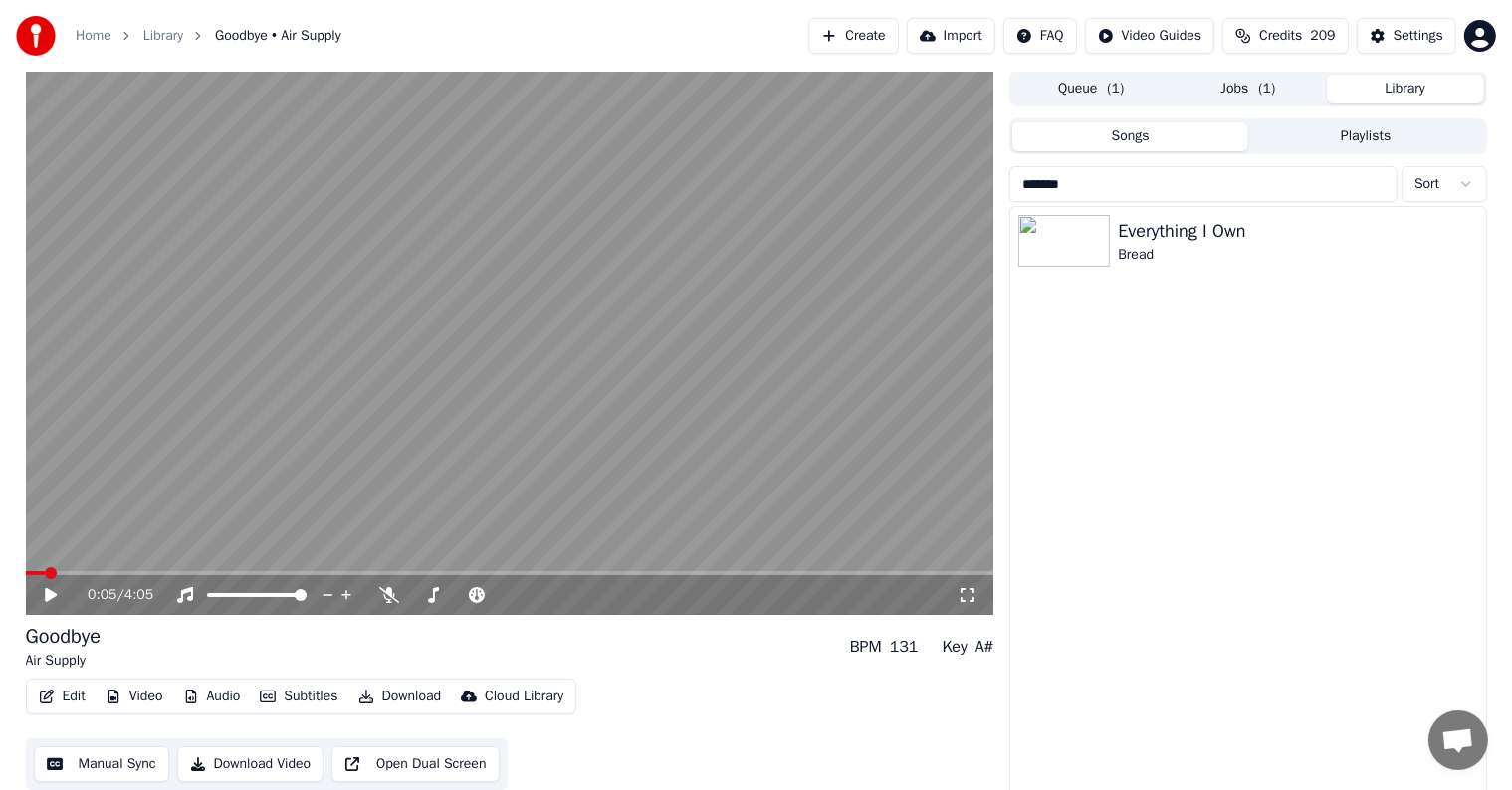 type on "*******" 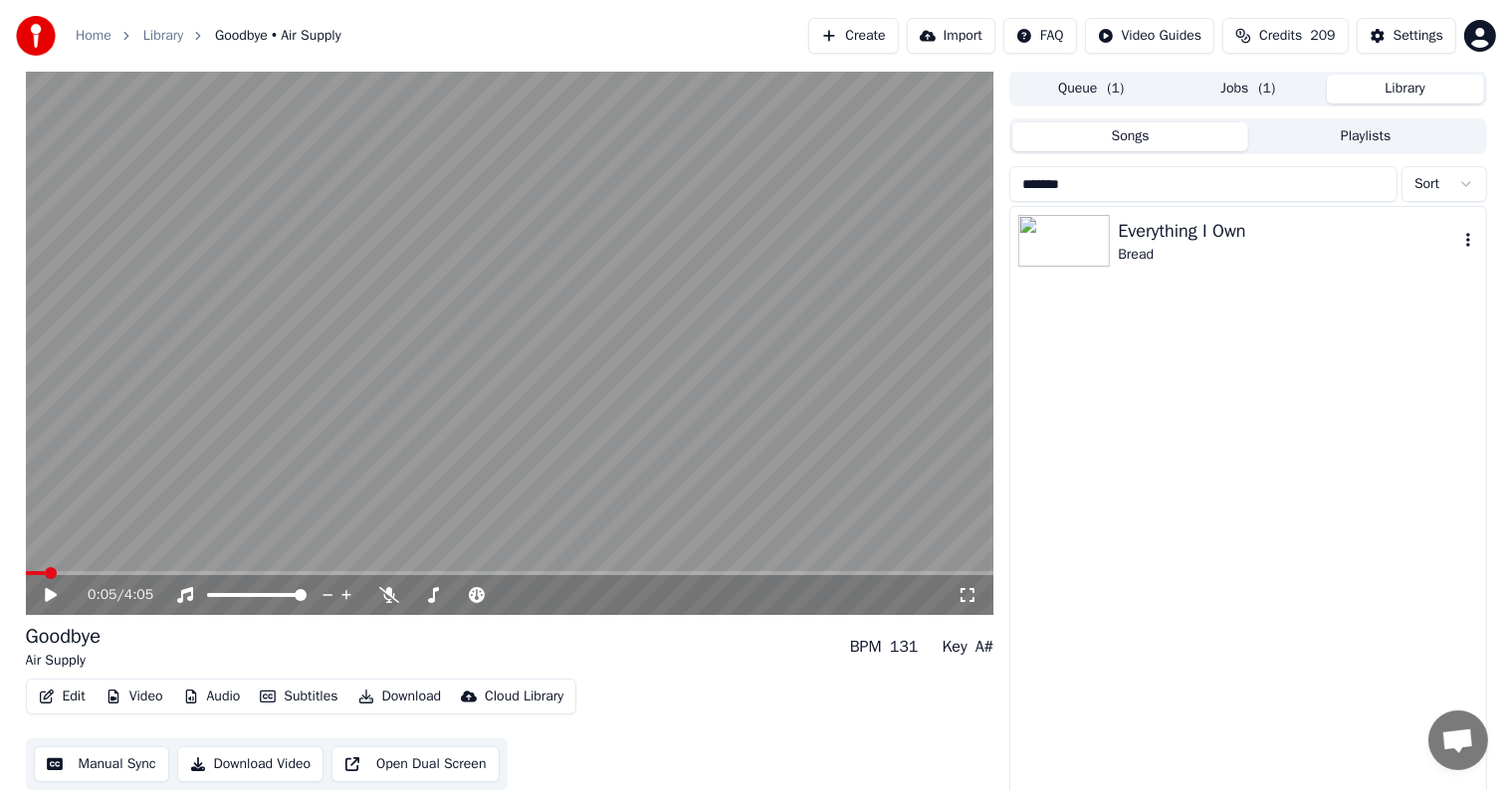 click on "Everything I Own" at bounding box center (1287, 231) 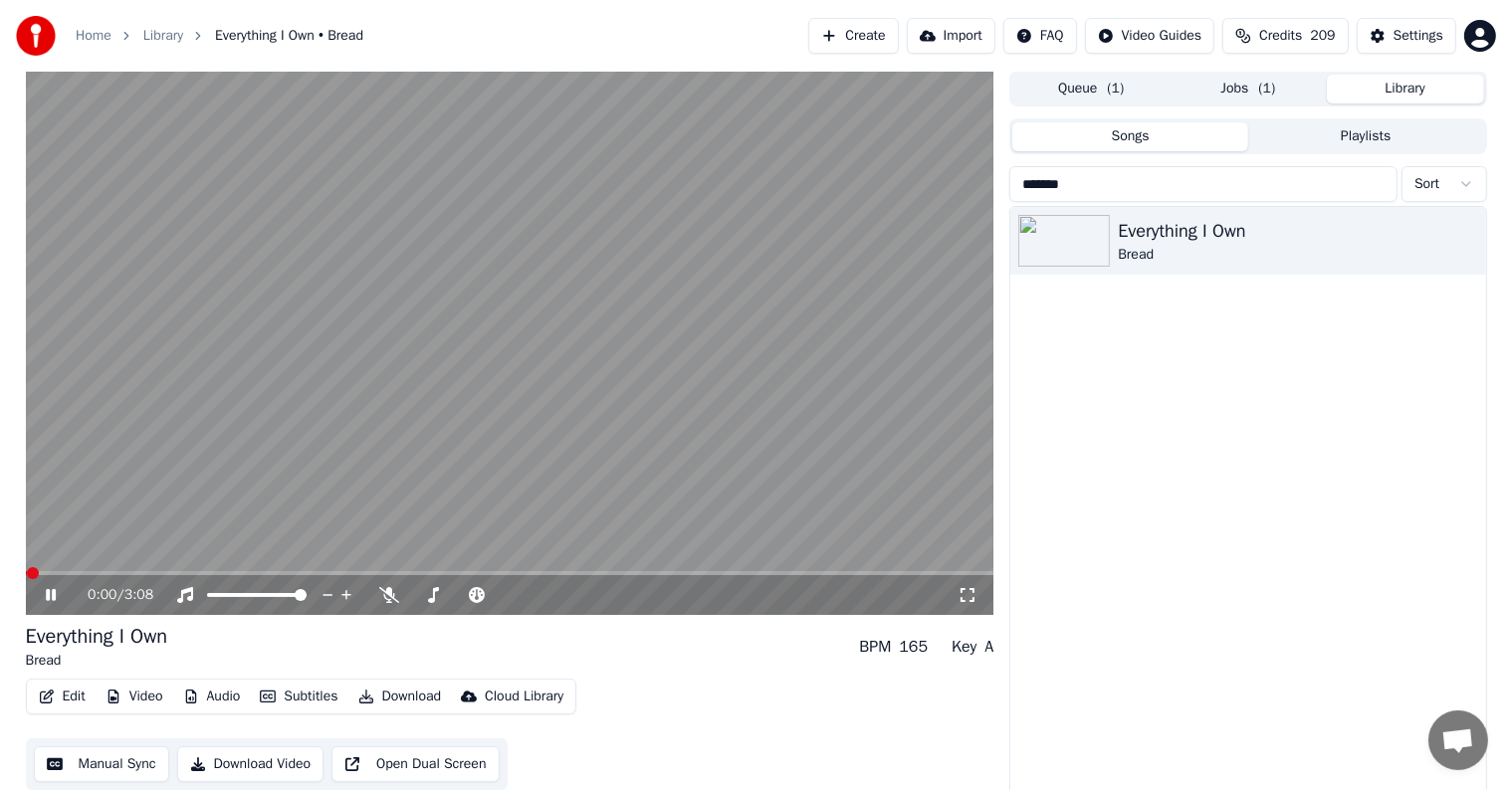 click 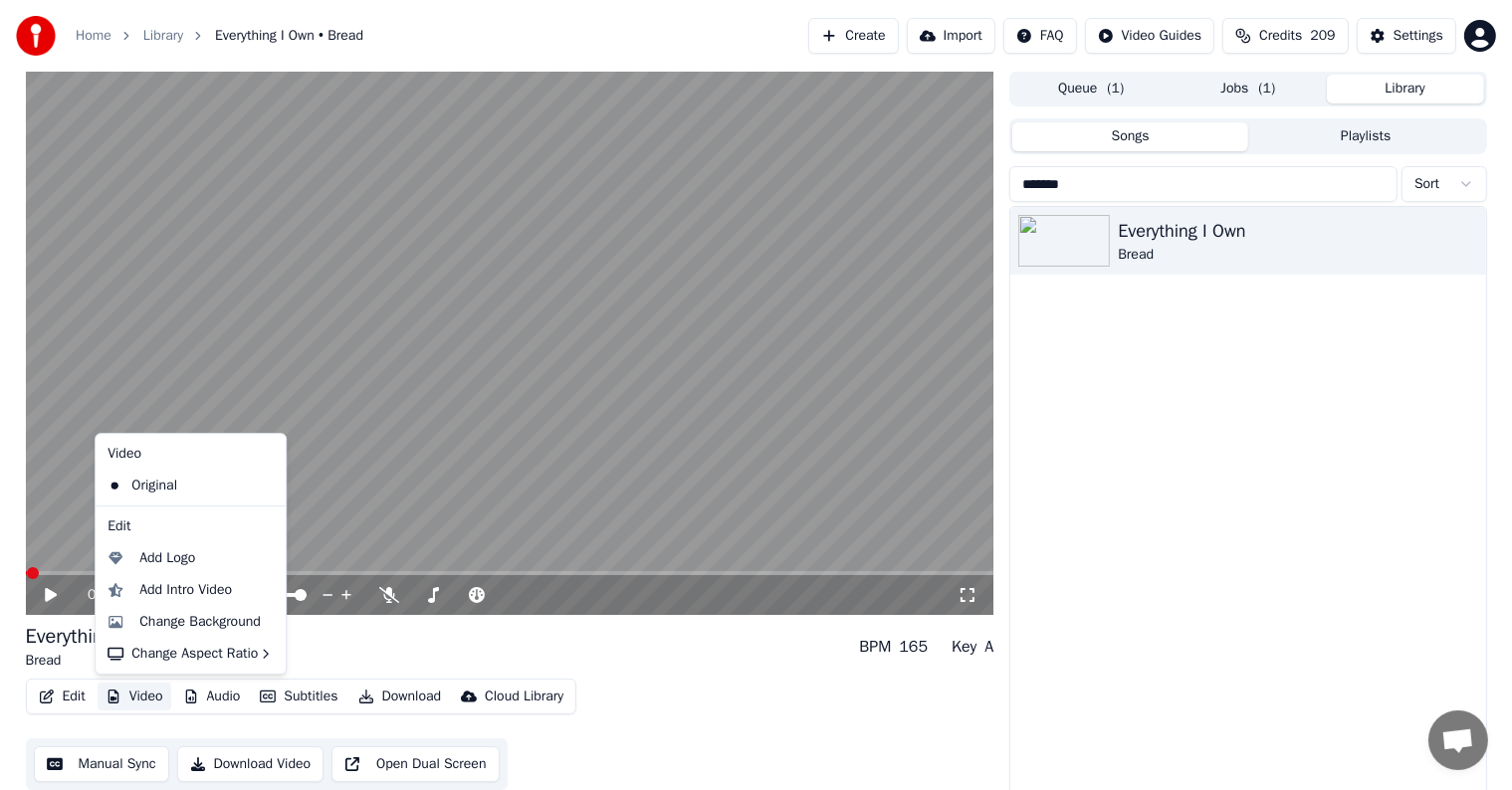 click on "Video" at bounding box center [134, 696] 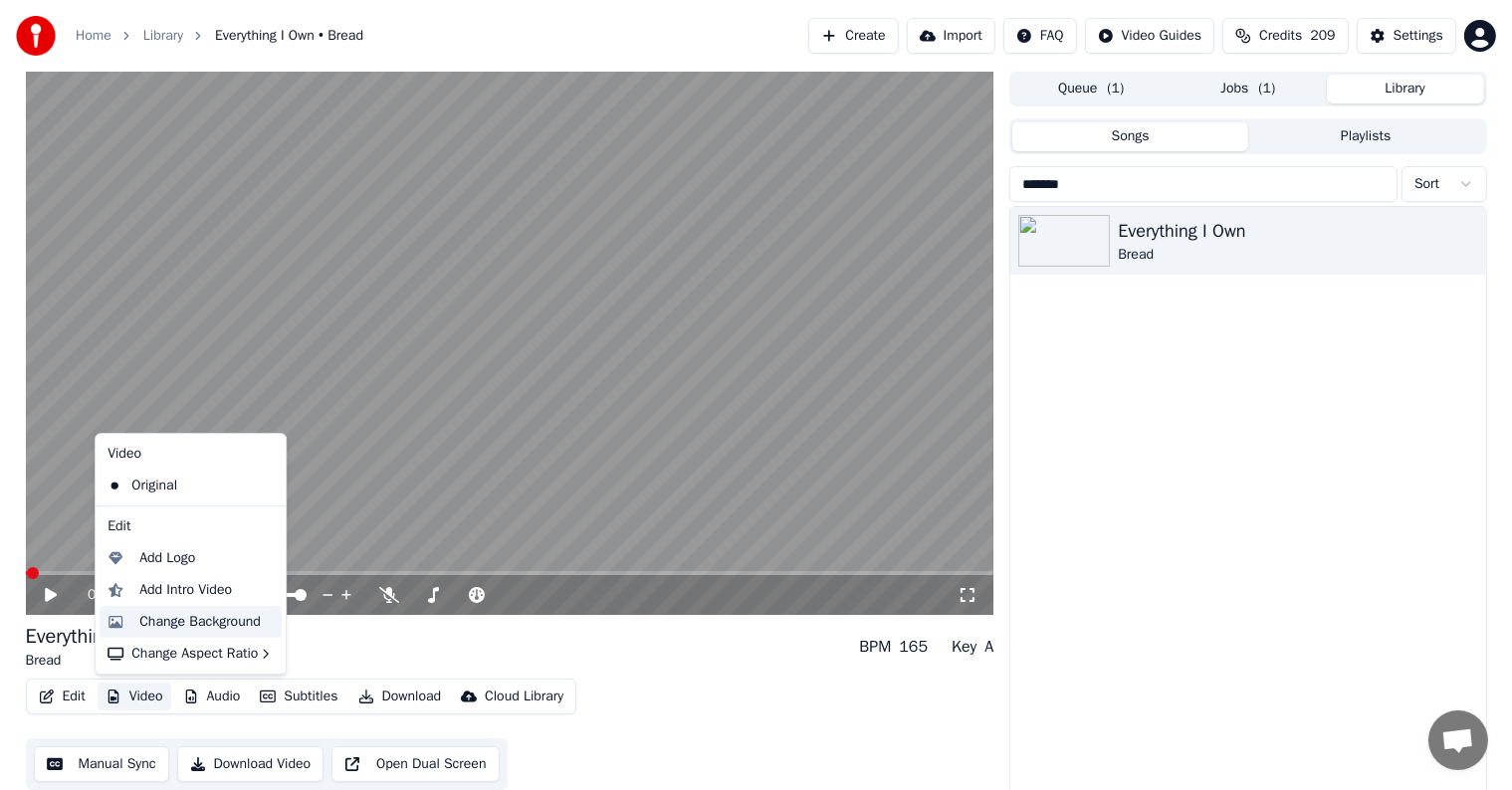 click on "Change Background" at bounding box center [200, 622] 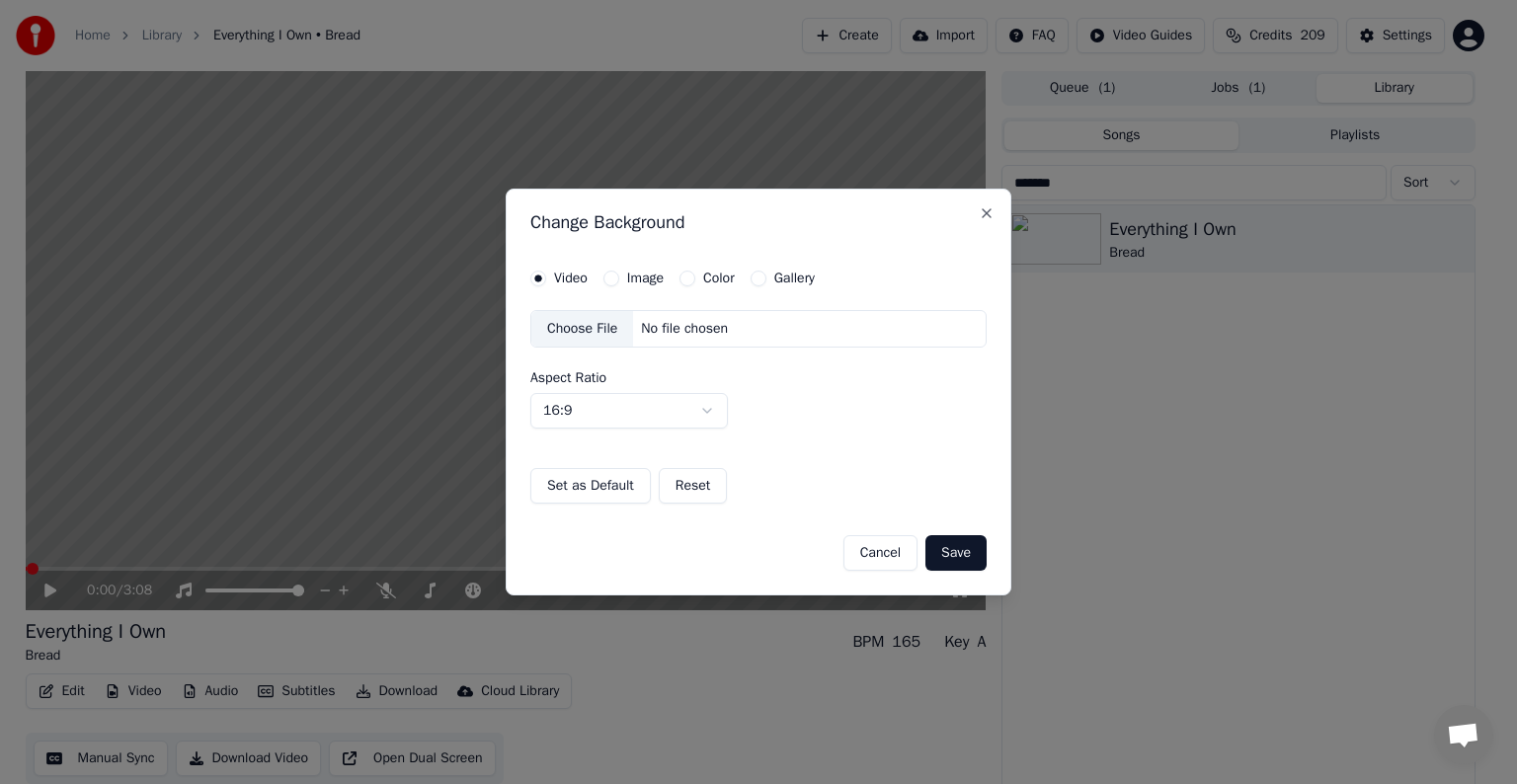 click on "Image" at bounding box center [645, 278] 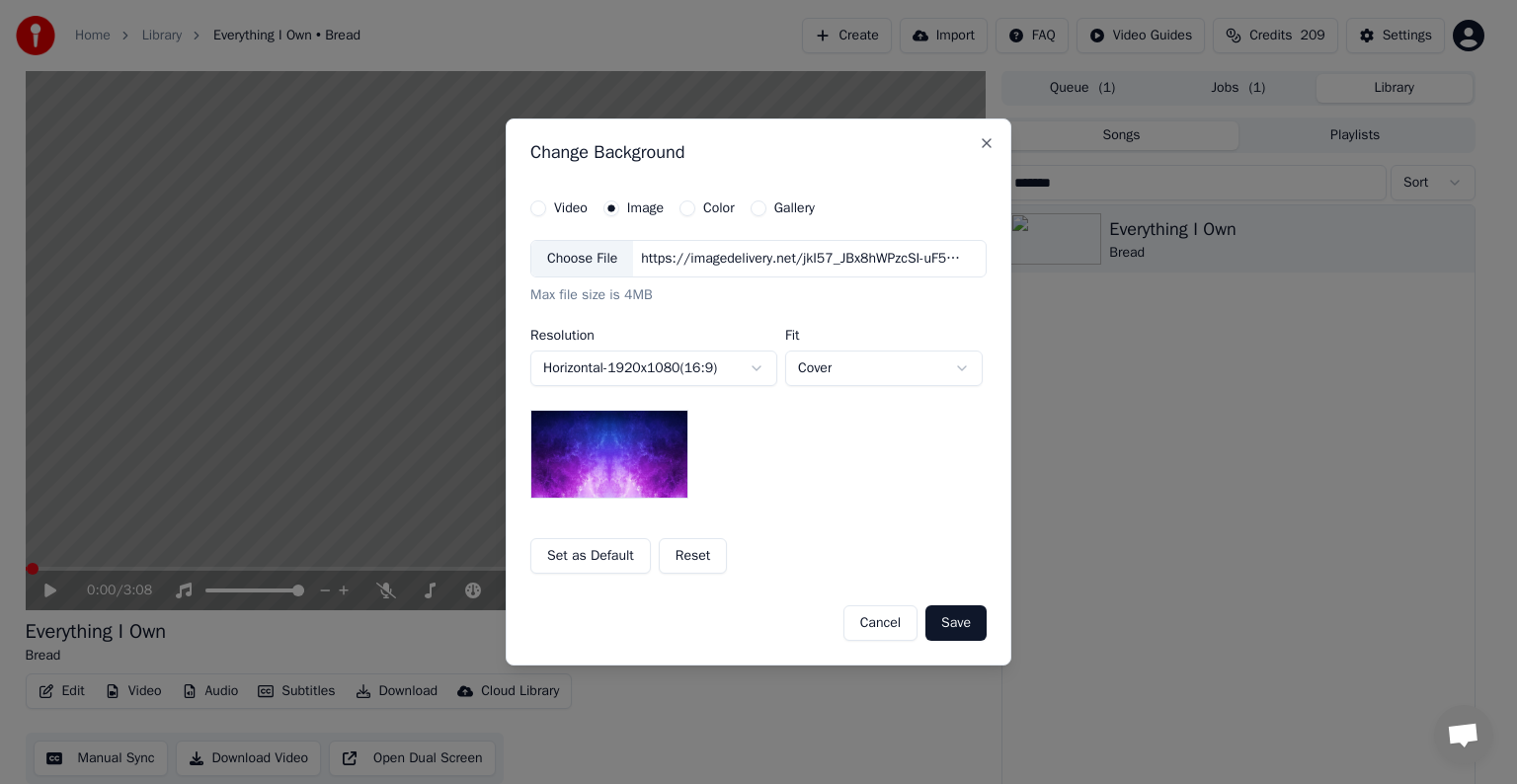 click on "Choose File" at bounding box center (582, 259) 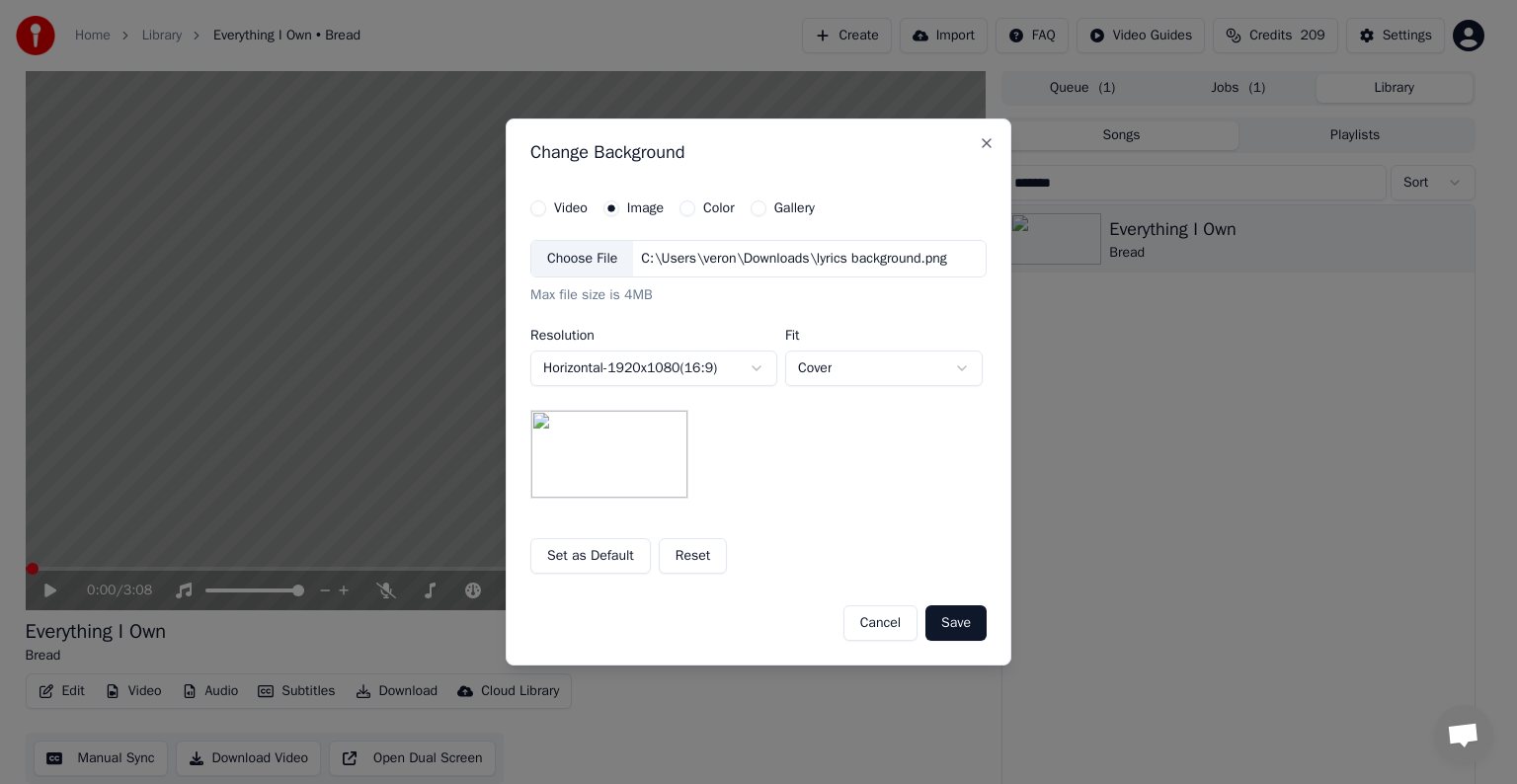 click on "Save" at bounding box center (956, 623) 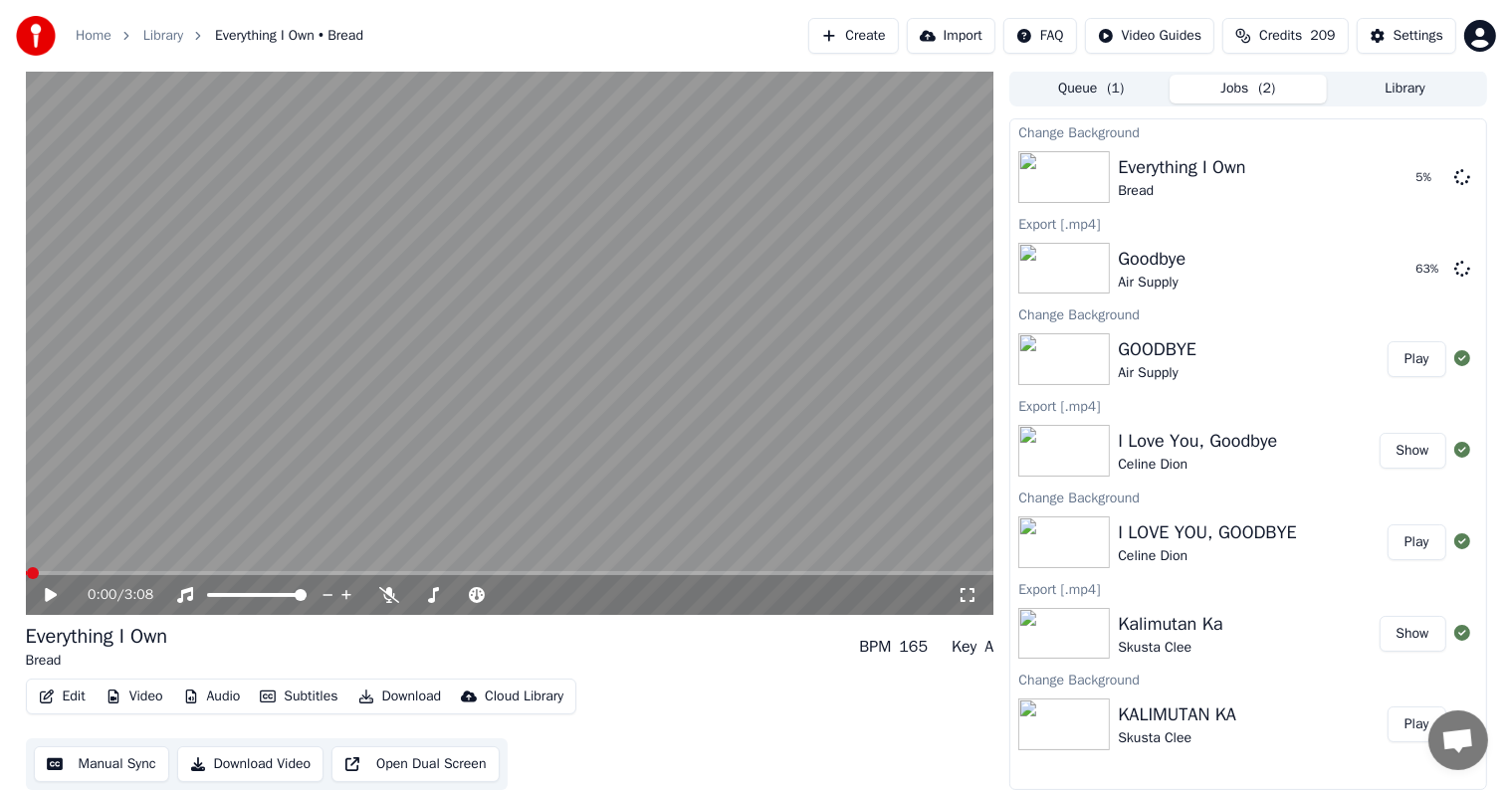 click on "Library" at bounding box center (1405, 89) 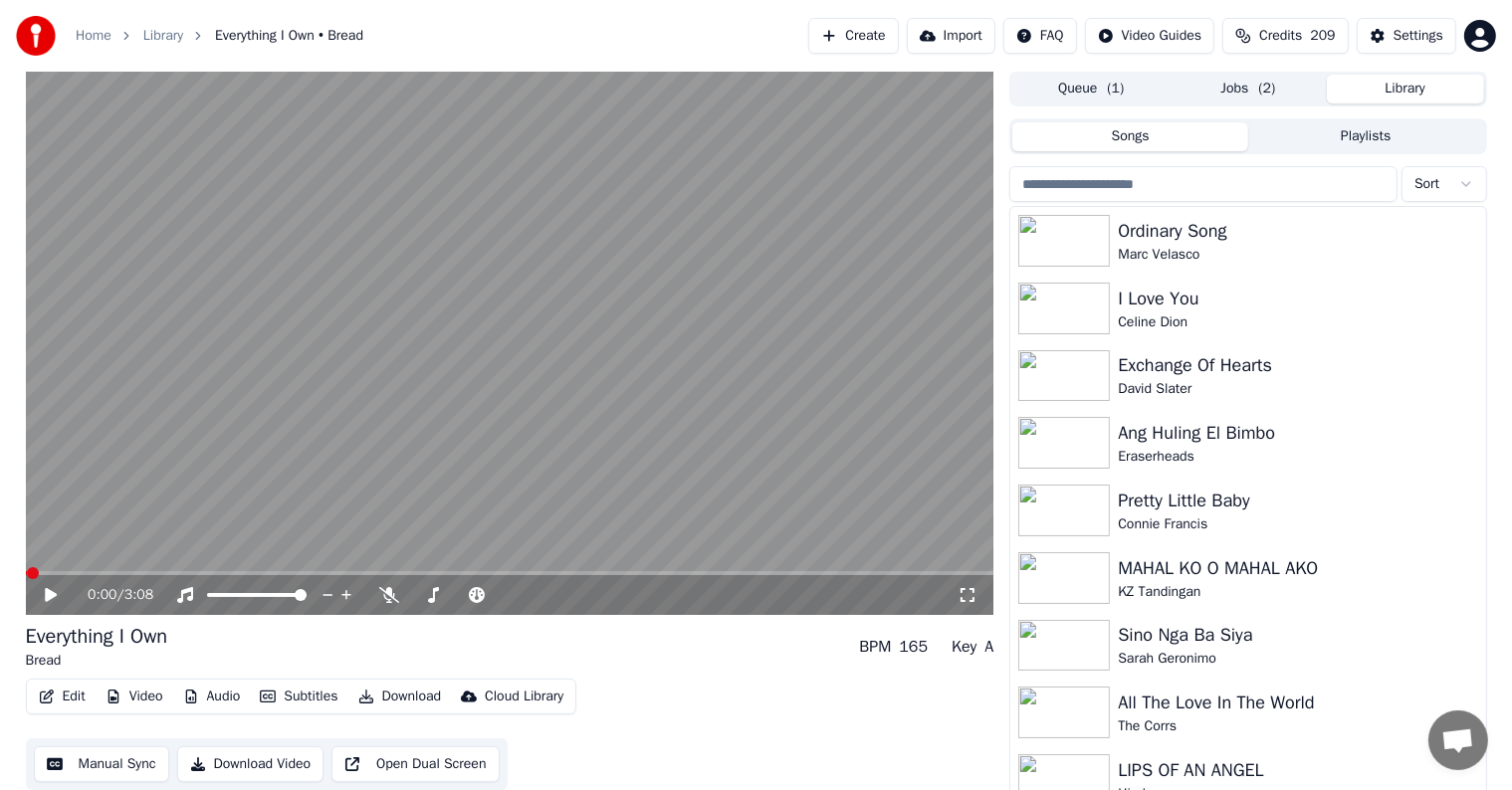 click at bounding box center (1203, 184) 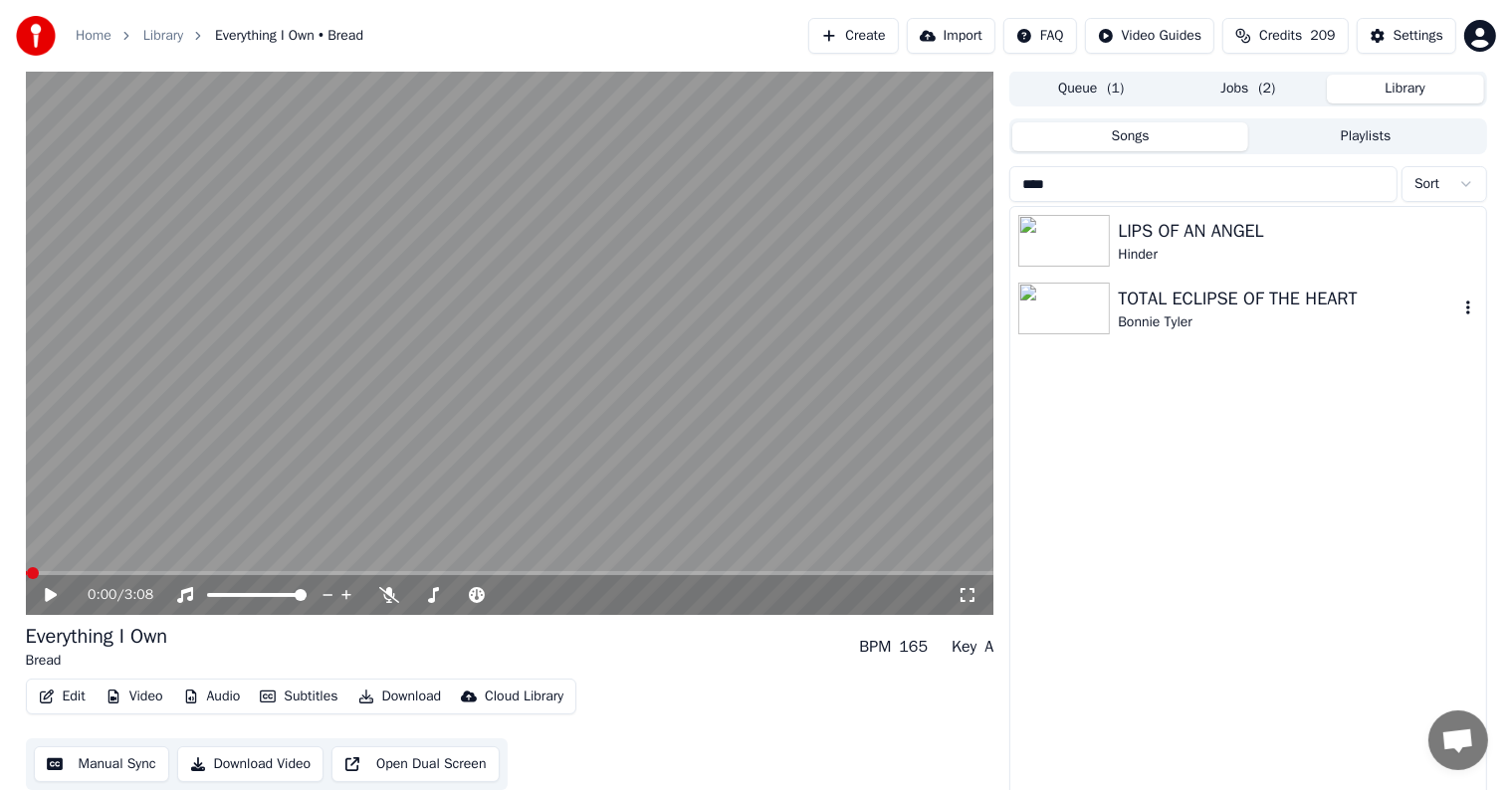 type on "****" 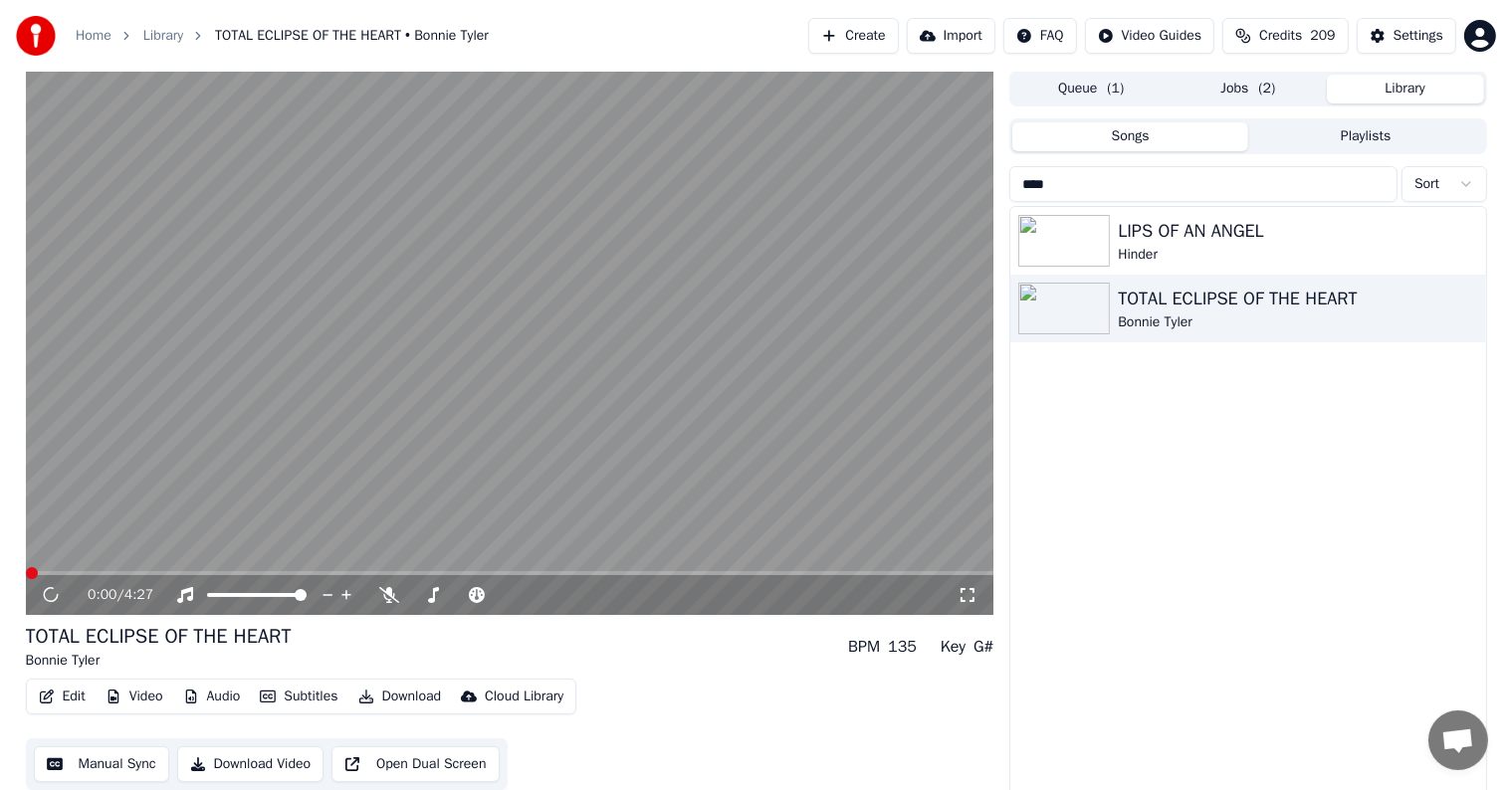 click on "Video" at bounding box center (134, 696) 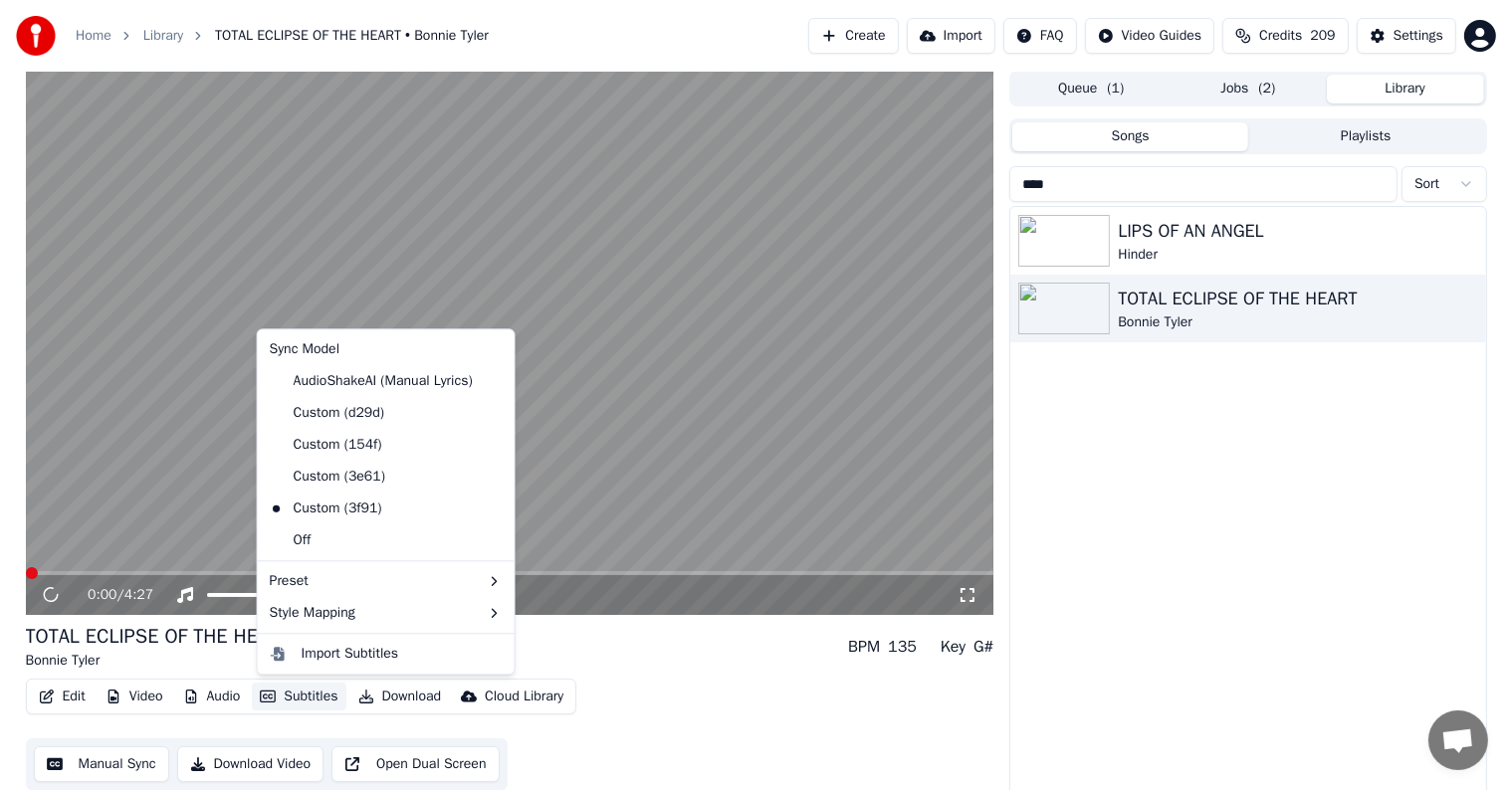 click on "Video" at bounding box center [134, 696] 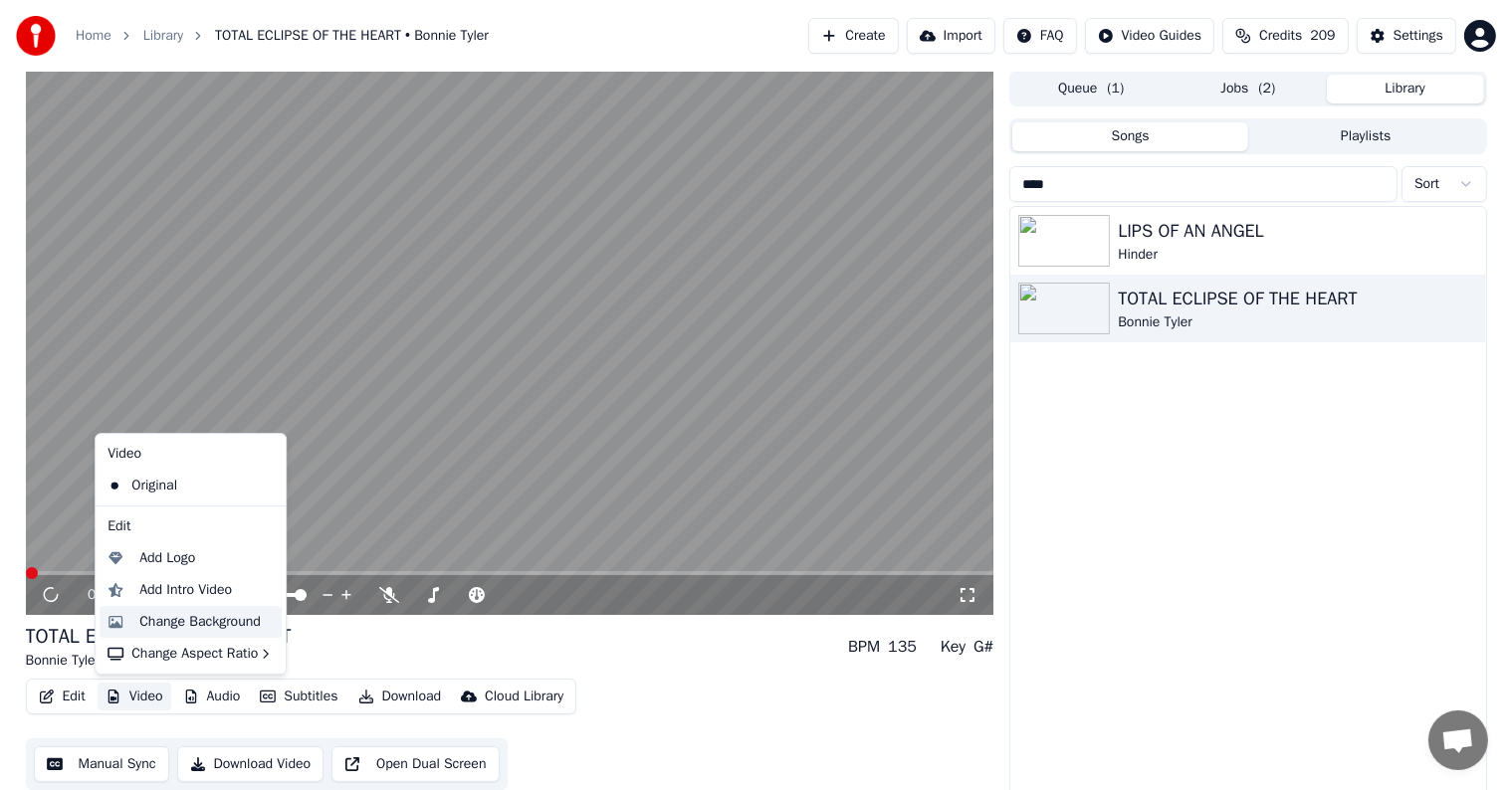click on "Change Background" at bounding box center [200, 622] 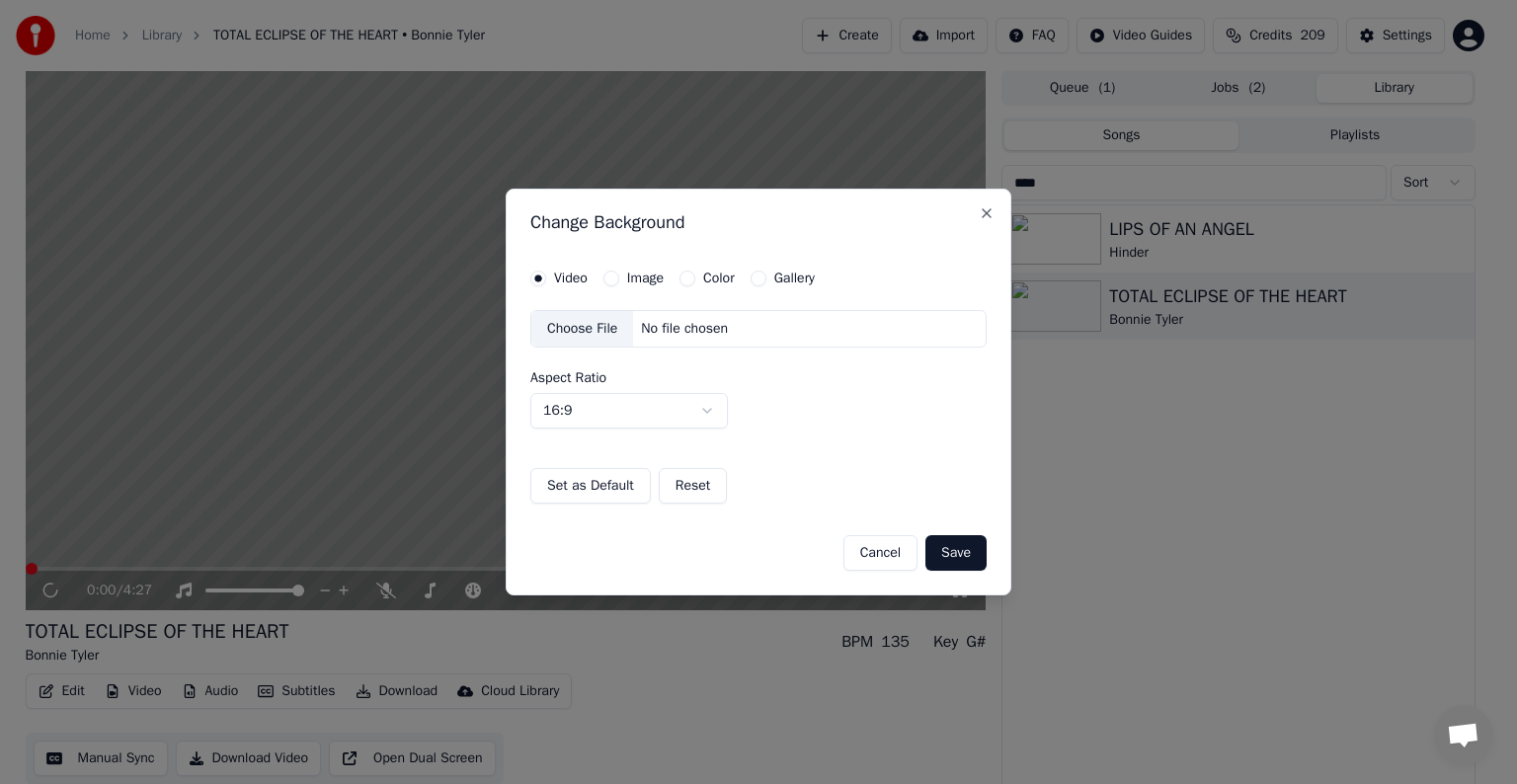 click on "Image" at bounding box center [633, 278] 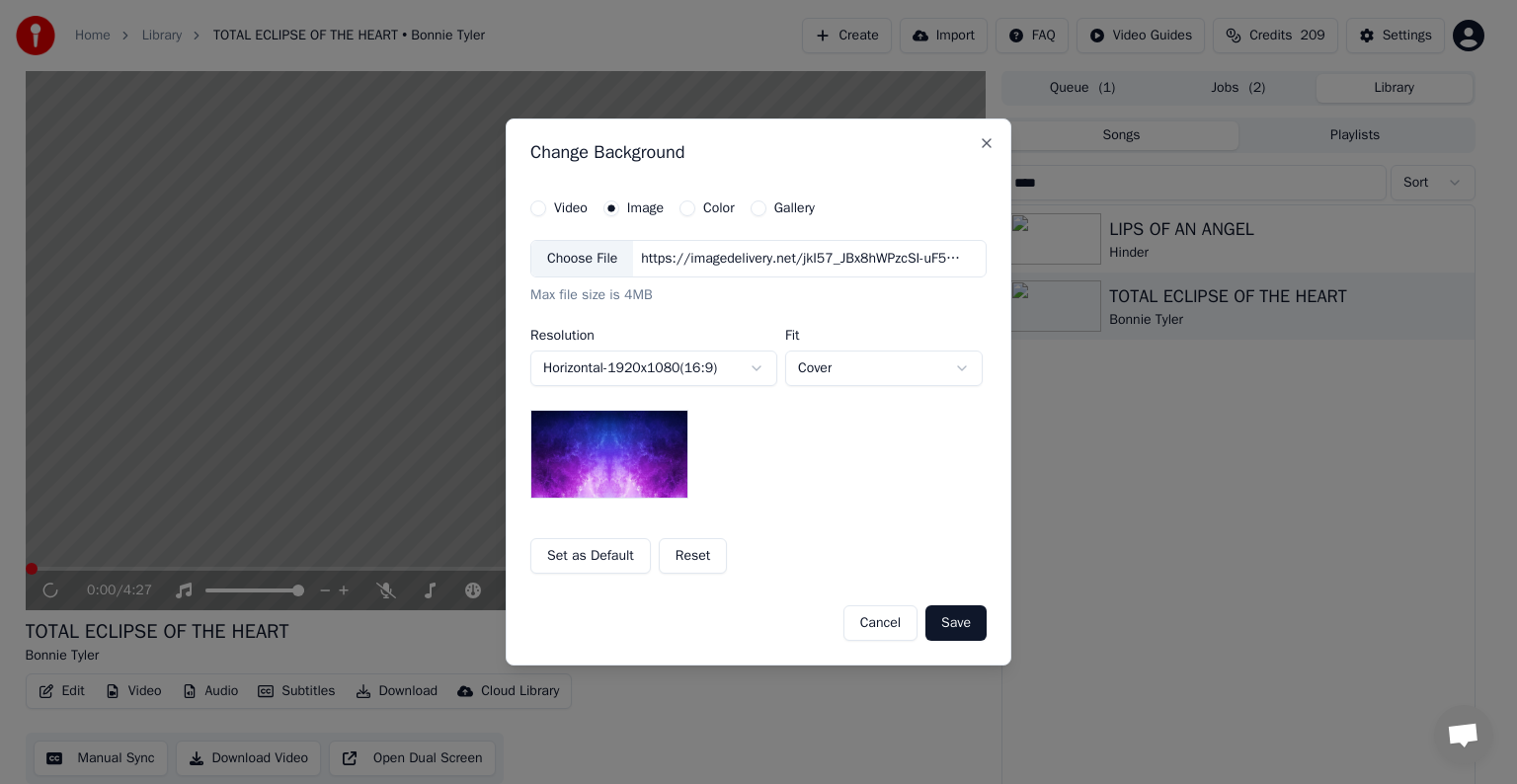 click on "Choose File" at bounding box center (582, 259) 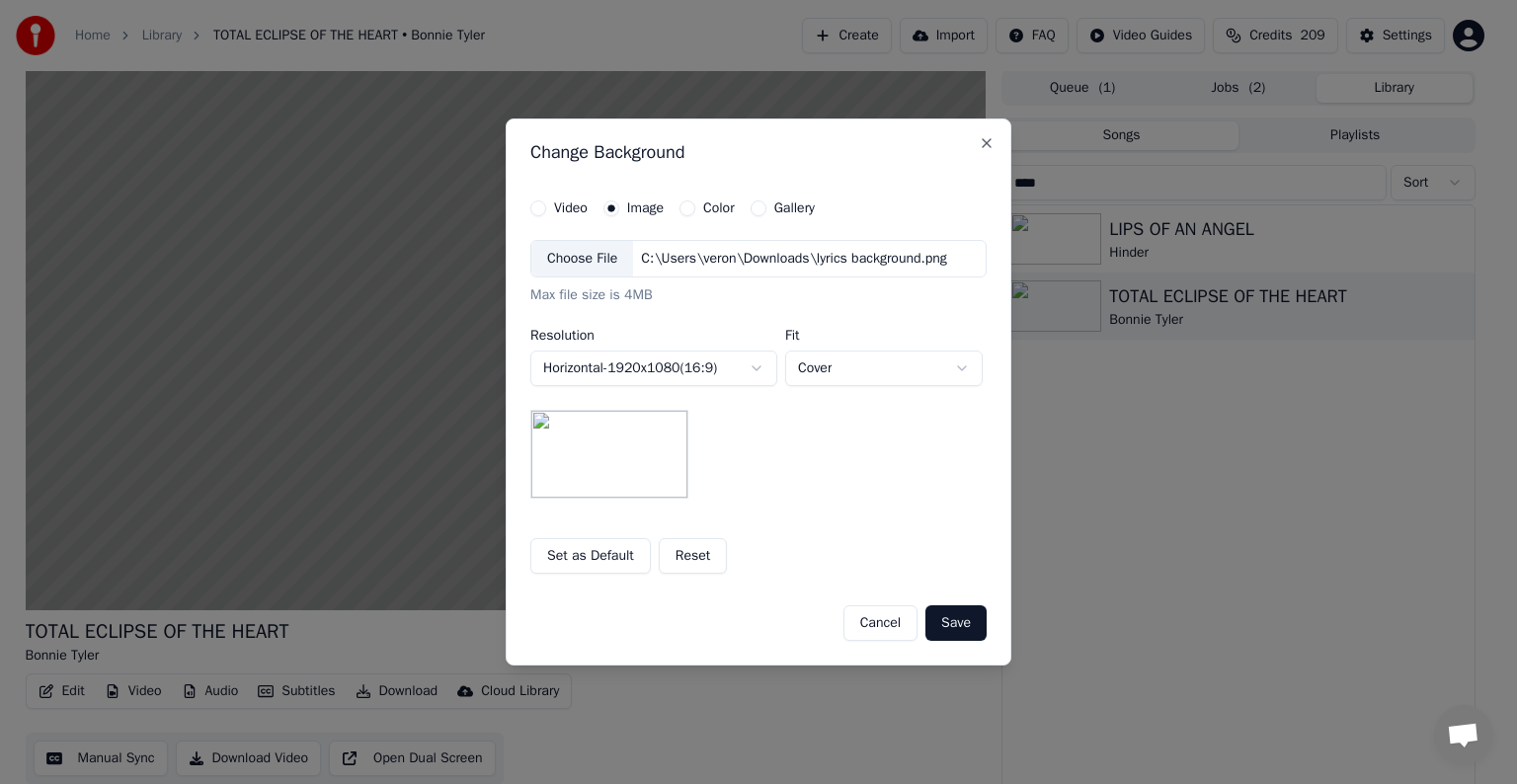 click on "Save" at bounding box center [956, 623] 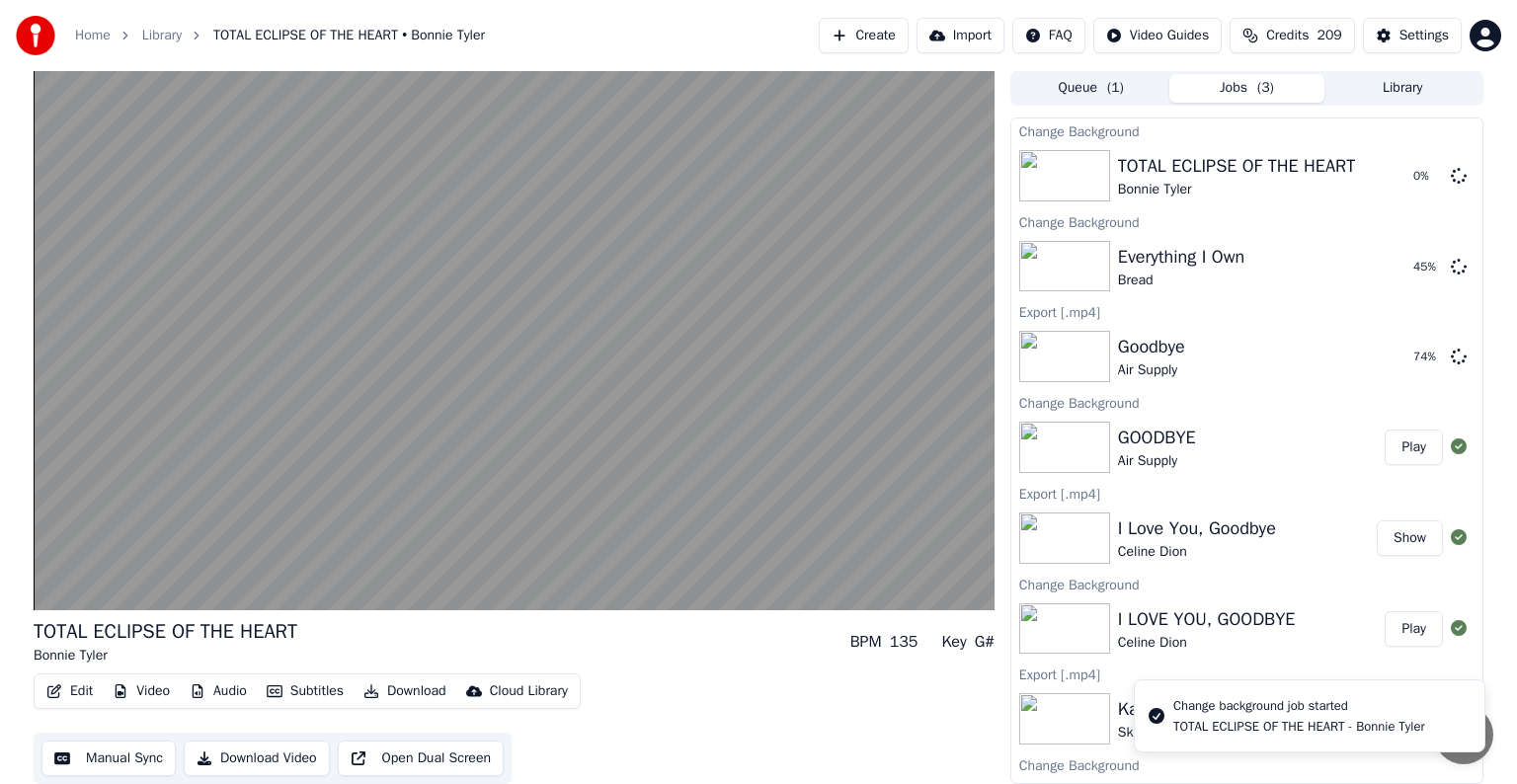 click at bounding box center [514, 340] 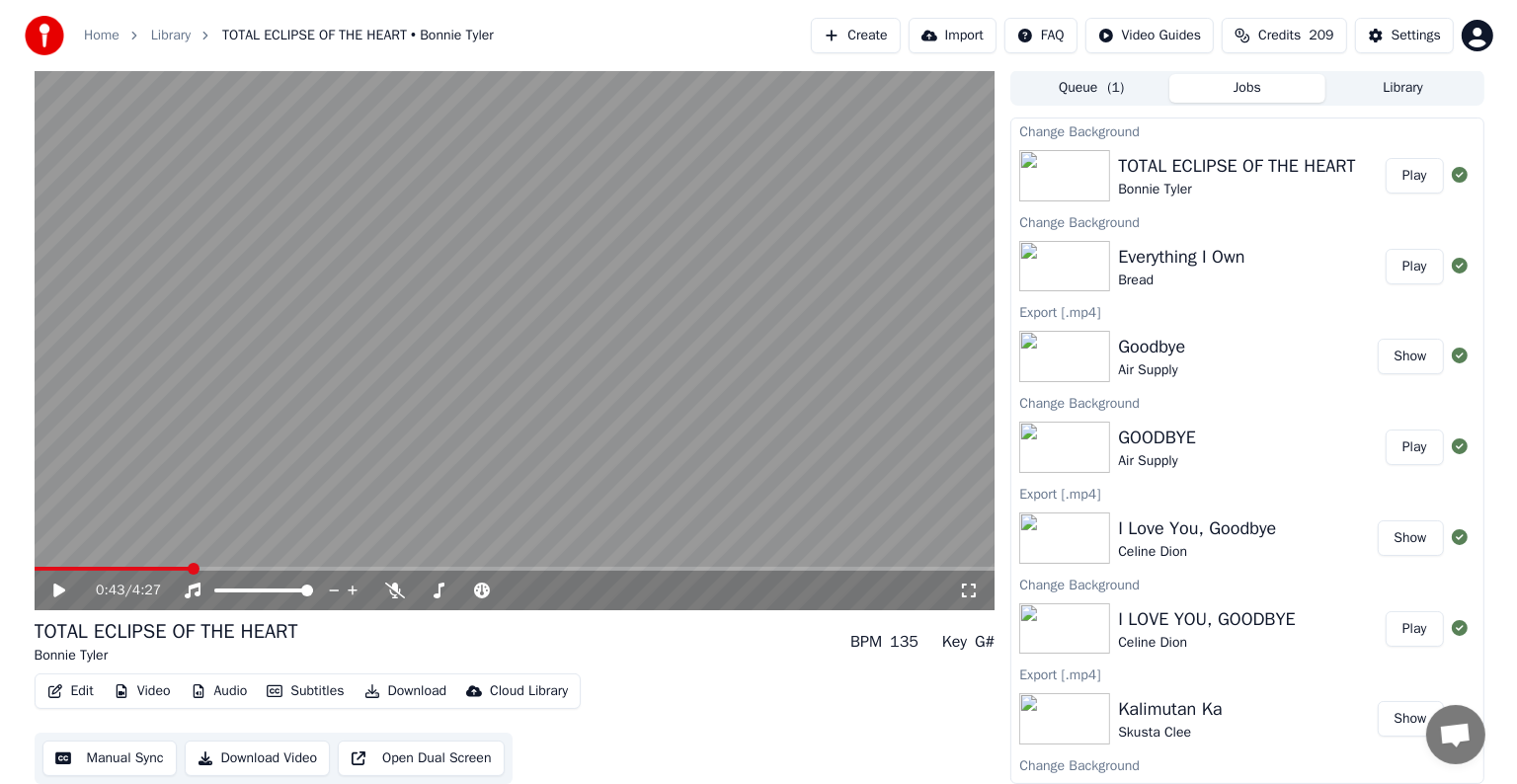 scroll, scrollTop: 0, scrollLeft: 0, axis: both 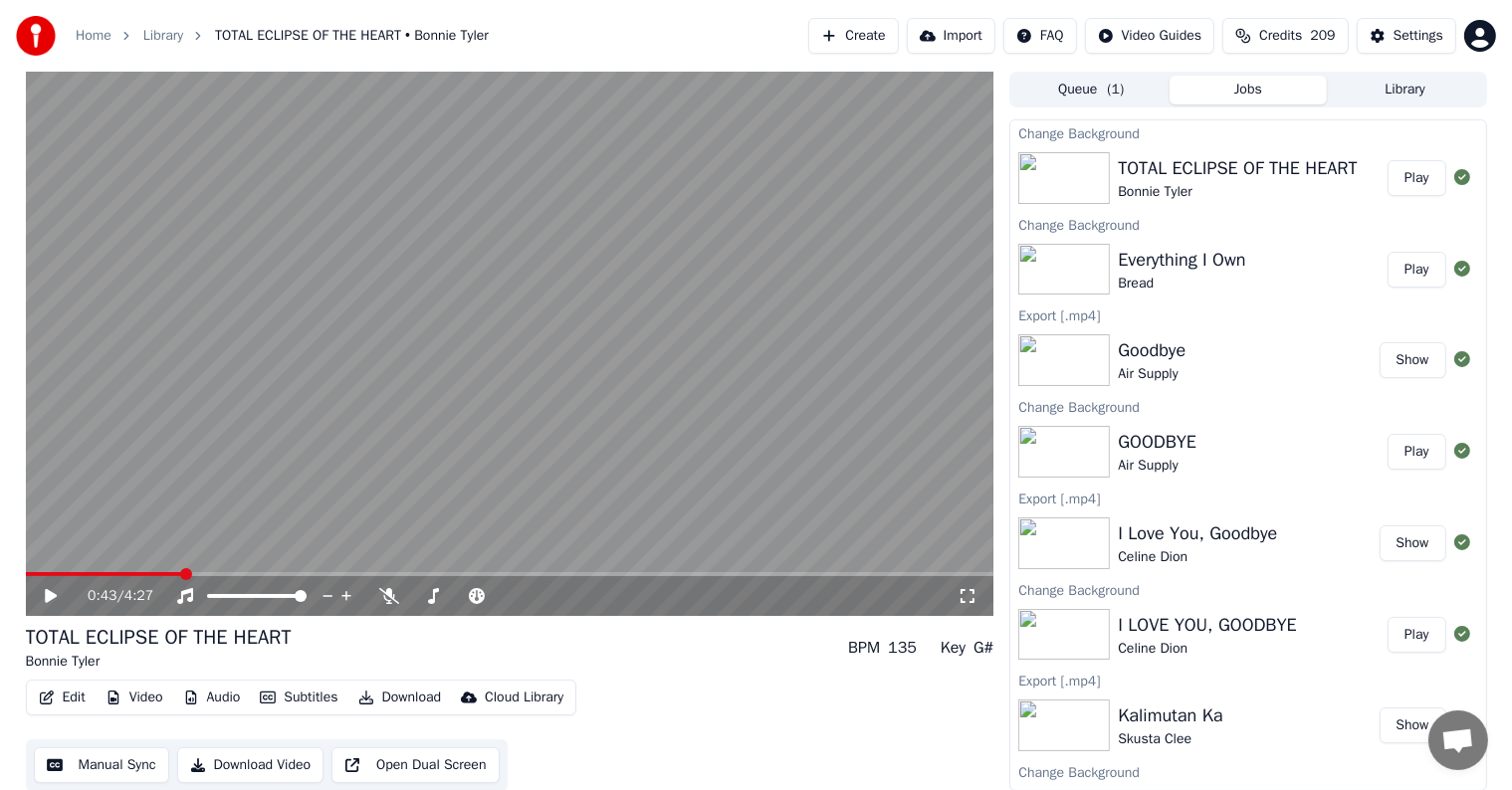 click on "Play" at bounding box center [1416, 270] 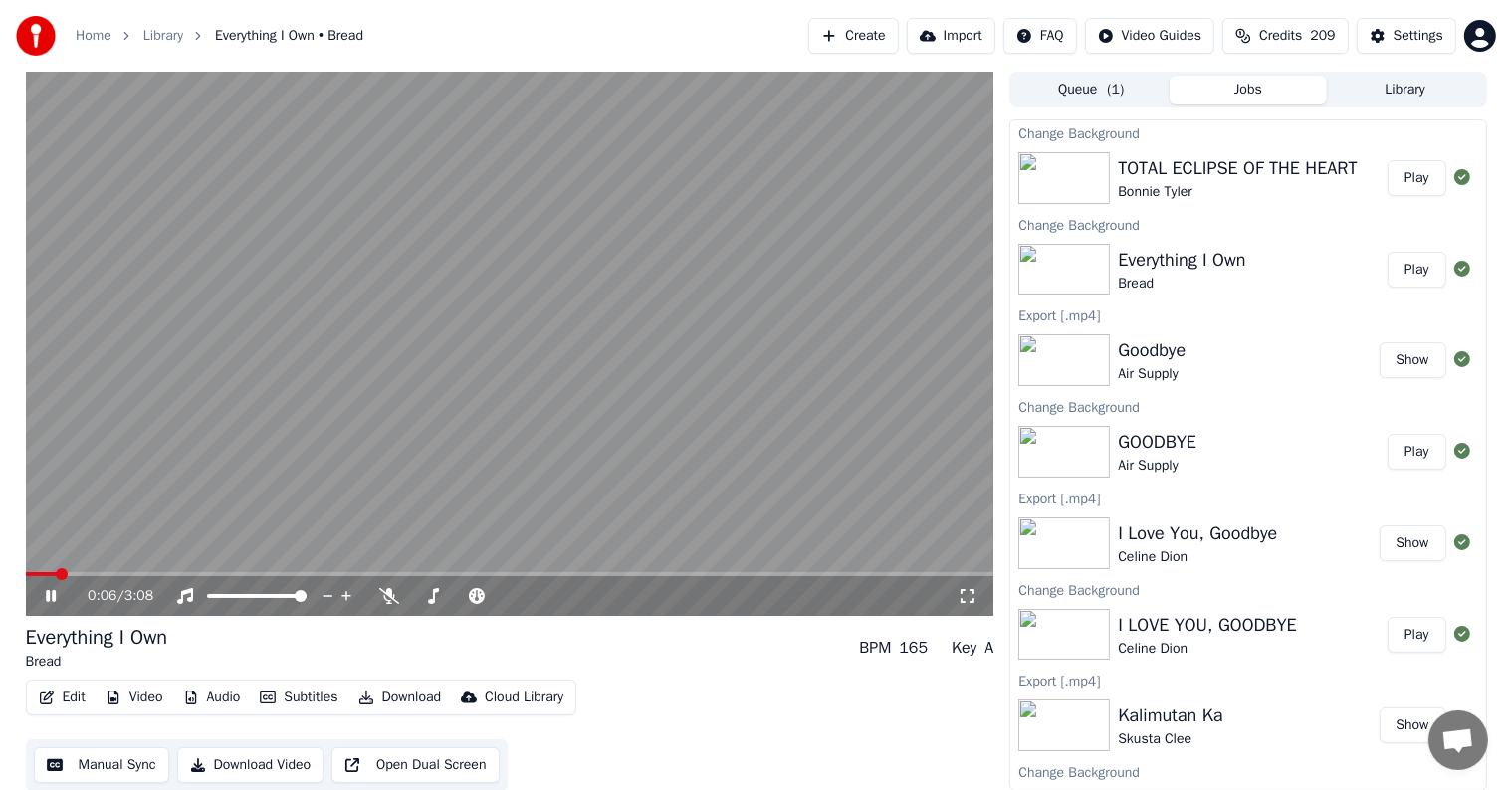 type 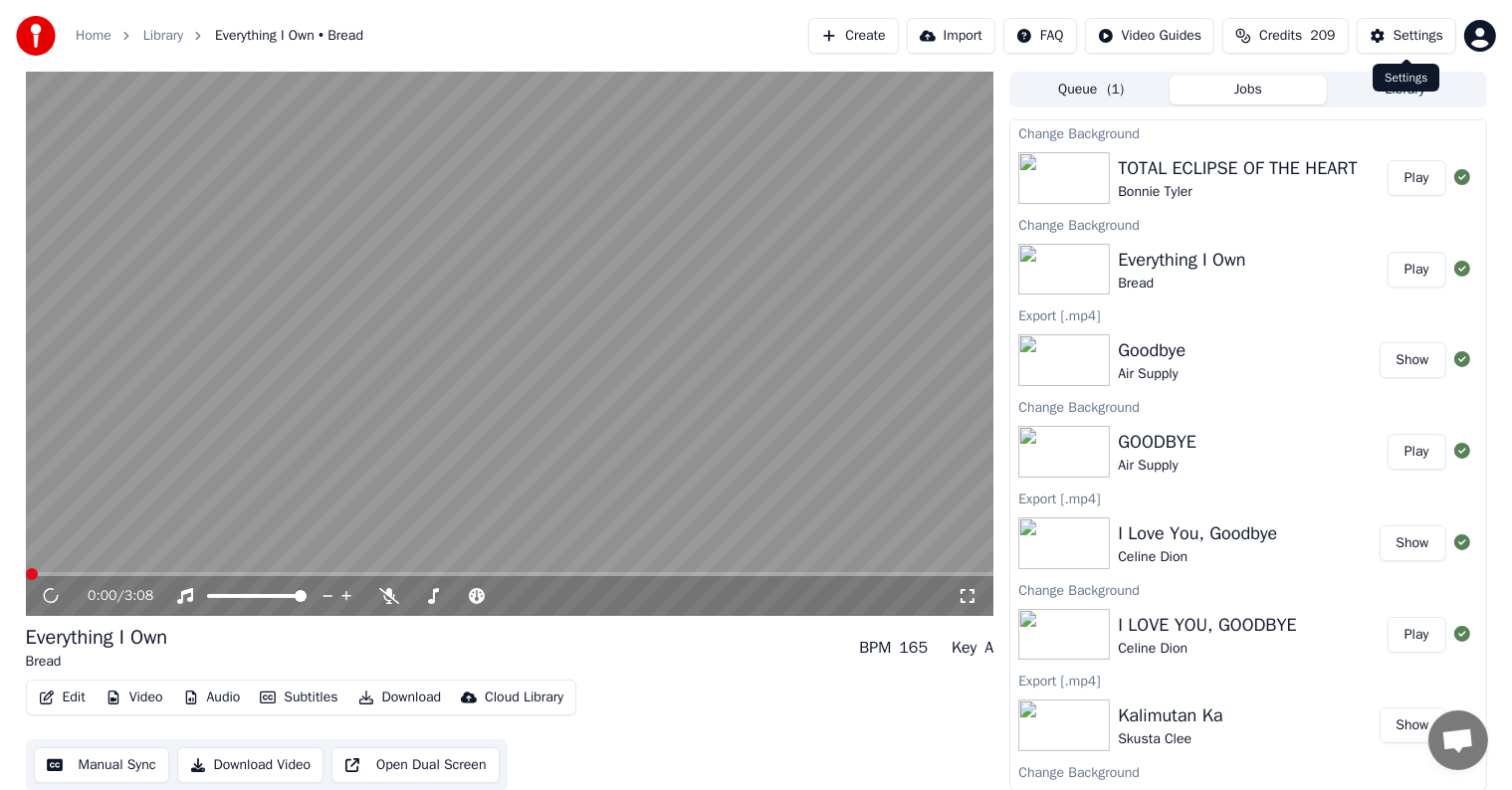 click on "Settings" at bounding box center (1418, 36) 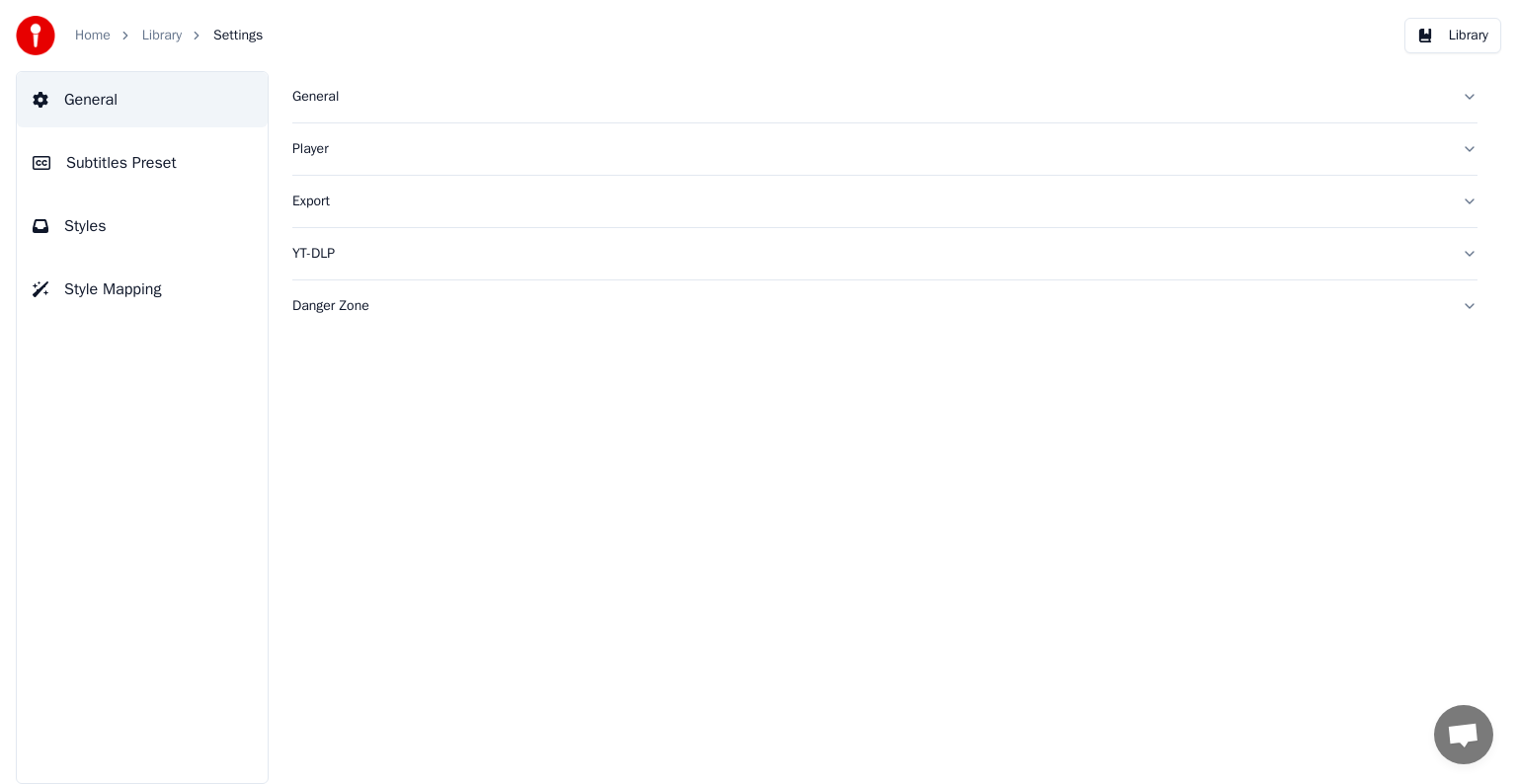 click on "Subtitles Preset" at bounding box center (121, 163) 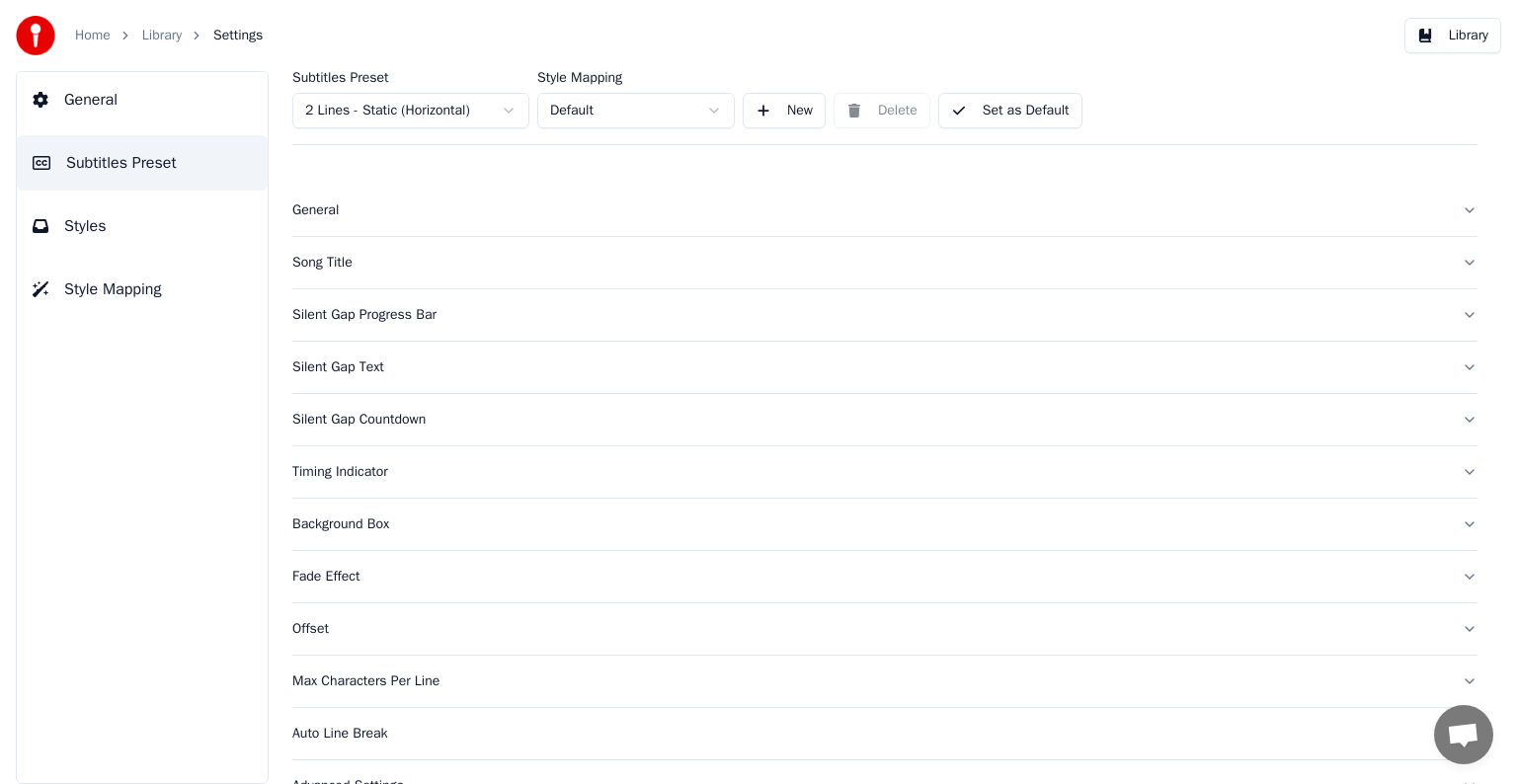 click on "Song Title" at bounding box center [869, 263] 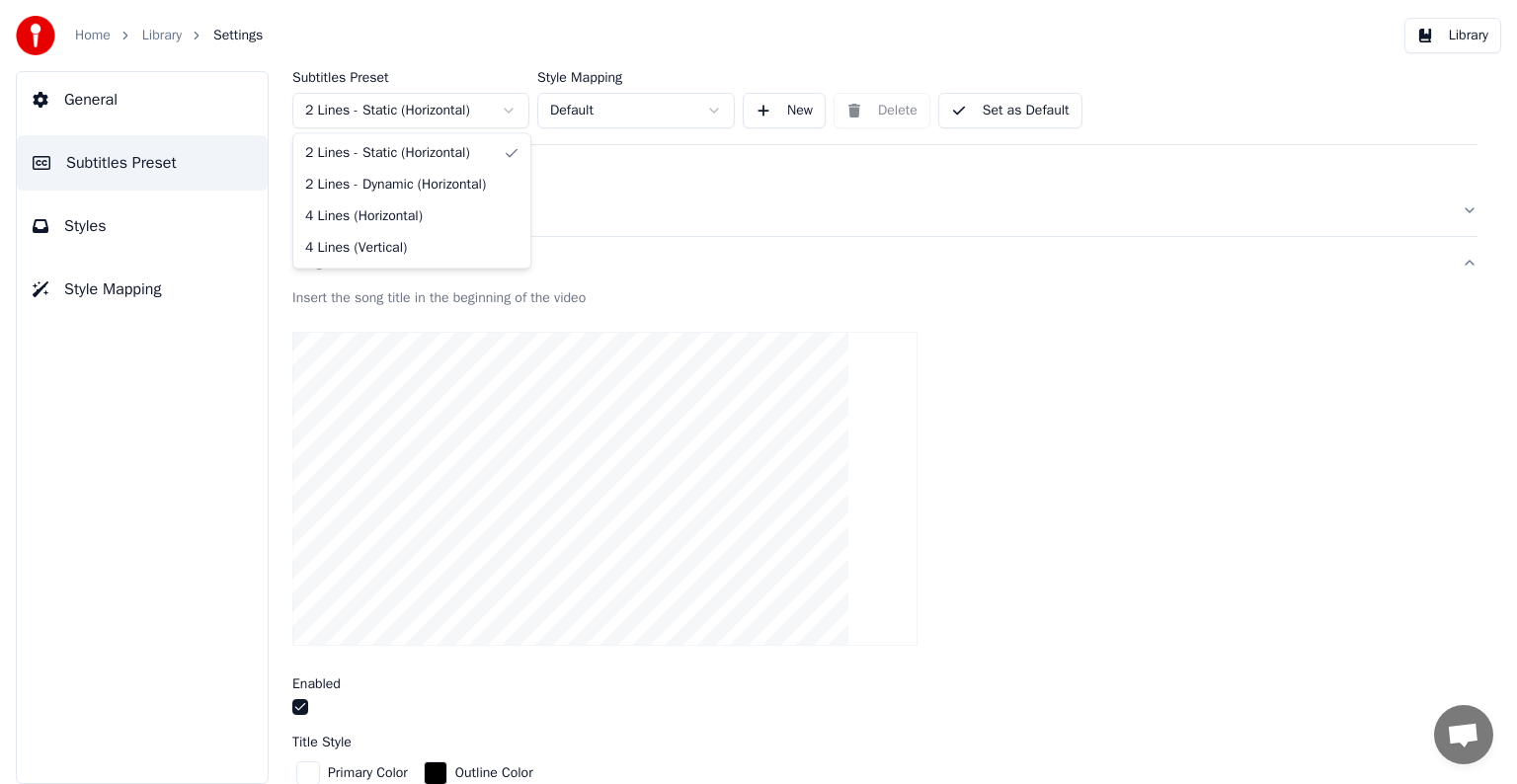 click on "Home Library Settings Library General Subtitles Preset Styles Style Mapping Subtitles Preset 2 Lines - Static (Horizontal) Style Mapping Default New Delete Set as Default General Song Title Insert the song title in the beginning of the video Enabled Title Style Primary Color Outline Color Font Name Nekoneco Display Font Size *** Bold Italic Uppercase Outline * Blur * Shadow * Margin Bottom *** Line Alignment Top Center Artist Style Primary Color Outline Color Font Name Nekoneco Display Font Size *** Bold Italic Uppercase Outline * Blur * Shadow * Margin Bottom *** Line Alignment Top Center Start Seconds * Duration Seconds ** Fade In (Milliseconds) *** Fade Out (Milliseconds) **** Reset Silent Gap Progress Bar Silent Gap Text Silent Gap Countdown Timing Indicator Background Box Fade Effect Offset Max Characters Per Line Auto Line Break Advanced Settings 2 Lines - Static (Horizontal) 2 Lines - Dynamic (Horizontal) 4 Lines (Horizontal) 4 Lines (Vertical)" at bounding box center (758, 392) 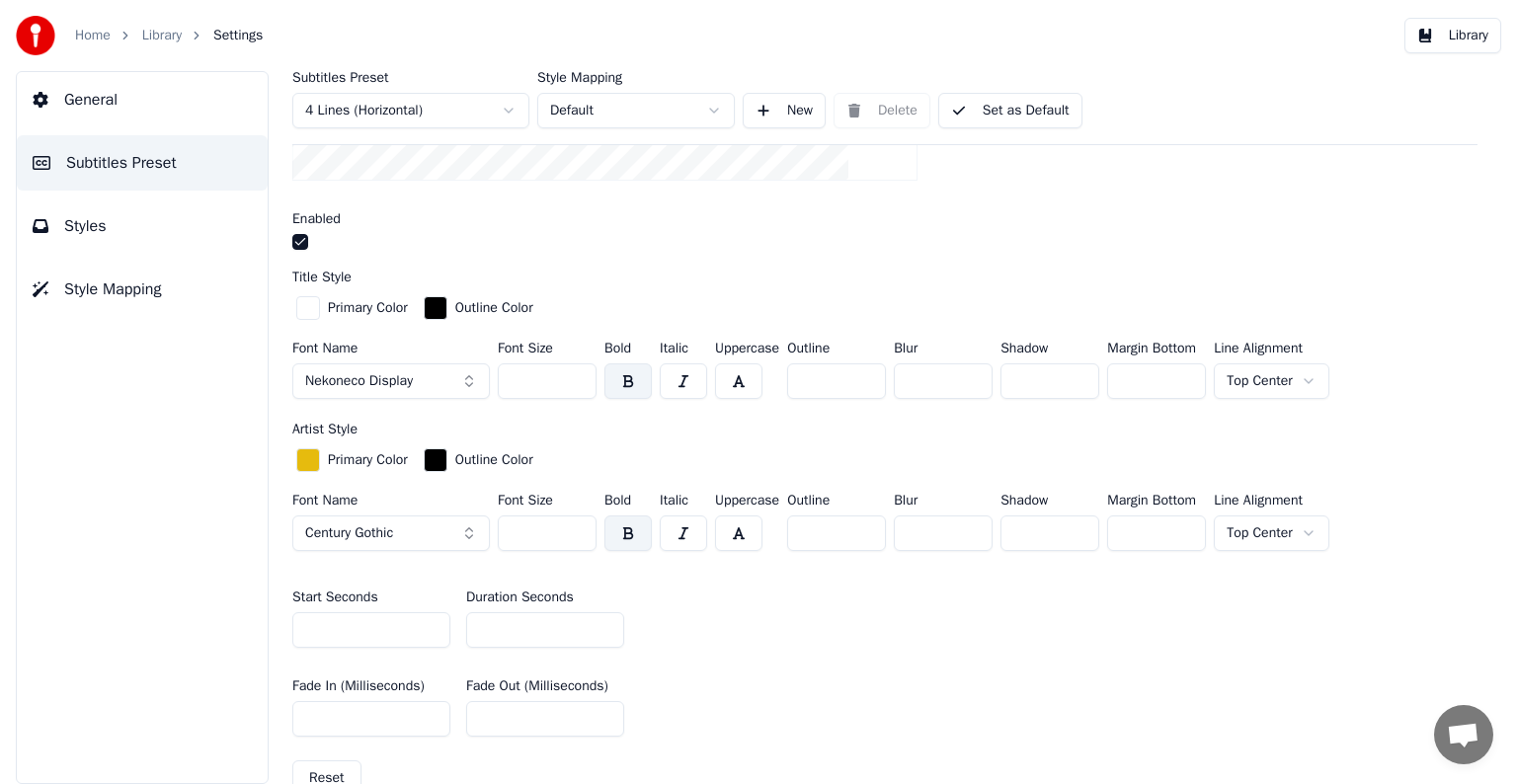 scroll, scrollTop: 494, scrollLeft: 0, axis: vertical 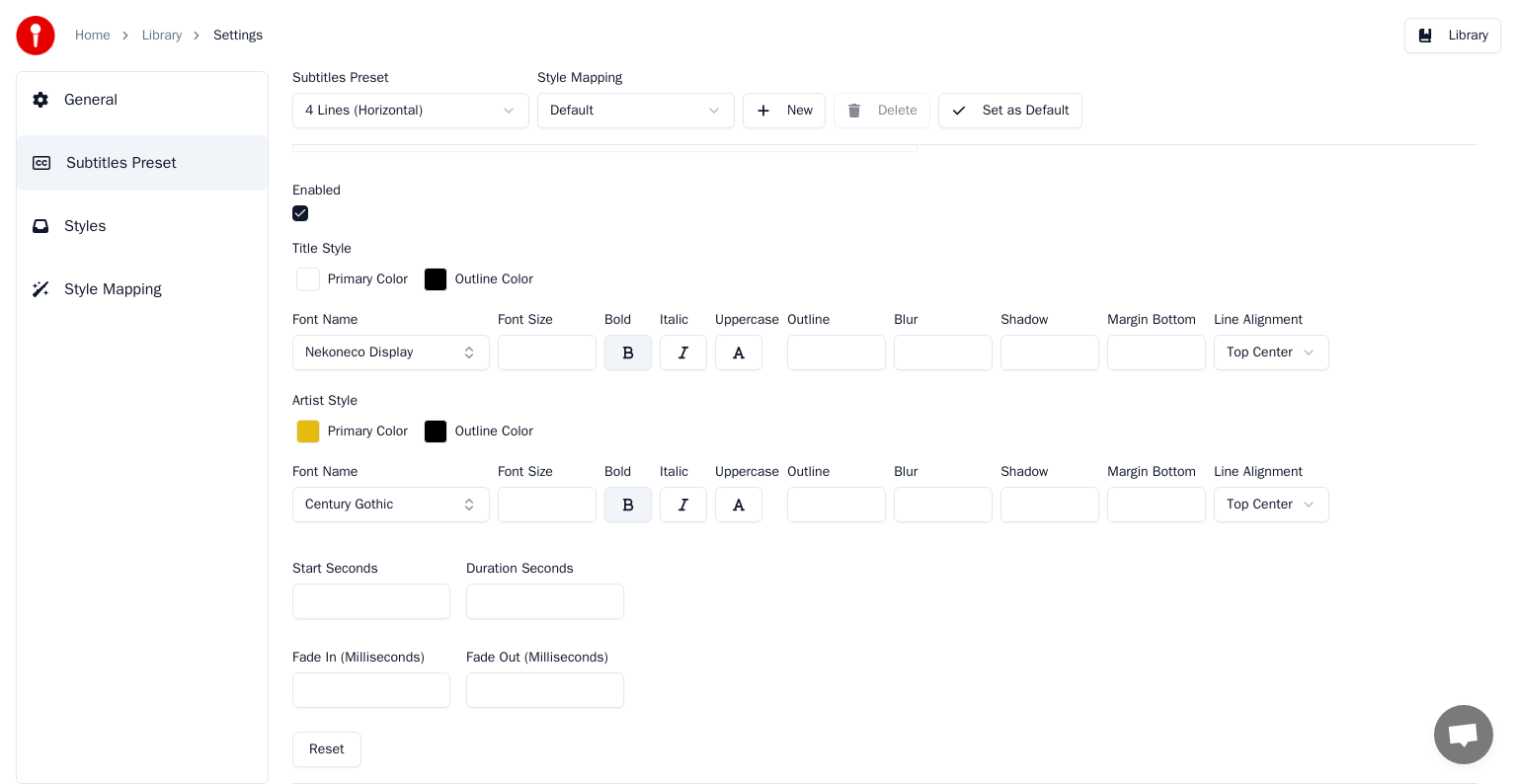 click on "**" at bounding box center (545, 601) 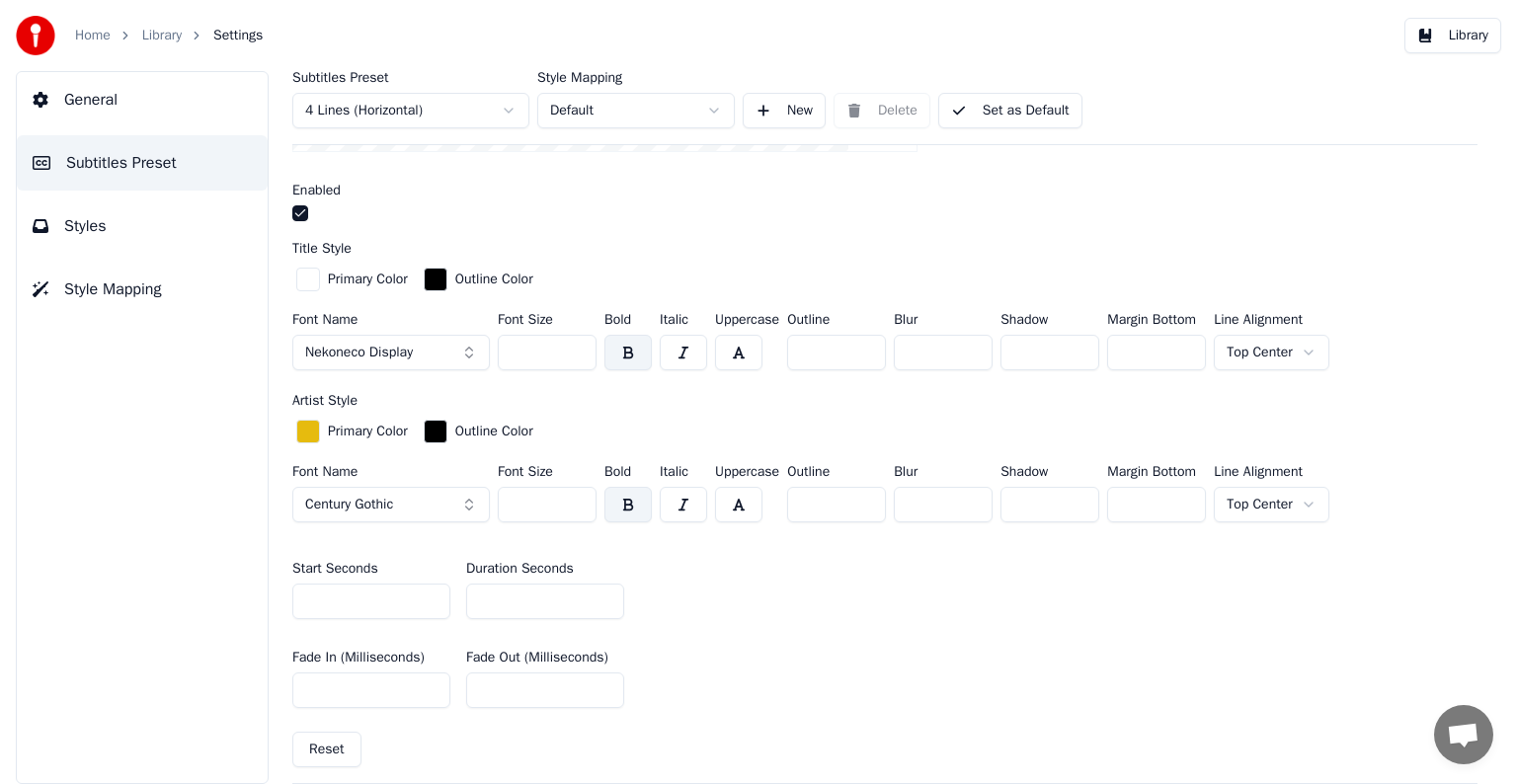 click on "*" at bounding box center (545, 601) 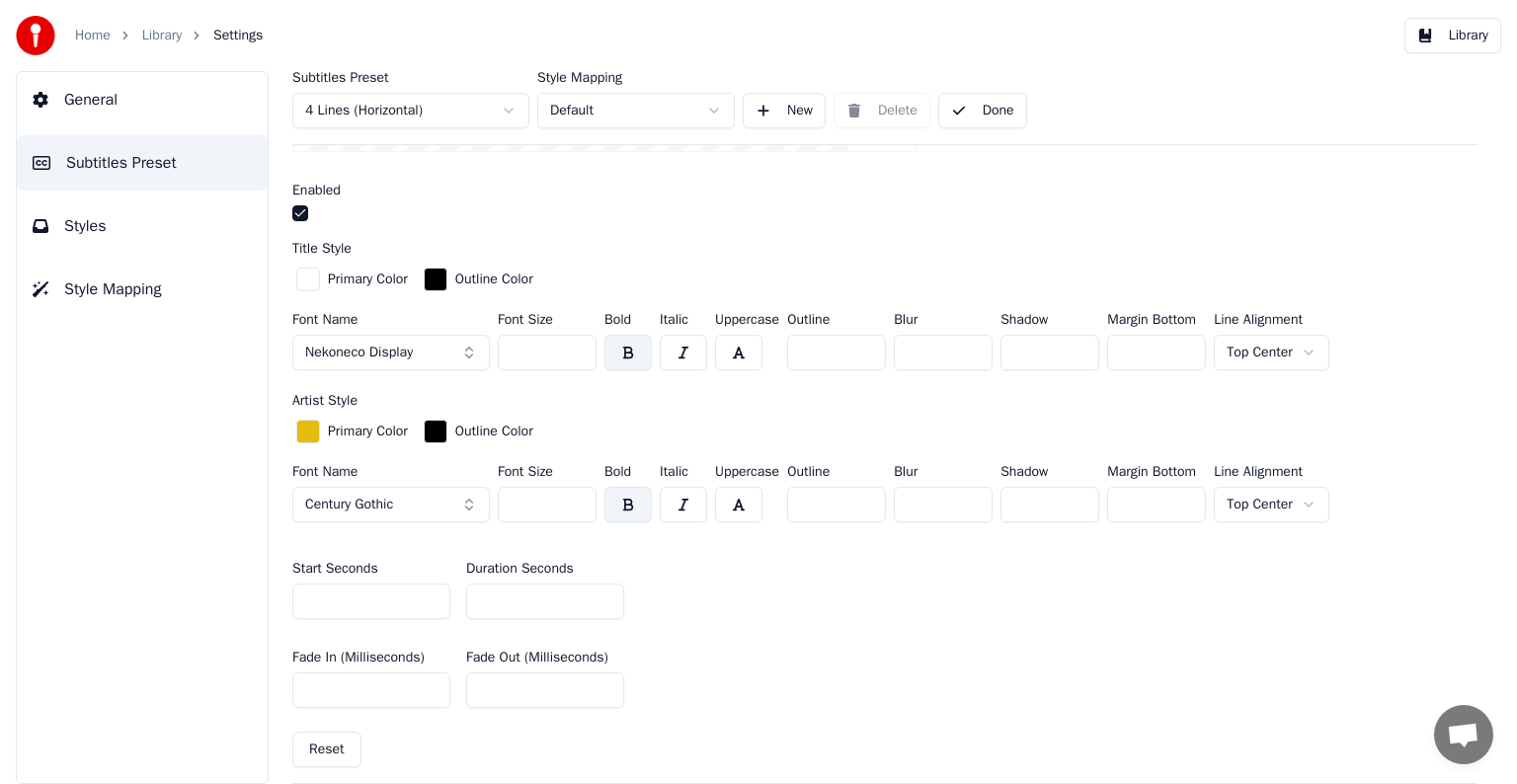 click on "Library" at bounding box center (162, 36) 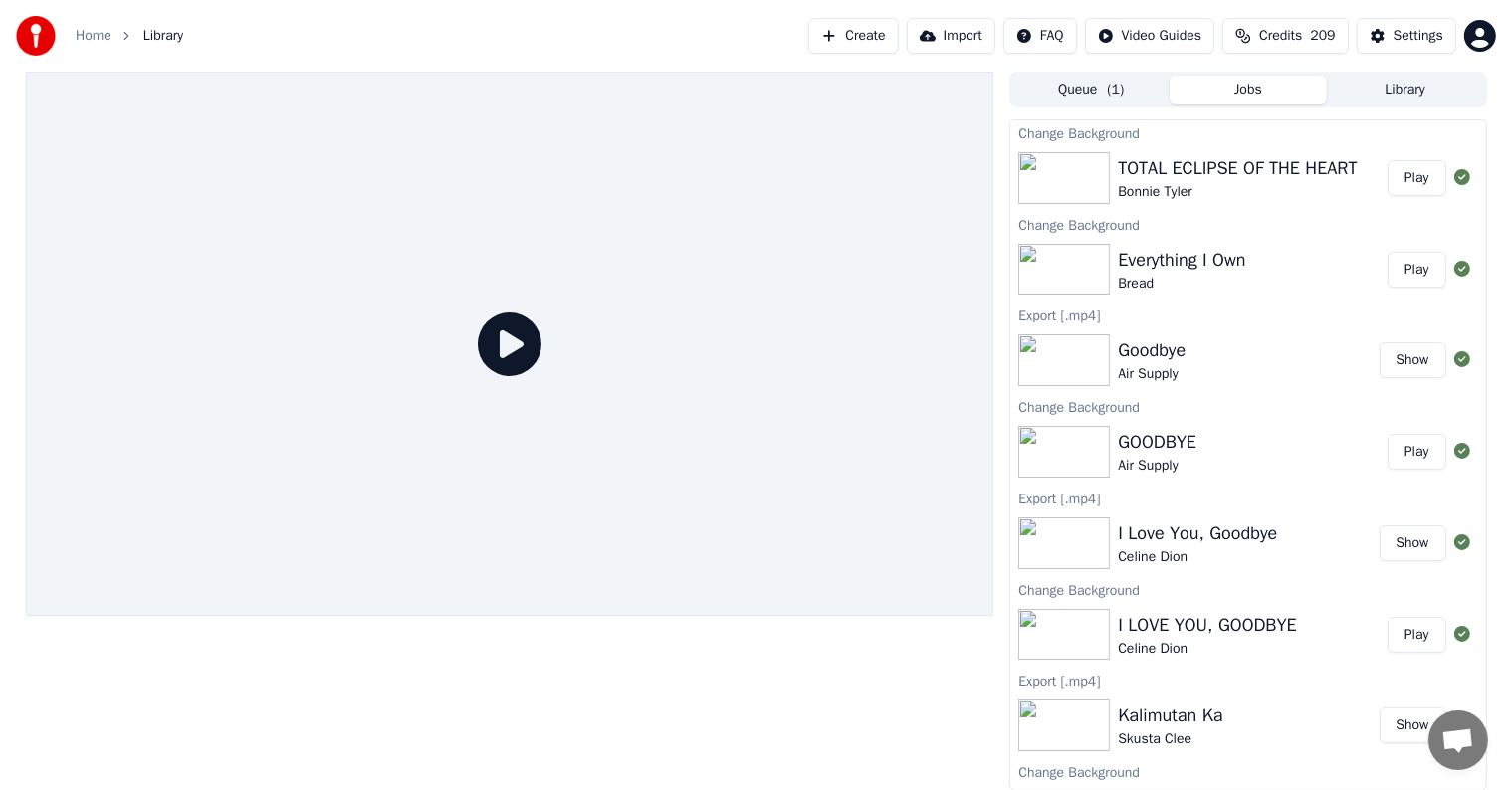 click on "Play" at bounding box center [1416, 270] 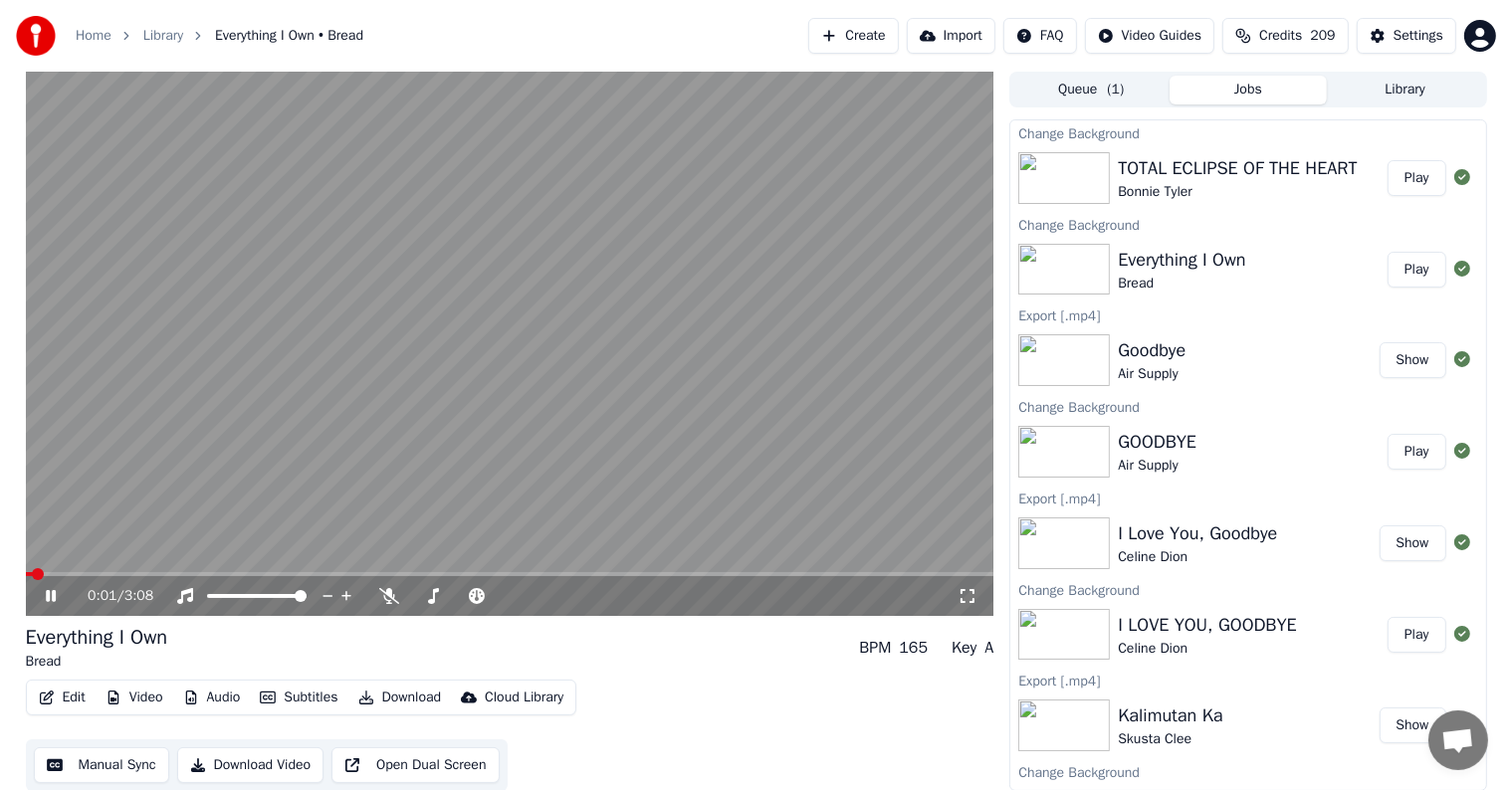 click on "Settings" at bounding box center [1418, 36] 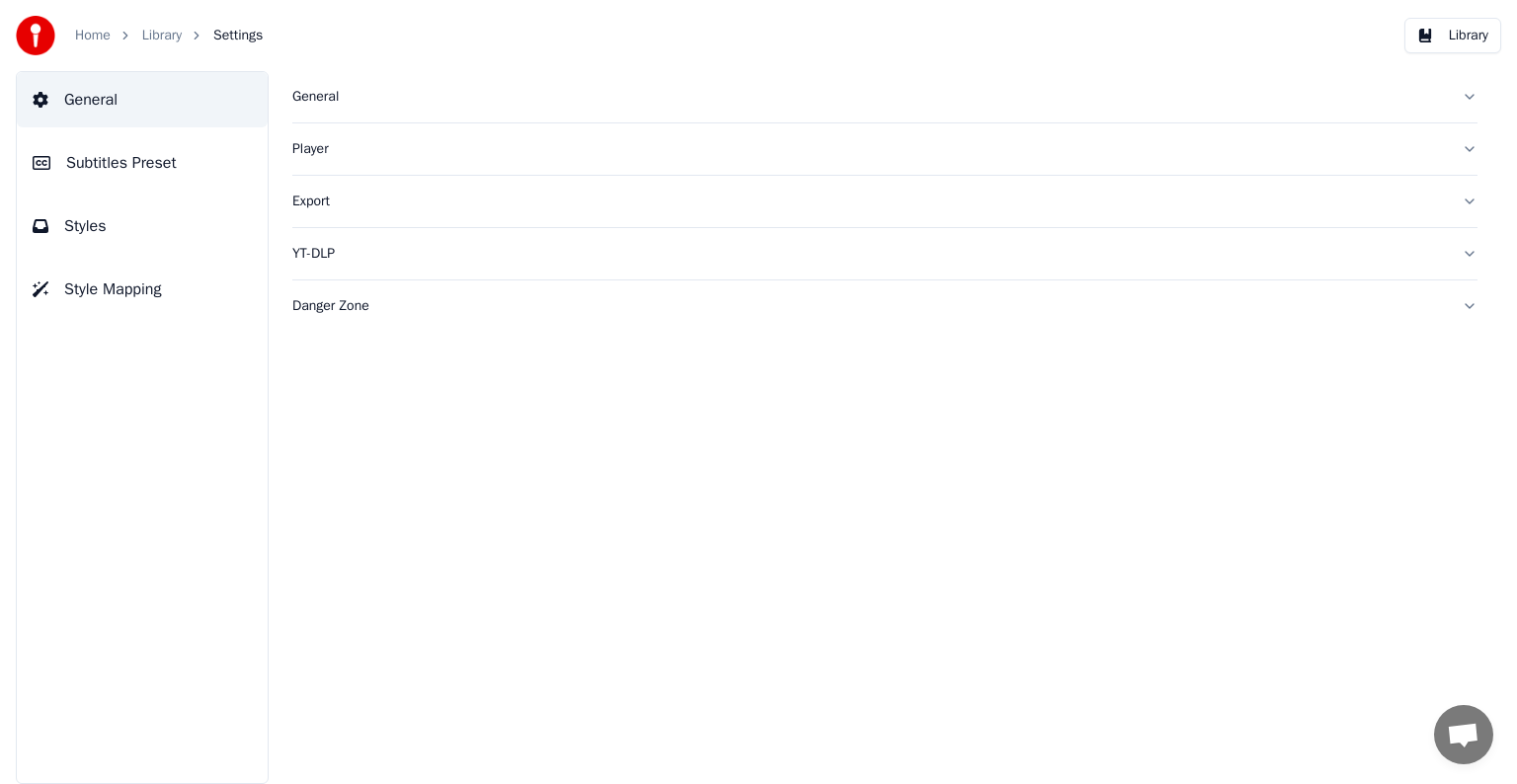 click on "Subtitles Preset" at bounding box center (142, 163) 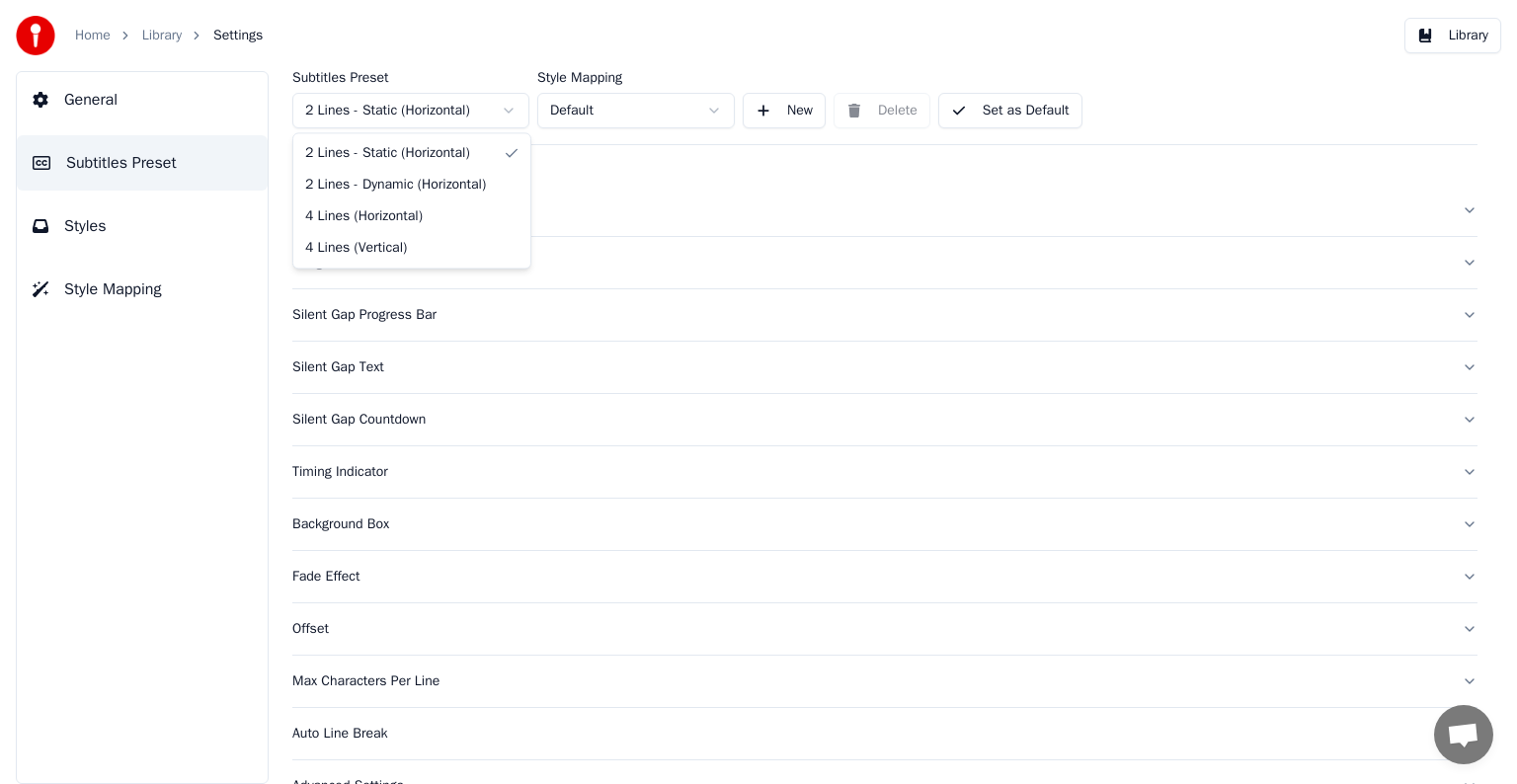 click on "Home Library Settings Library General Subtitles Preset Styles Style Mapping Subtitles Preset 2 Lines - Static (Horizontal) Style Mapping Default New Delete Set as Default General Song Title Silent Gap Progress Bar Silent Gap Text Silent Gap Countdown Timing Indicator Background Box Fade Effect Offset Max Characters Per Line Auto Line Break Advanced Settings 2 Lines - Static (Horizontal) 2 Lines - Dynamic (Horizontal) 4 Lines (Horizontal) 4 Lines (Vertical)" at bounding box center (758, 392) 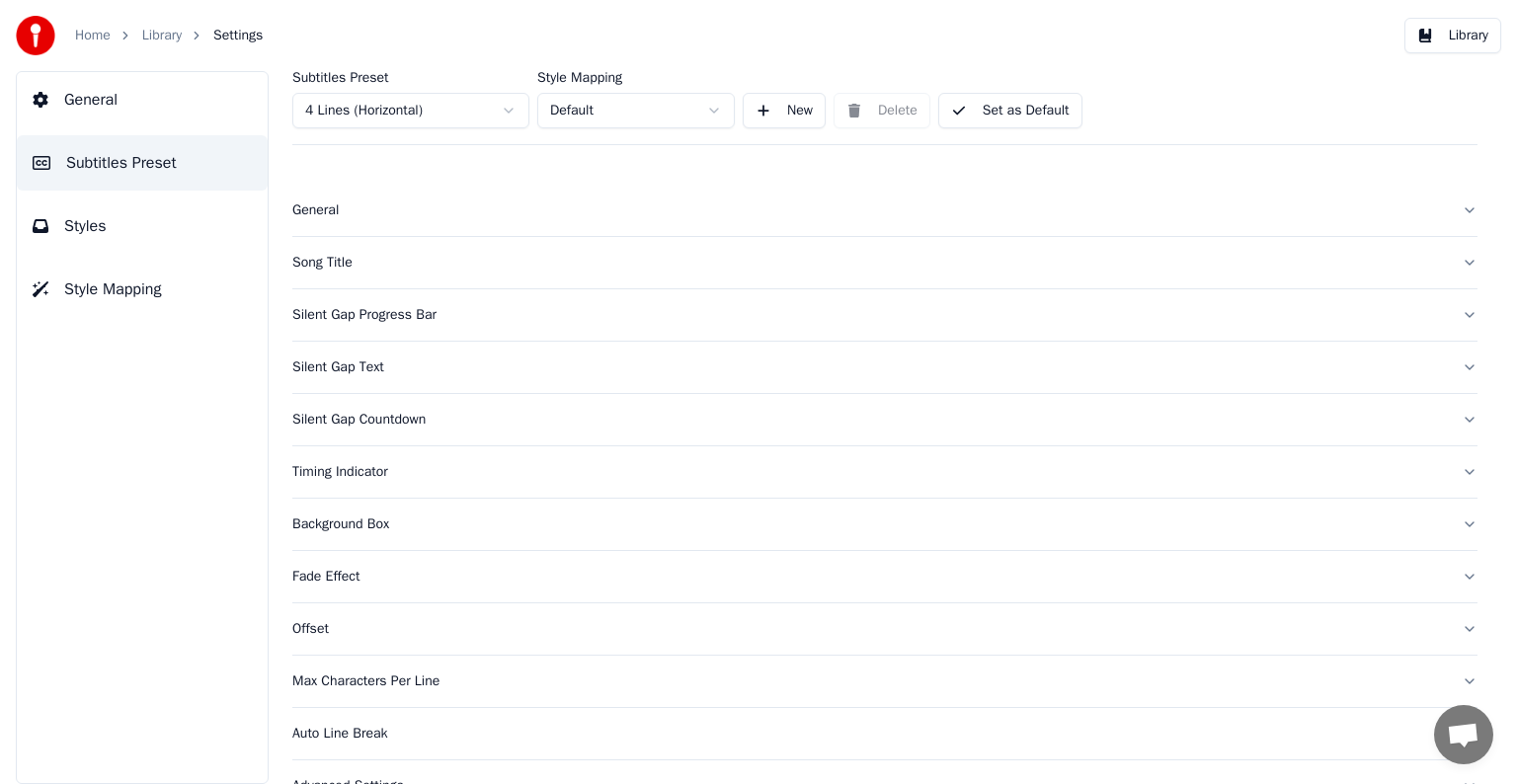 click on "Song Title" at bounding box center [885, 263] 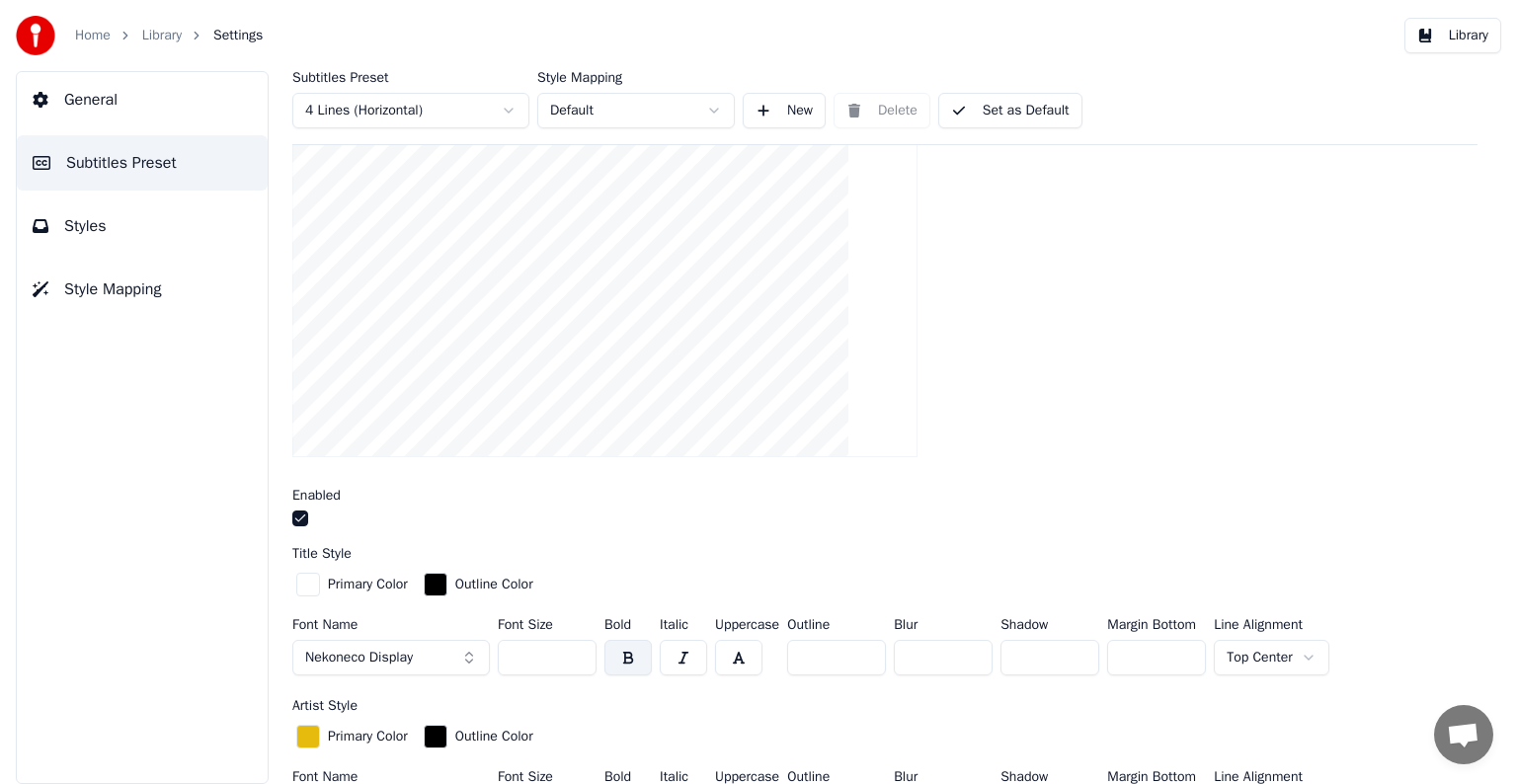 scroll, scrollTop: 494, scrollLeft: 0, axis: vertical 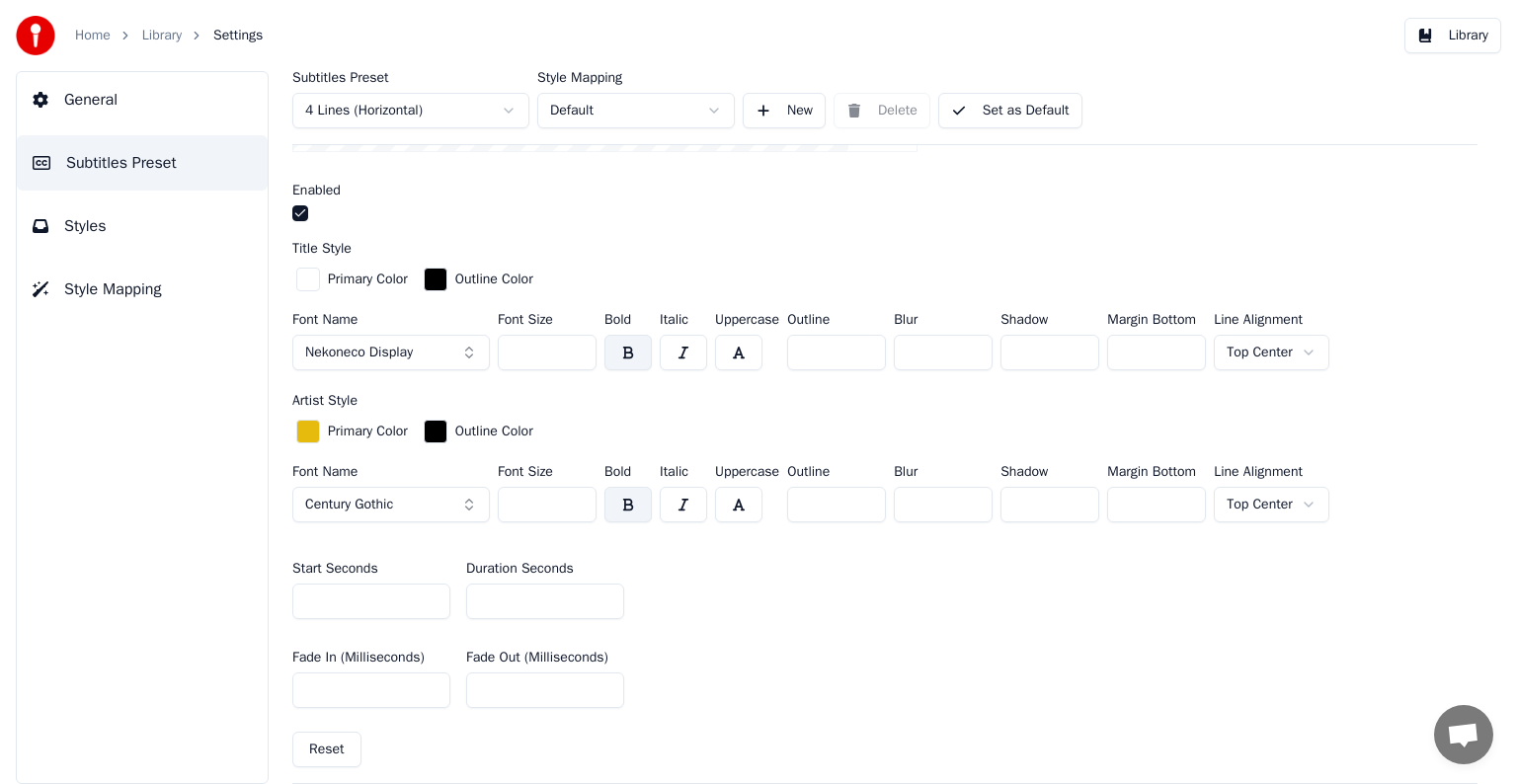 click on "***" at bounding box center (547, 353) 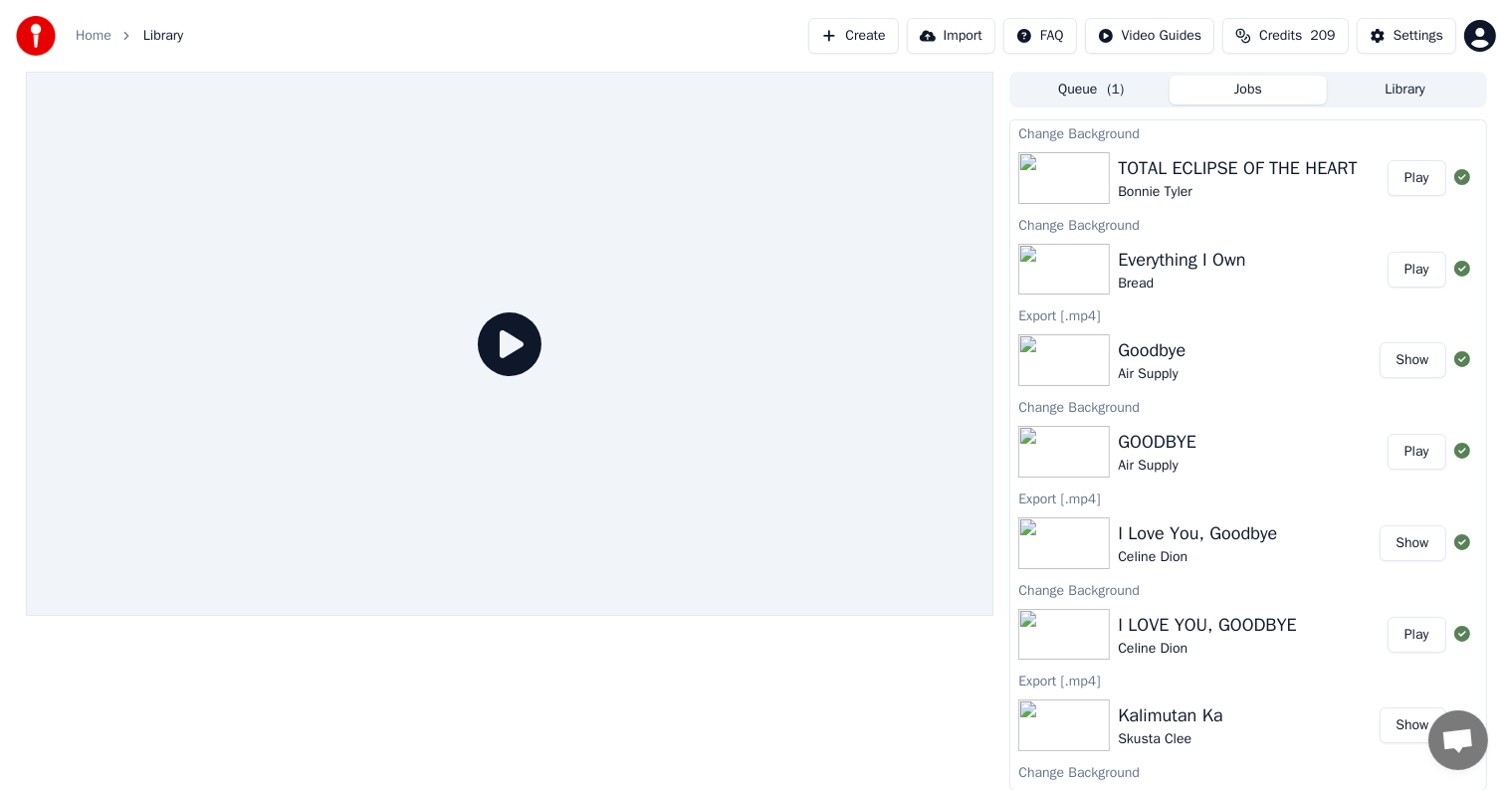 click on "Play" at bounding box center [1416, 270] 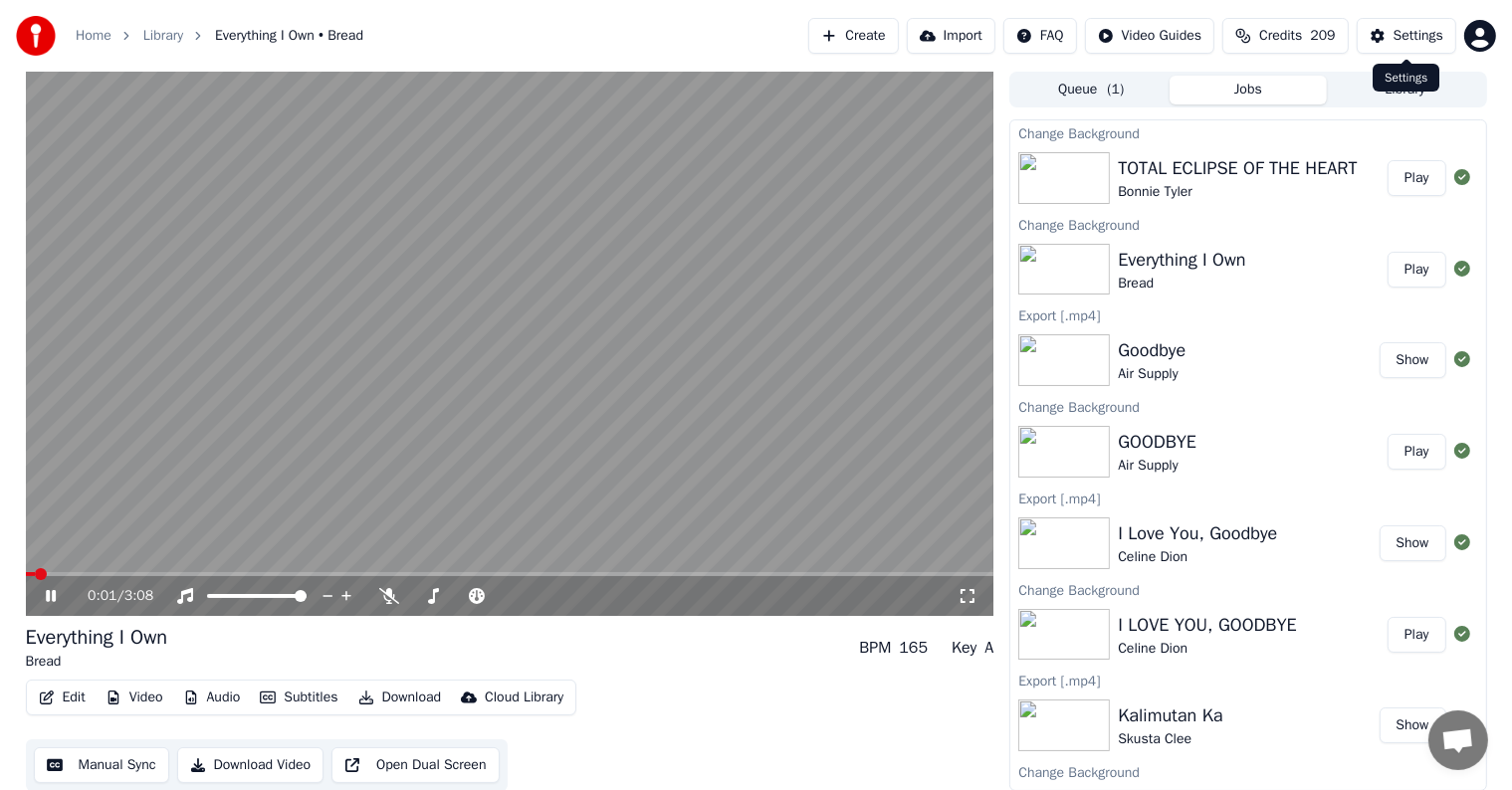 click on "Settings" at bounding box center (1418, 36) 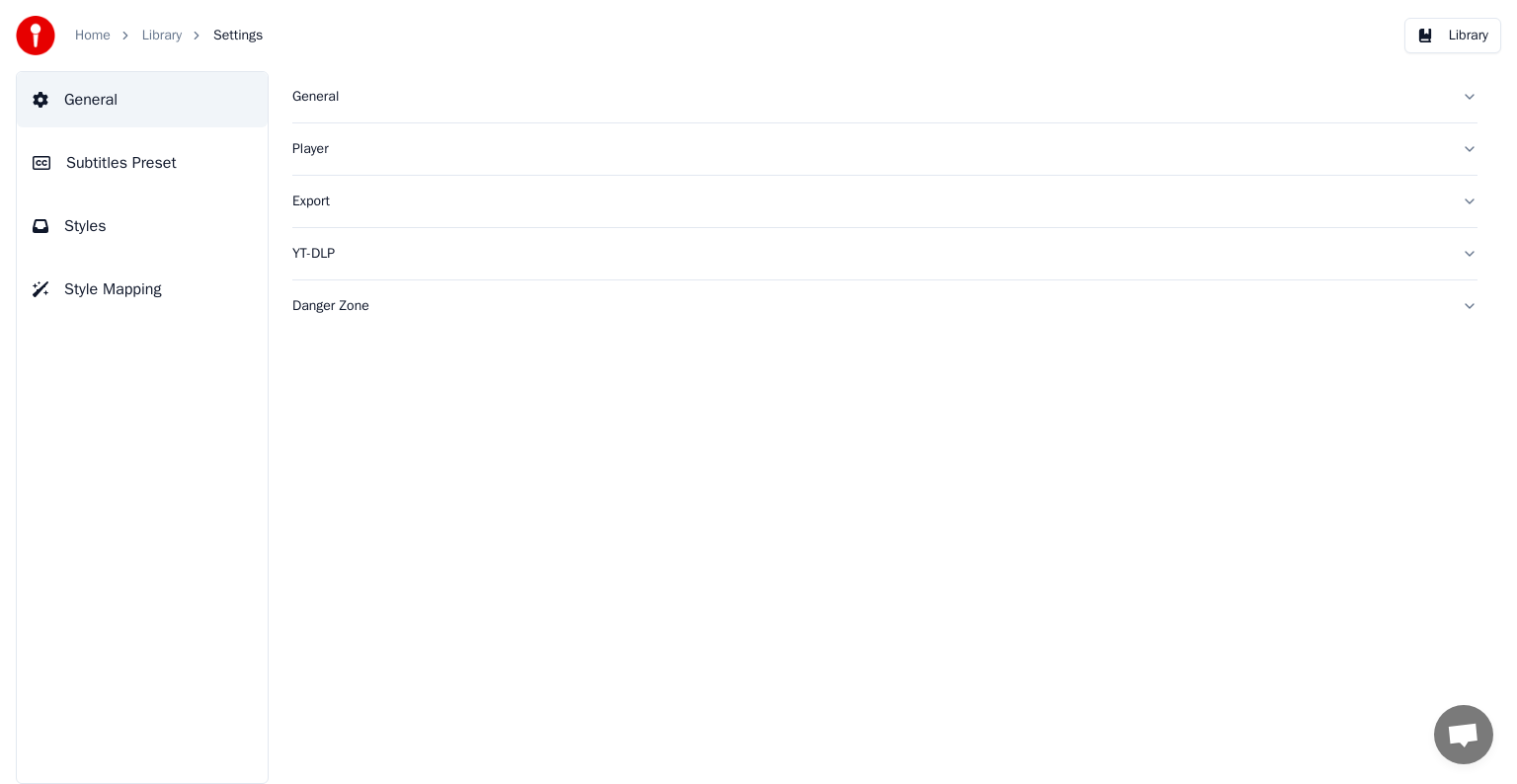 click on "Subtitles Preset" at bounding box center [121, 163] 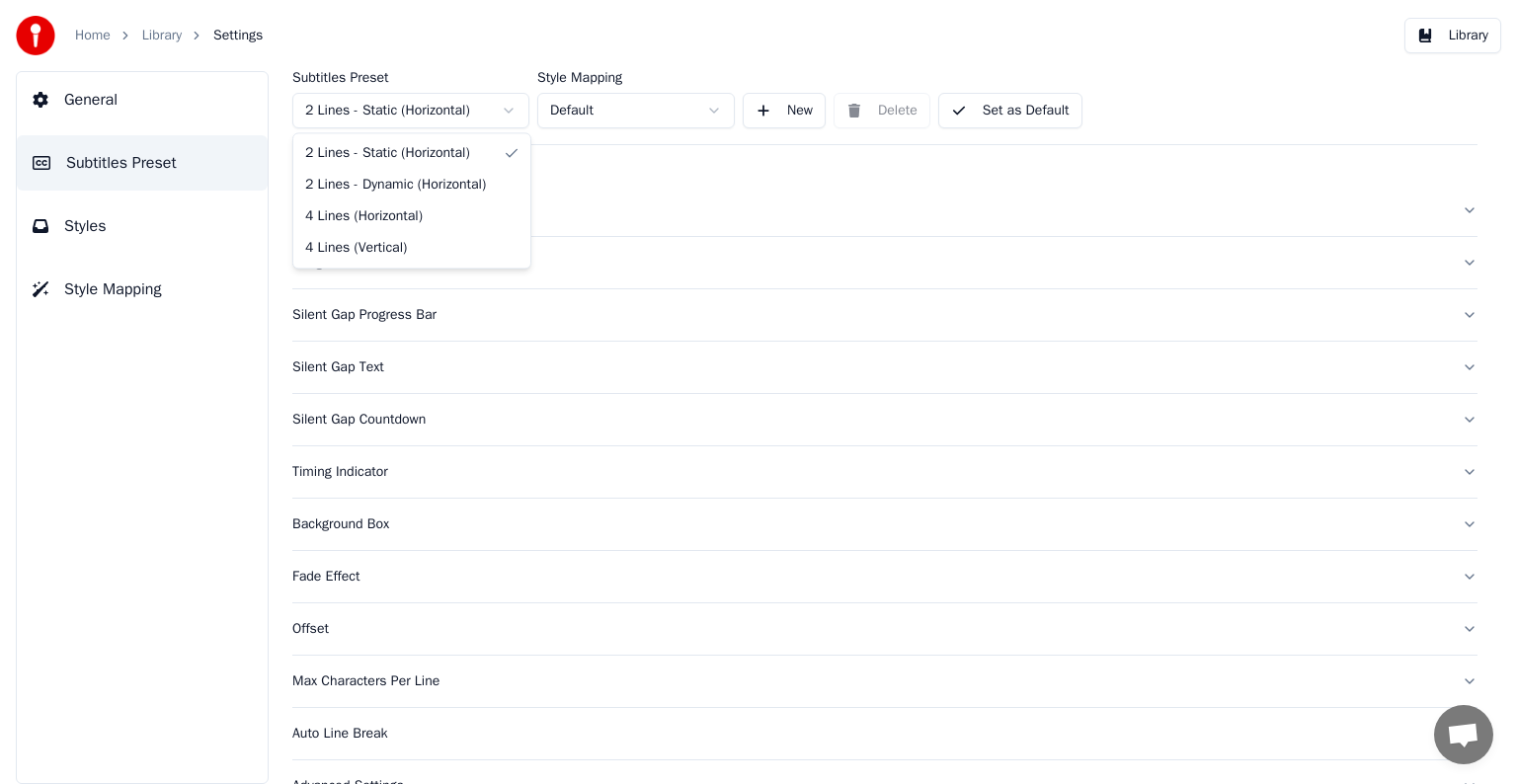 click on "Home Library Settings Library General Subtitles Preset Styles Style Mapping Subtitles Preset 2 Lines - Static (Horizontal) Style Mapping Default New Delete Set as Default General Song Title Silent Gap Progress Bar Silent Gap Text Silent Gap Countdown Timing Indicator Background Box Fade Effect Offset Max Characters Per Line Auto Line Break Advanced Settings 2 Lines - Static (Horizontal) 2 Lines - Dynamic (Horizontal) 4 Lines (Horizontal) 4 Lines (Vertical)" at bounding box center [758, 392] 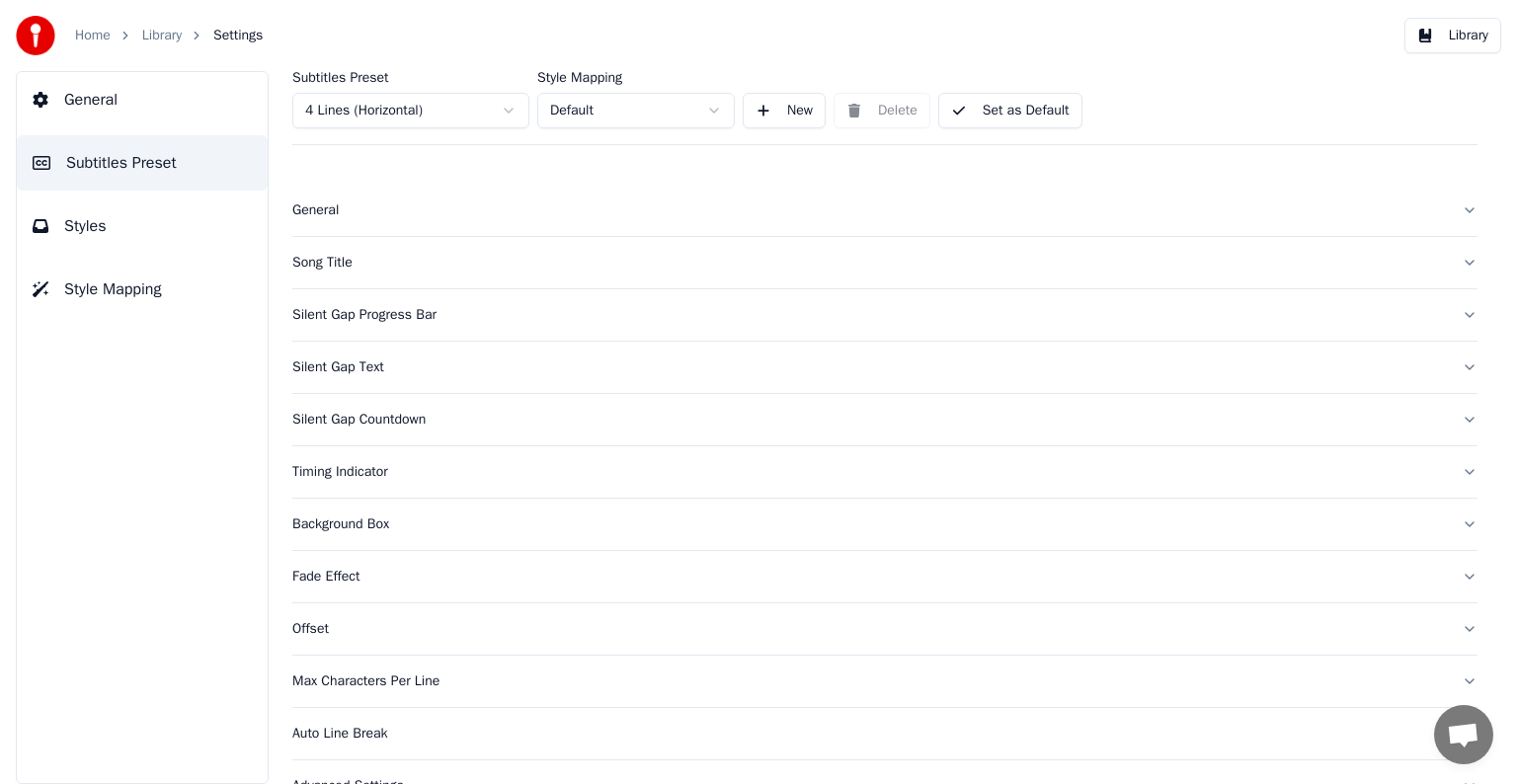 click on "Song Title" at bounding box center (869, 263) 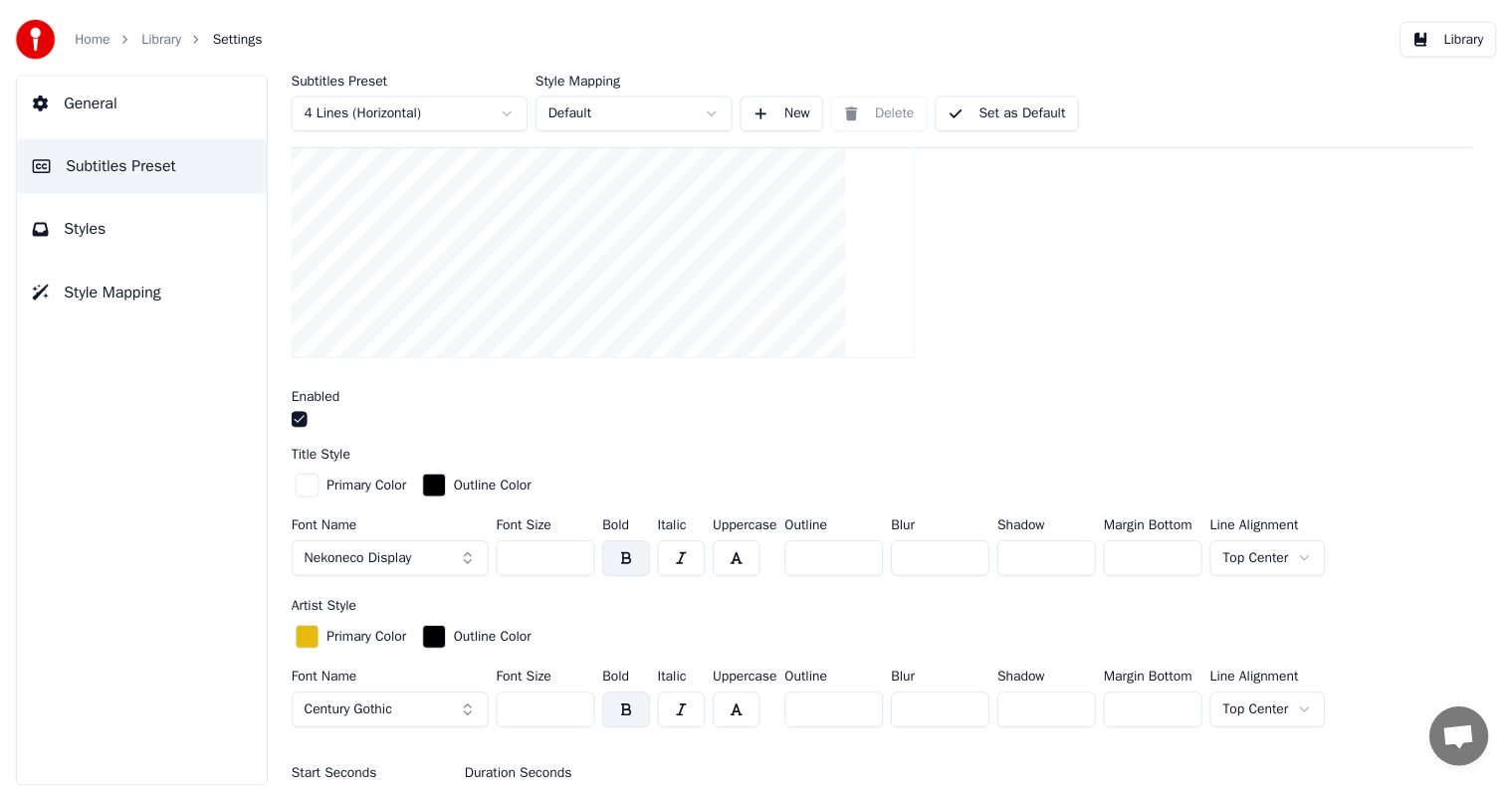 scroll, scrollTop: 497, scrollLeft: 0, axis: vertical 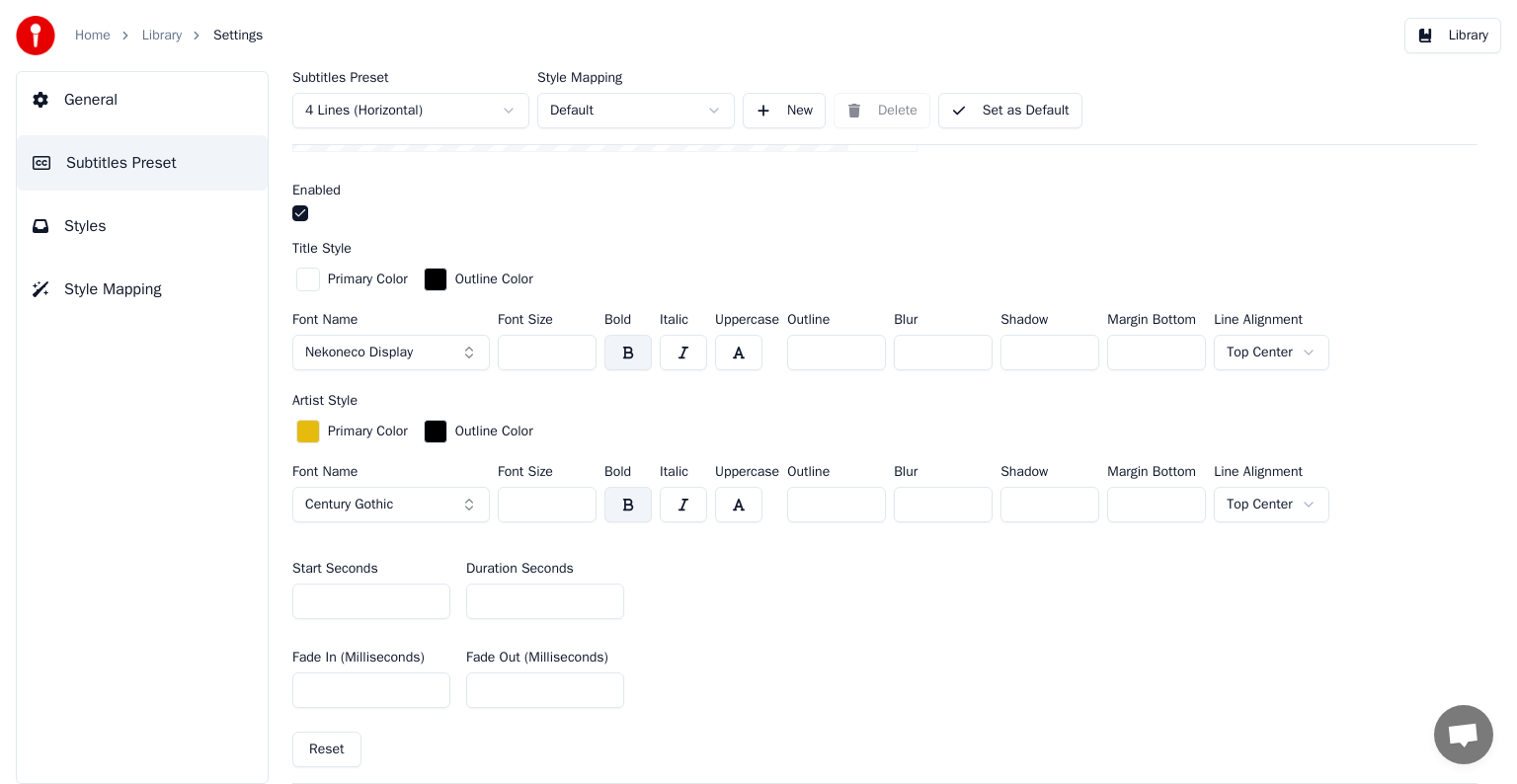 click on "***" at bounding box center [547, 353] 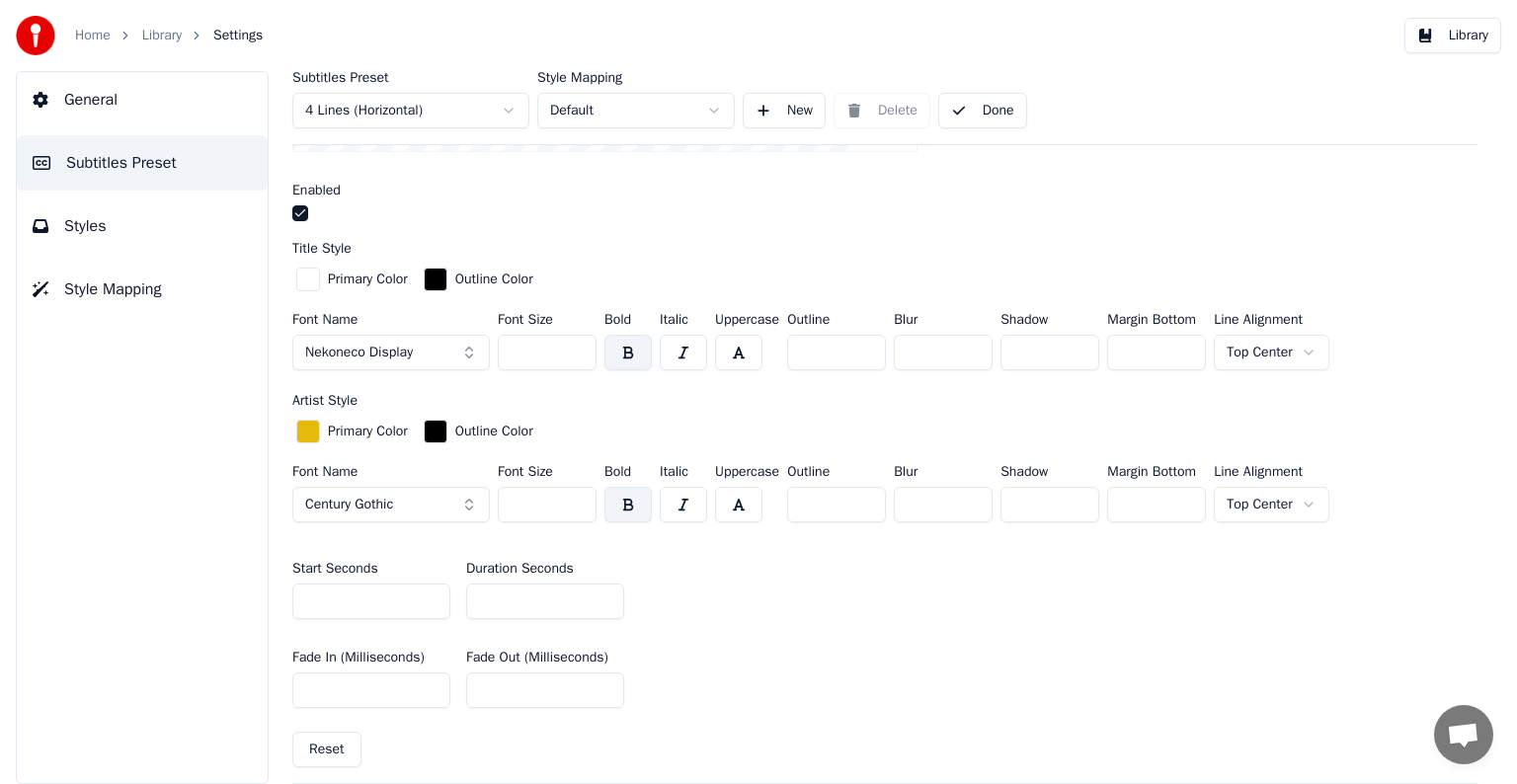 click on "Library" at bounding box center (162, 36) 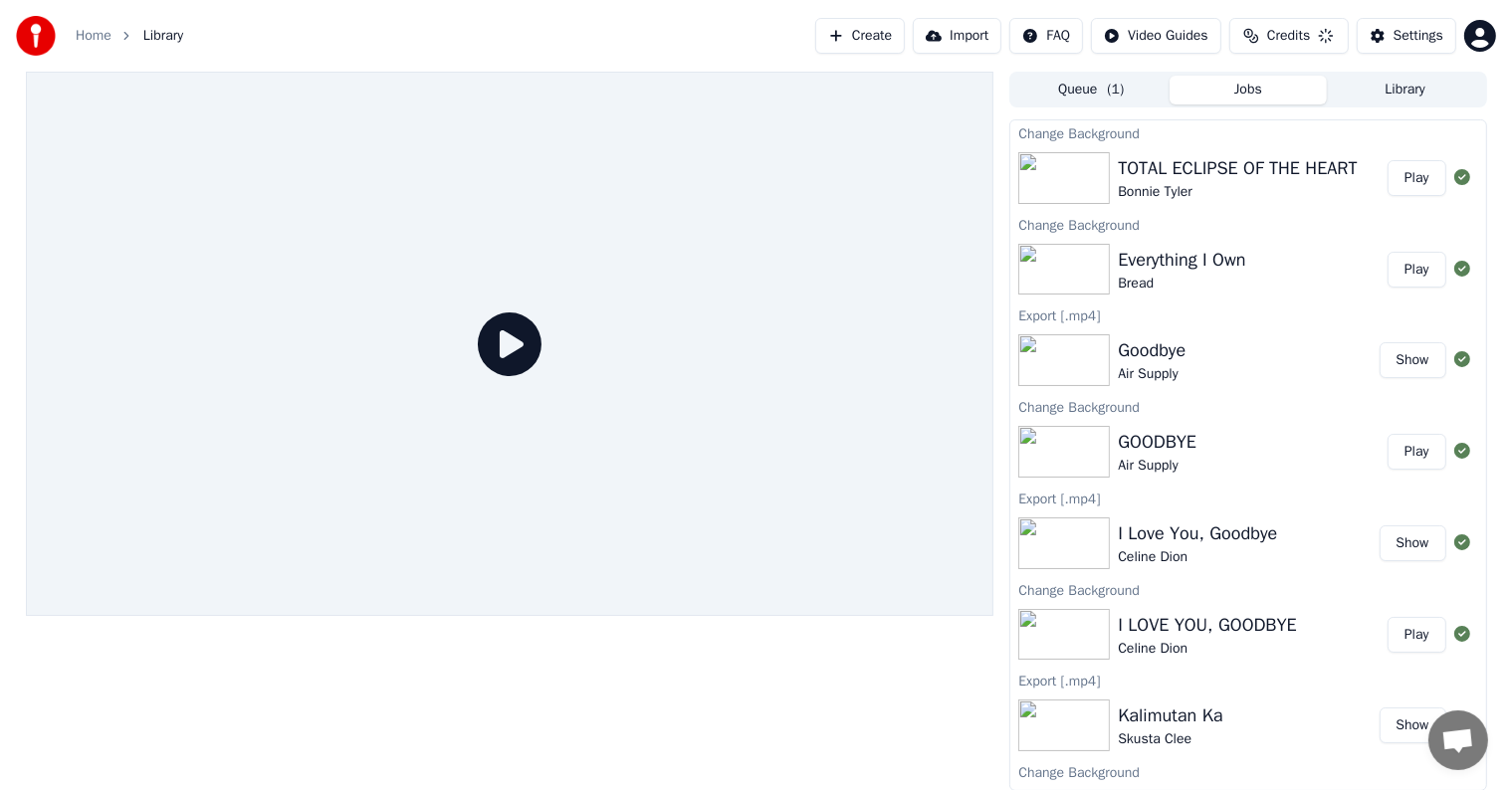 click on "Play" at bounding box center [1416, 270] 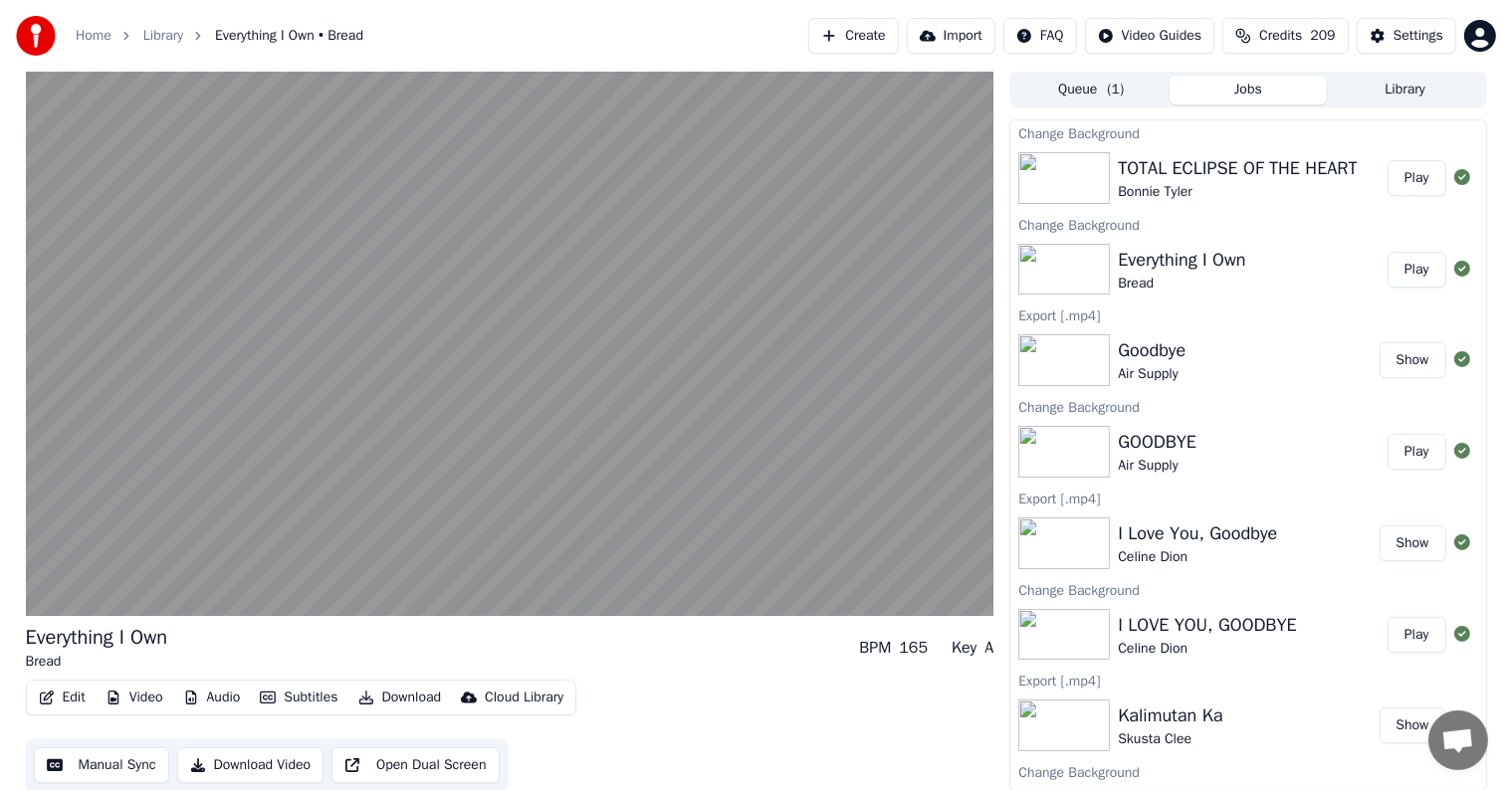 type 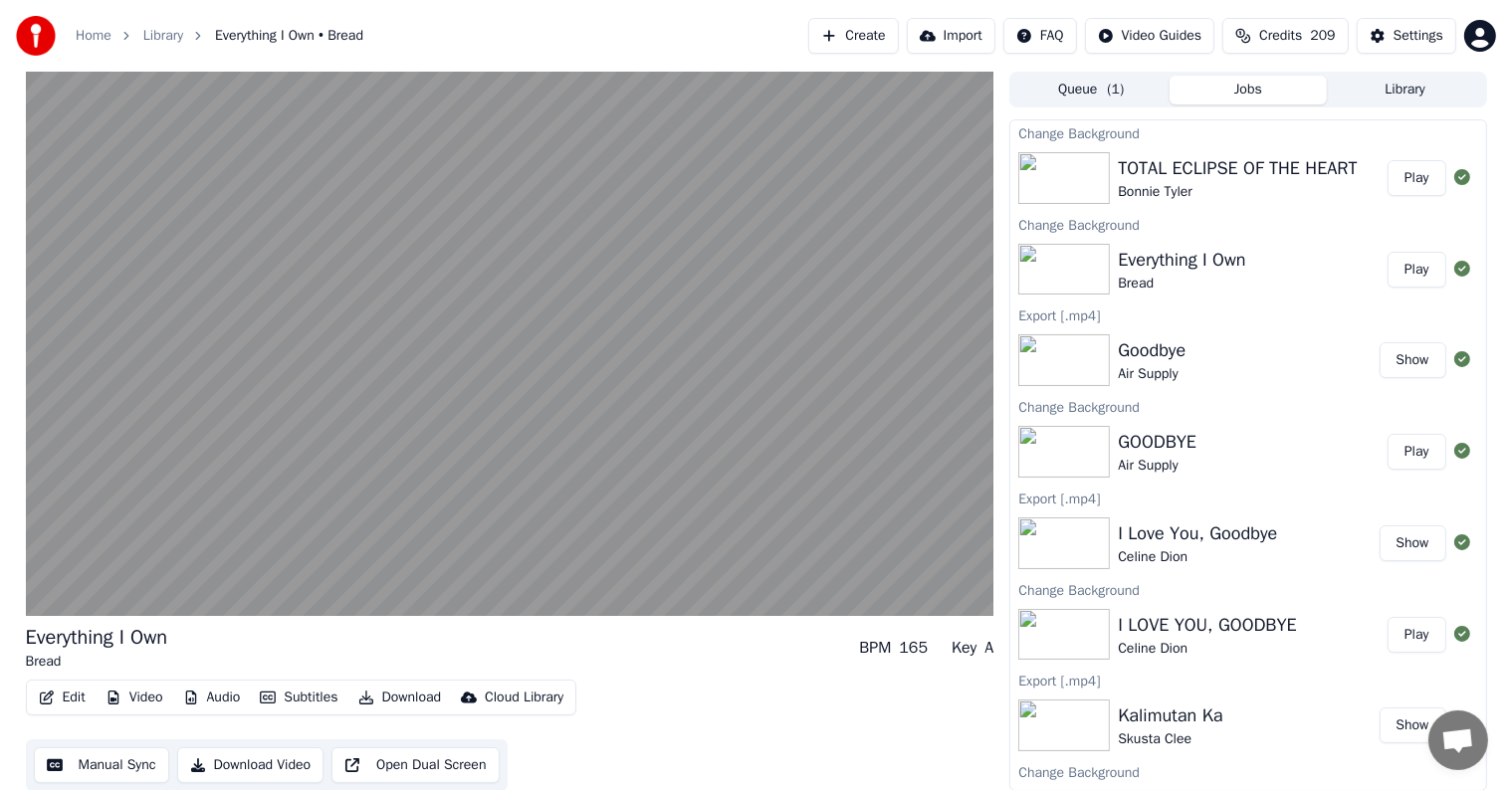 click on "Manual Sync" at bounding box center [102, 765] 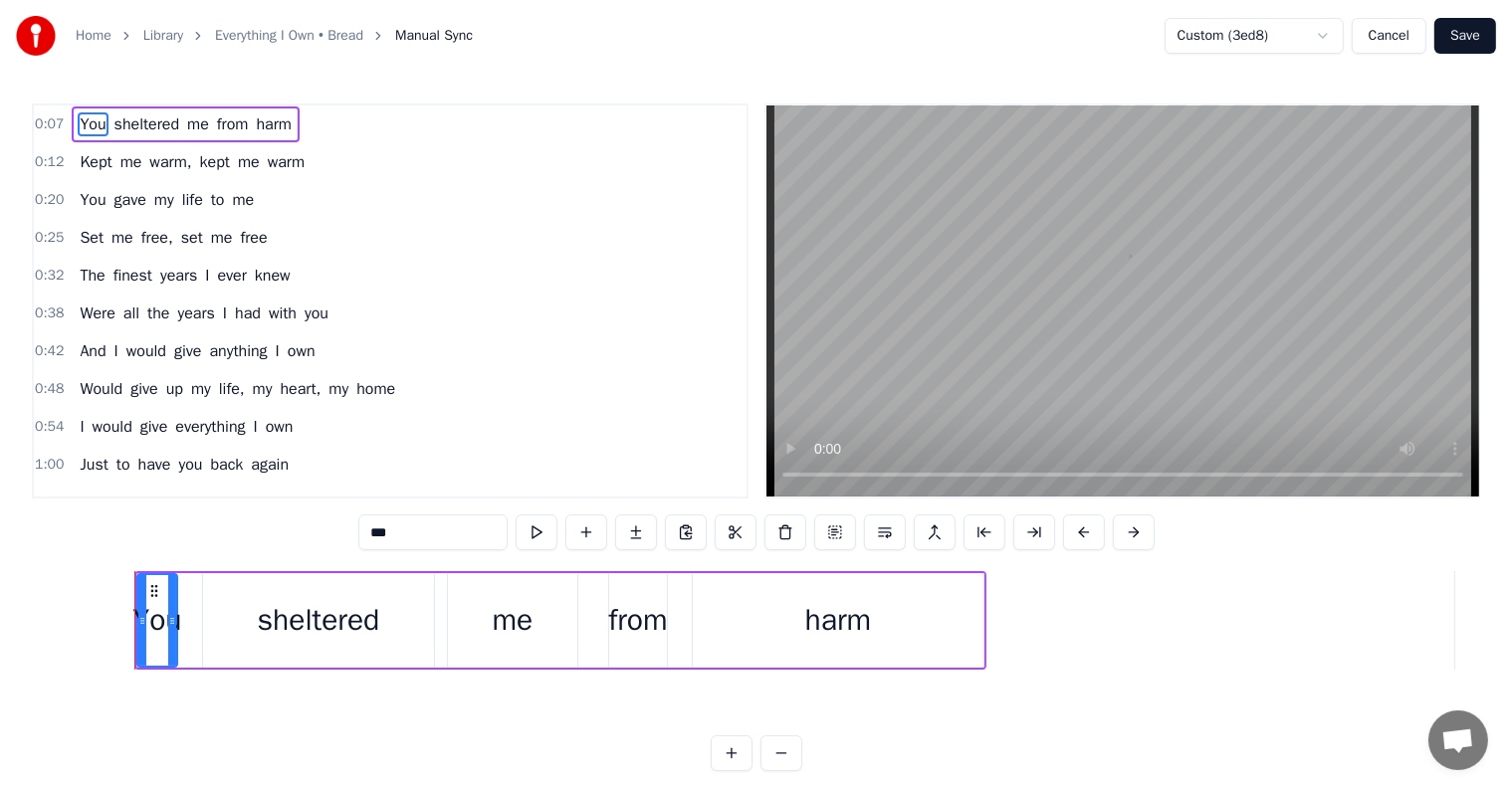 scroll, scrollTop: 0, scrollLeft: 2235, axis: horizontal 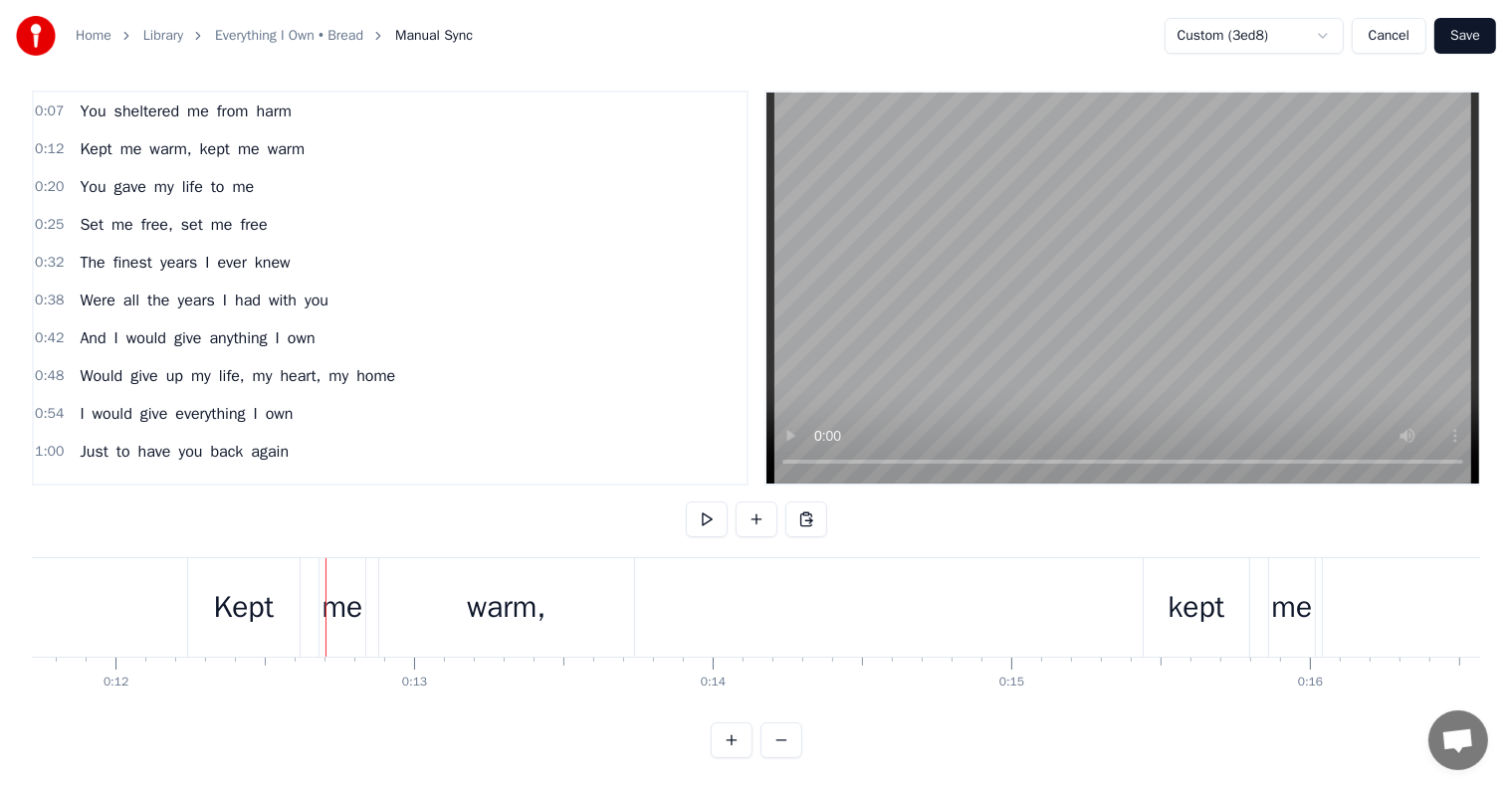 click on "me" at bounding box center (198, 111) 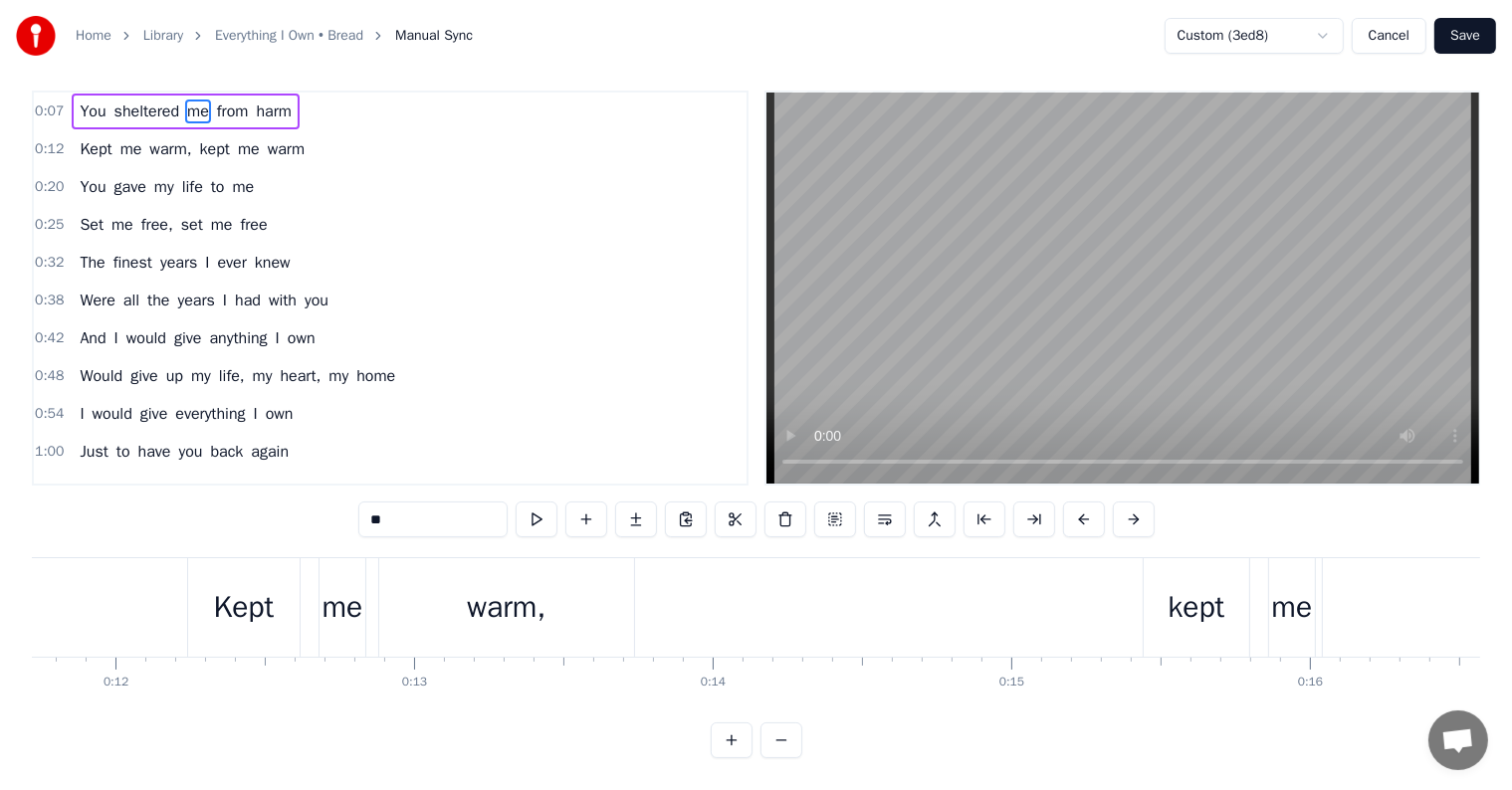 scroll, scrollTop: 28, scrollLeft: 0, axis: vertical 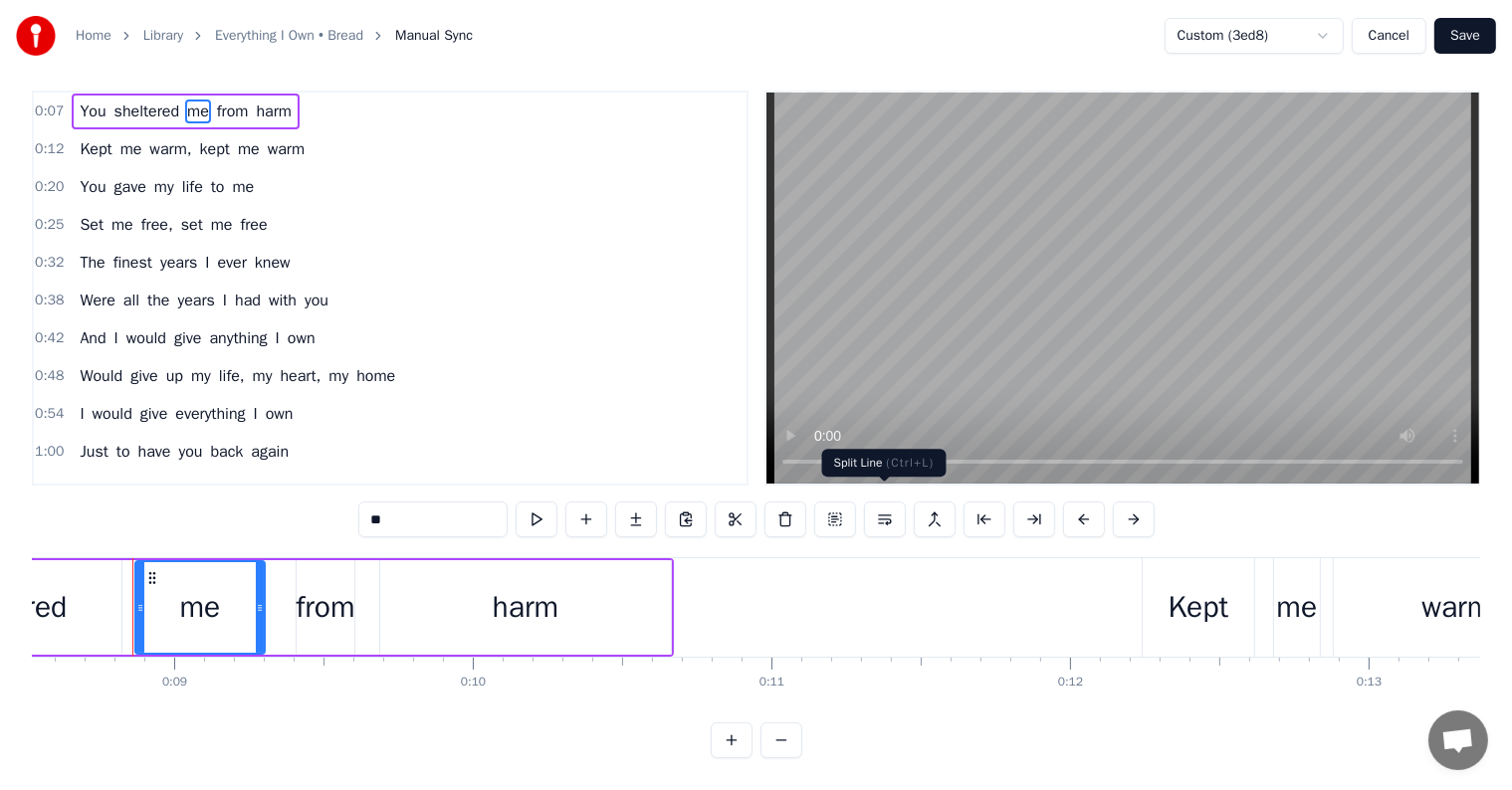 click at bounding box center [885, 519] 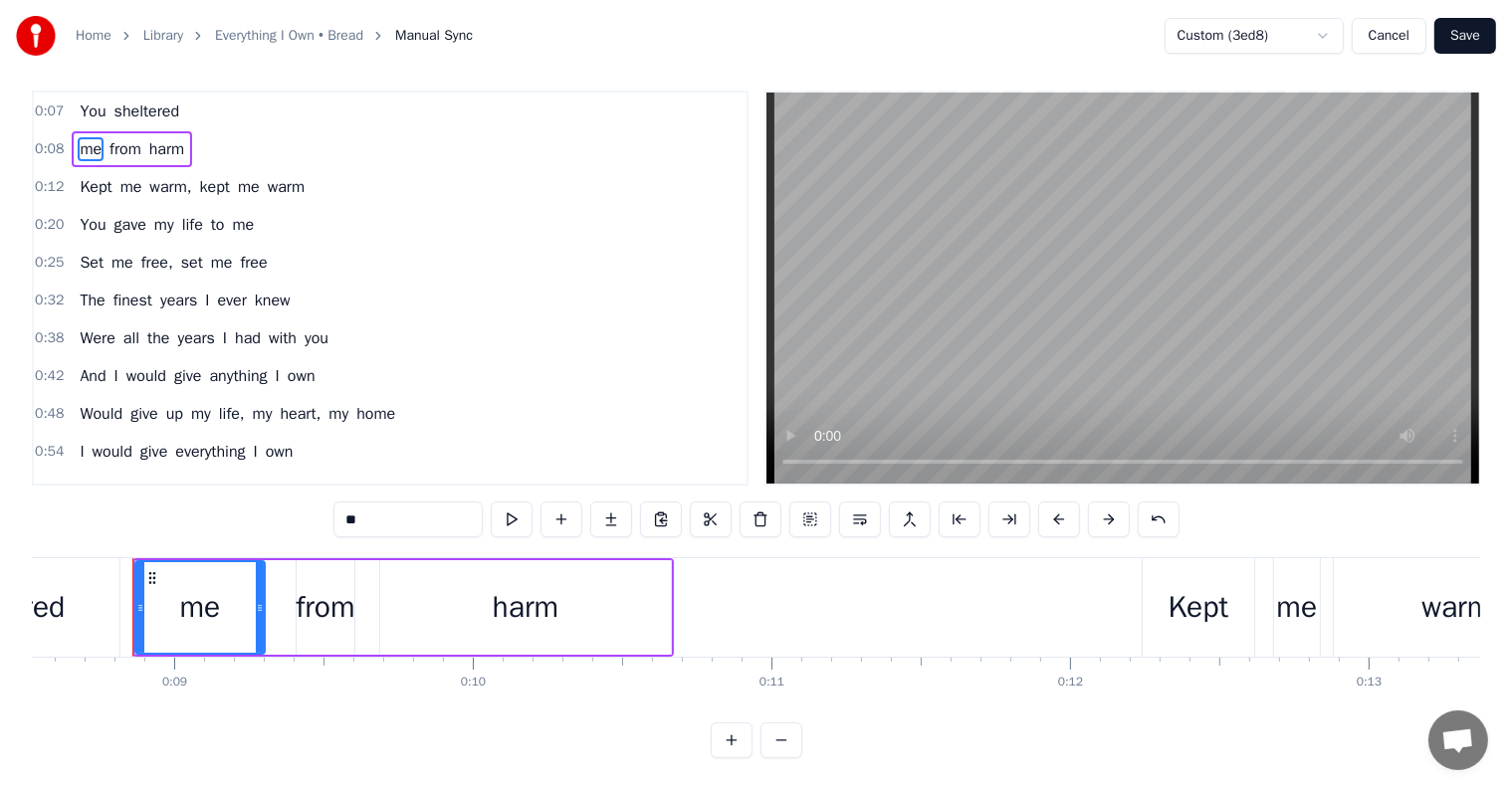 scroll, scrollTop: 0, scrollLeft: 0, axis: both 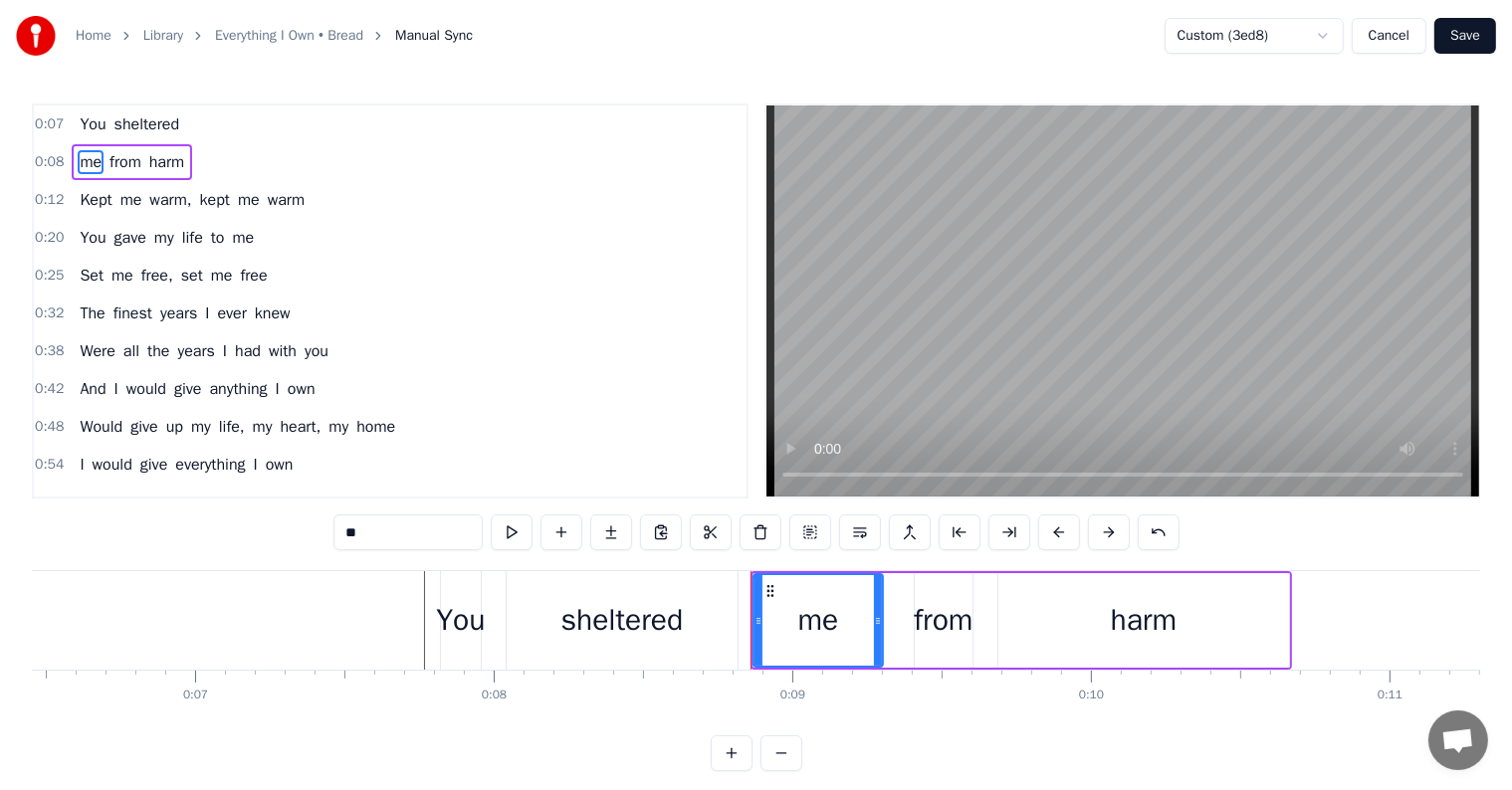 click at bounding box center [26180, 620] 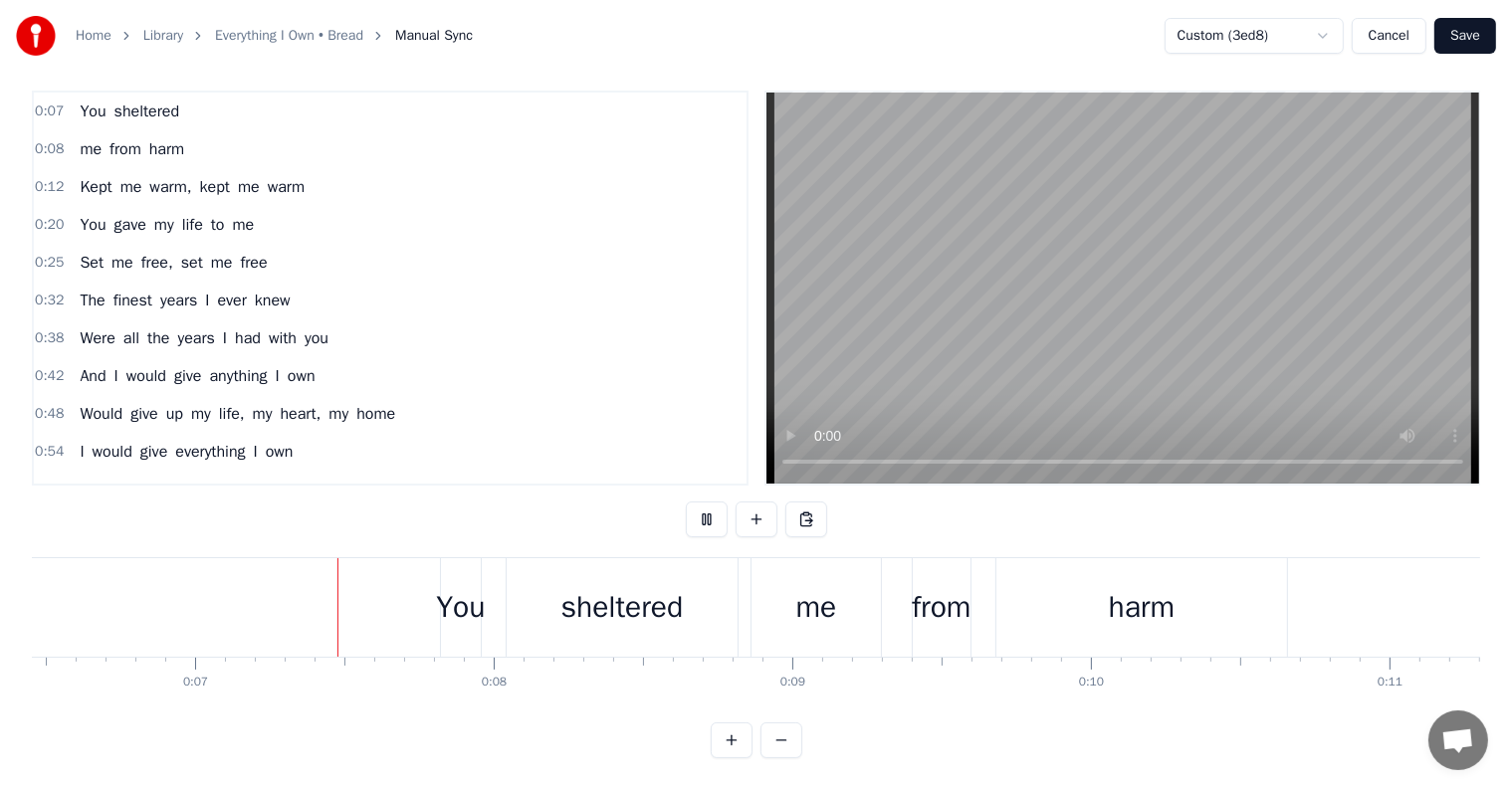 scroll, scrollTop: 30, scrollLeft: 0, axis: vertical 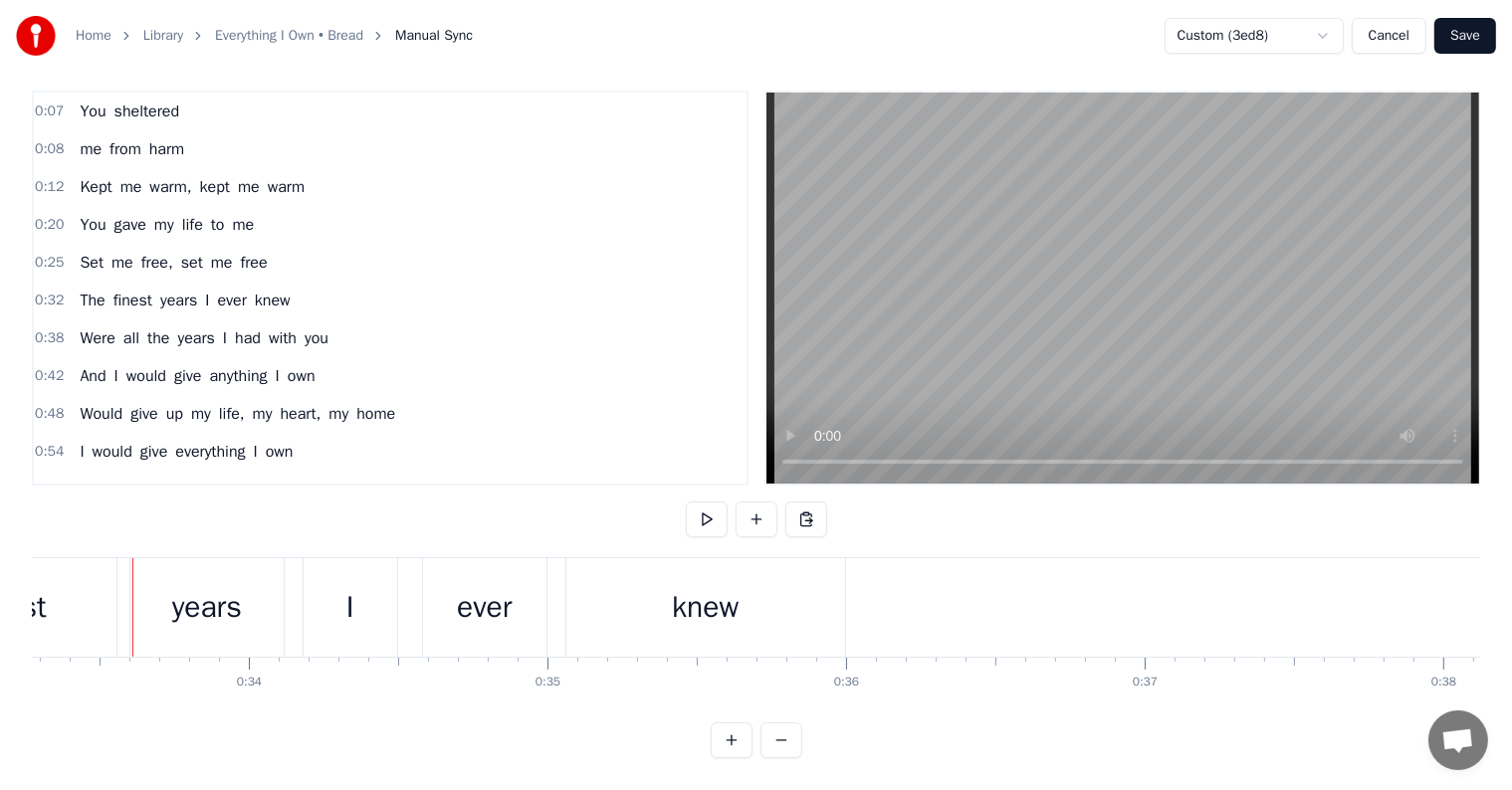 click on "years" at bounding box center [207, 607] 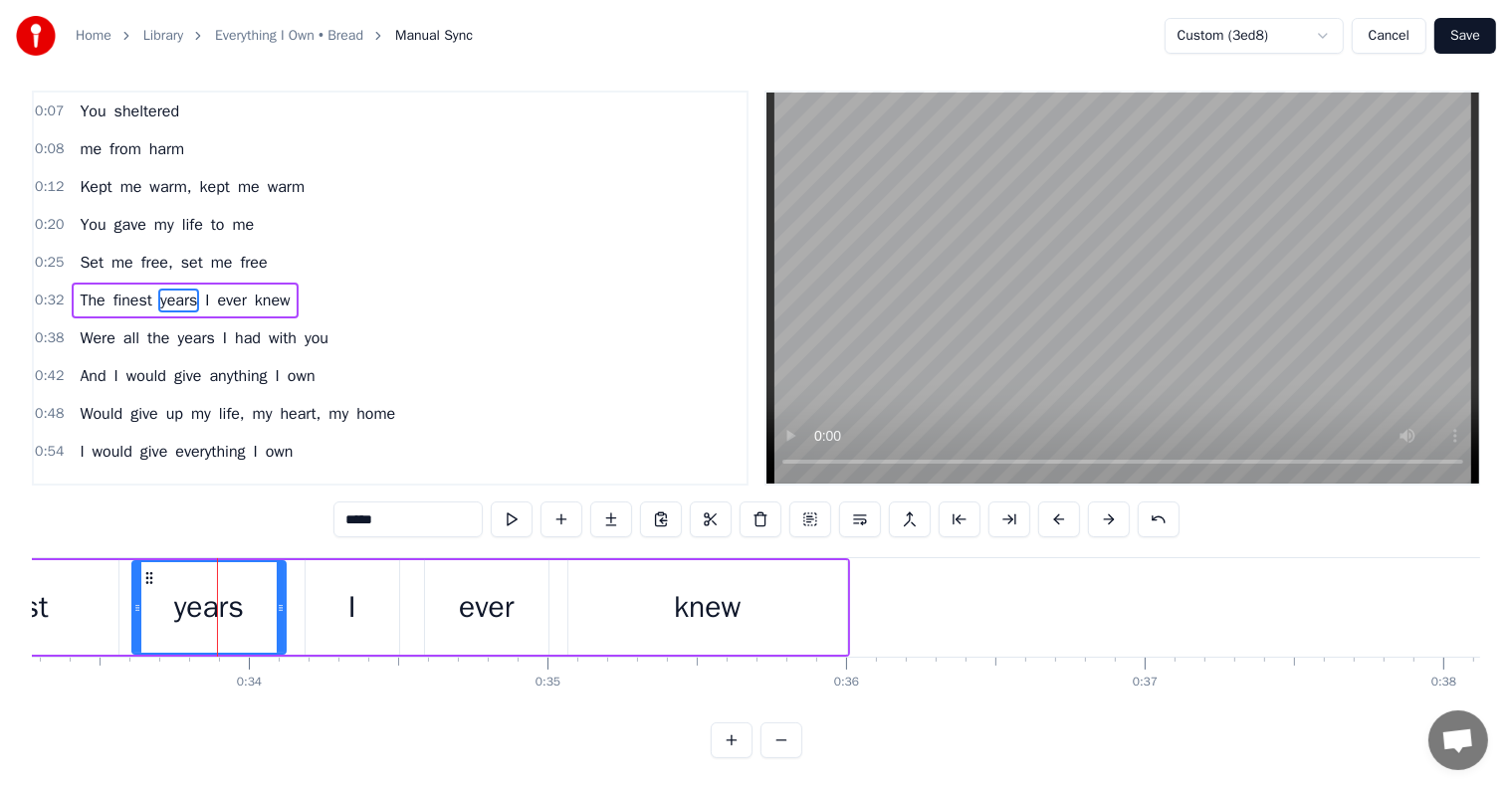 scroll, scrollTop: 0, scrollLeft: 0, axis: both 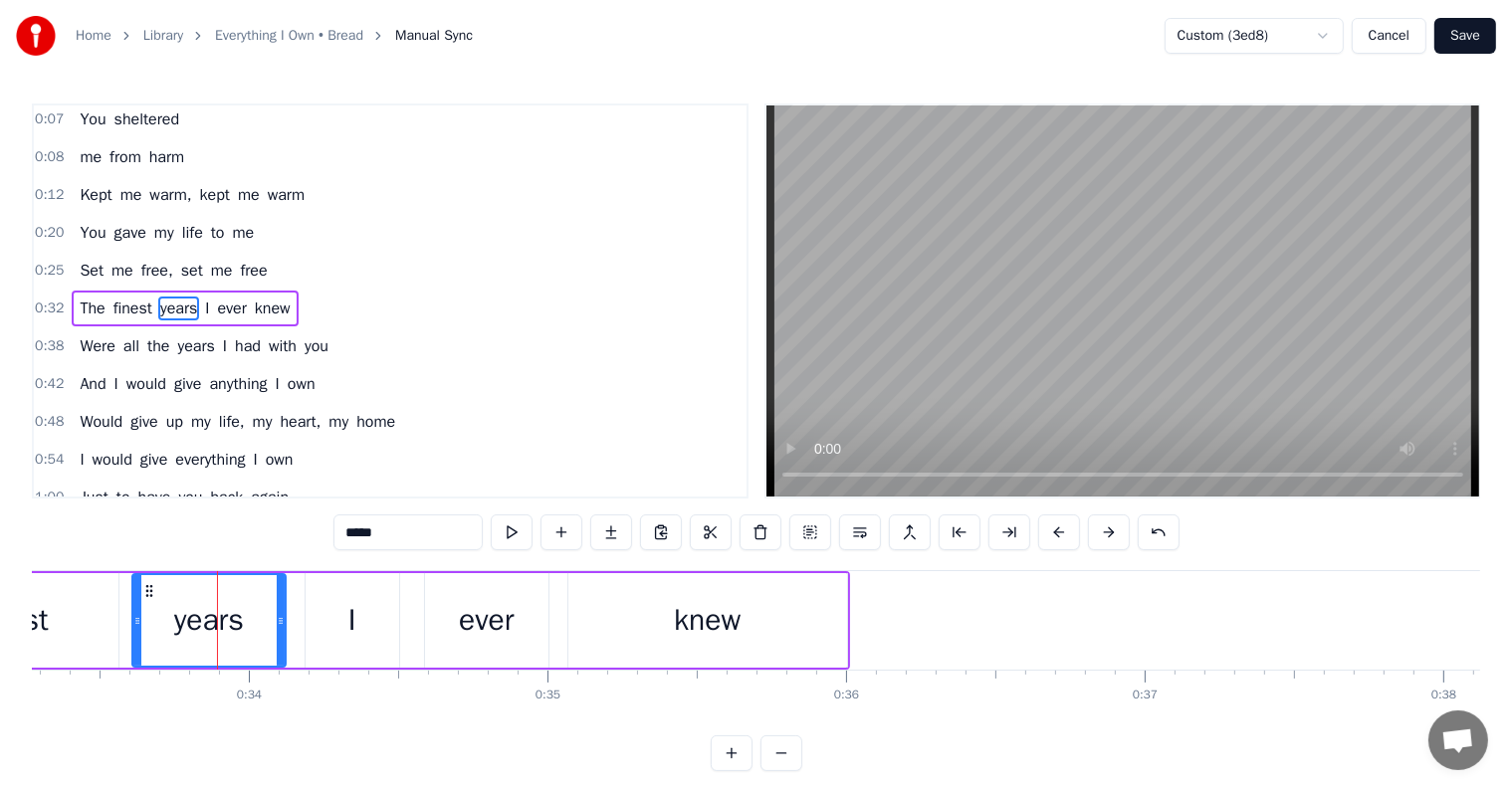 click on "I" at bounding box center [207, 308] 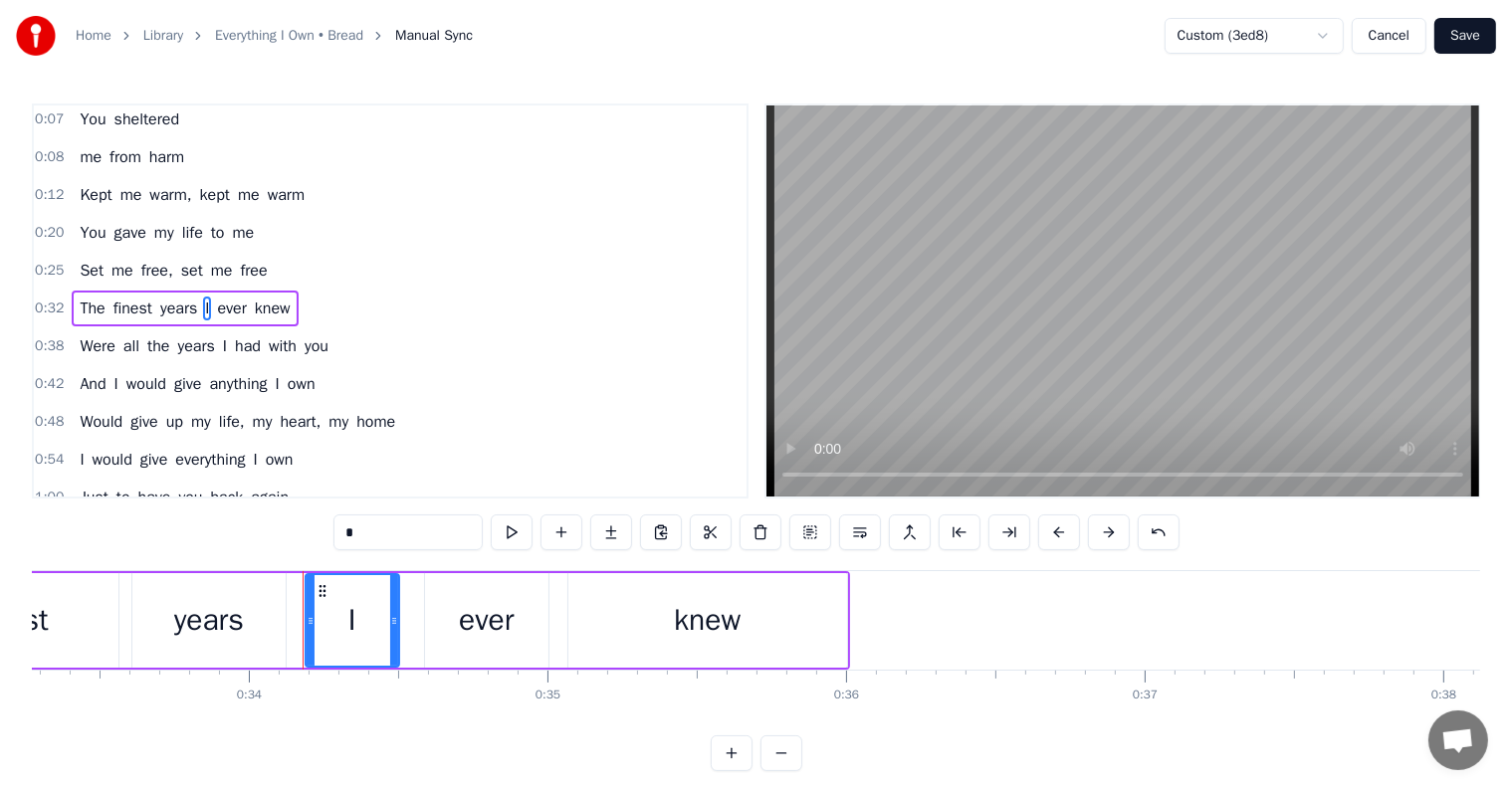 click at bounding box center (860, 532) 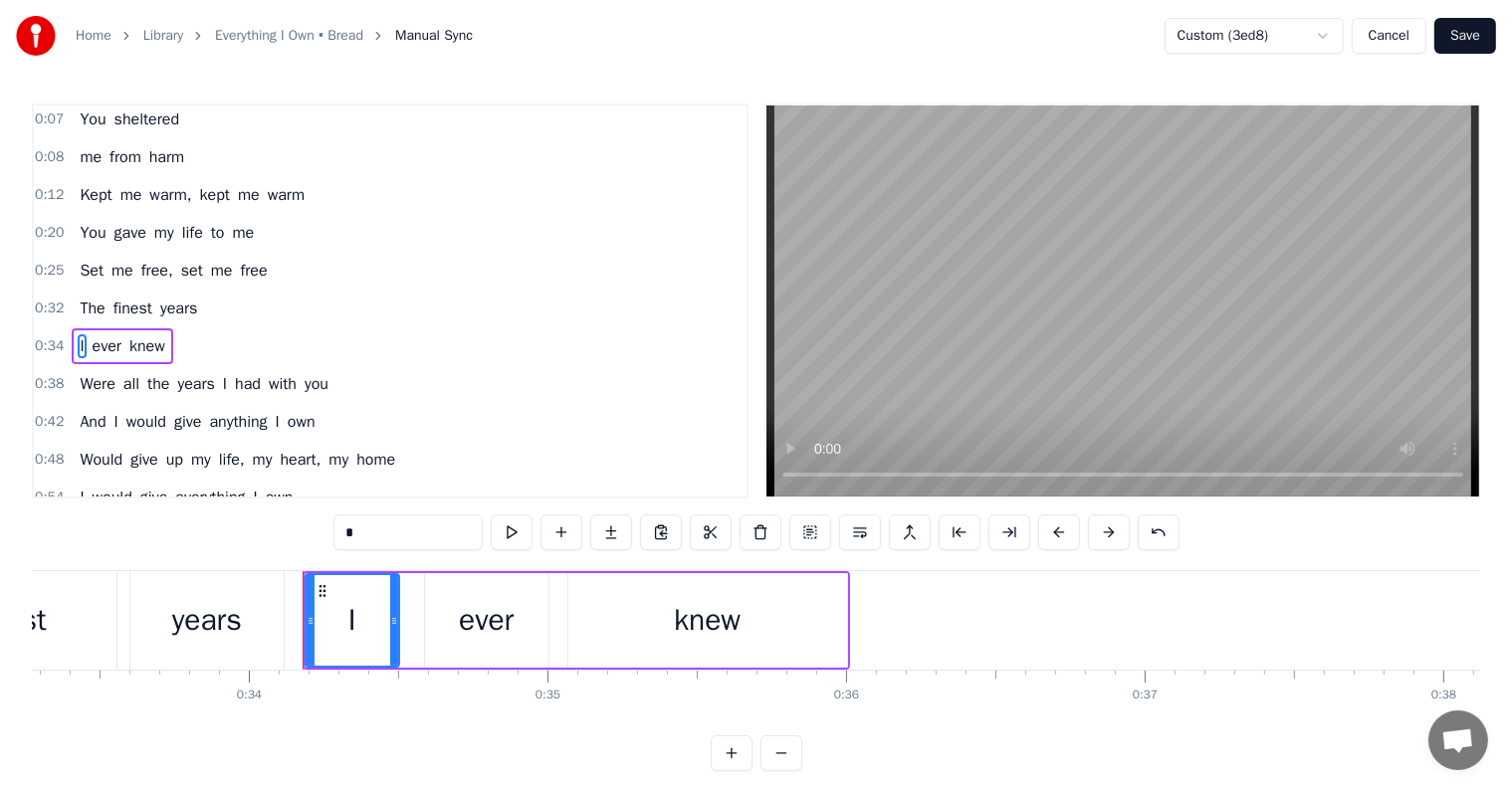 scroll, scrollTop: 42, scrollLeft: 0, axis: vertical 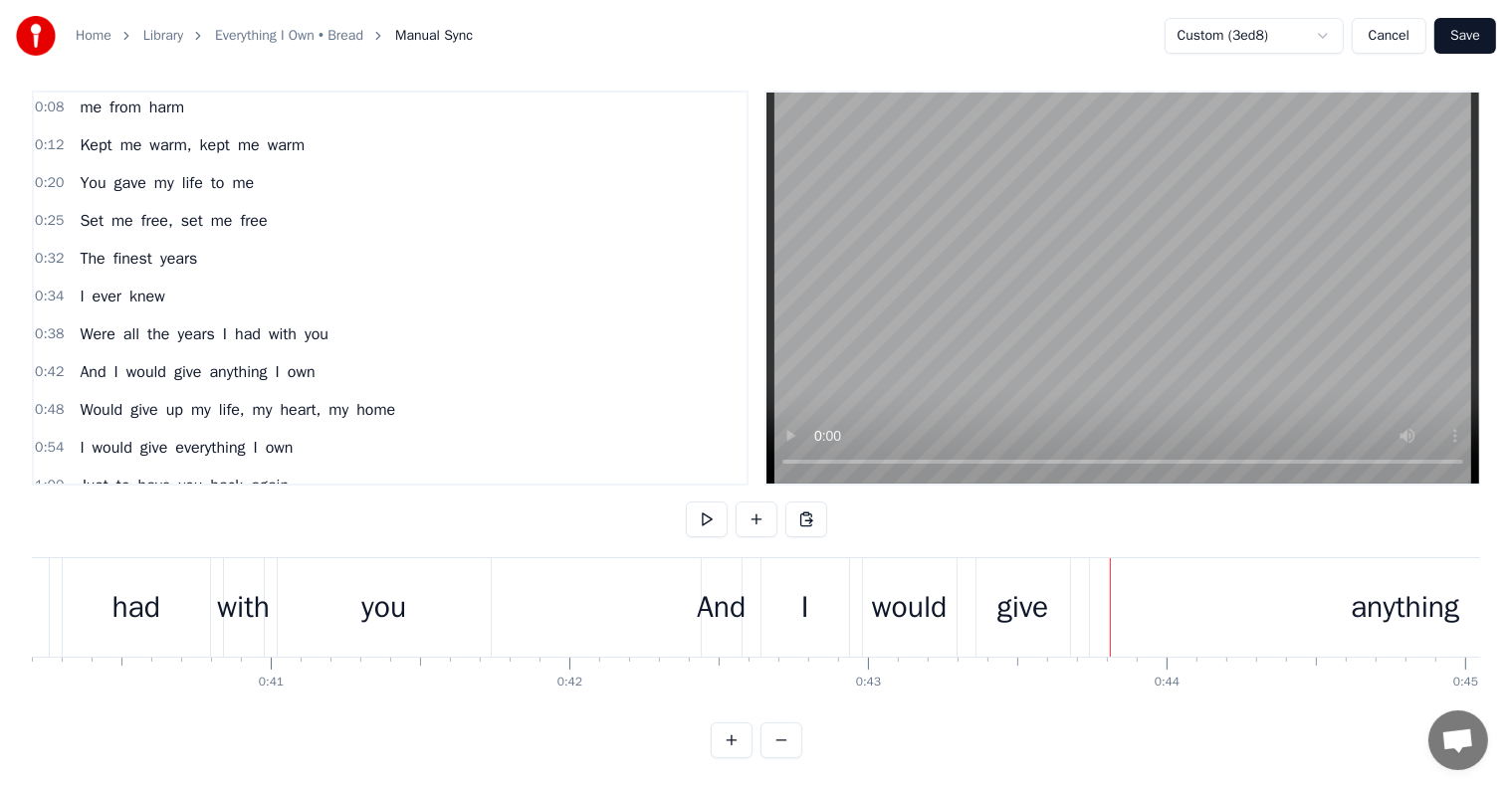 click on "anything" at bounding box center (1405, 607) 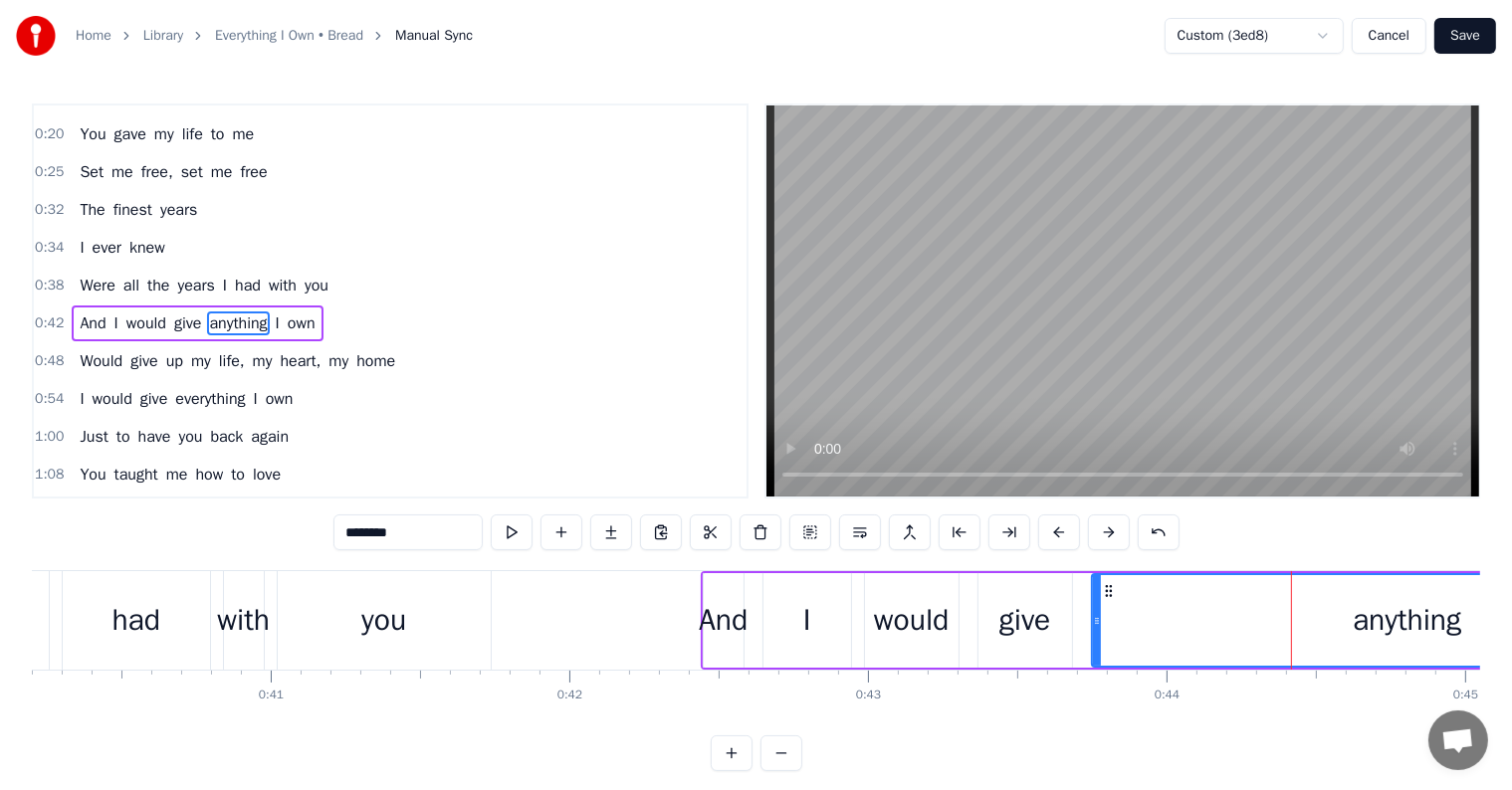 scroll, scrollTop: 115, scrollLeft: 0, axis: vertical 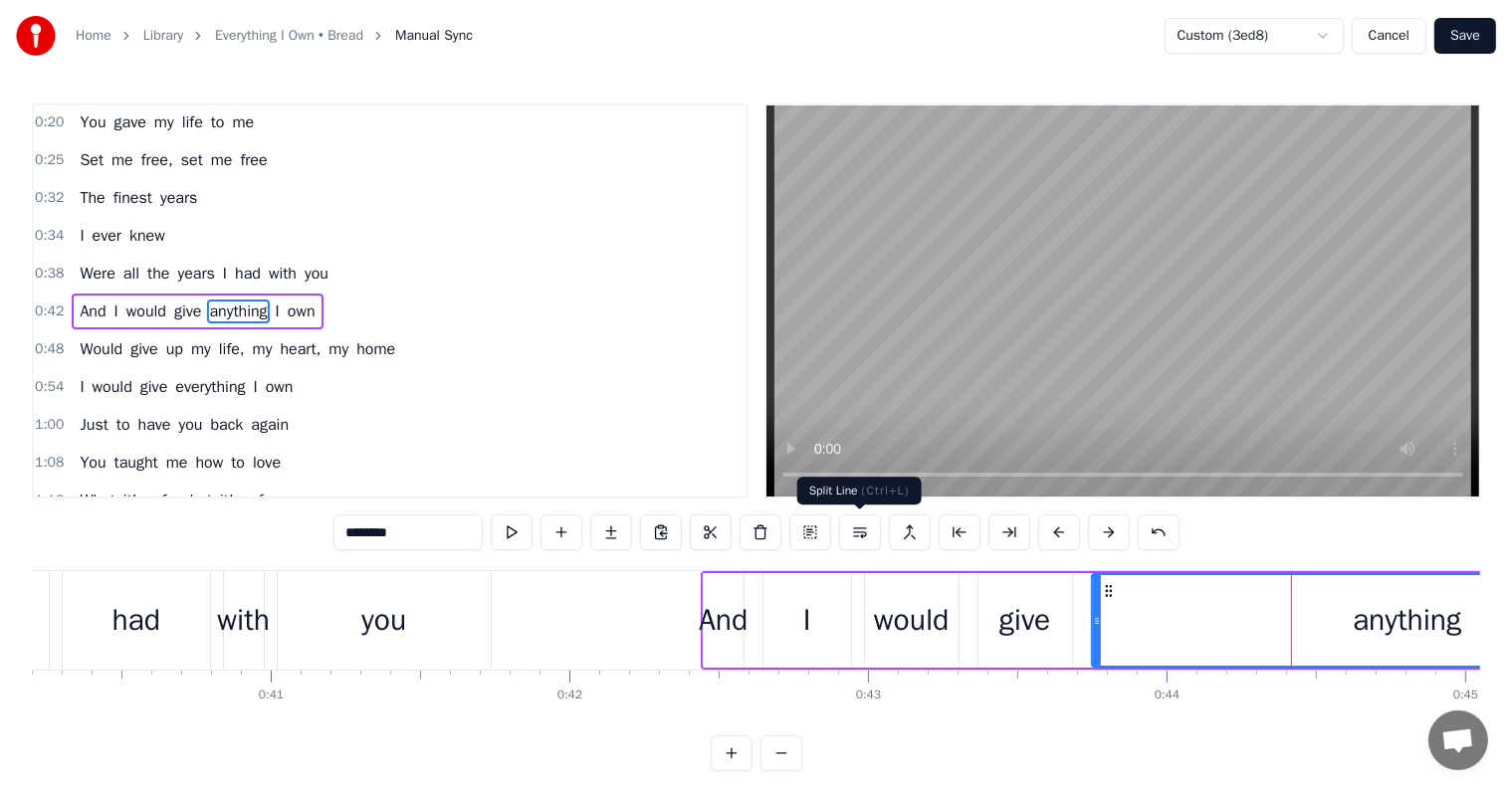 click at bounding box center [860, 532] 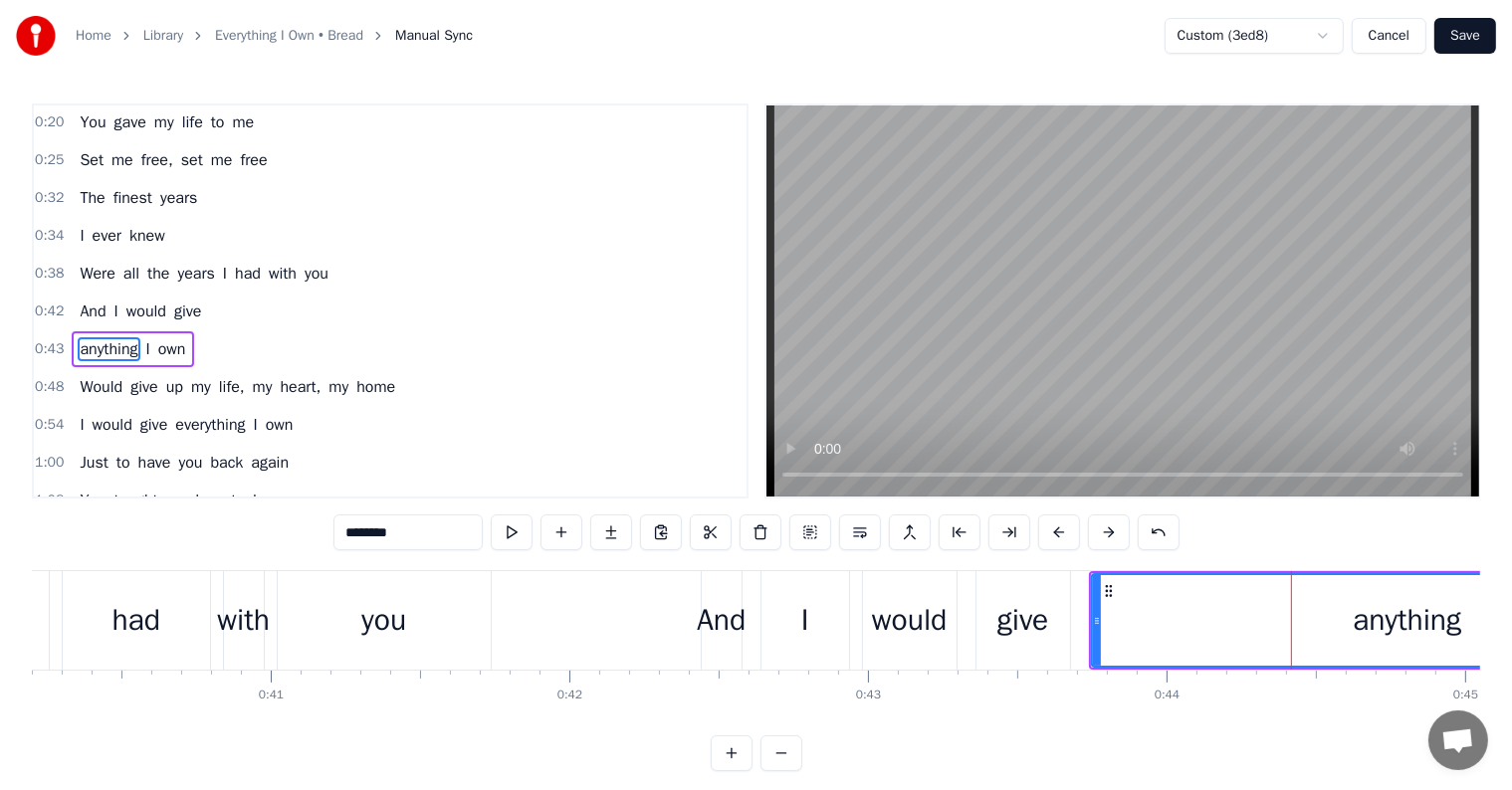 scroll, scrollTop: 151, scrollLeft: 0, axis: vertical 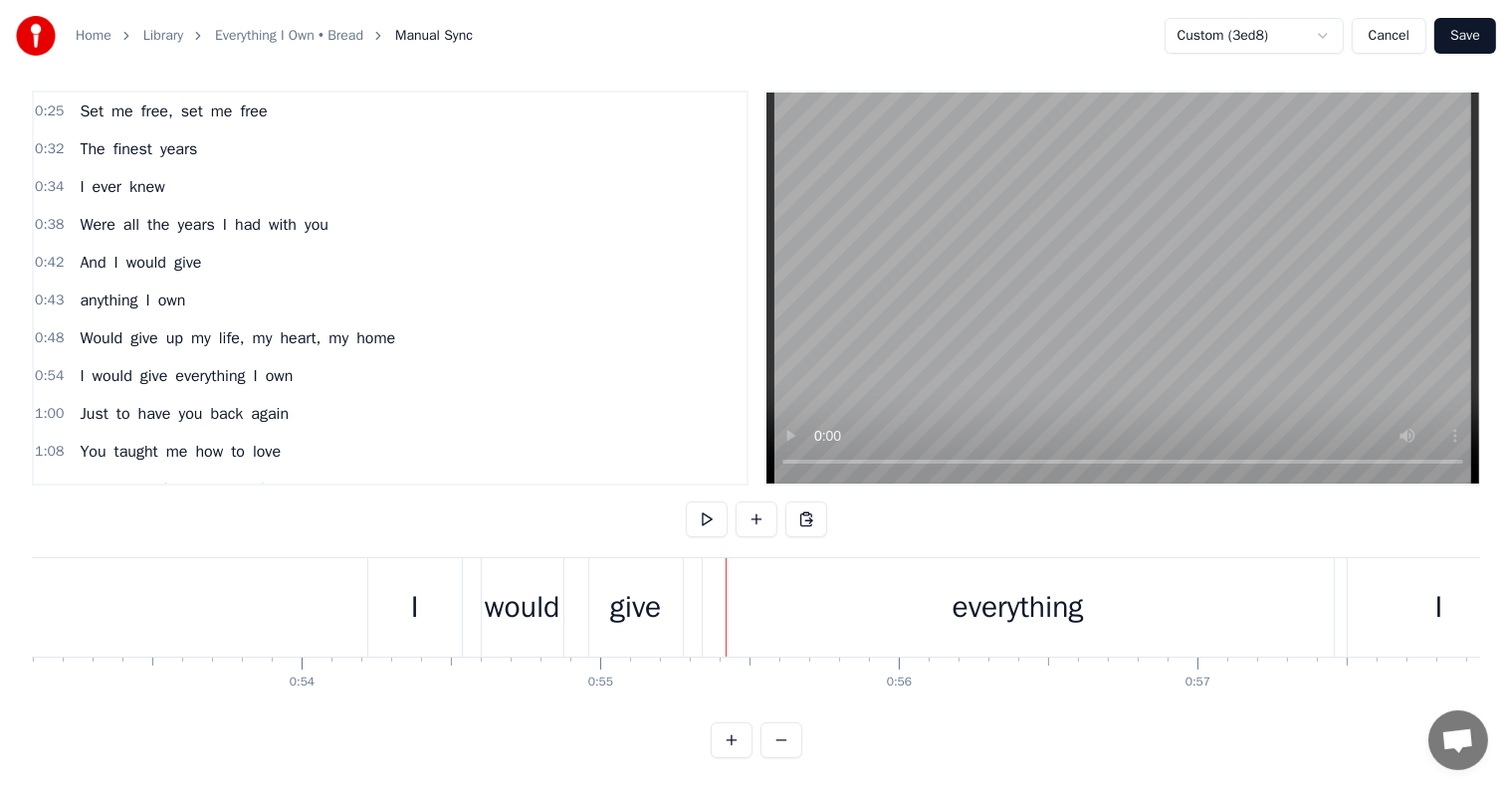 click on "everything" at bounding box center [1018, 607] 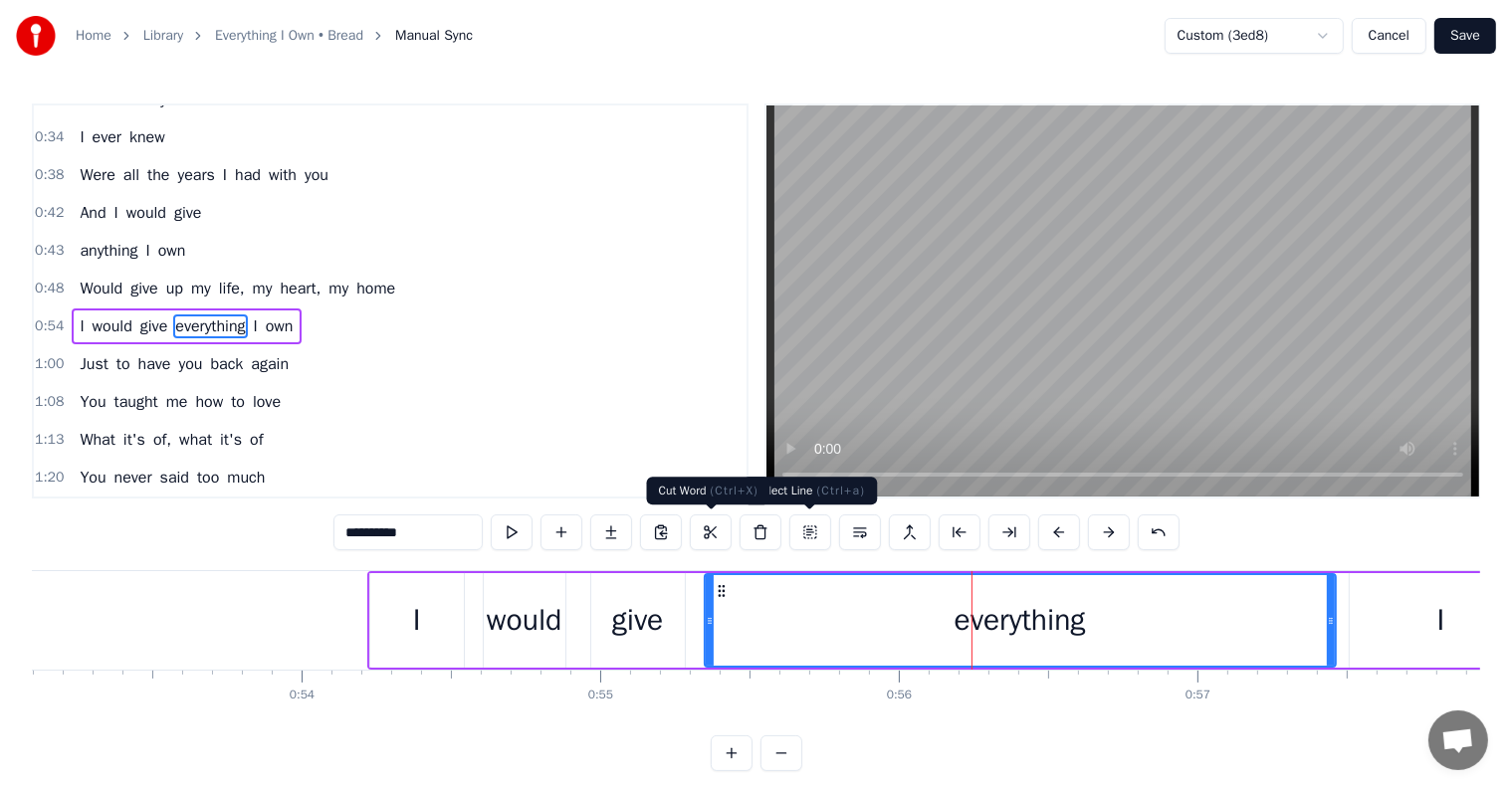 scroll, scrollTop: 225, scrollLeft: 0, axis: vertical 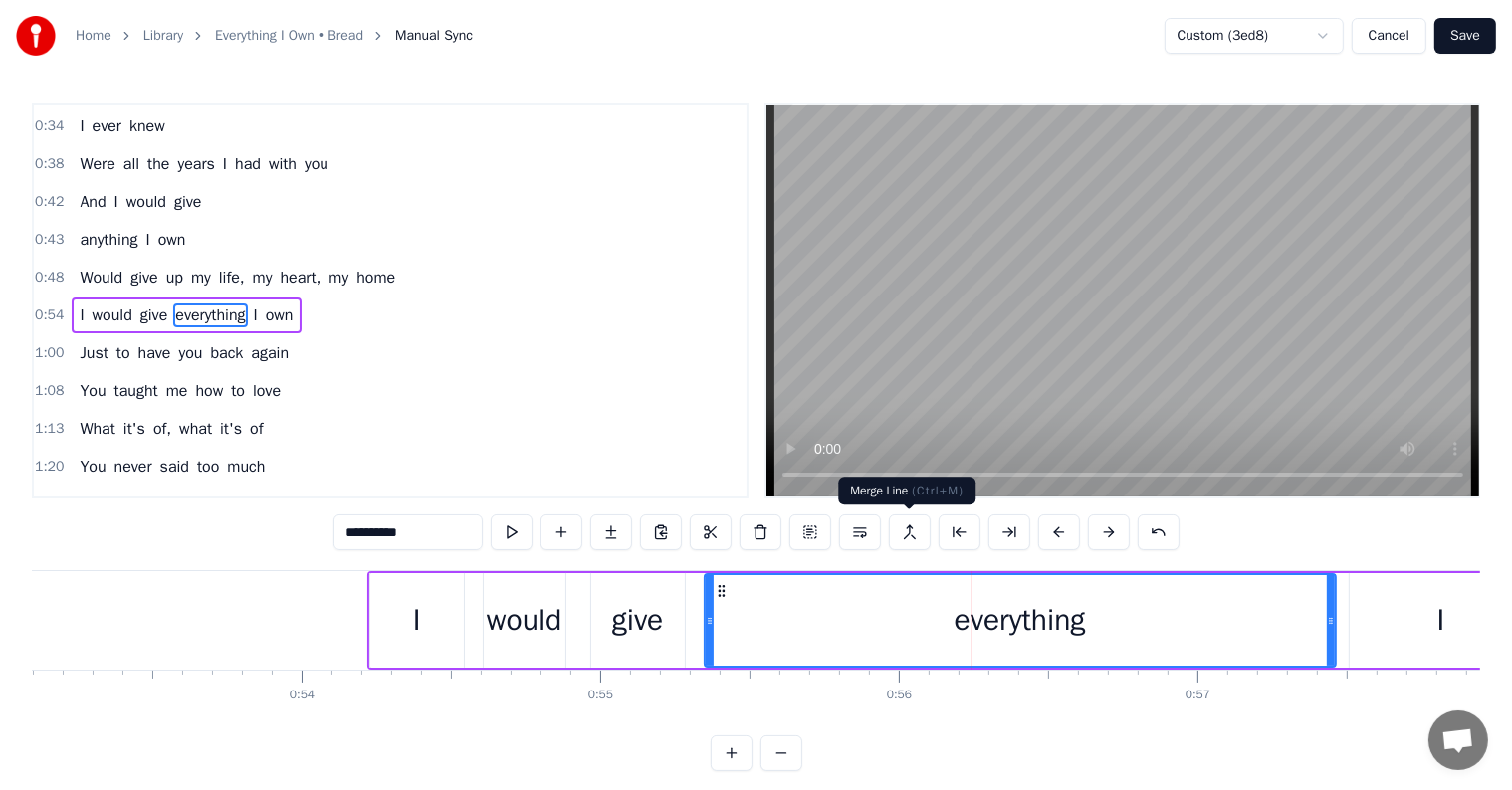 click at bounding box center (860, 532) 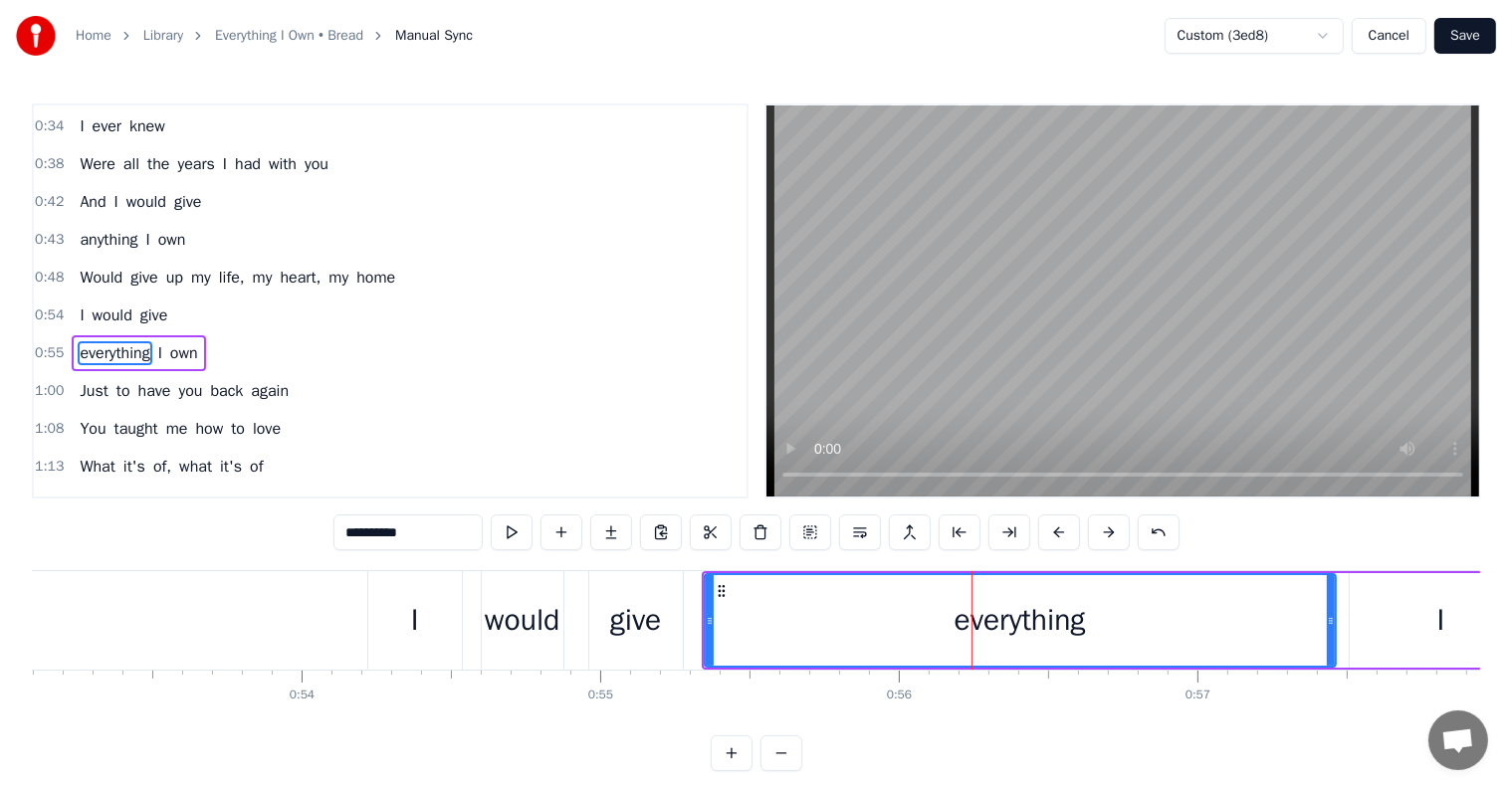 scroll, scrollTop: 262, scrollLeft: 0, axis: vertical 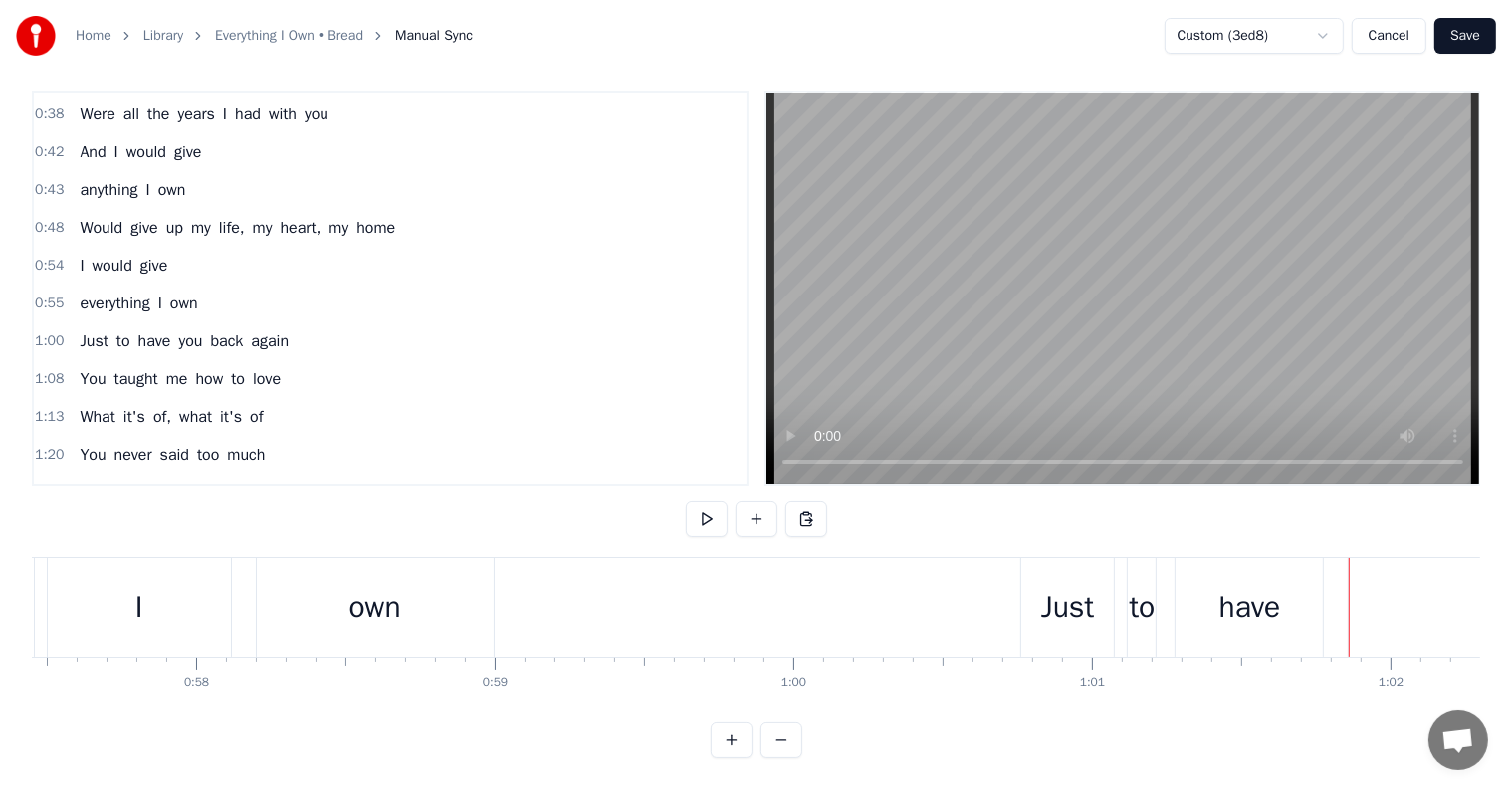 click on "you" at bounding box center (1622, 607) 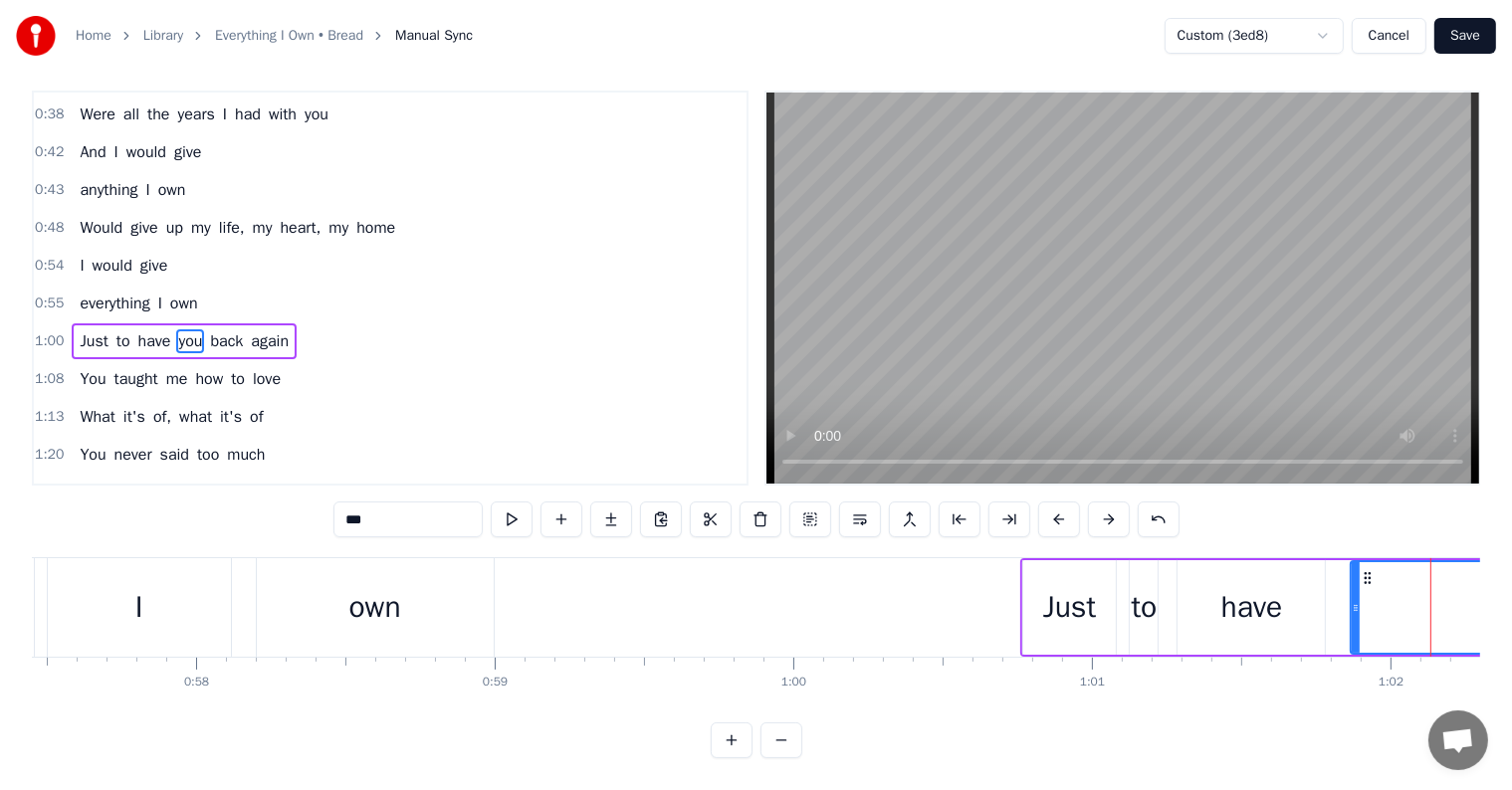 scroll, scrollTop: 0, scrollLeft: 0, axis: both 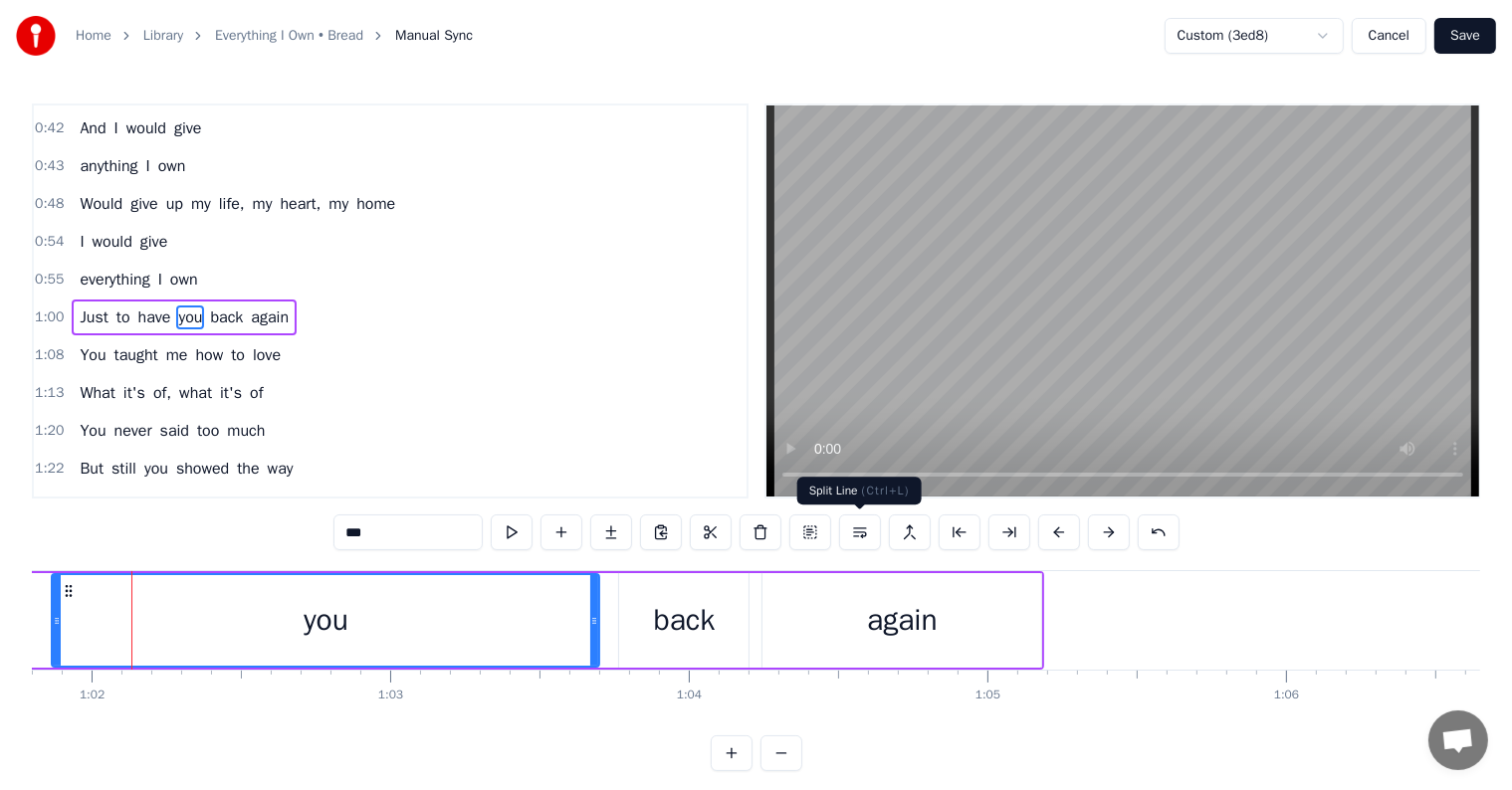 click at bounding box center [860, 532] 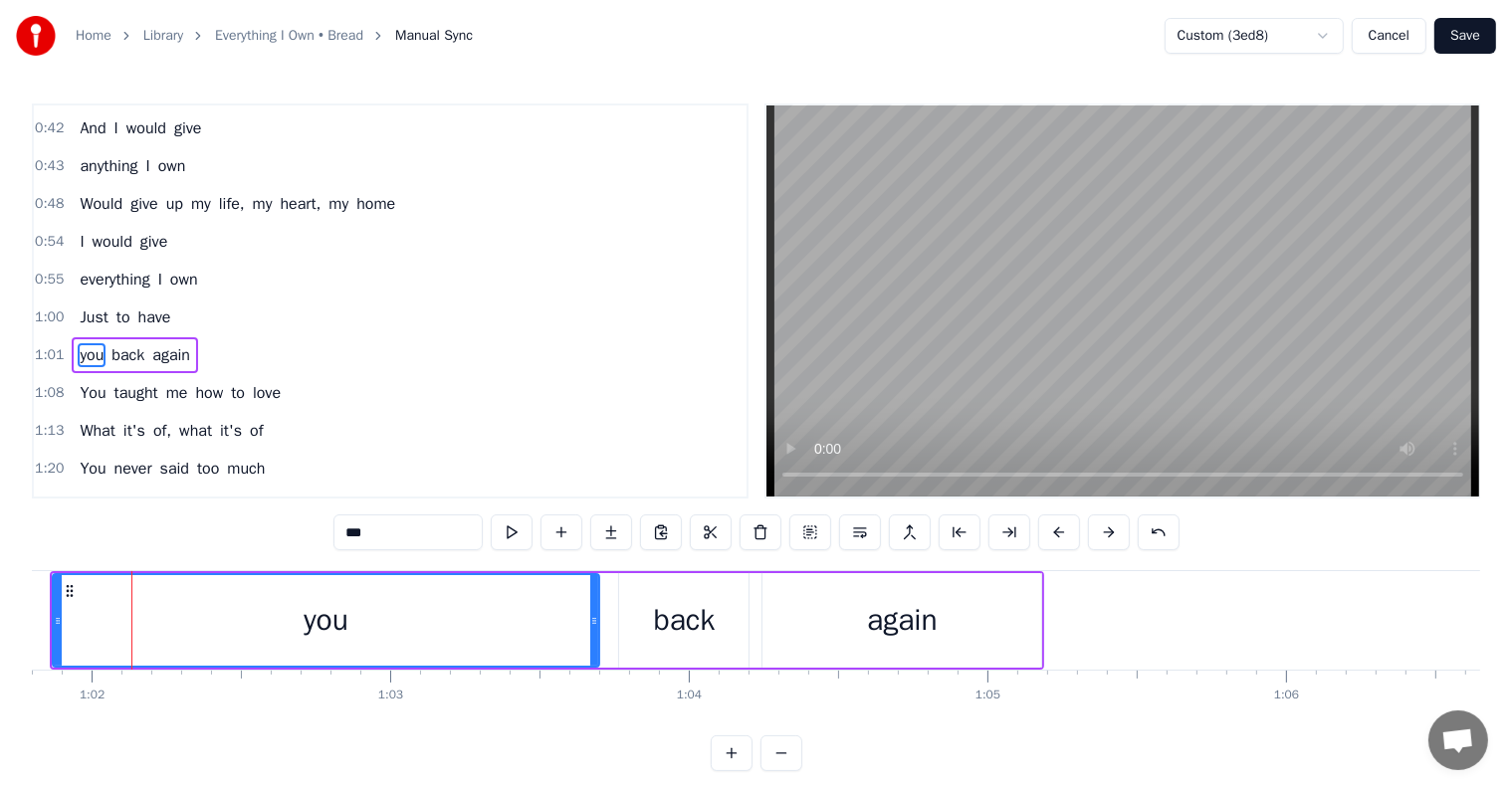 scroll, scrollTop: 334, scrollLeft: 0, axis: vertical 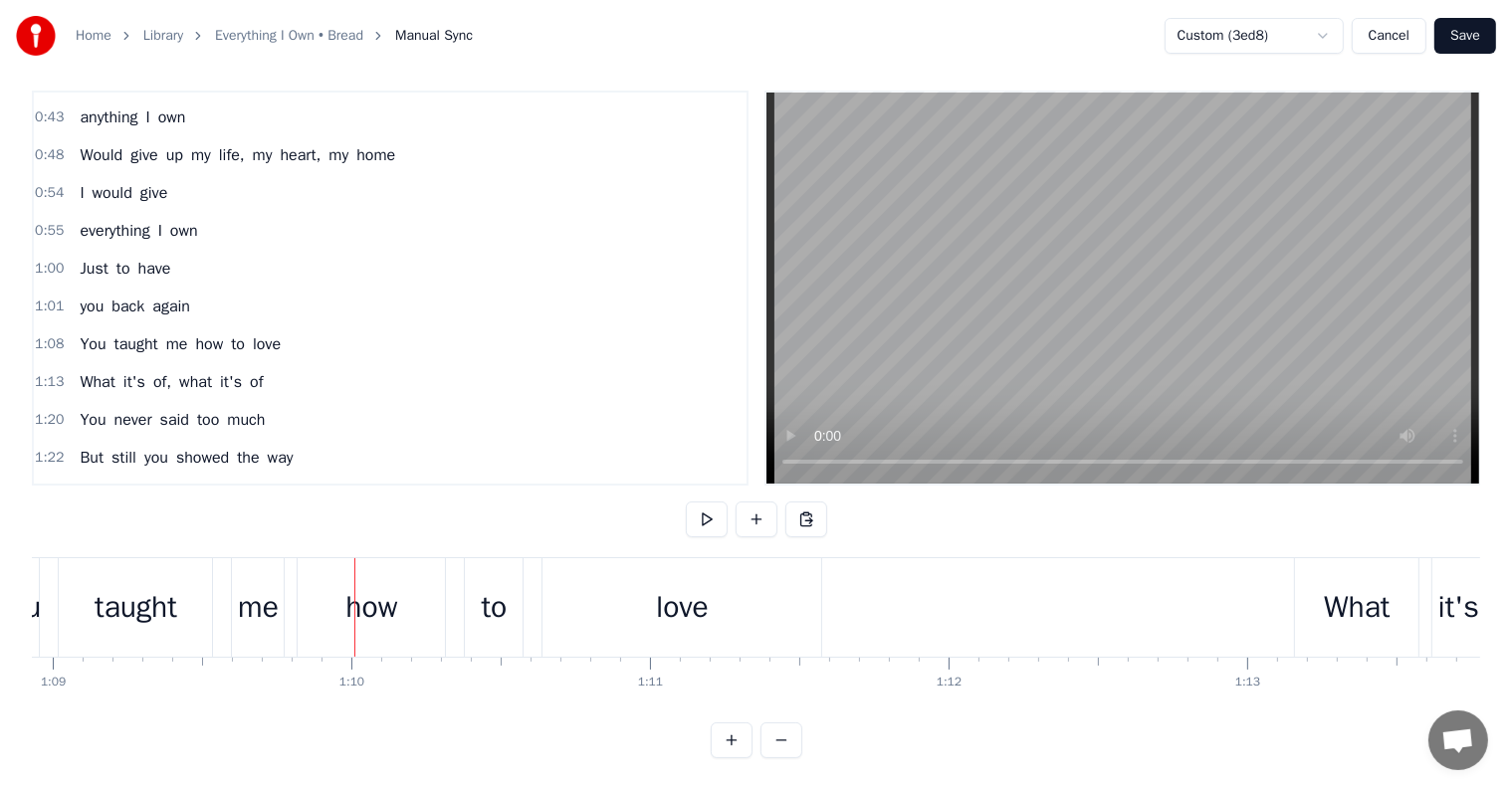 click on "how" at bounding box center (371, 607) 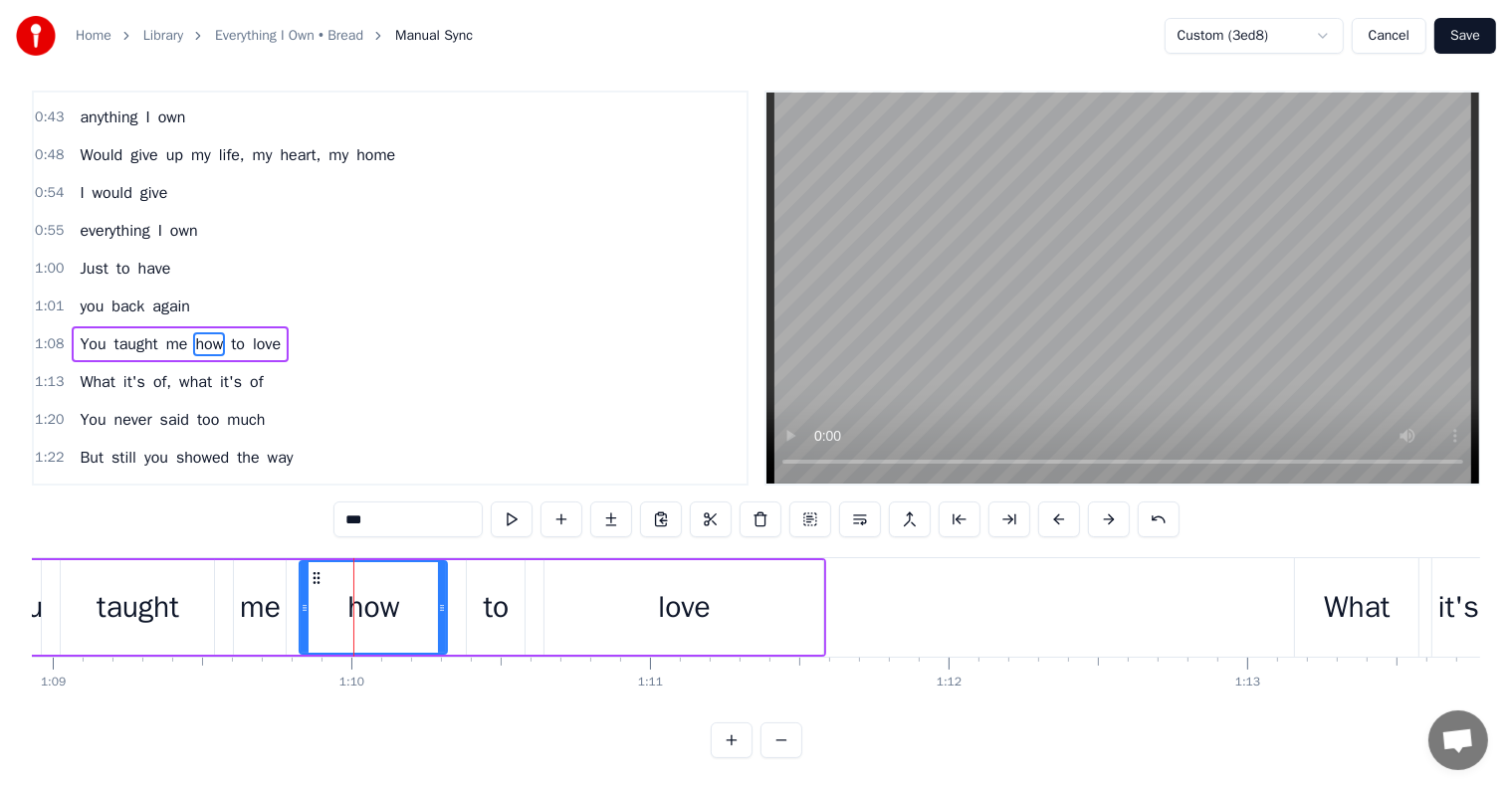 scroll, scrollTop: 0, scrollLeft: 0, axis: both 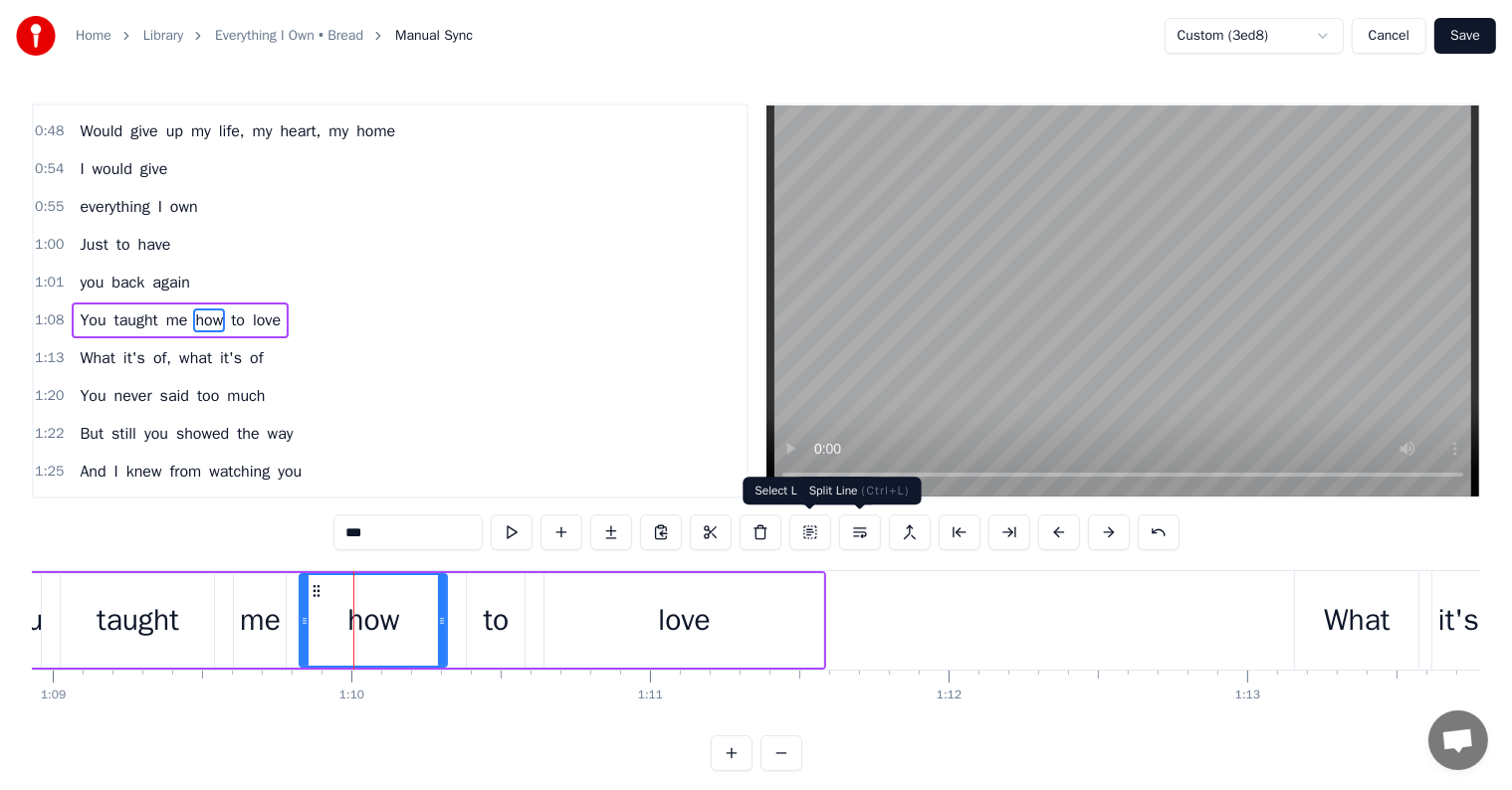 click at bounding box center [860, 532] 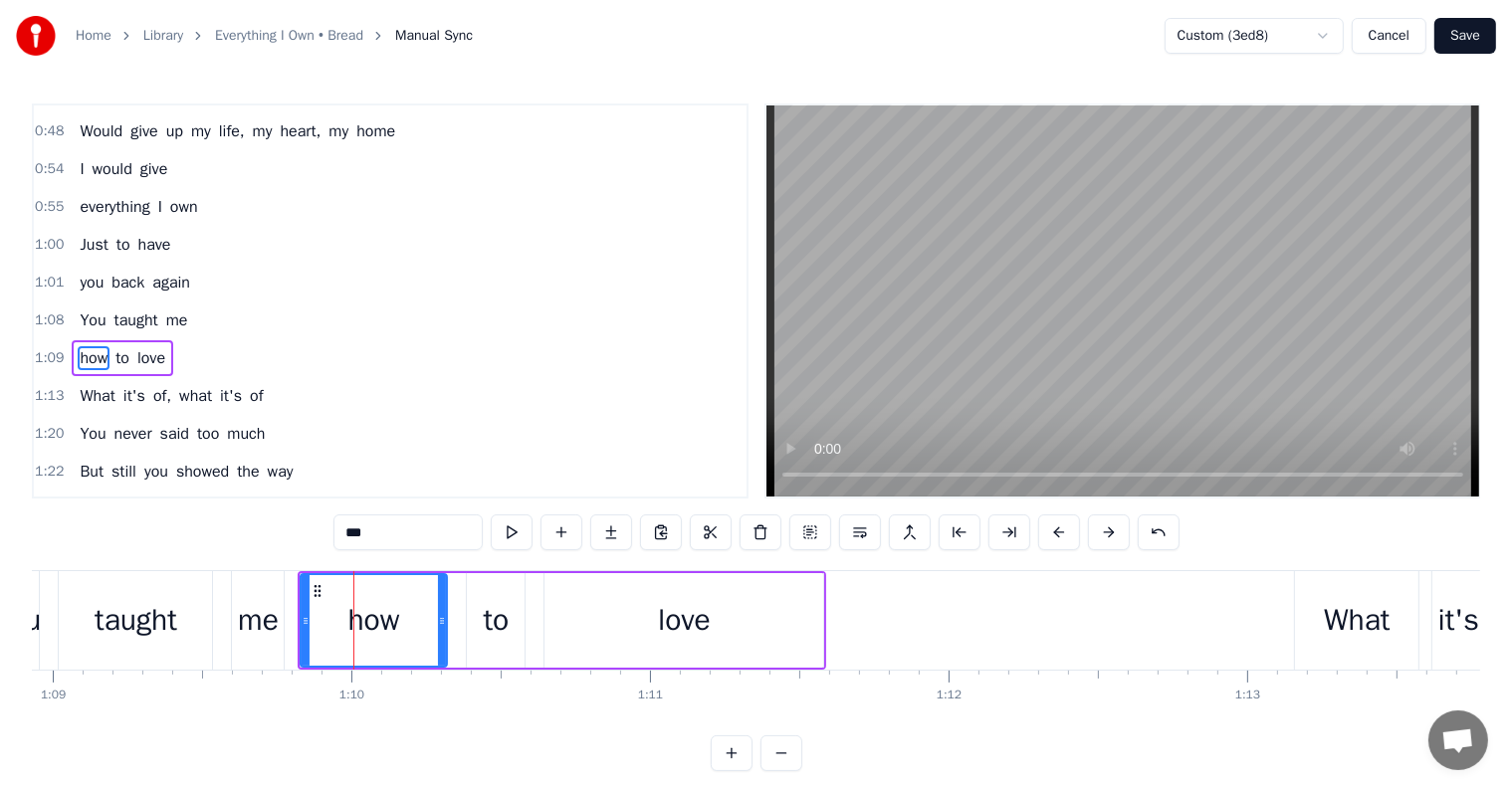 scroll, scrollTop: 408, scrollLeft: 0, axis: vertical 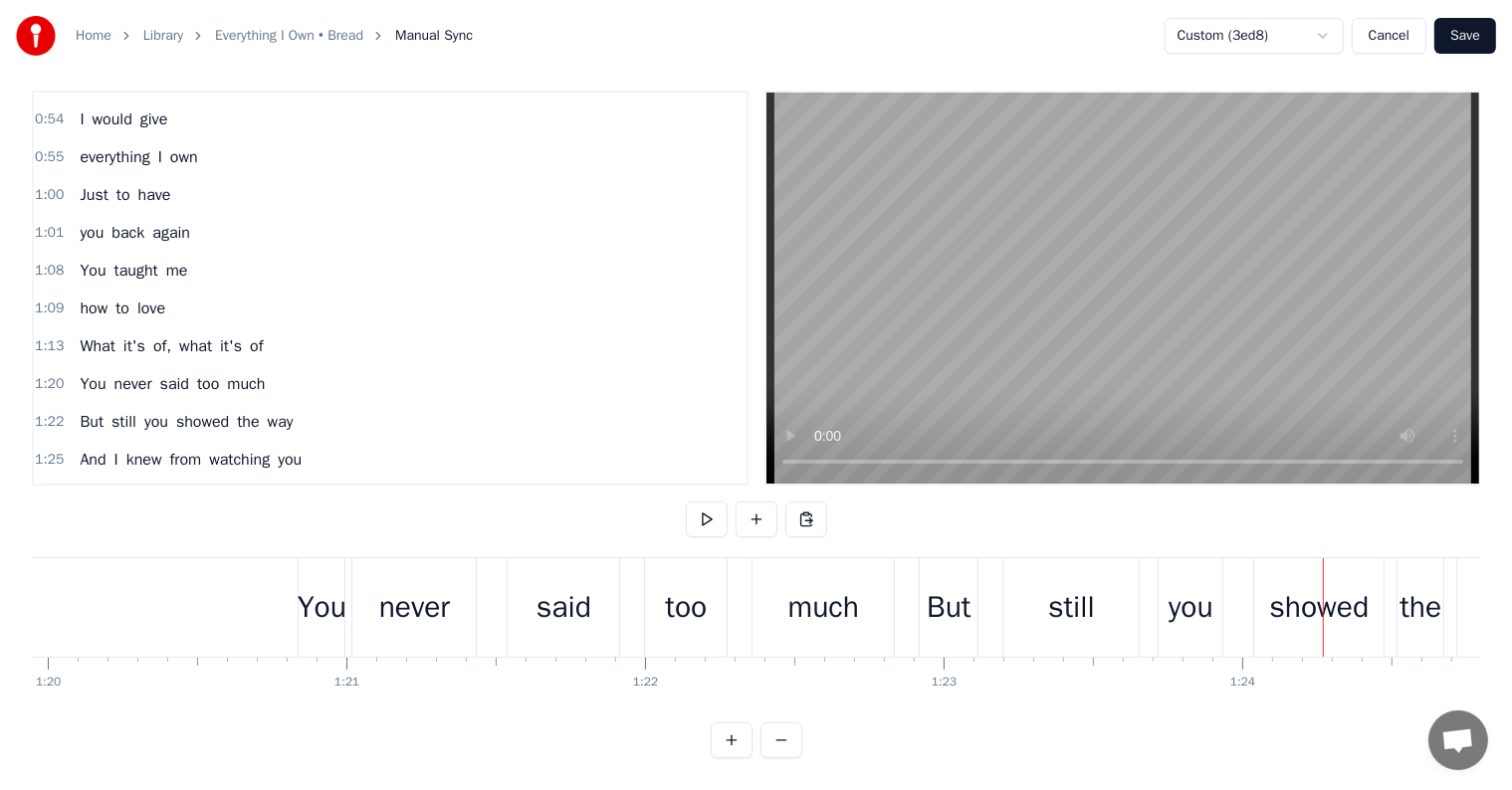 click on "showed" at bounding box center [1319, 607] 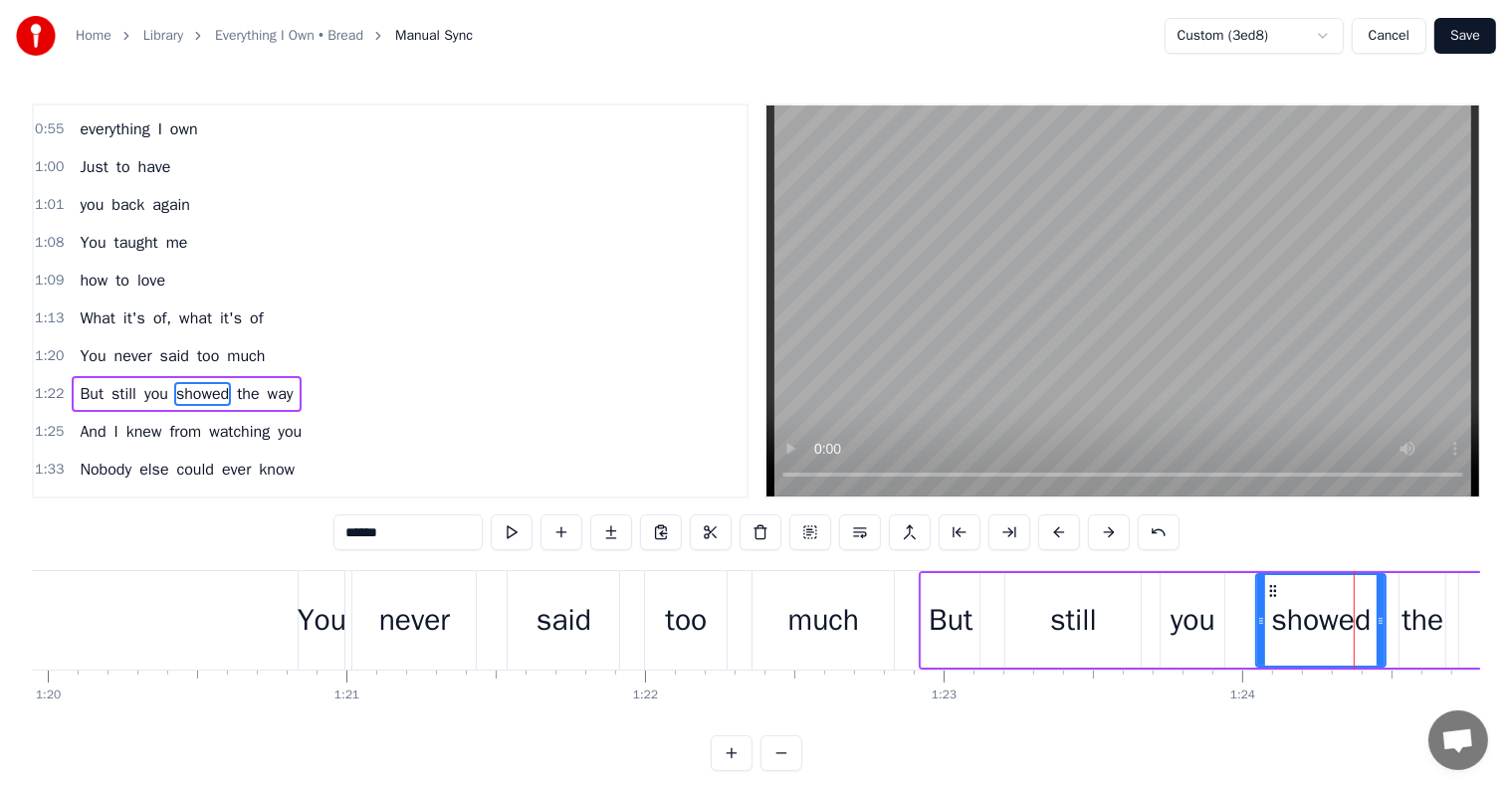 scroll, scrollTop: 517, scrollLeft: 0, axis: vertical 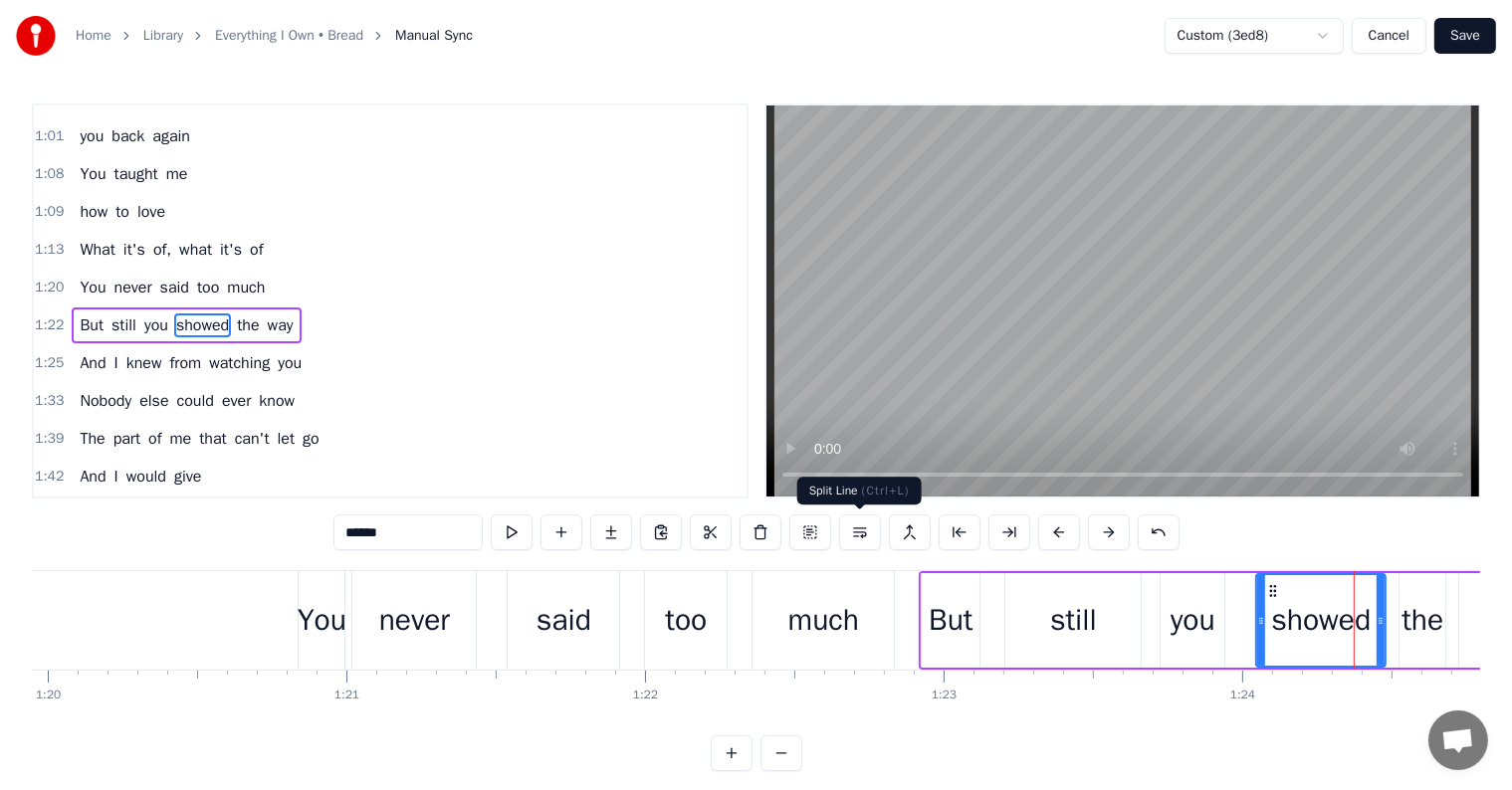 click at bounding box center (860, 532) 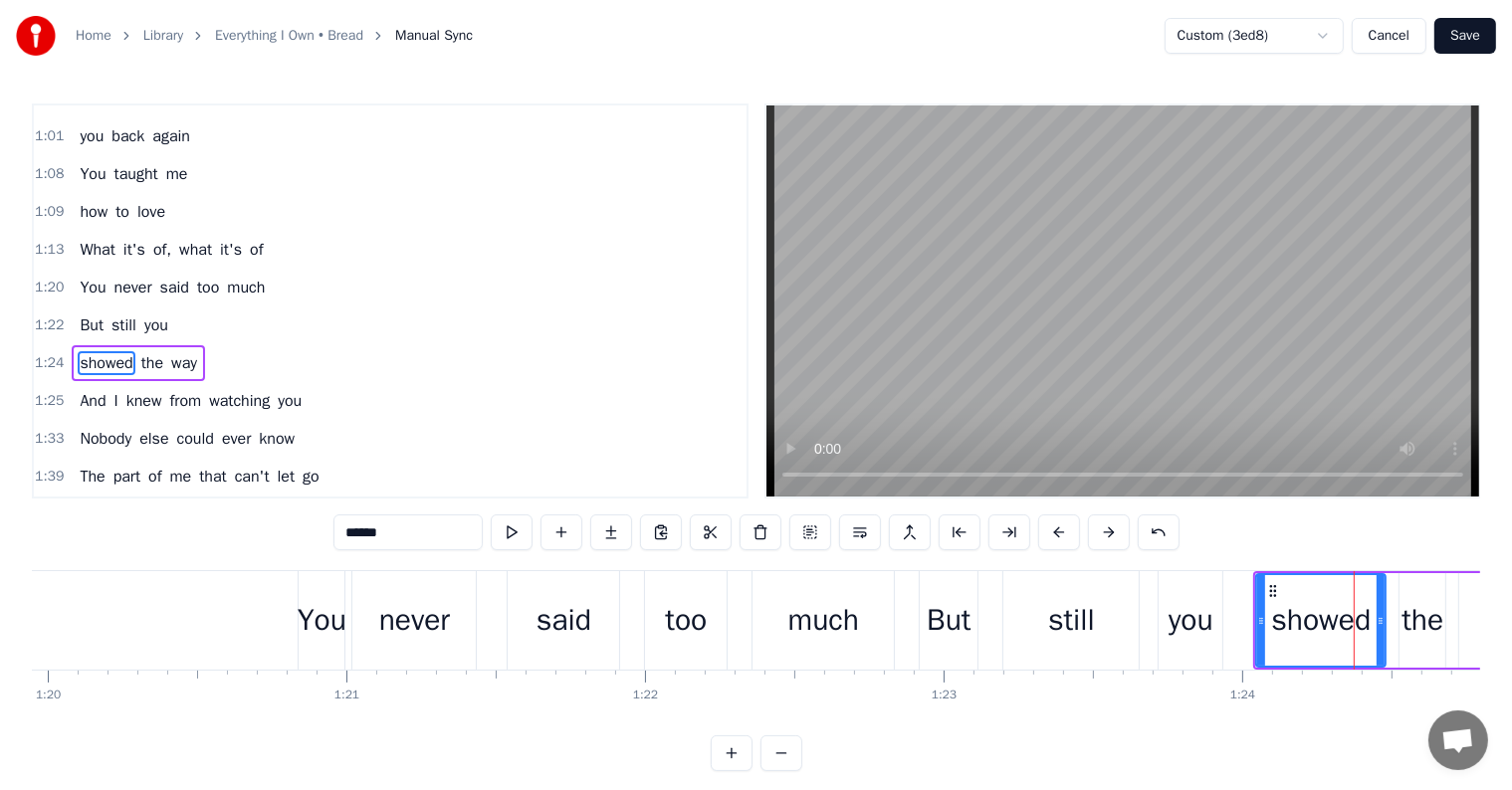 scroll, scrollTop: 554, scrollLeft: 0, axis: vertical 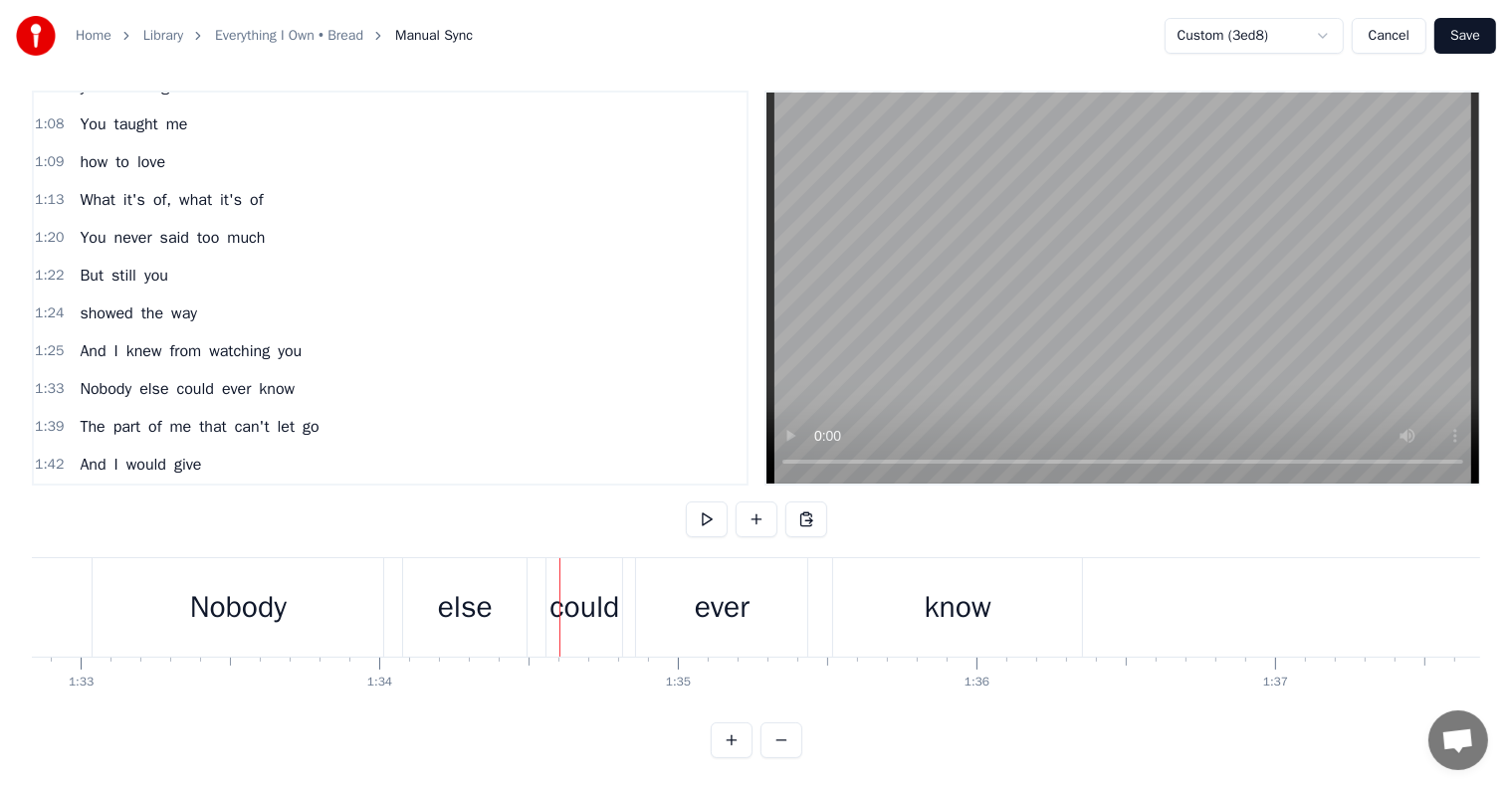 click on "could" at bounding box center (584, 607) 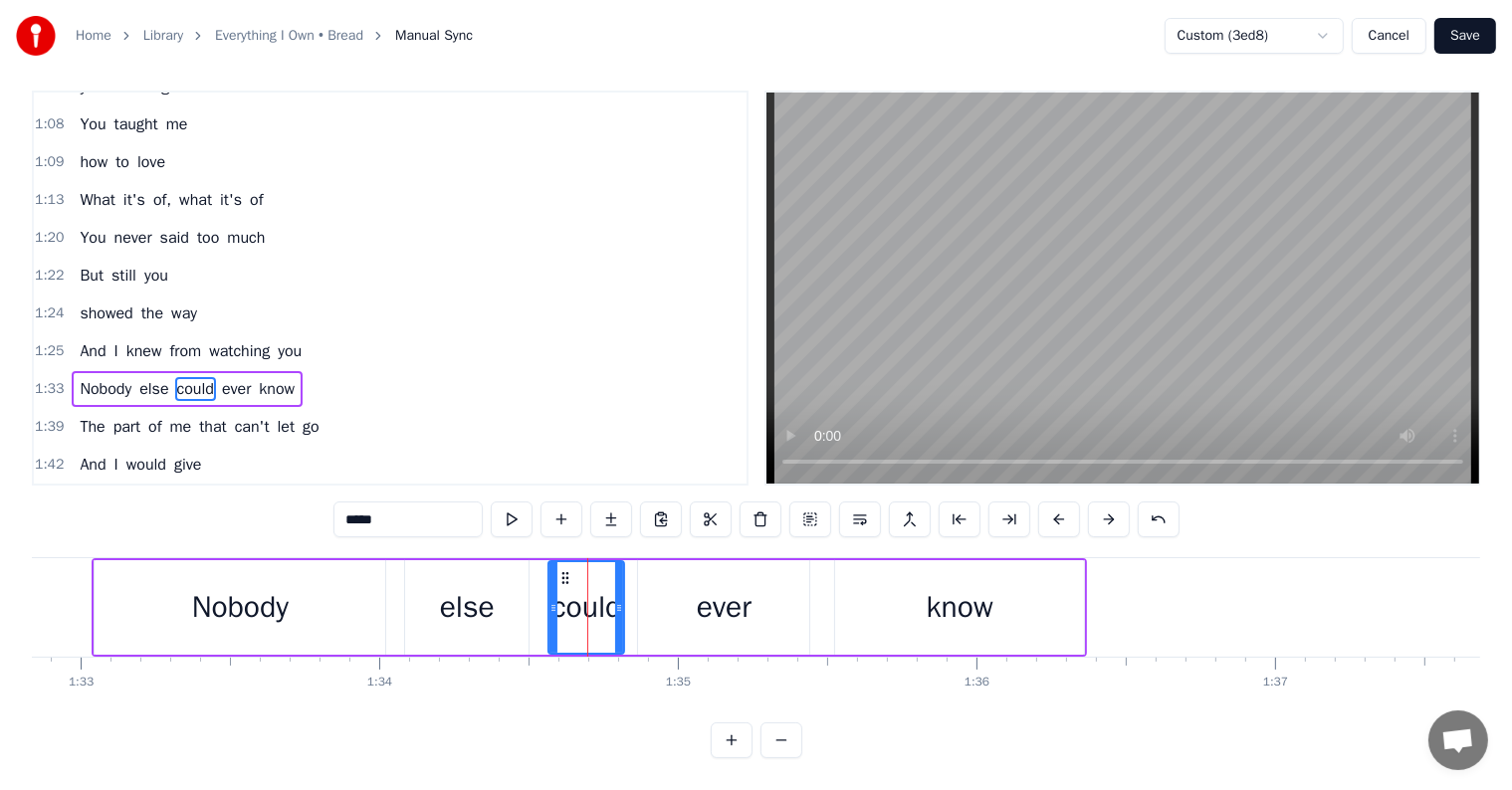 scroll, scrollTop: 0, scrollLeft: 0, axis: both 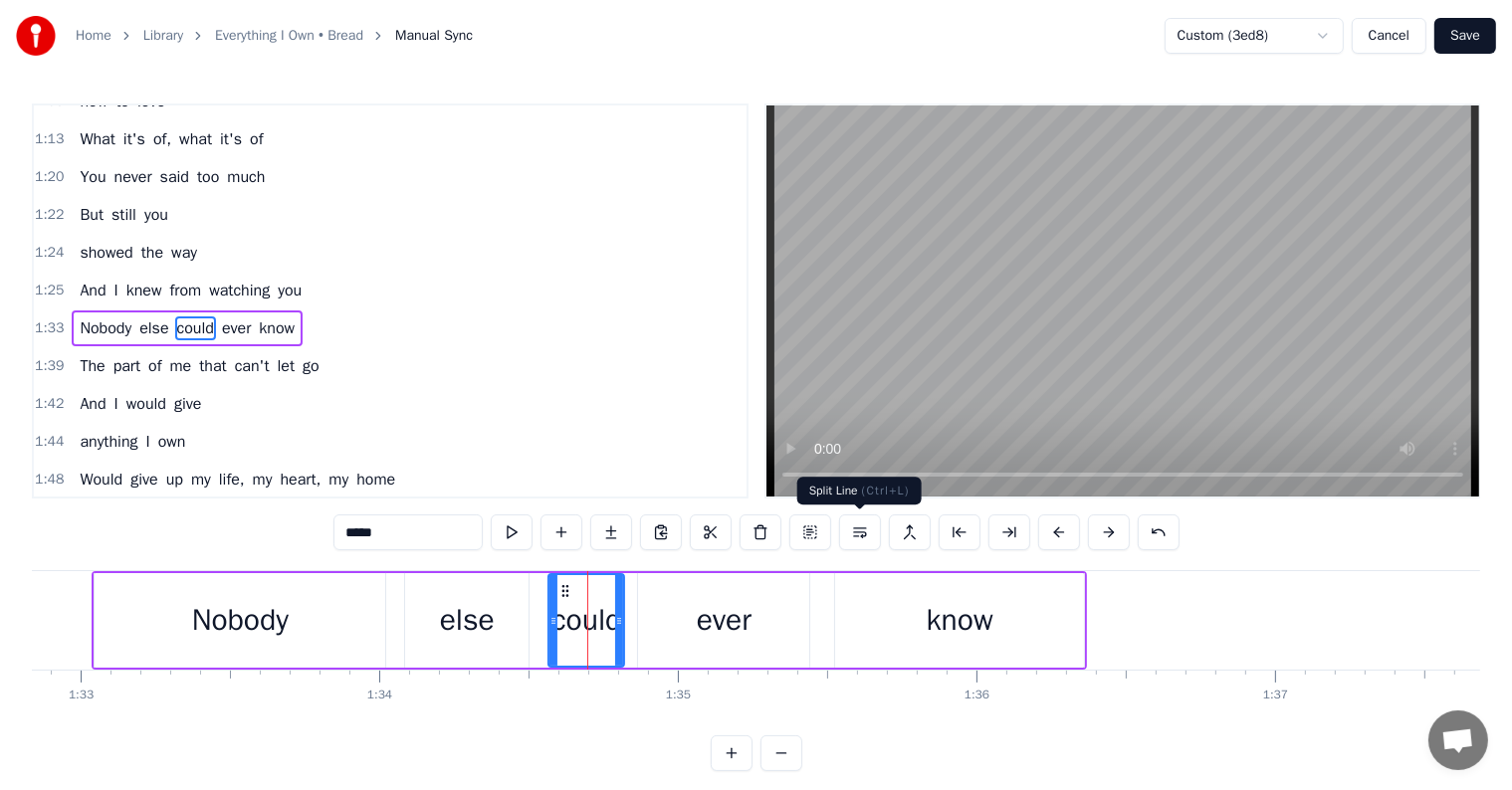 click at bounding box center (860, 532) 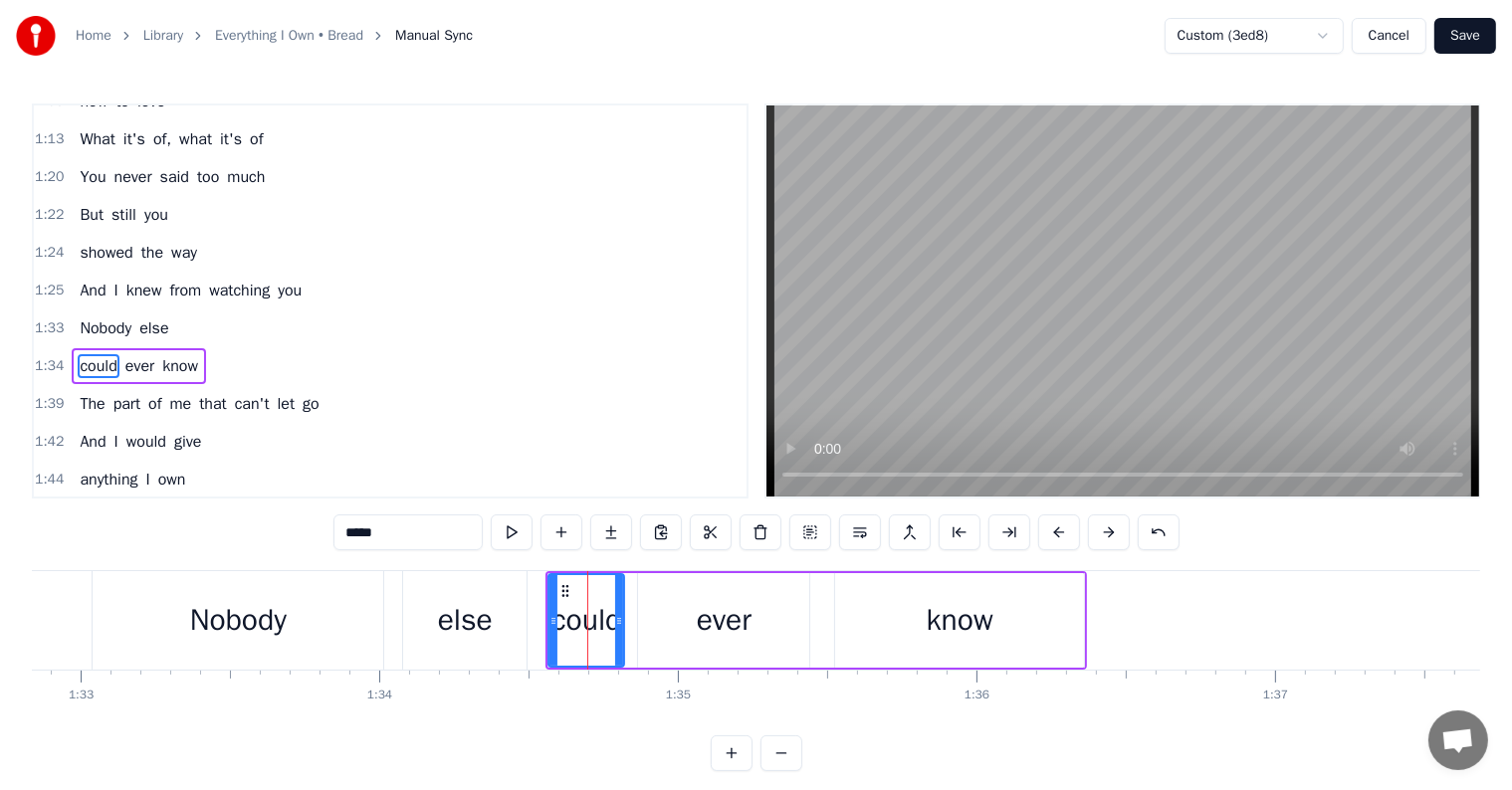 scroll, scrollTop: 665, scrollLeft: 0, axis: vertical 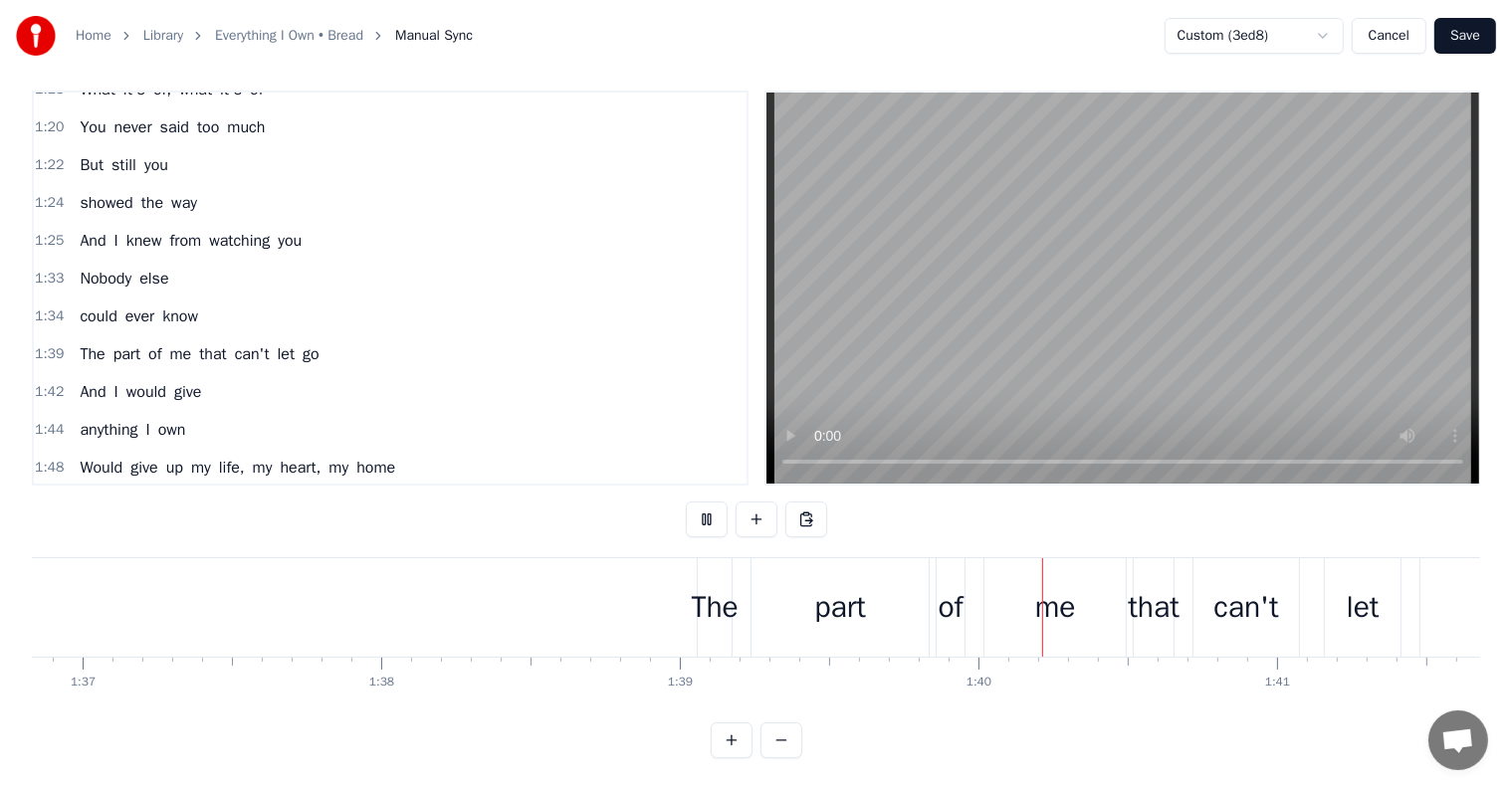 click on "that" at bounding box center [1154, 607] 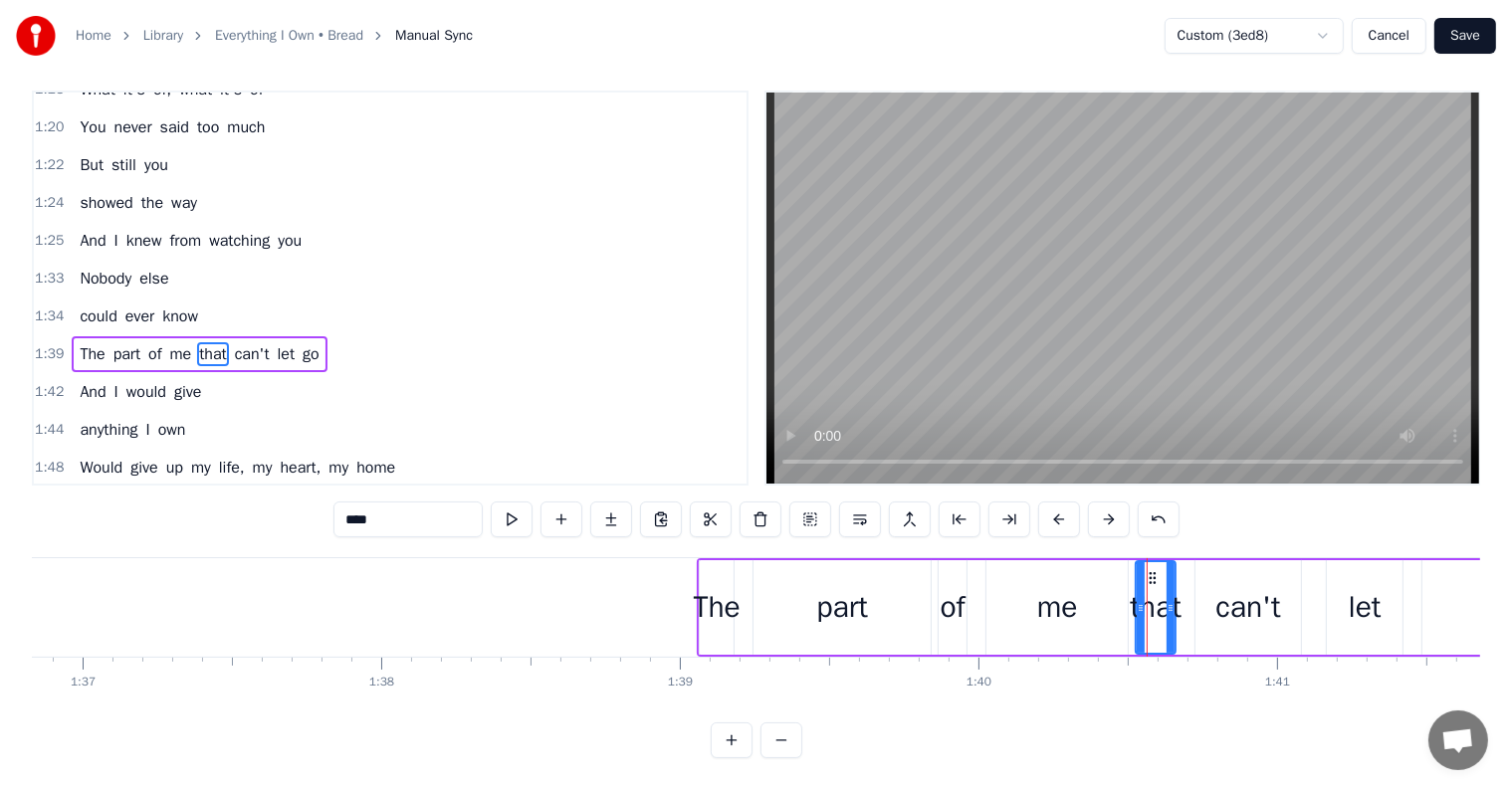 scroll, scrollTop: 0, scrollLeft: 0, axis: both 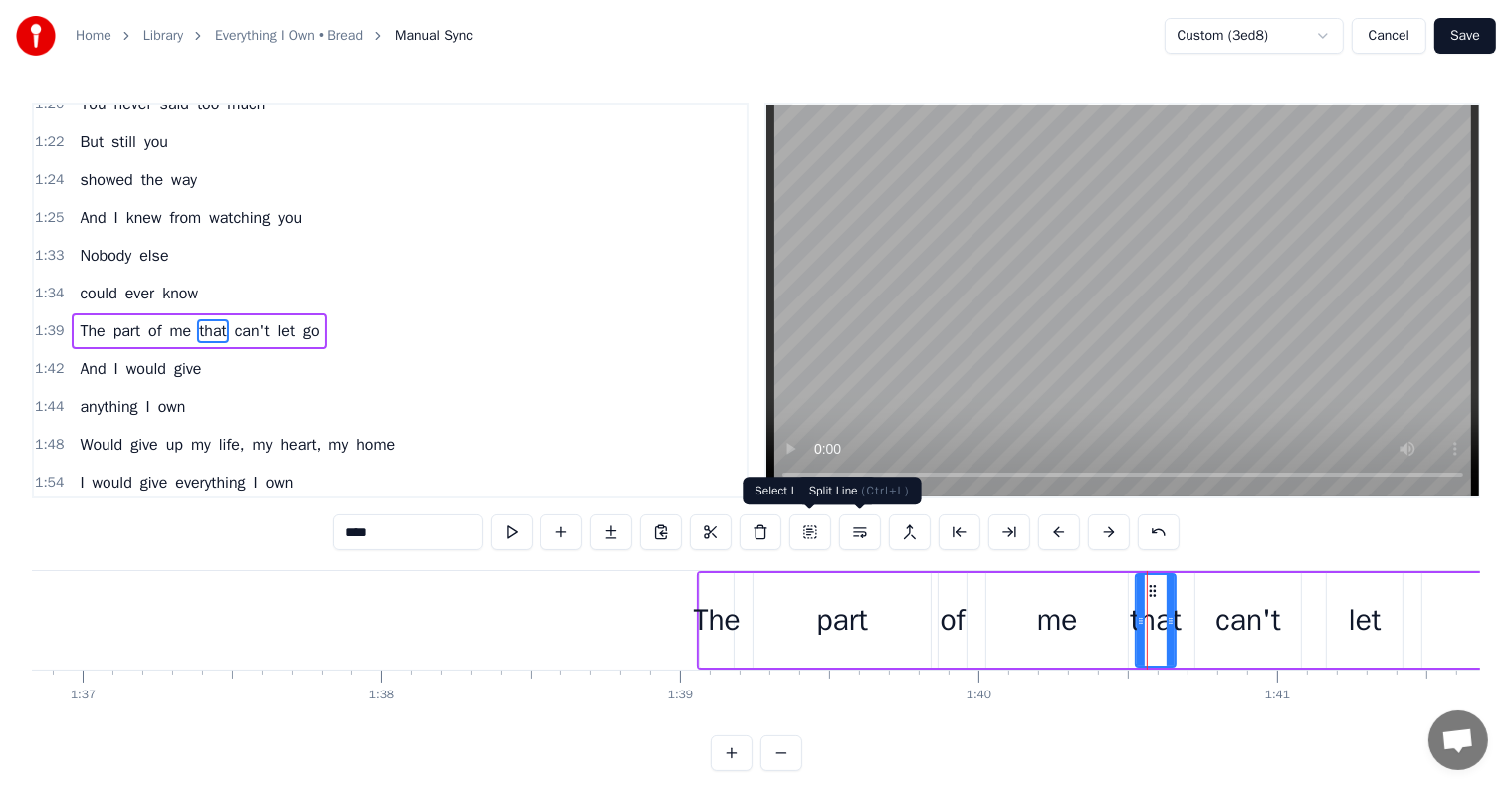 drag, startPoint x: 858, startPoint y: 532, endPoint x: 840, endPoint y: 544, distance: 21.633308 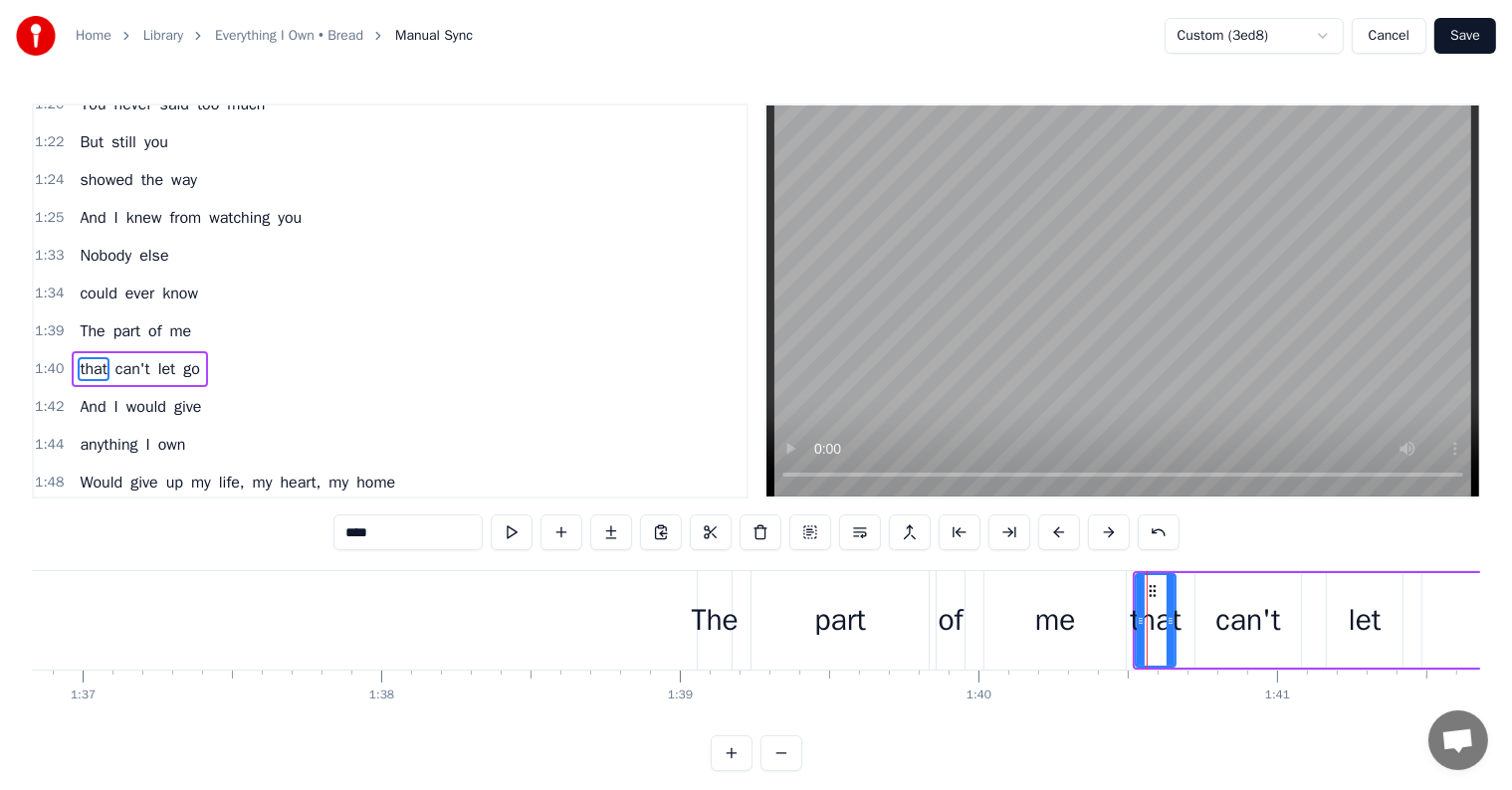 scroll, scrollTop: 737, scrollLeft: 0, axis: vertical 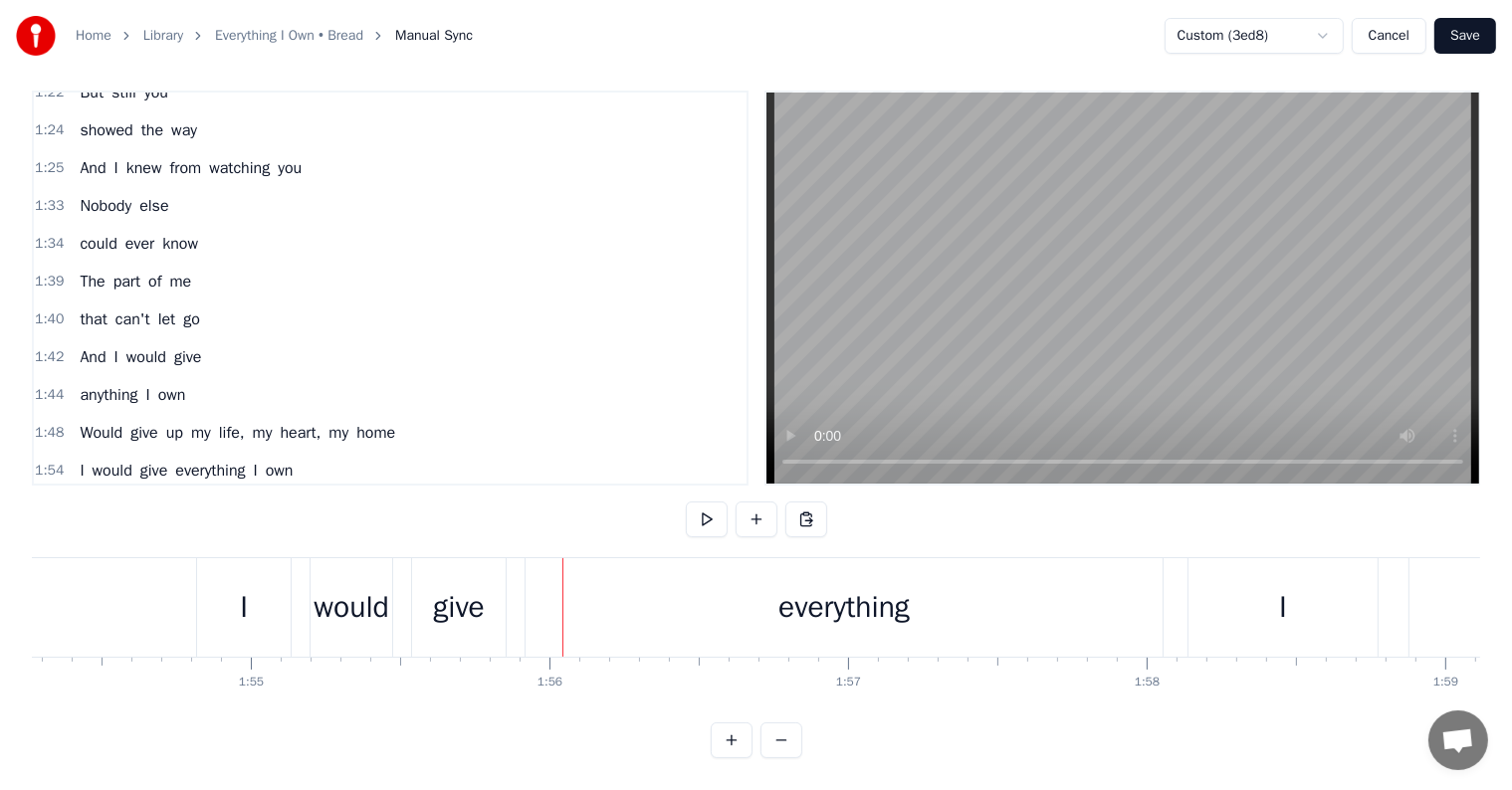 click on "everything" at bounding box center [844, 607] 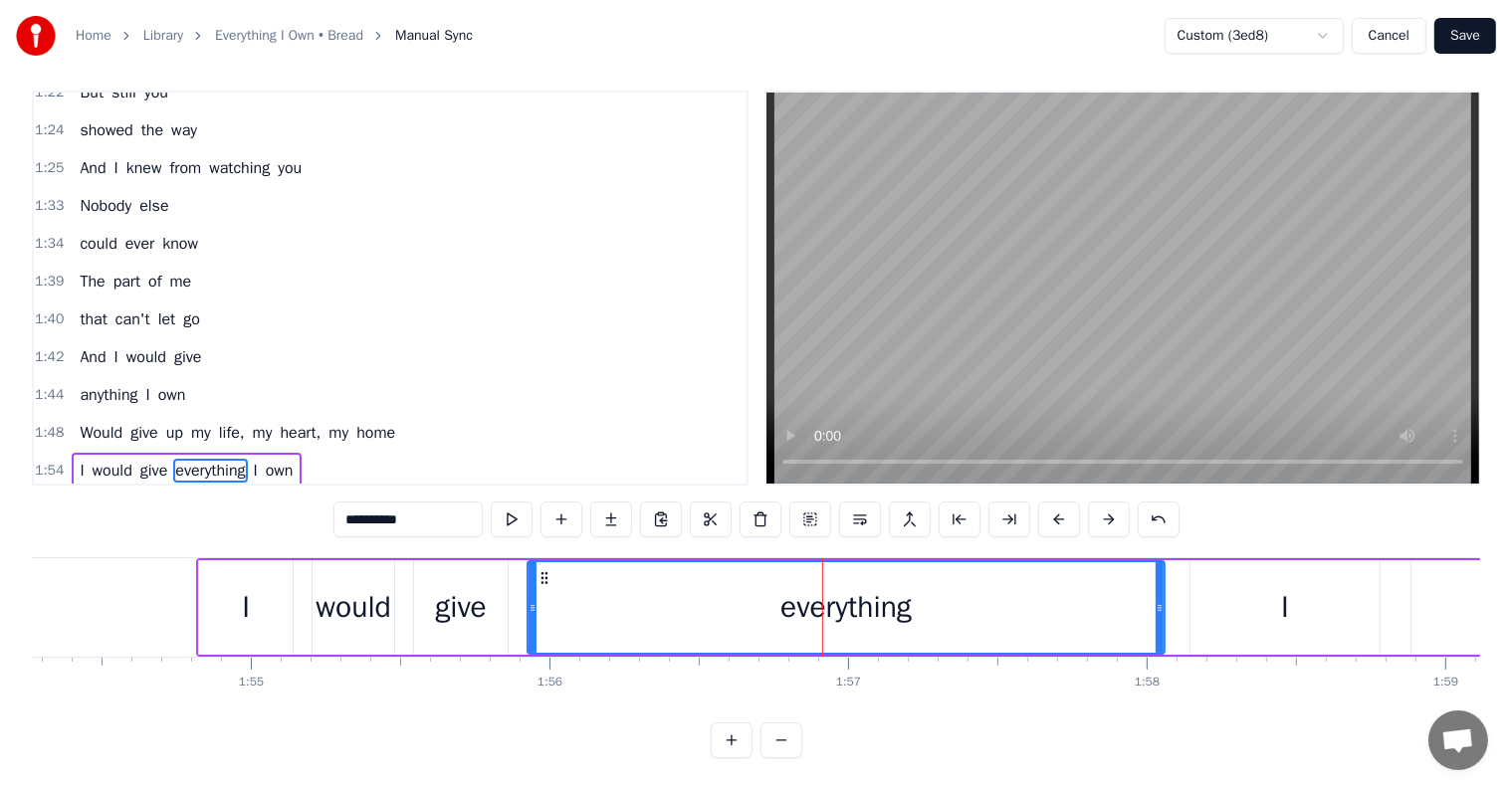 scroll, scrollTop: 0, scrollLeft: 0, axis: both 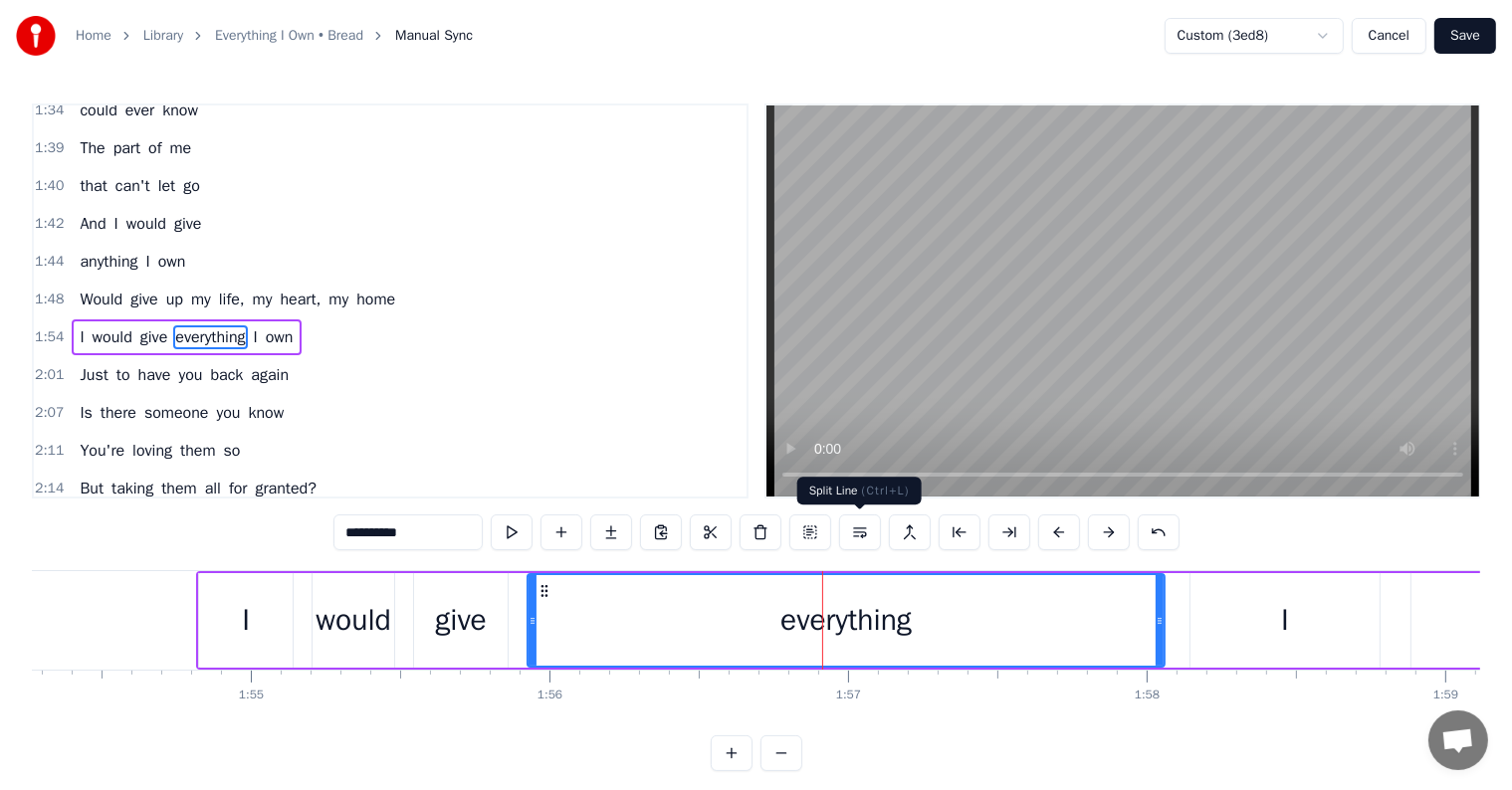 click at bounding box center [860, 532] 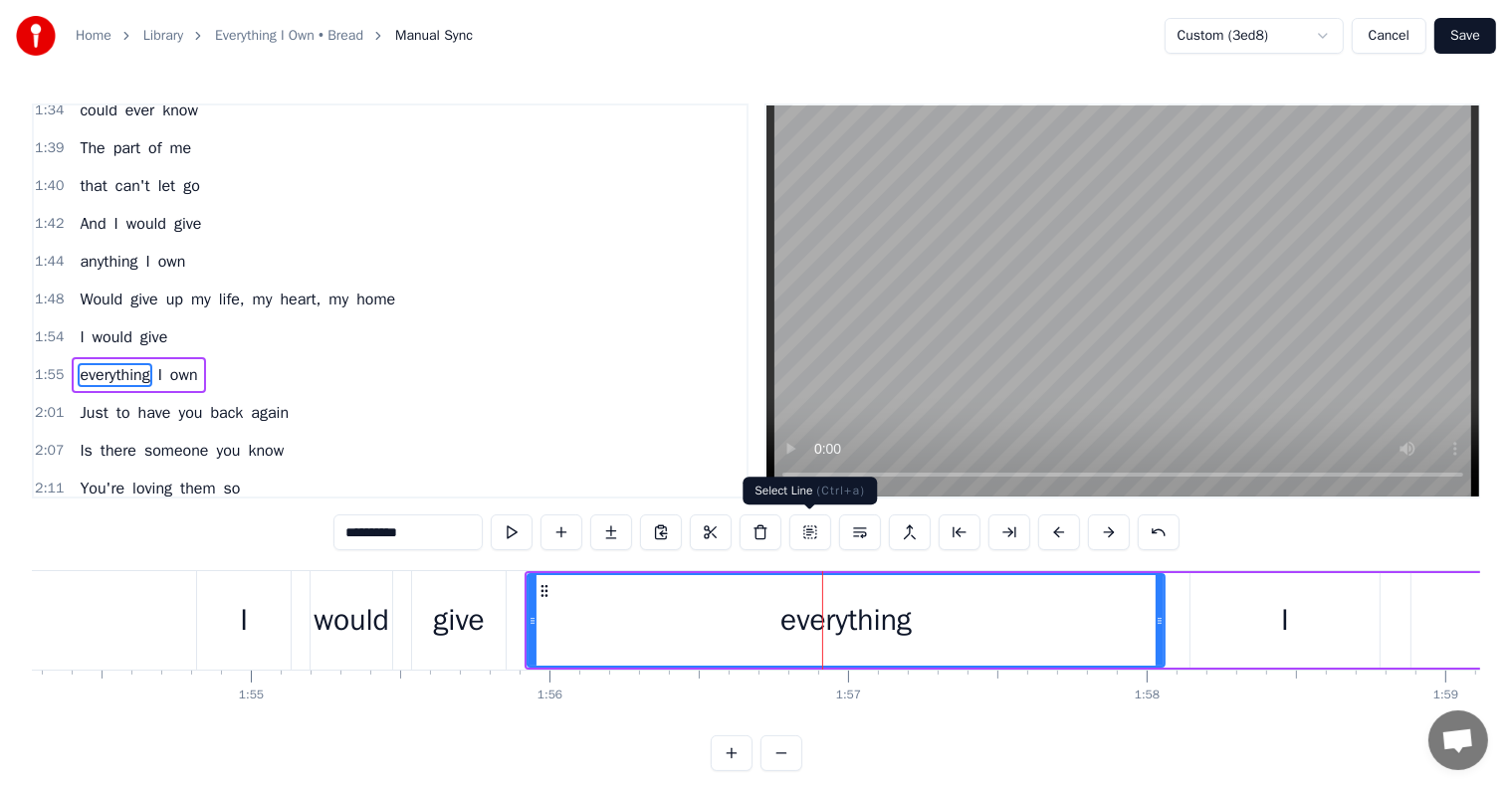 scroll, scrollTop: 920, scrollLeft: 0, axis: vertical 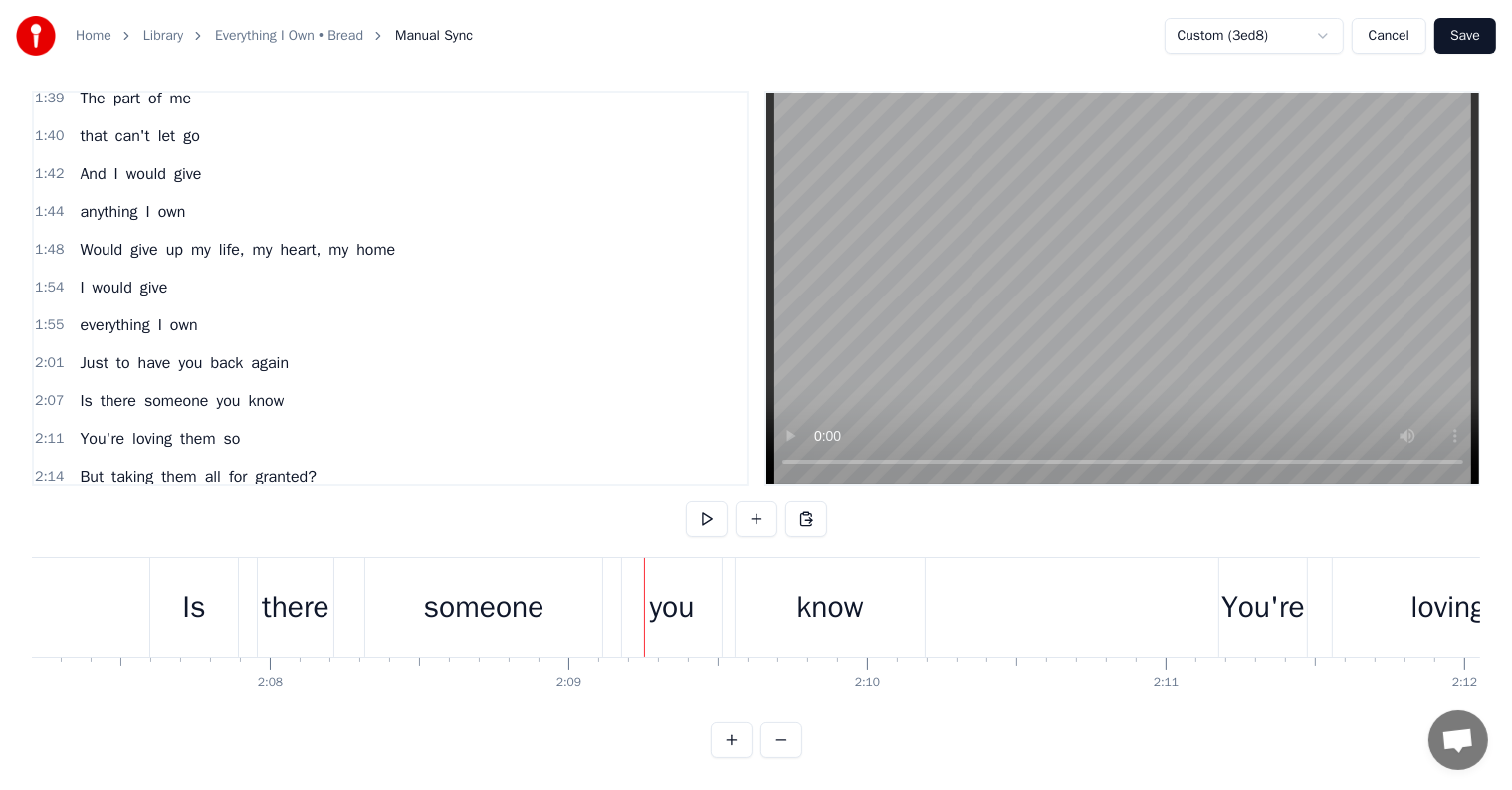 drag, startPoint x: 653, startPoint y: 582, endPoint x: 642, endPoint y: 576, distance: 12.529964 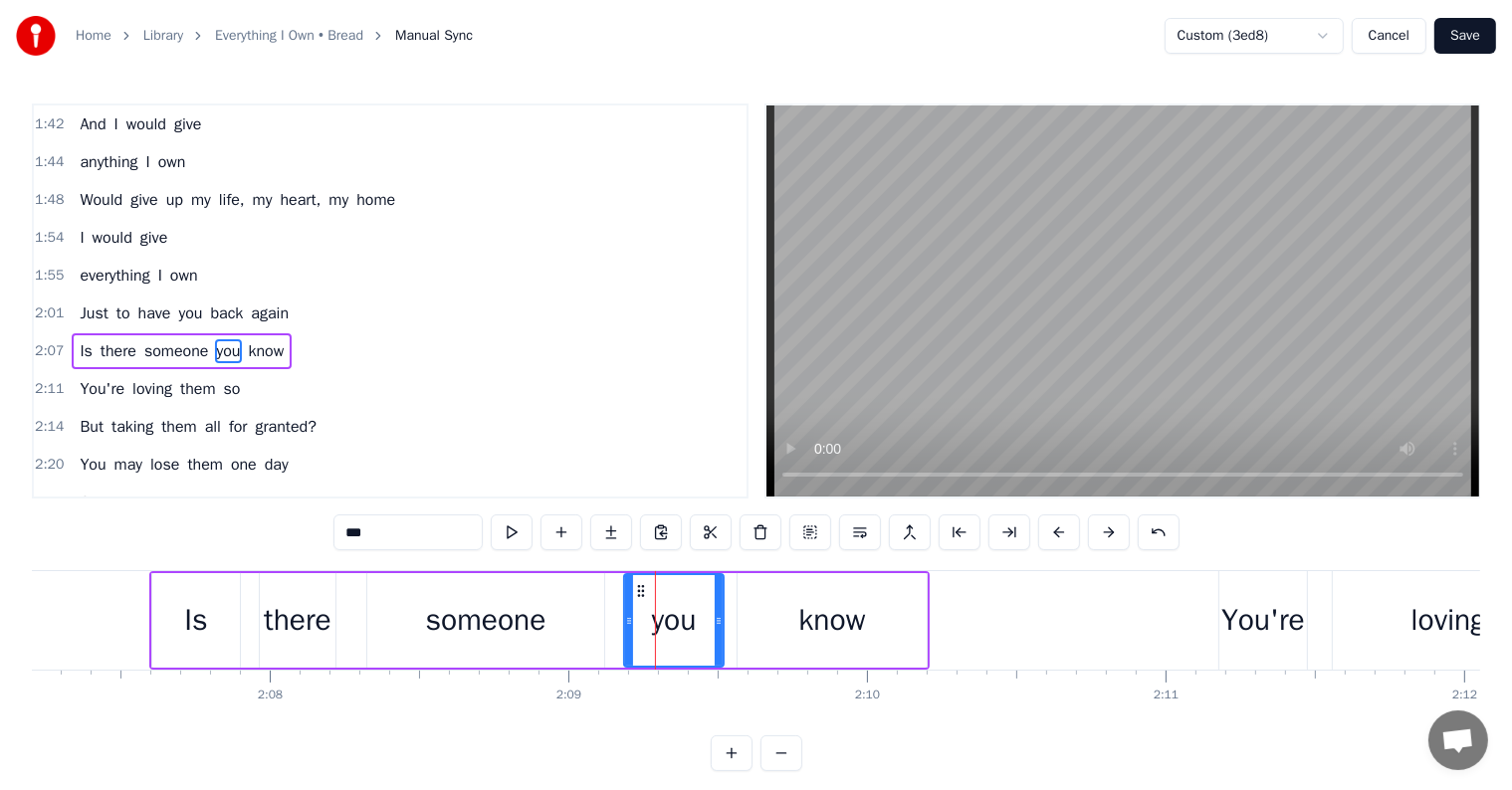 scroll, scrollTop: 994, scrollLeft: 0, axis: vertical 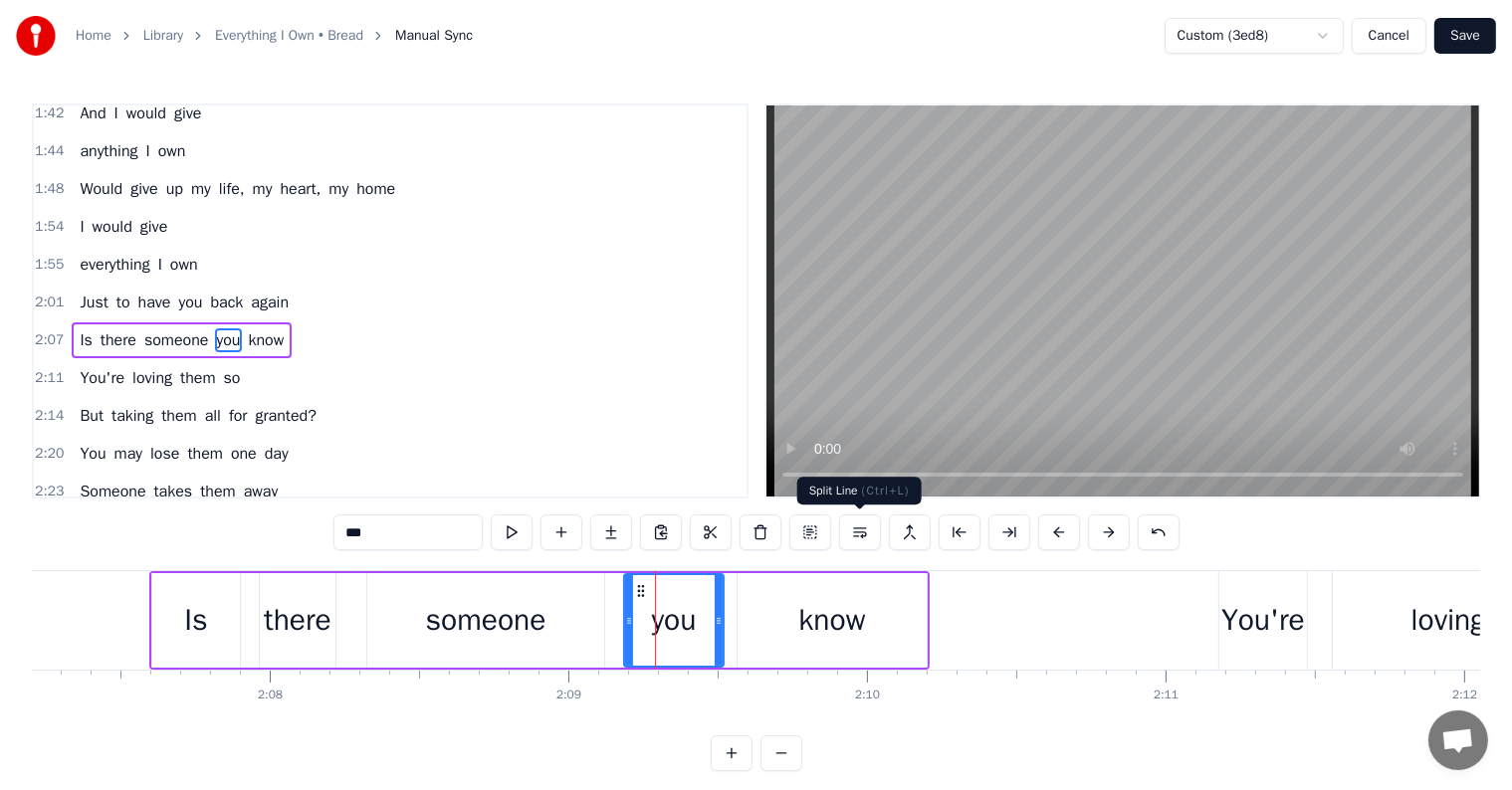 click at bounding box center (860, 532) 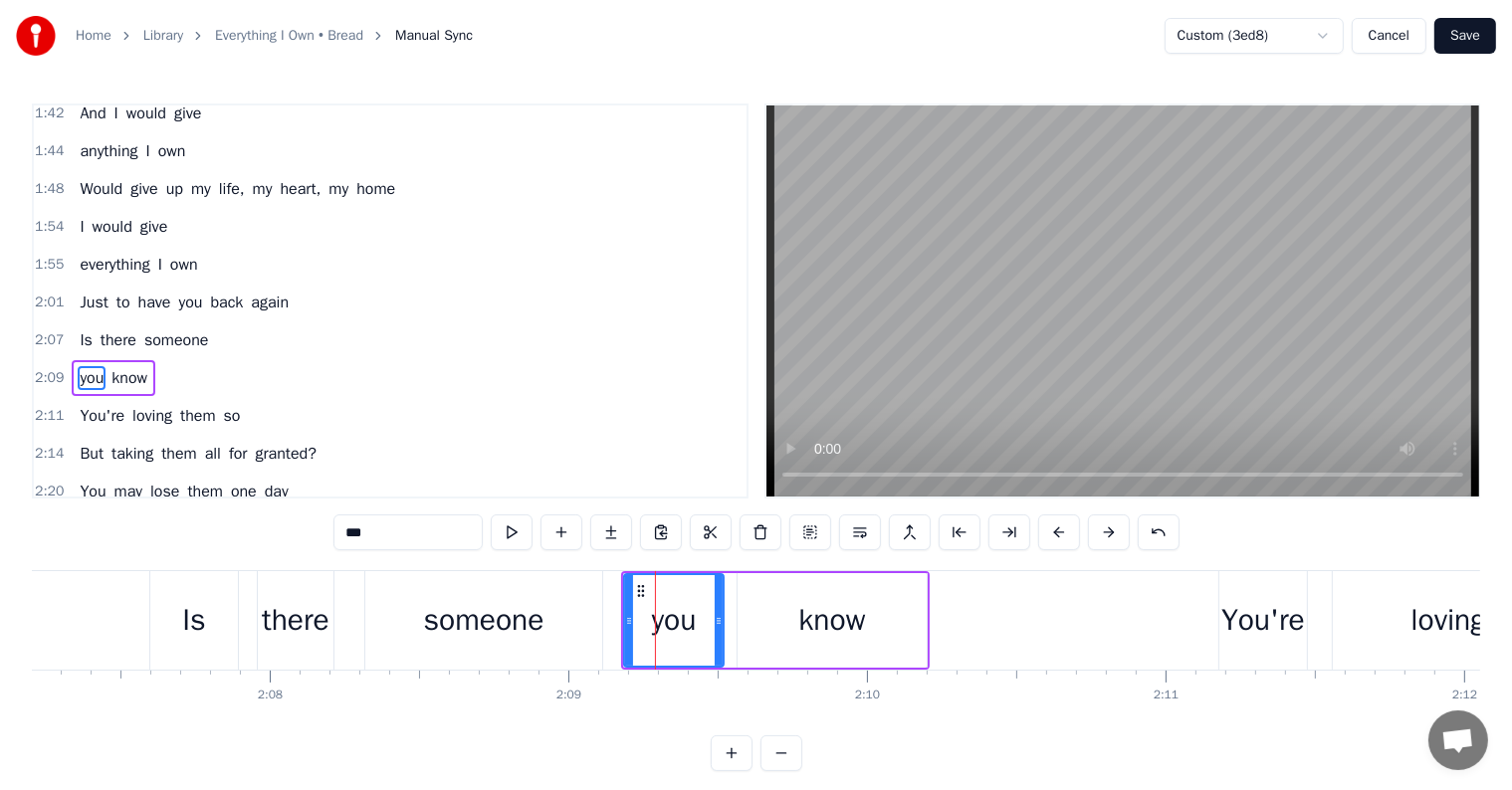 scroll, scrollTop: 1031, scrollLeft: 0, axis: vertical 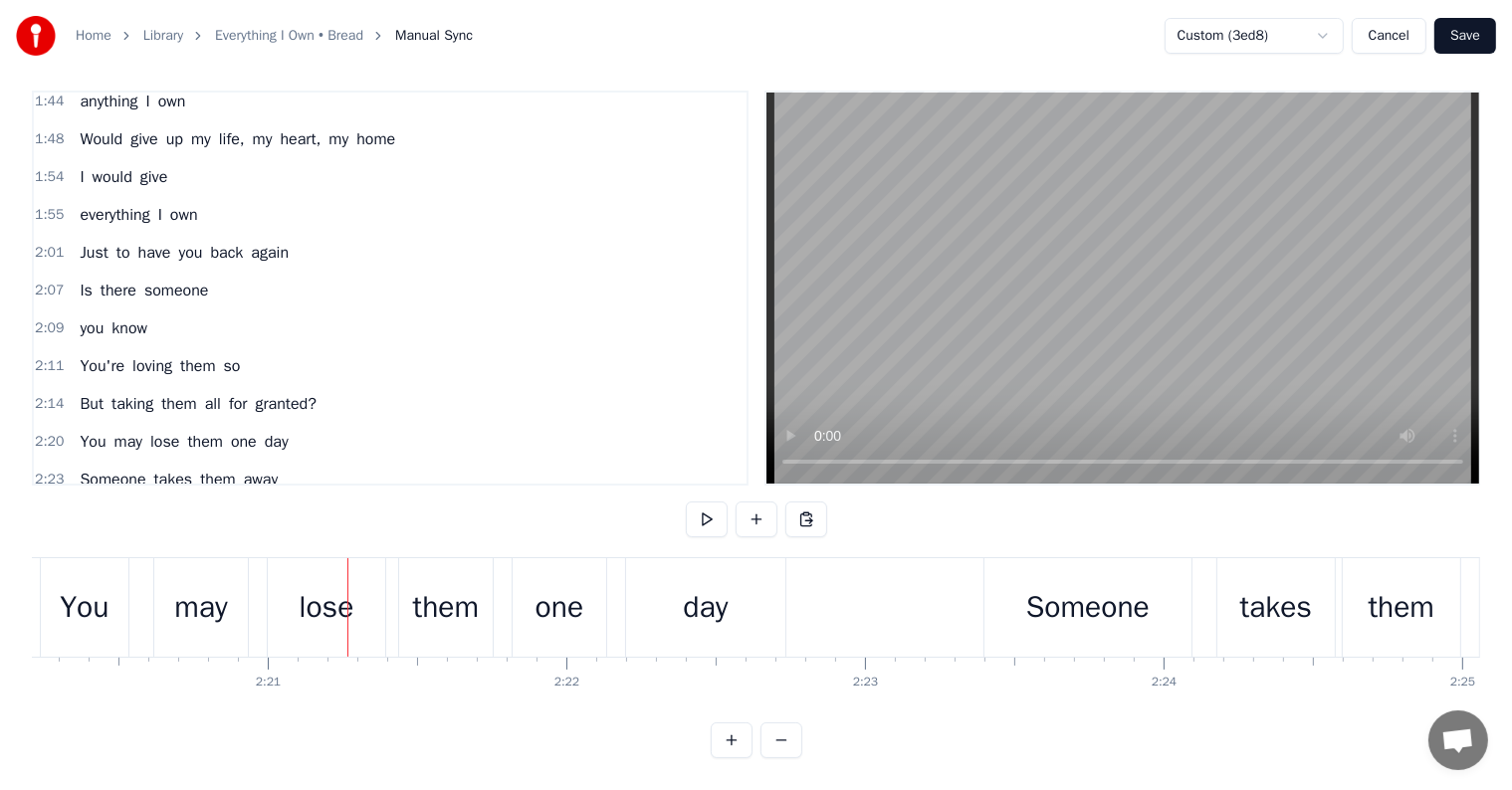 click on "them" at bounding box center (446, 607) 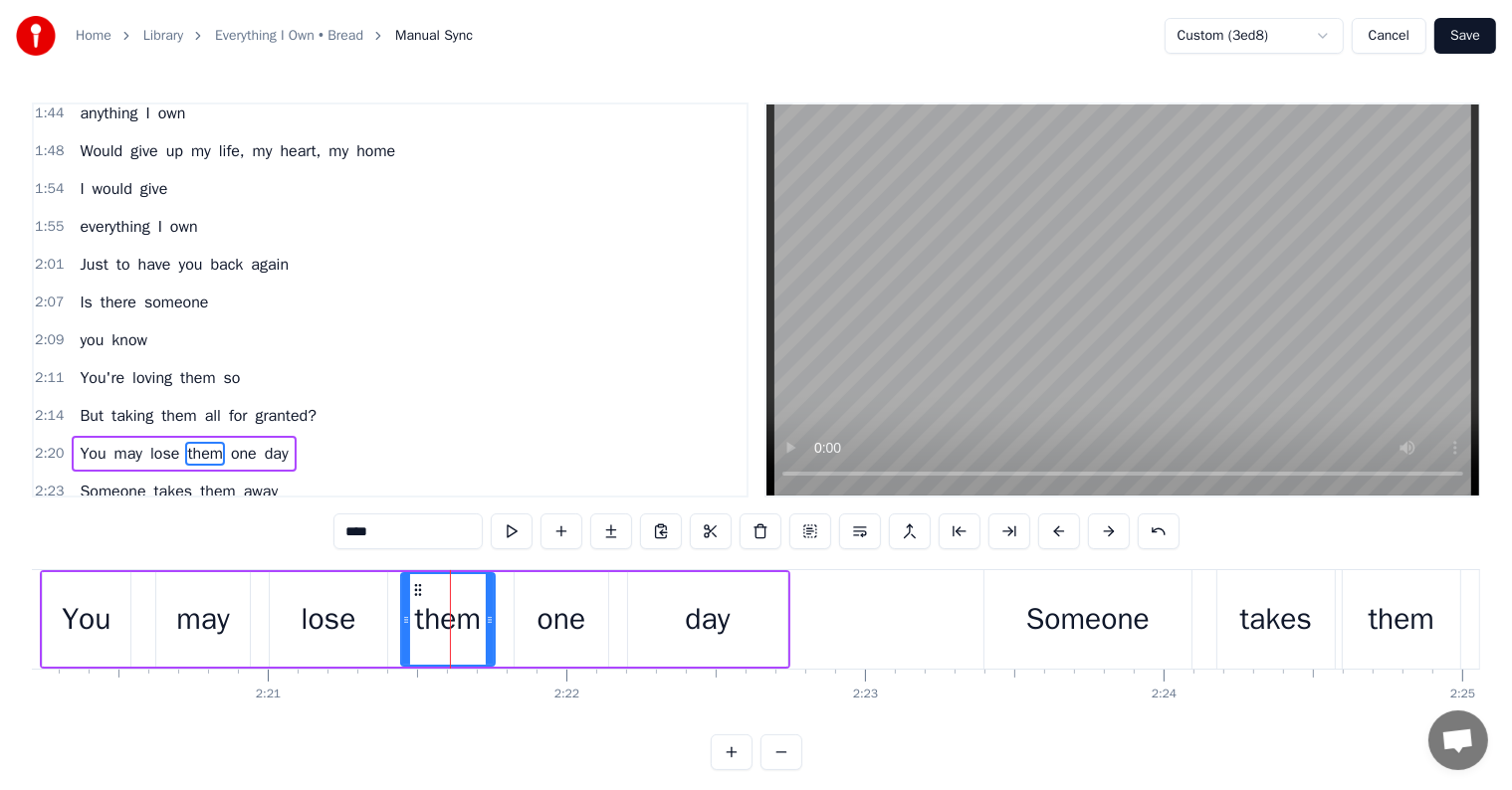 scroll, scrollTop: 0, scrollLeft: 0, axis: both 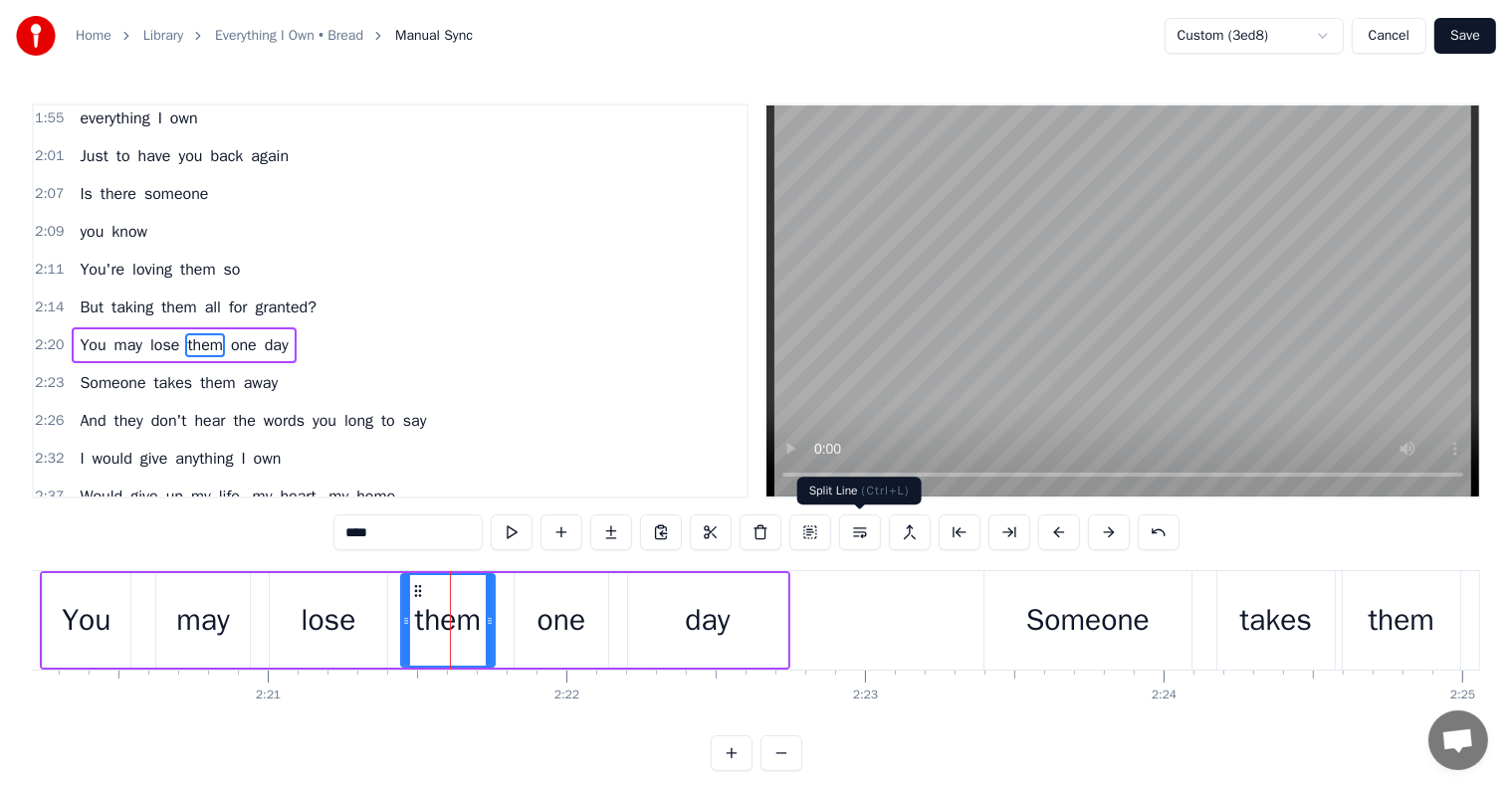 click at bounding box center (860, 532) 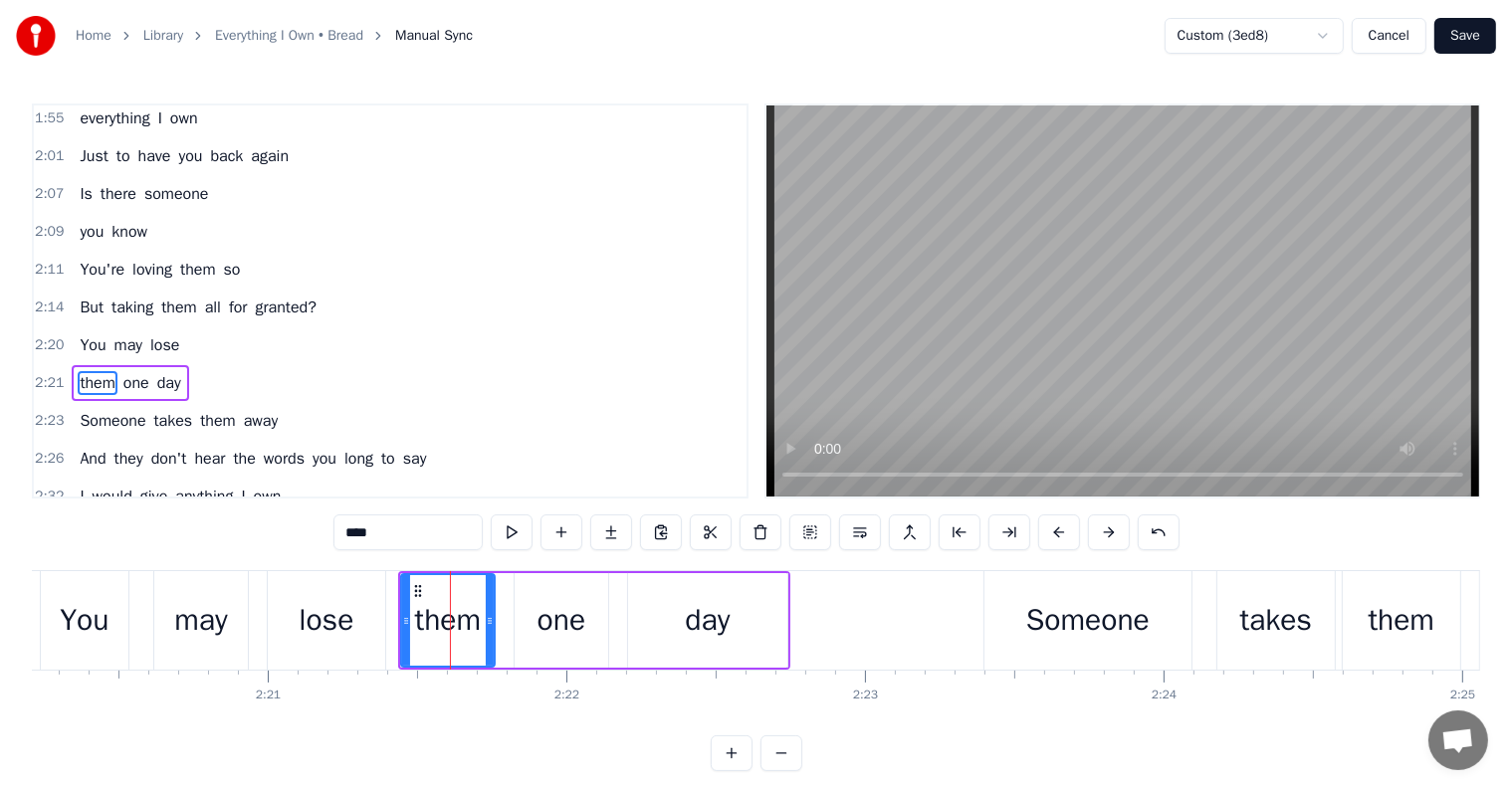 scroll, scrollTop: 1177, scrollLeft: 0, axis: vertical 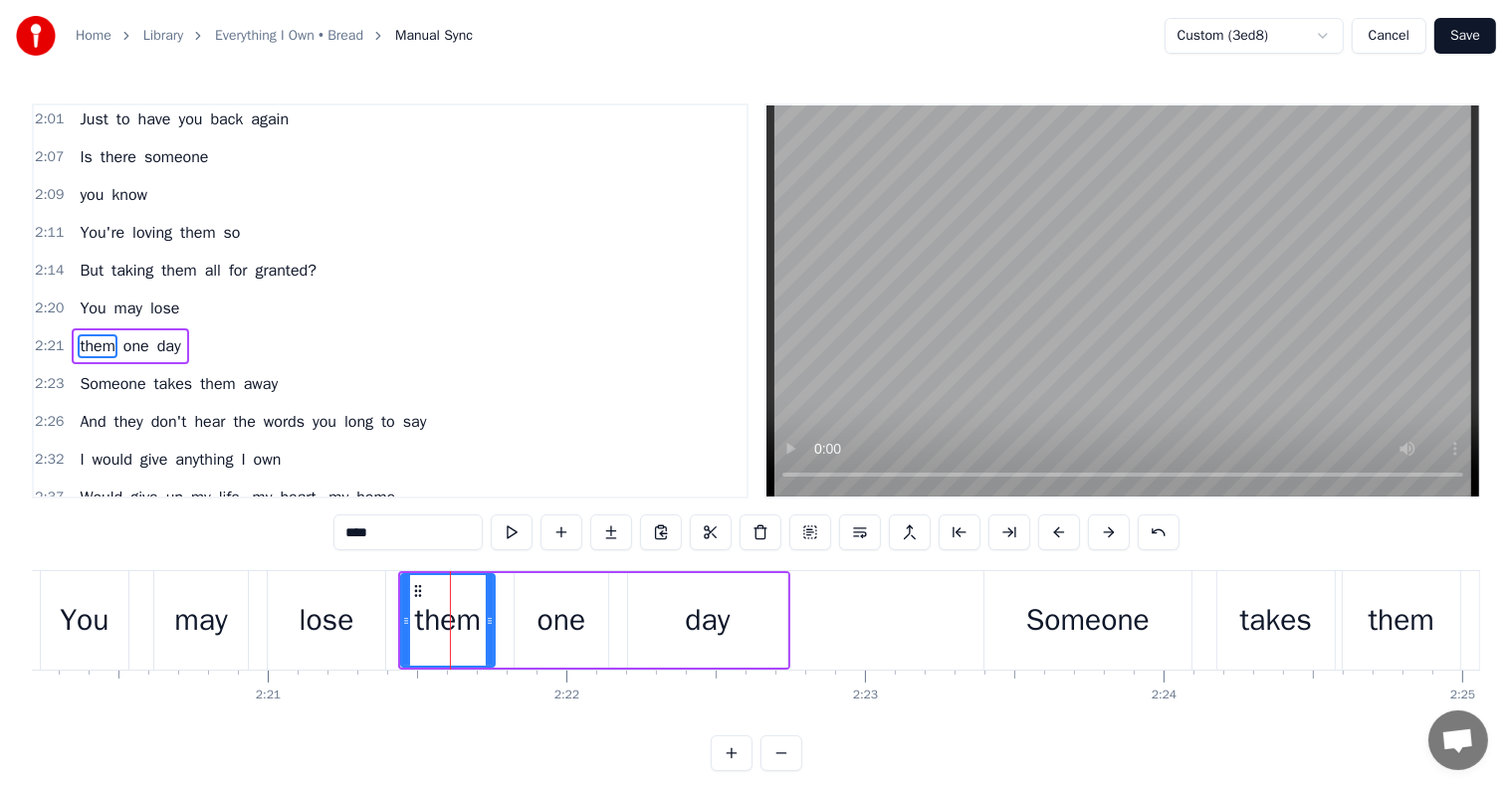 click on "Home Library Everything I Own • Bread Manual Sync Custom (3ed8) Cancel Save 0:07 You sheltered 0:08 me from harm 0:12 Kept me warm, kept me warm 0:20 You gave my life to me 0:25 Set me free, set me free 0:32 The finest years 0:34 I ever knew 0:38 Were all the years I had with you 0:42 And I would give 0:43 anything I own 0:48 Would give up my life, my heart, my home 0:54 I would give 0:55 everything I own 1:00 Just to have 1:01 you back again 1:08 You taught me 1:09 how to love 1:13 What it's of, what it's of 1:20 You never said too much 1:22 But still you 1:24 showed the way 1:25 And I knew from watching you 1:33 Nobody else 1:34 could ever know 1:39 The part of me 1:40 that can't let go 1:42 And I would give 1:44 anything I own 1:48 Would give up my life, my heart, my home 1:54 I would give 1:55 everything I own 2:01 Just to have you back again 2:07 Is there someone 2:09 you know 2:11 You're loving them so 2:14 But taking them all for granted? 2:20 You may lose 2:21 them one day 2:23 Someone takes them to" at bounding box center (756, 385) 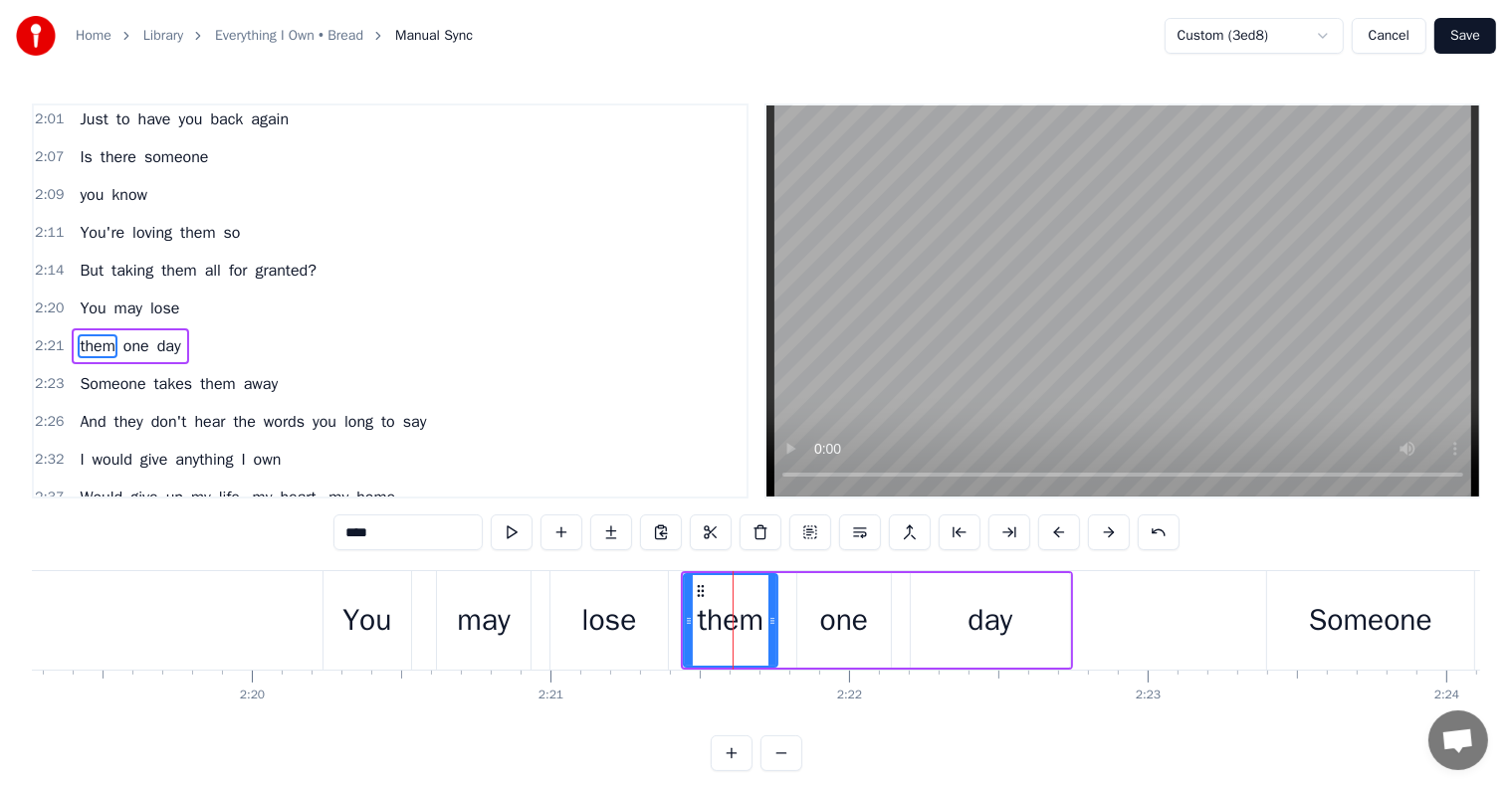 scroll, scrollTop: 0, scrollLeft: 41461, axis: horizontal 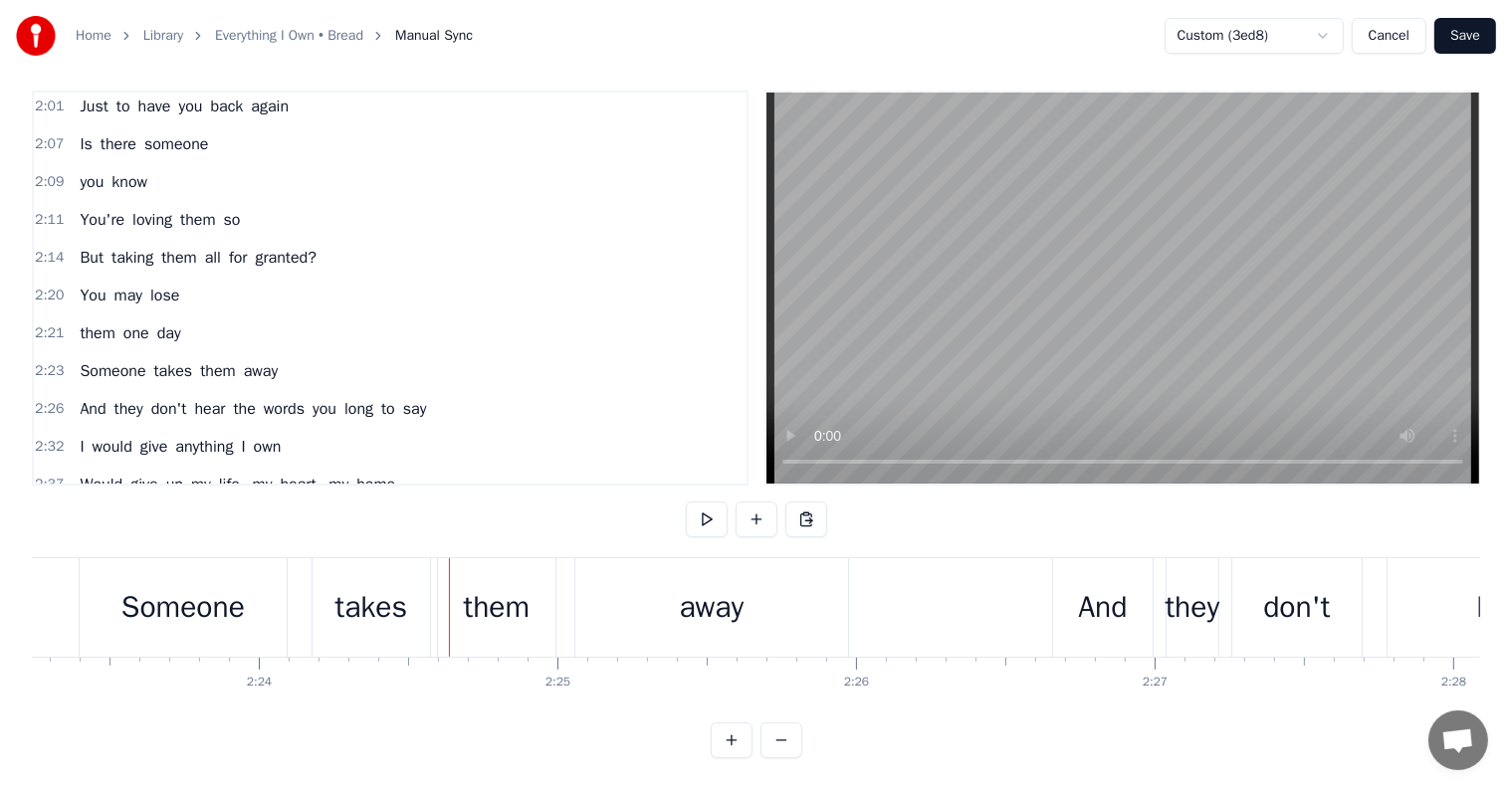 click on "them" at bounding box center (497, 607) 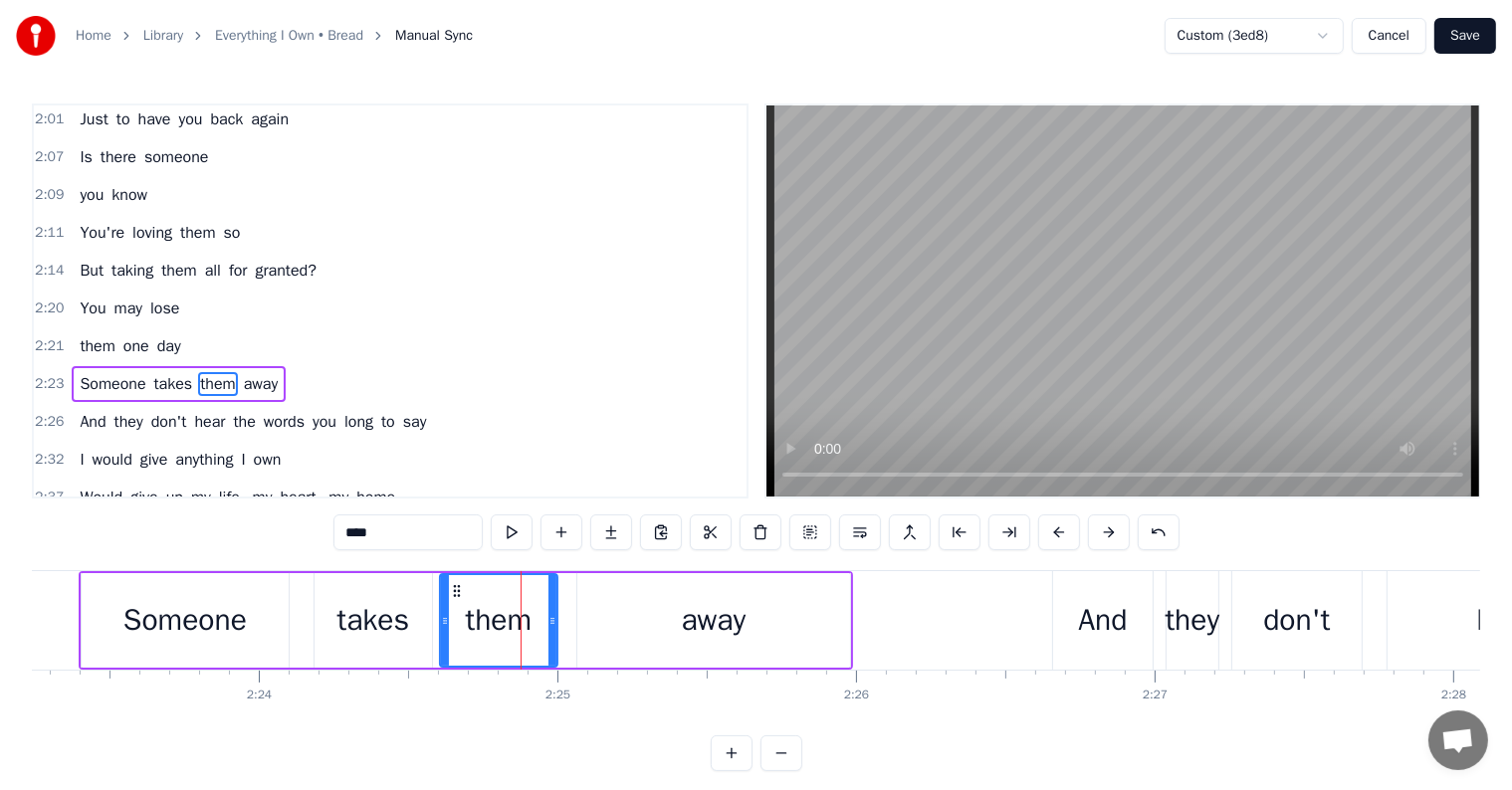 scroll, scrollTop: 1214, scrollLeft: 0, axis: vertical 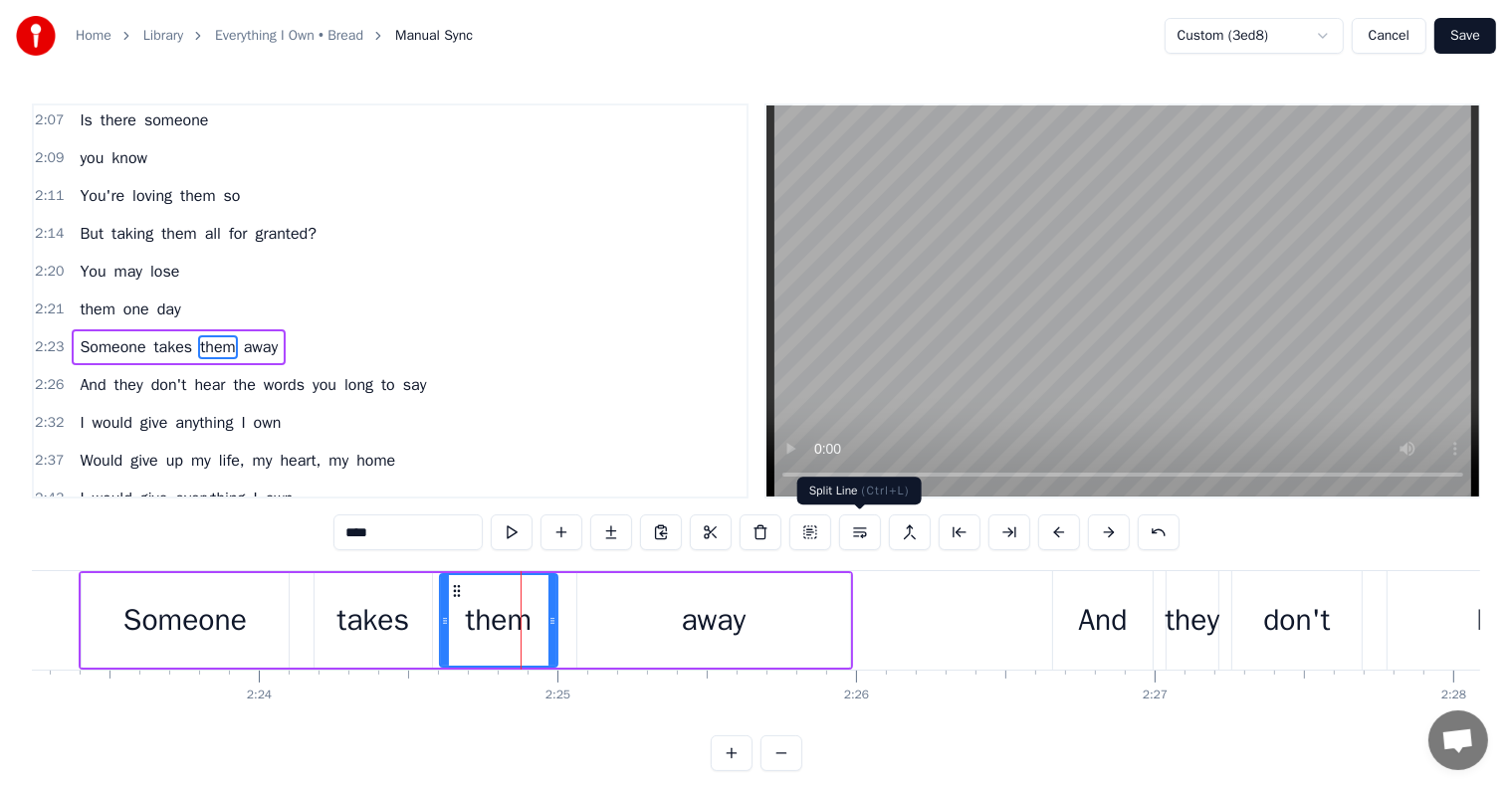 click at bounding box center [860, 532] 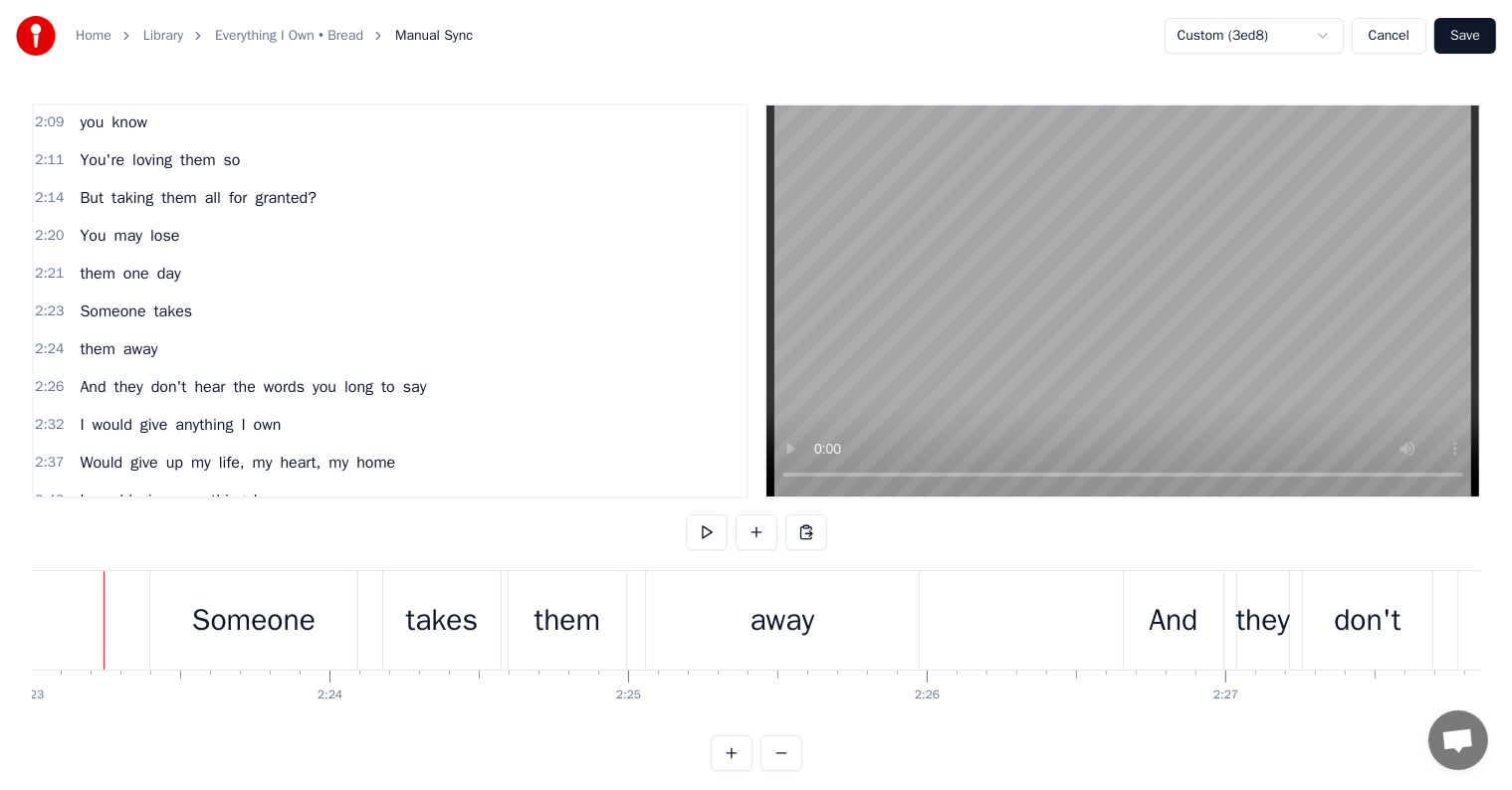 scroll, scrollTop: 0, scrollLeft: 42674, axis: horizontal 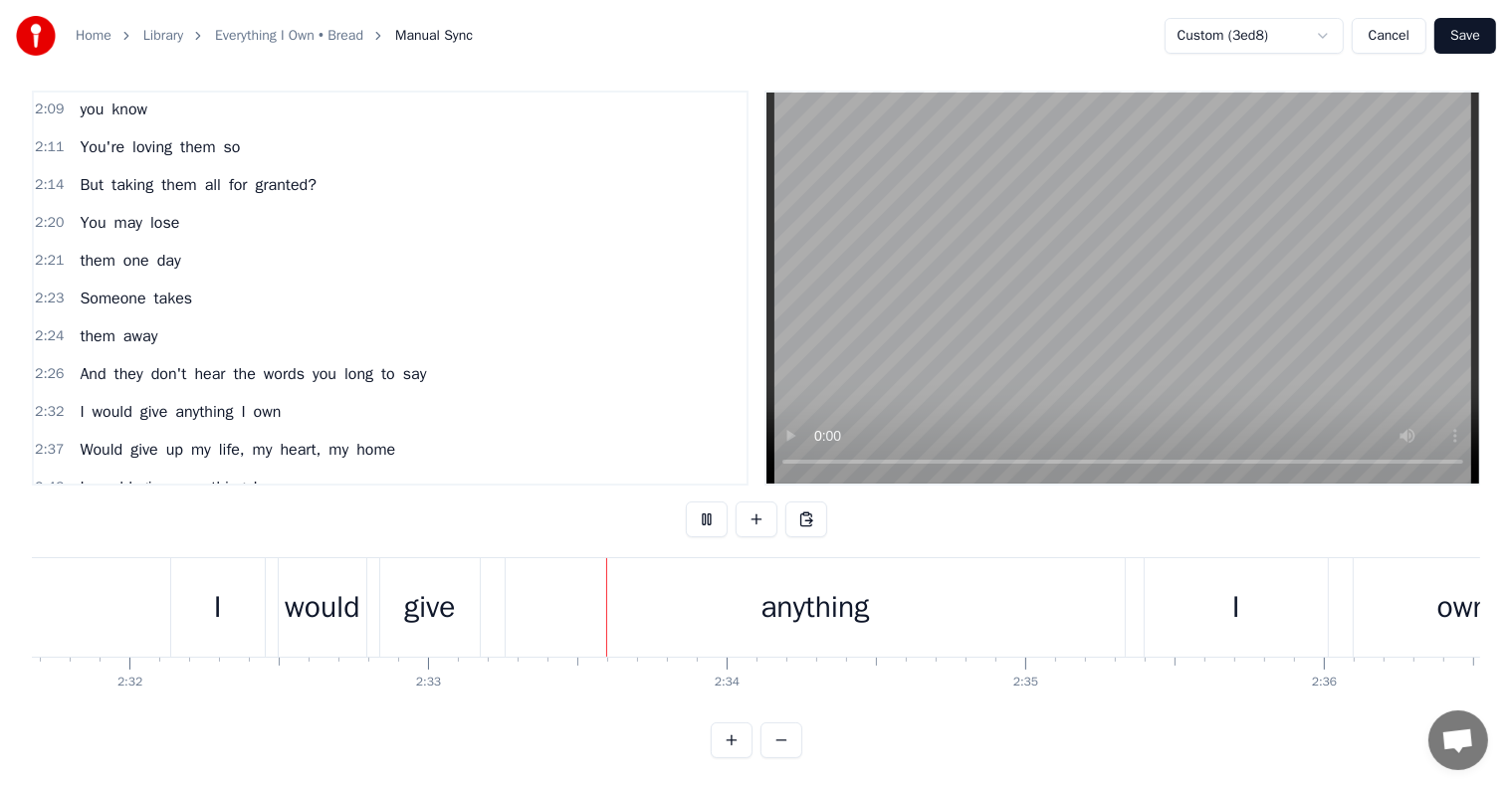 click on "anything" at bounding box center (814, 607) 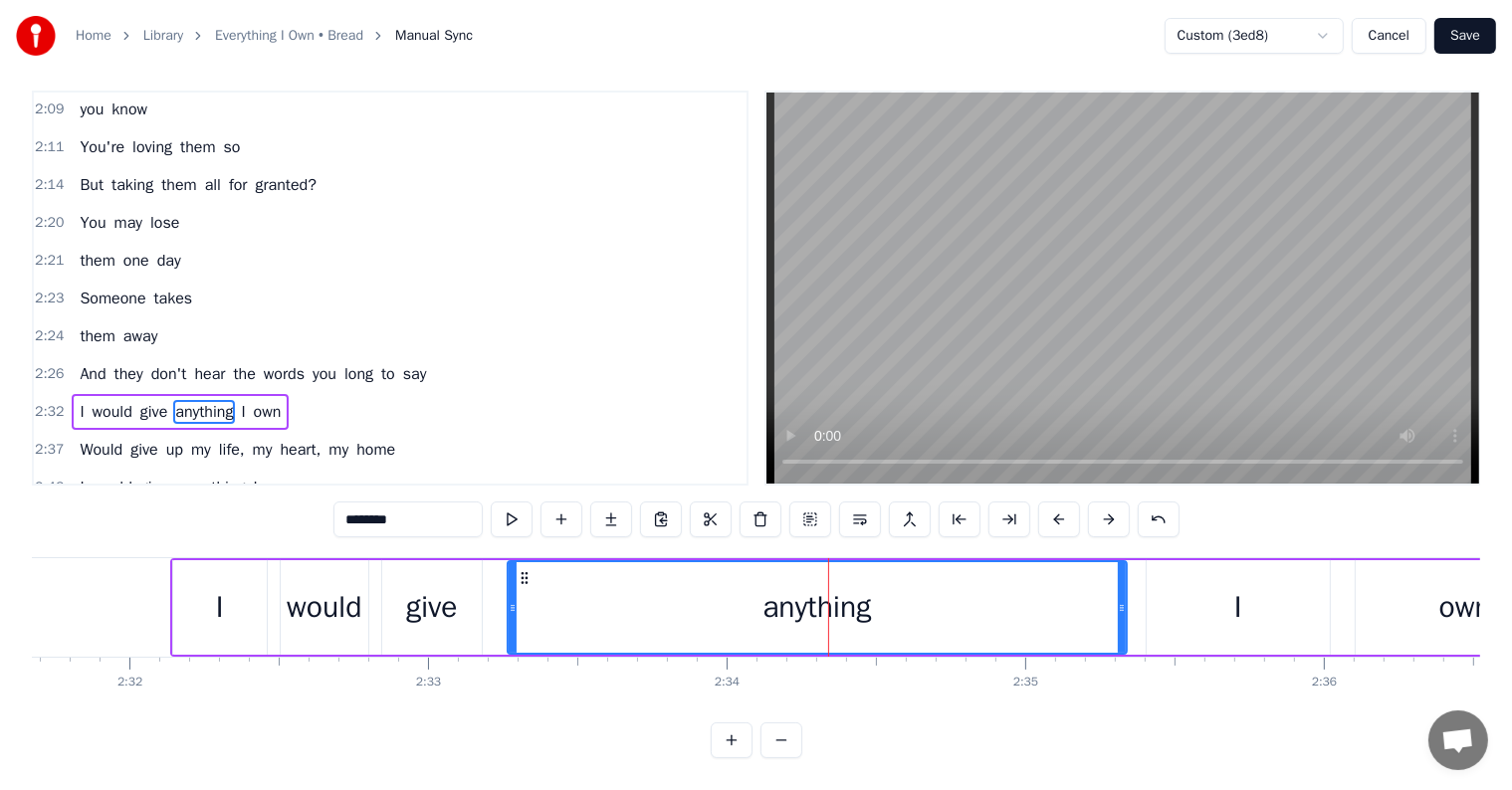 scroll, scrollTop: 0, scrollLeft: 0, axis: both 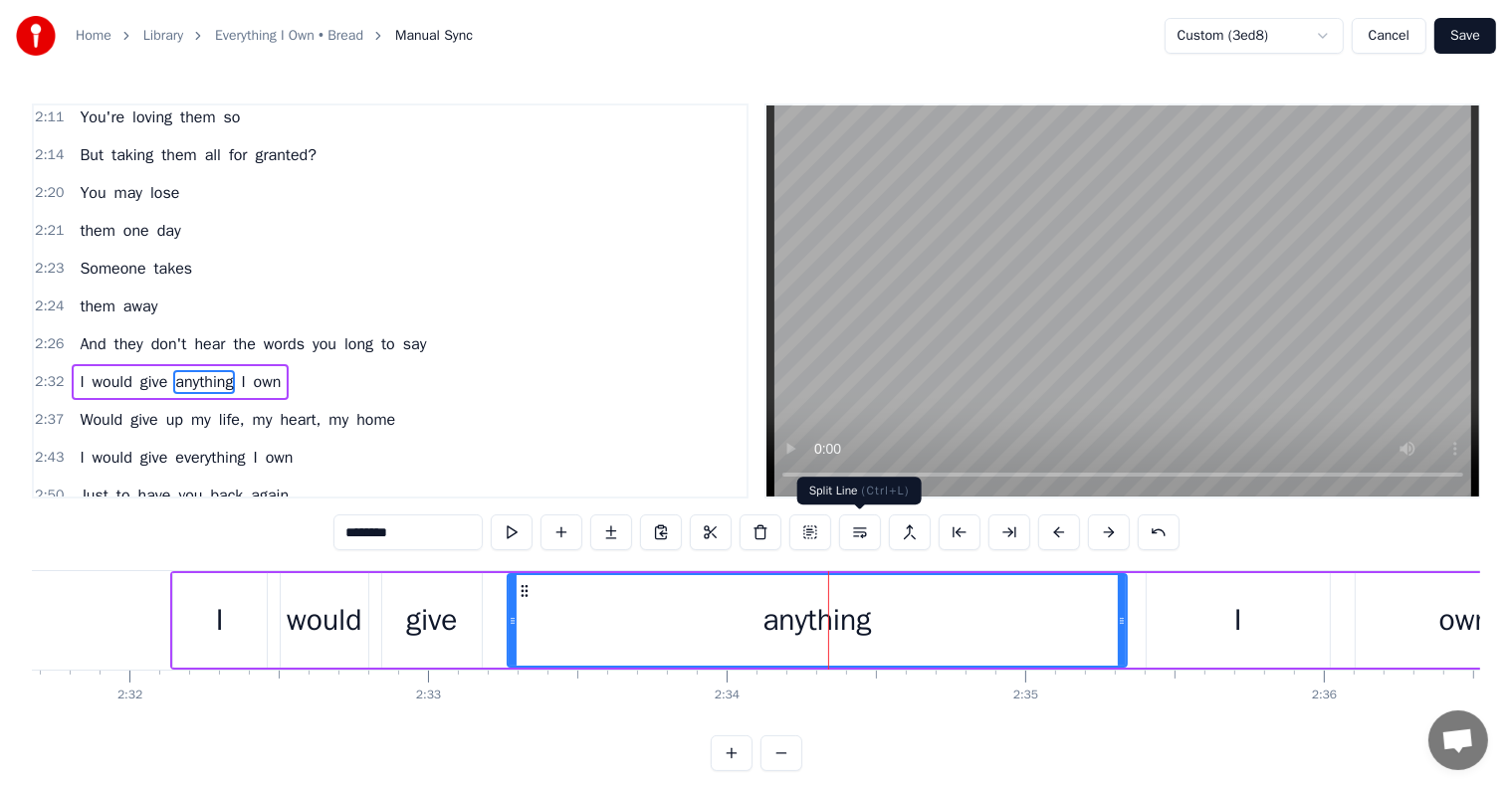 click at bounding box center (860, 532) 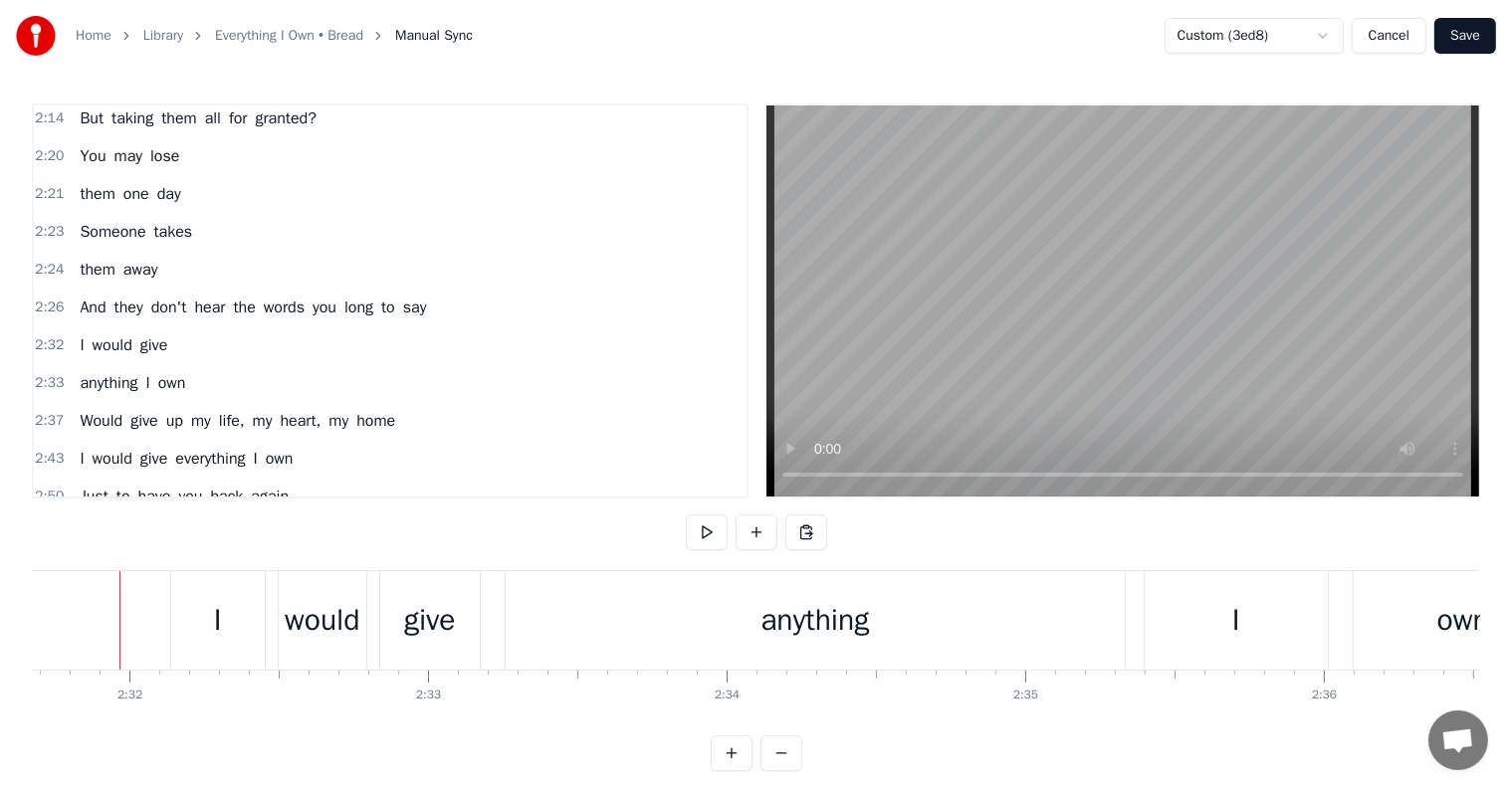 scroll, scrollTop: 0, scrollLeft: 45280, axis: horizontal 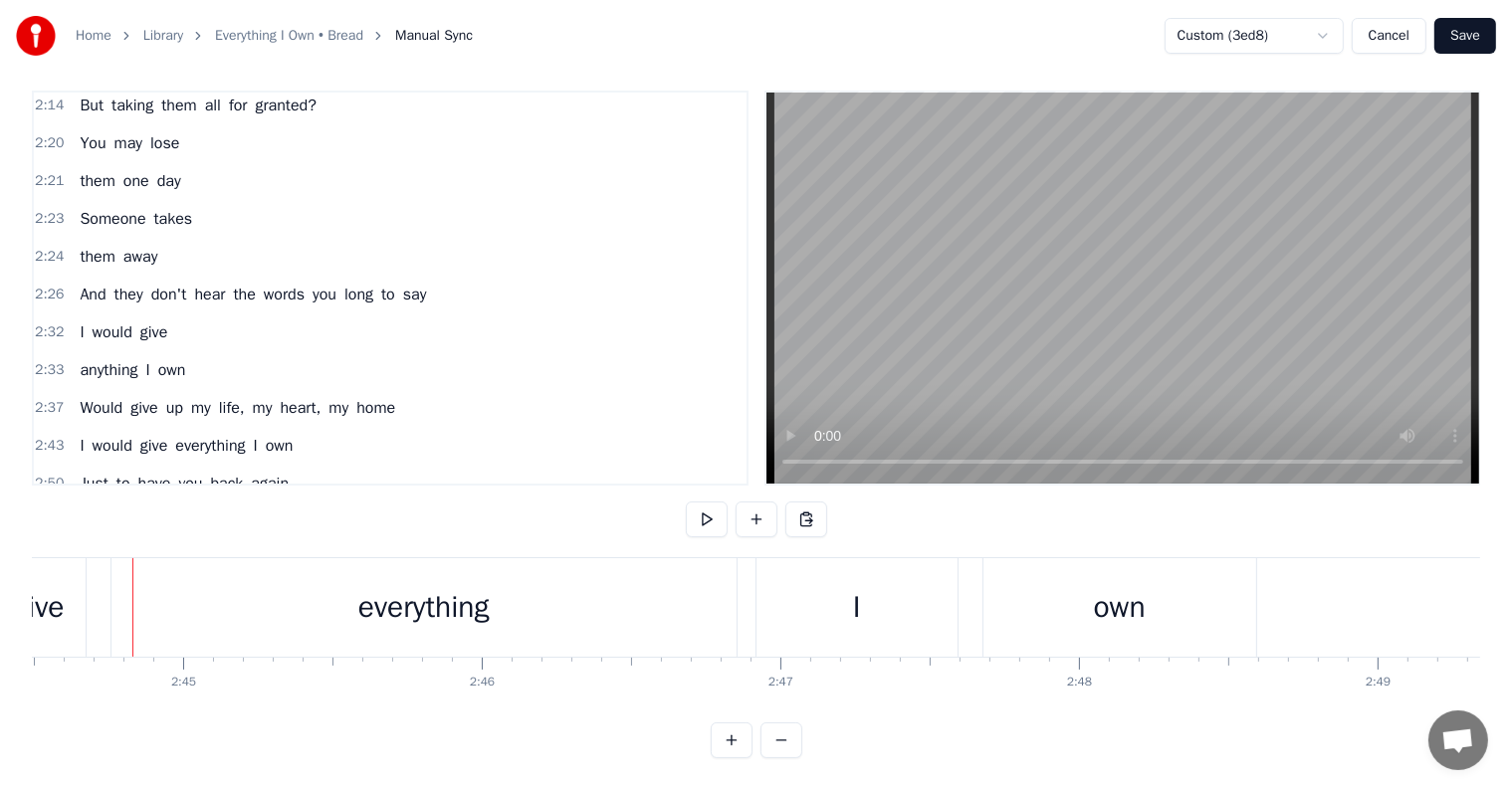 click on "everything" at bounding box center (424, 607) 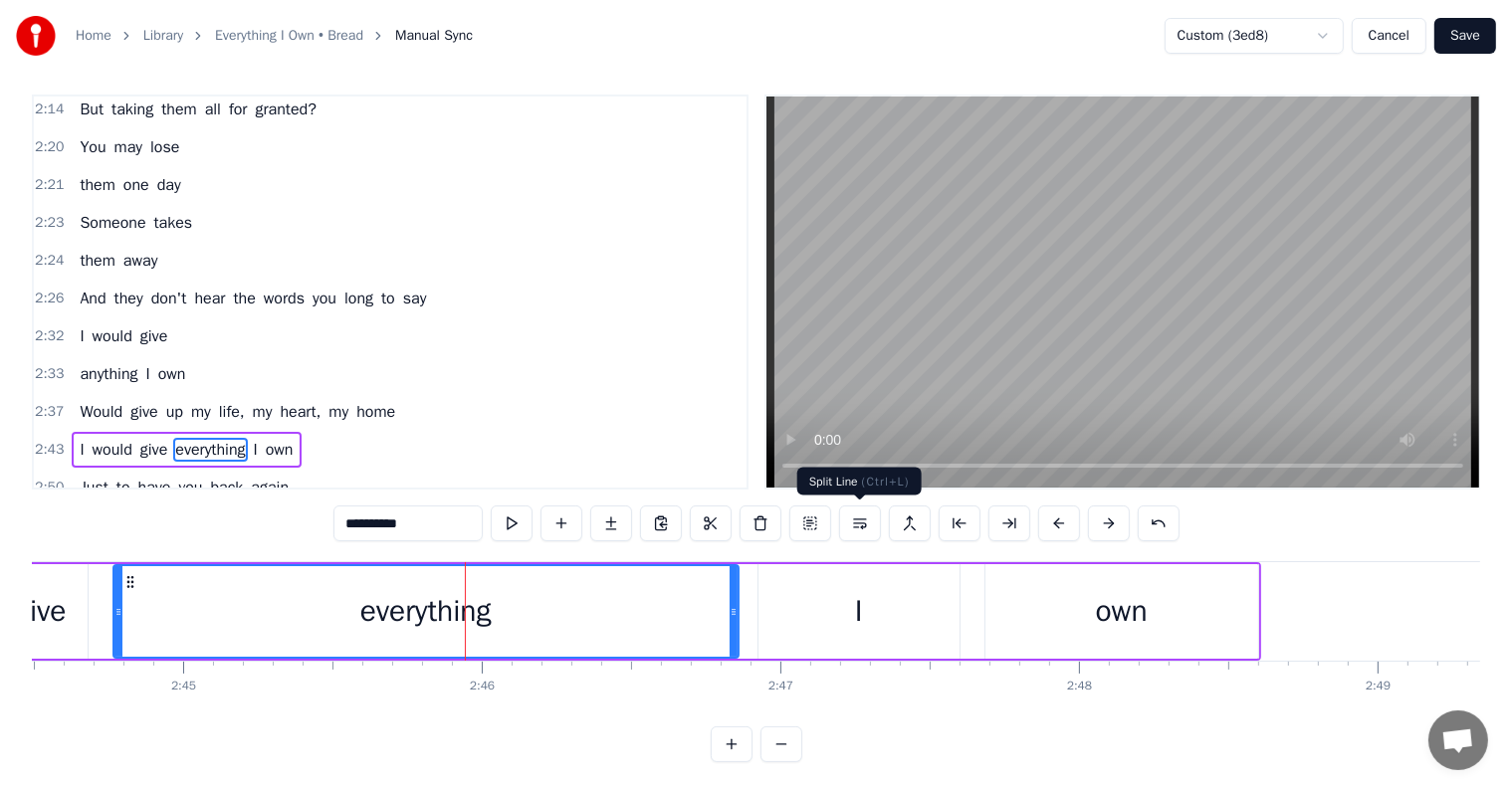 click at bounding box center [860, 523] 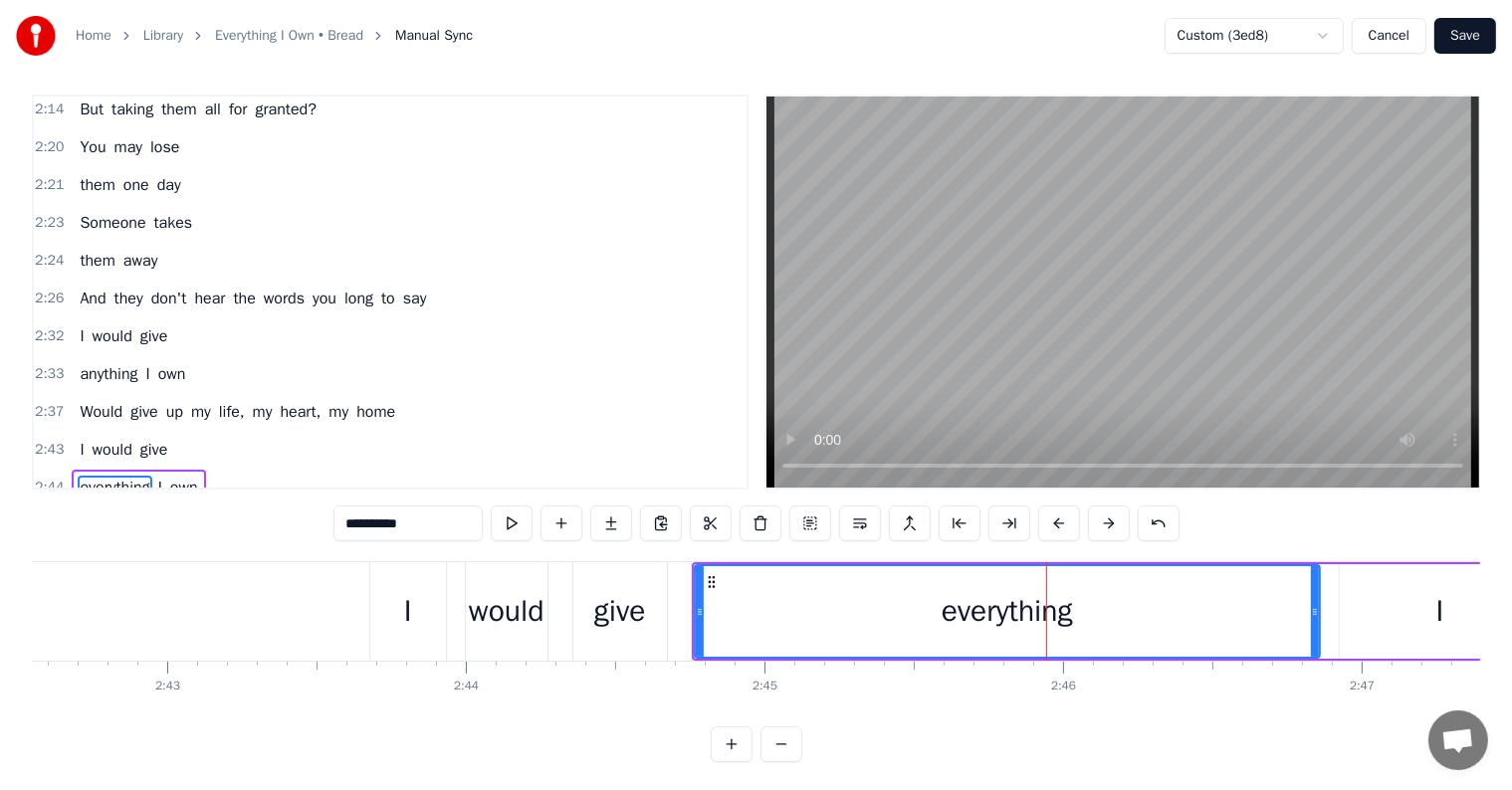scroll, scrollTop: 0, scrollLeft: 48476, axis: horizontal 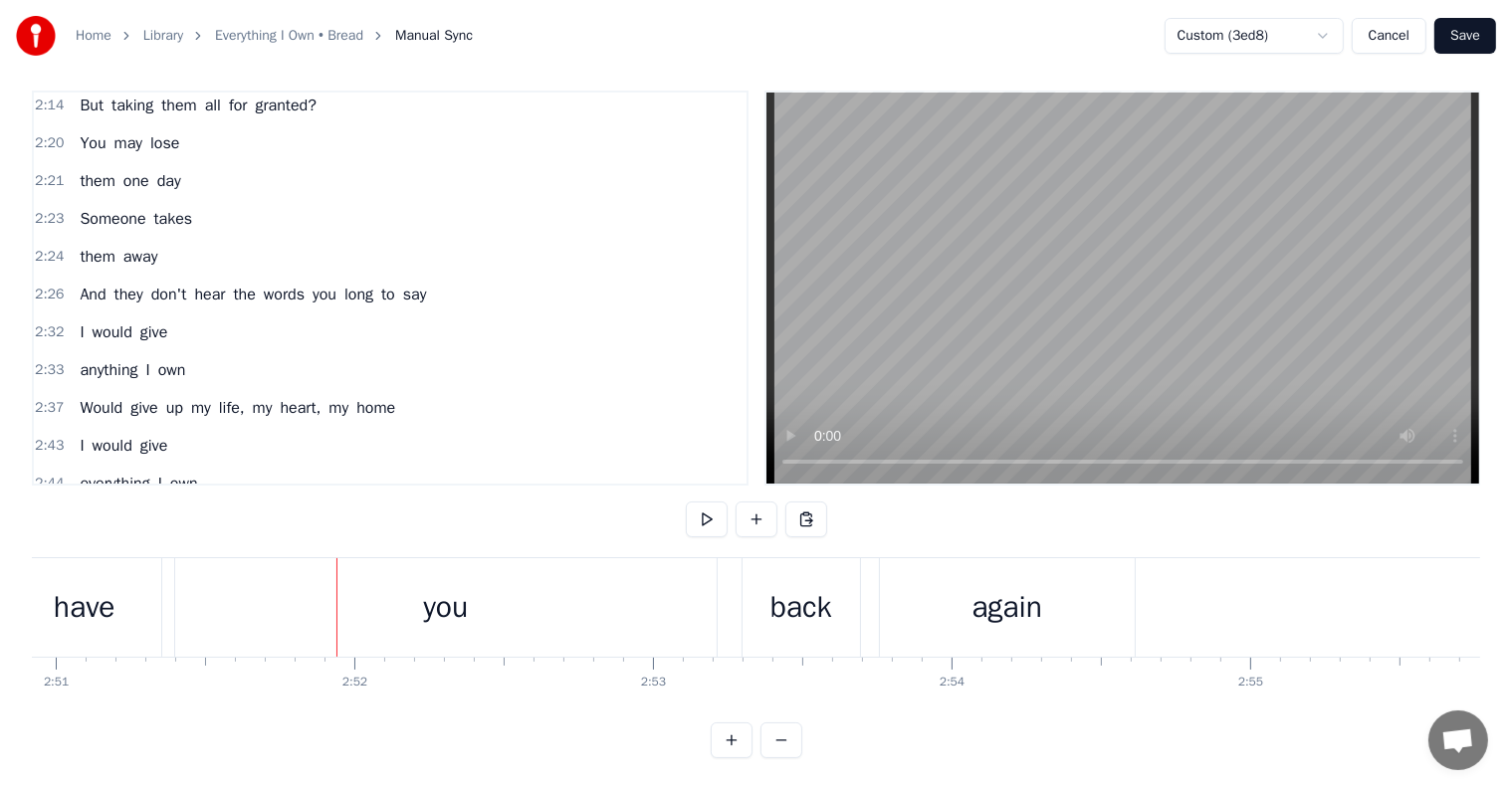 click on "you" at bounding box center [446, 607] 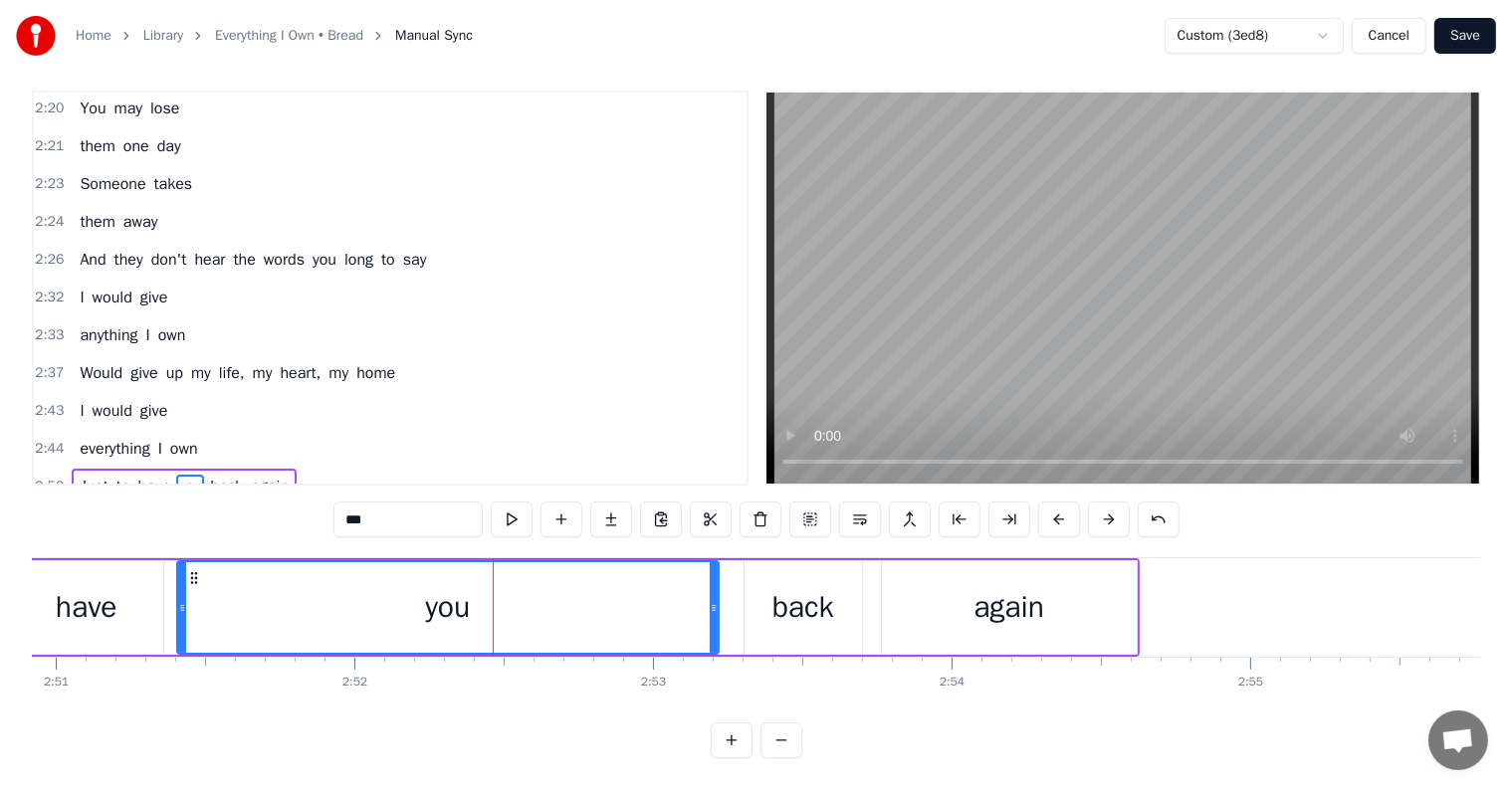 scroll, scrollTop: 1365, scrollLeft: 0, axis: vertical 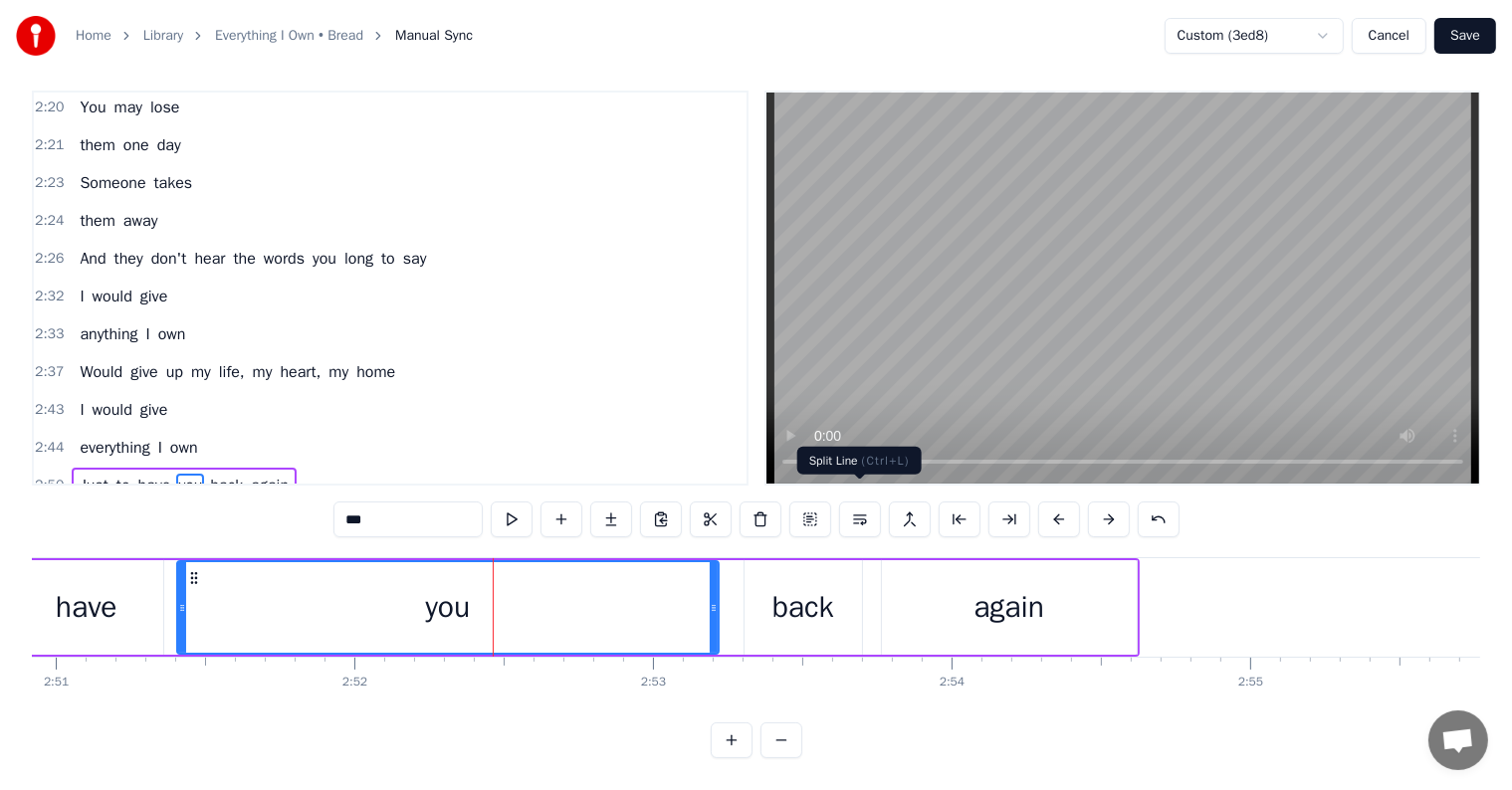 click at bounding box center [860, 519] 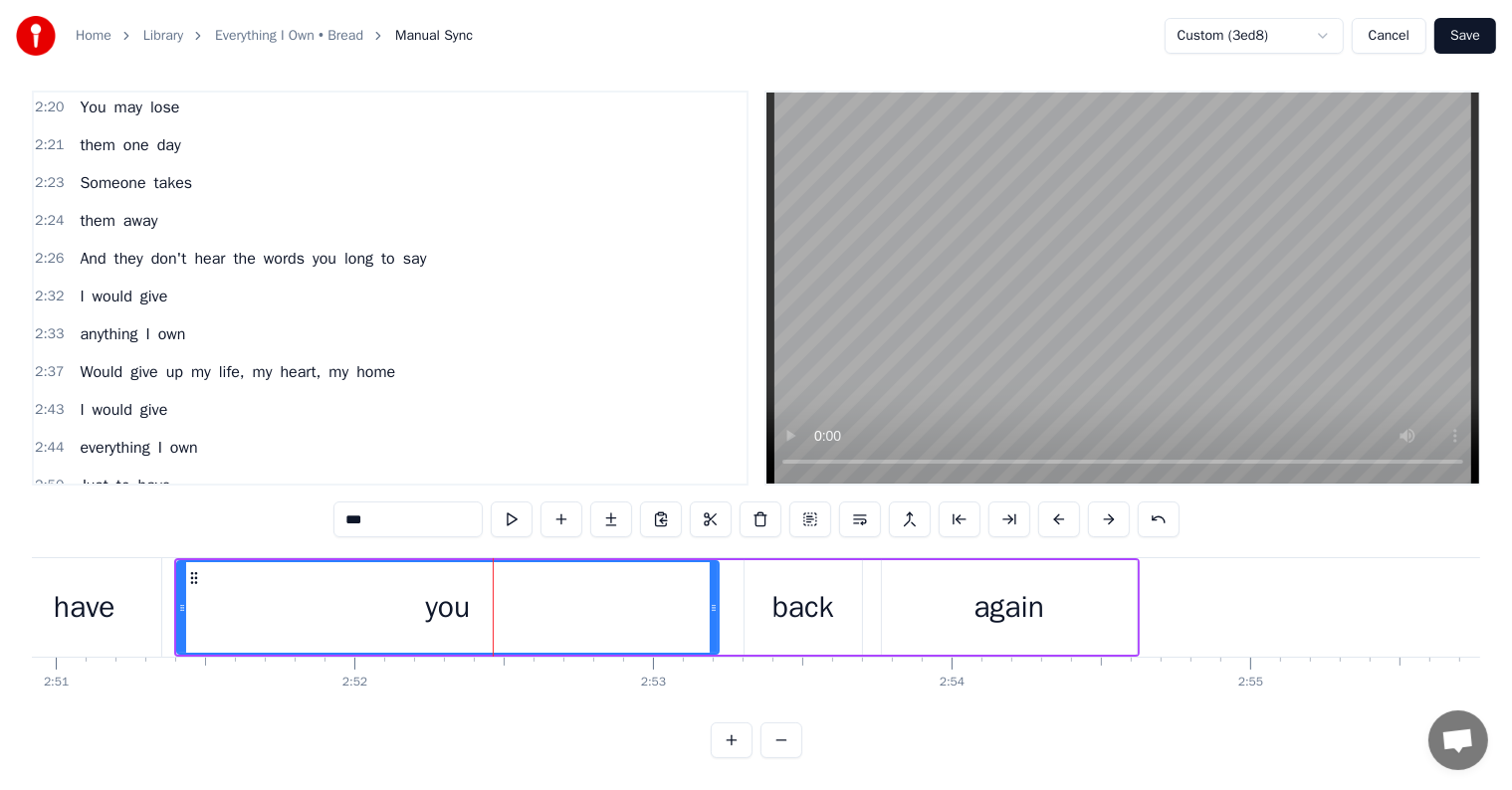 scroll, scrollTop: 1402, scrollLeft: 0, axis: vertical 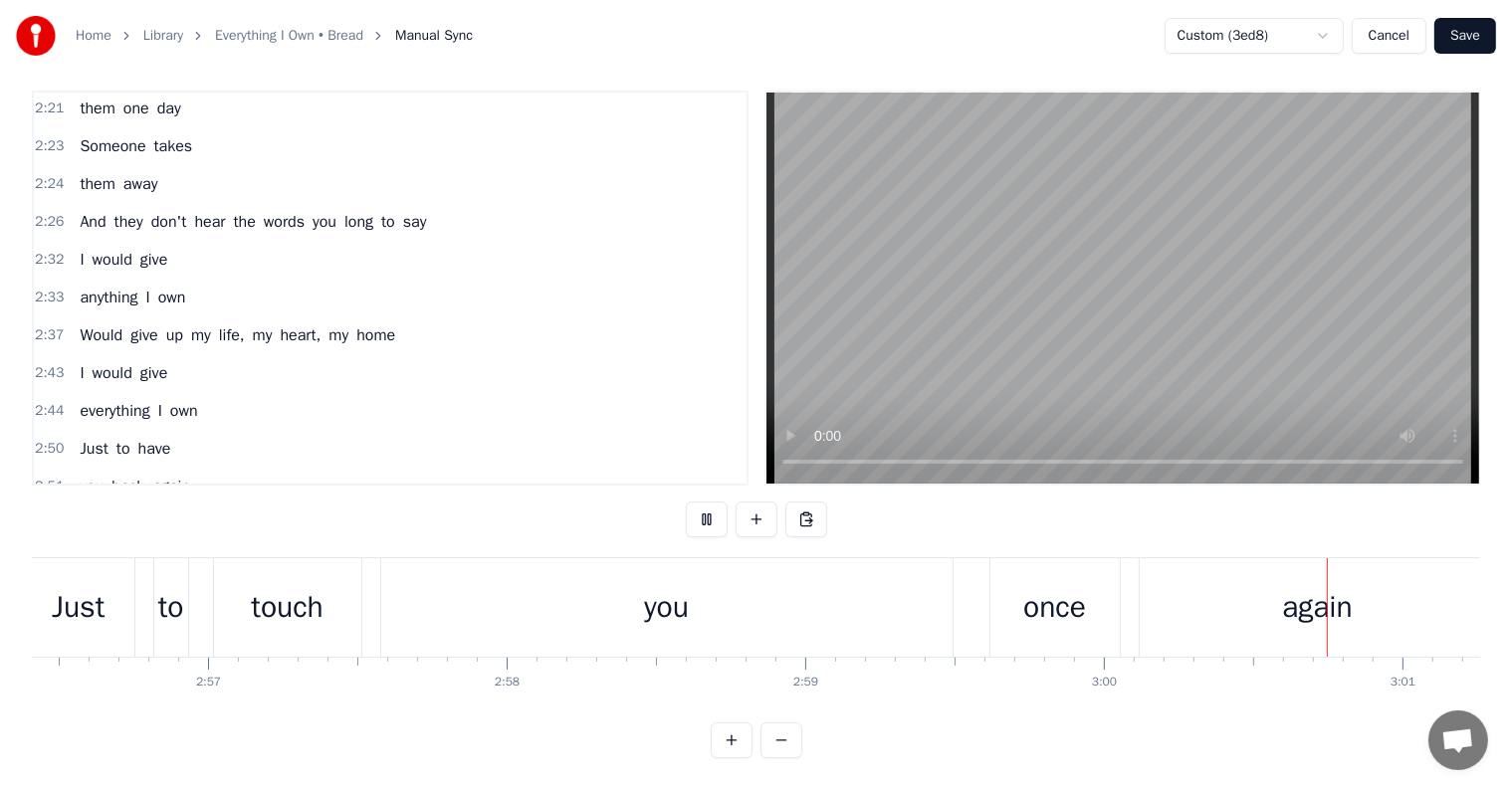 click on "Save" at bounding box center [1465, 36] 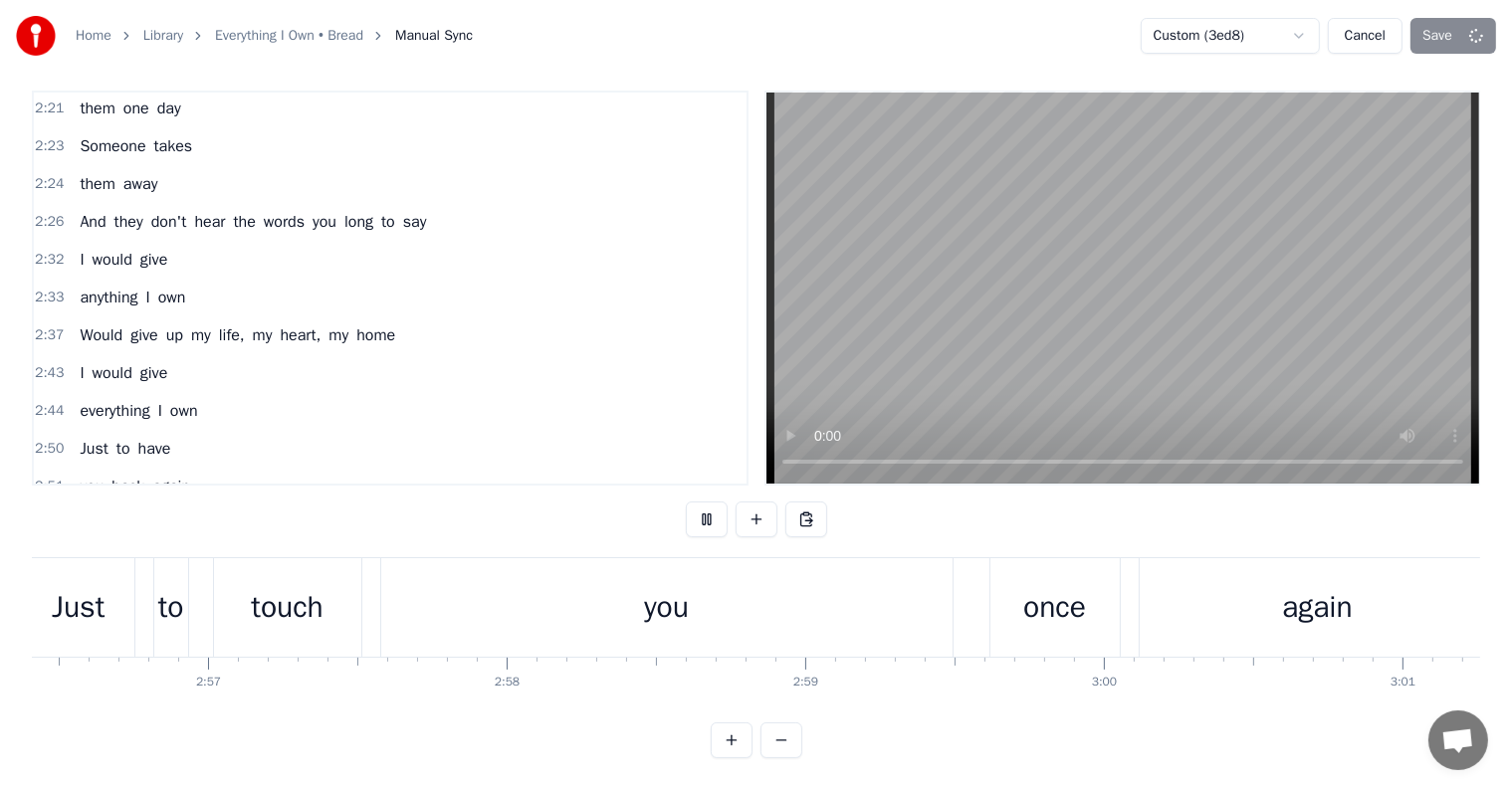 scroll, scrollTop: 0, scrollLeft: 53862, axis: horizontal 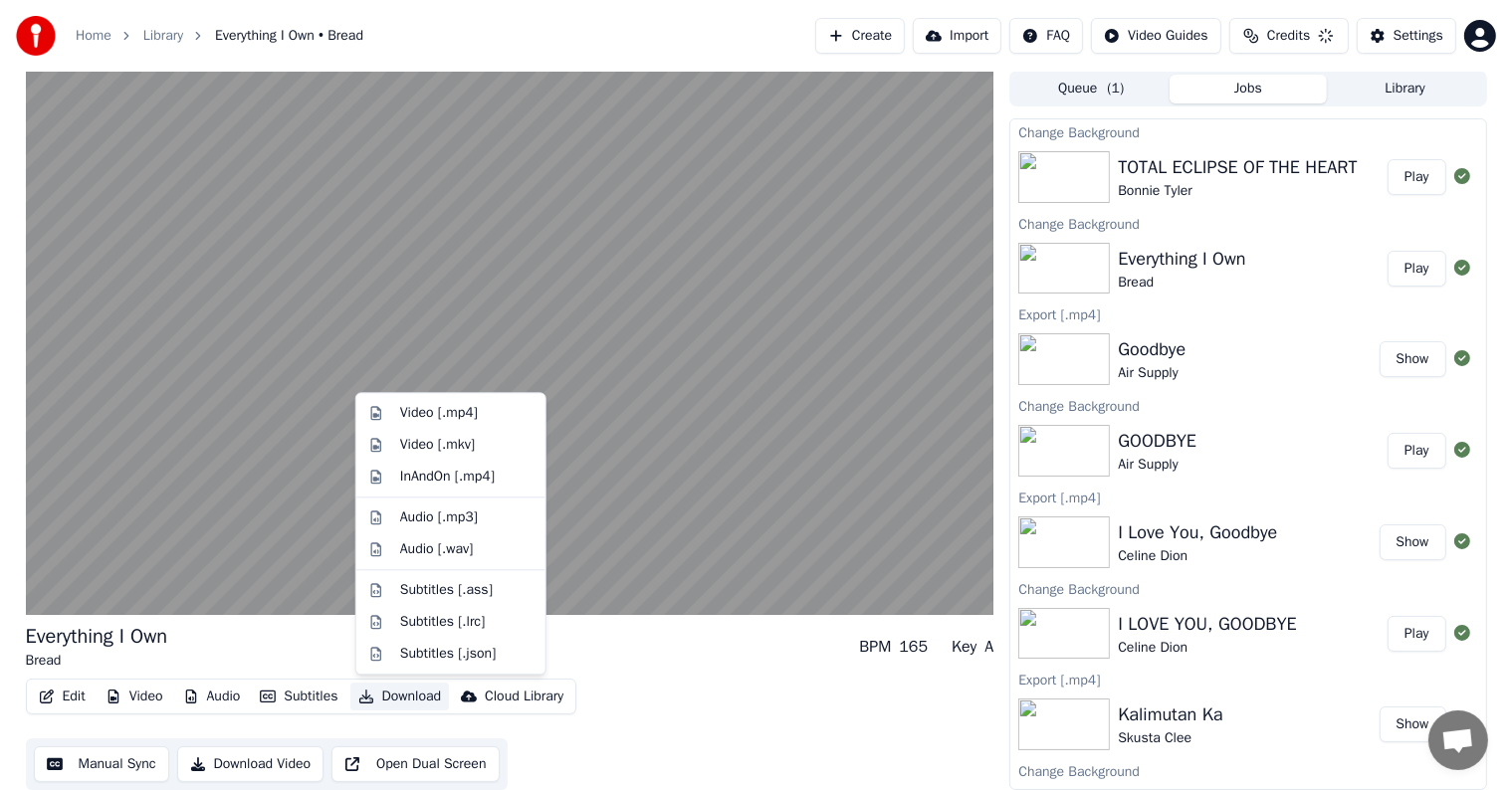 click on "Download" at bounding box center [400, 696] 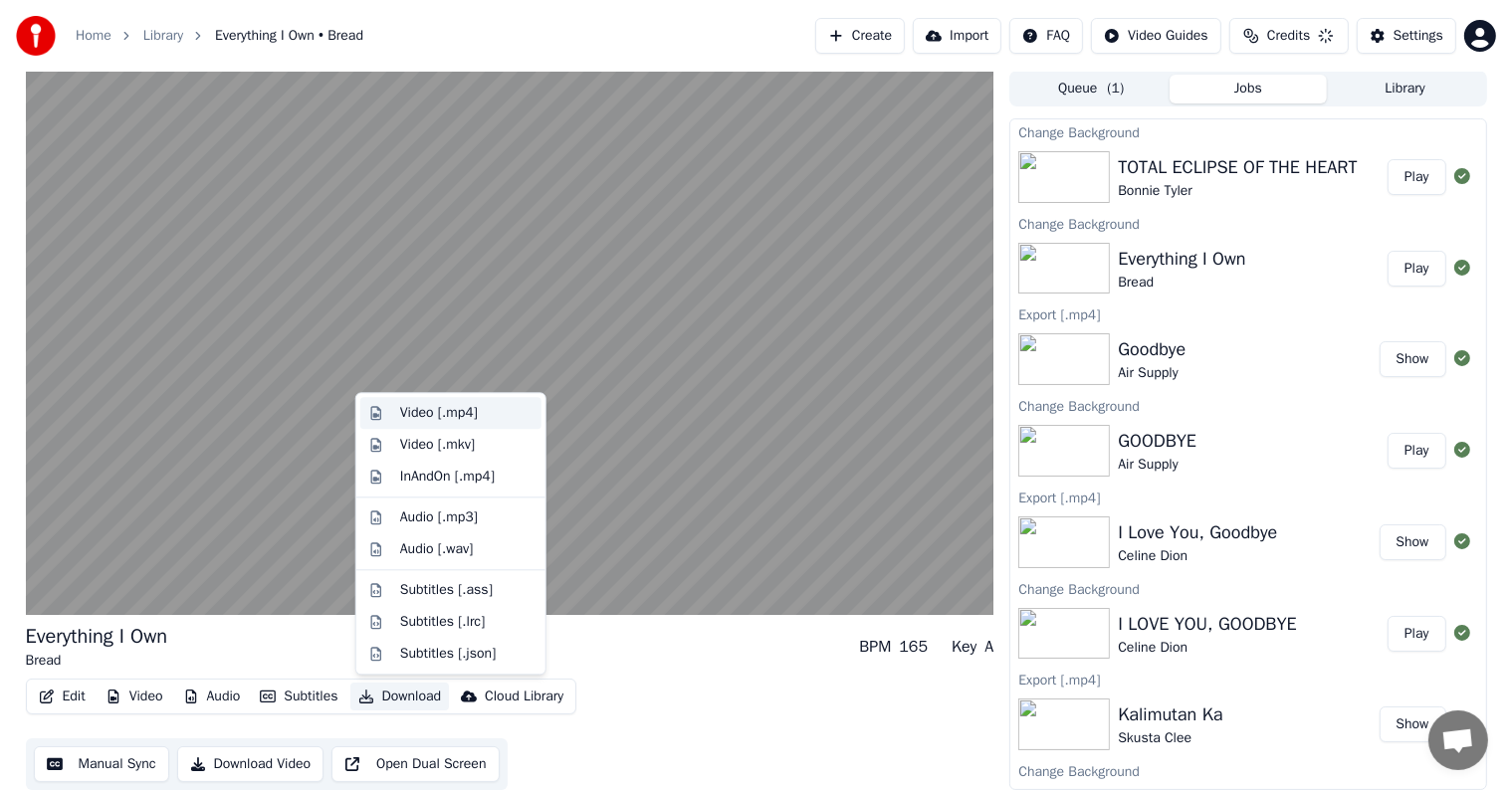click on "Video [.mp4]" at bounding box center [439, 413] 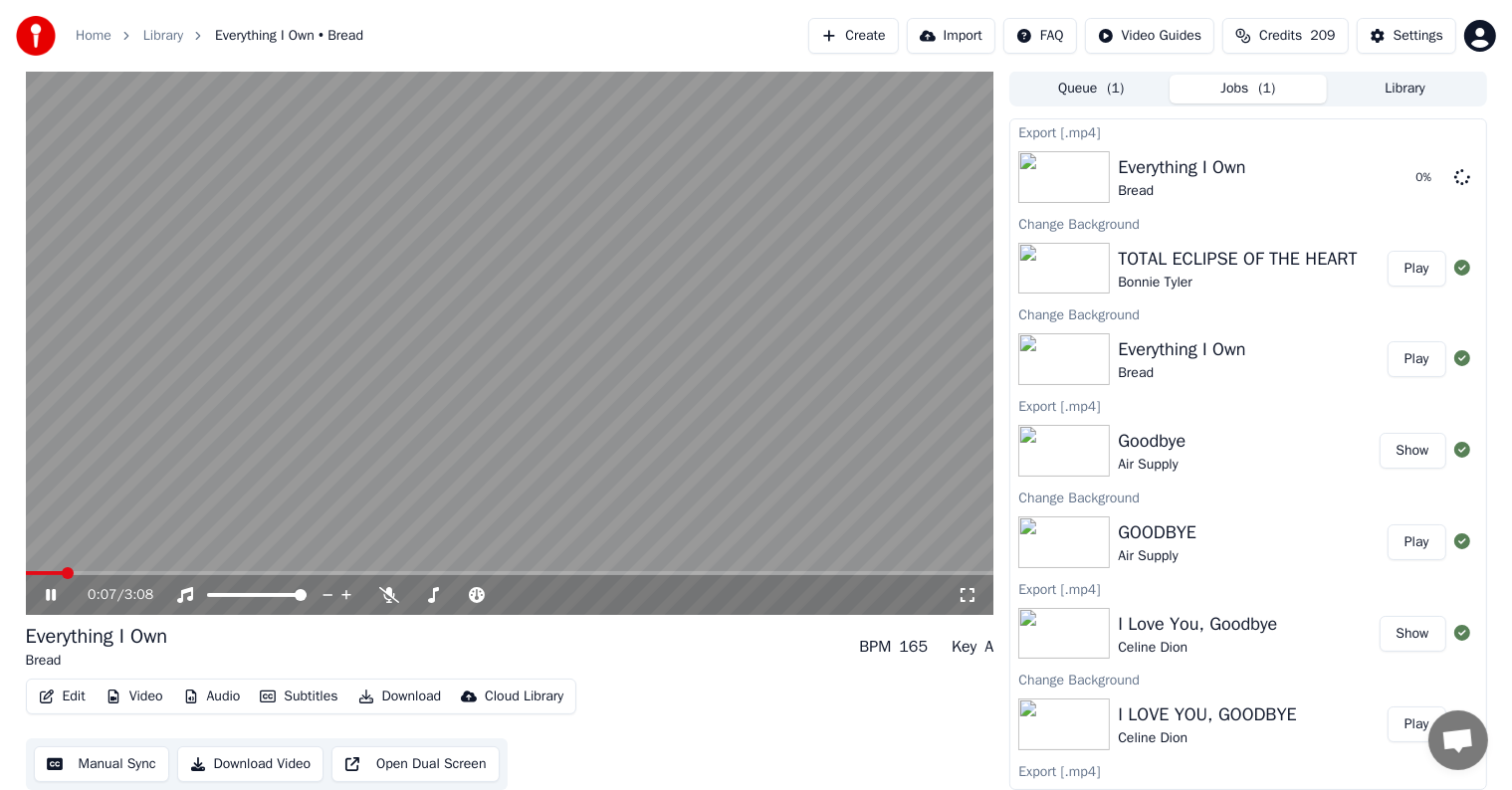 click on "0:07  /  3:08" at bounding box center [510, 595] 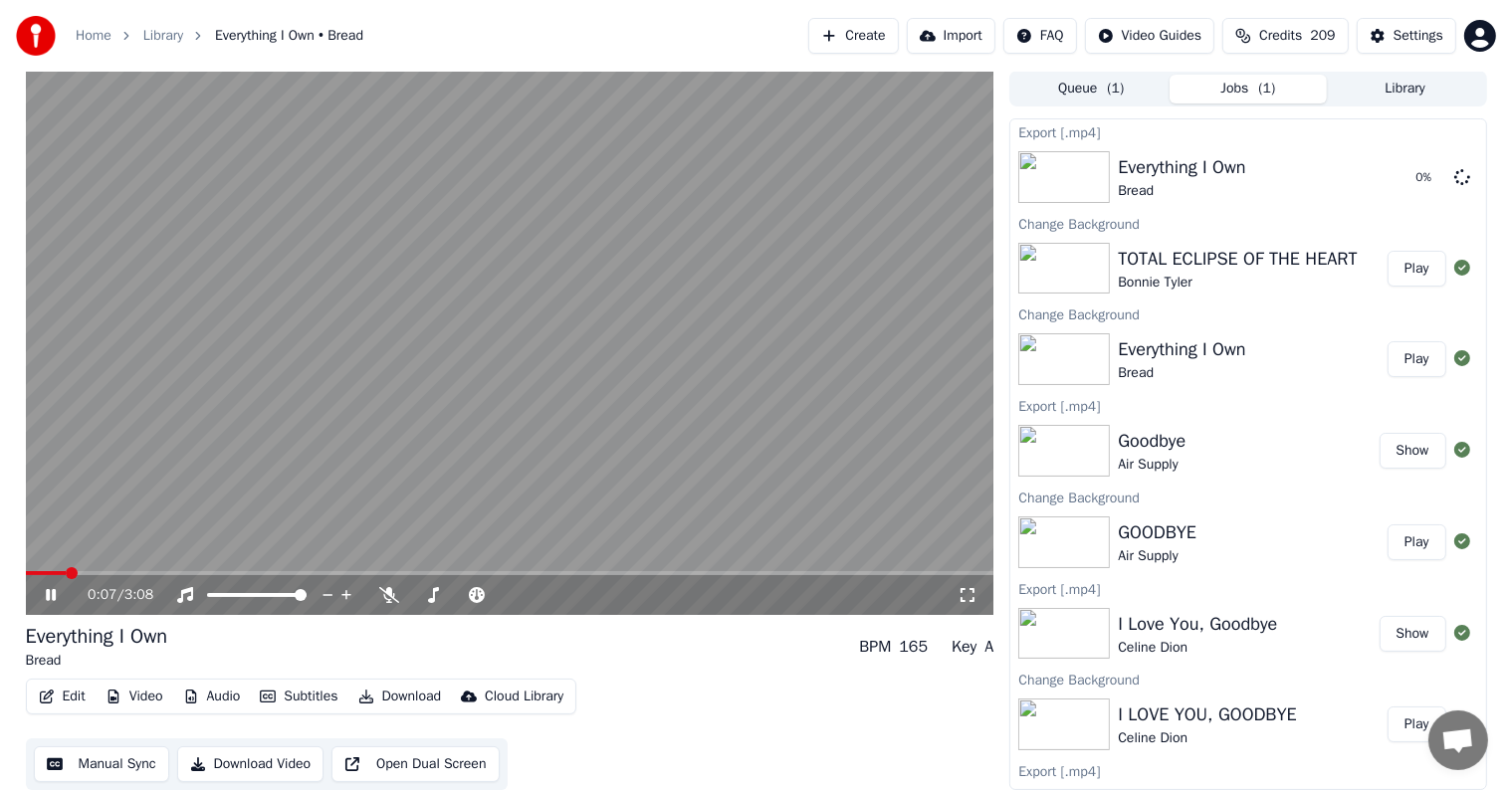 click 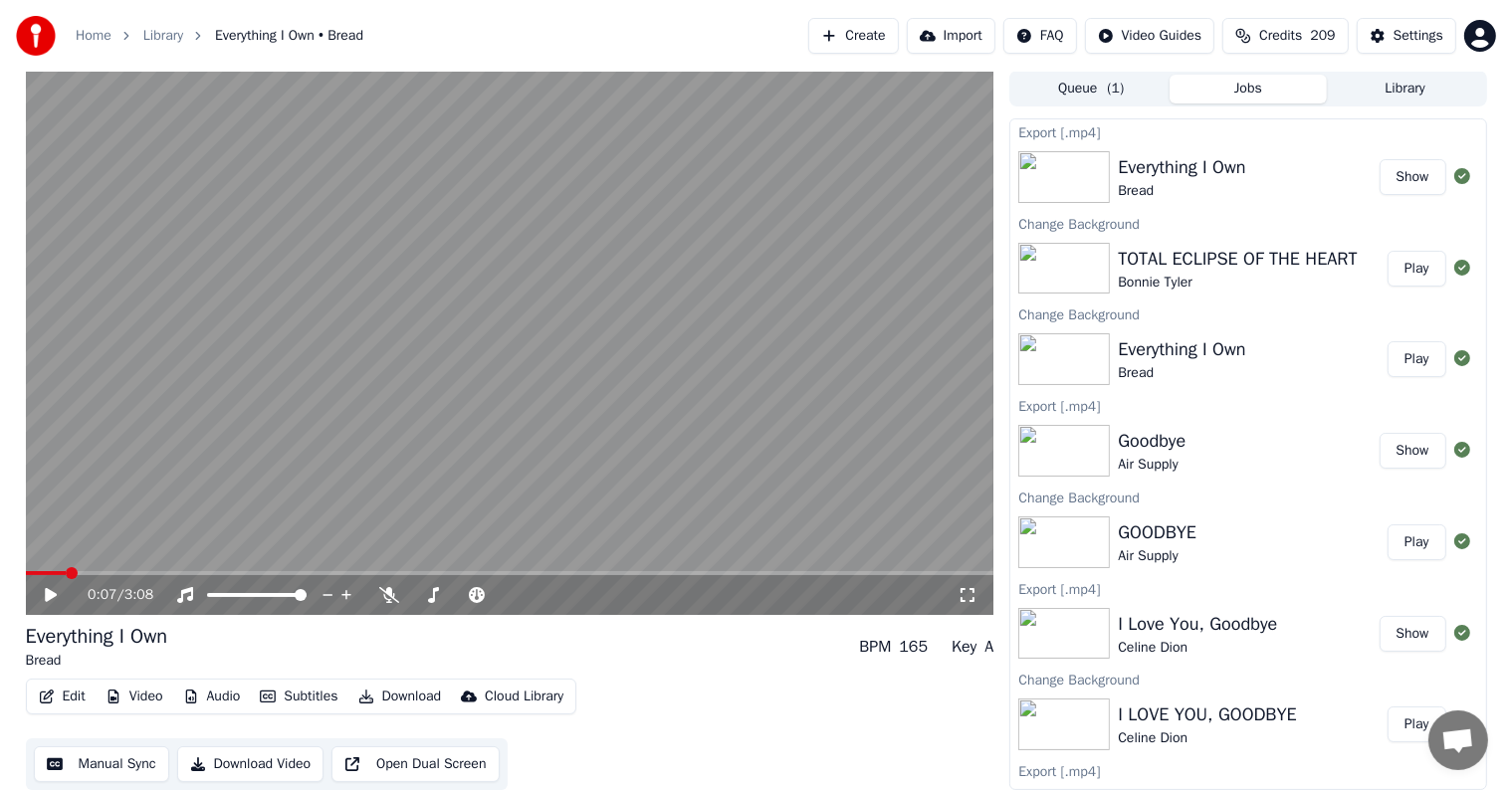 click on "Library" at bounding box center (1405, 89) 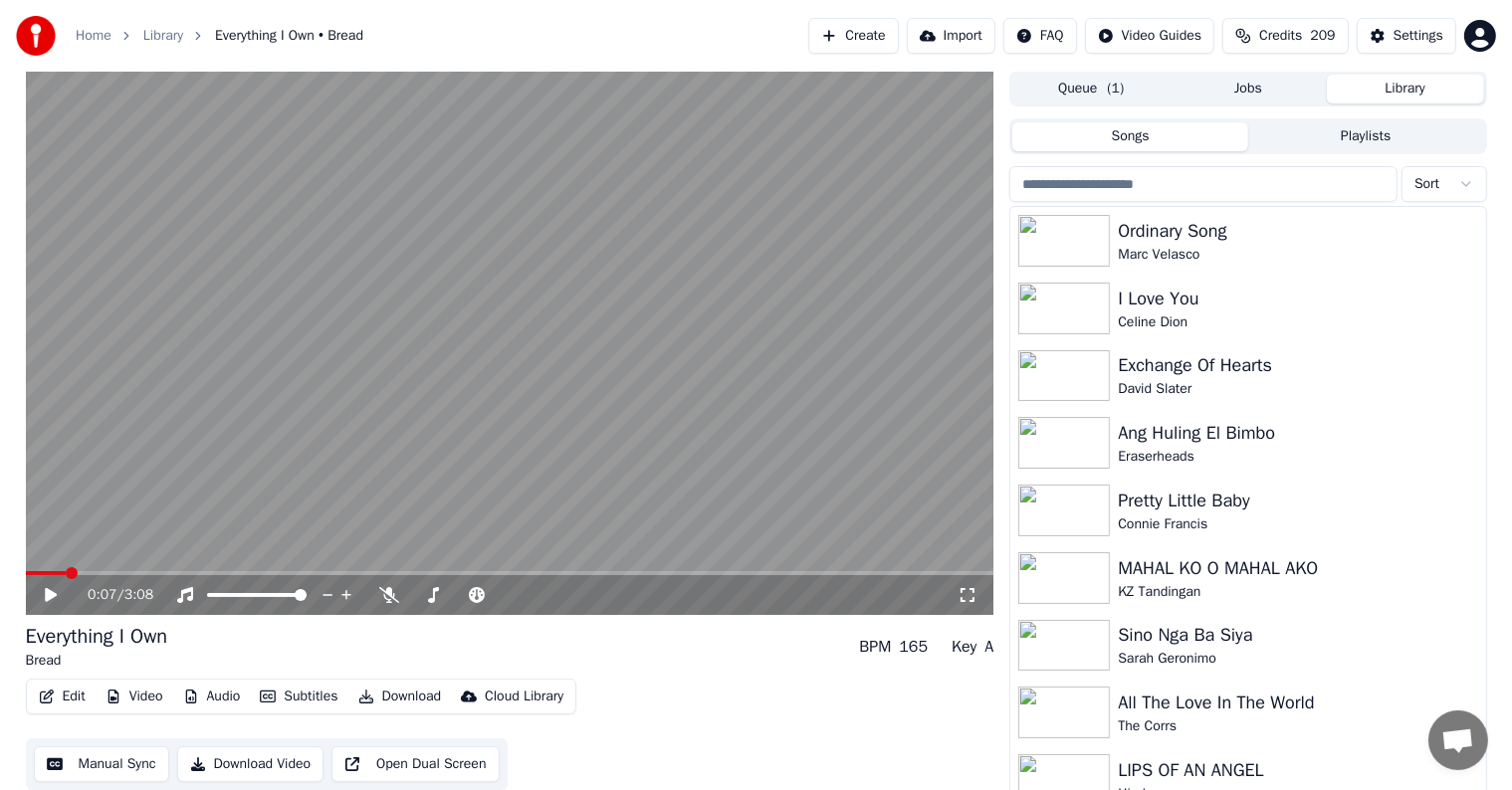 click at bounding box center (1203, 184) 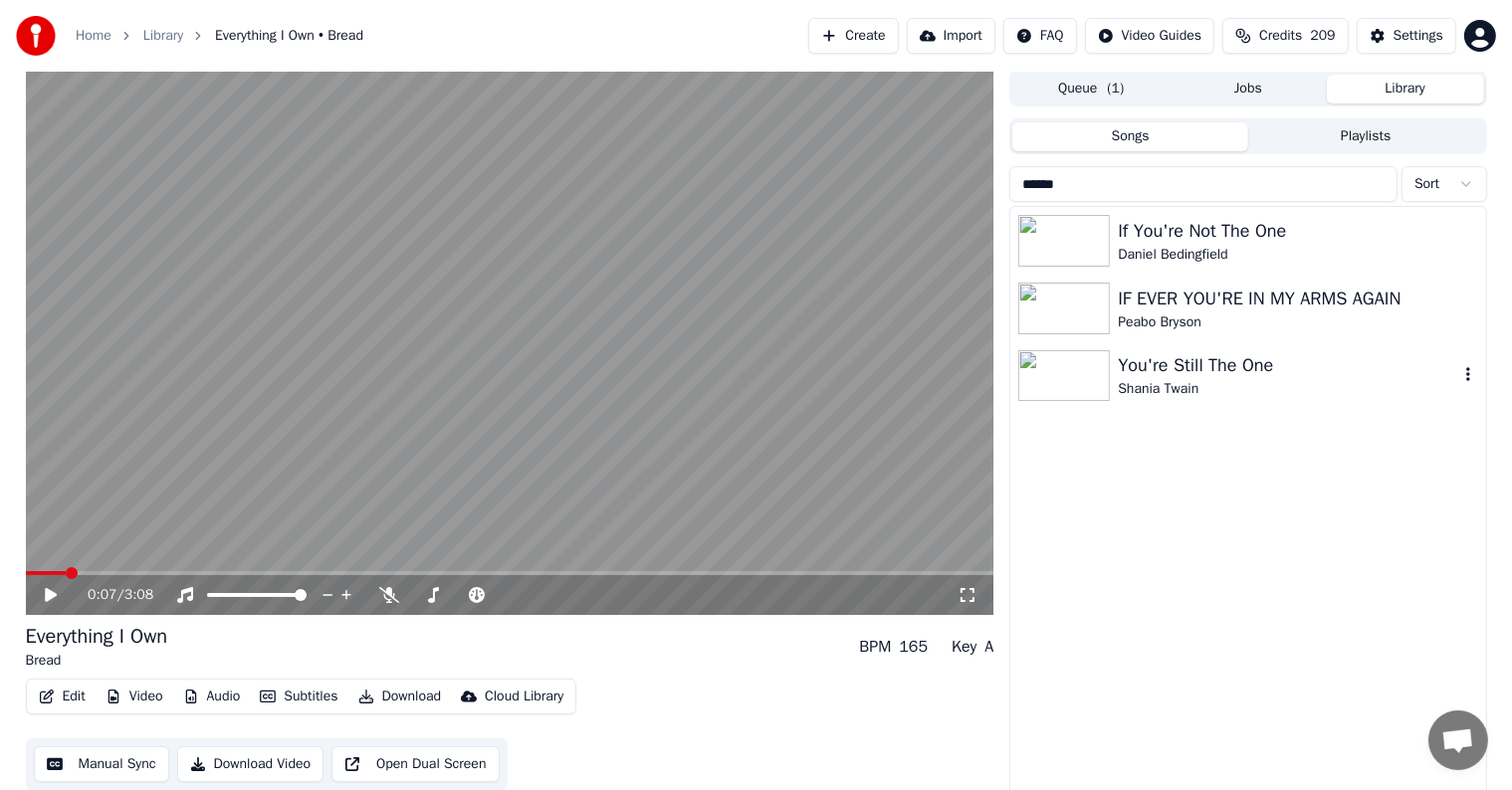 type on "******" 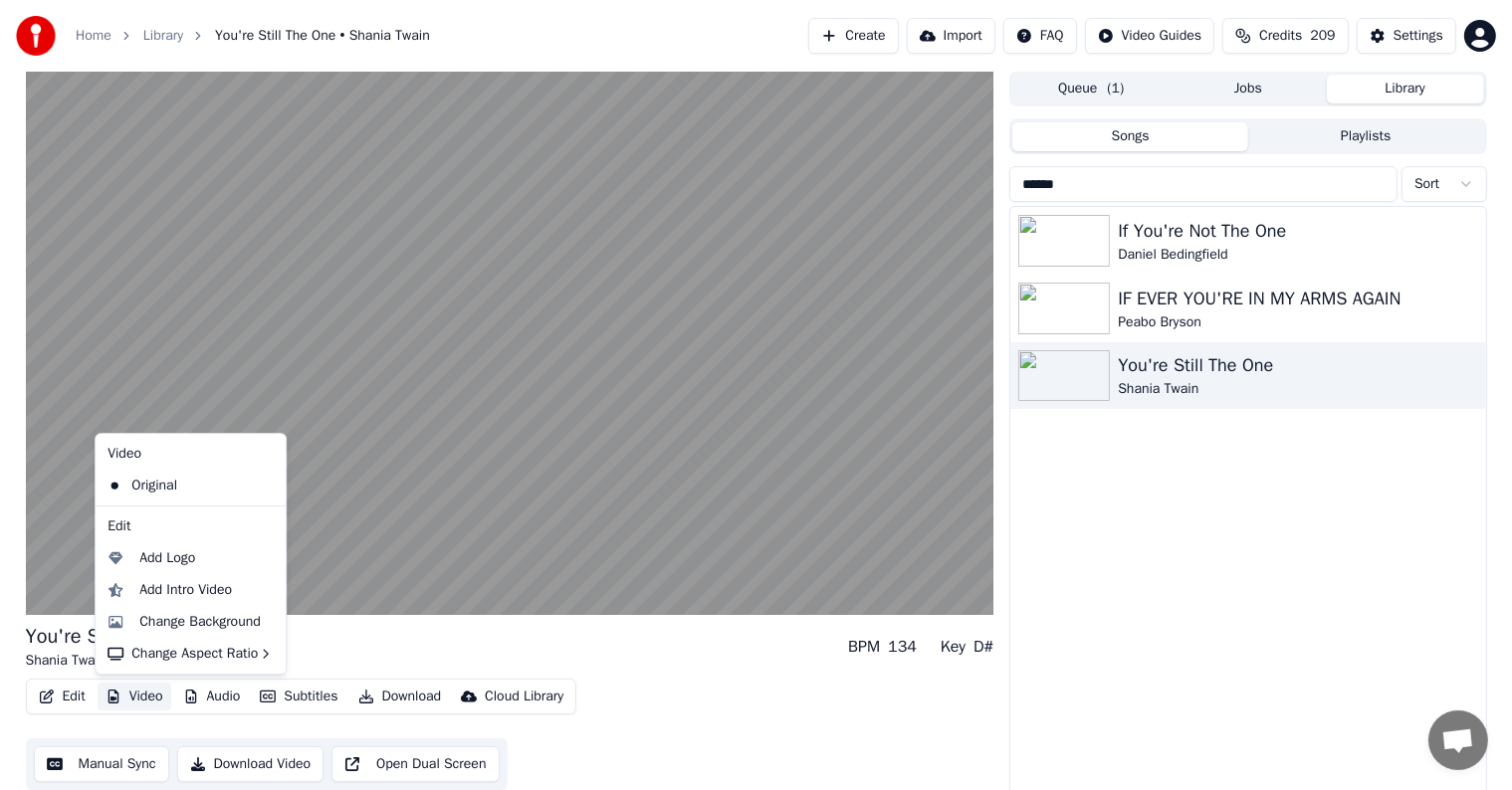 click on "Video" at bounding box center [134, 696] 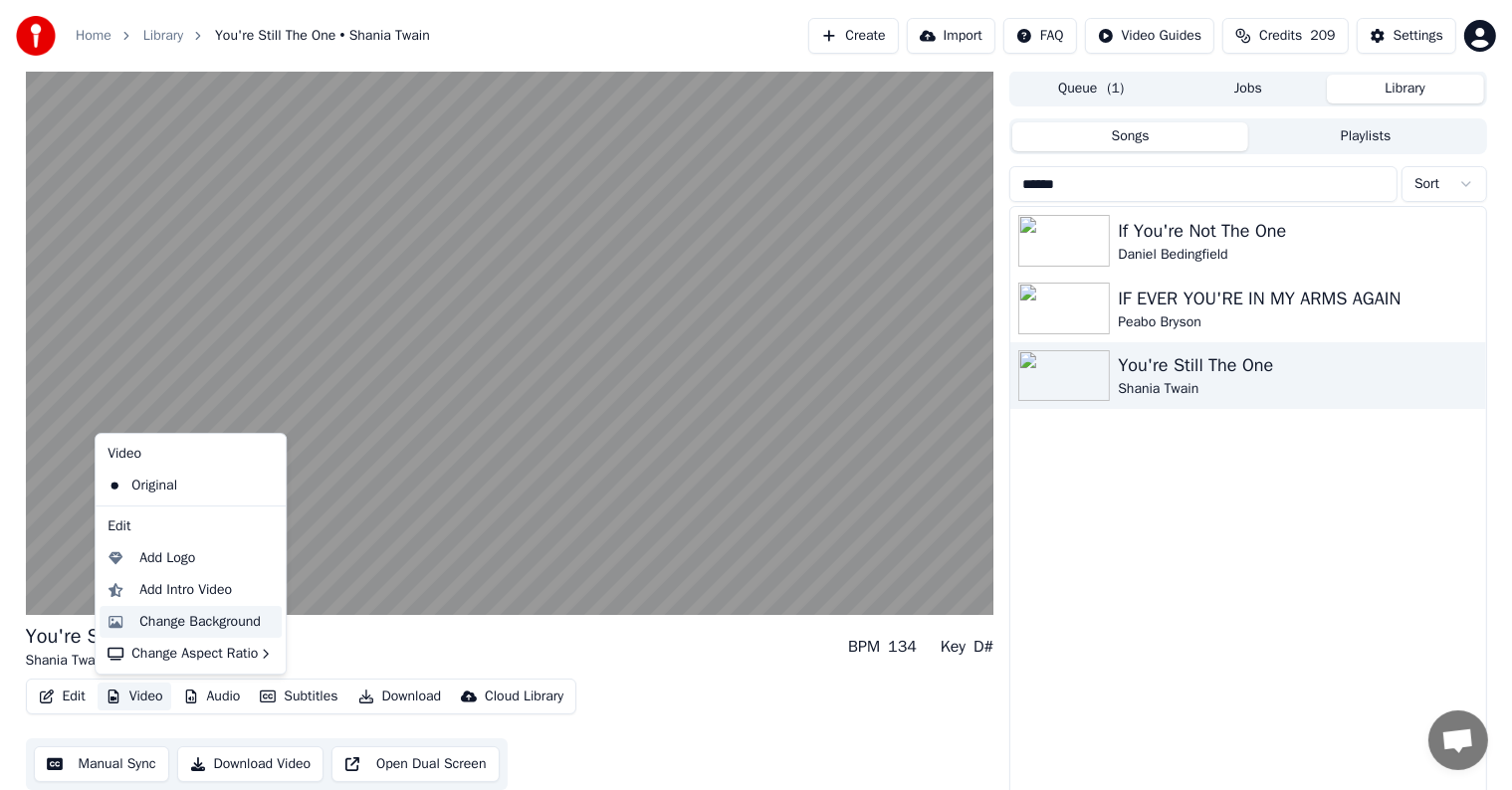 click on "Change Background" at bounding box center (200, 622) 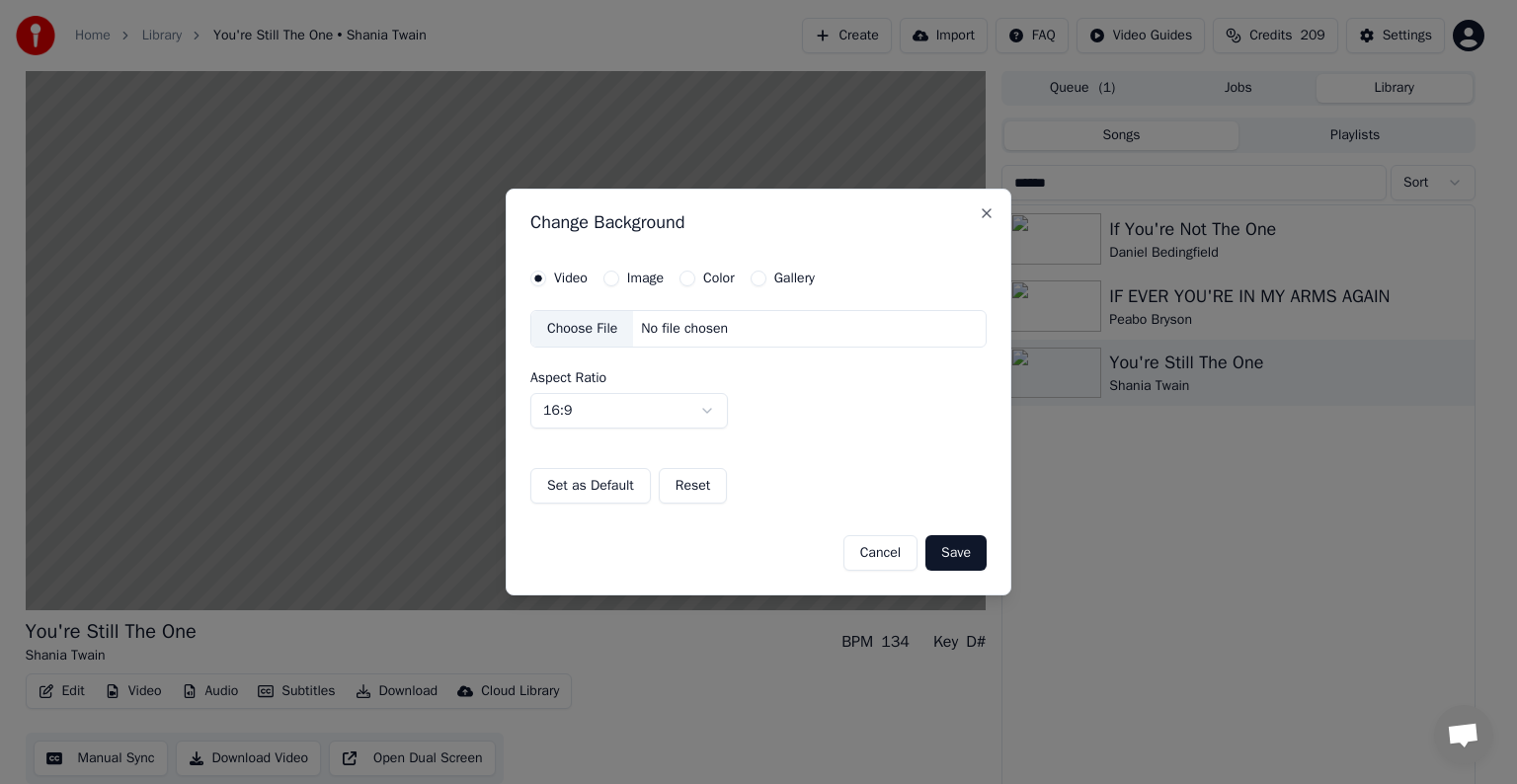 click on "Image" at bounding box center [645, 278] 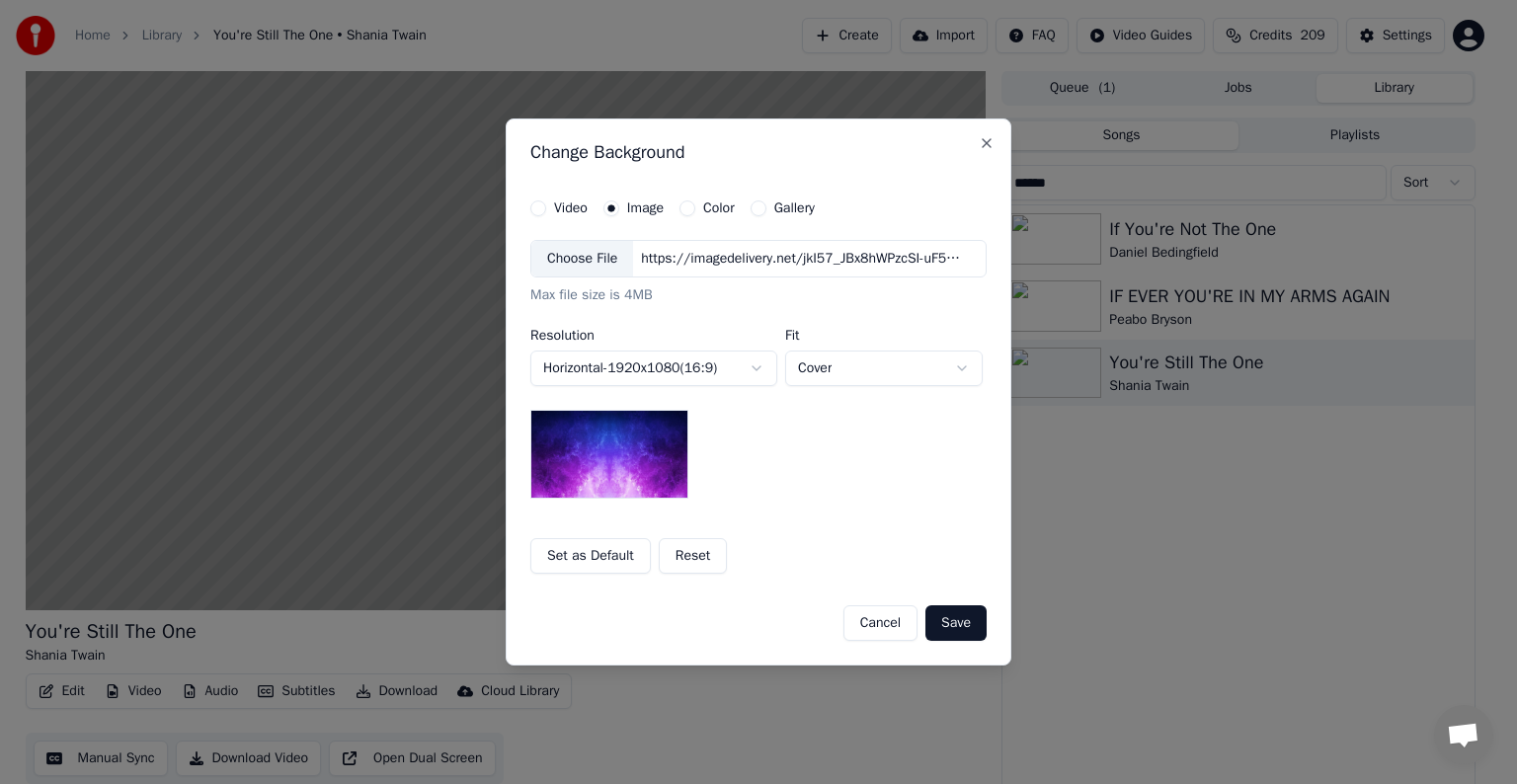 click on "Choose File" at bounding box center [582, 259] 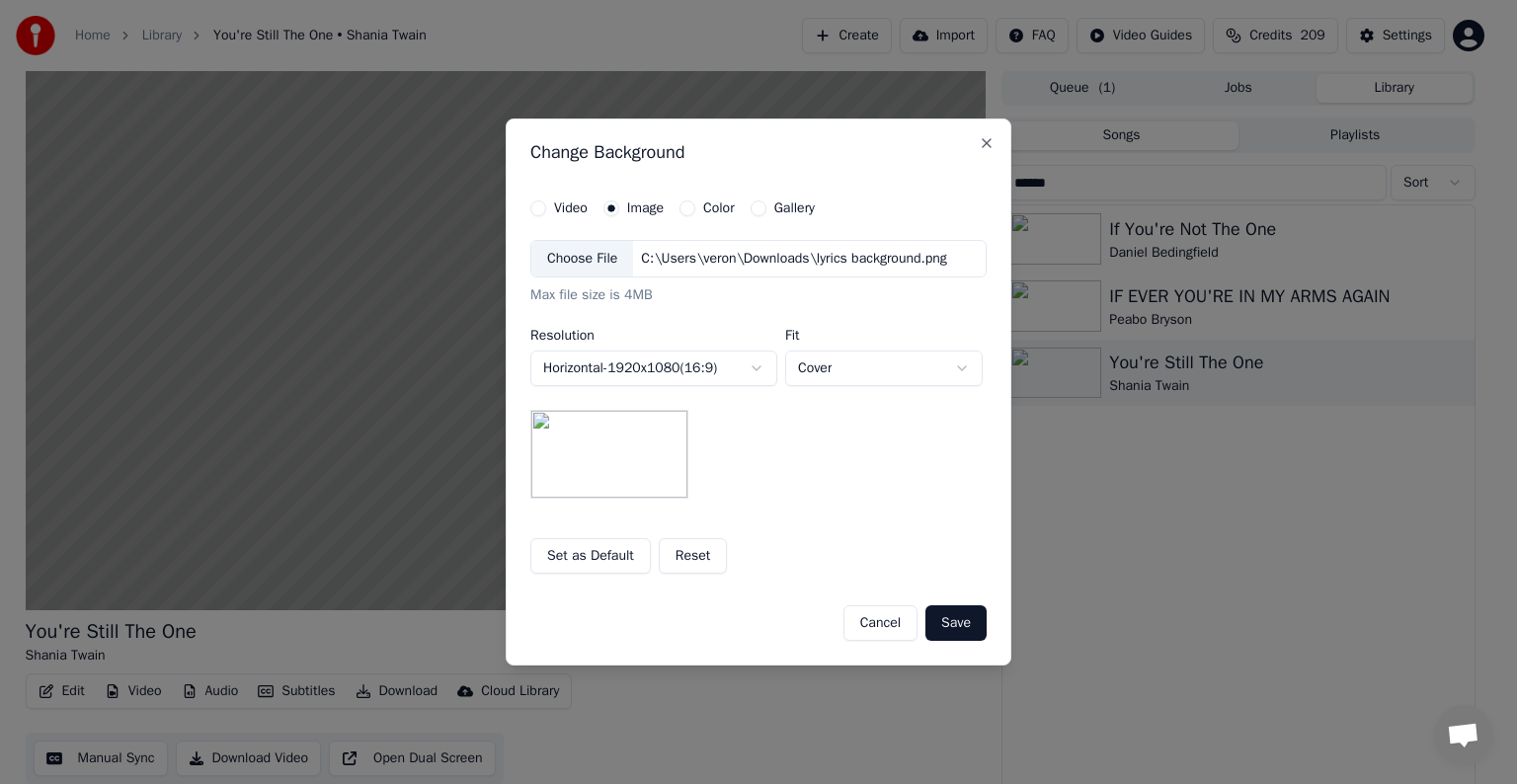 click on "Save" at bounding box center (956, 623) 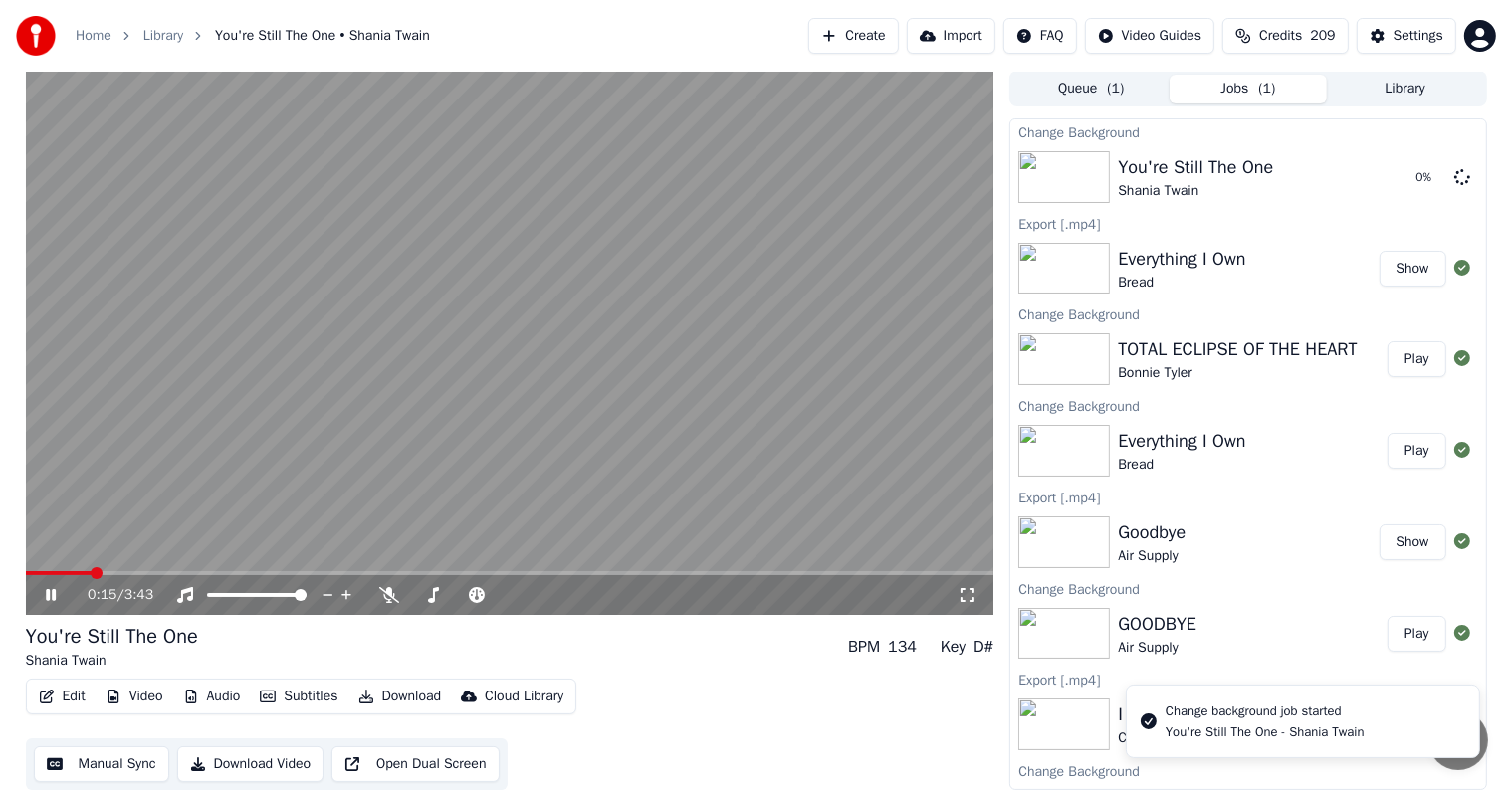 click at bounding box center (510, 342) 